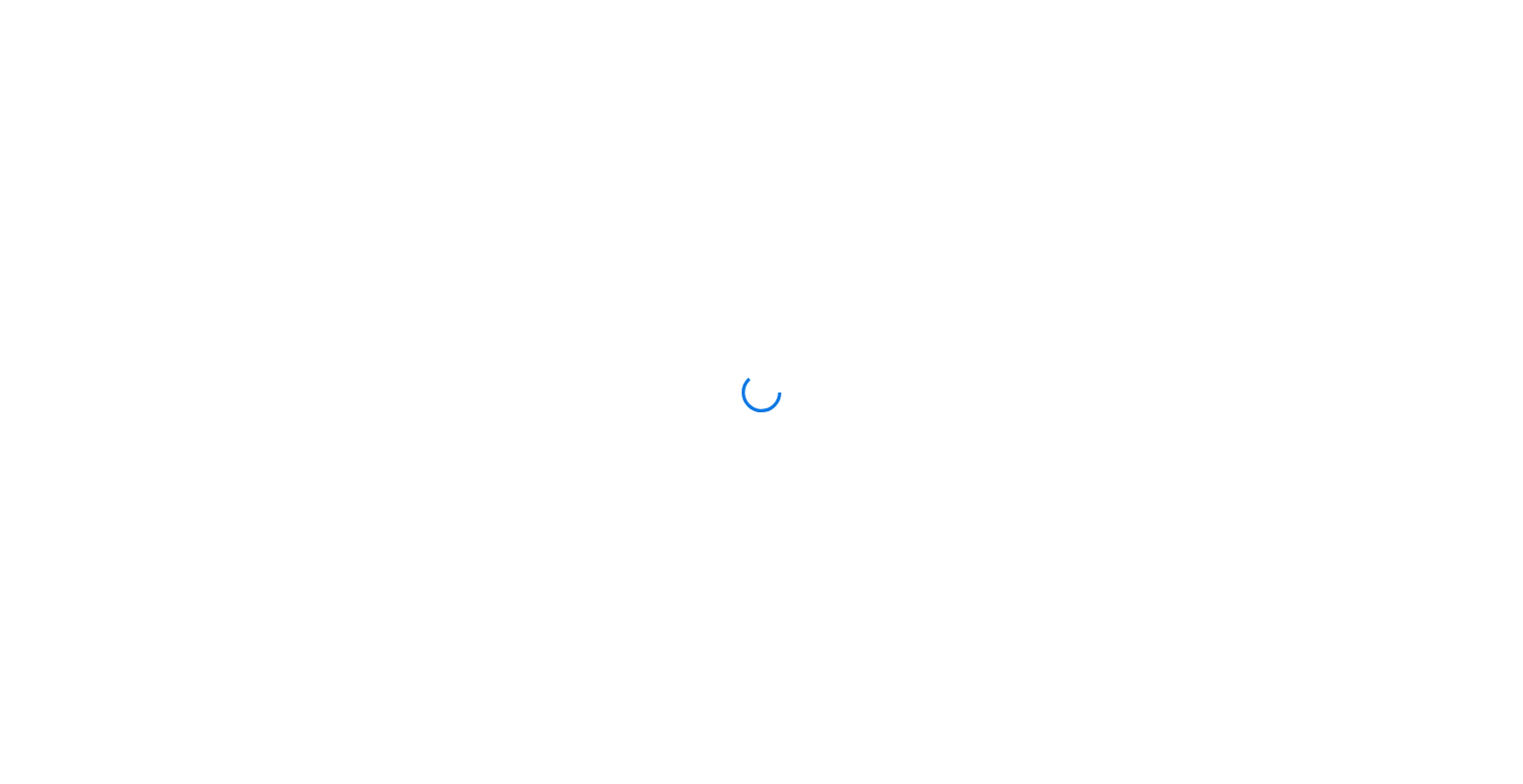 scroll, scrollTop: 0, scrollLeft: 0, axis: both 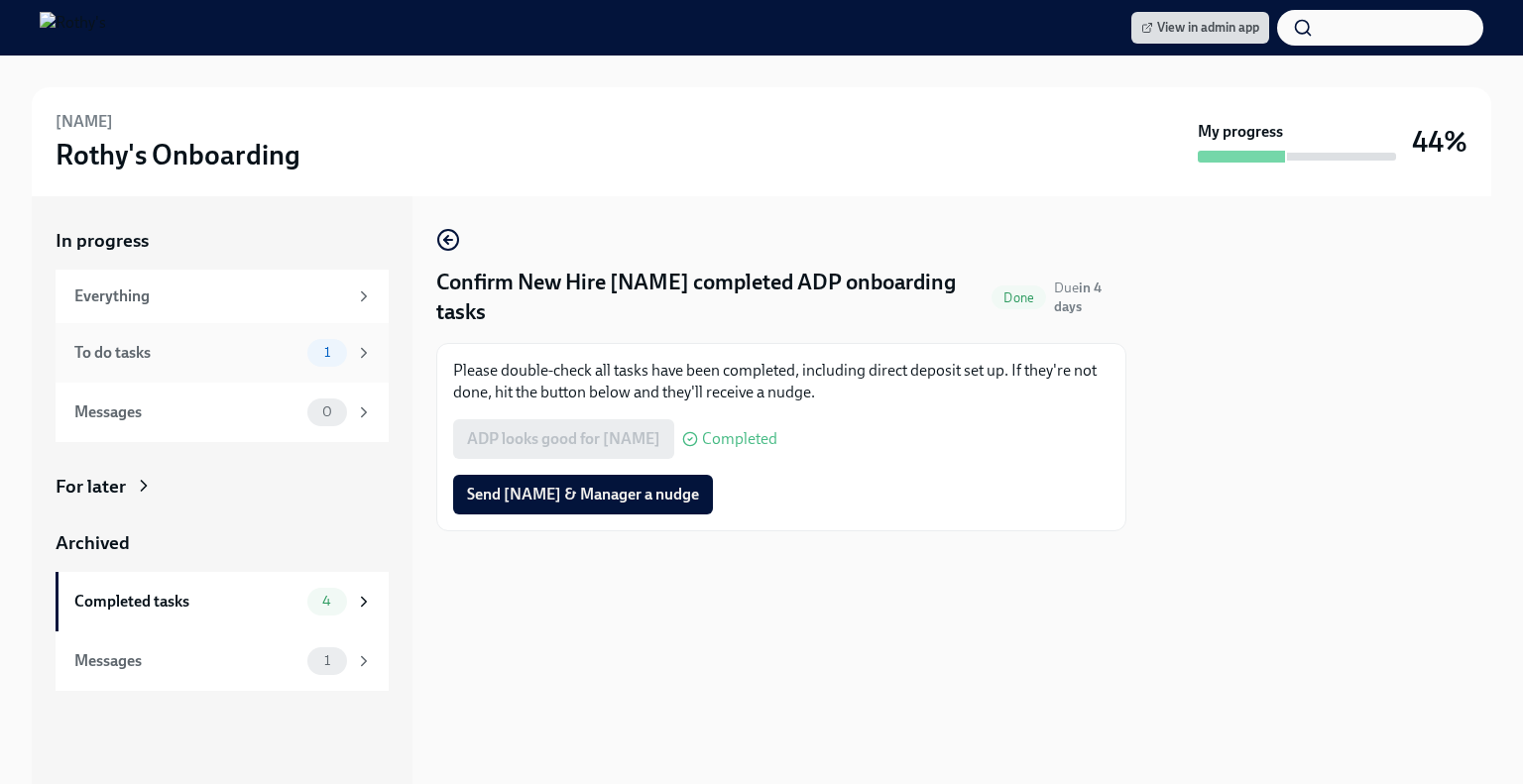 click on "To do tasks 1" at bounding box center (223, 353) 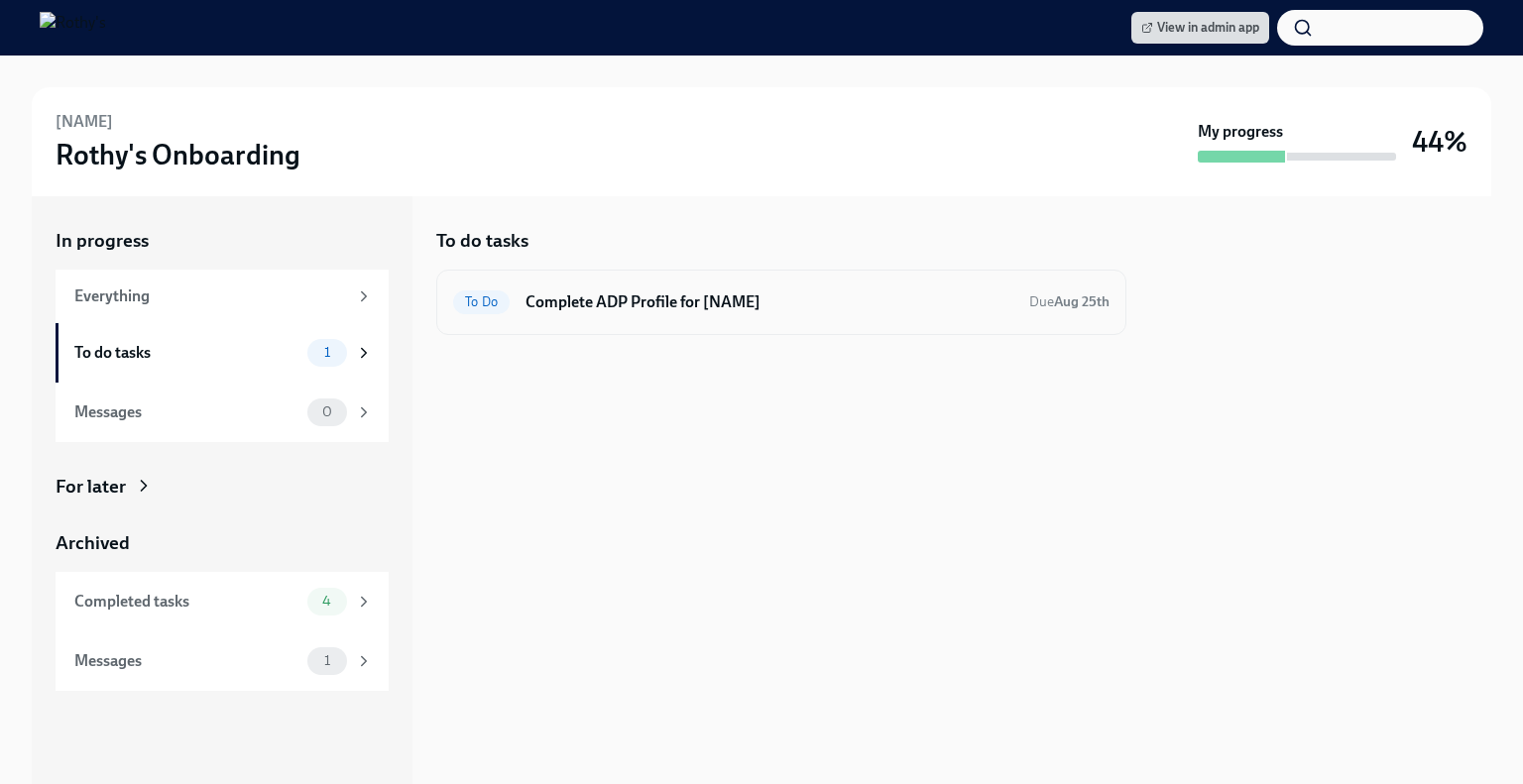 click on "Complete ADP Profile for Shania Cunningham" at bounding box center [769, 302] 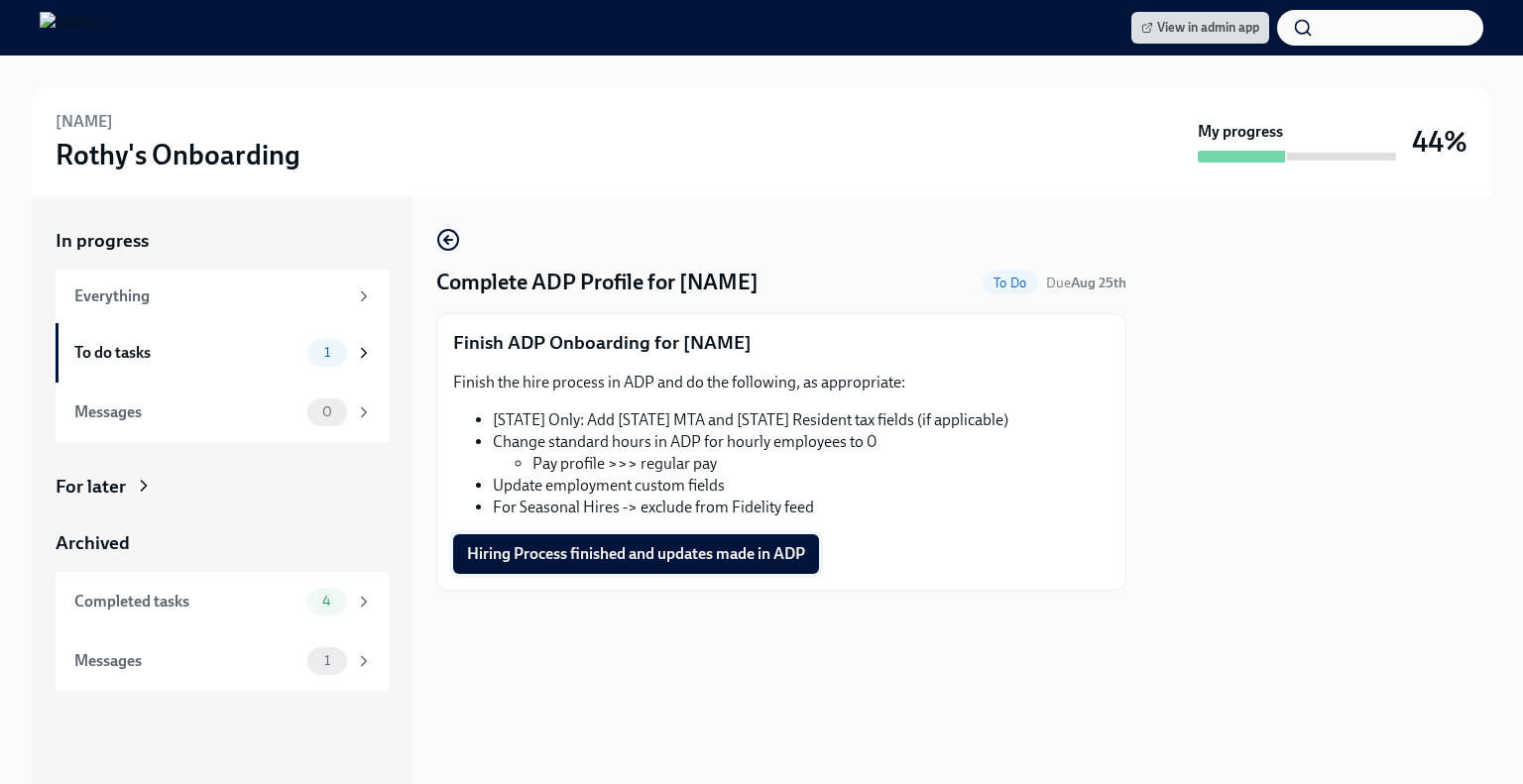 click on "Hiring Process finished and updates made in ADP" at bounding box center [636, 554] 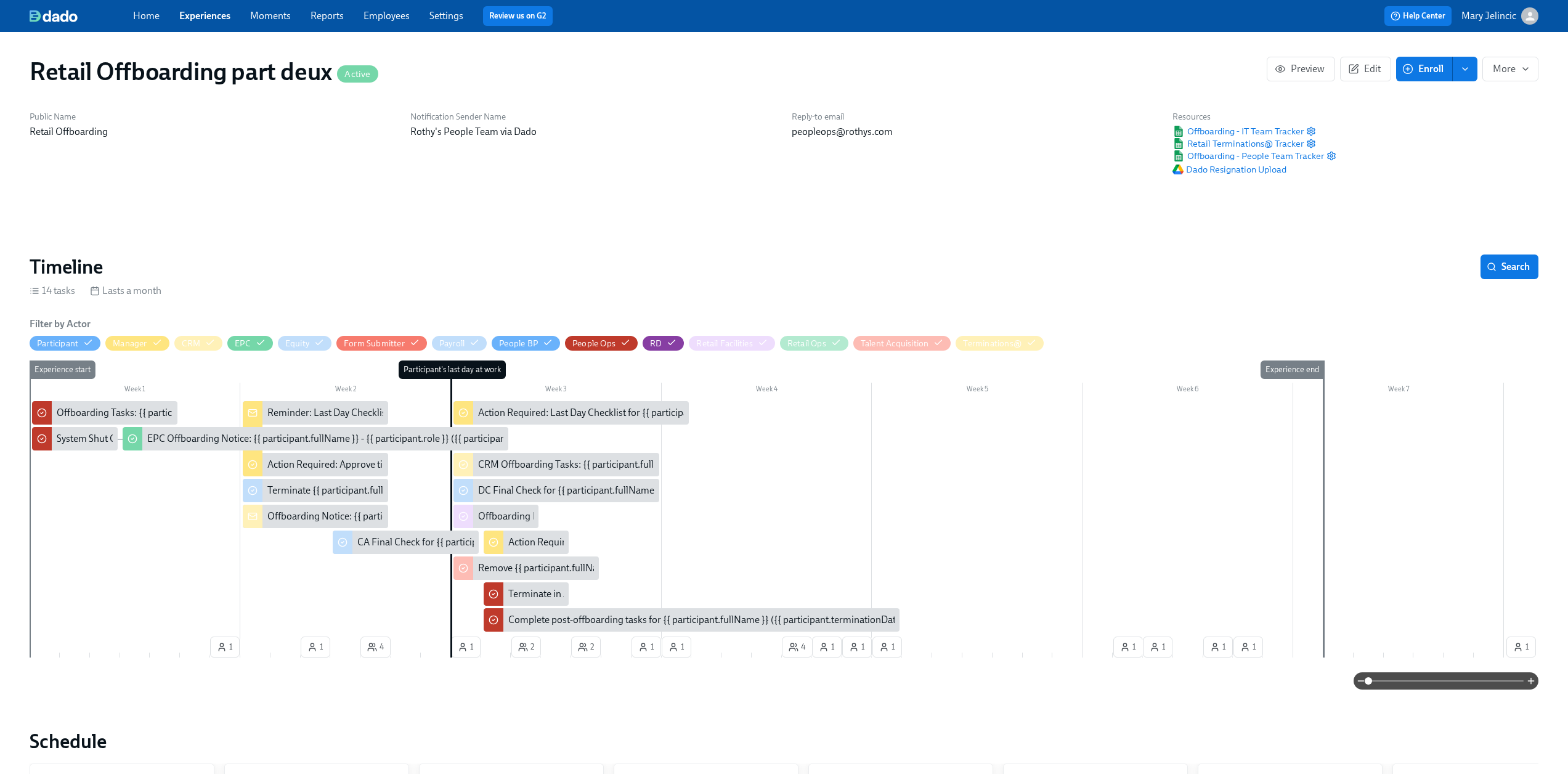scroll, scrollTop: 0, scrollLeft: 0, axis: both 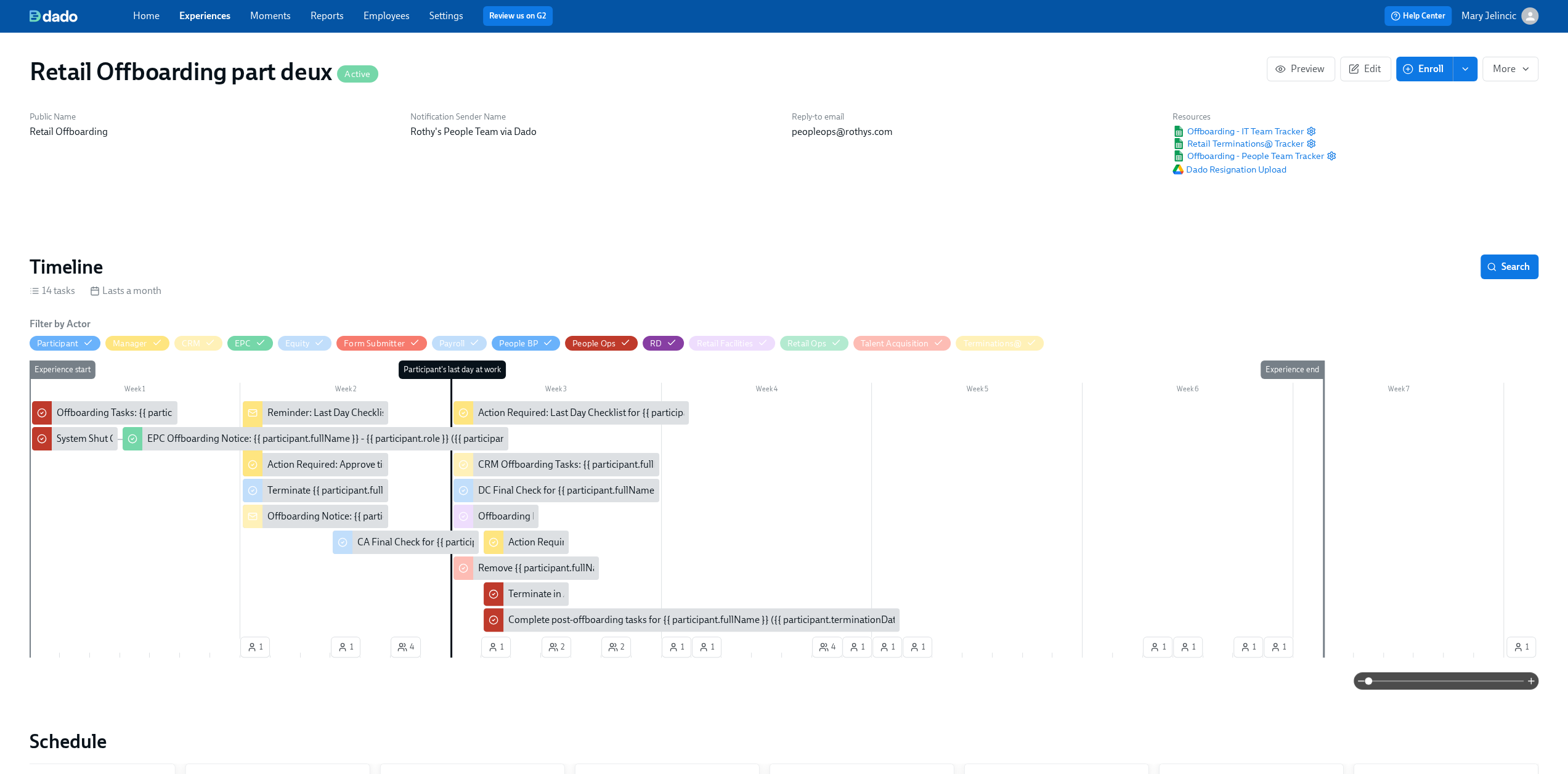 click on "Employees" at bounding box center (386, 15) 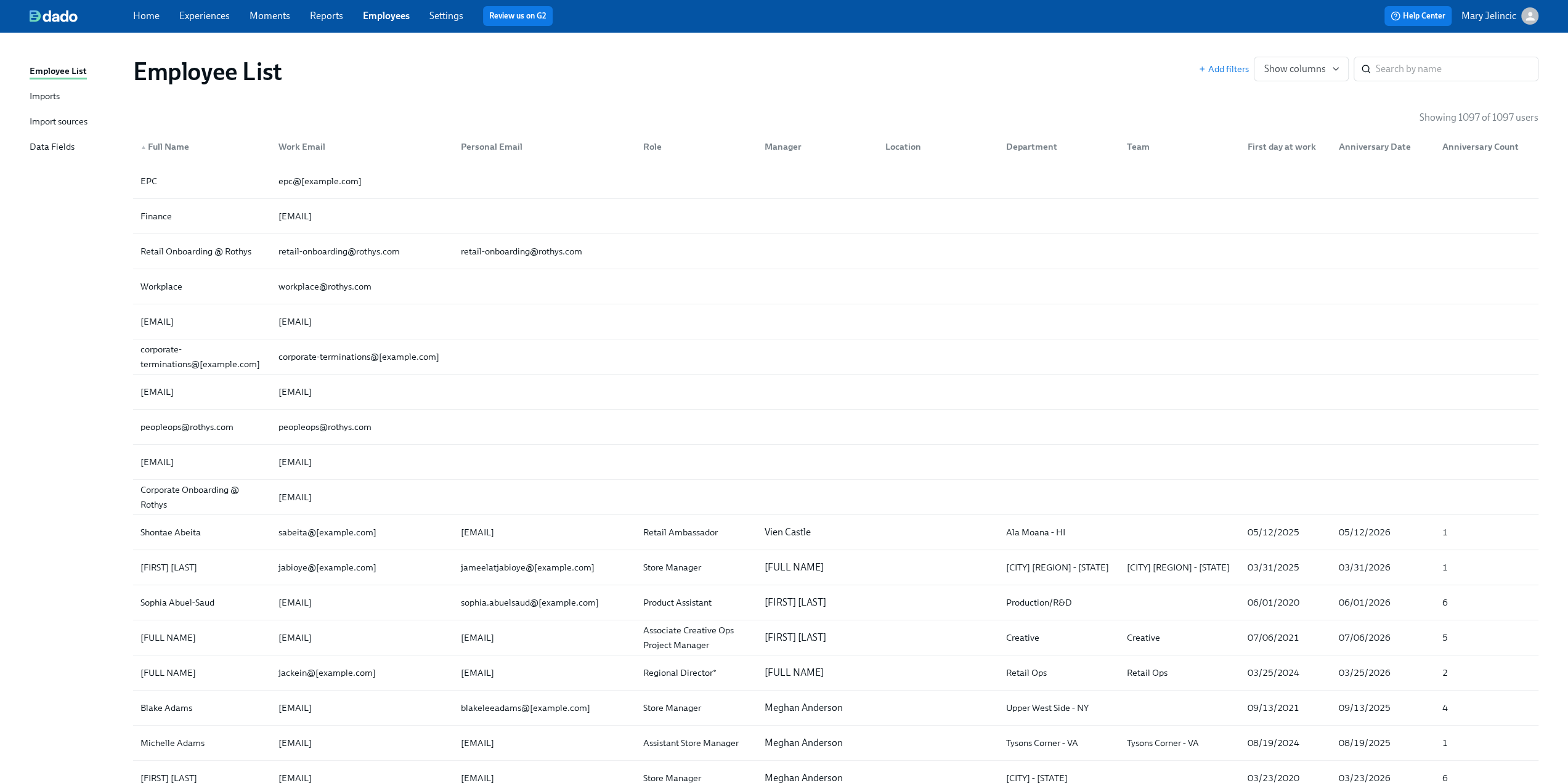 click on "Data Fields" at bounding box center [52, 147] 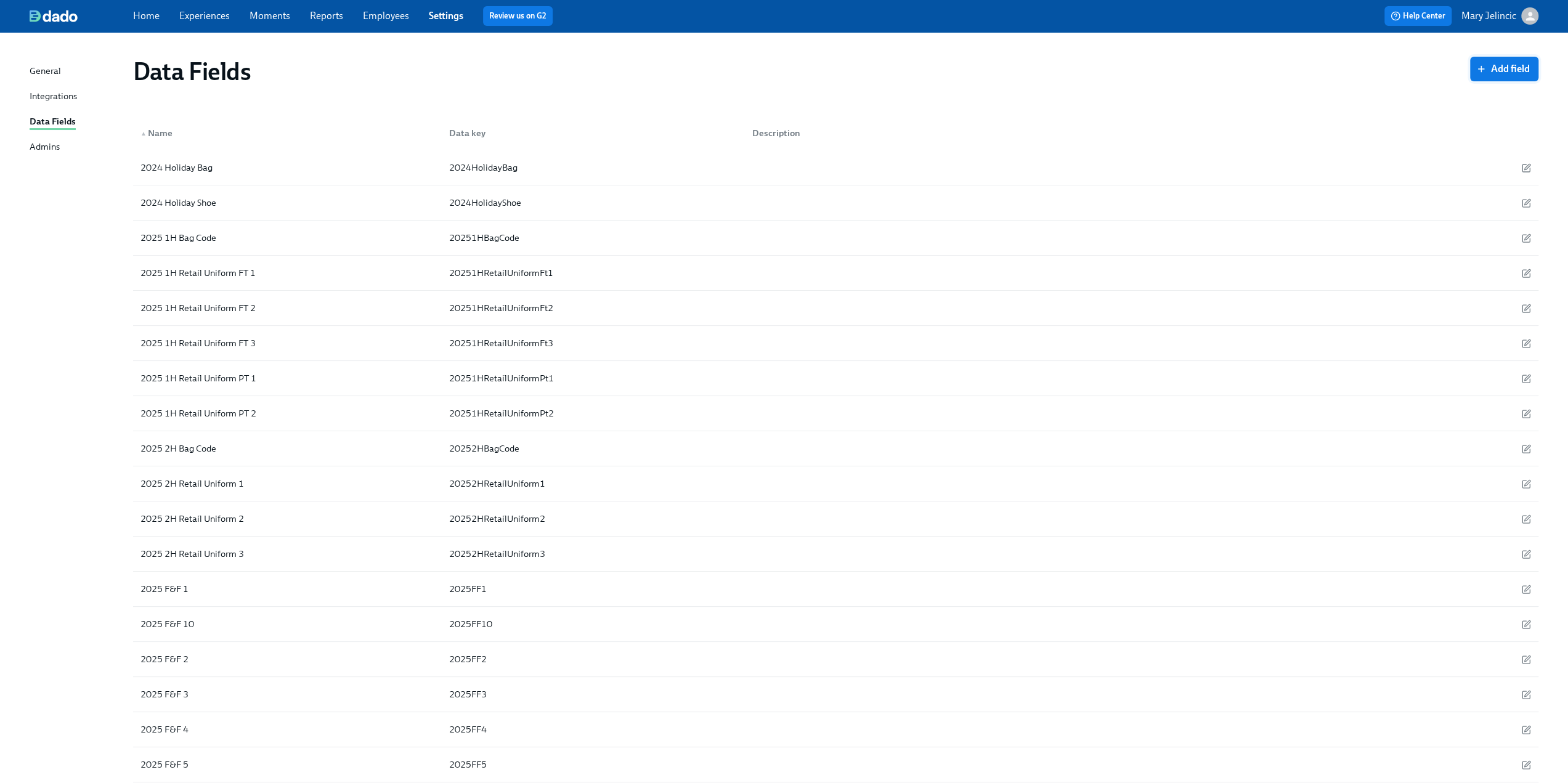 click on "Add field" at bounding box center (1504, 69) 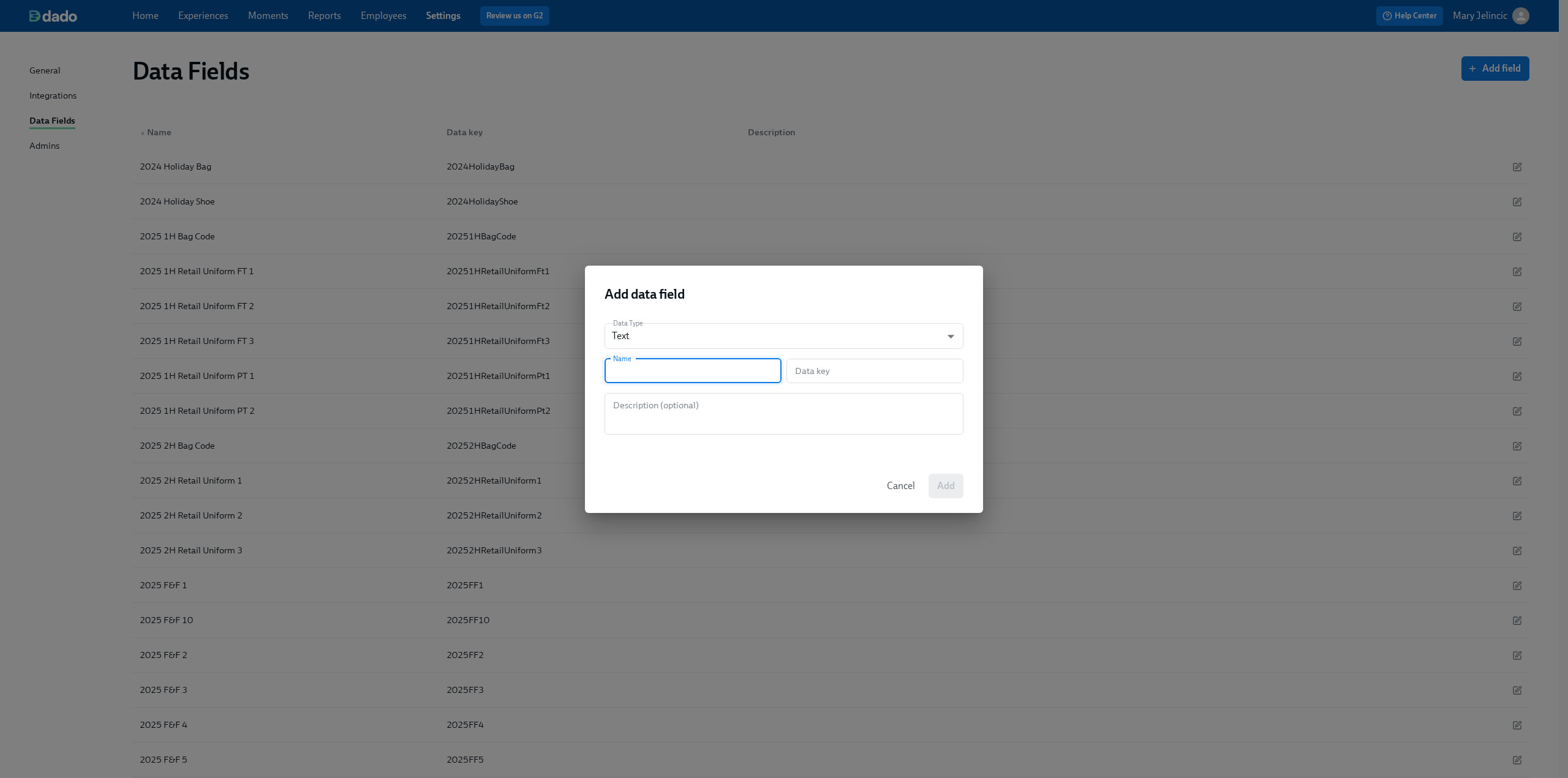 click at bounding box center [693, 371] 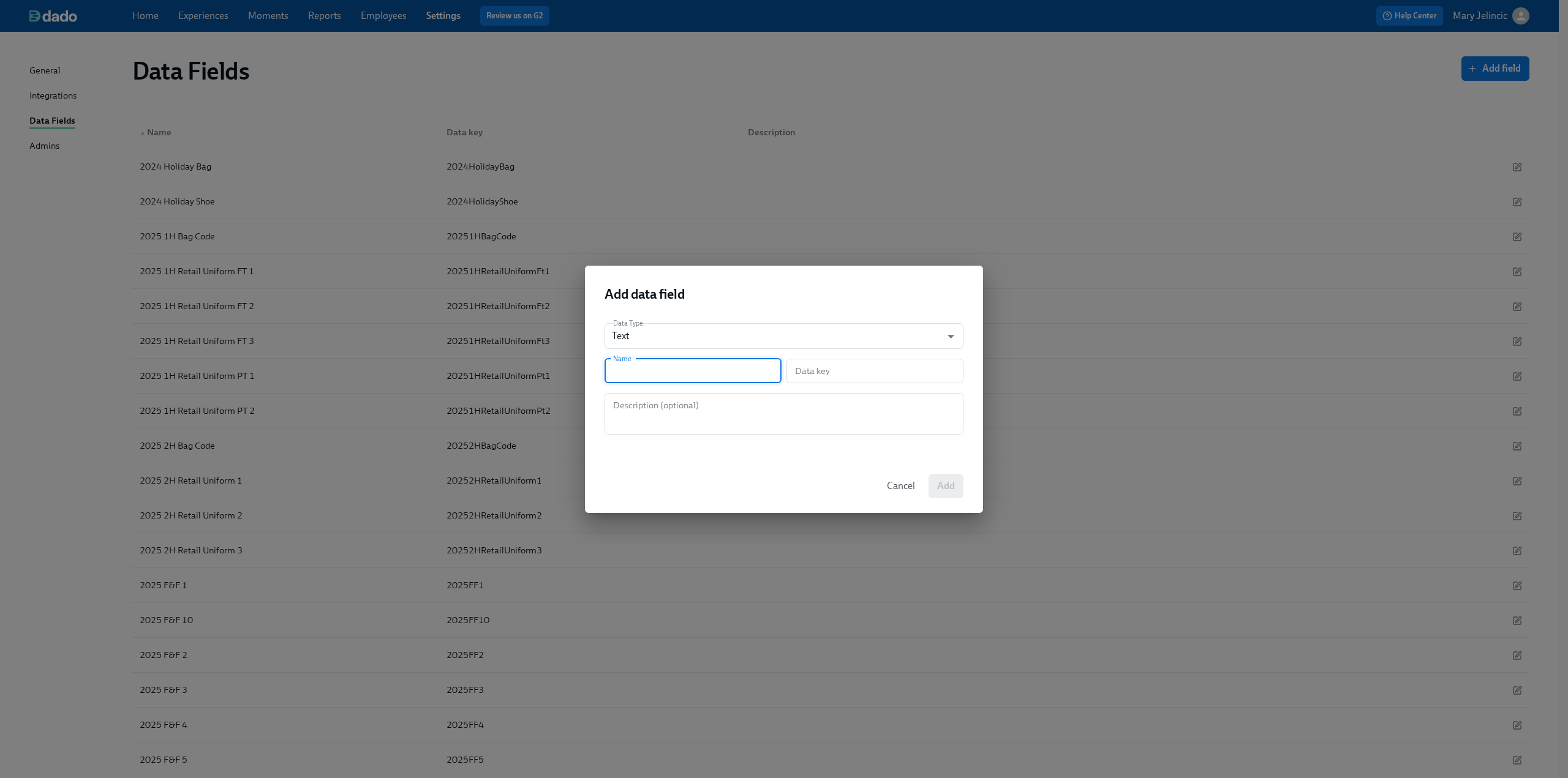 type on "L" 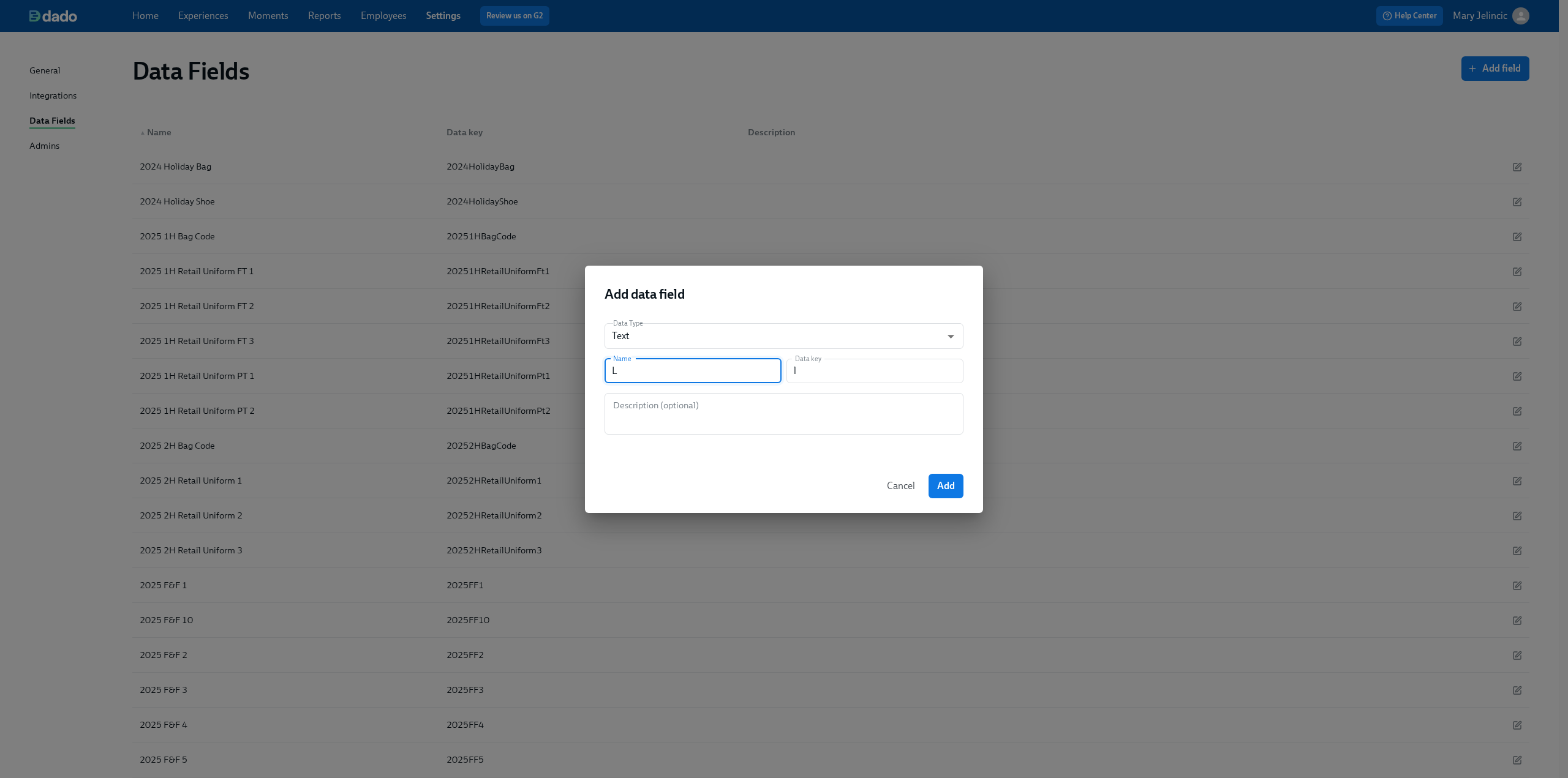 type on "La" 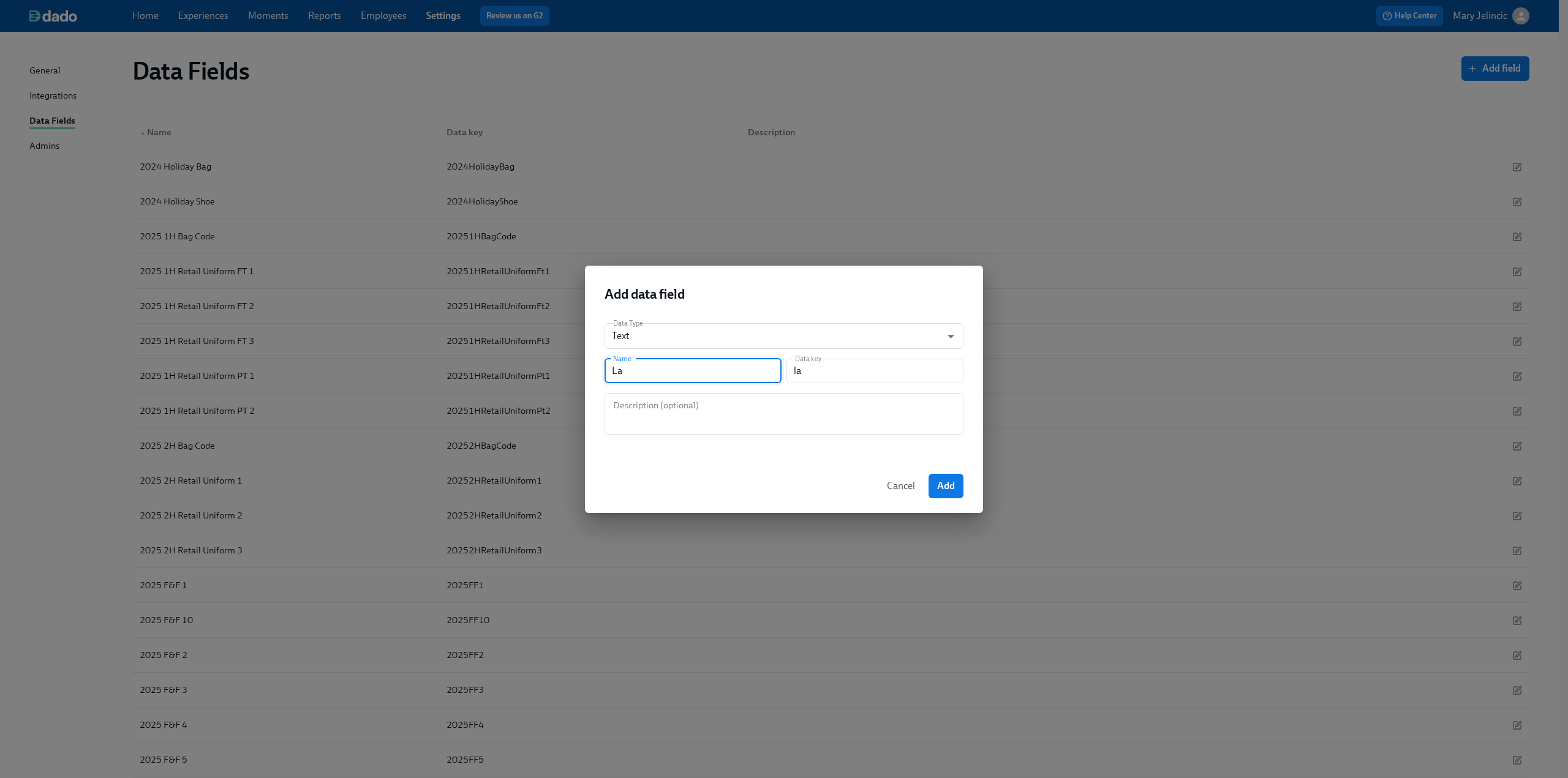 type on "Las" 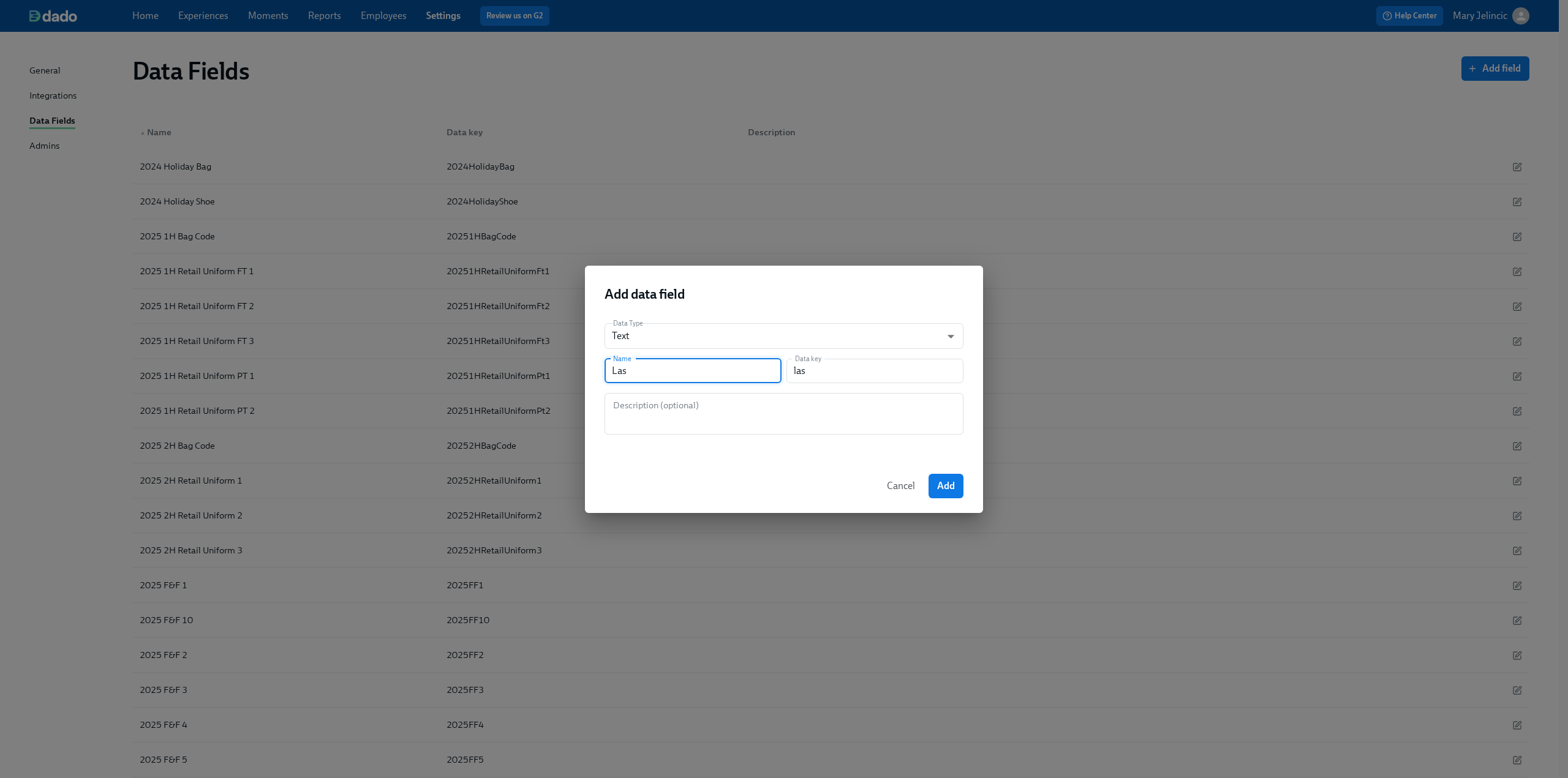 type on "Last" 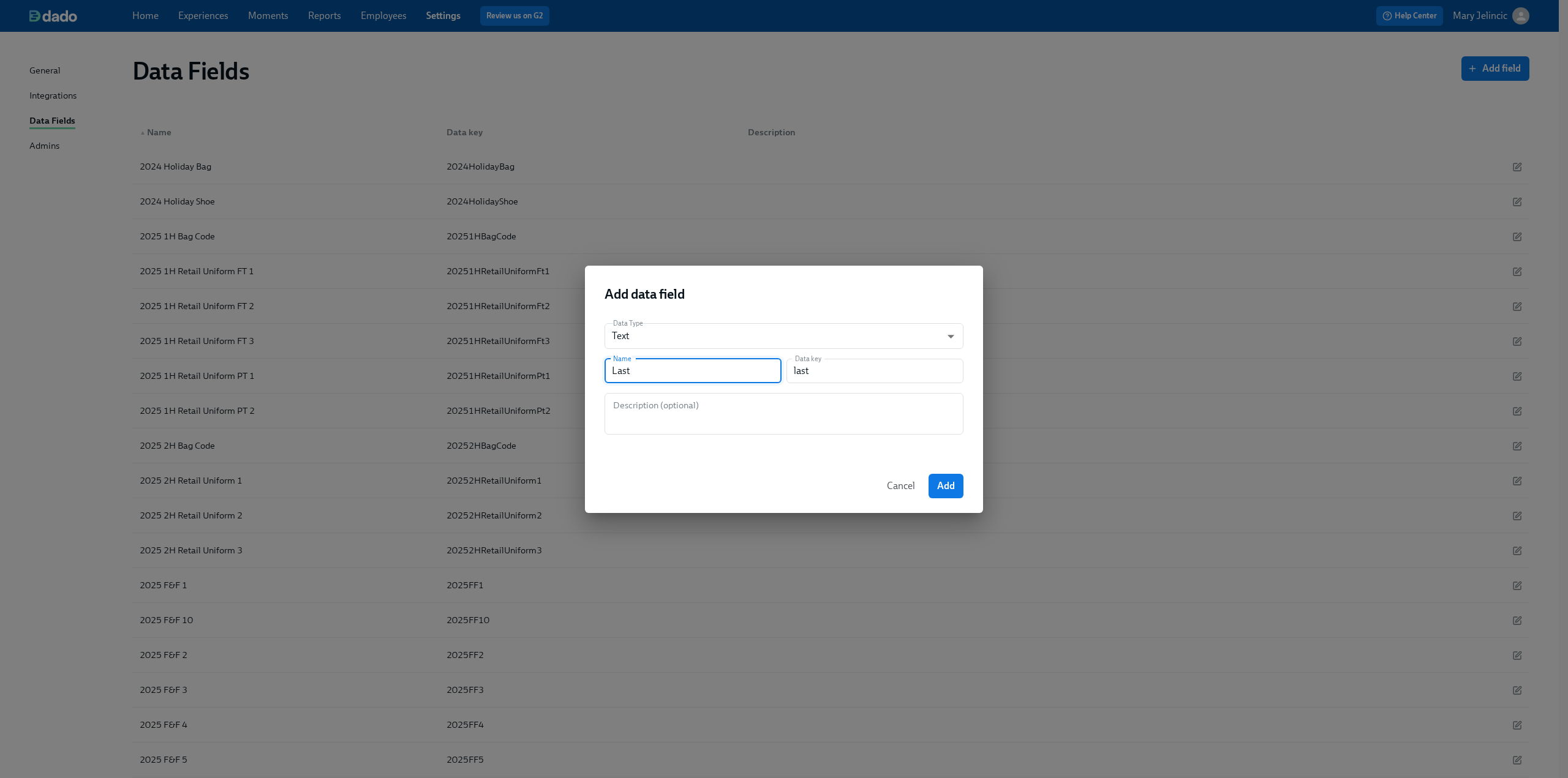 type on "Last S" 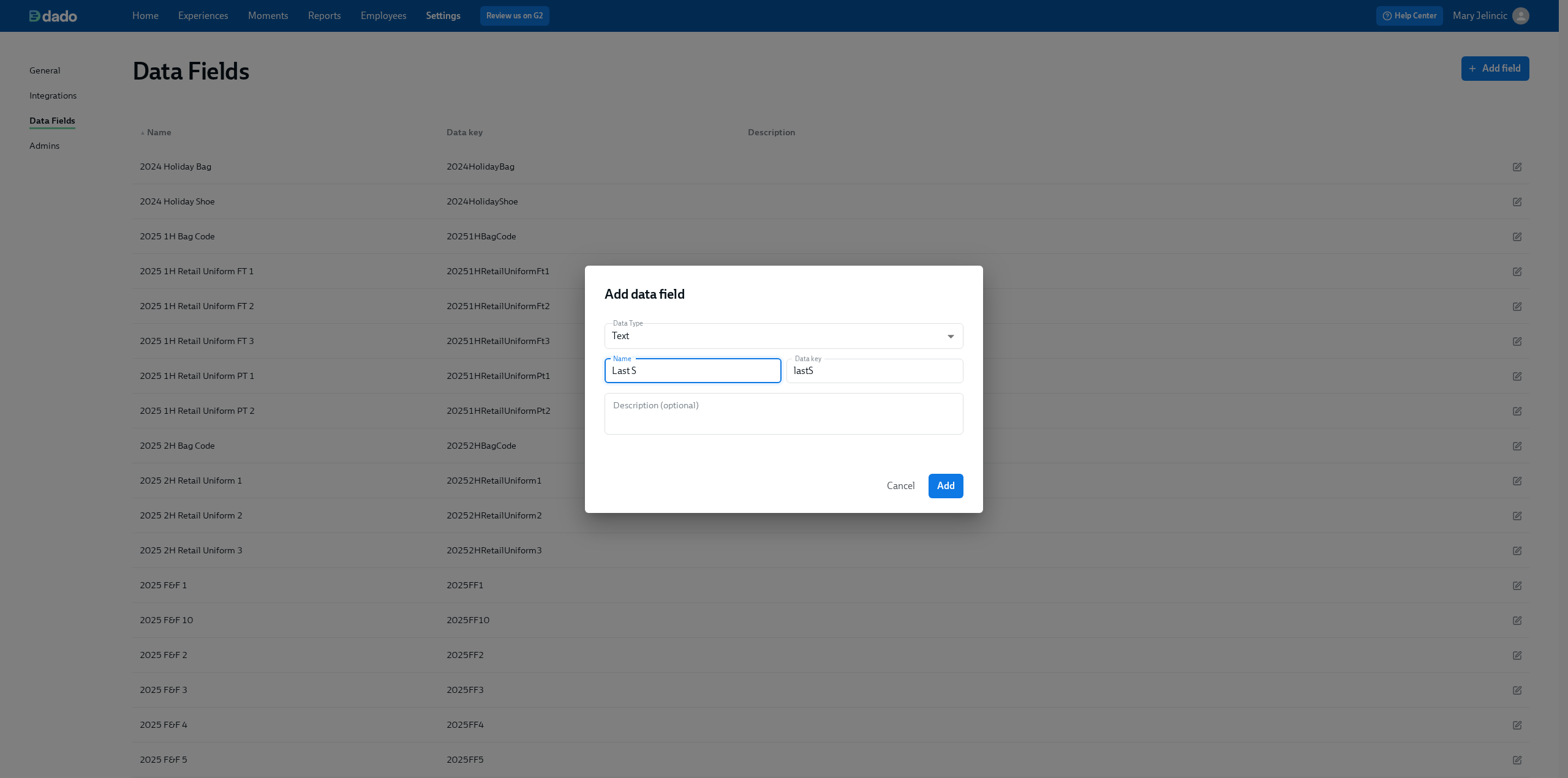type on "Last Sc" 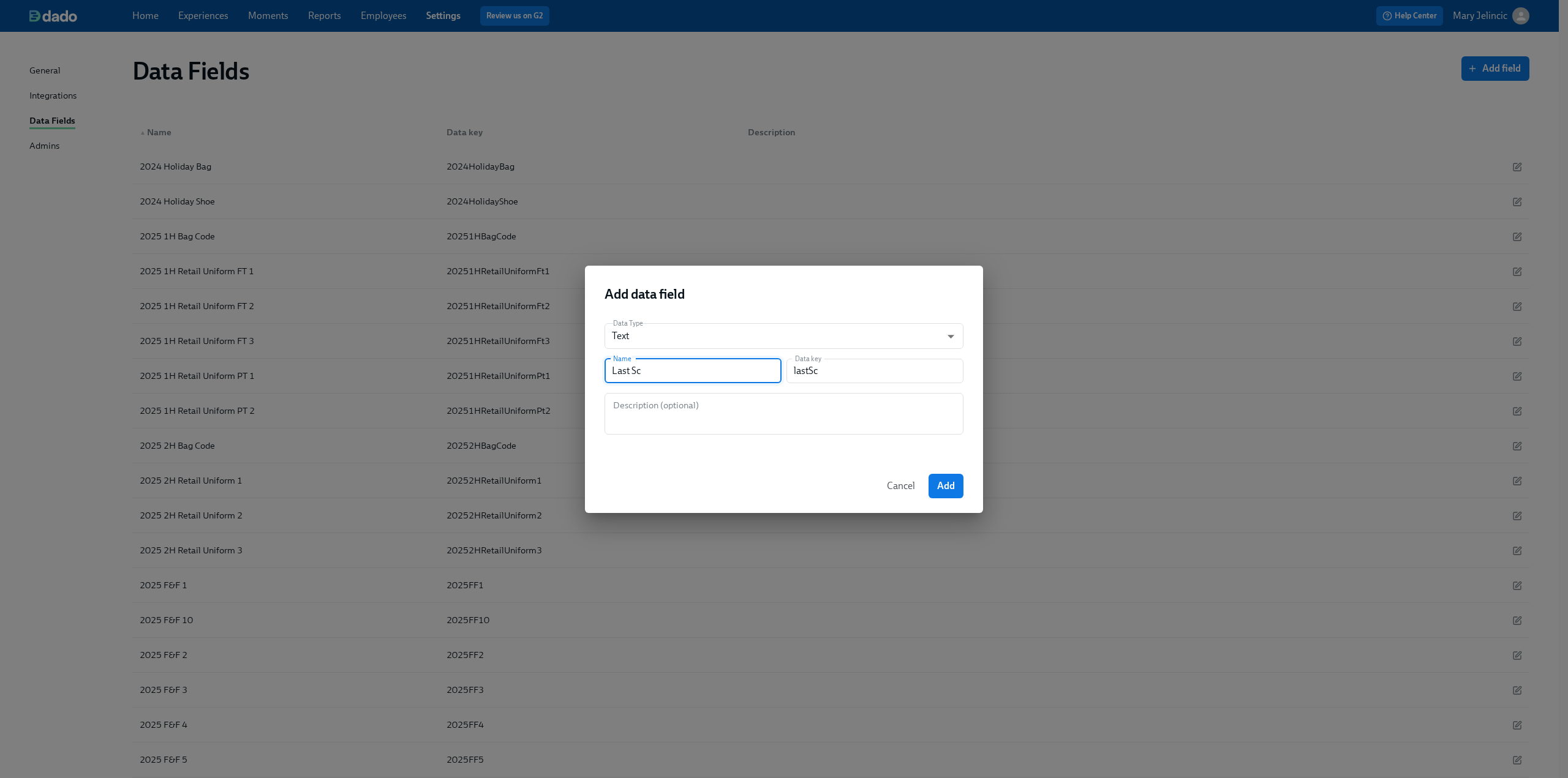 type on "Last Sch" 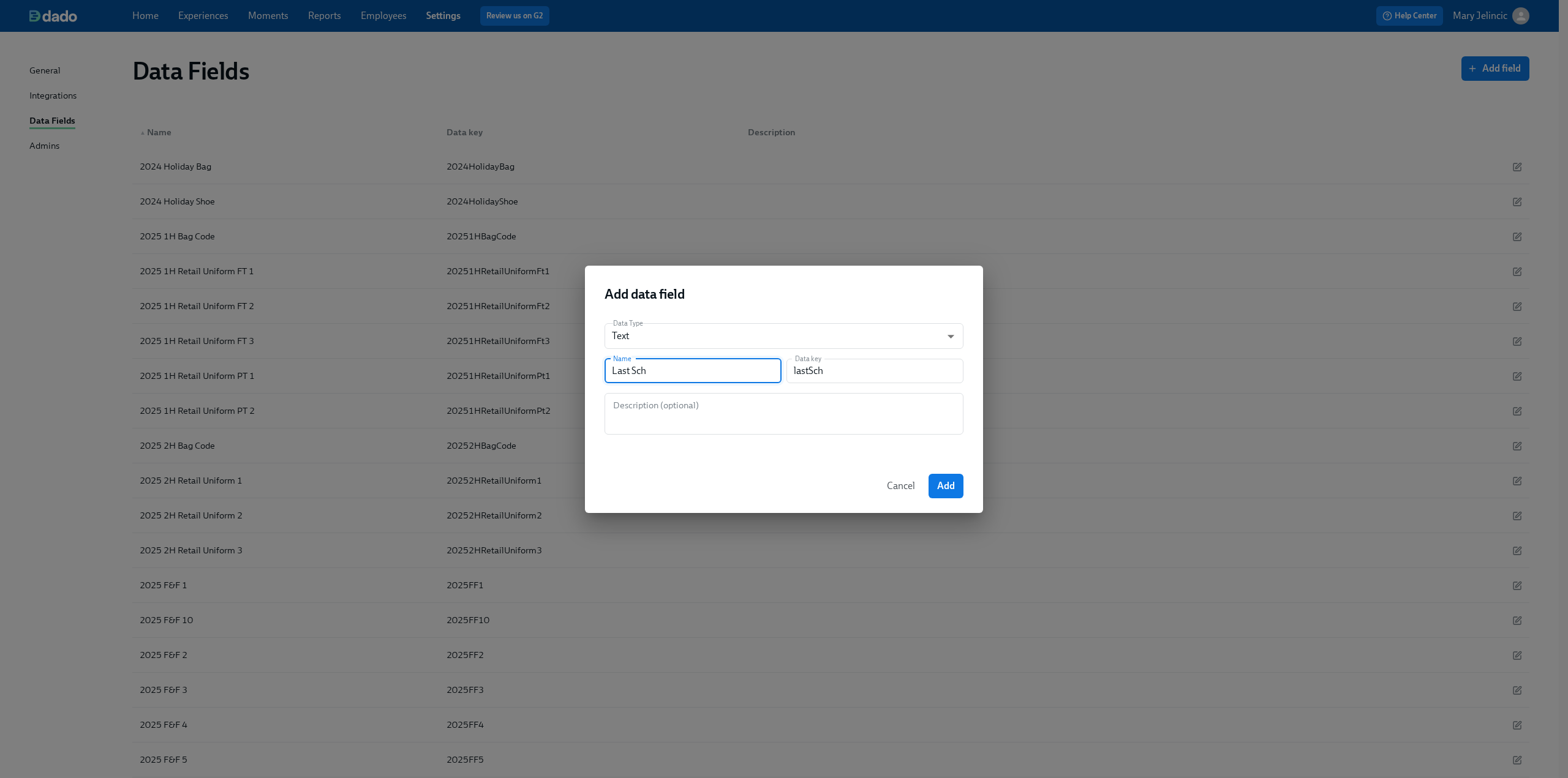 type on "Last Sche" 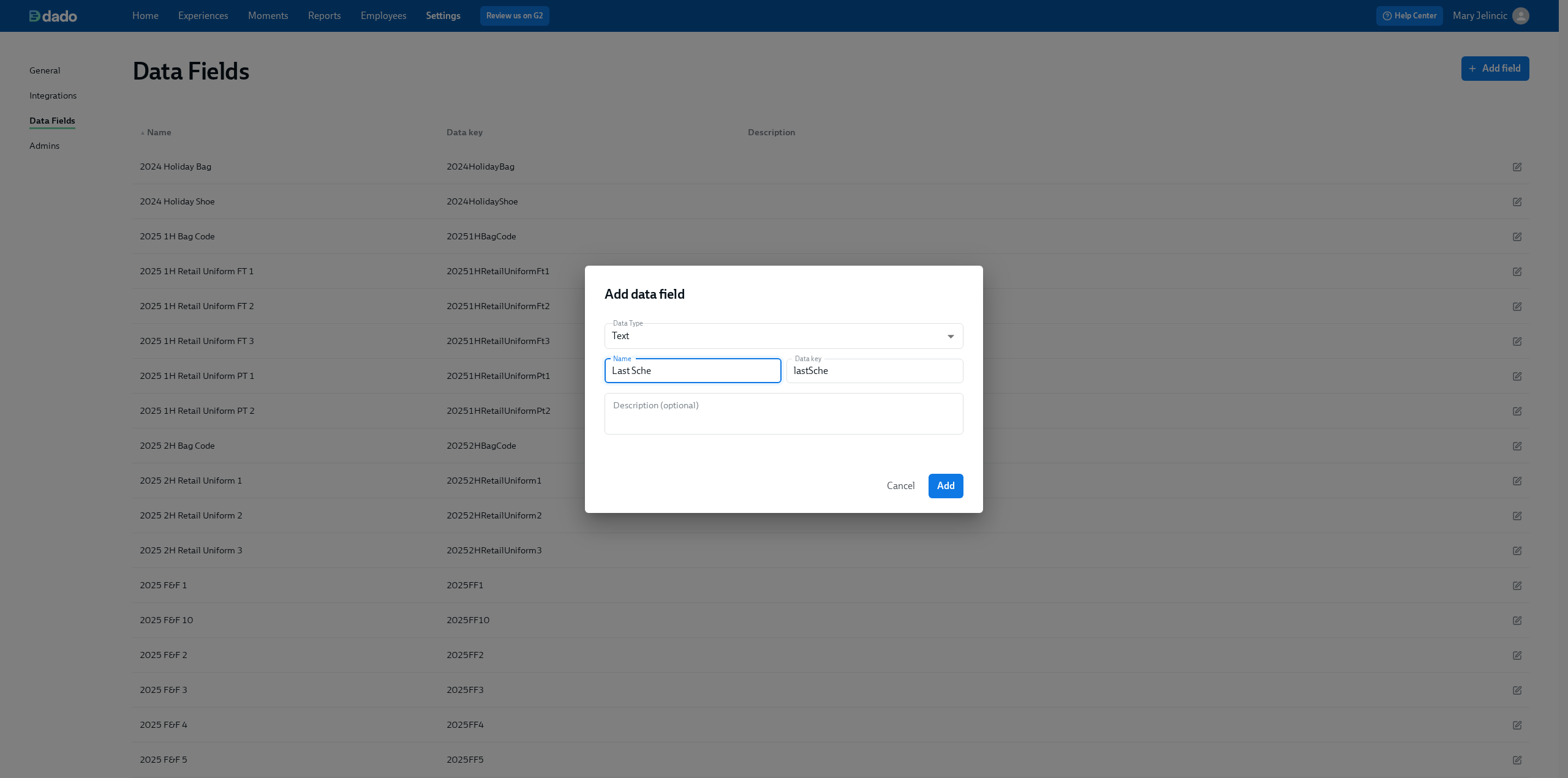 type on "Last Scheu" 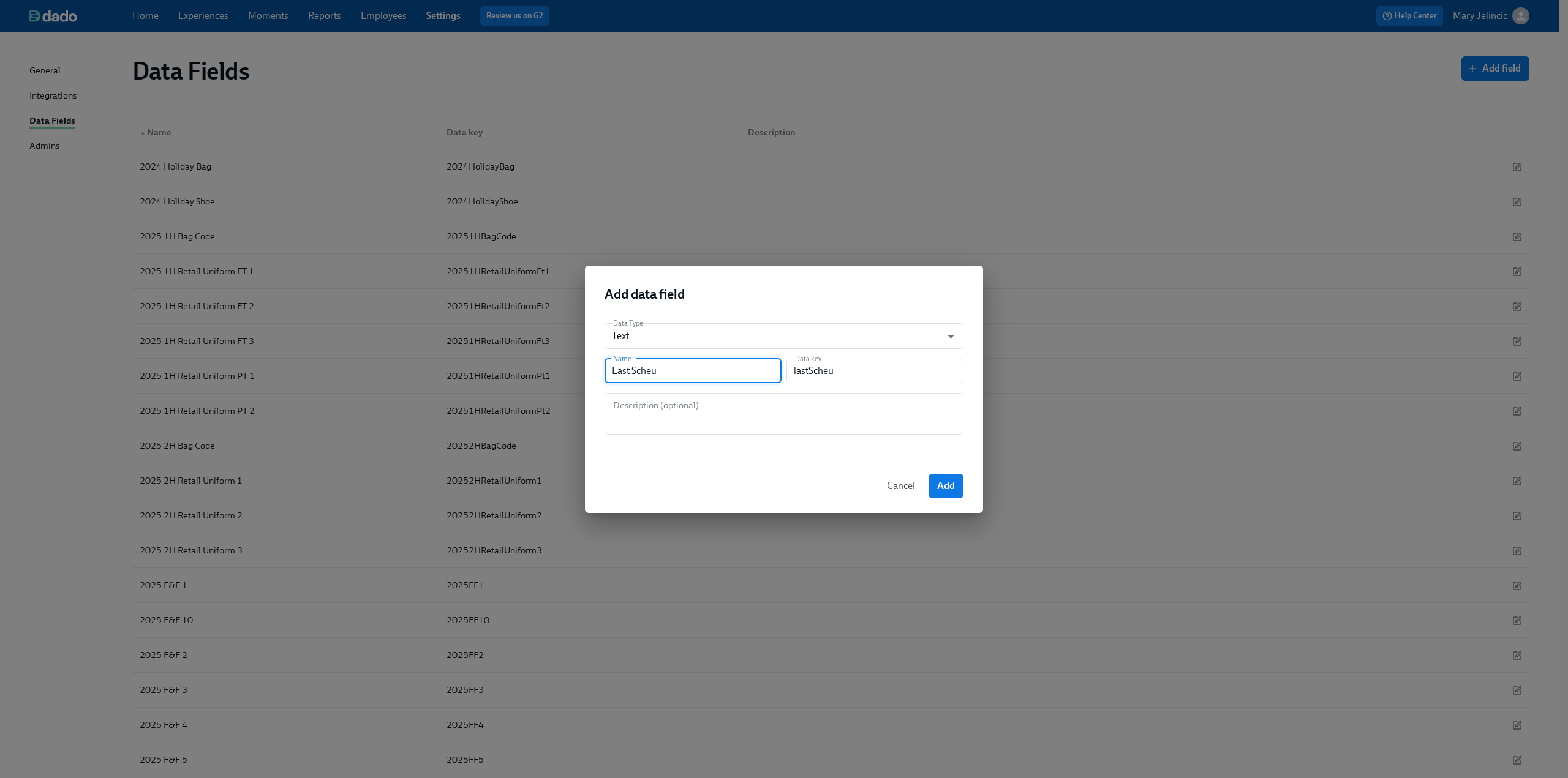 type on "Last Sche" 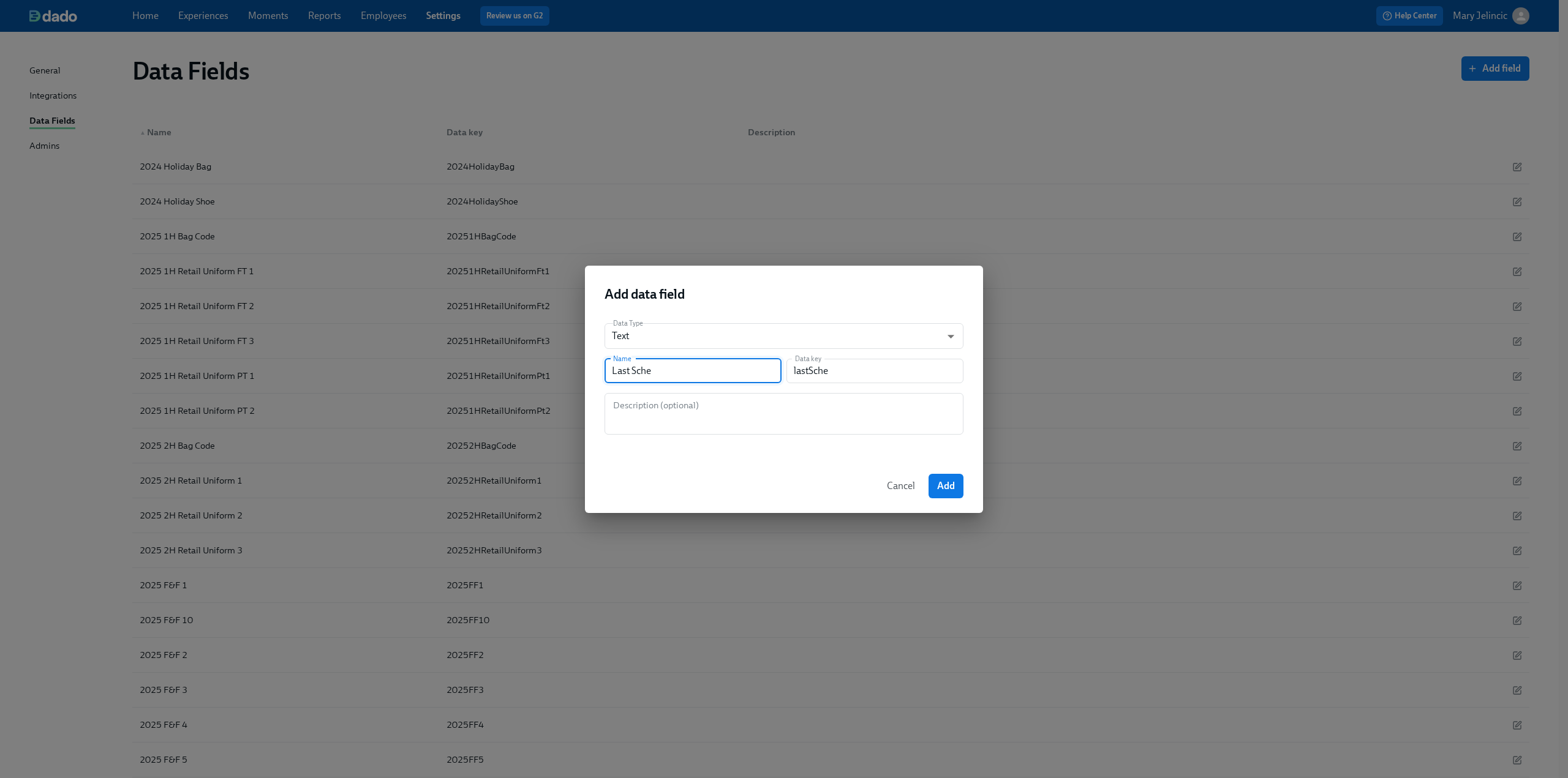 type on "Last Sched" 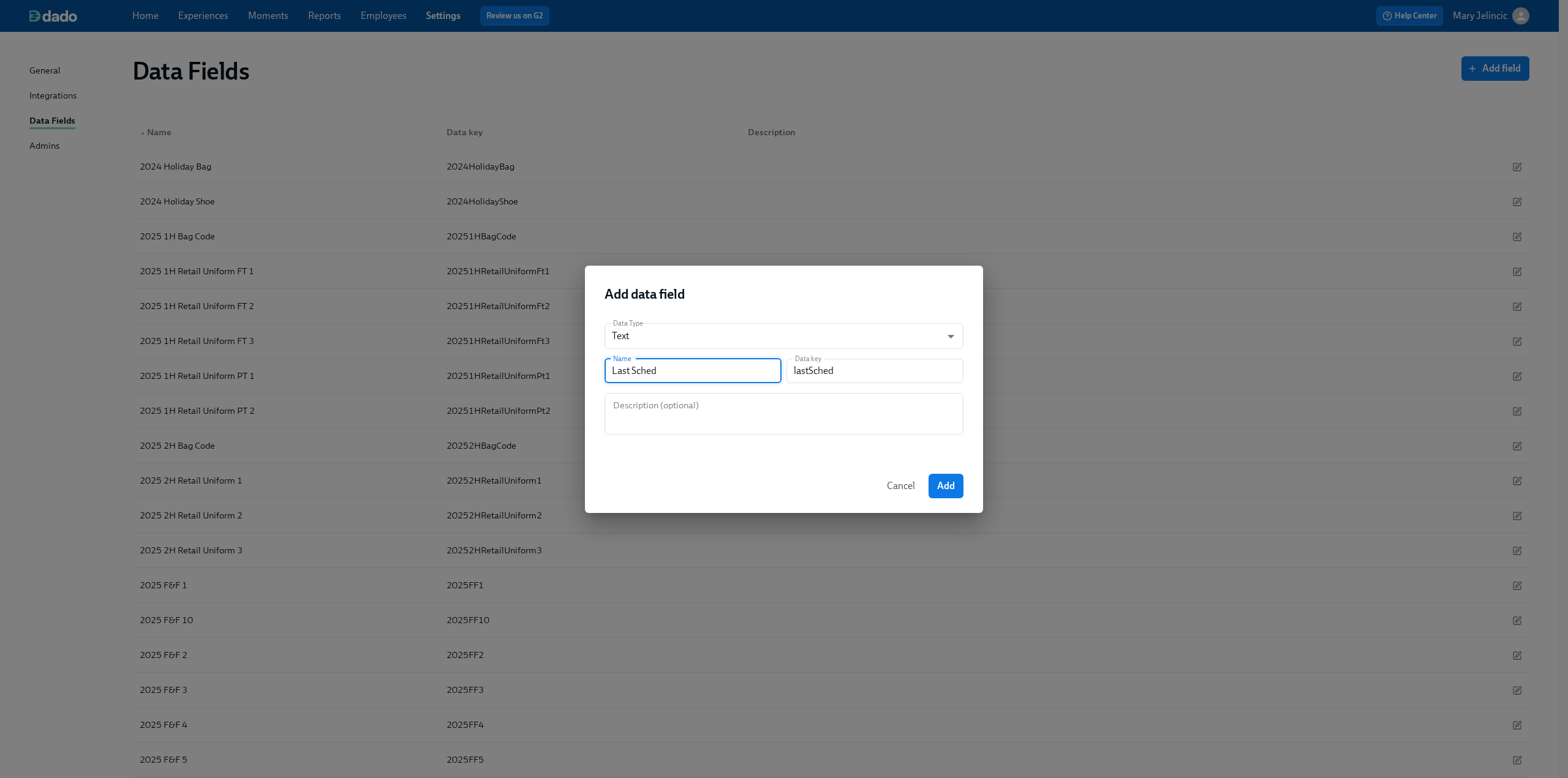 type on "Last Schedu" 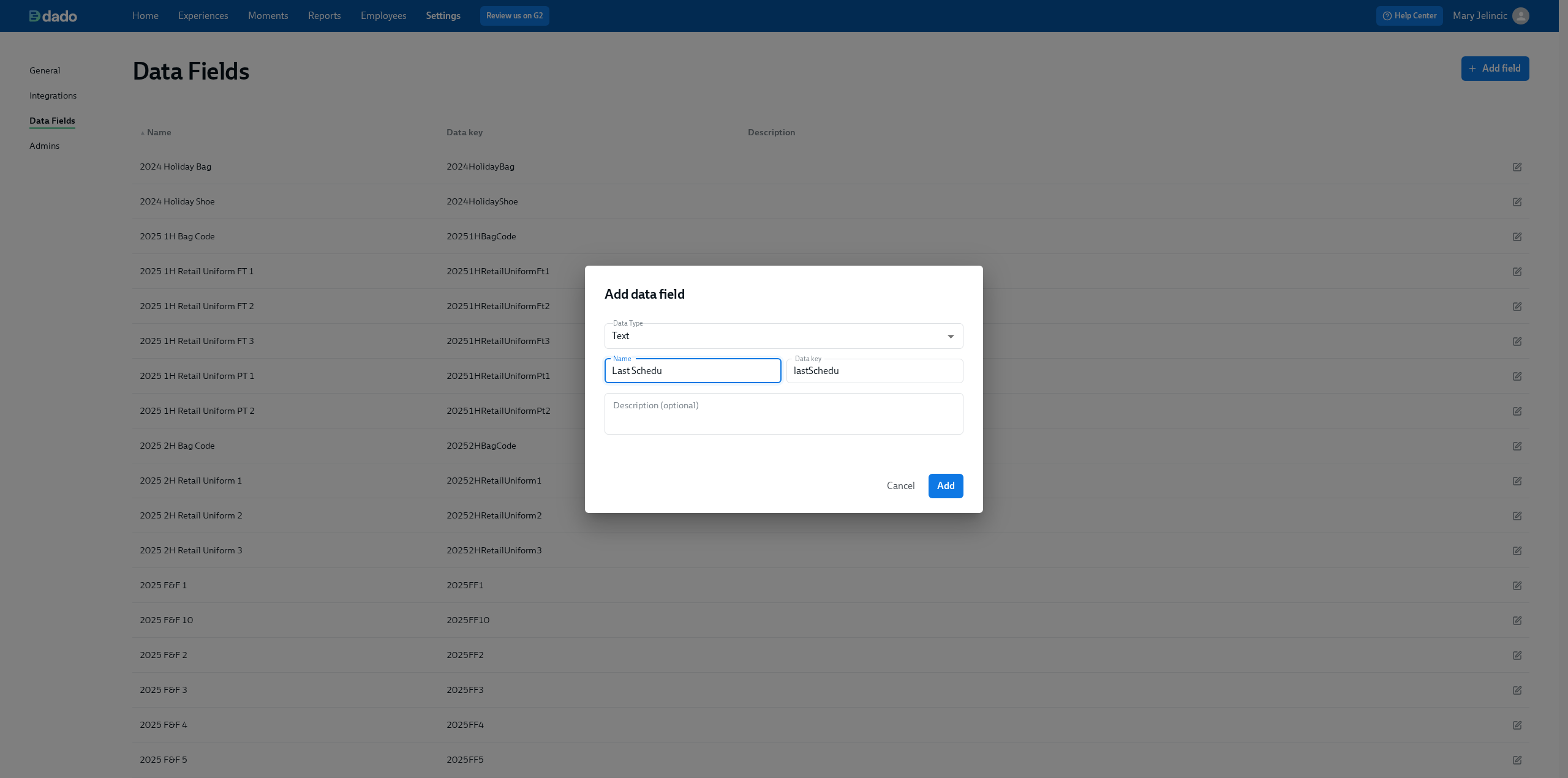 type on "Last Schedul" 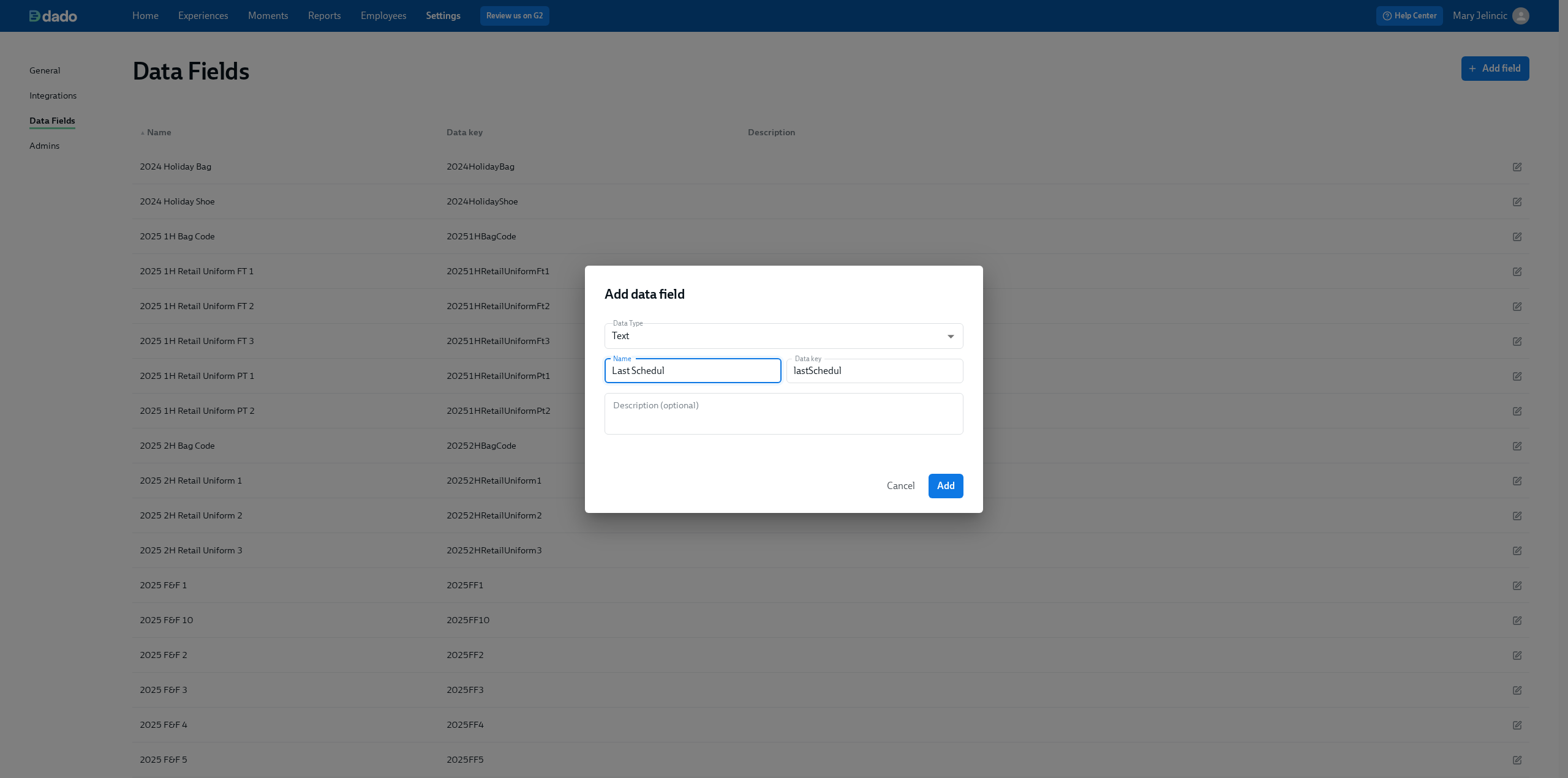 type on "Last Schedule" 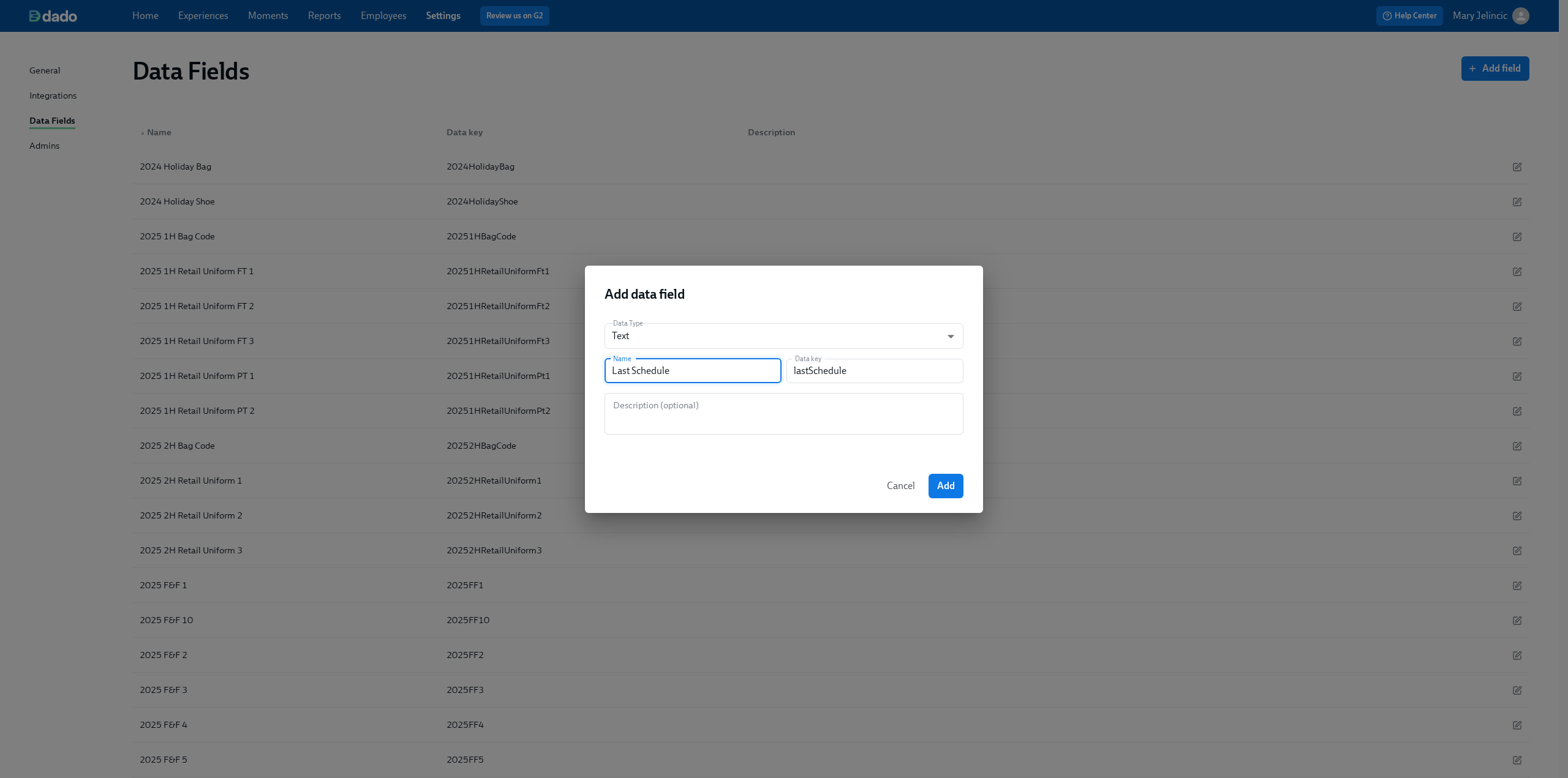 type on "Last Scheduled" 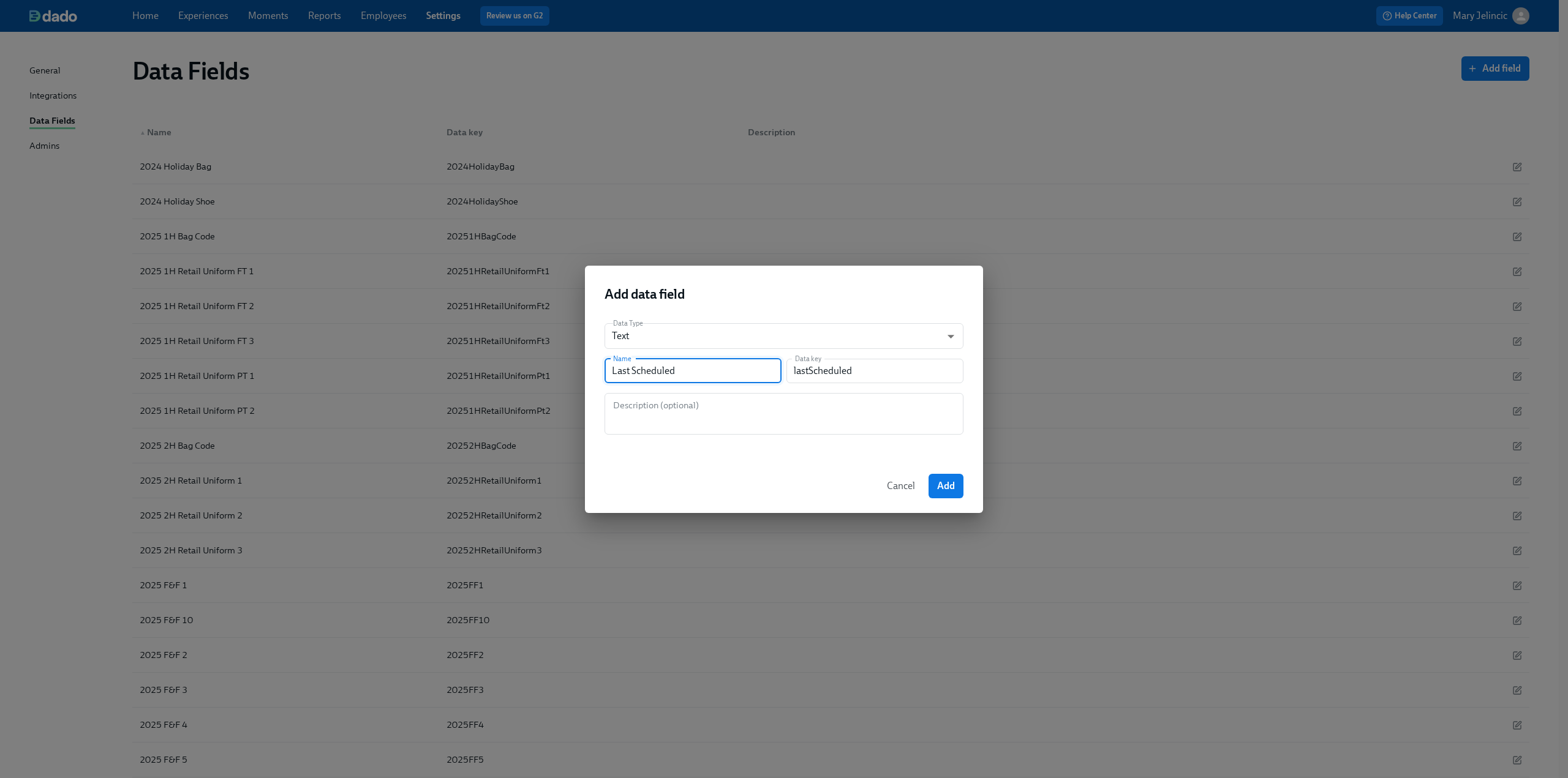 type on "Last Scheduled D" 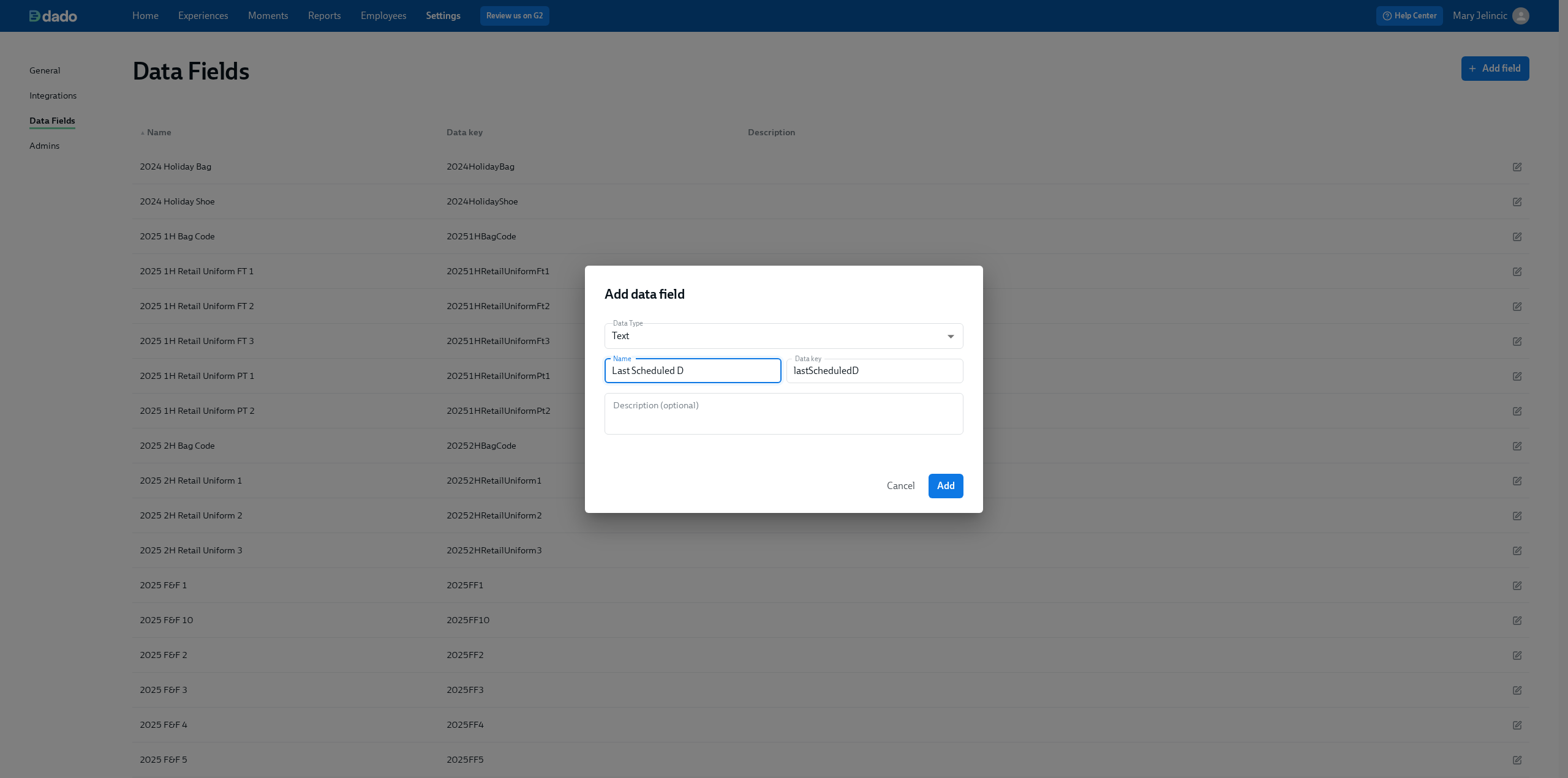 type on "Last Scheduled Da" 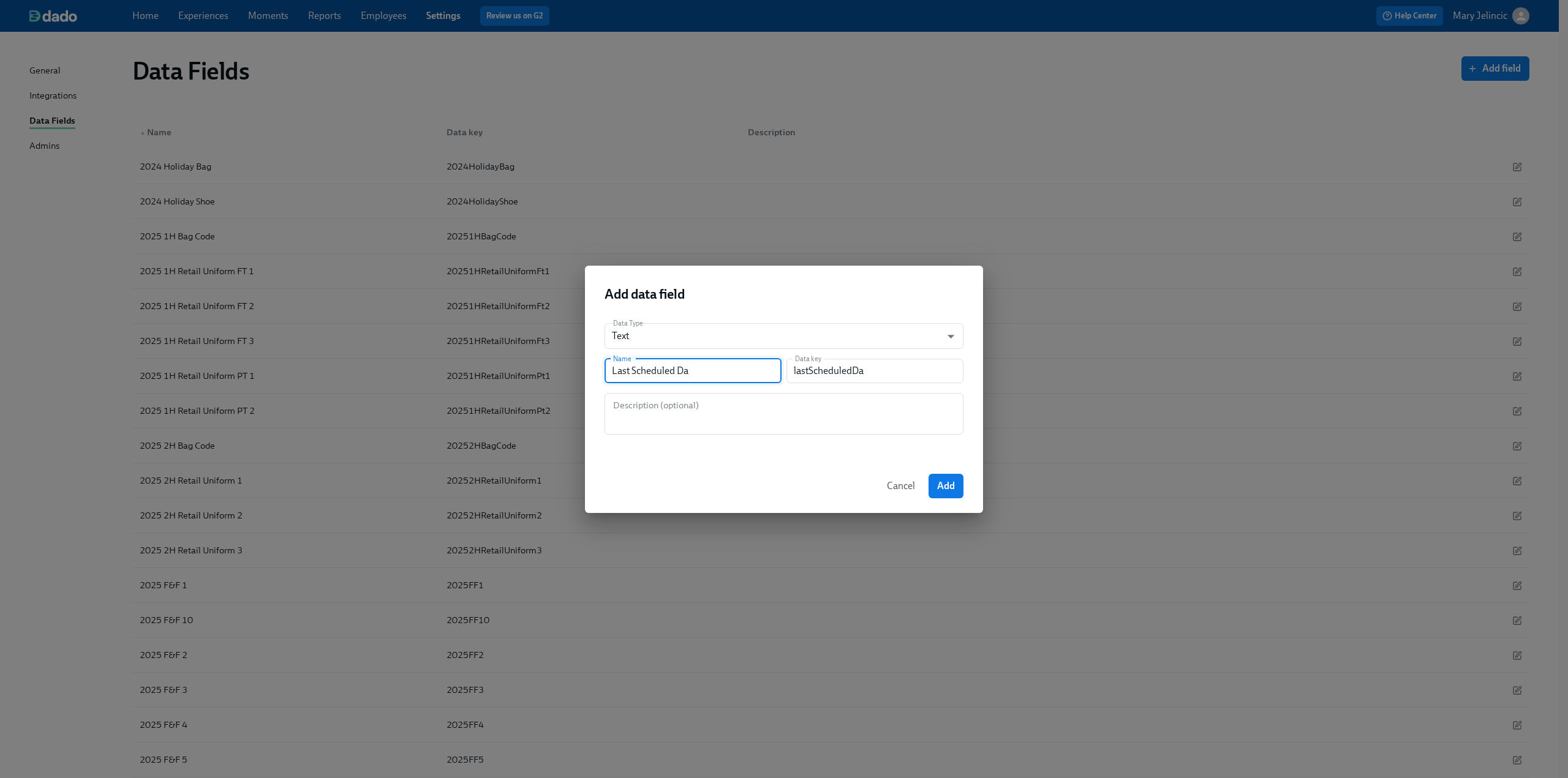 type on "Last Scheduled Day" 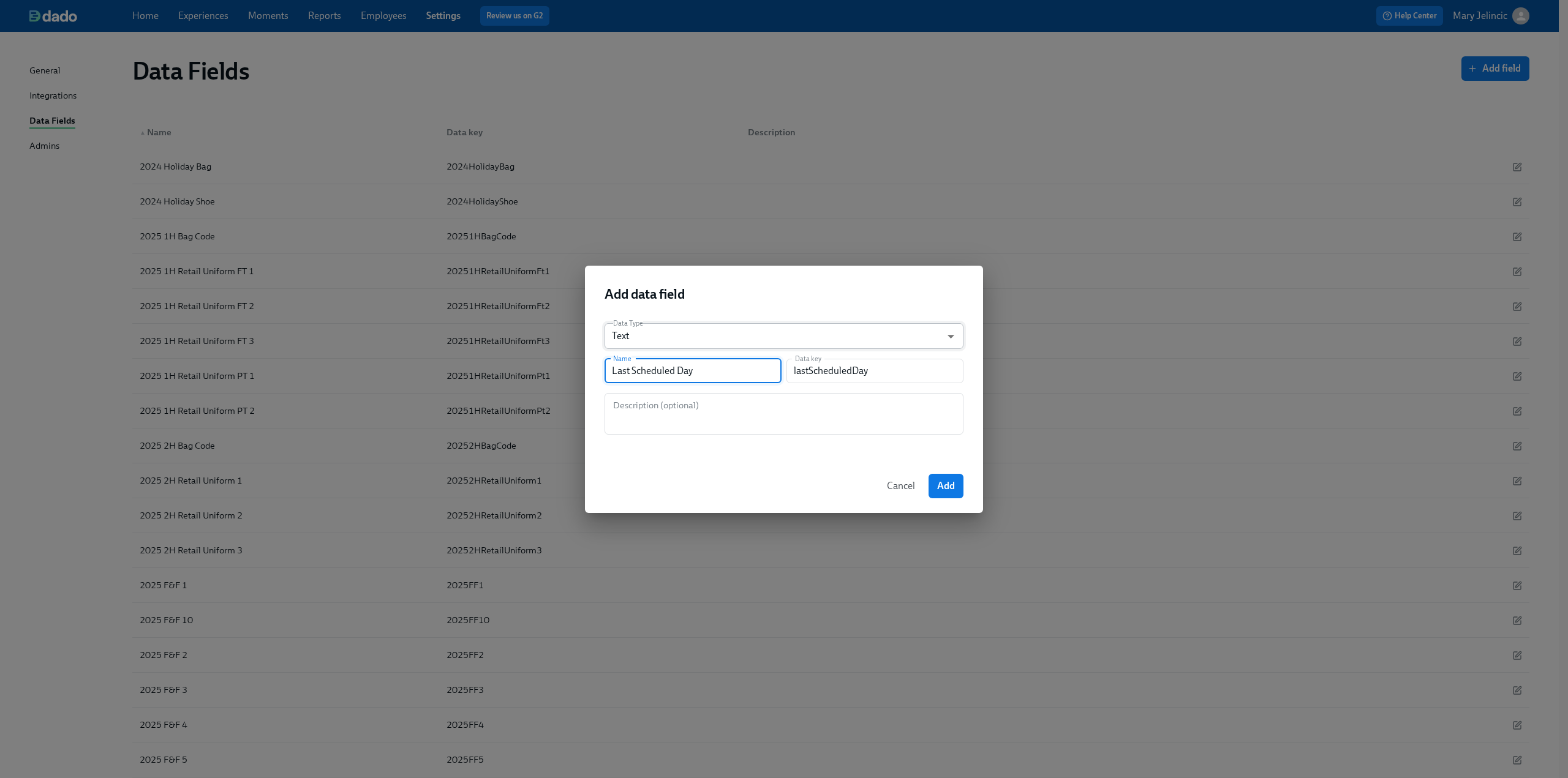 type on "Last Scheduled Day" 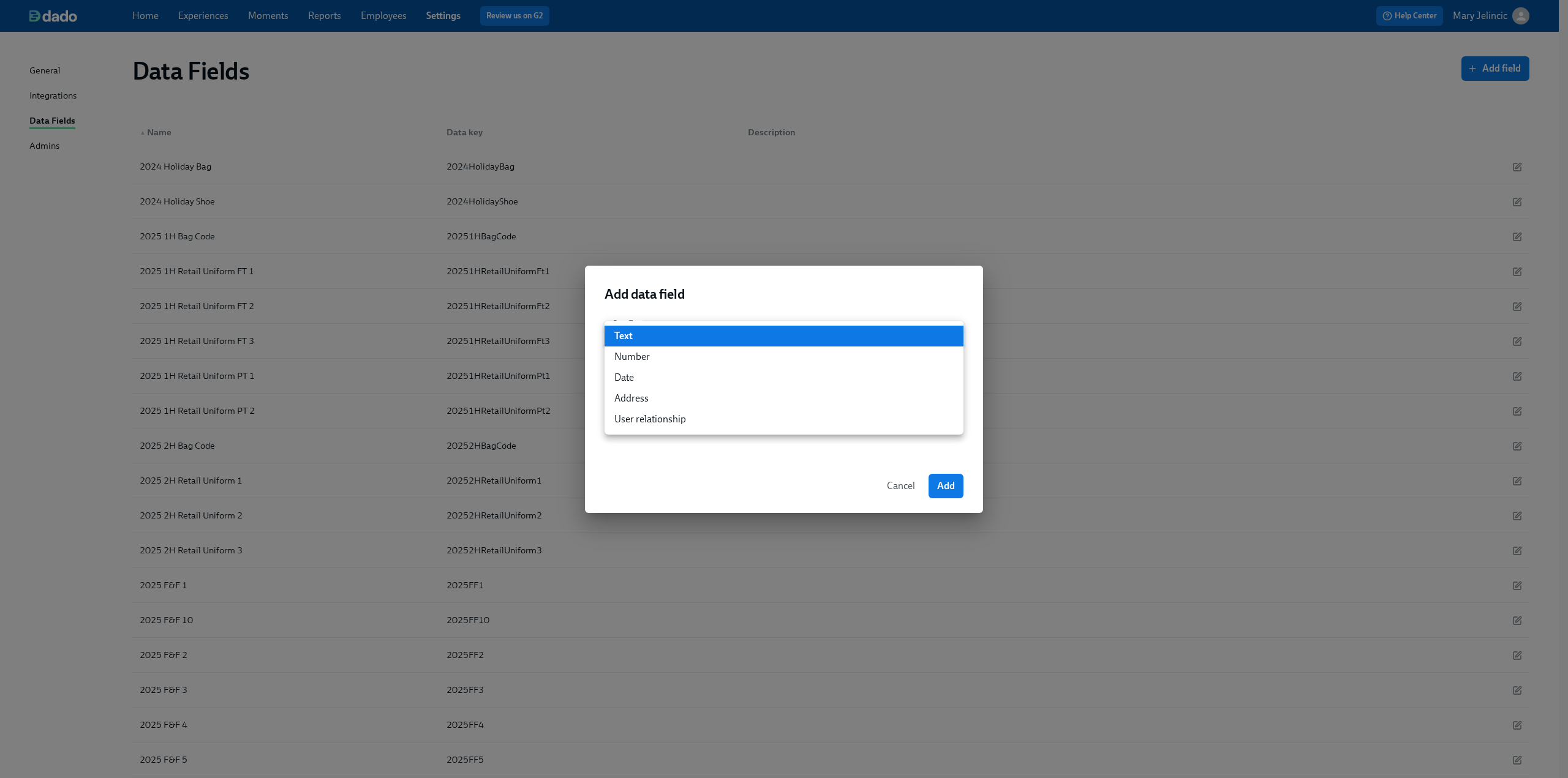 click on "Home Experiences Moments Reports Employees Settings Review us on G2 Help Center Mary Jelincic General Integrations Data Fields Admins Data Fields Add field ▲ Name Data key Description 2024 Holiday Bag 2024HolidayBag 2024 Holiday Shoe 2024HolidayShoe 2025 1H Bag Code 20251HBagCode 2025 1H Retail Uniform FT 1 20251HRetailUniformFt1 2025 1H Retail Uniform FT 2 20251HRetailUniformFt2 2025 1H Retail Uniform FT 3 20251HRetailUniformFt3 2025 1H Retail Uniform PT 1 20251HRetailUniformPt1 2025 1H Retail Uniform PT 2 20251HRetailUniformPt2 2025 2H Bag Code 20252HBagCode 2025 2H Retail Uniform 1 20252HRetailUniform1 2025 2H Retail Uniform 2 20252HRetailUniform2 2025 2H Retail Uniform 3 20252HRetailUniform3 2025 F&F 1 2025FF1 2025 F&F 10 2025FF10 2025 F&F 2 2025FF2 2025 F&F 3 2025FF3 2025 F&F 4 2025FF4 2025 F&F 5 2025FF5 2025 F&F 6 2025FF6 2025 F&F 7 2025FF7 2025 F&F 8 2025FF8 2025 F&F 9 2025FF9 2025 Q1 Shoe Code 1 2025Q1ShoeCode1 2025 Q1 Shoe Code 2 2025Q1ShoeCode2 2025 Q2 Shoe Code 1 2025Q2ShoeCode1" at bounding box center (784, 1967) 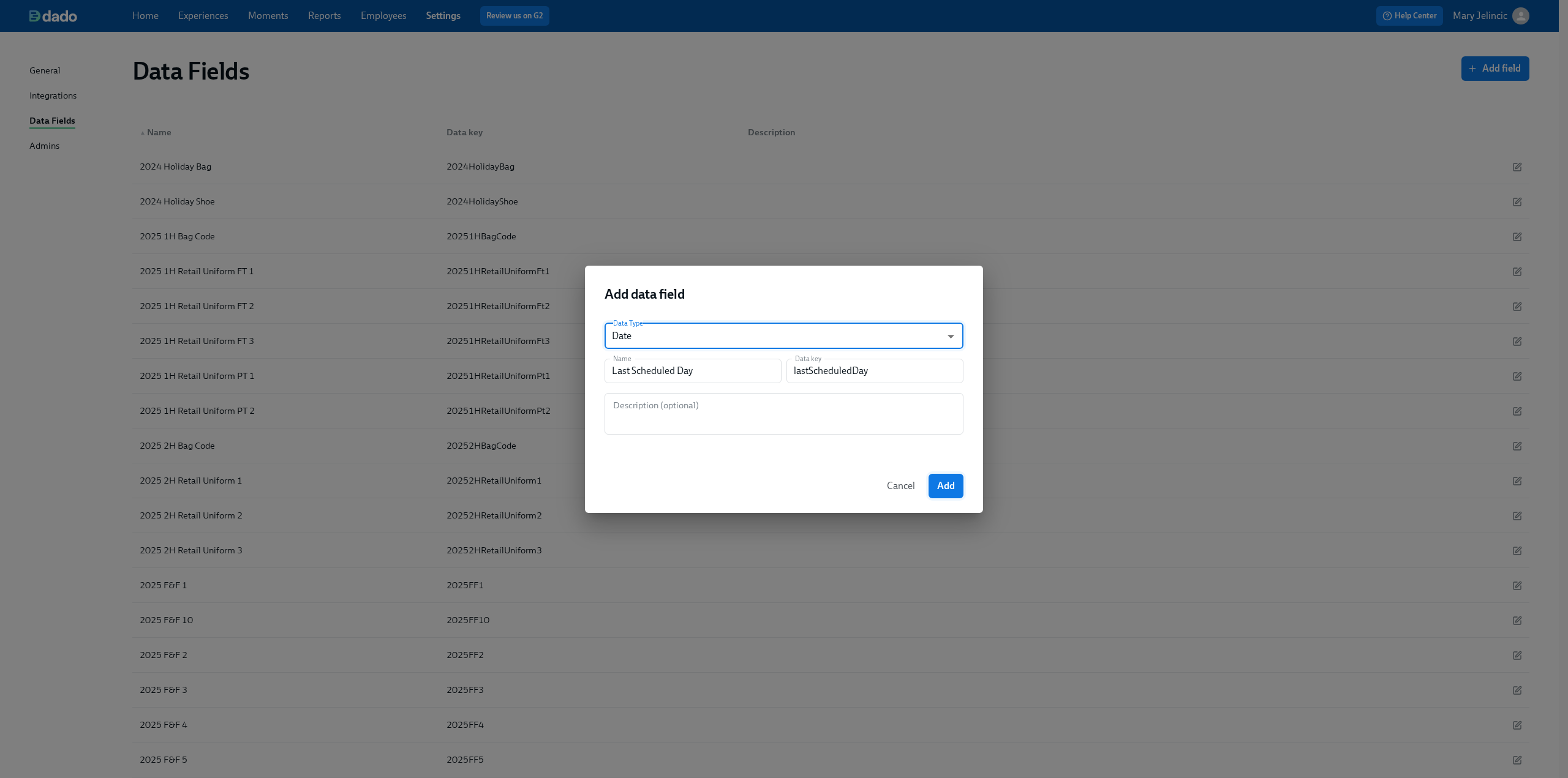 click on "Add" at bounding box center [946, 486] 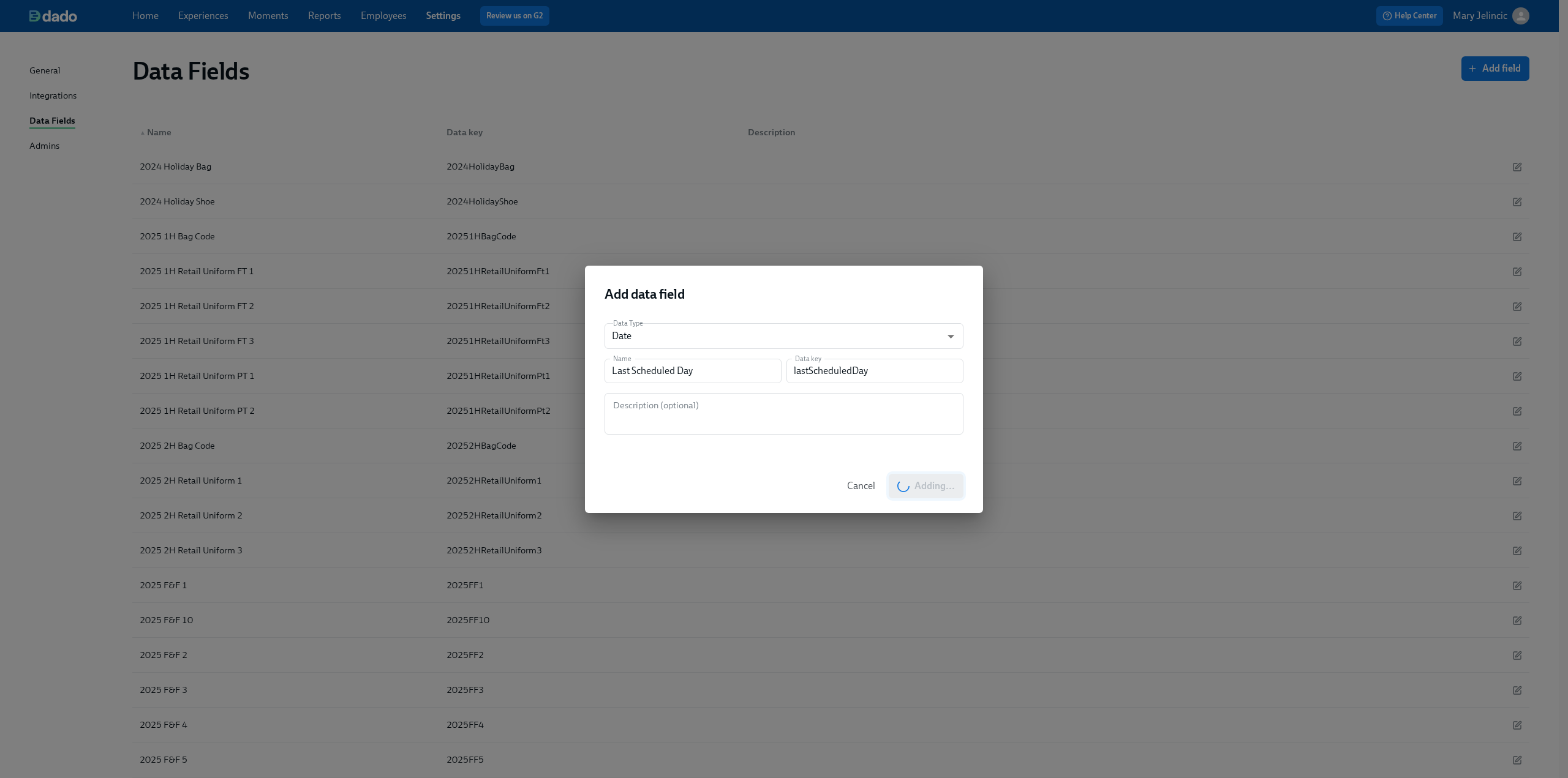 type on "string" 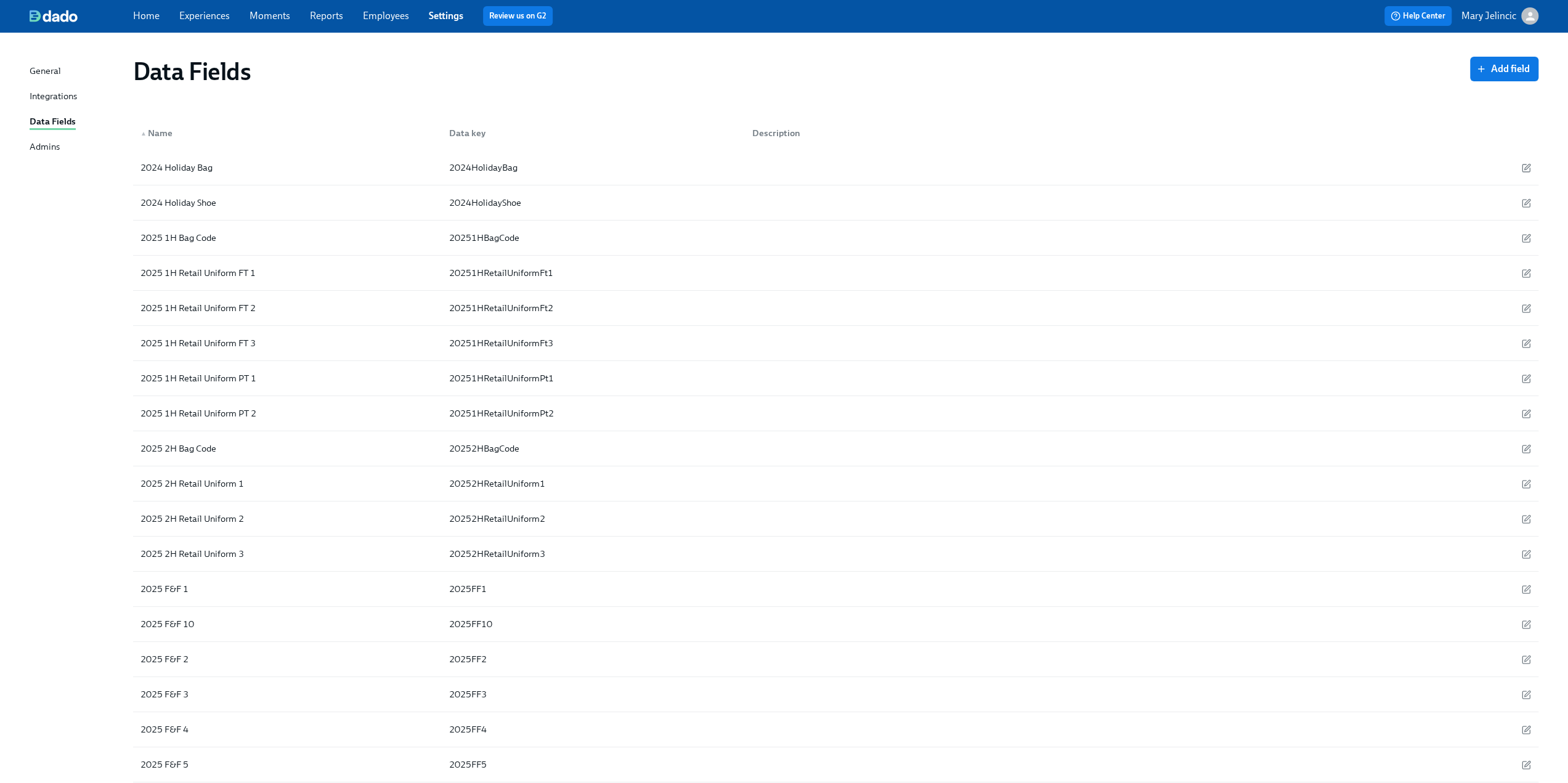click on "Experiences" at bounding box center (205, 15) 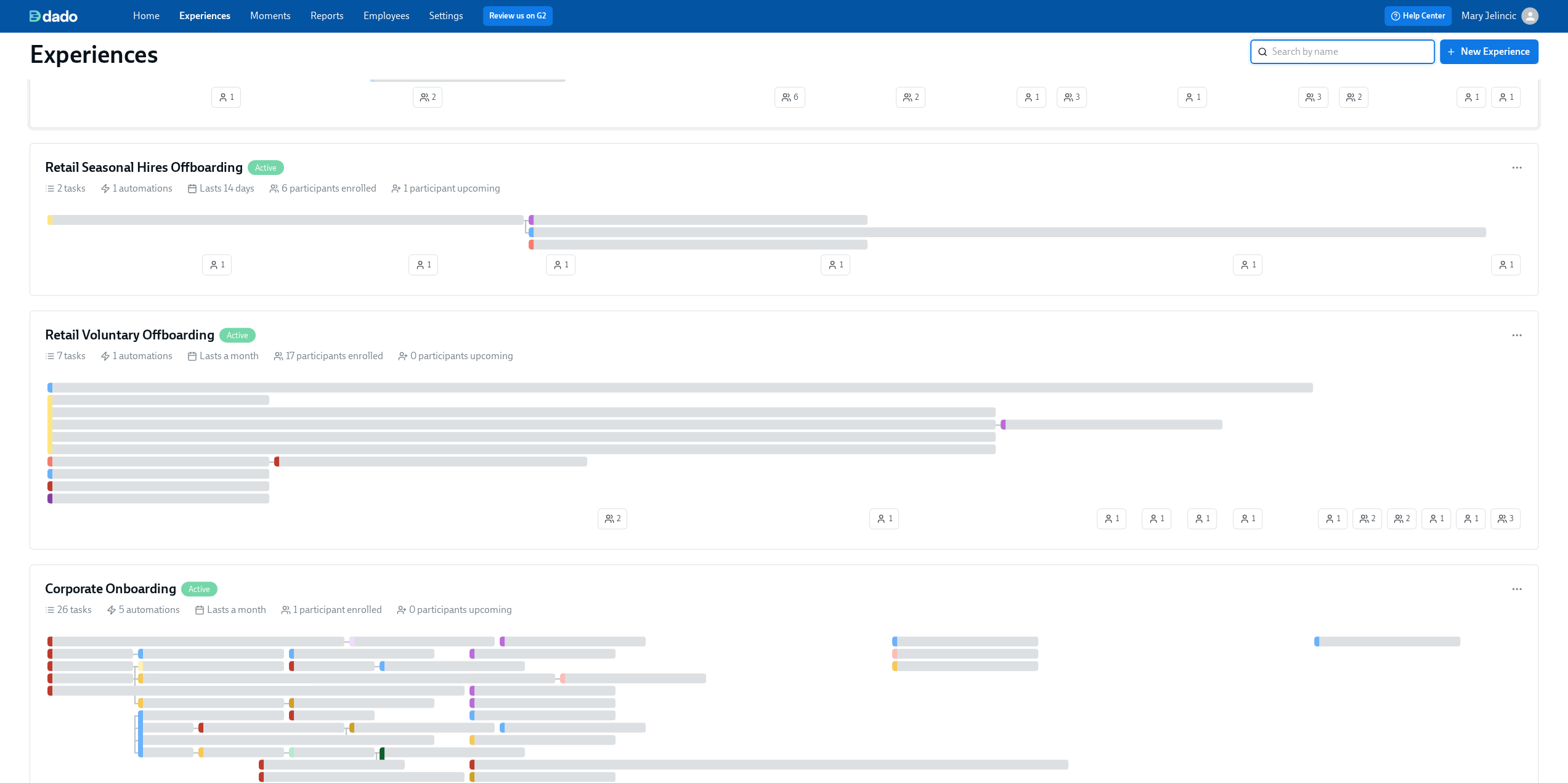 scroll, scrollTop: 493, scrollLeft: 0, axis: vertical 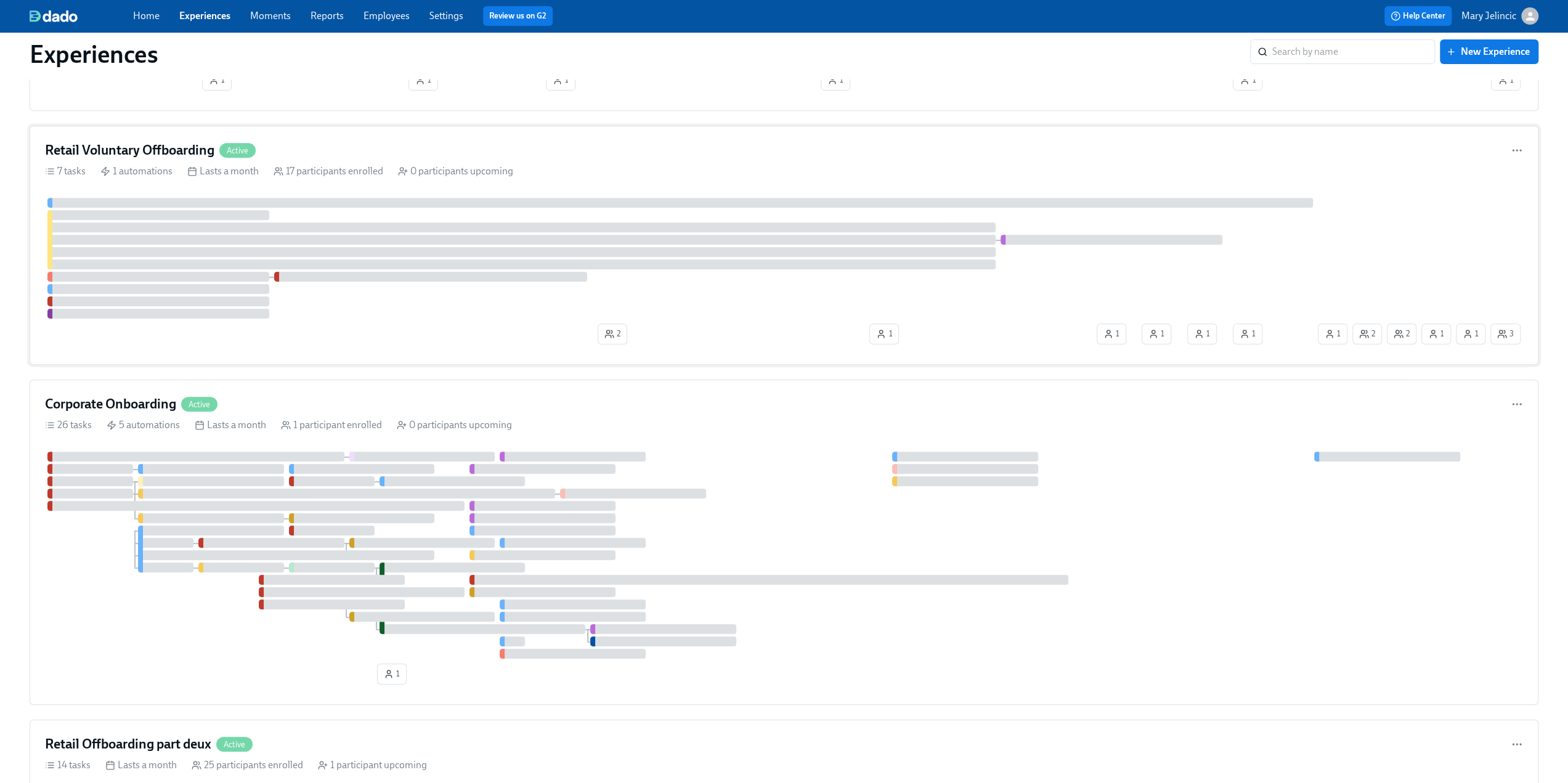 click on "Retail Voluntary Offboarding" at bounding box center (129, 150) 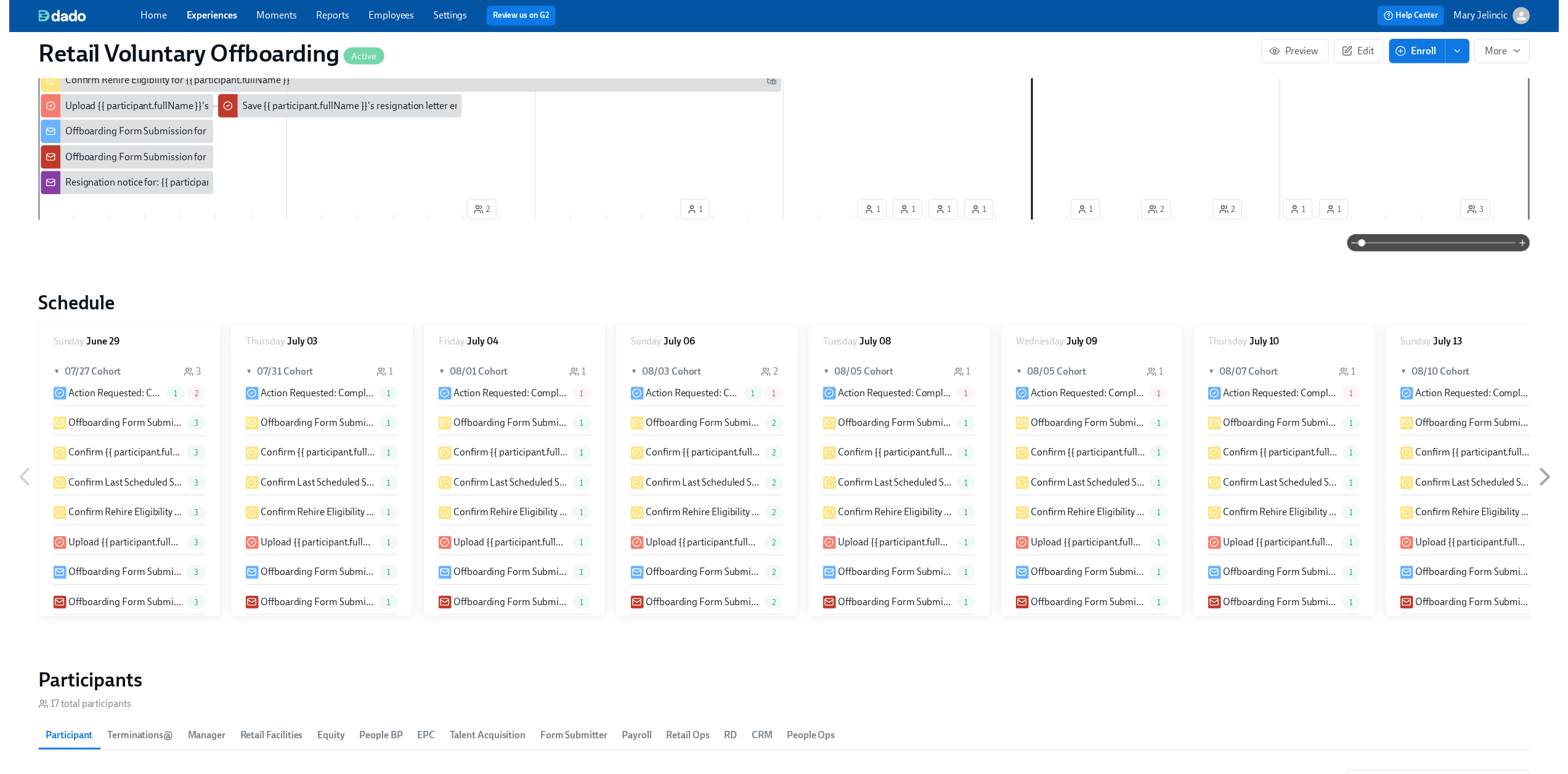 scroll, scrollTop: 0, scrollLeft: 0, axis: both 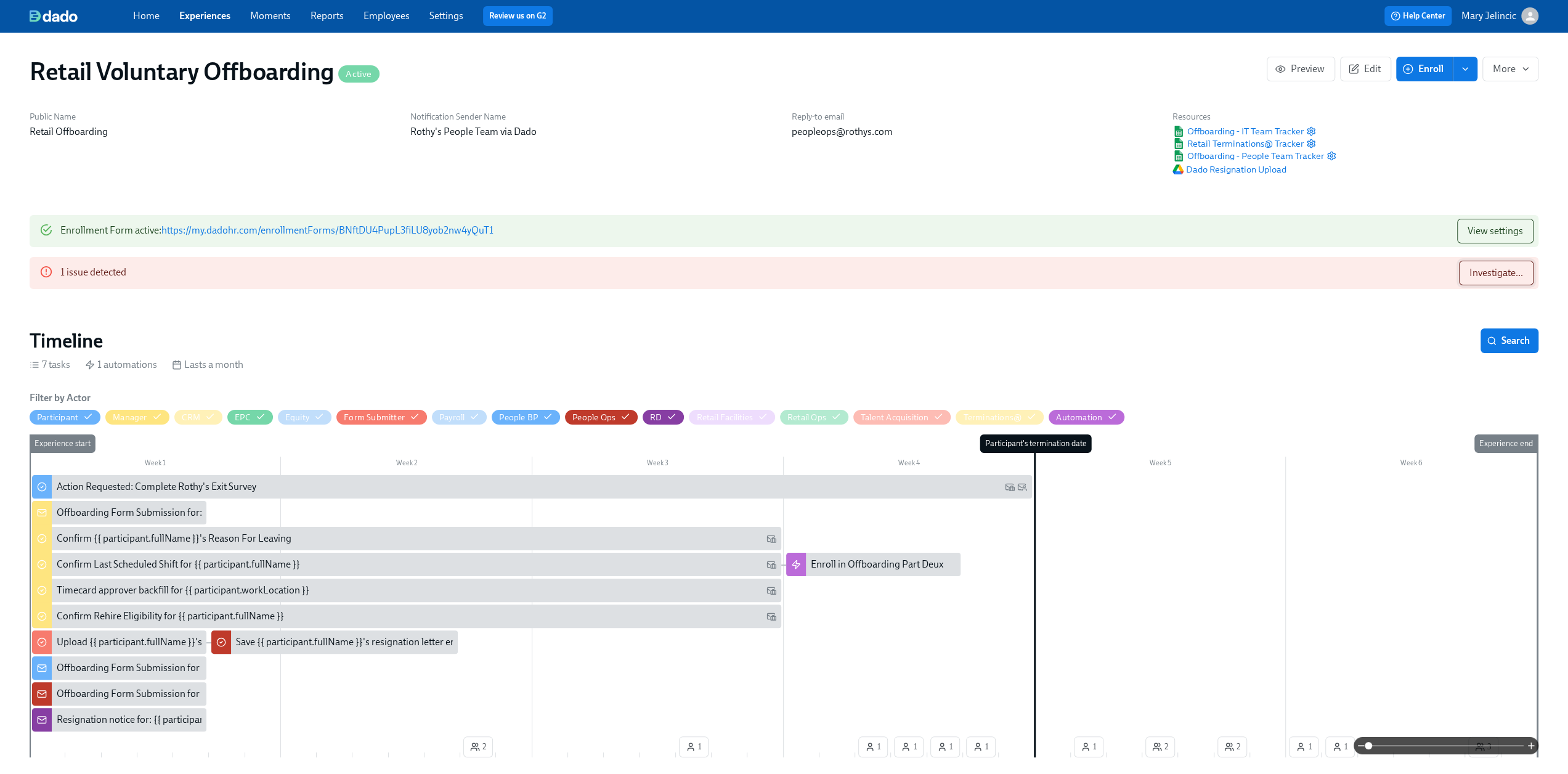 click on "Investigate..." at bounding box center (1496, 273) 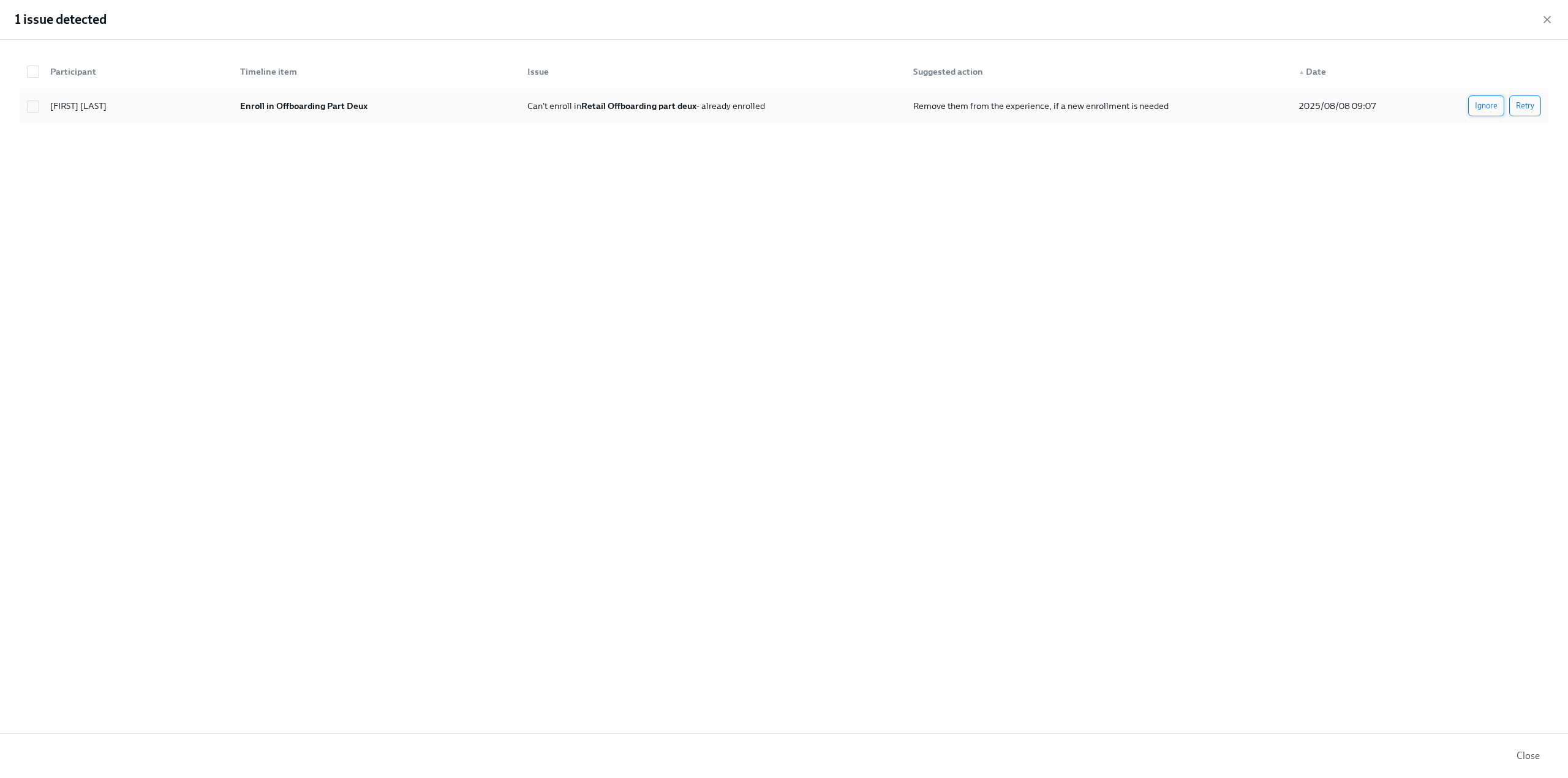 click on "Ignore" at bounding box center [1486, 106] 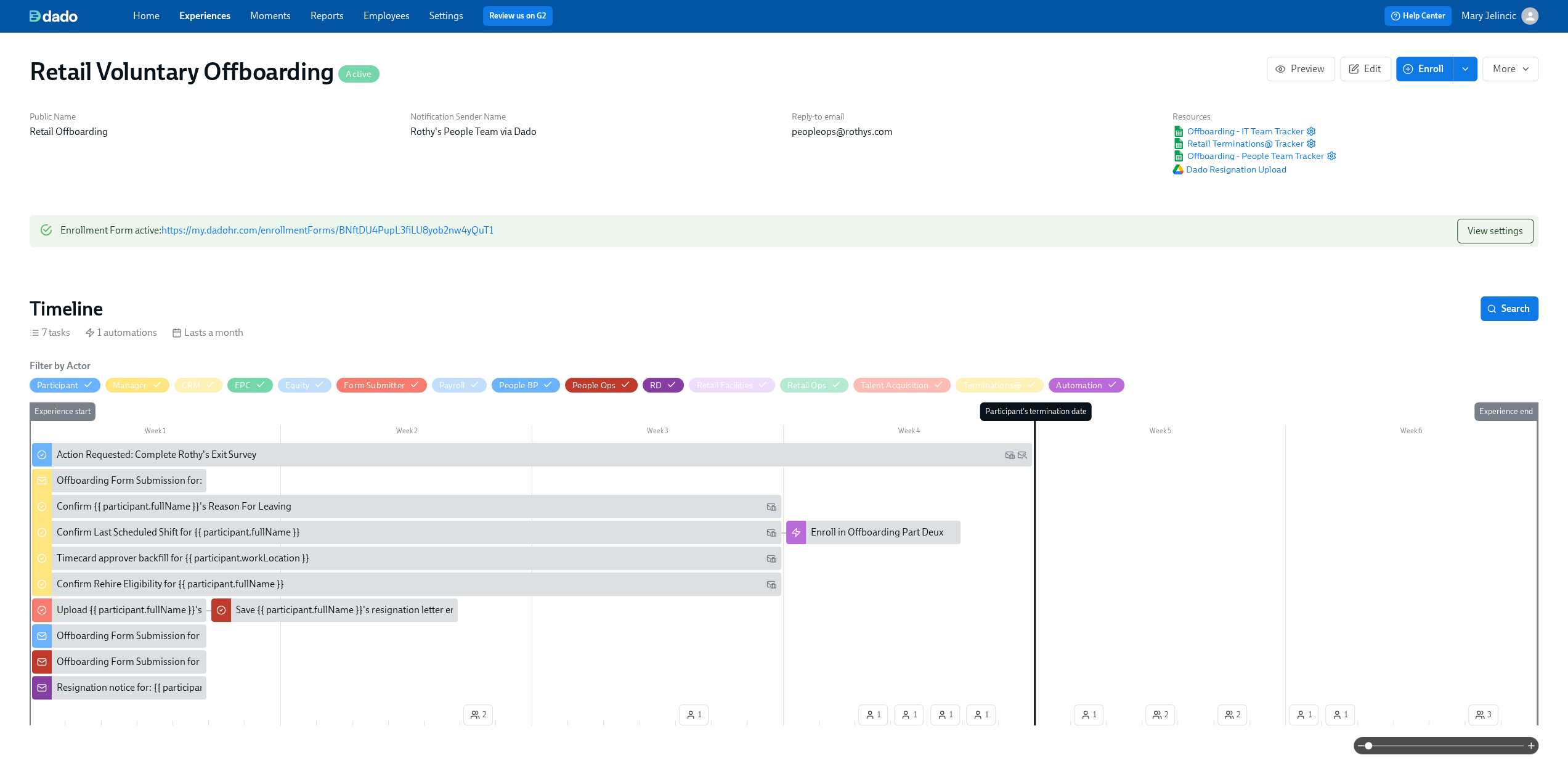 scroll, scrollTop: 0, scrollLeft: 2950, axis: horizontal 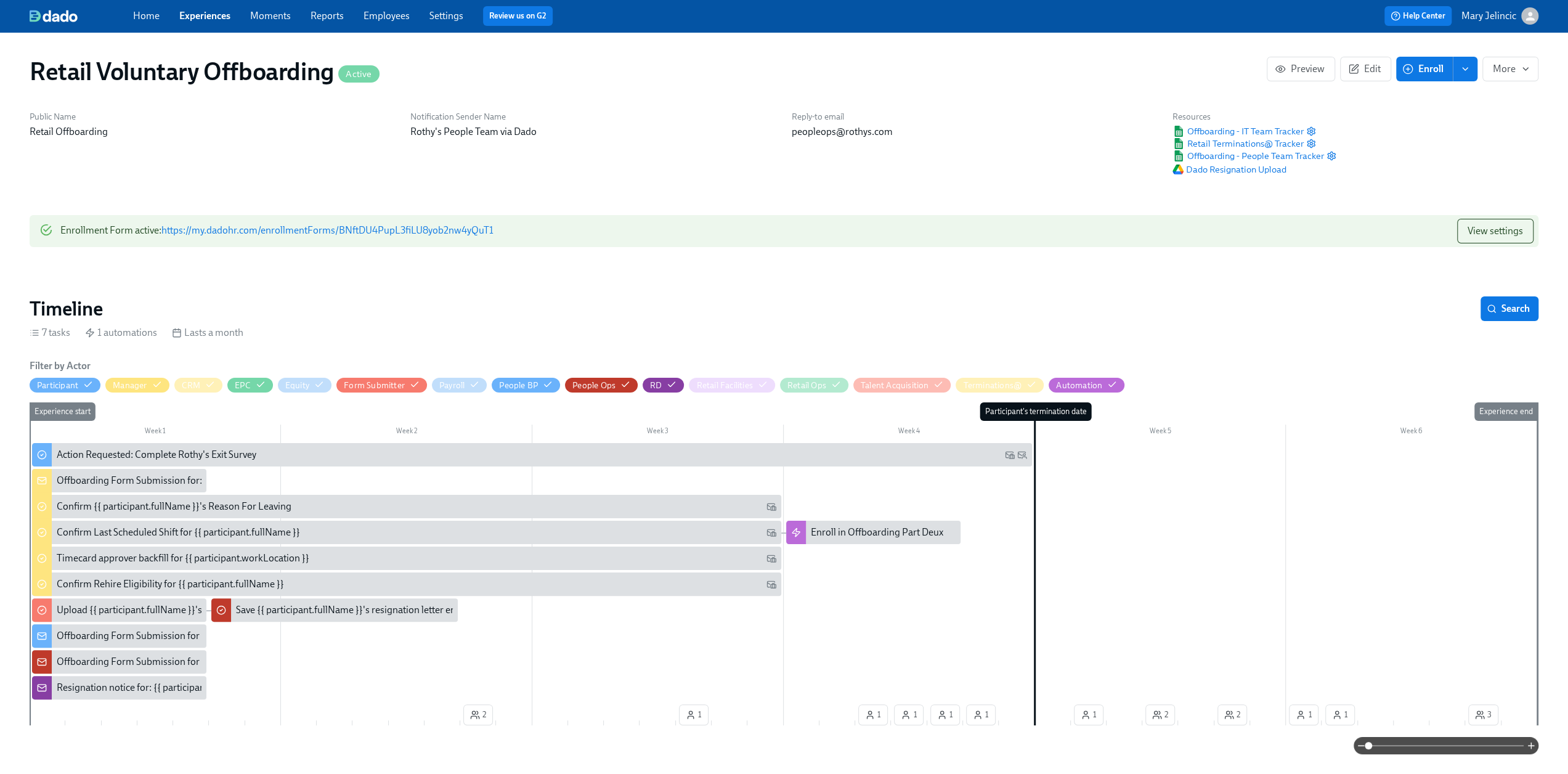 click on "Home Experiences Moments Reports Employees Settings Review us on G2 Help Center [FIRST] [LAST]" at bounding box center (784, 16) 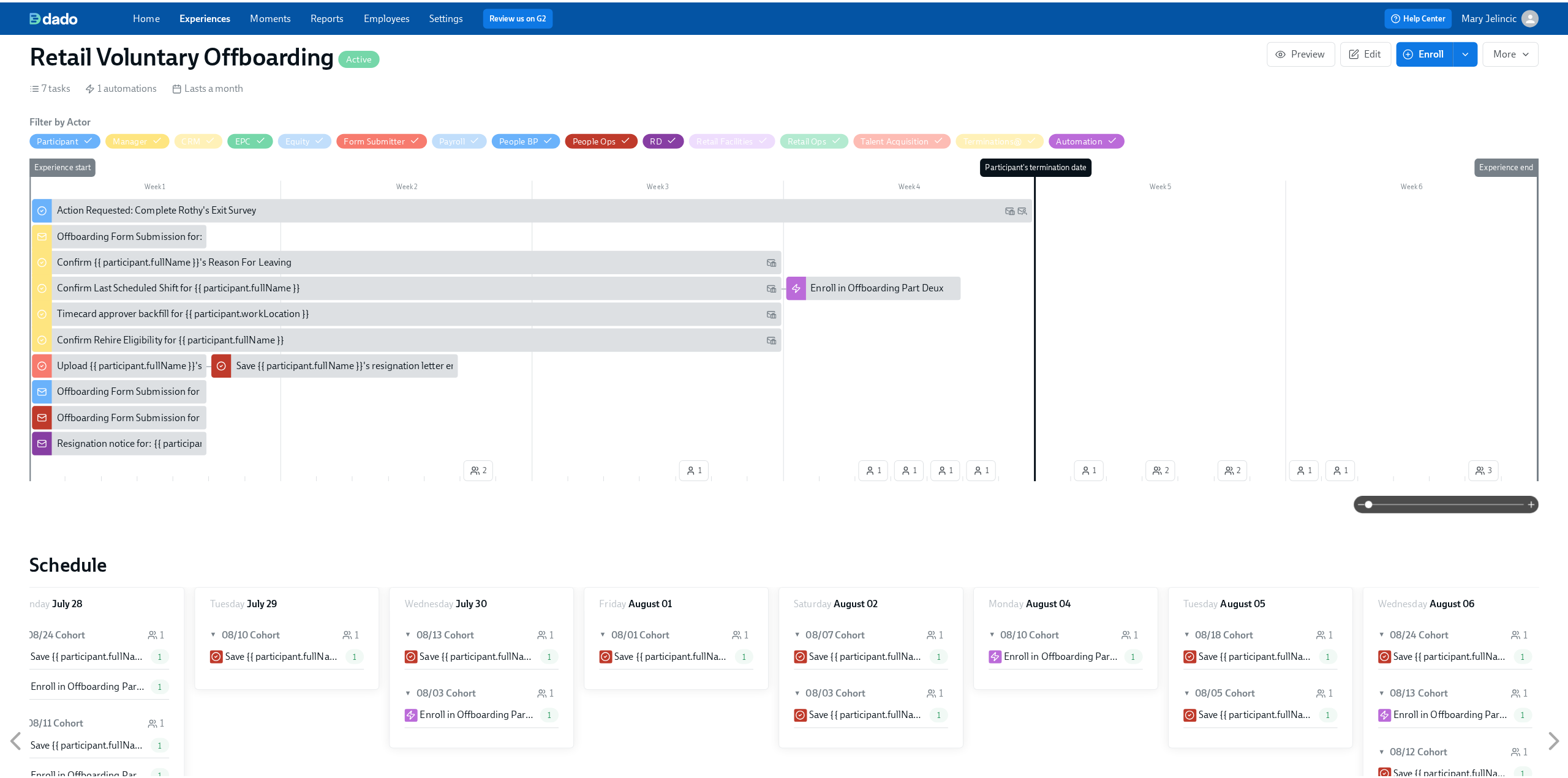 scroll, scrollTop: 245, scrollLeft: 0, axis: vertical 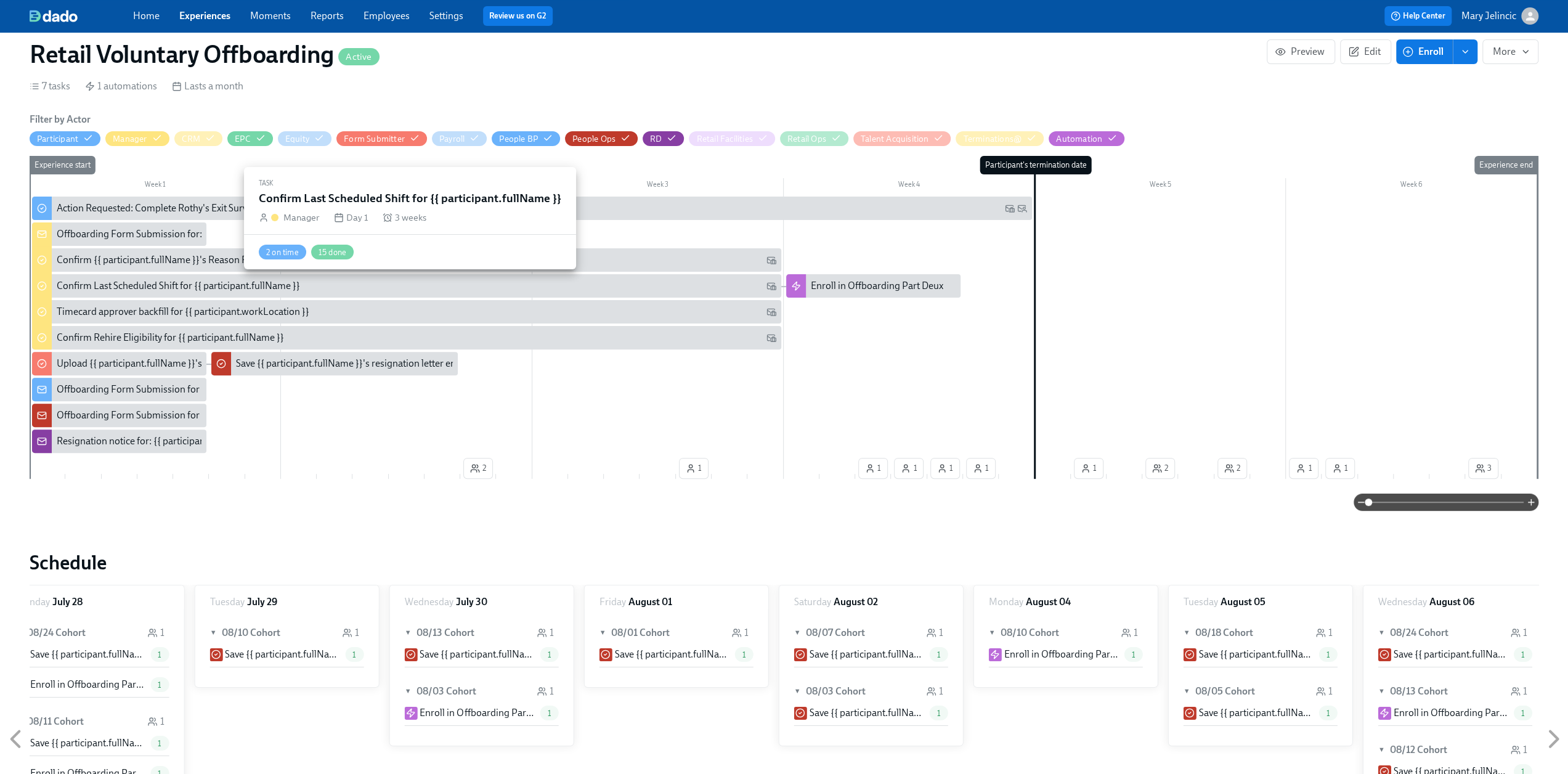 click on "Confirm Last Scheduled Shift for {{ participant.fullName }}" at bounding box center [178, 286] 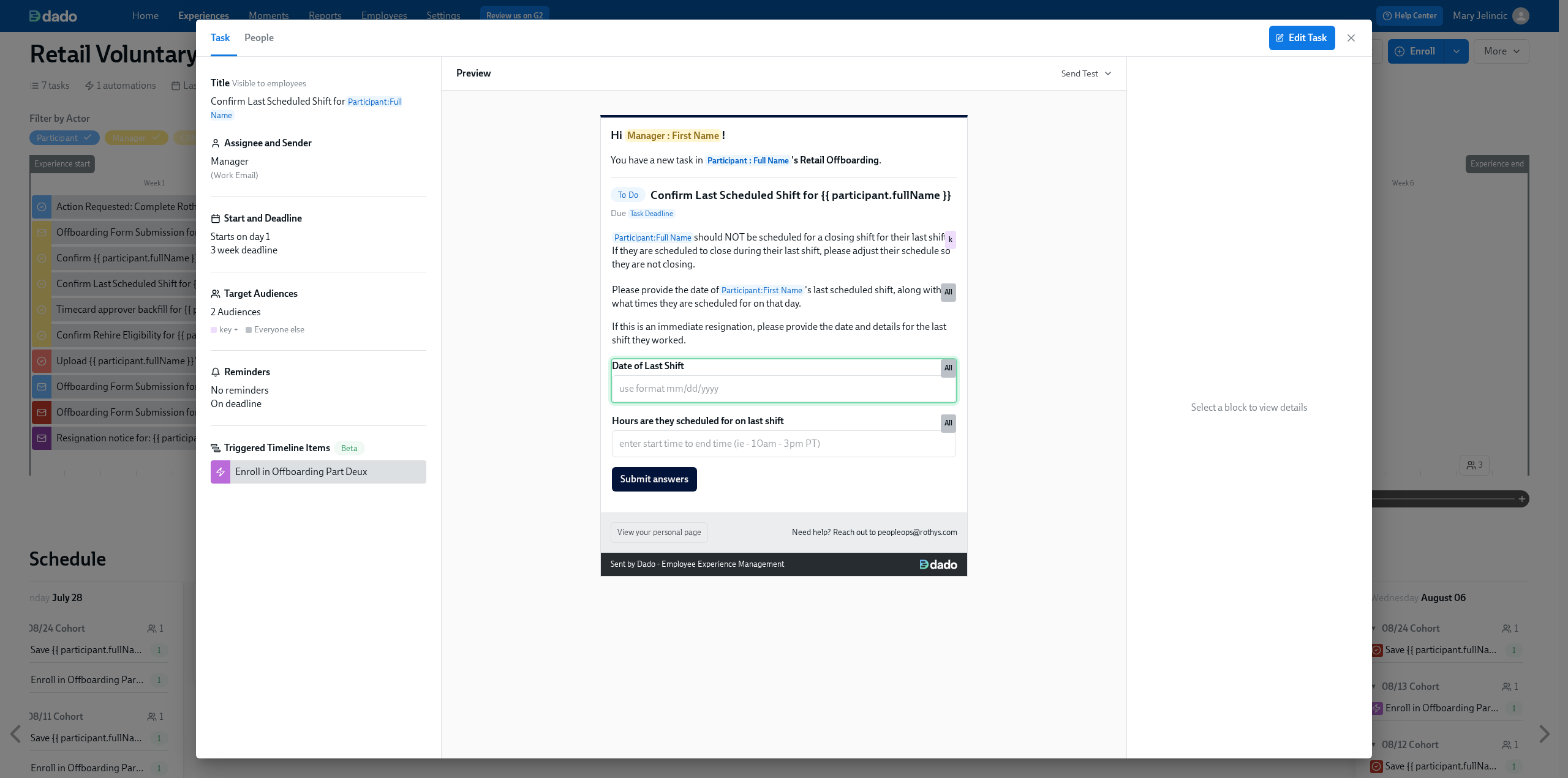 click on "Date of Last Shift ​ All" at bounding box center (784, 381) 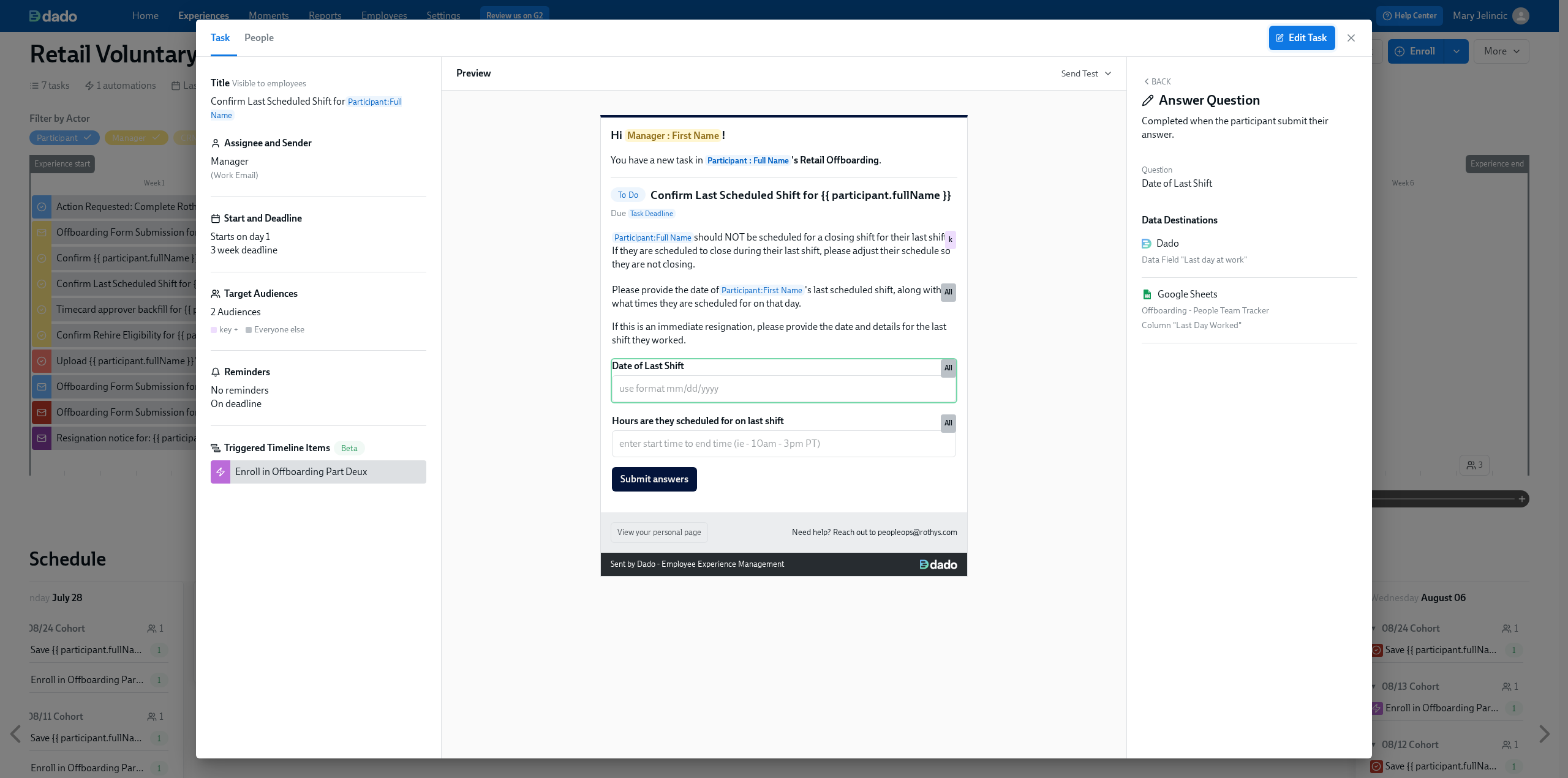 click on "Edit Task" at bounding box center [1302, 38] 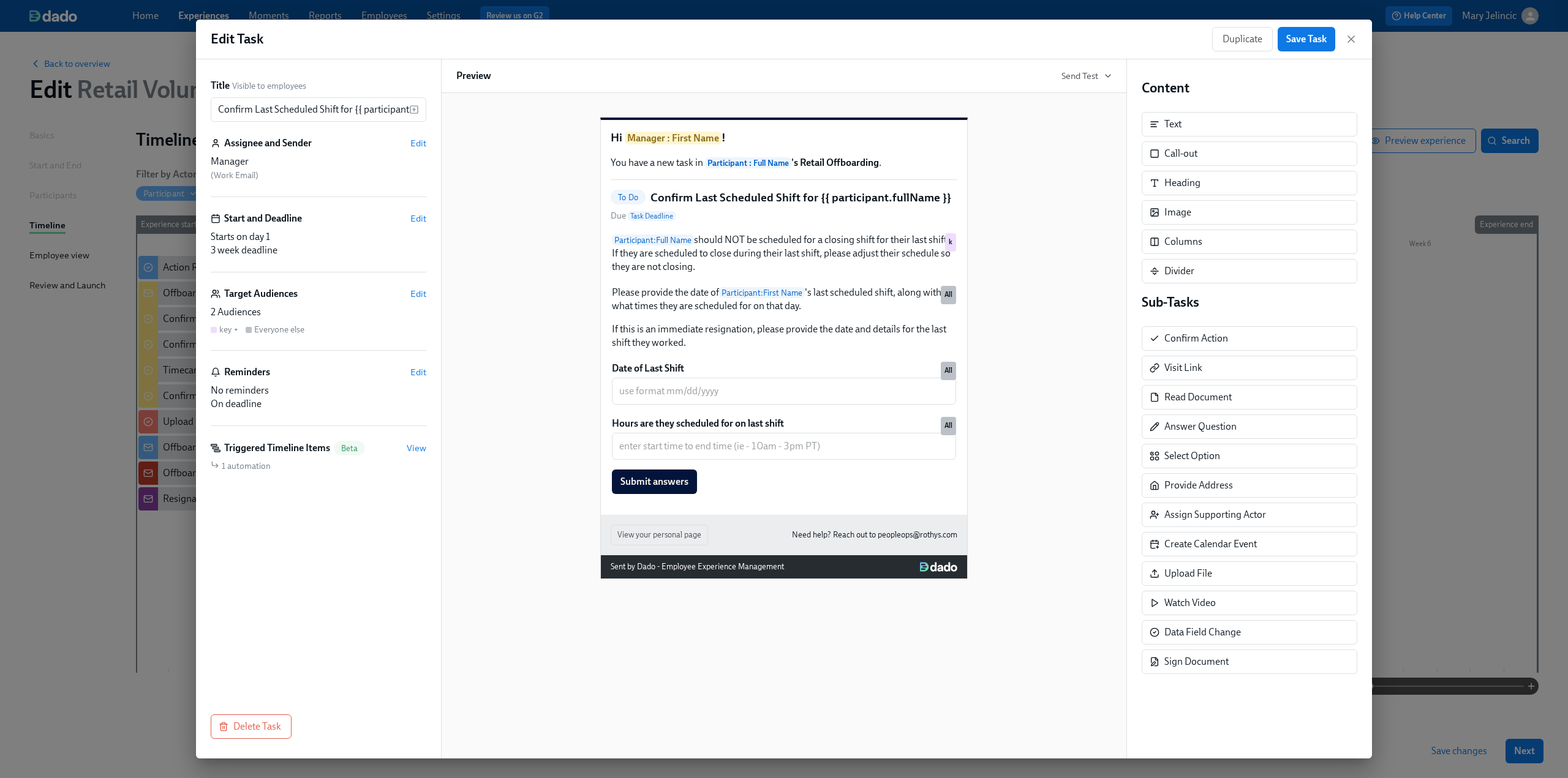 scroll, scrollTop: 0, scrollLeft: 0, axis: both 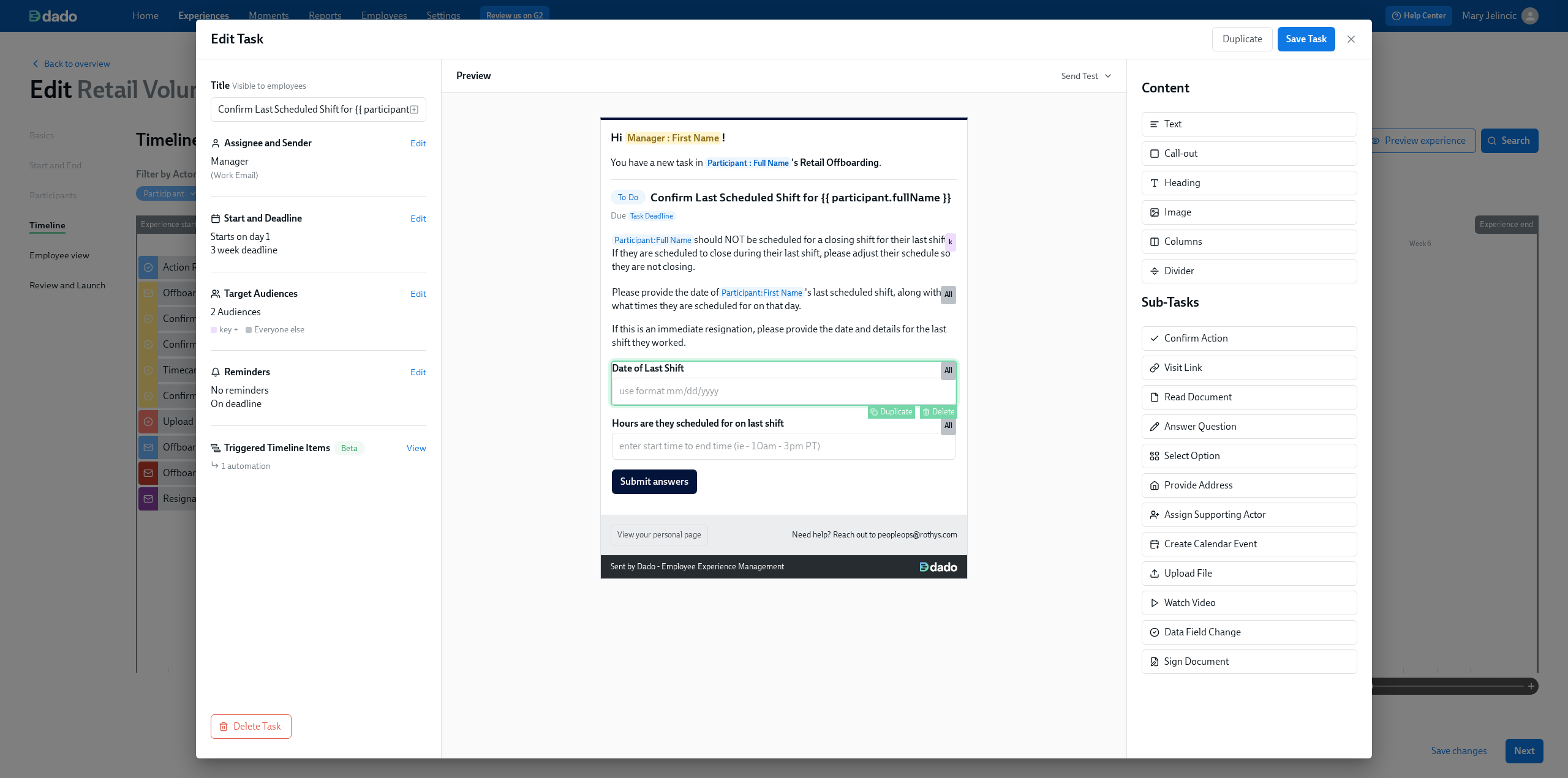 click on "Date of Last Shift ​   Duplicate   Delete All" at bounding box center [784, 383] 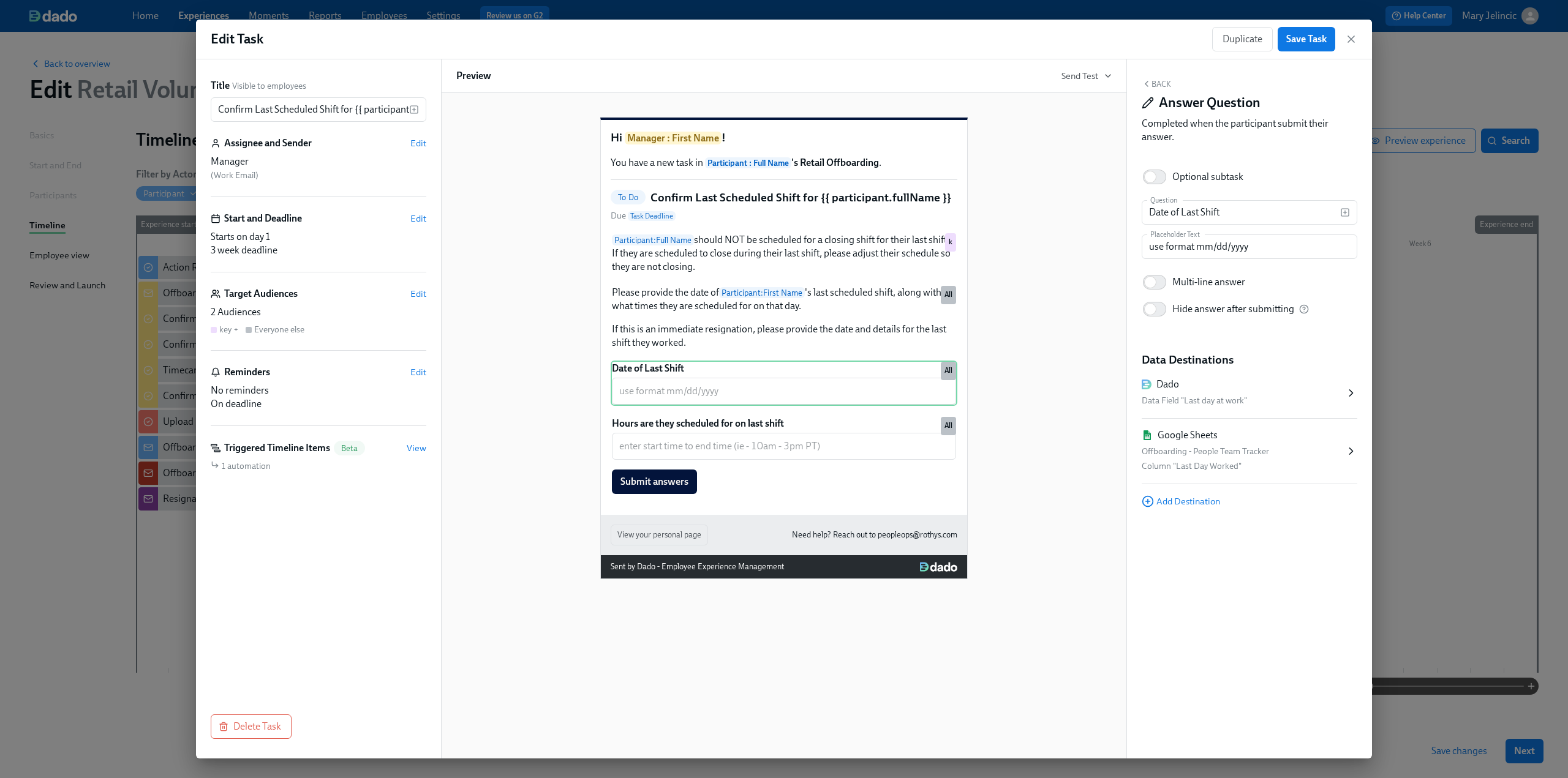 click 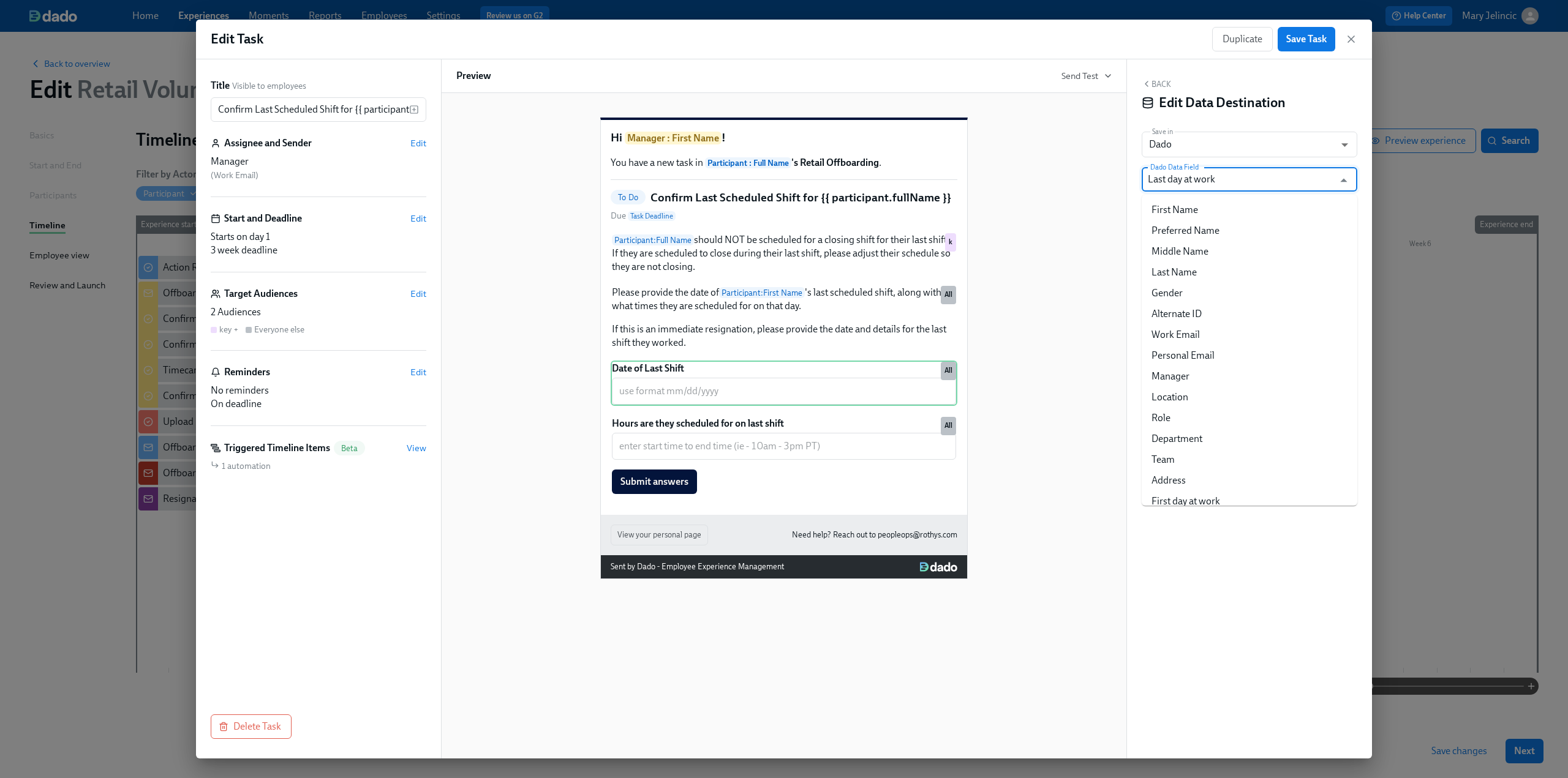 click on "Last day at work" at bounding box center (1240, 179) 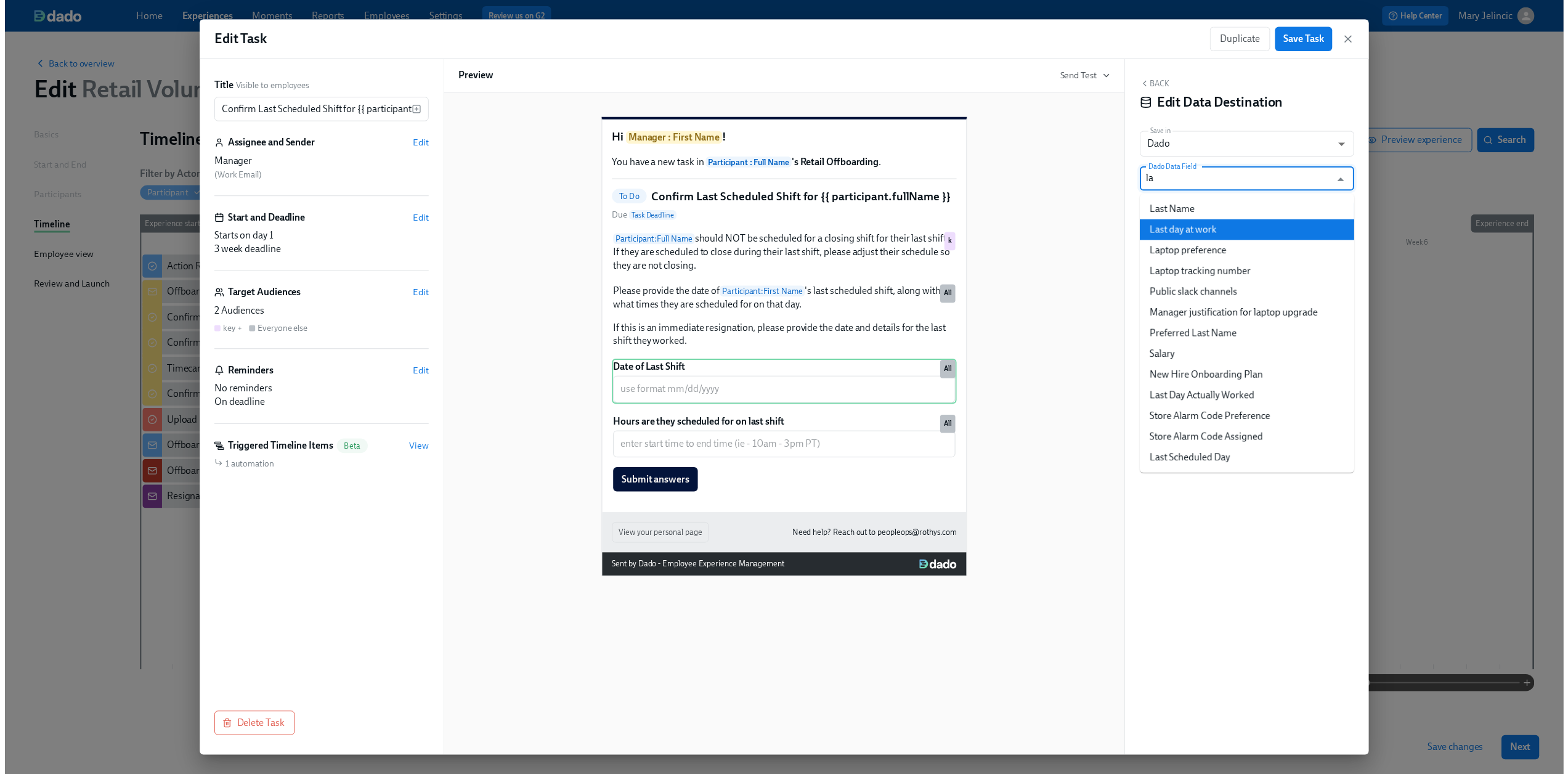 scroll, scrollTop: 0, scrollLeft: 0, axis: both 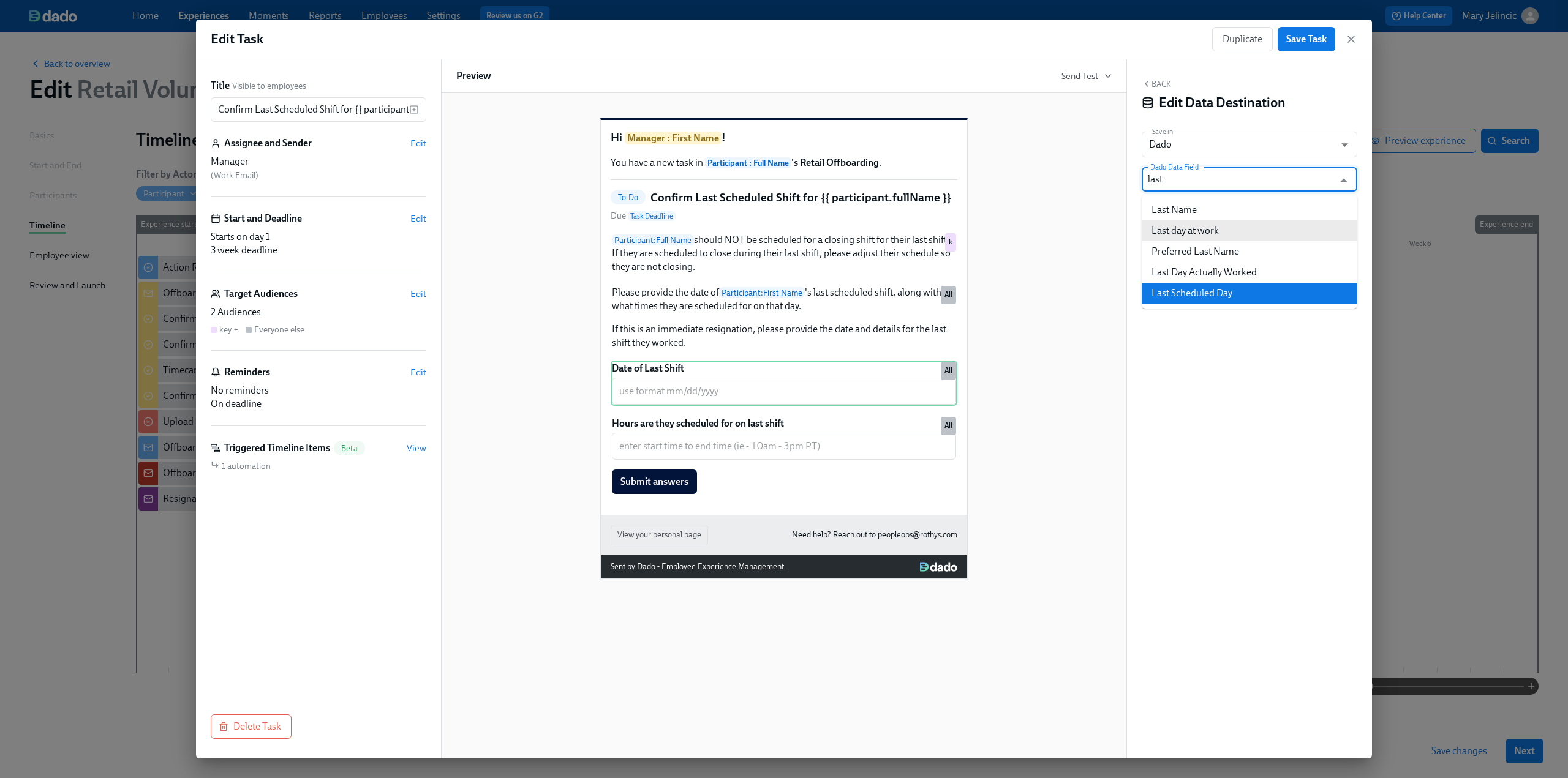 click on "Last Scheduled Day" at bounding box center (1250, 293) 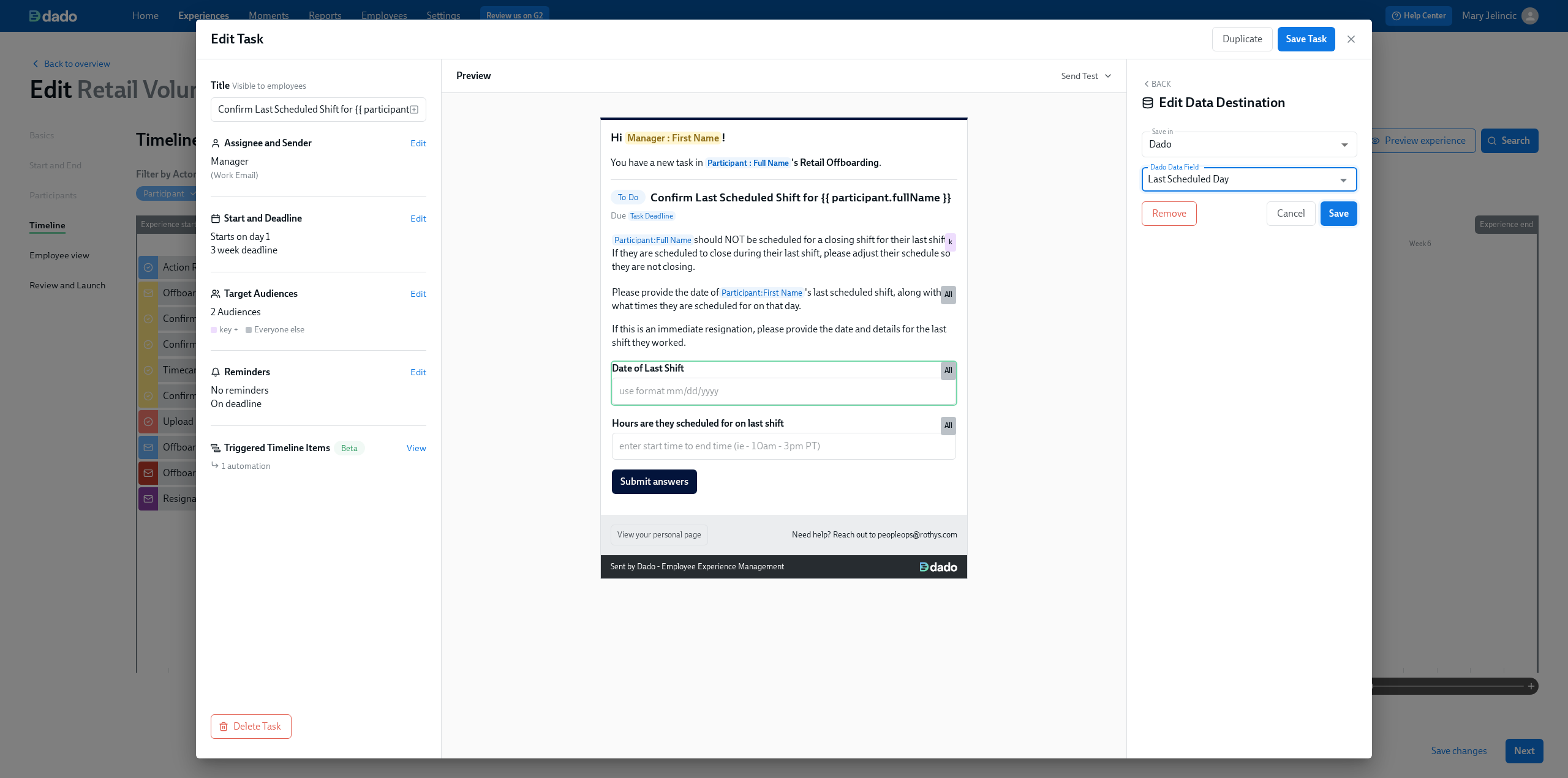 type on "Last Scheduled Day" 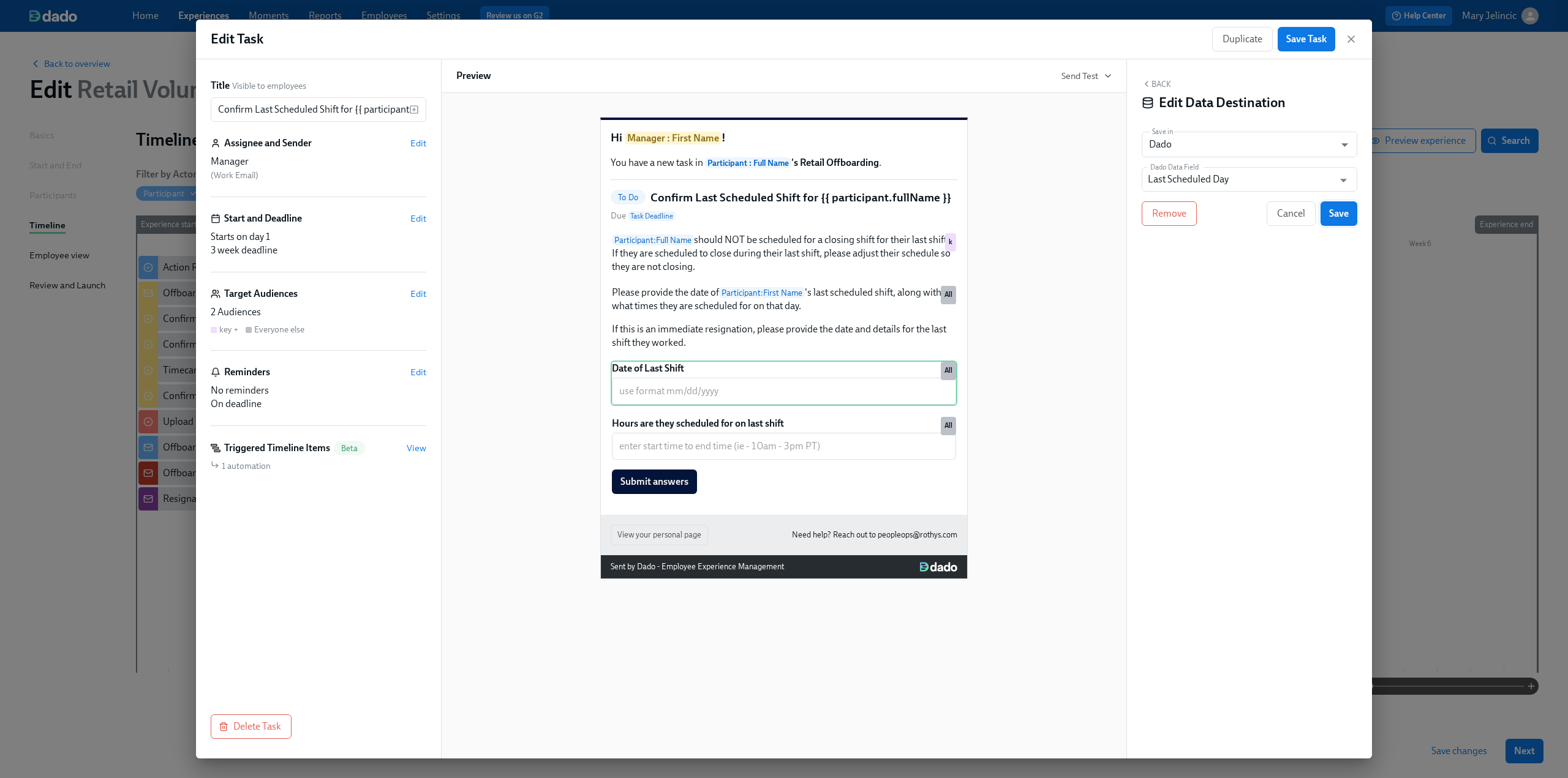 click on "Save" at bounding box center [1339, 214] 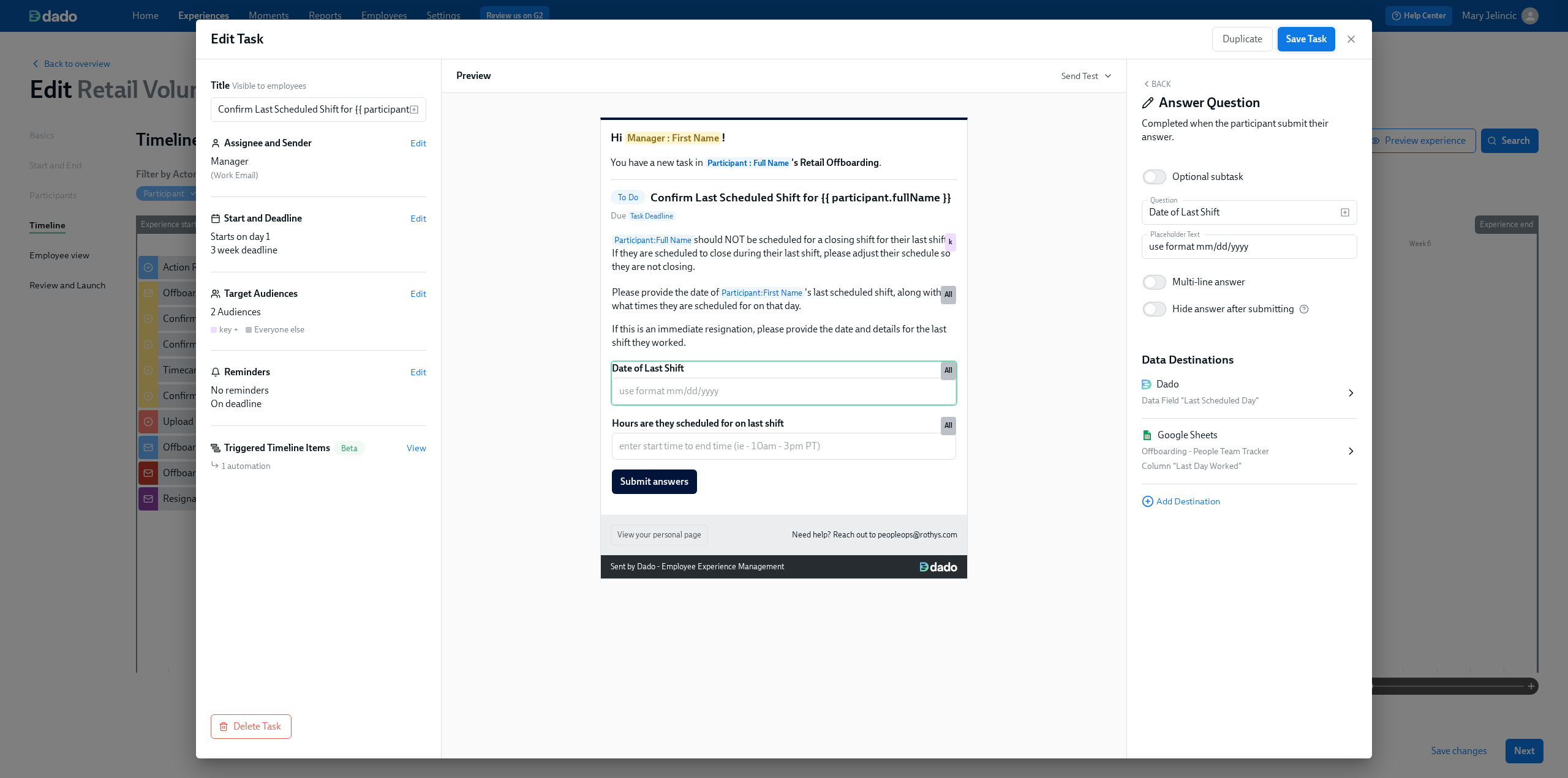 click on "Save Task" at bounding box center (1306, 39) 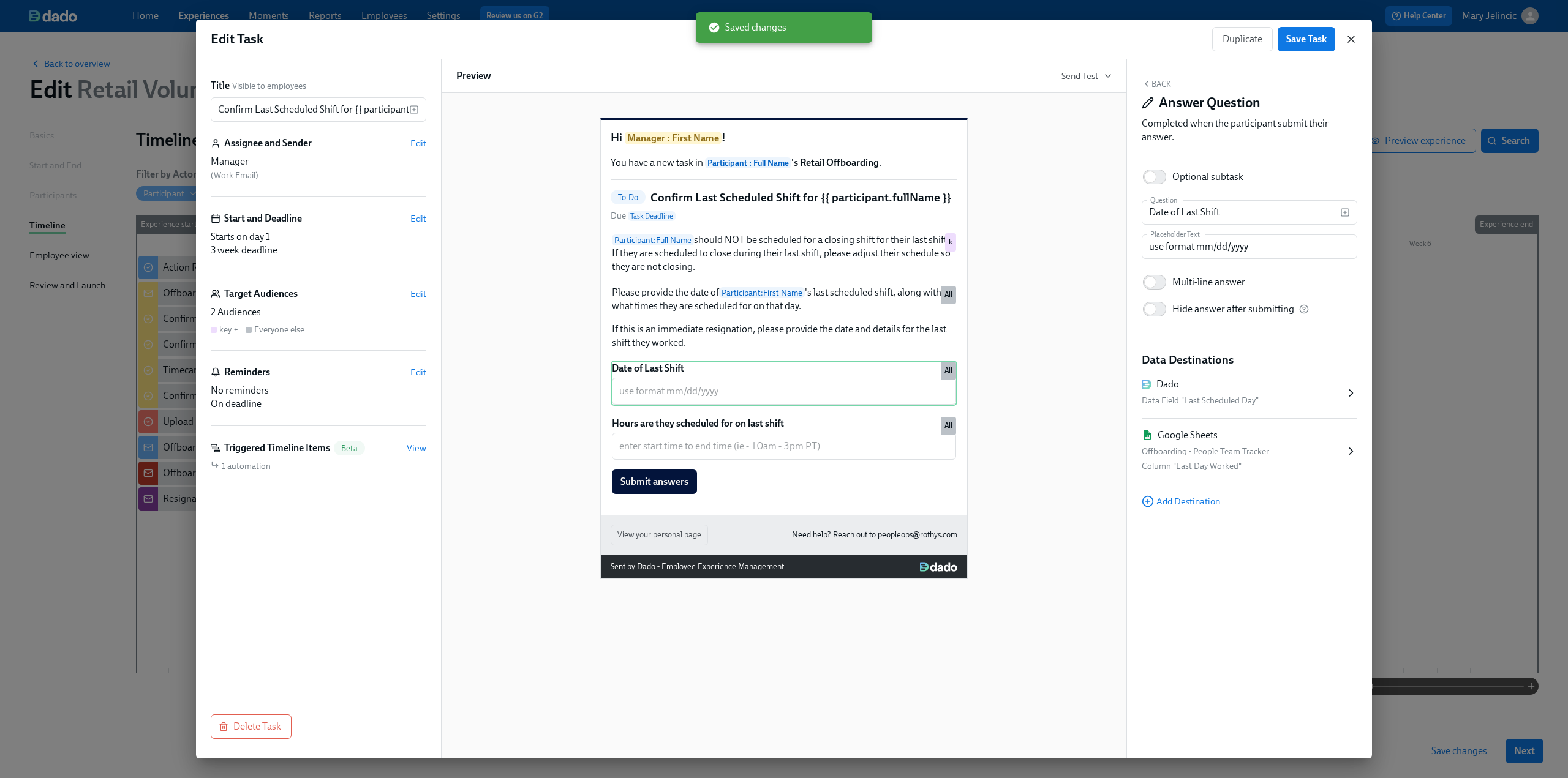 click 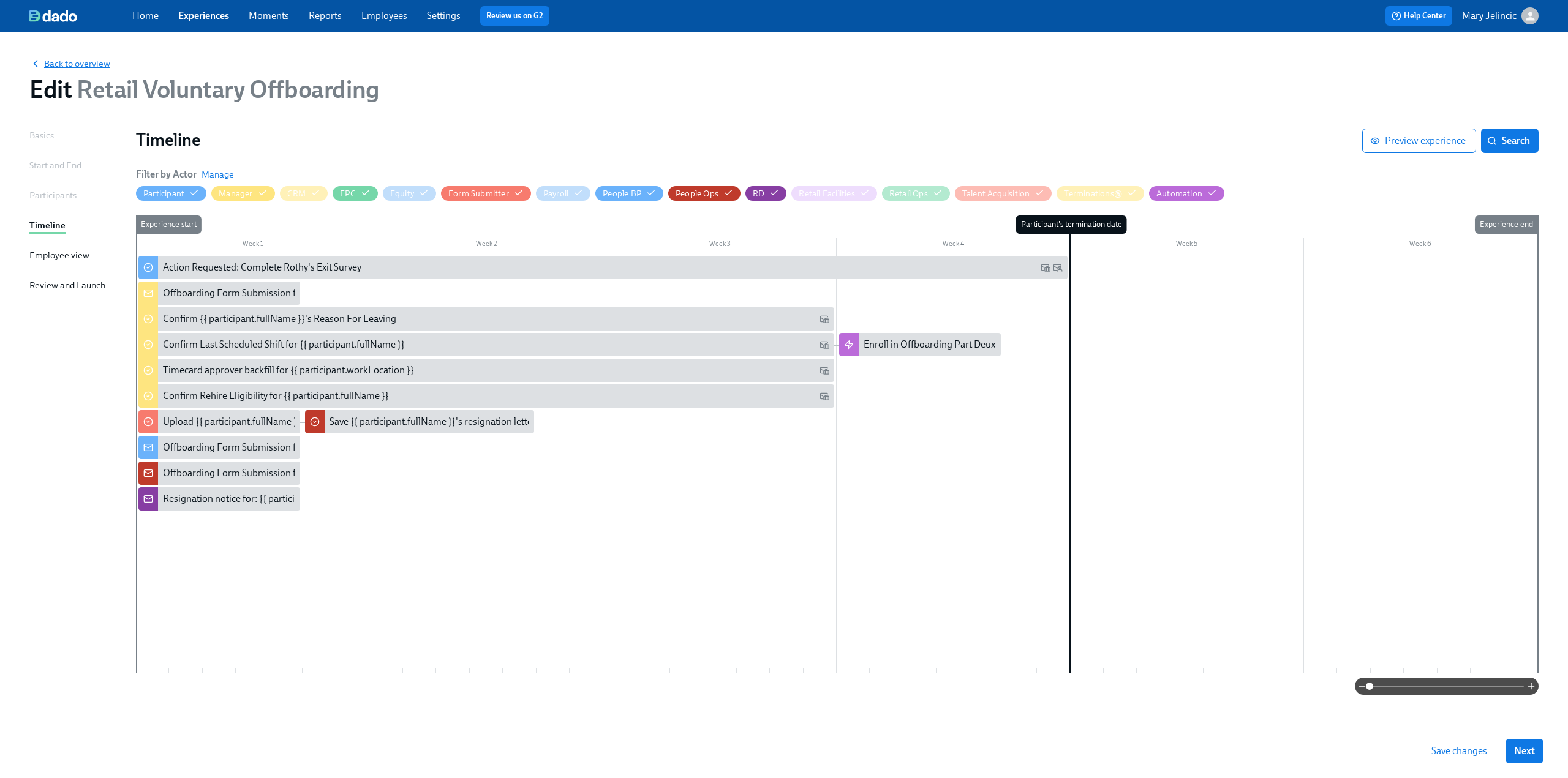 click on "Back to overview" at bounding box center [70, 64] 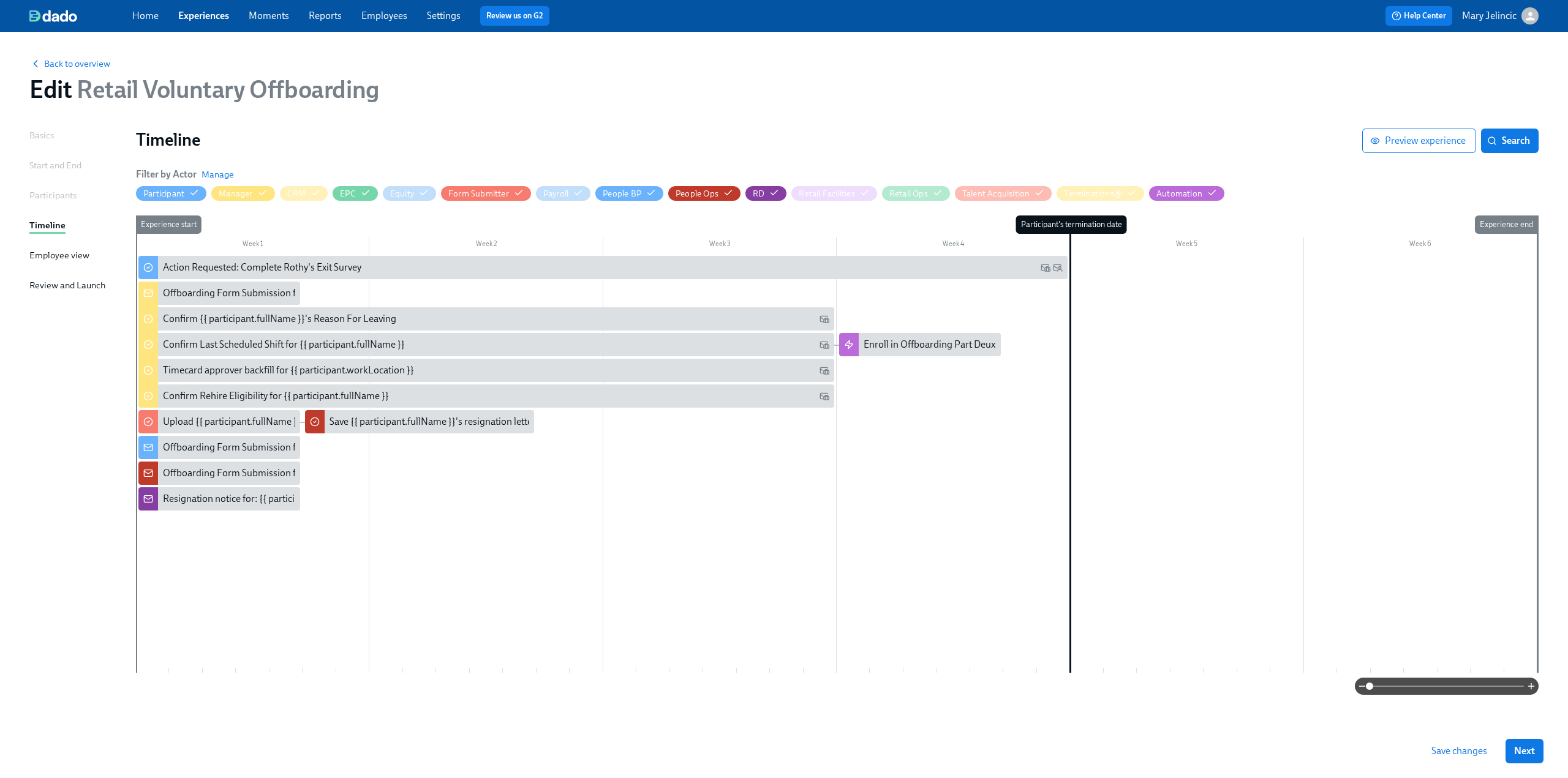 click on "Save changes" at bounding box center (1459, 751) 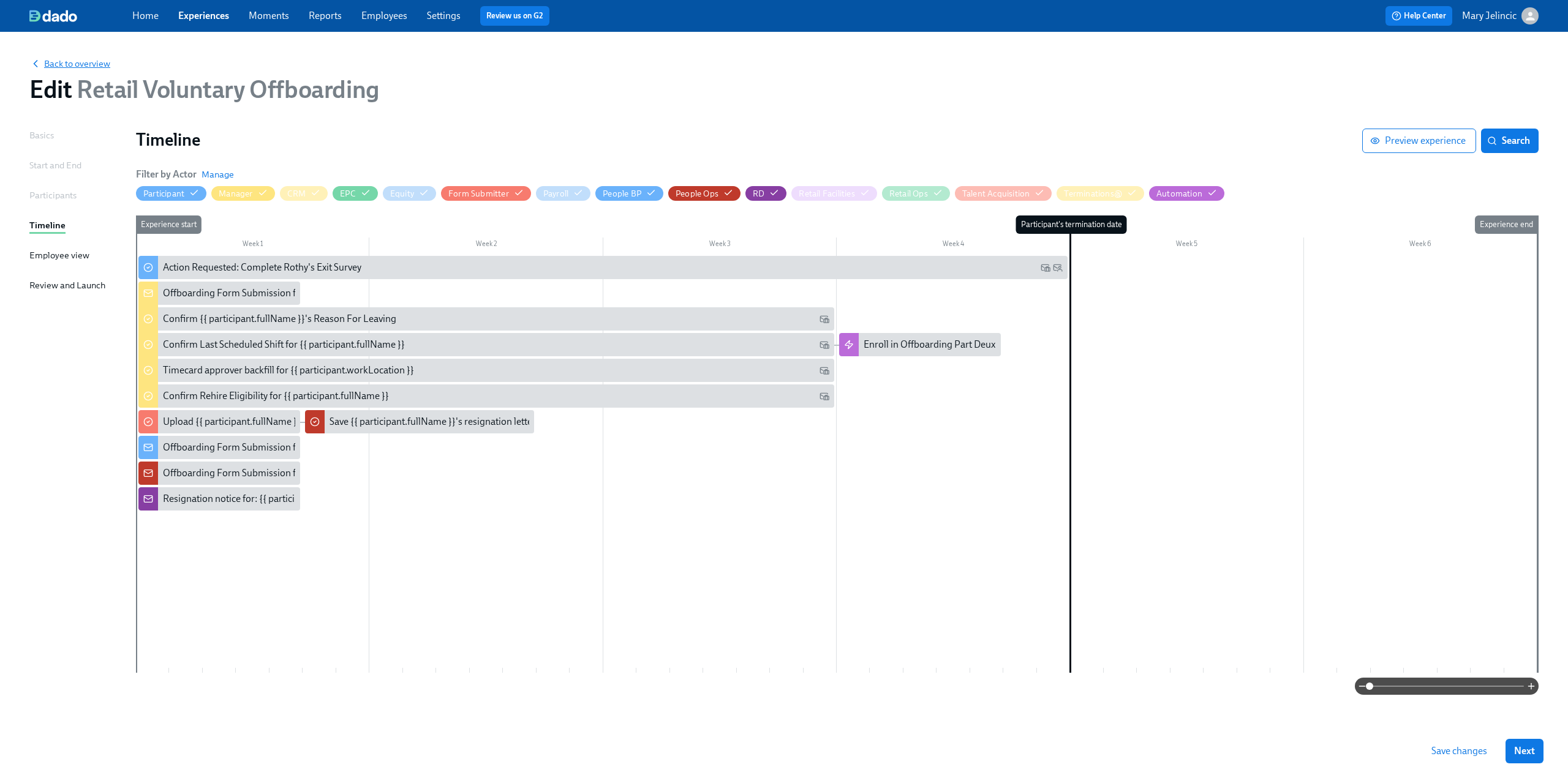 click on "Back to overview" at bounding box center [70, 64] 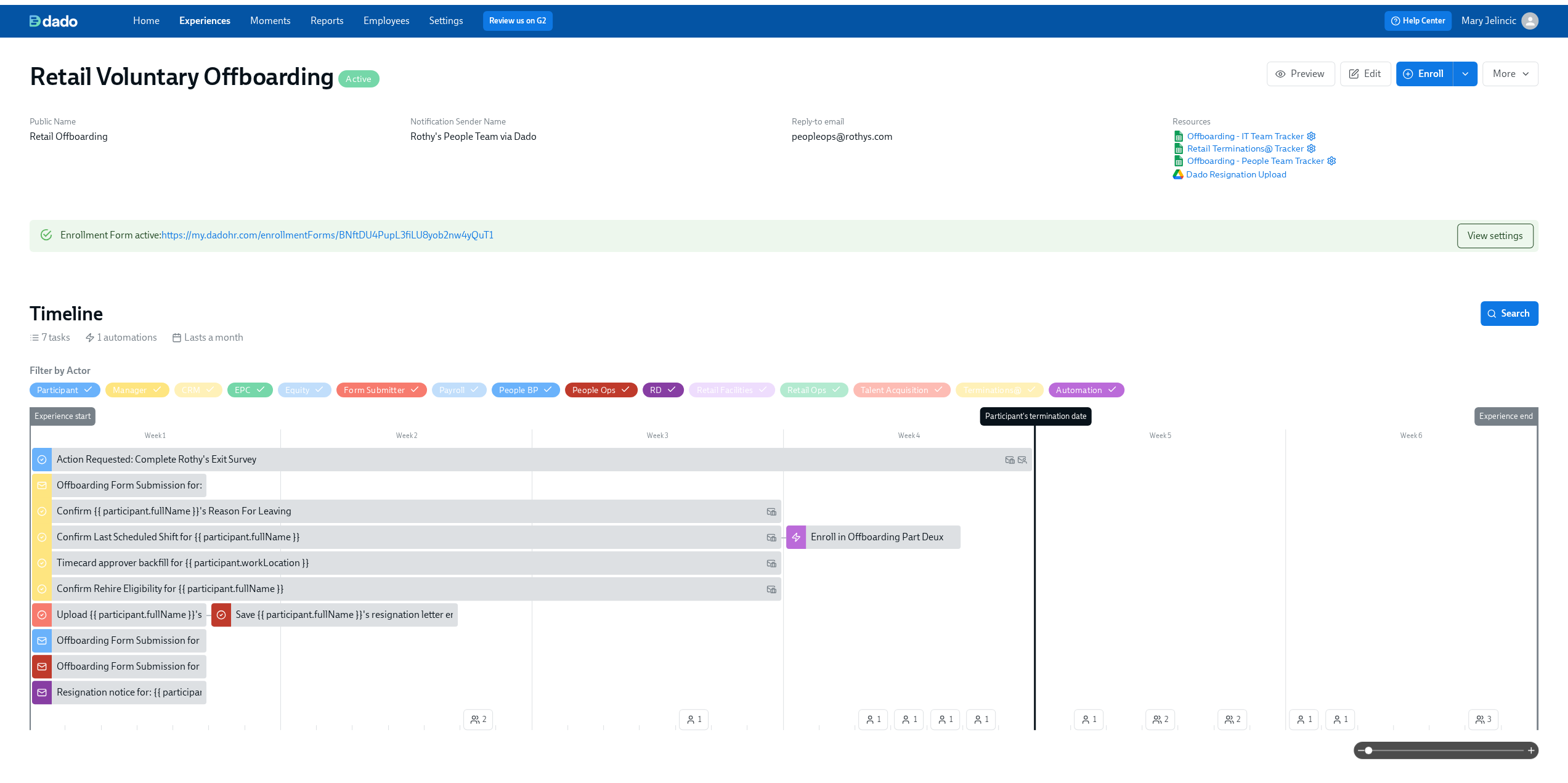 scroll, scrollTop: 0, scrollLeft: 2959, axis: horizontal 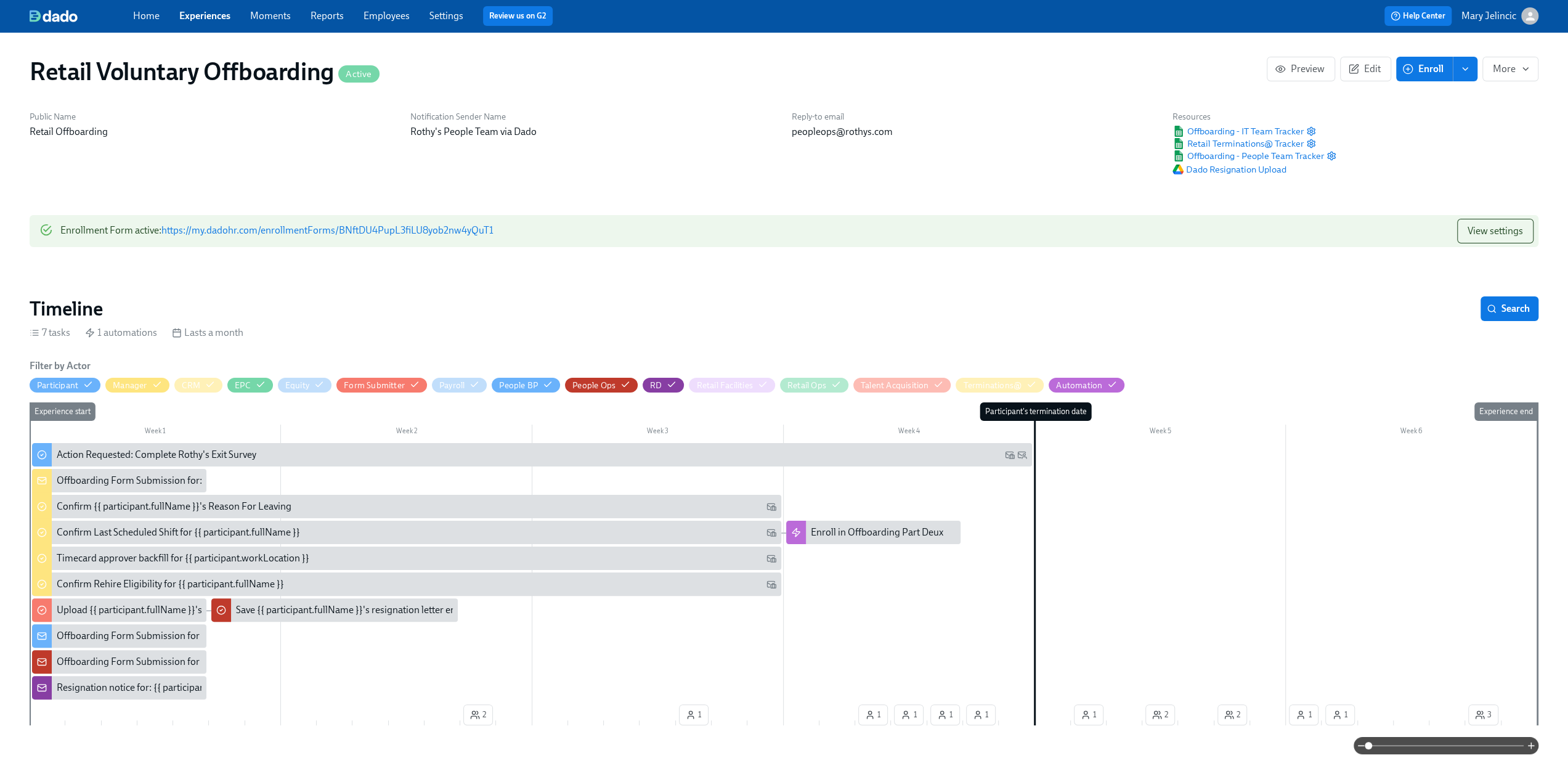 click 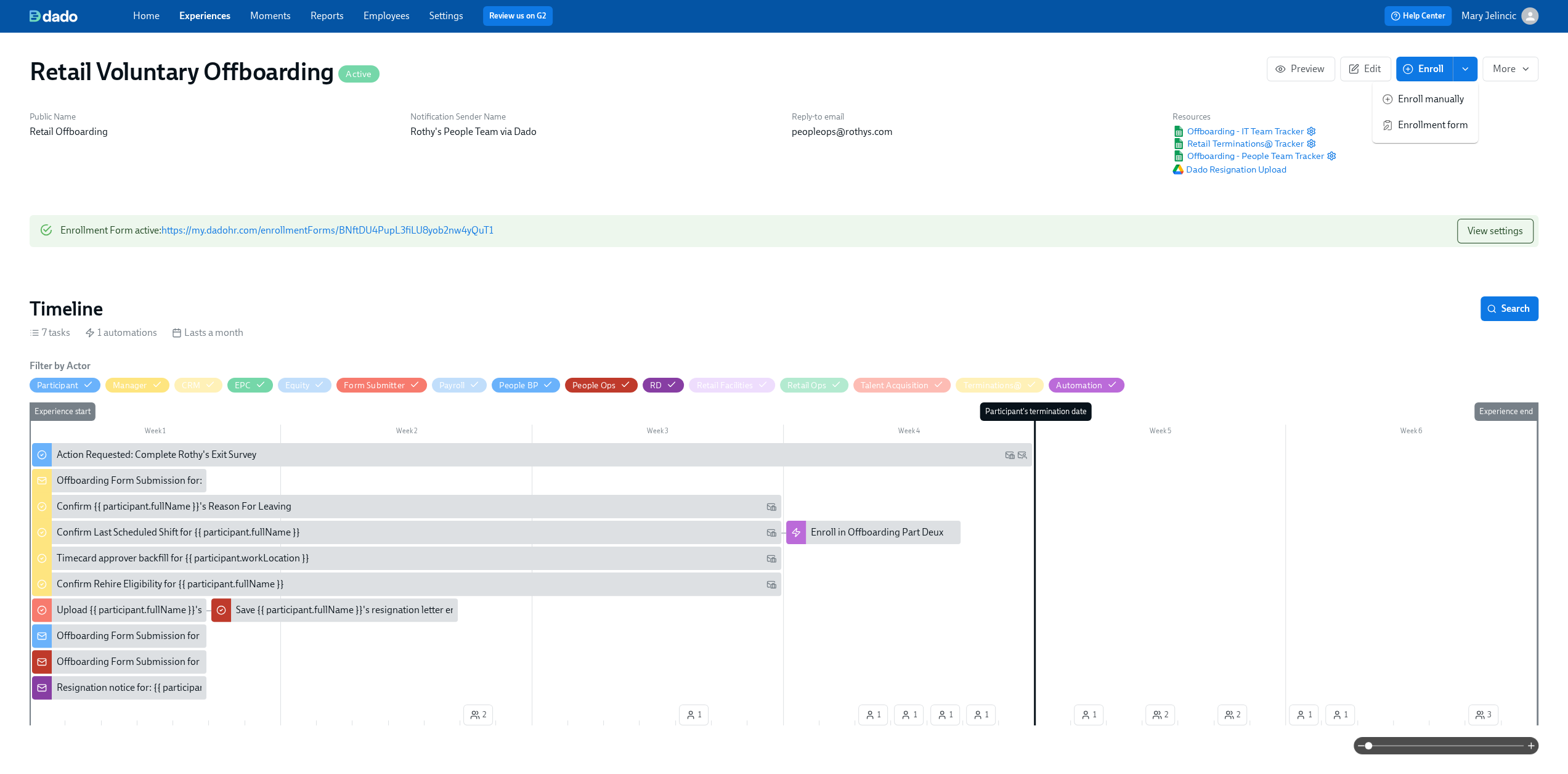 click on "Enrollment form" at bounding box center [1433, 125] 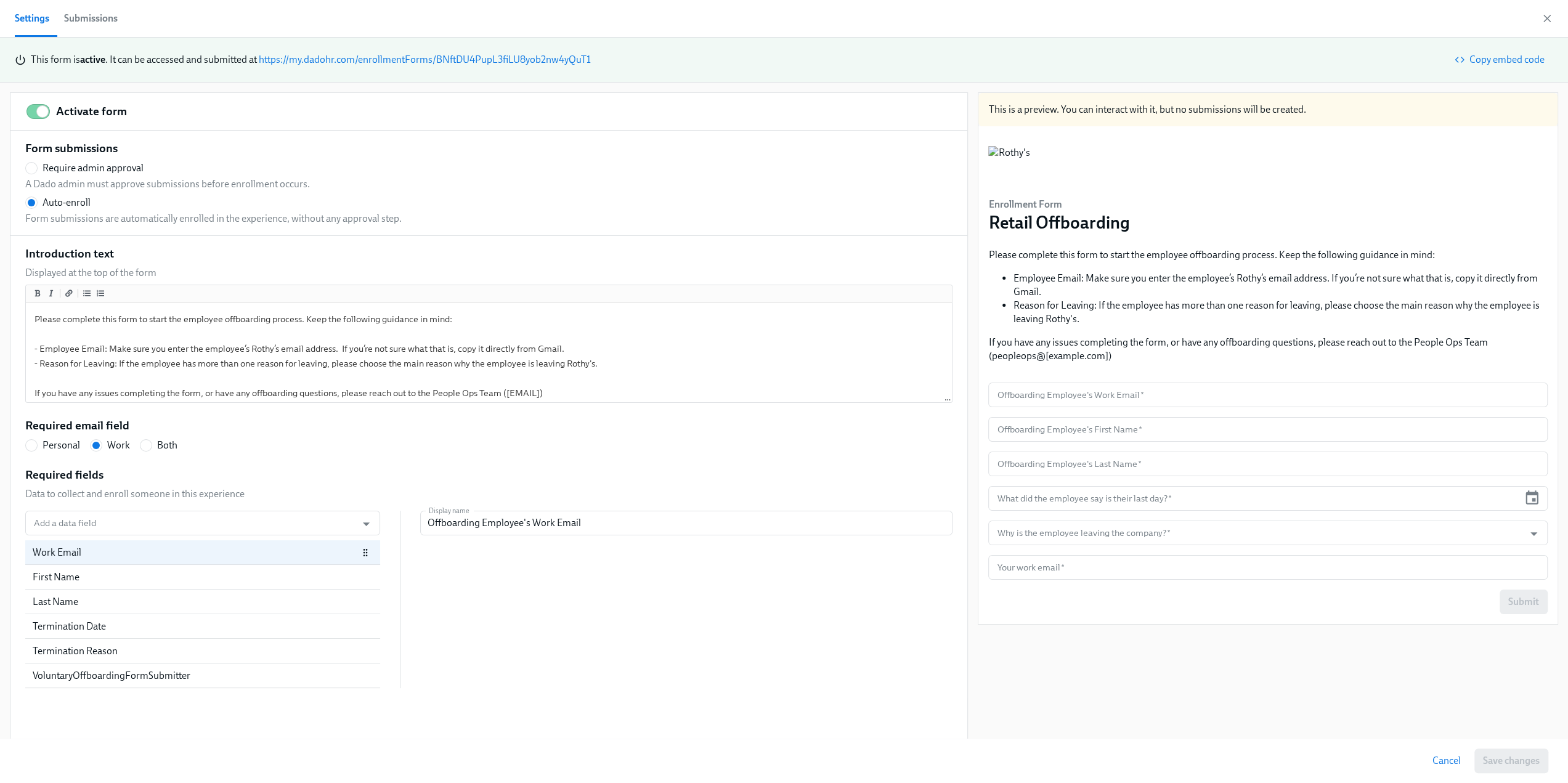 scroll, scrollTop: 0, scrollLeft: 2959, axis: horizontal 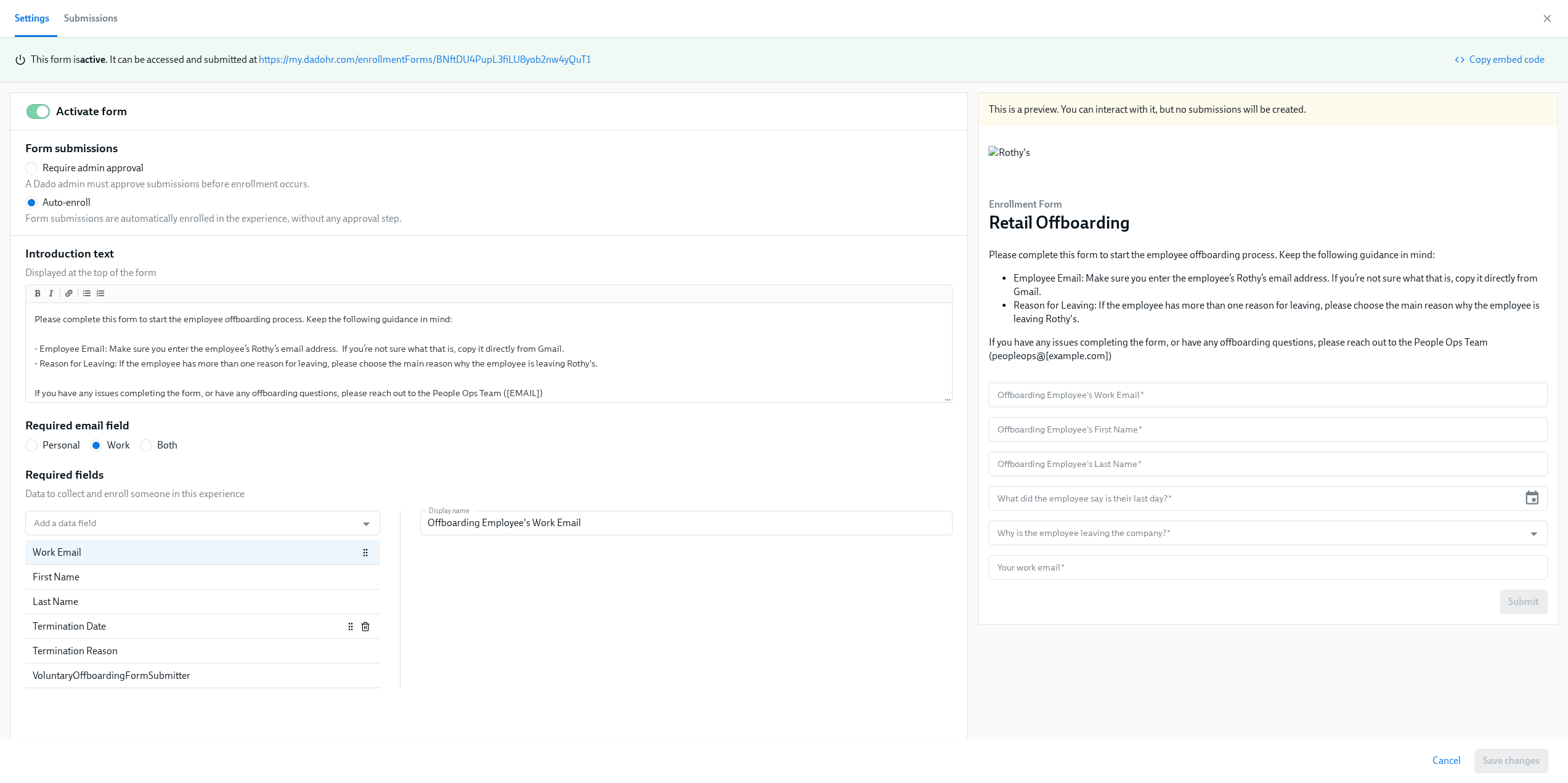 click on "Termination Date" at bounding box center [188, 627] 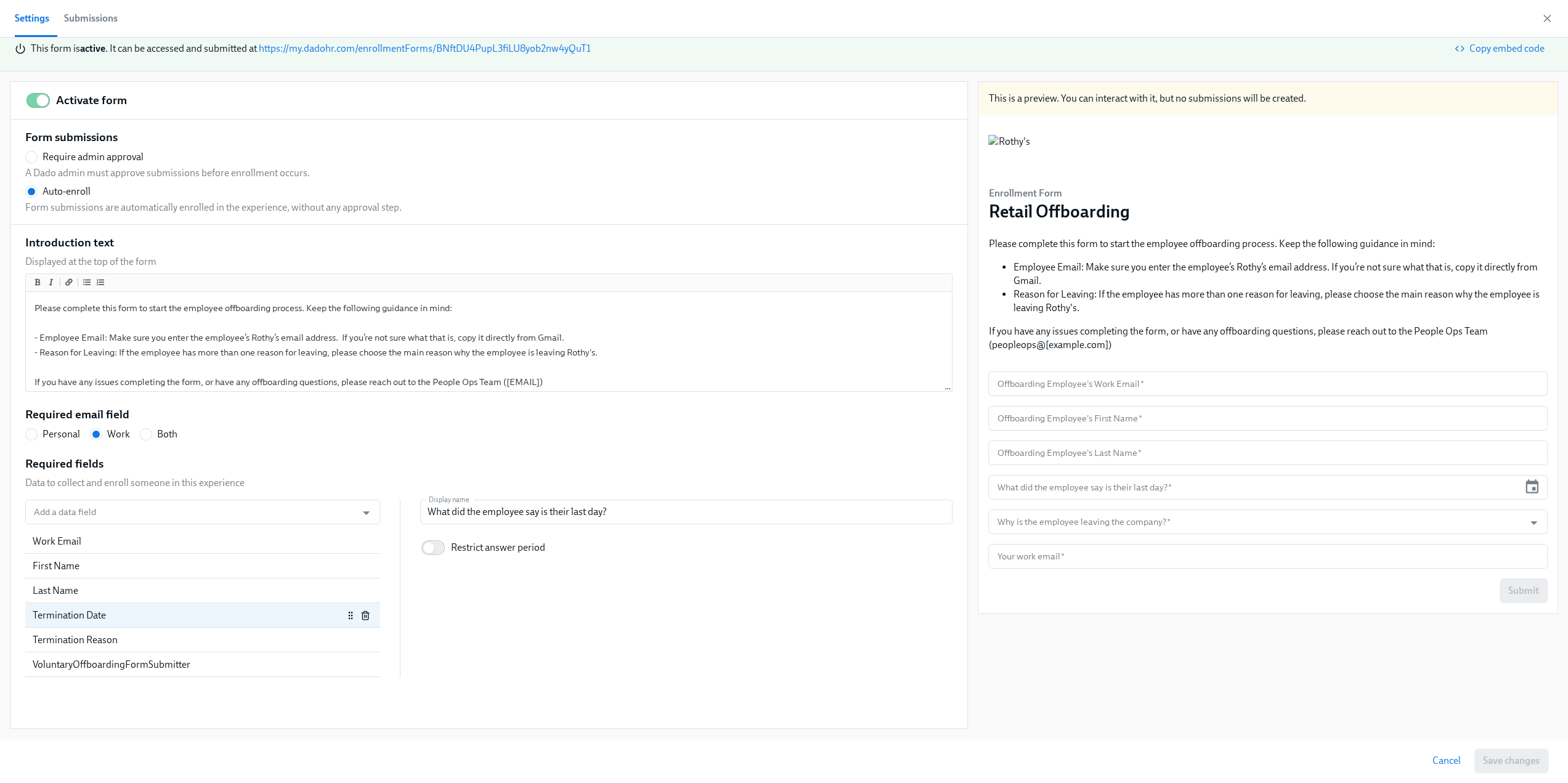 scroll, scrollTop: 0, scrollLeft: 0, axis: both 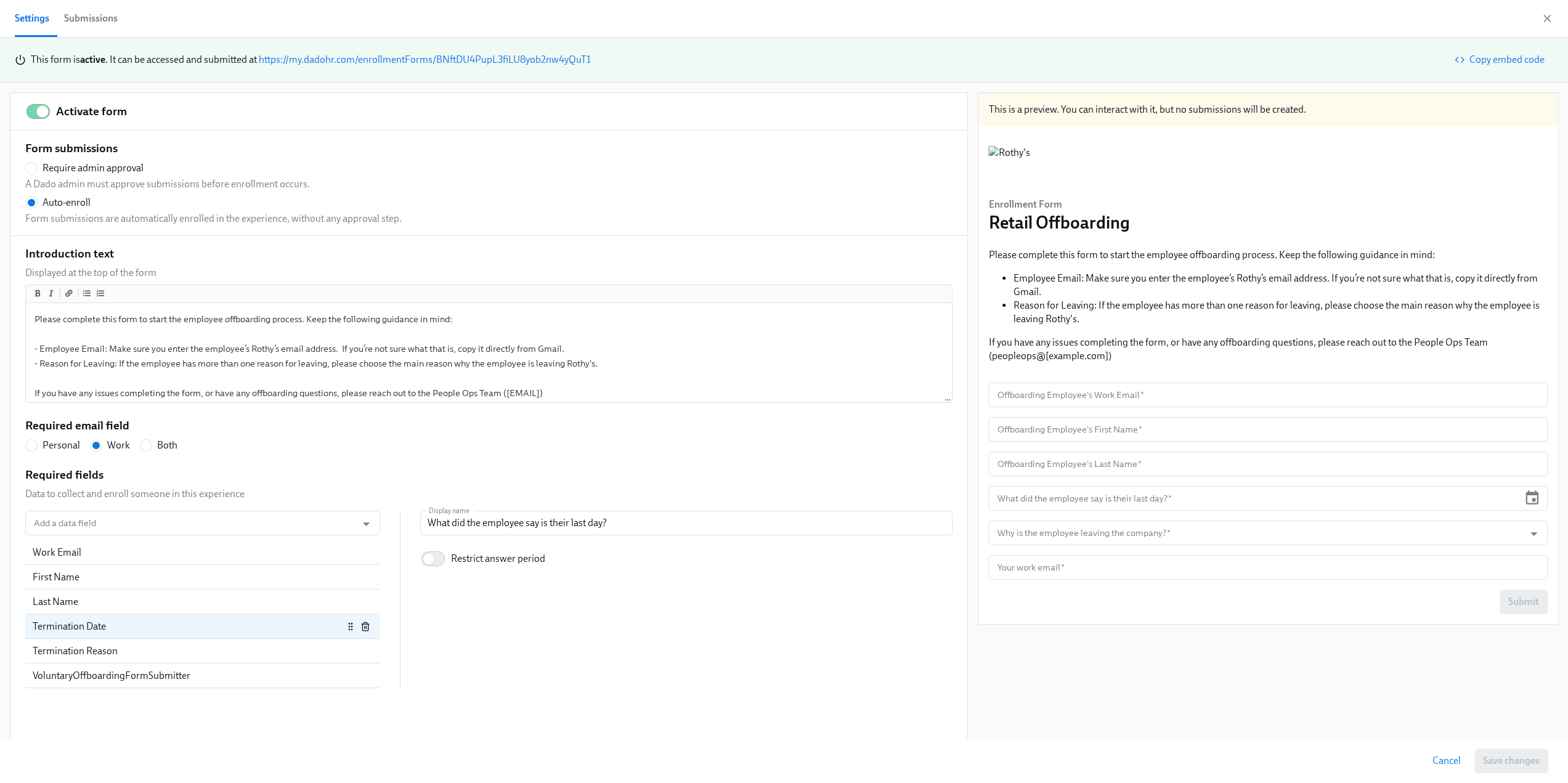 click 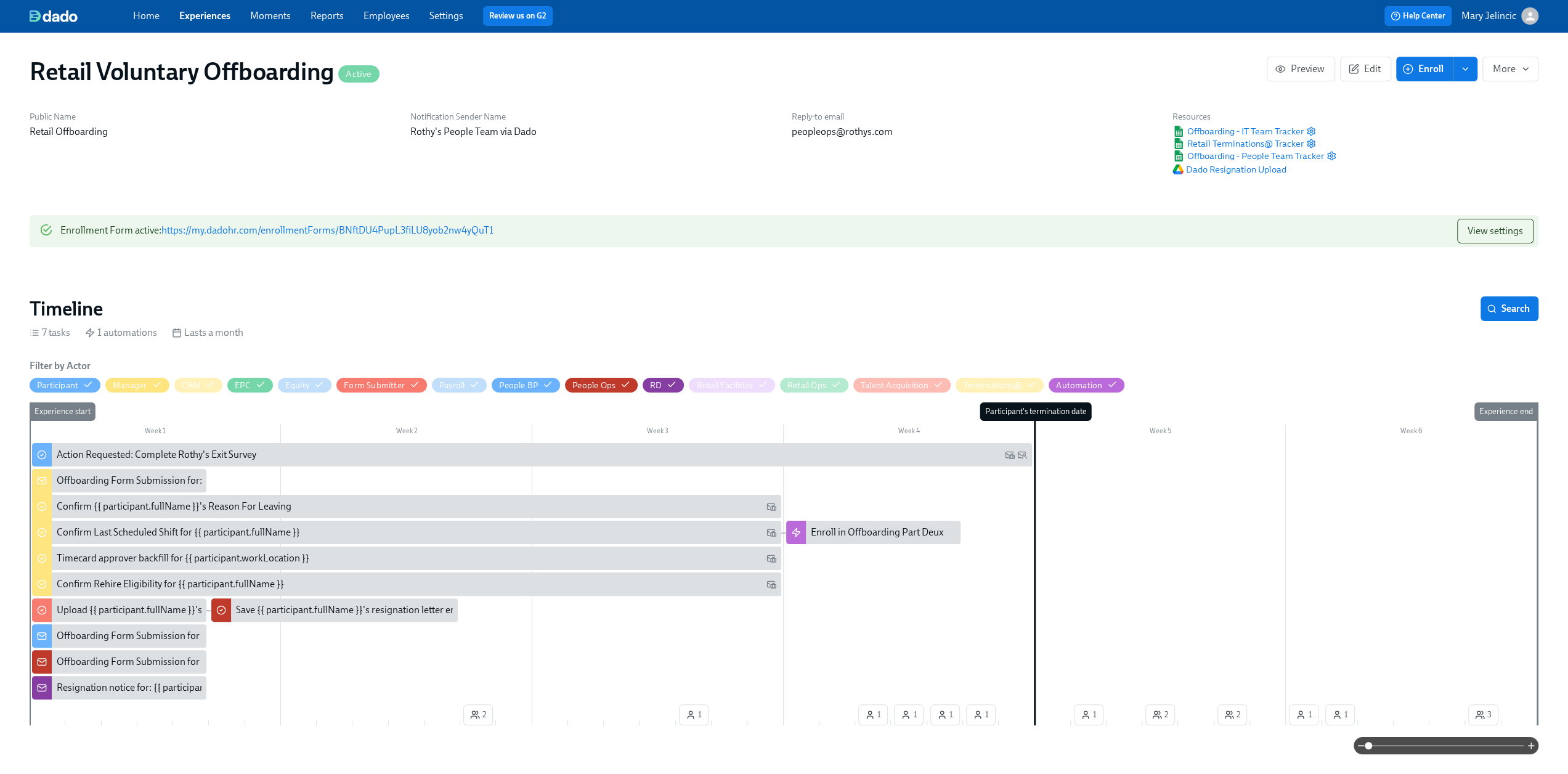 click on "Experiences" at bounding box center (205, 15) 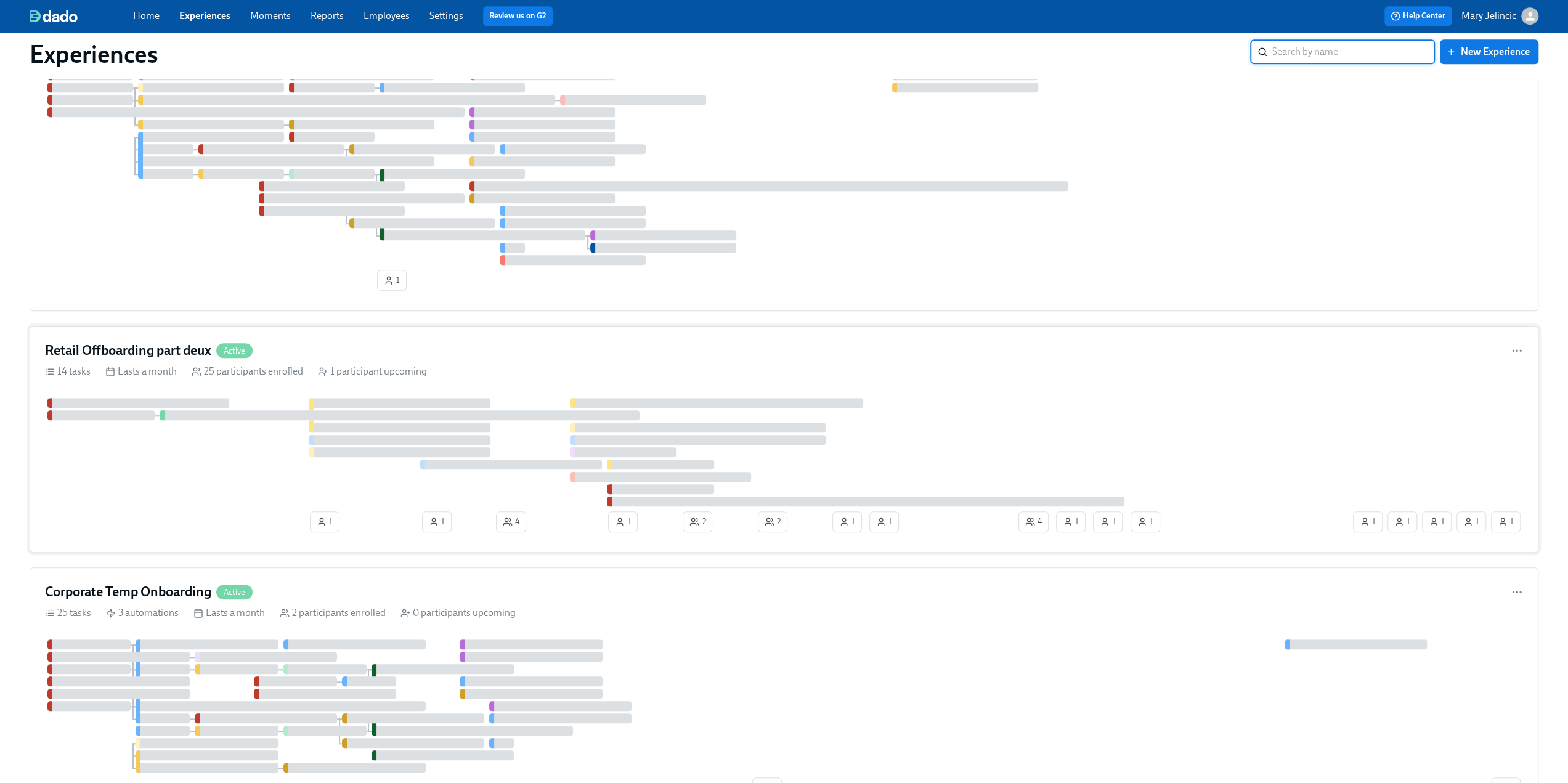 scroll, scrollTop: 924, scrollLeft: 0, axis: vertical 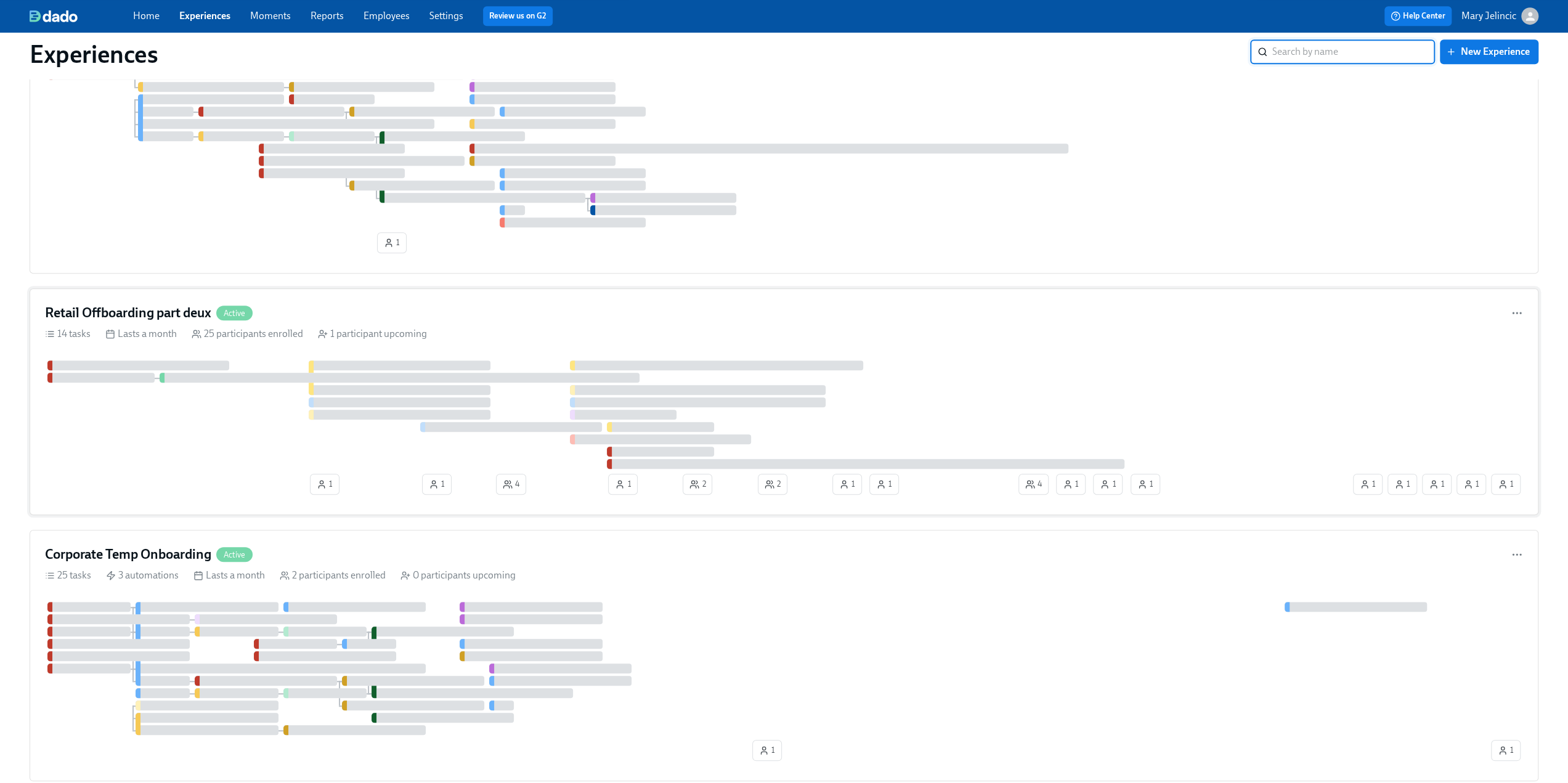 click on "Retail Offboarding part deux" at bounding box center [128, 313] 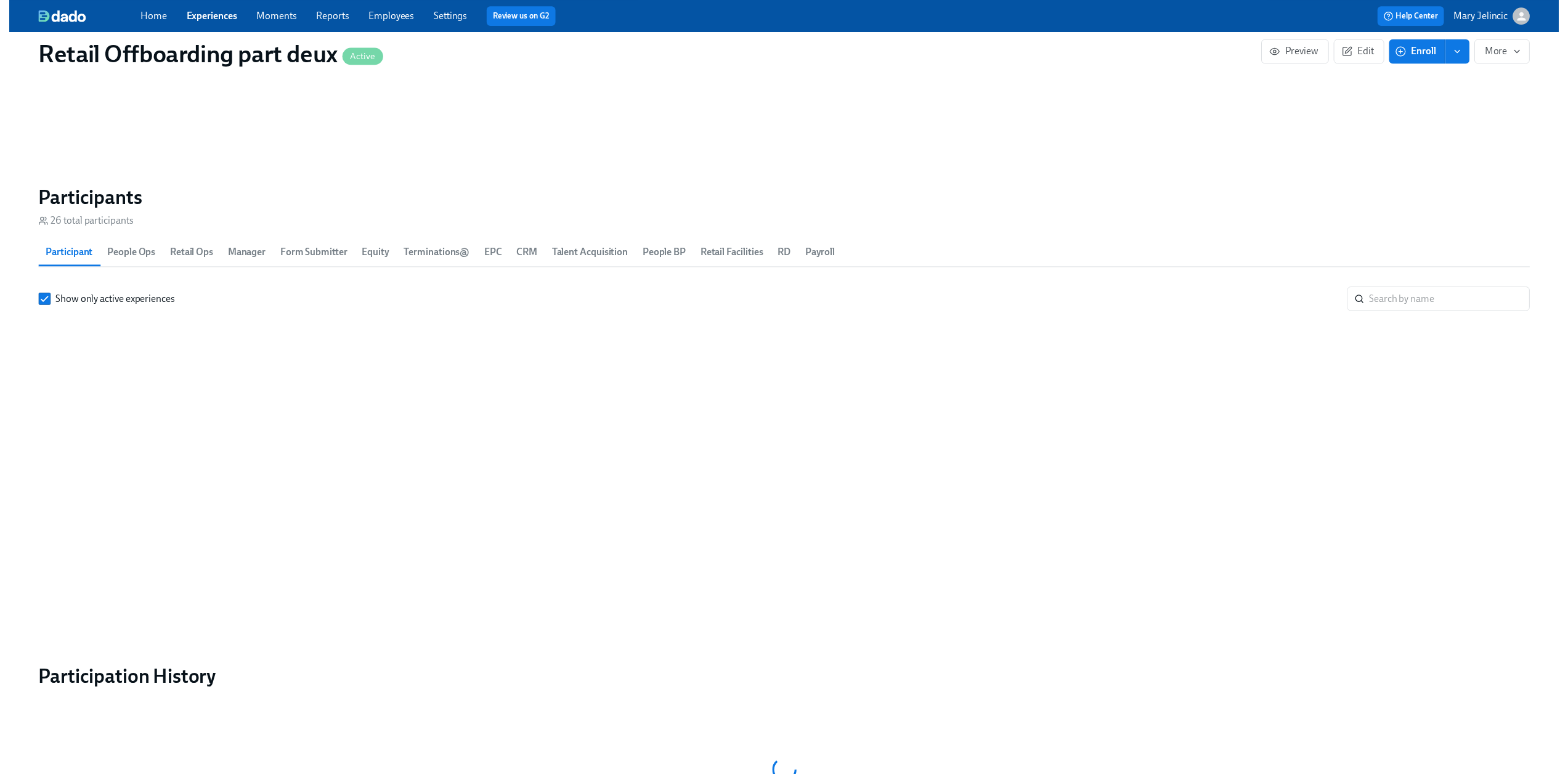 scroll, scrollTop: 0, scrollLeft: 0, axis: both 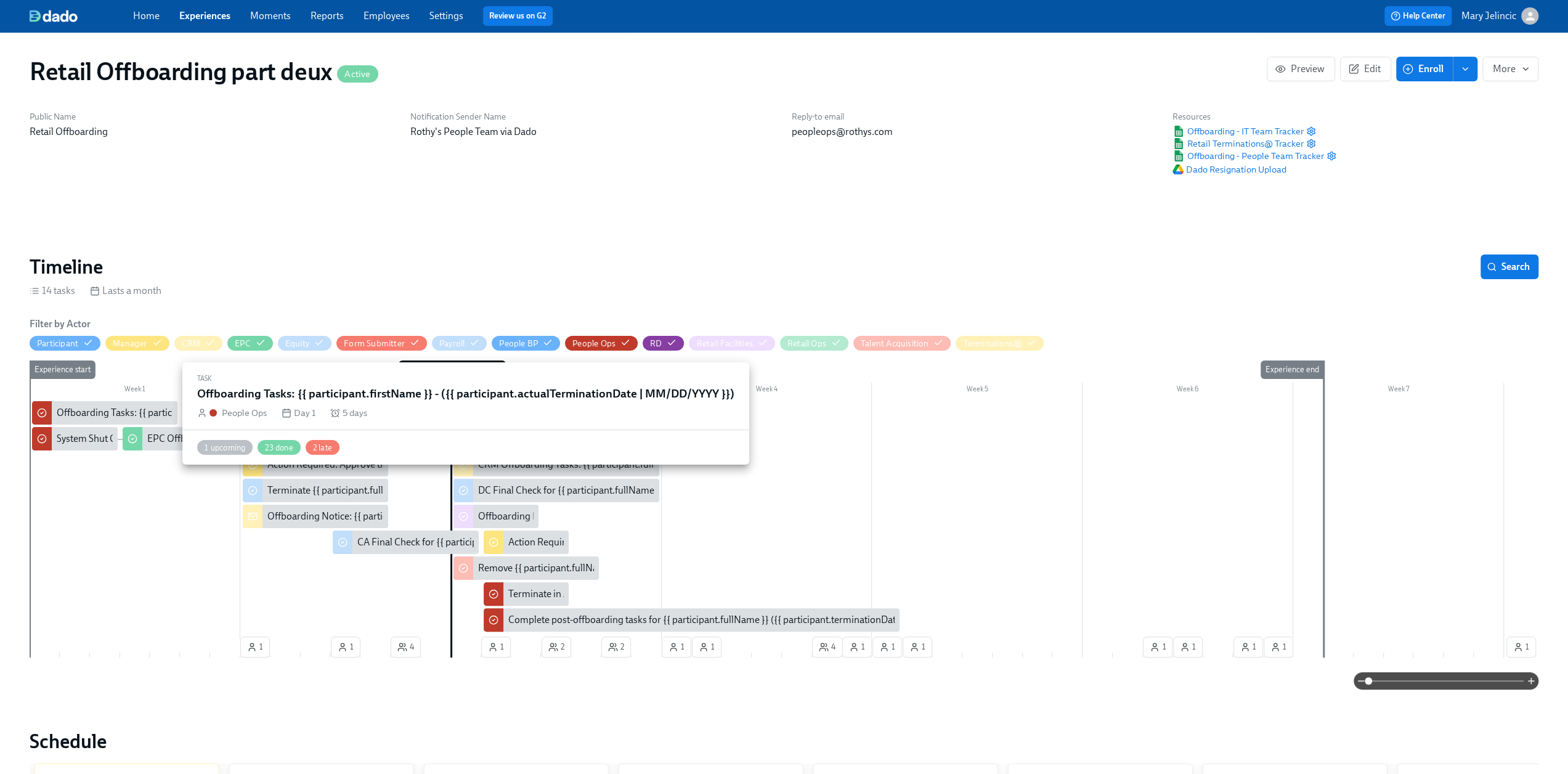 click on "Offboarding Tasks: {{ participant.firstName }} -  ({{ participant.actualTerminationDate | MM/DD/YYYY }})" at bounding box center [274, 413] 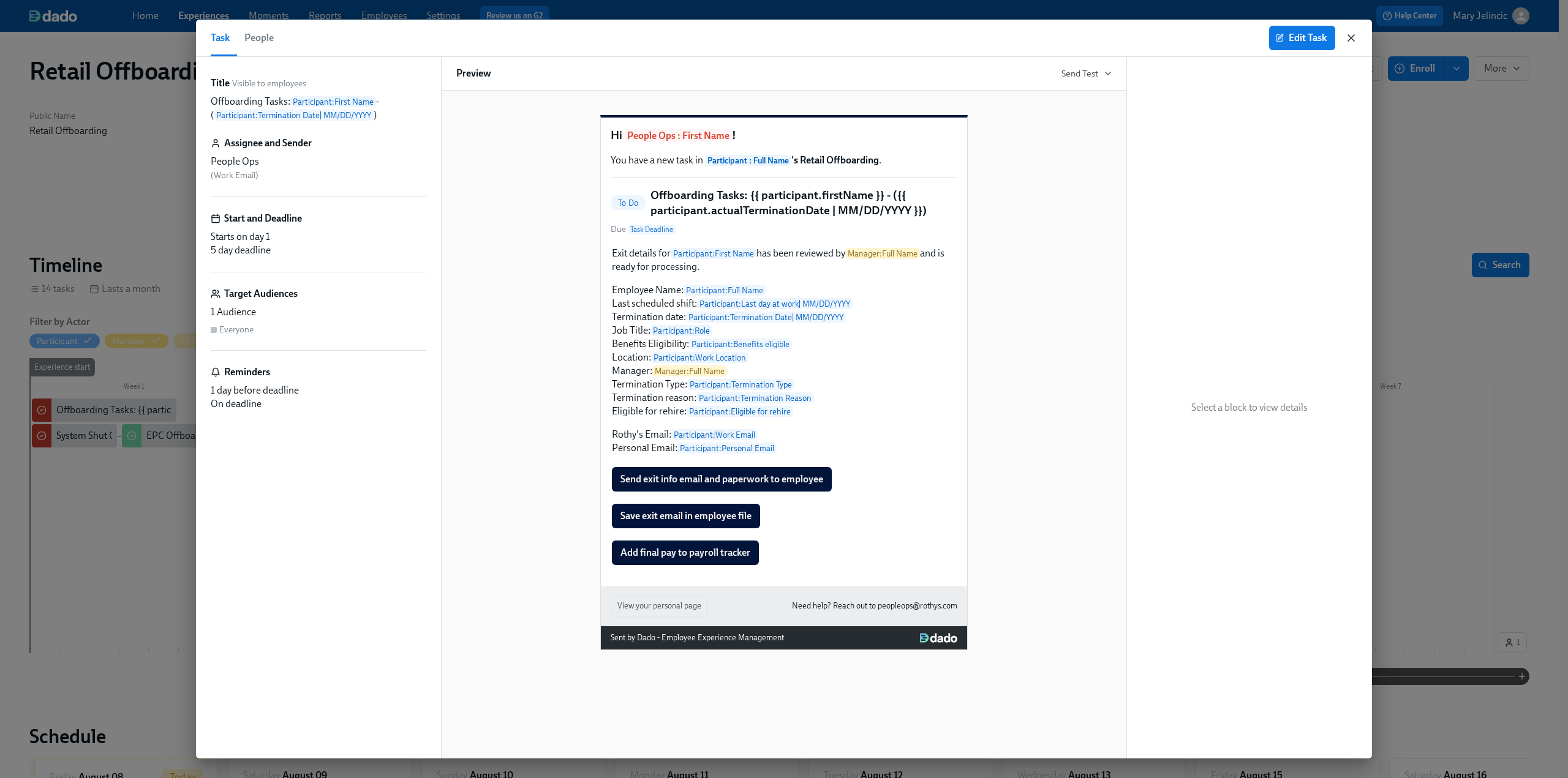 click 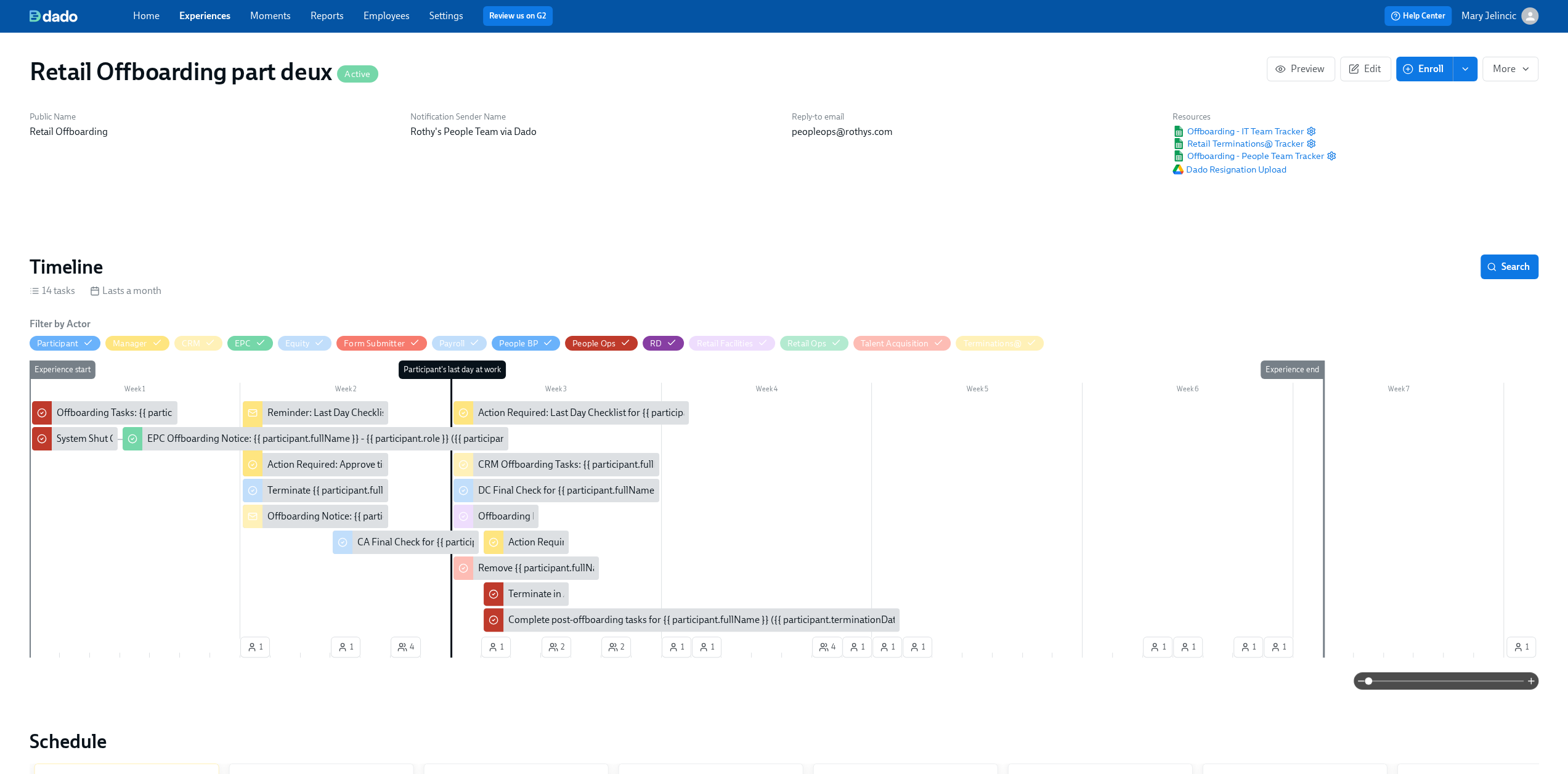 click on "Employees" at bounding box center [386, 15] 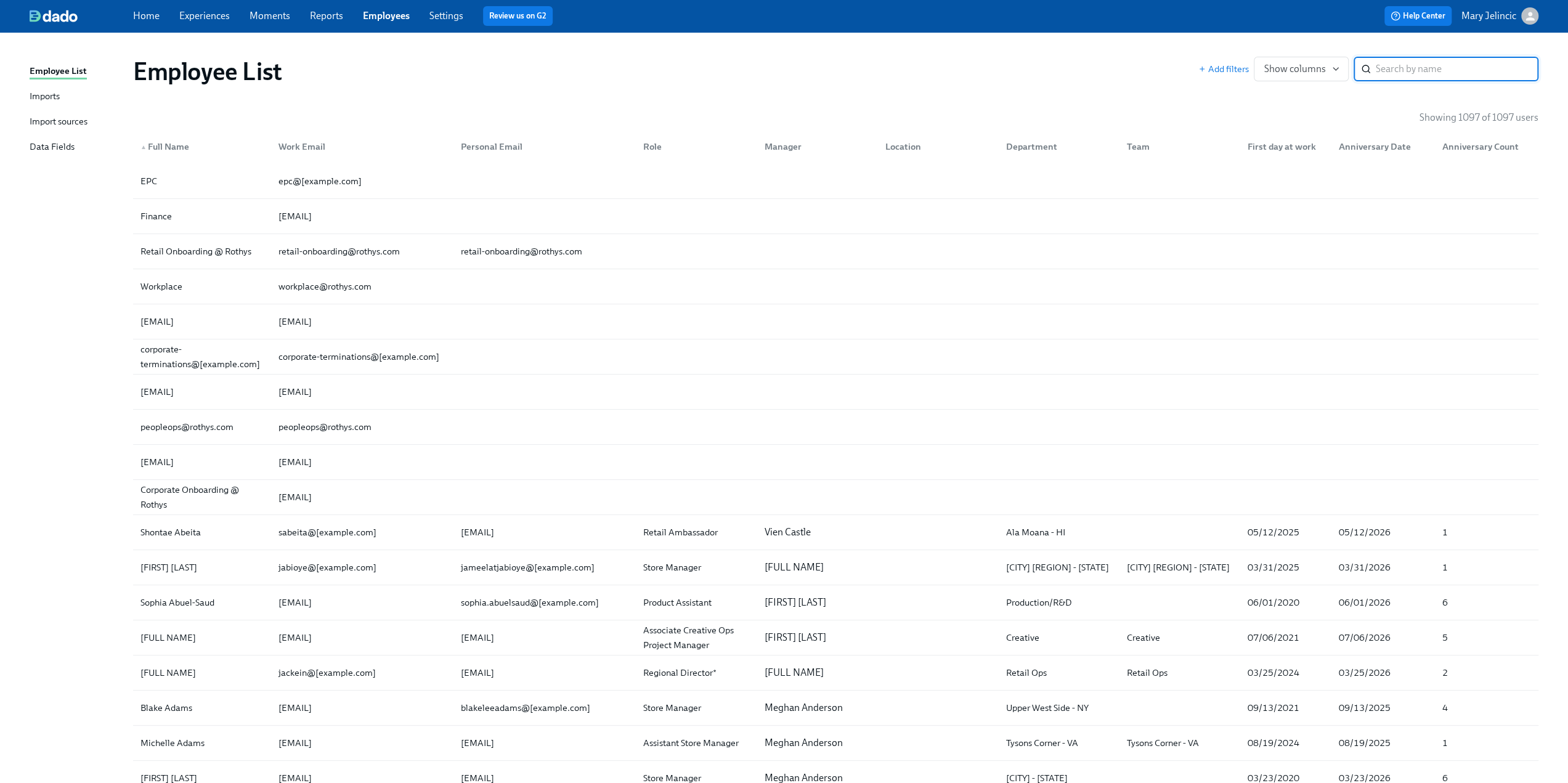 click at bounding box center (1457, 69) 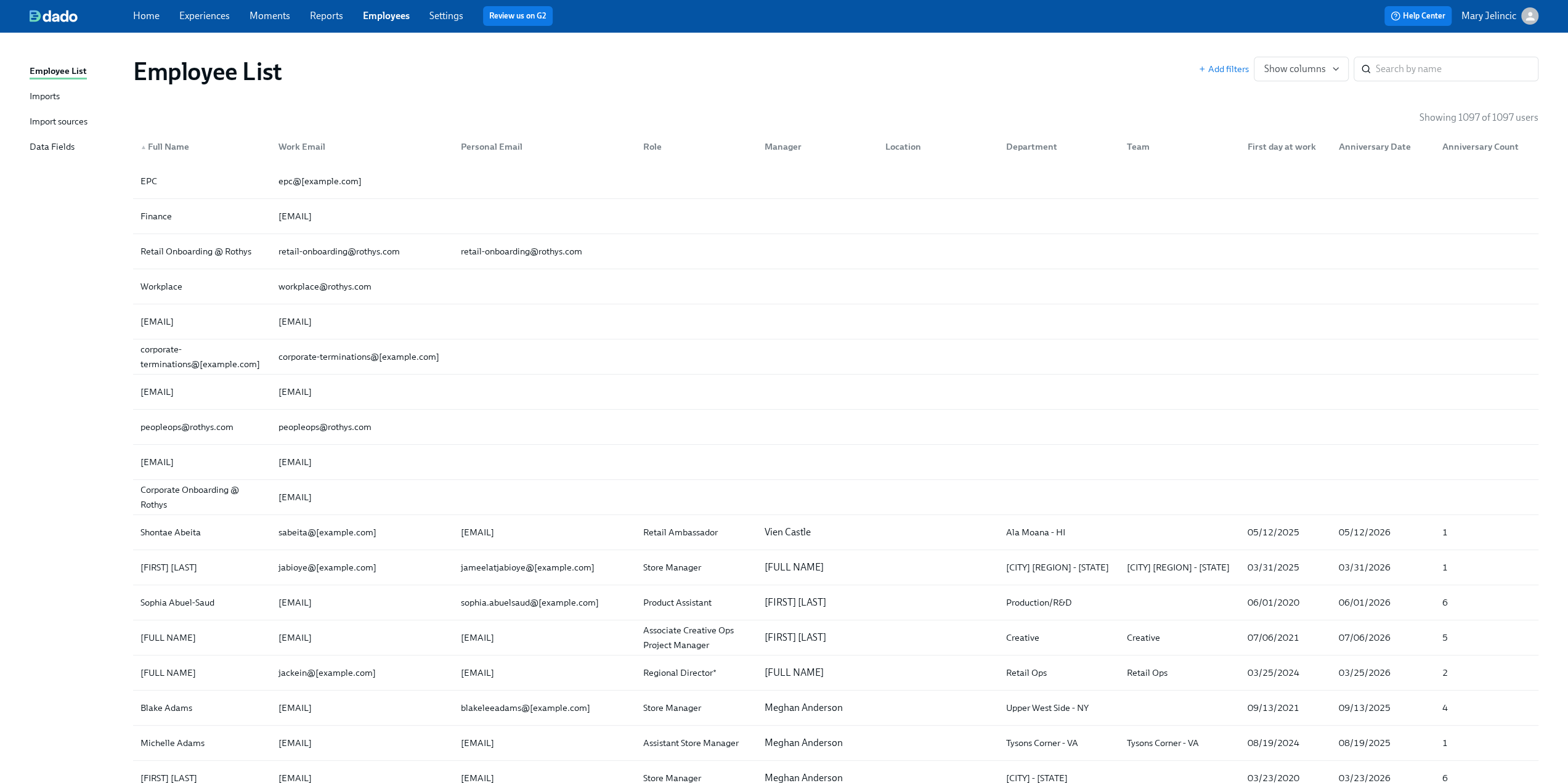 click on "Experiences" at bounding box center (205, 15) 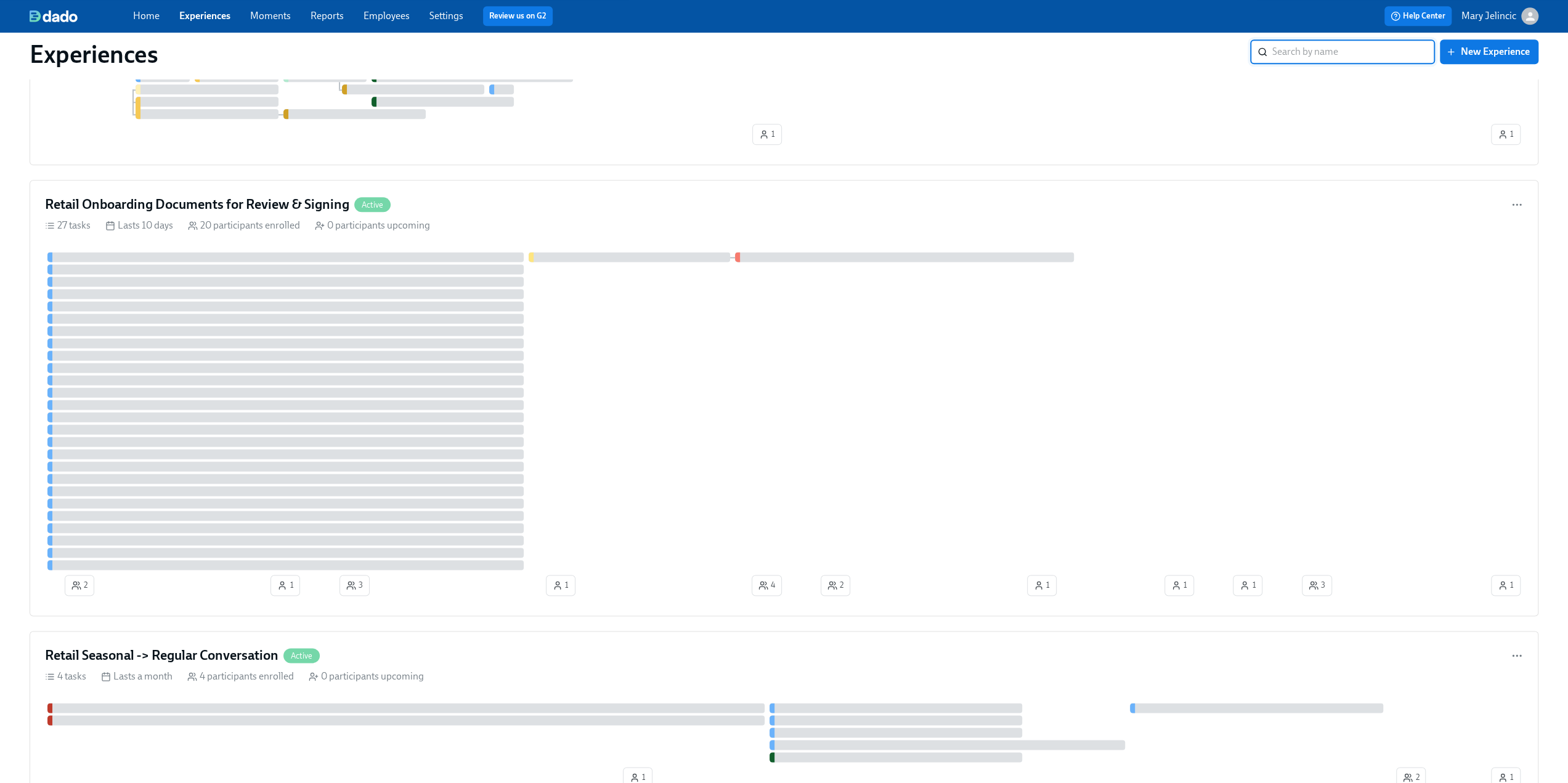 scroll, scrollTop: 1848, scrollLeft: 0, axis: vertical 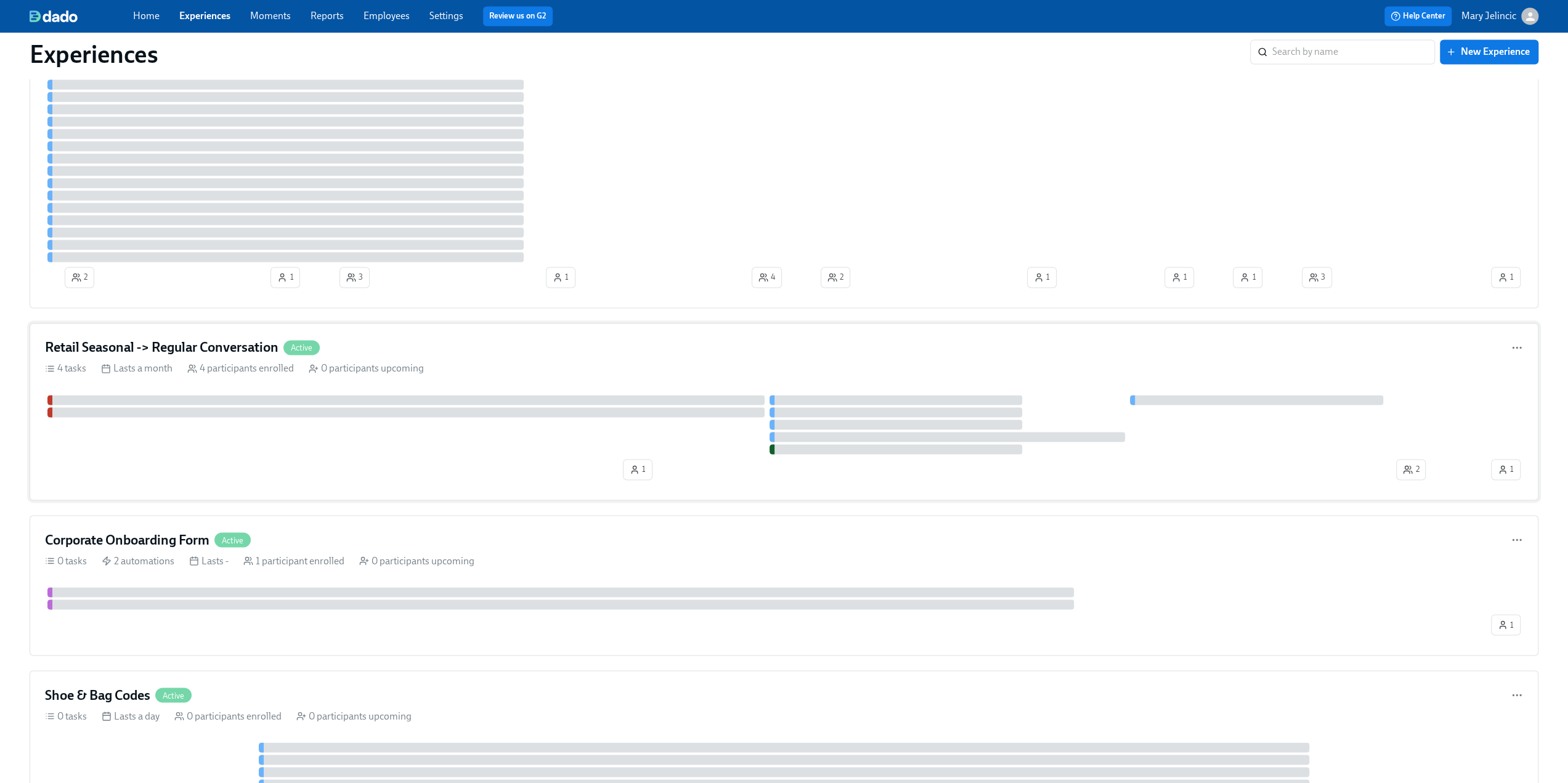 click on "Retail Seasonal -> Regular Conversation" at bounding box center [161, 347] 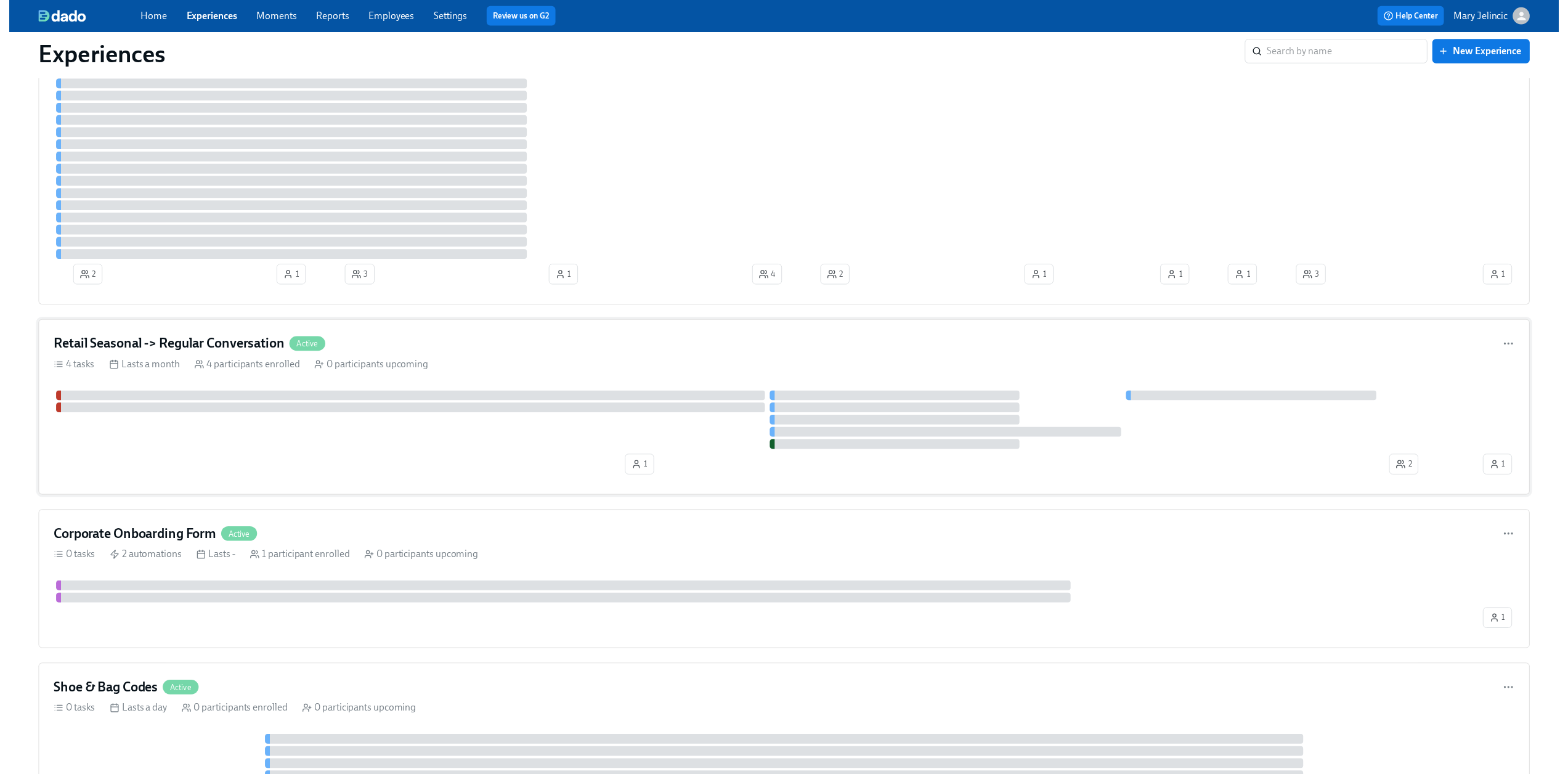 scroll, scrollTop: 0, scrollLeft: 0, axis: both 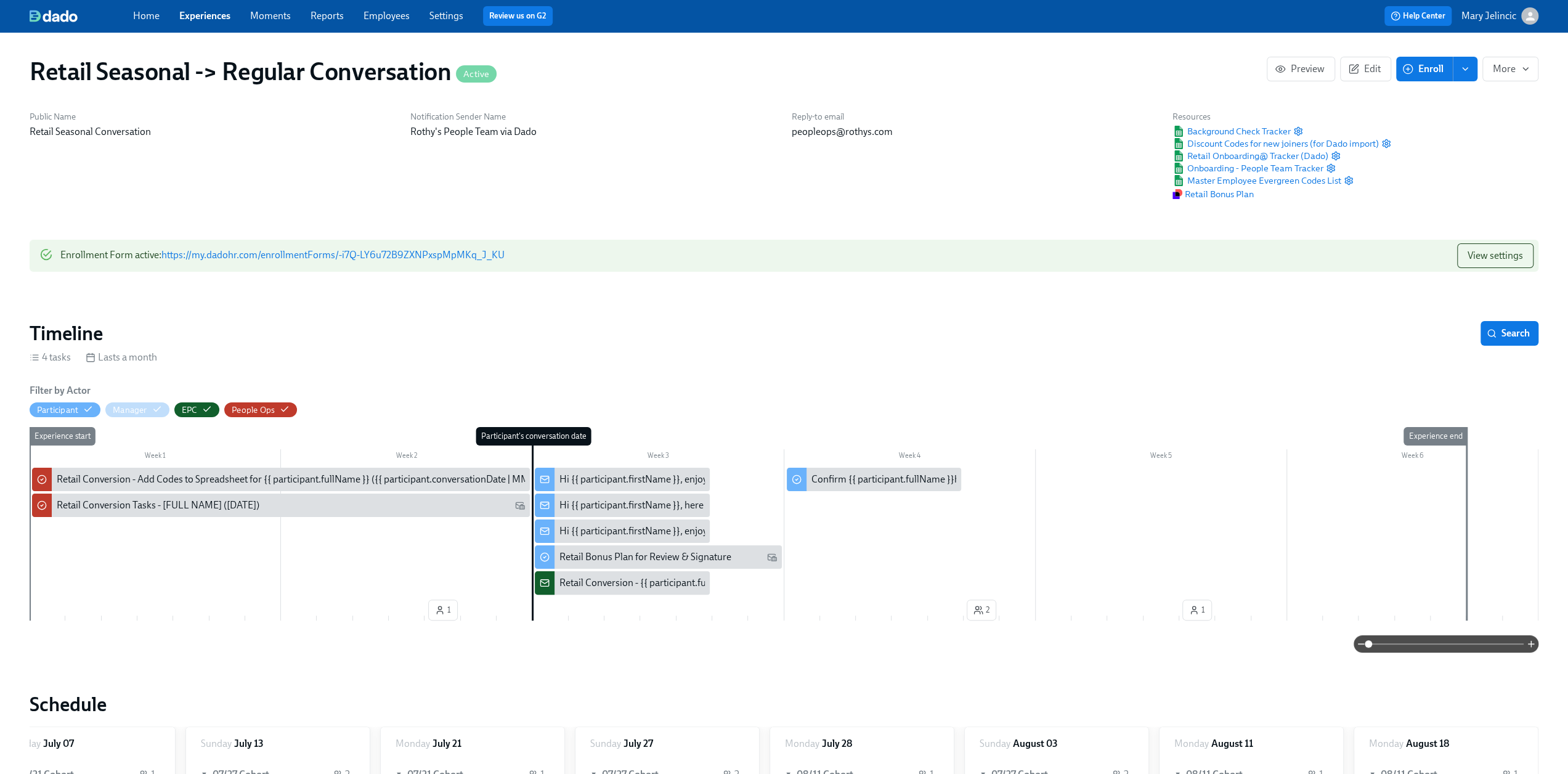 click on "Experiences" at bounding box center (205, 15) 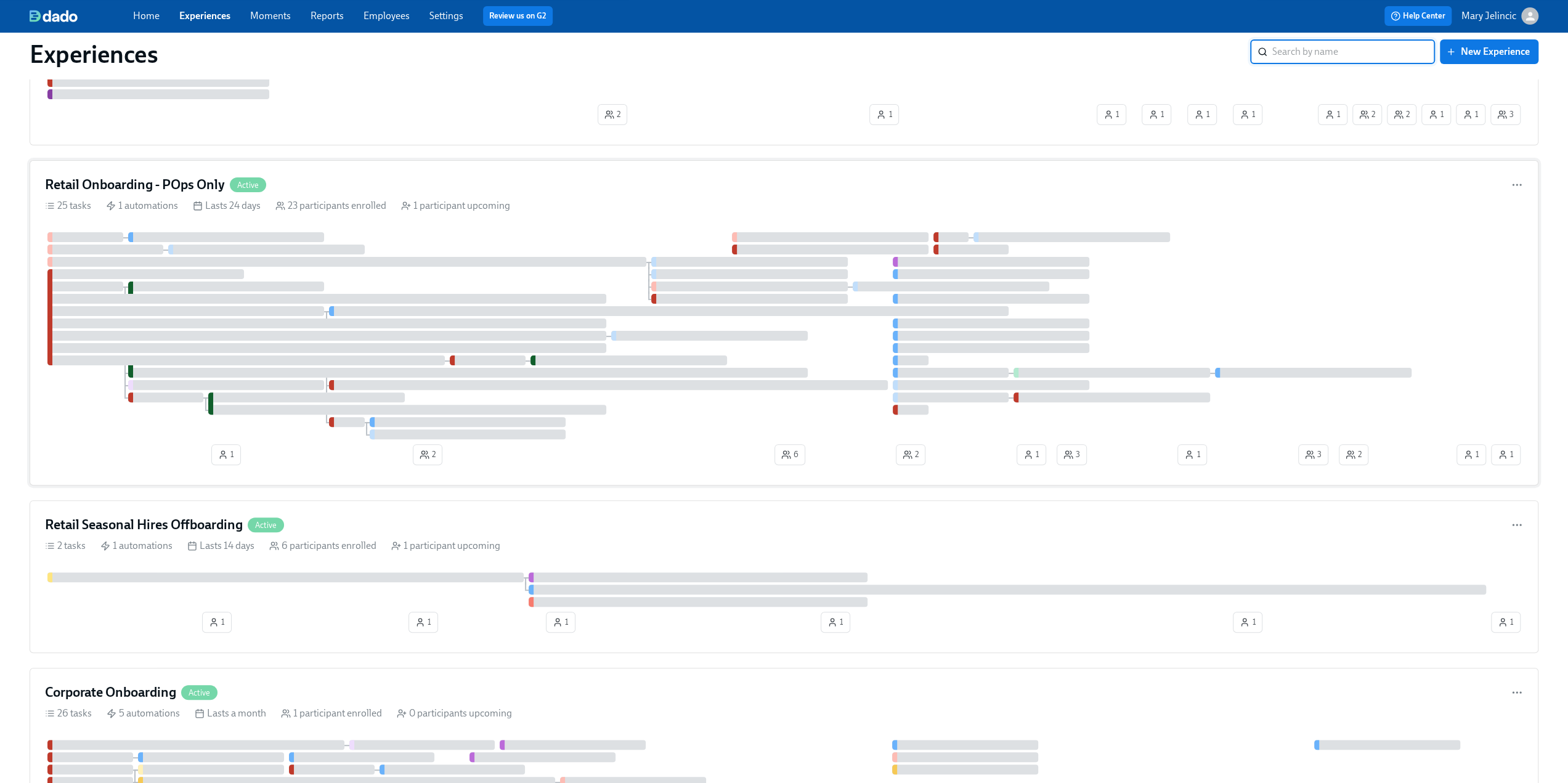 scroll, scrollTop: 370, scrollLeft: 0, axis: vertical 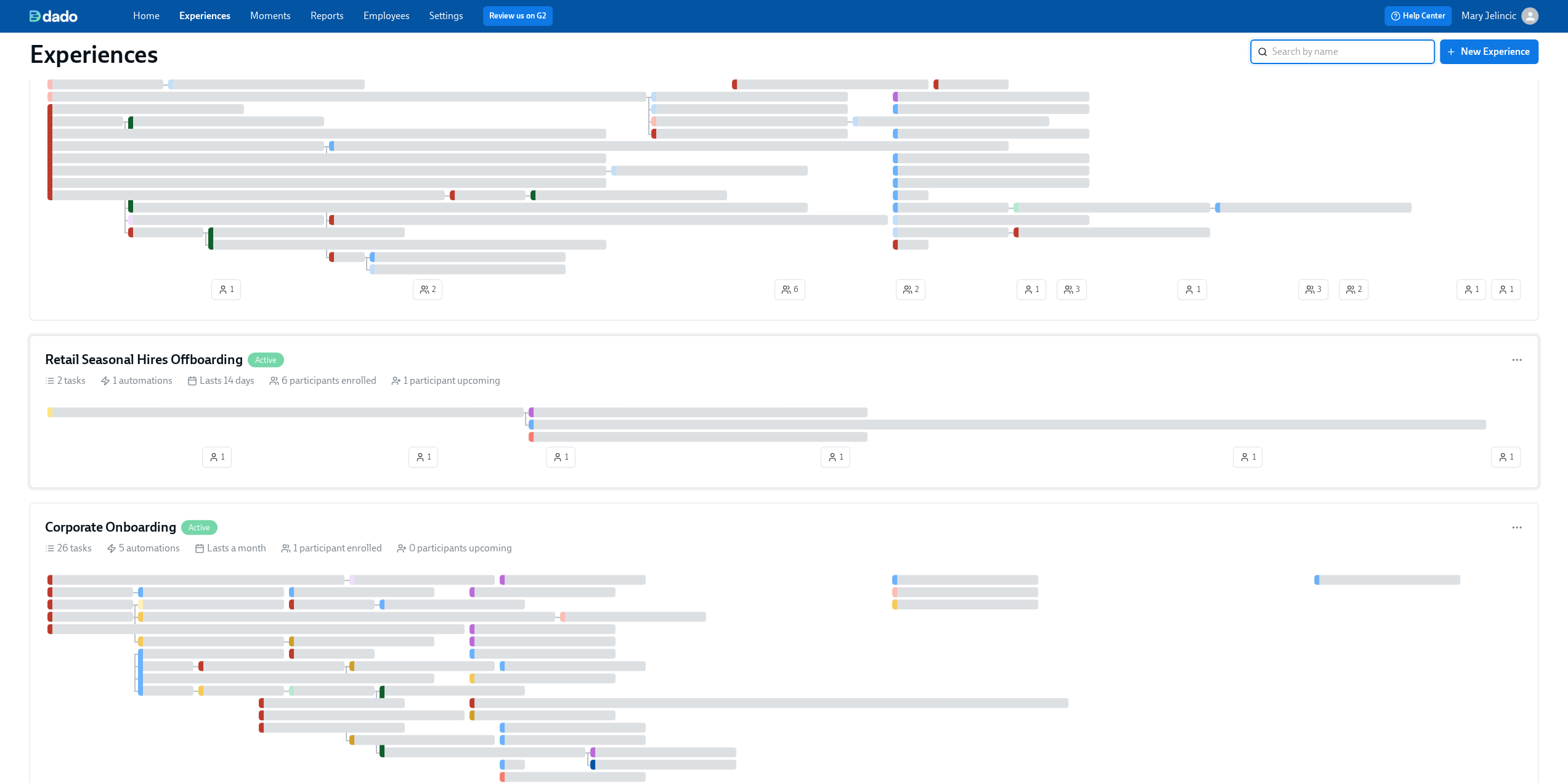 click on "Retail Seasonal Hires Offboarding" at bounding box center (144, 360) 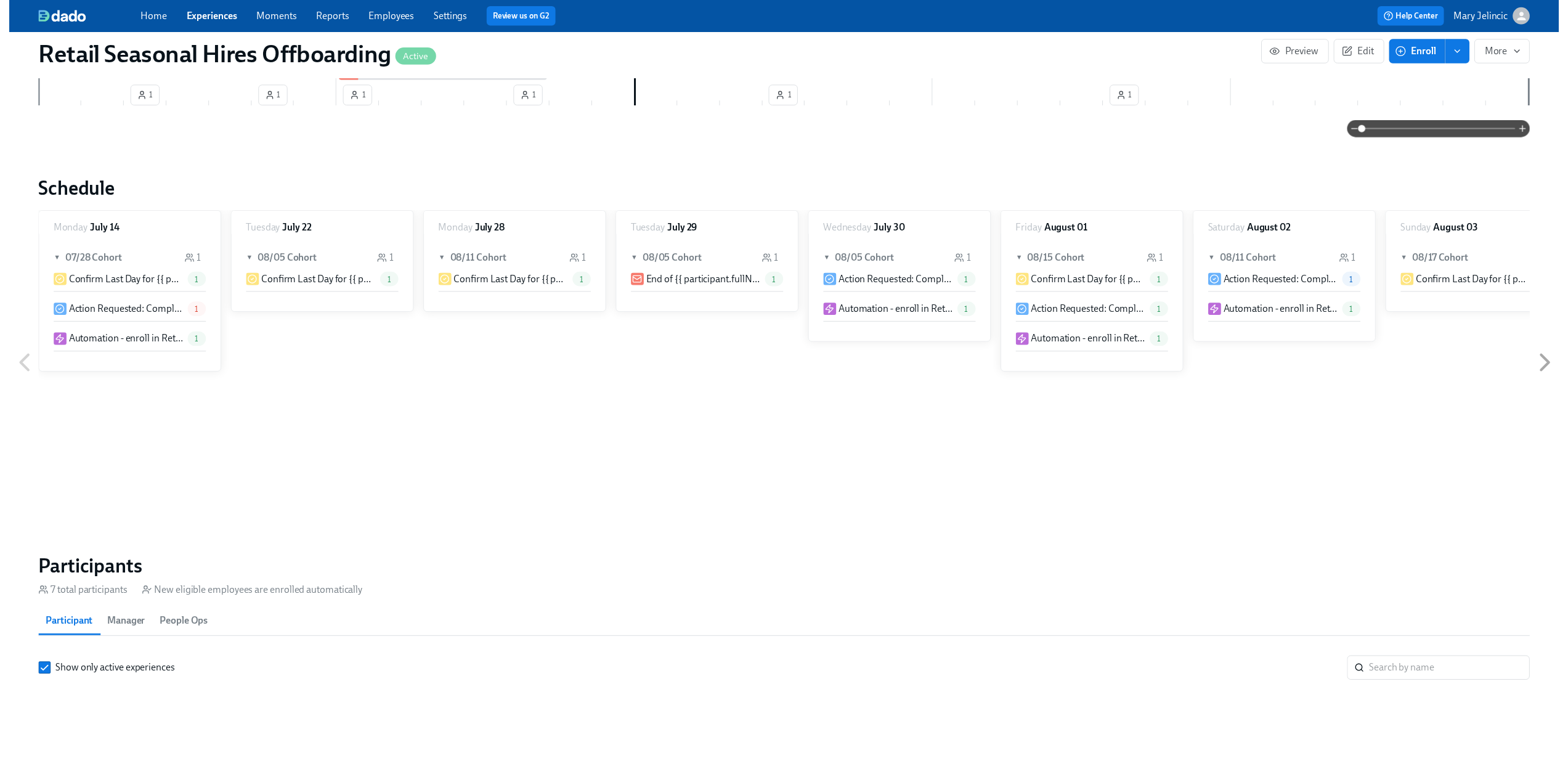 scroll, scrollTop: 0, scrollLeft: 0, axis: both 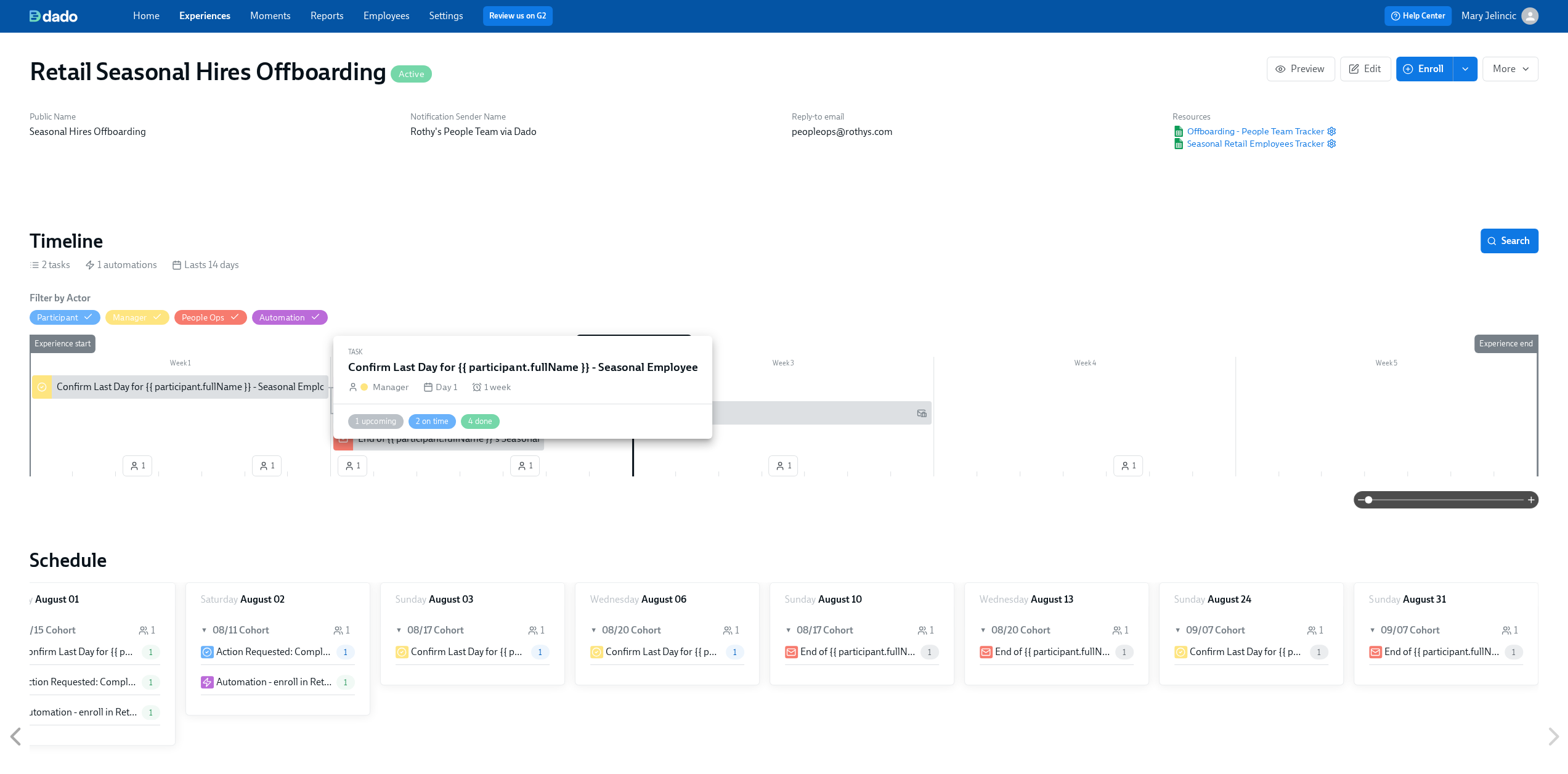 click on "Confirm Last Day for {{ participant.fullName }} - Seasonal Employee" at bounding box center (198, 387) 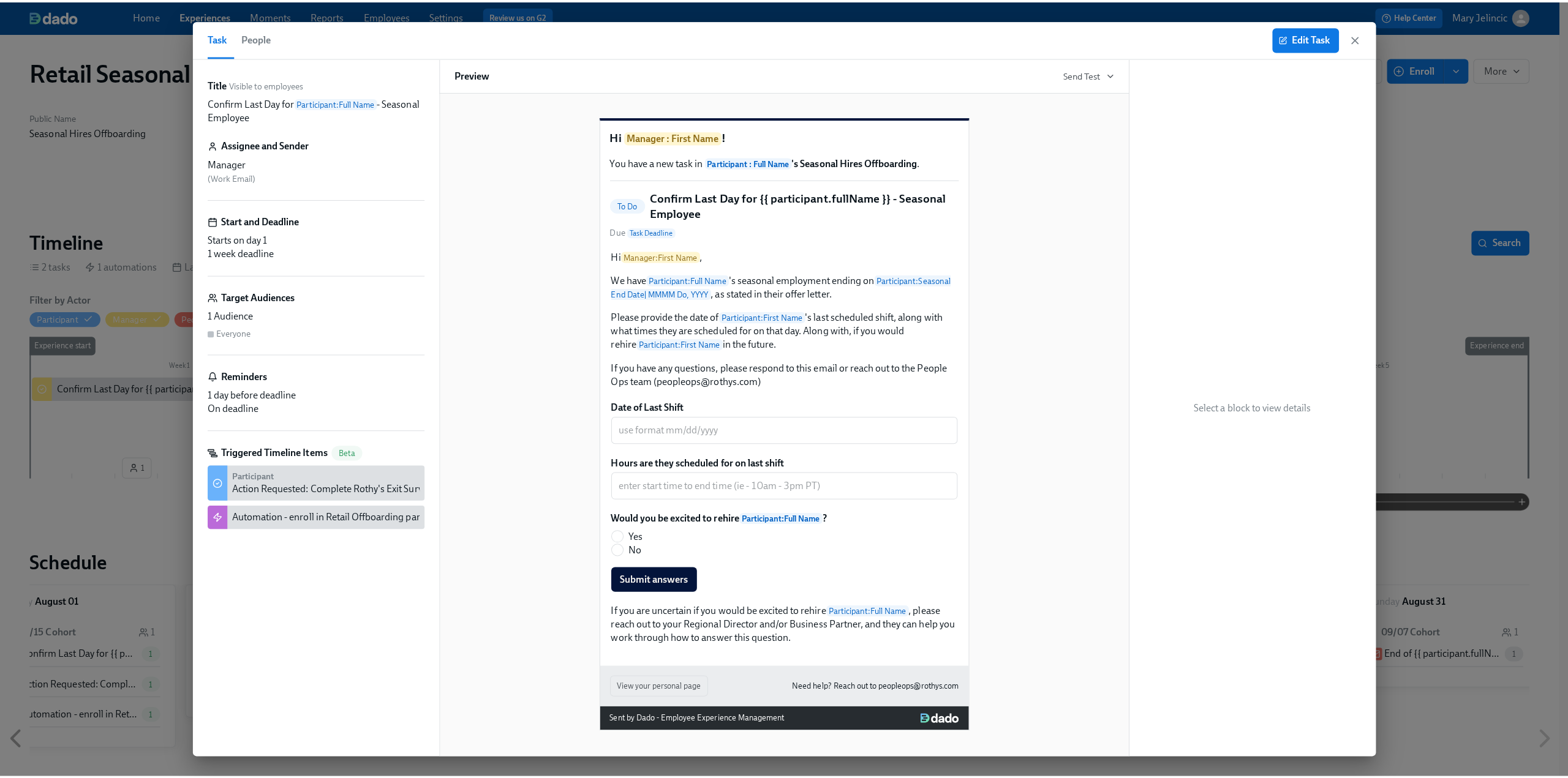 scroll, scrollTop: 0, scrollLeft: 1006, axis: horizontal 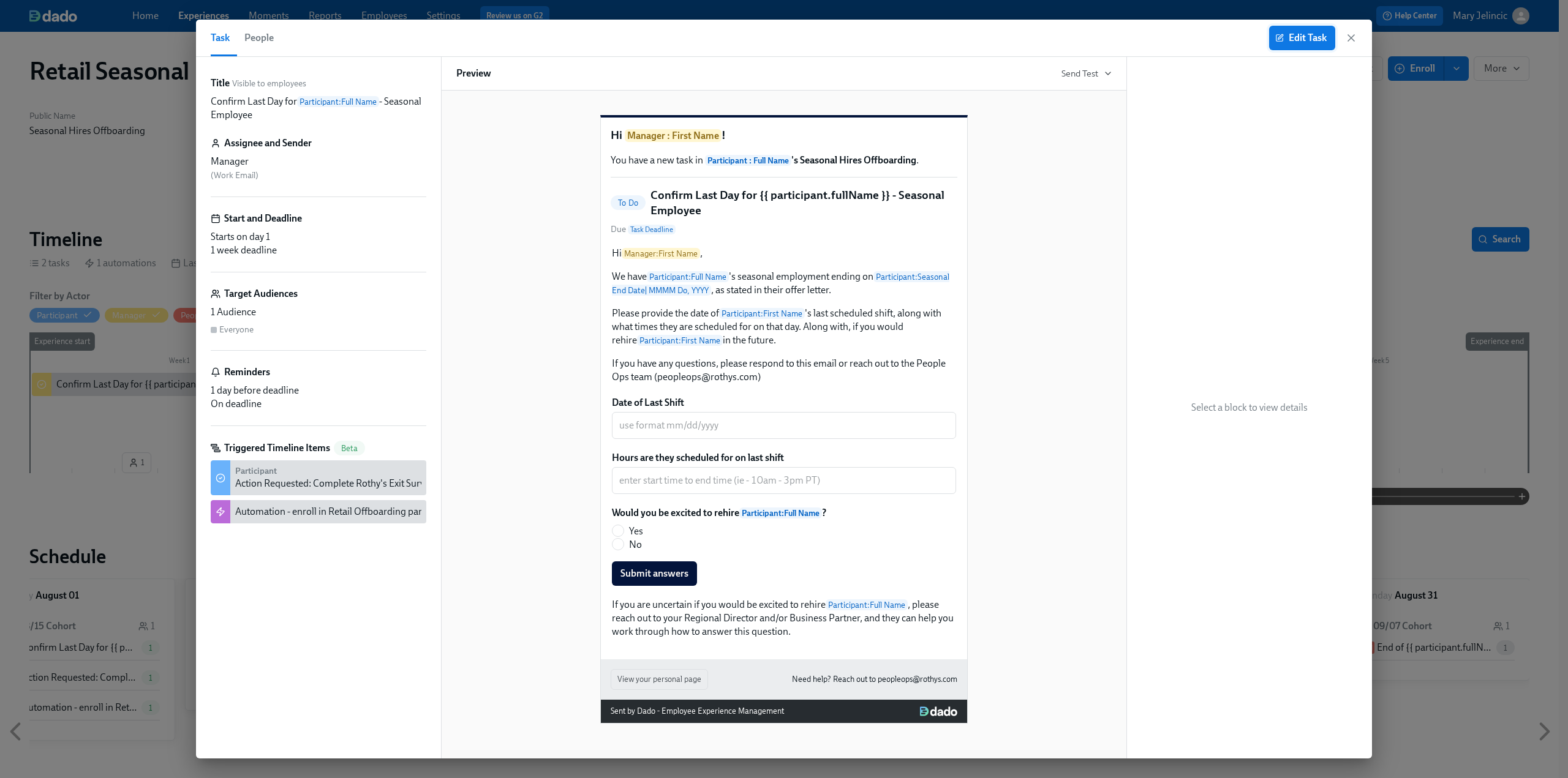 click on "Edit Task" at bounding box center (1302, 38) 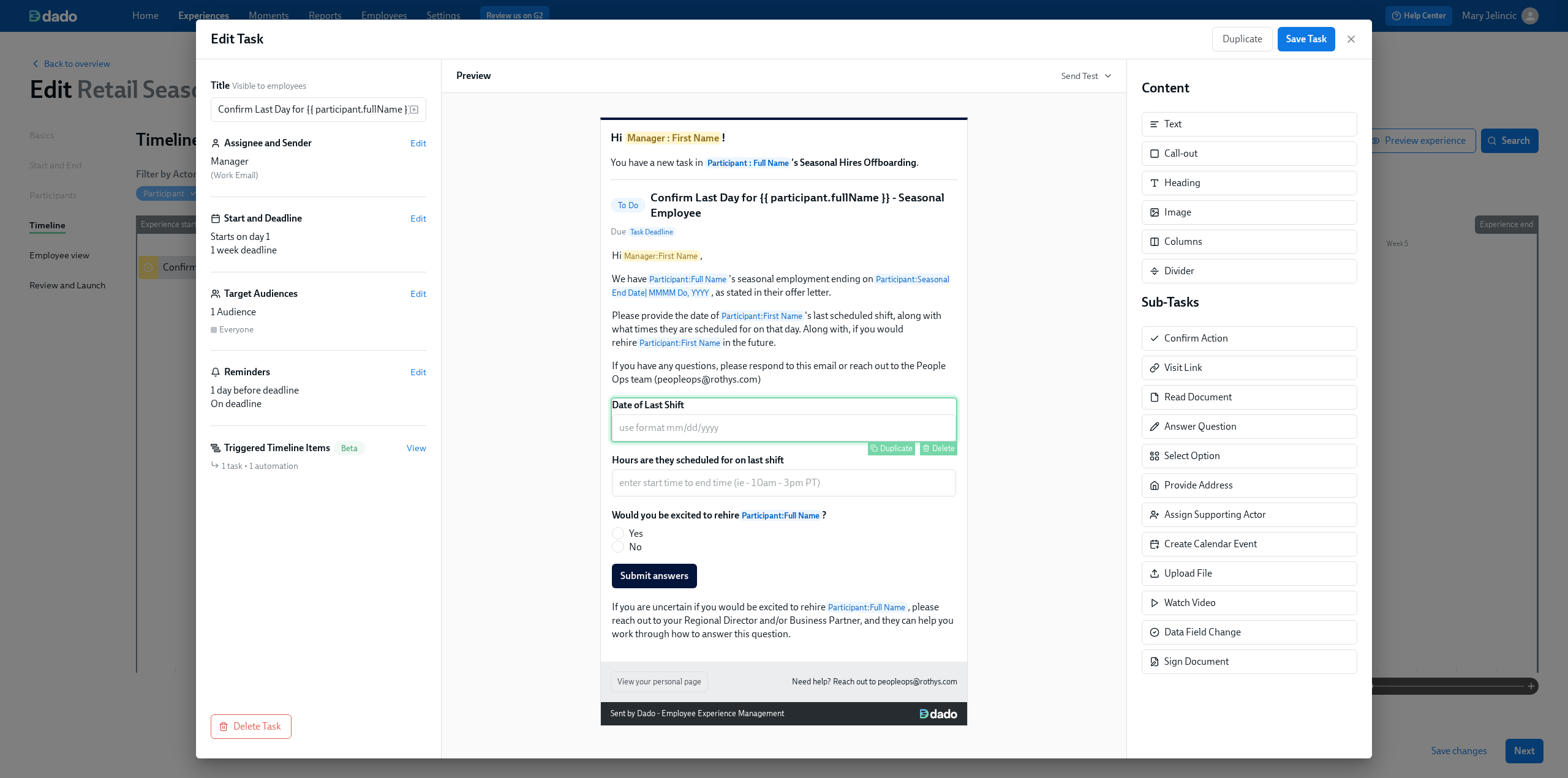 click on "Date of Last Shift ​   Duplicate   Delete" at bounding box center (784, 420) 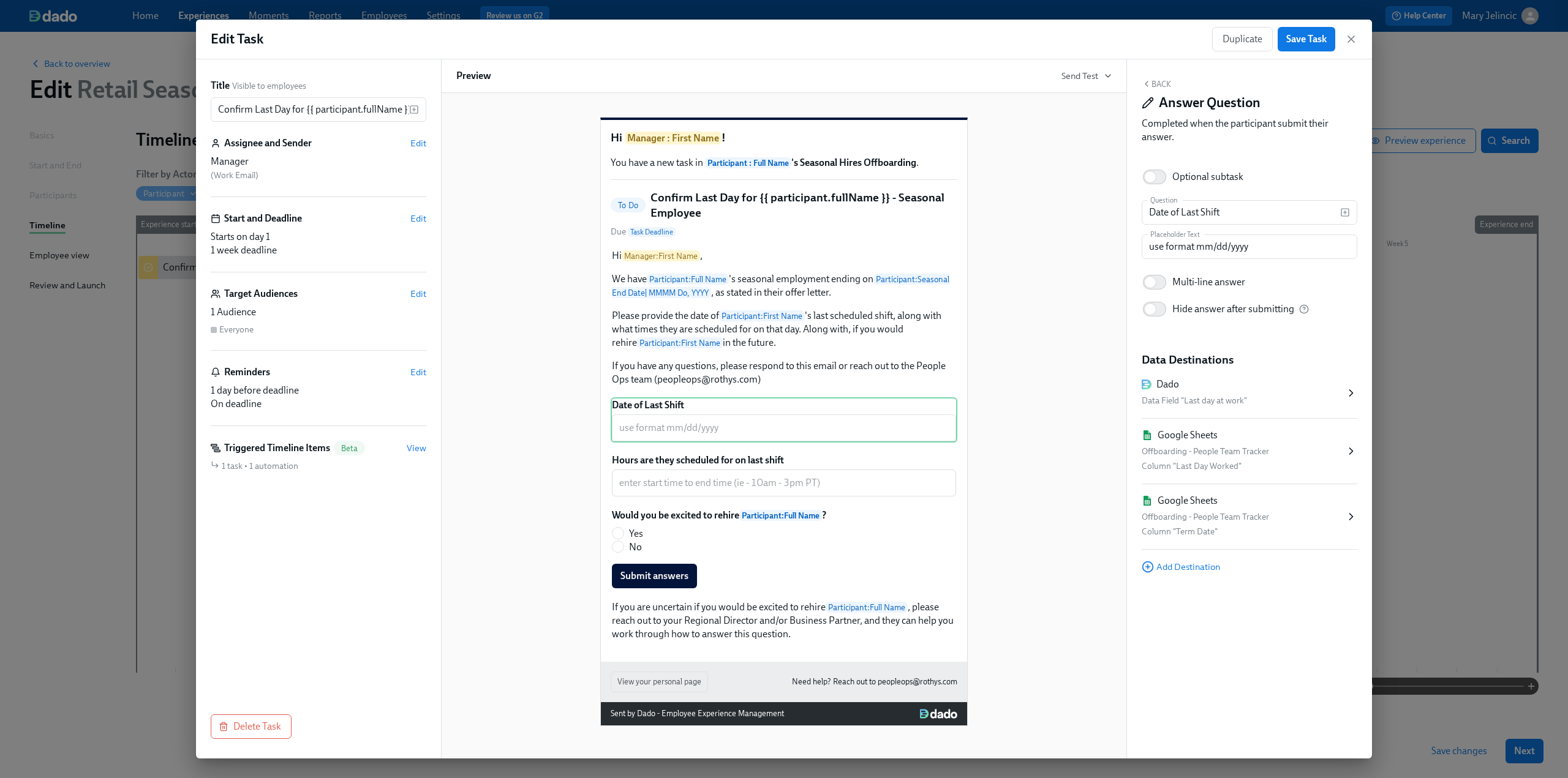 click 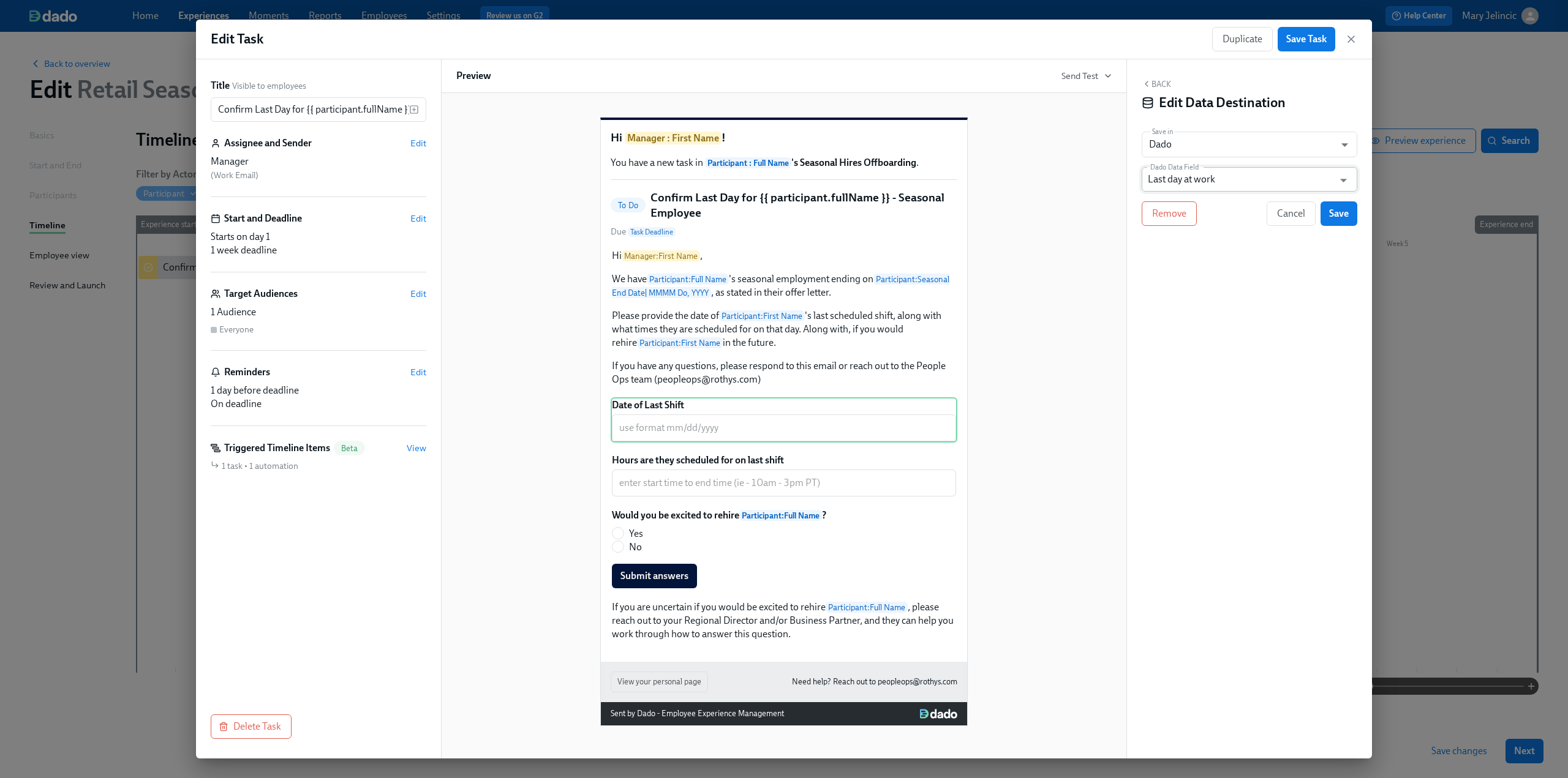 click on "Last day at work" at bounding box center (1240, 179) 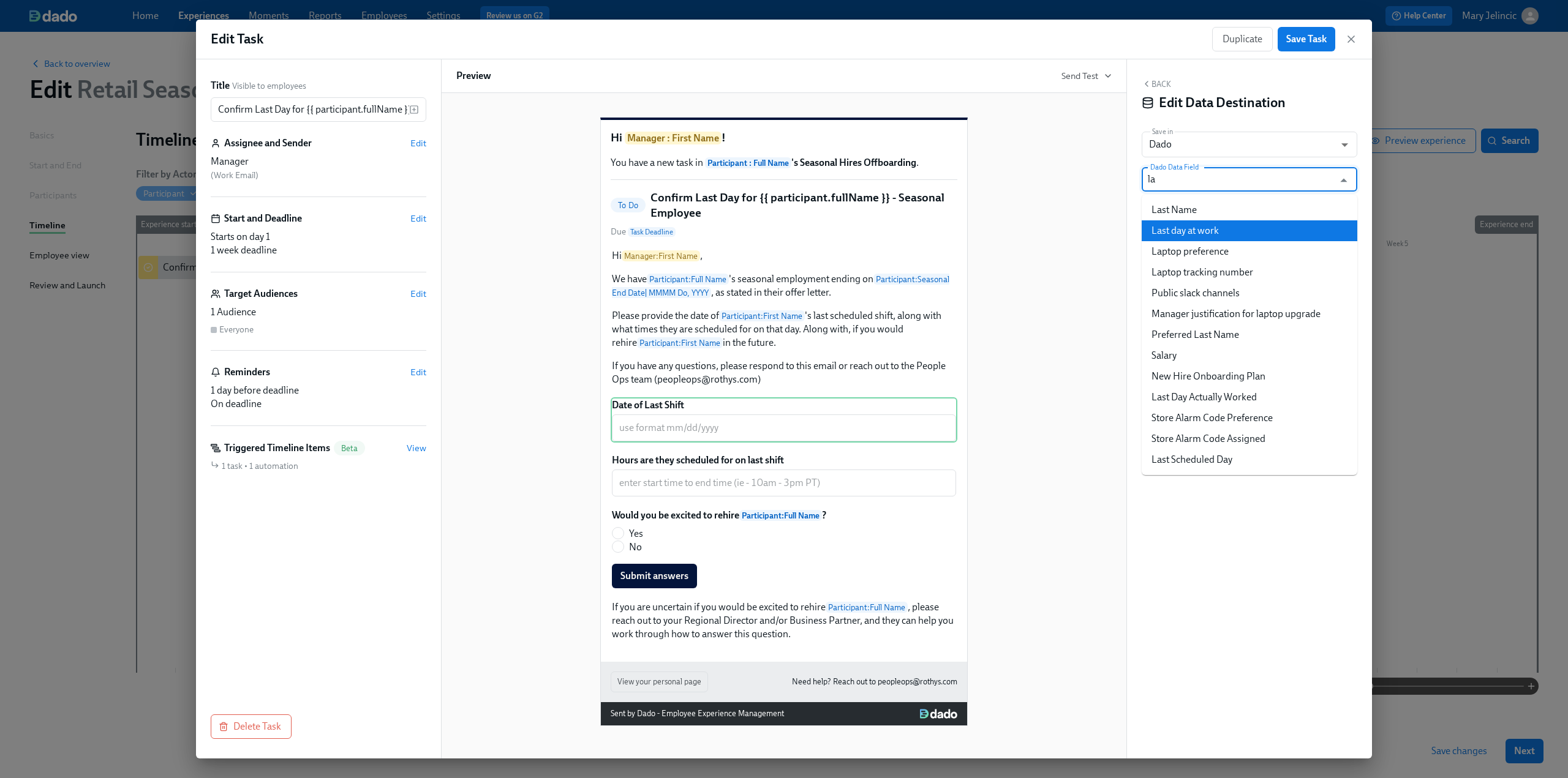 scroll, scrollTop: 0, scrollLeft: 0, axis: both 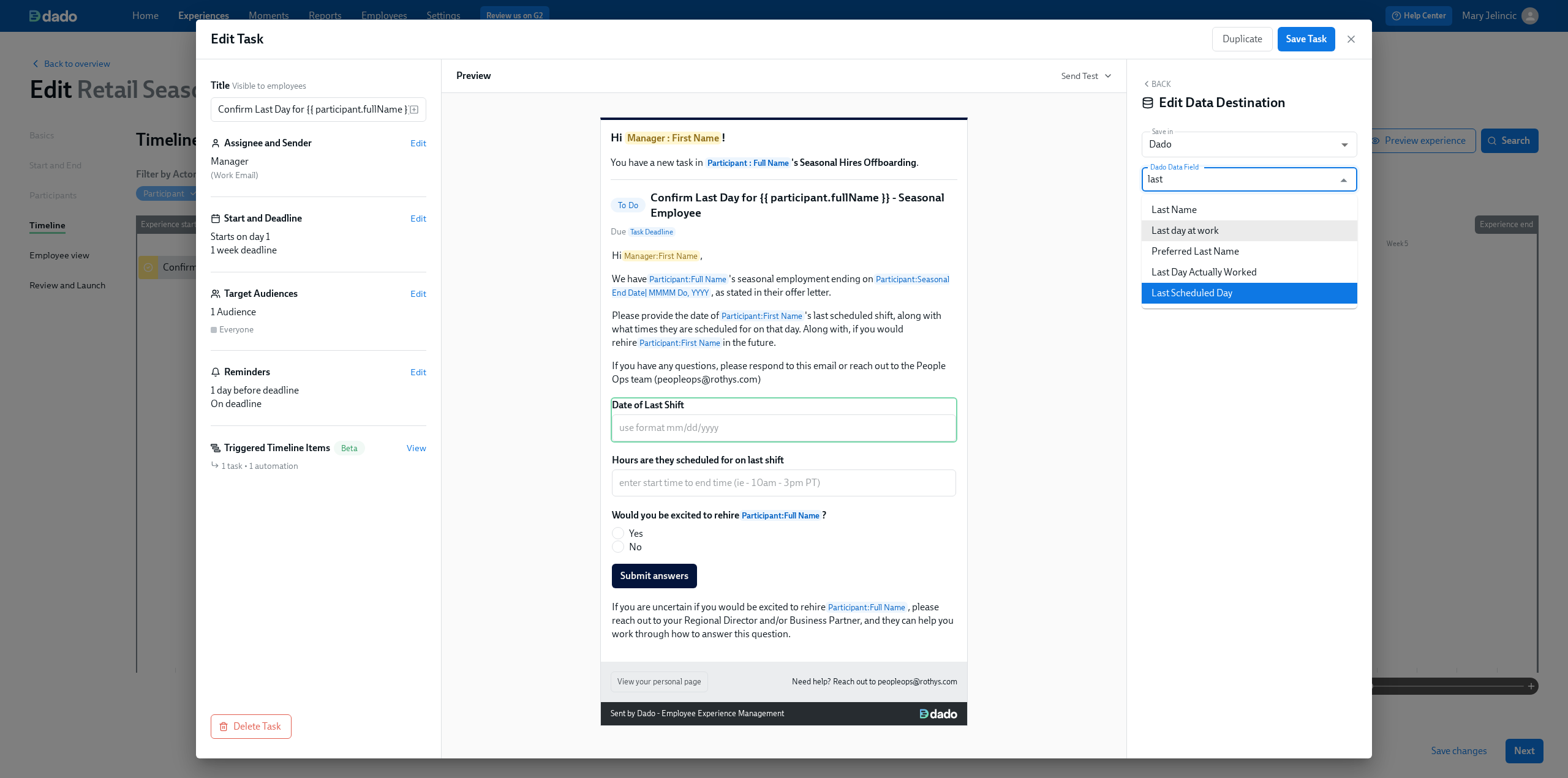 click on "Last Scheduled Day" at bounding box center (1250, 293) 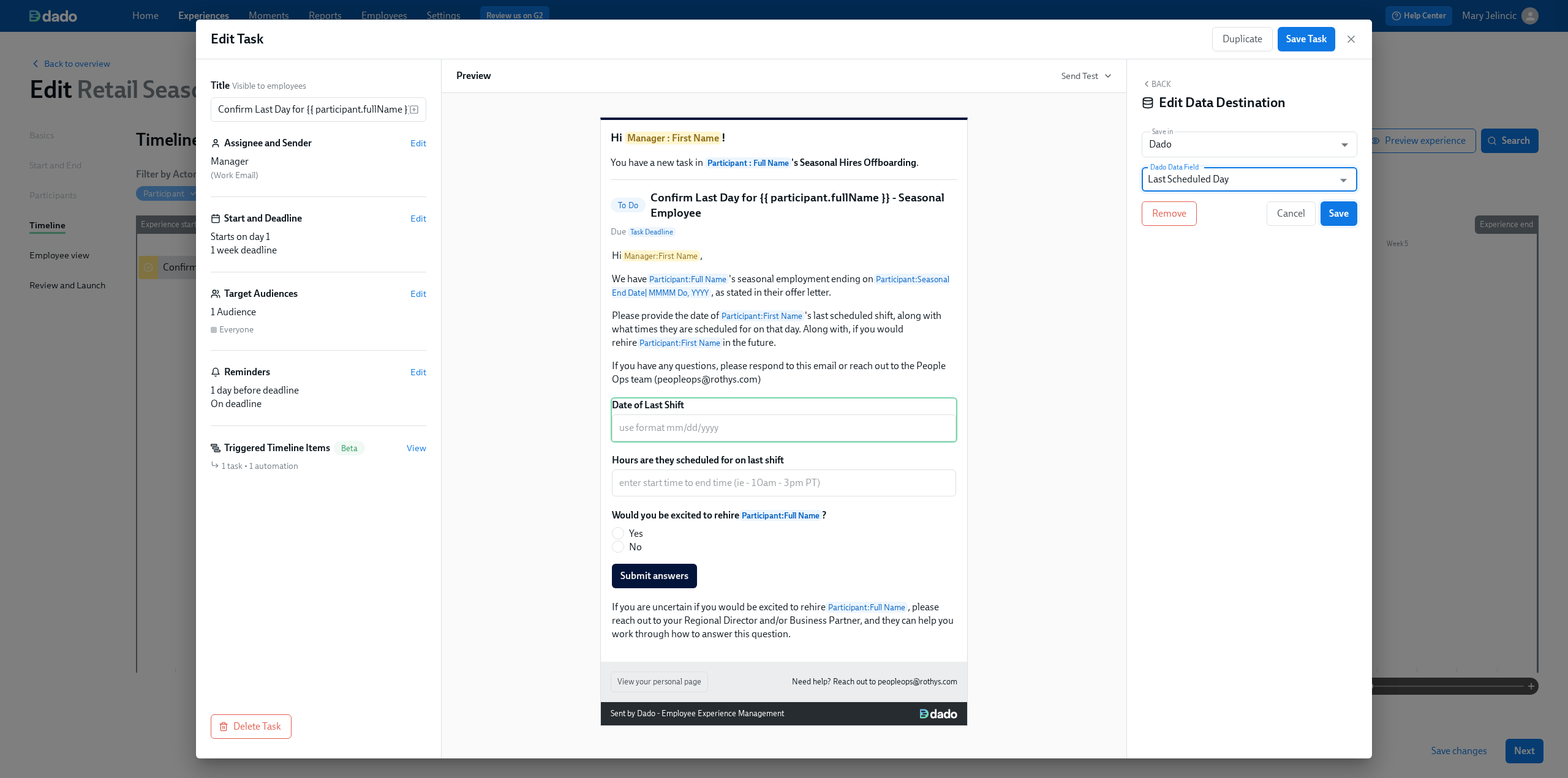 type on "Last Scheduled Day" 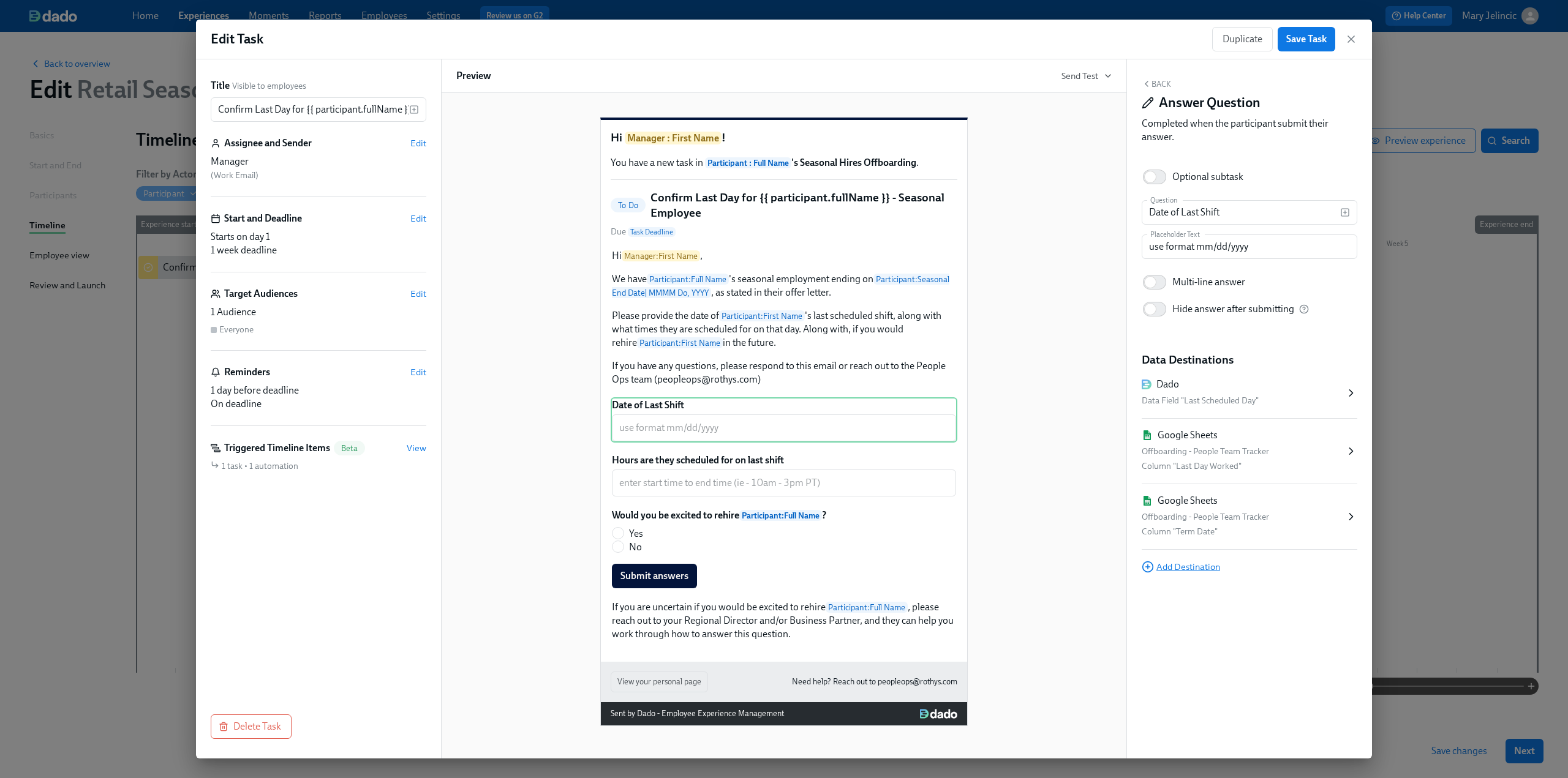 click on "Add Destination" at bounding box center [1181, 567] 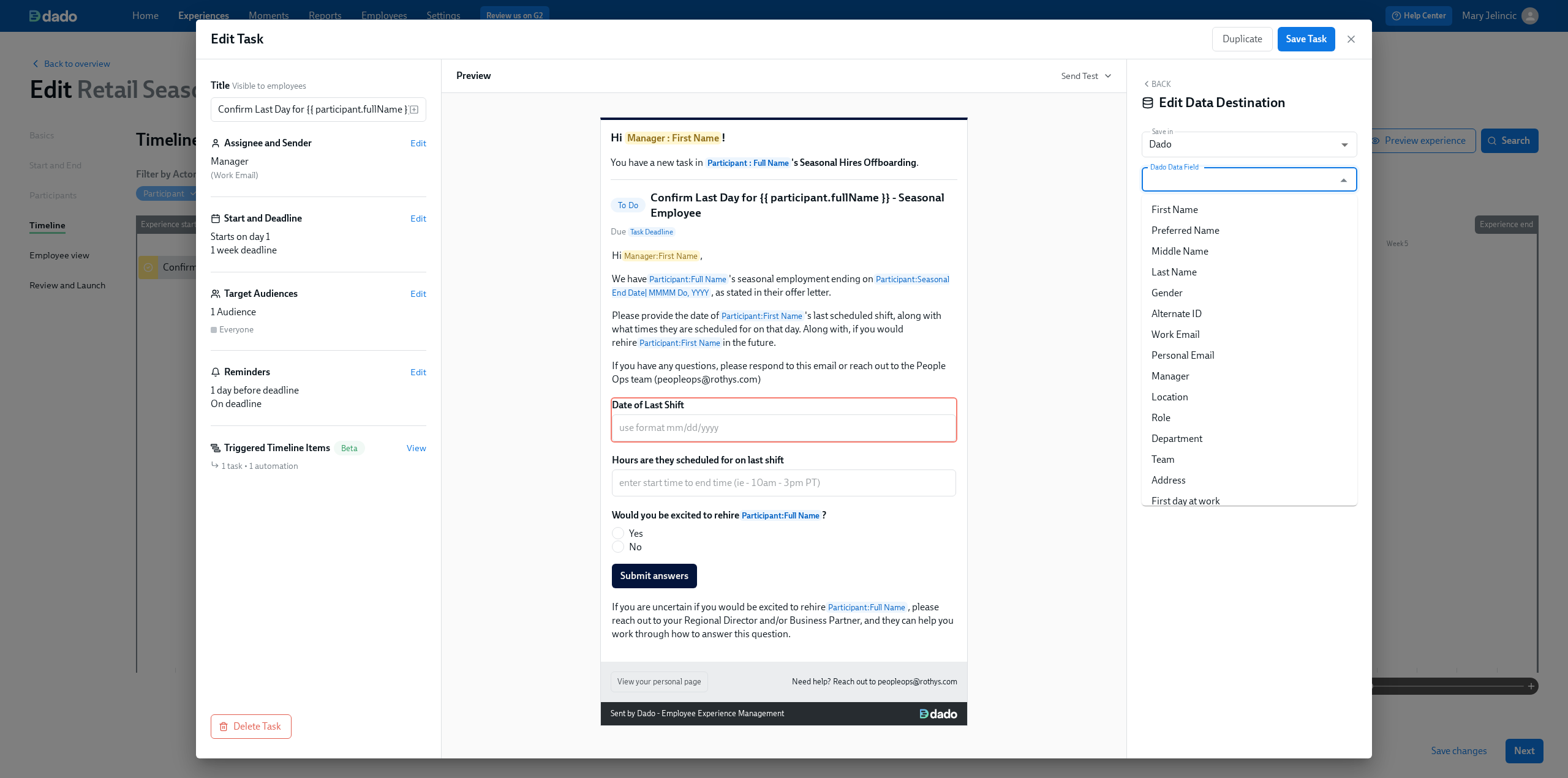 click on "Dado Data Field" at bounding box center (1240, 179) 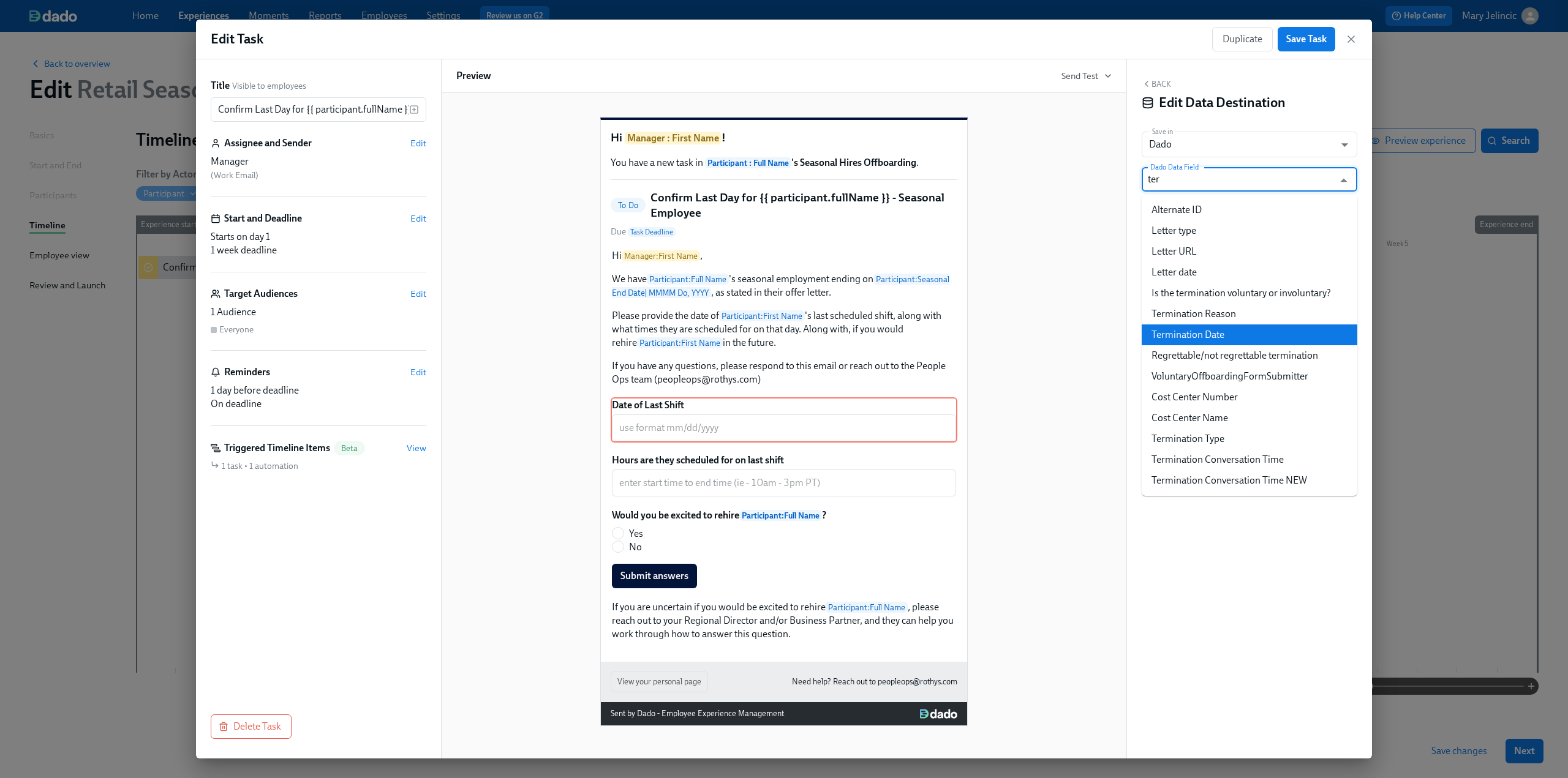 click on "Termination Date" at bounding box center [1250, 335] 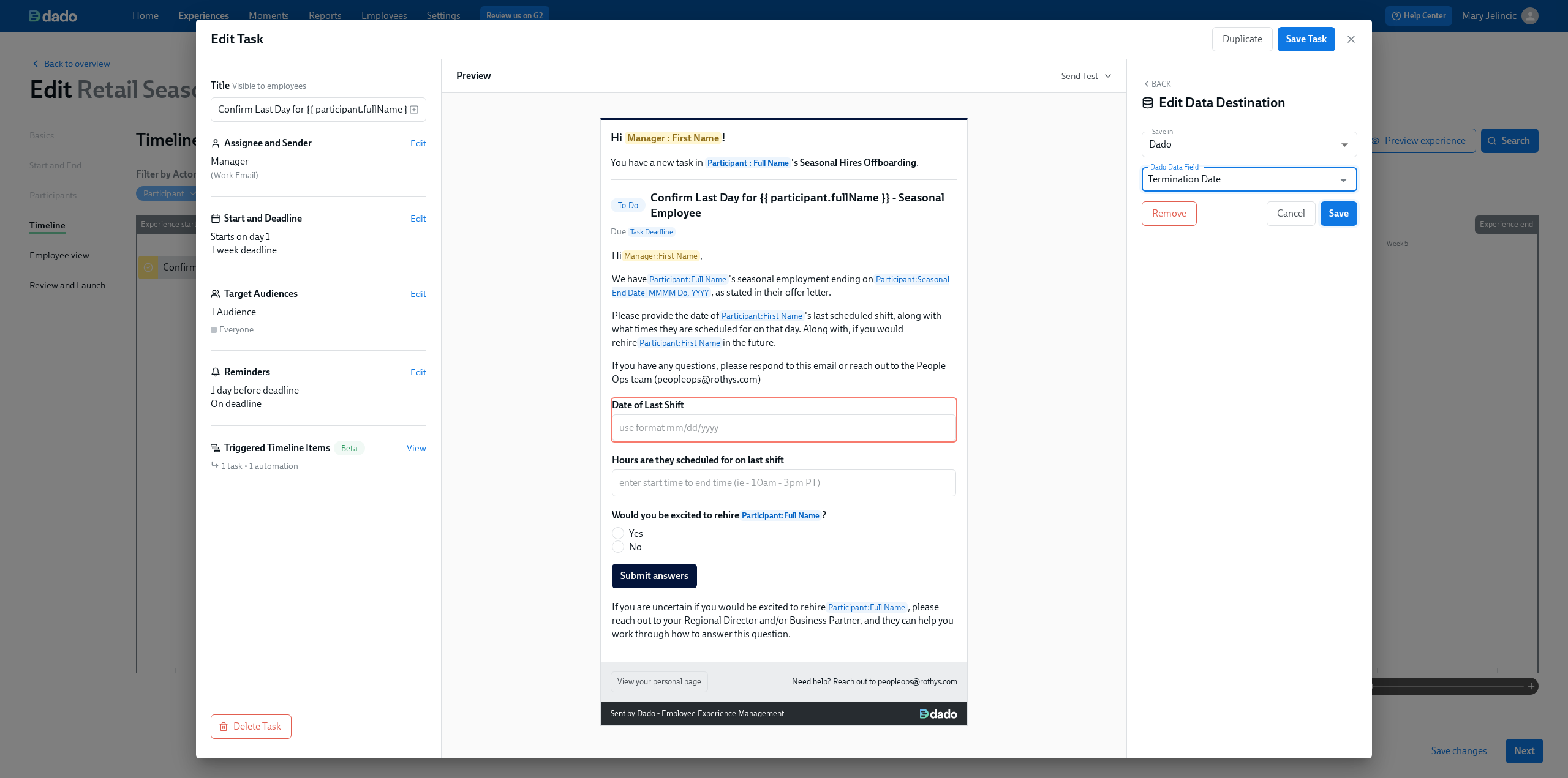 type on "Termination Date" 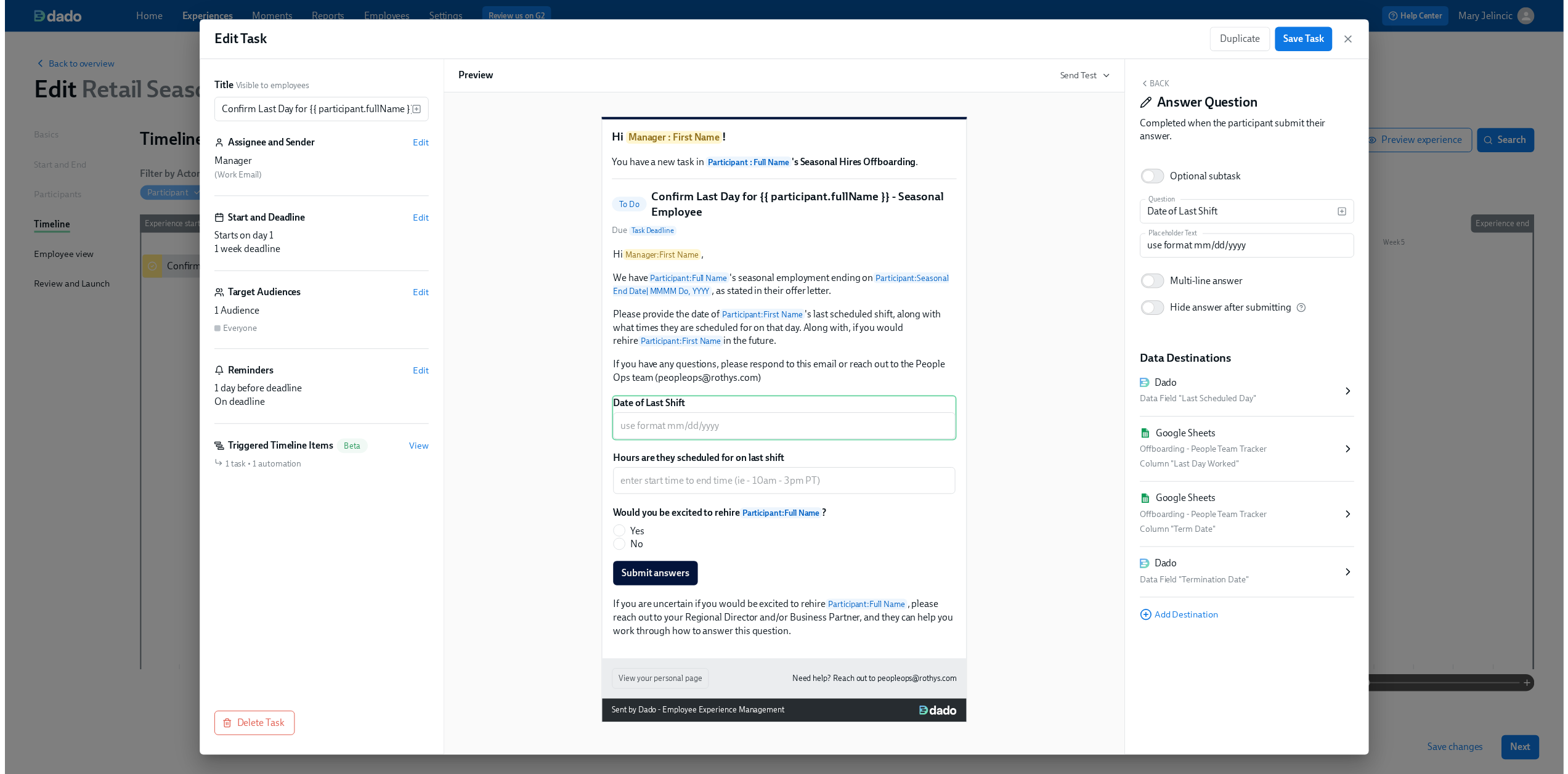 scroll, scrollTop: 0, scrollLeft: 0, axis: both 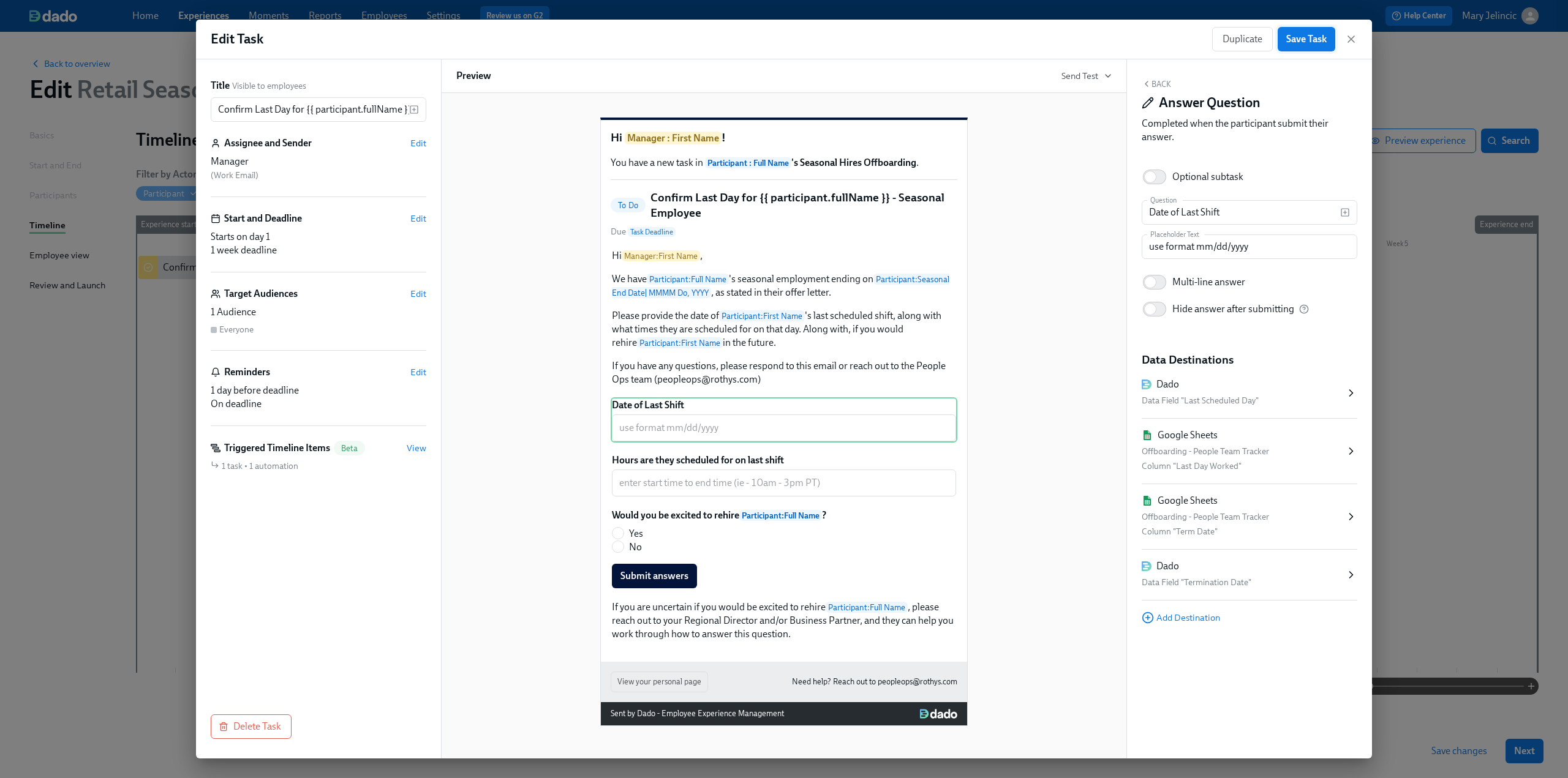click on "Save Task" at bounding box center [1306, 39] 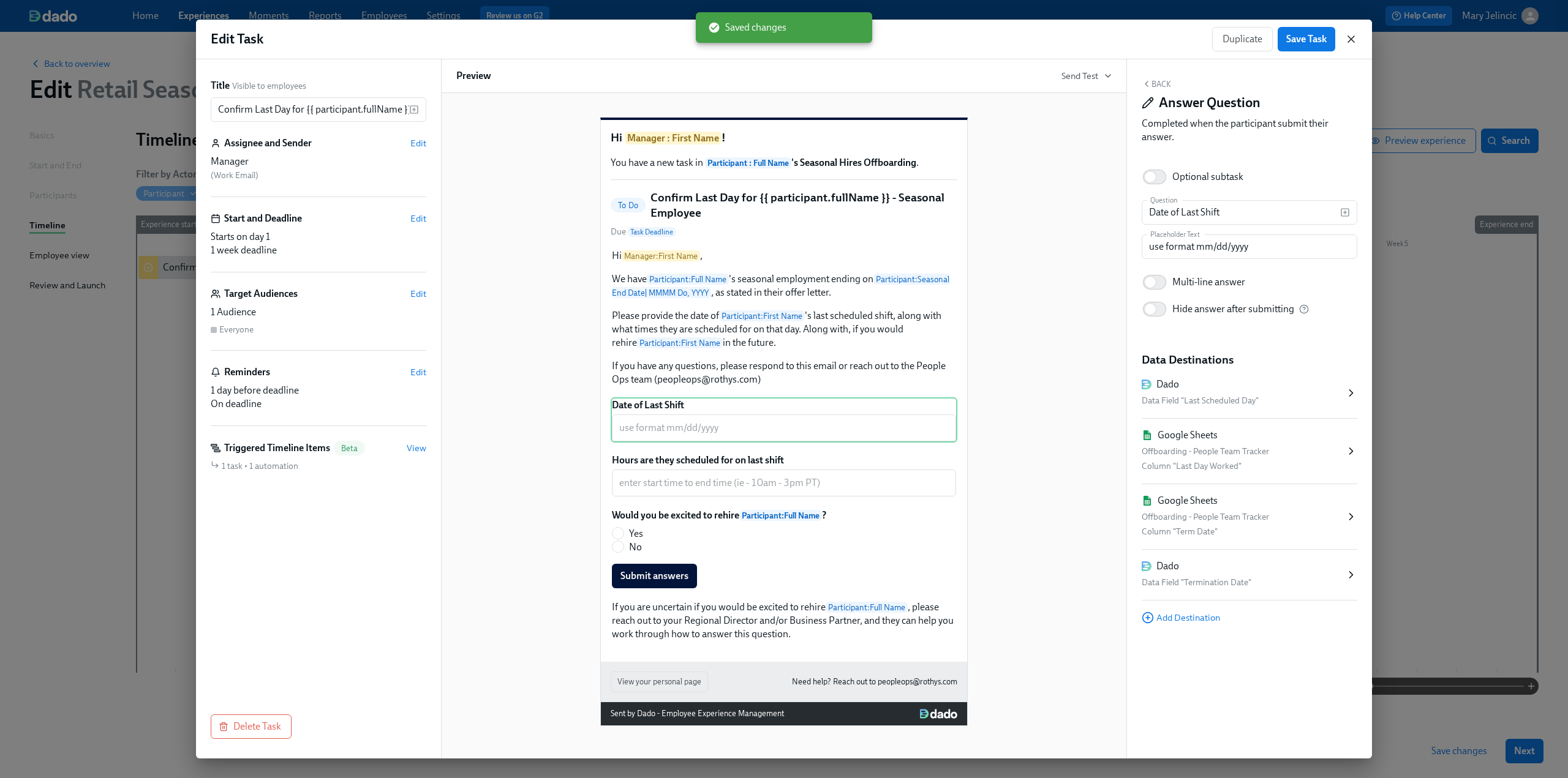 click 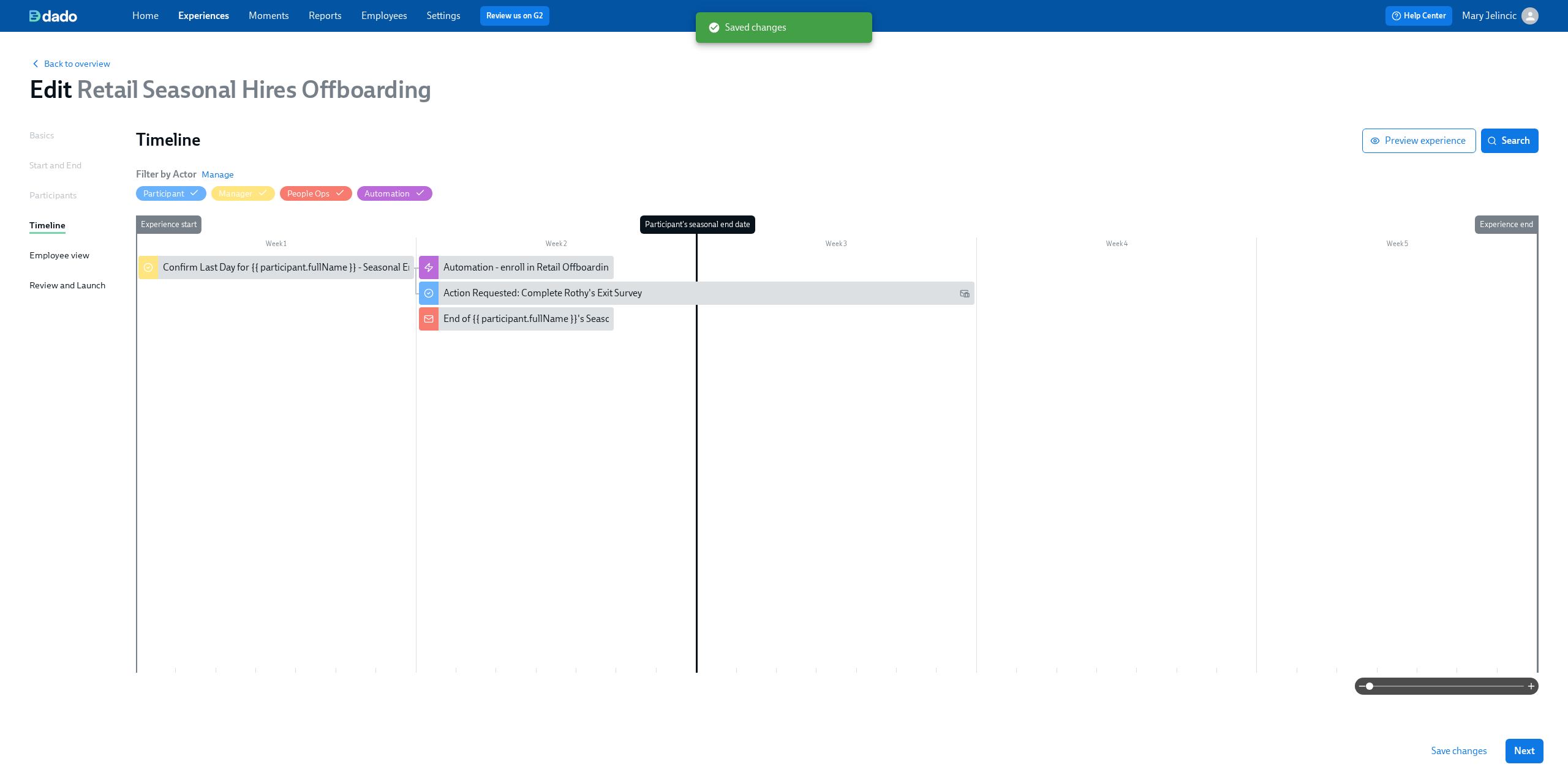 click on "Save changes" at bounding box center [1459, 751] 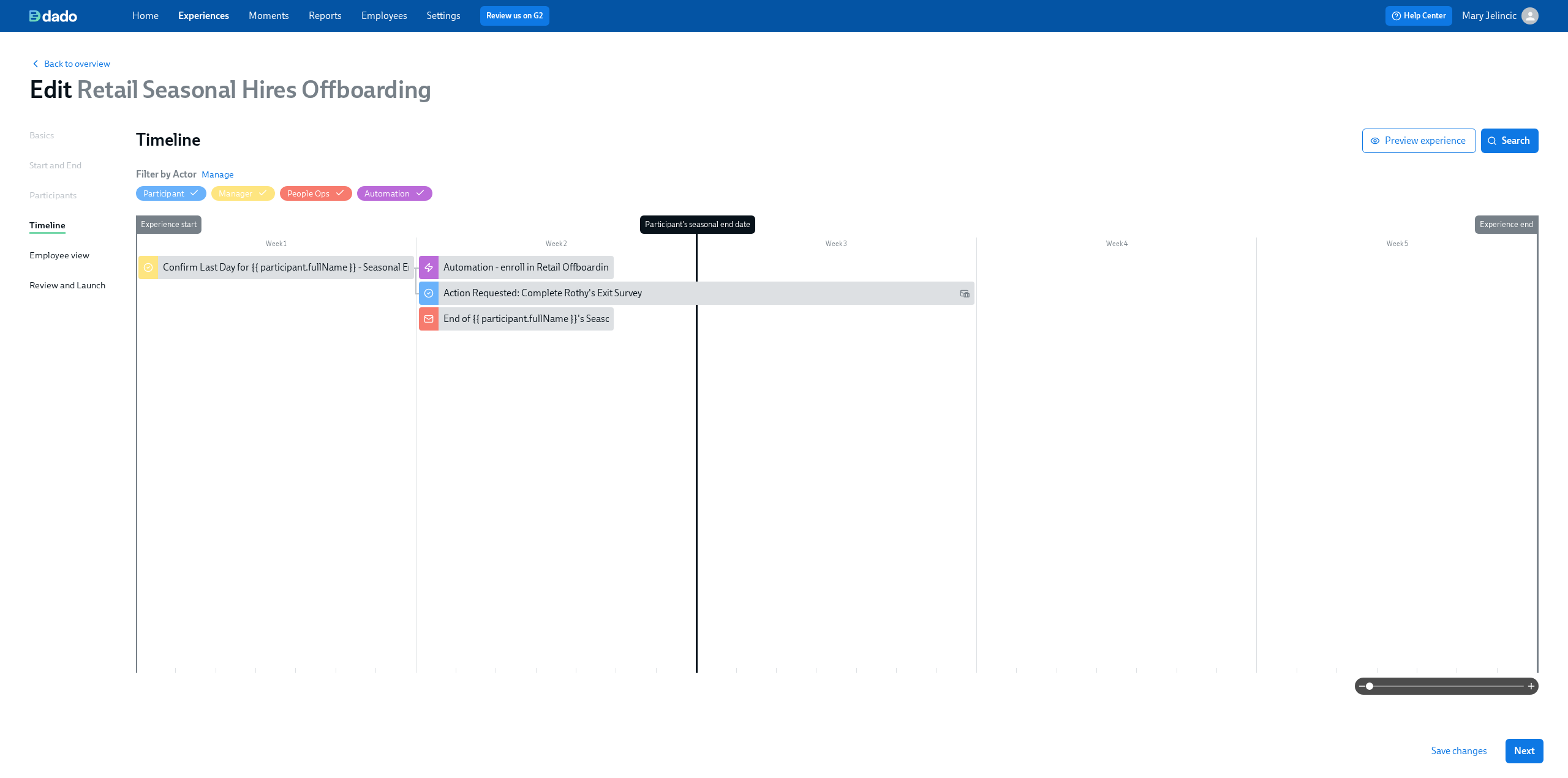 click on "Save changes" at bounding box center [1459, 751] 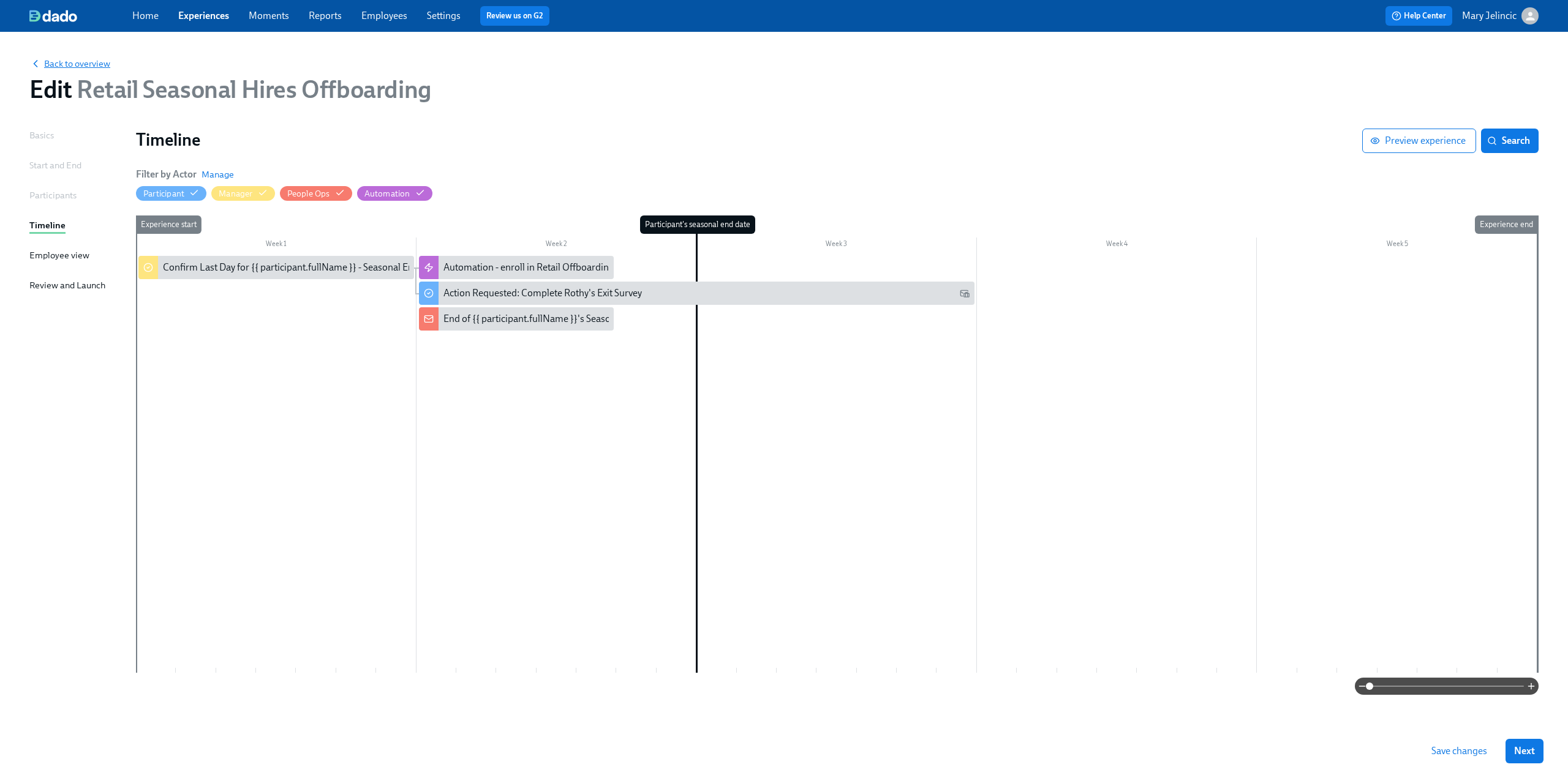 click on "Back to overview" at bounding box center [70, 64] 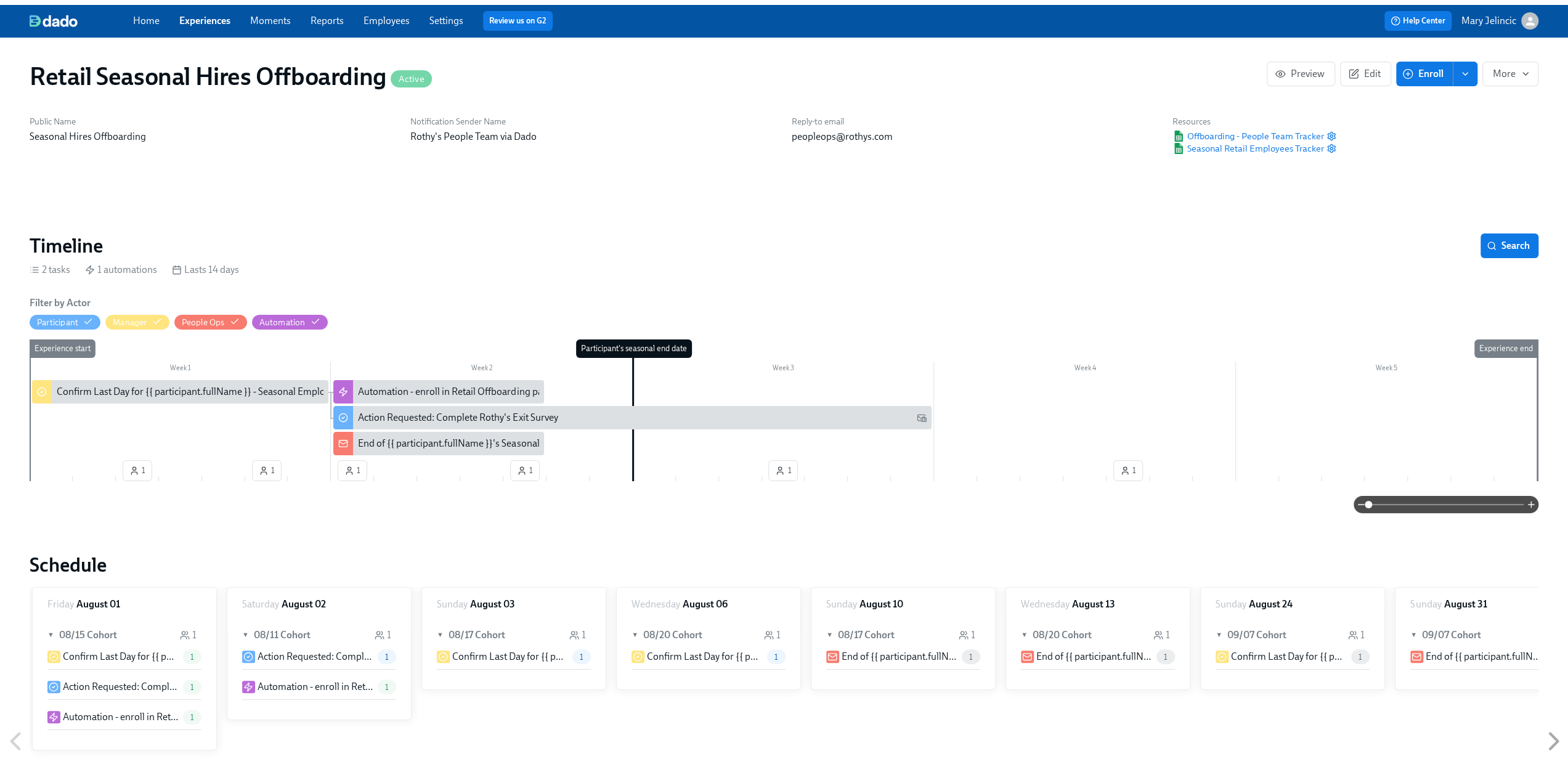 scroll, scrollTop: 0, scrollLeft: 1012, axis: horizontal 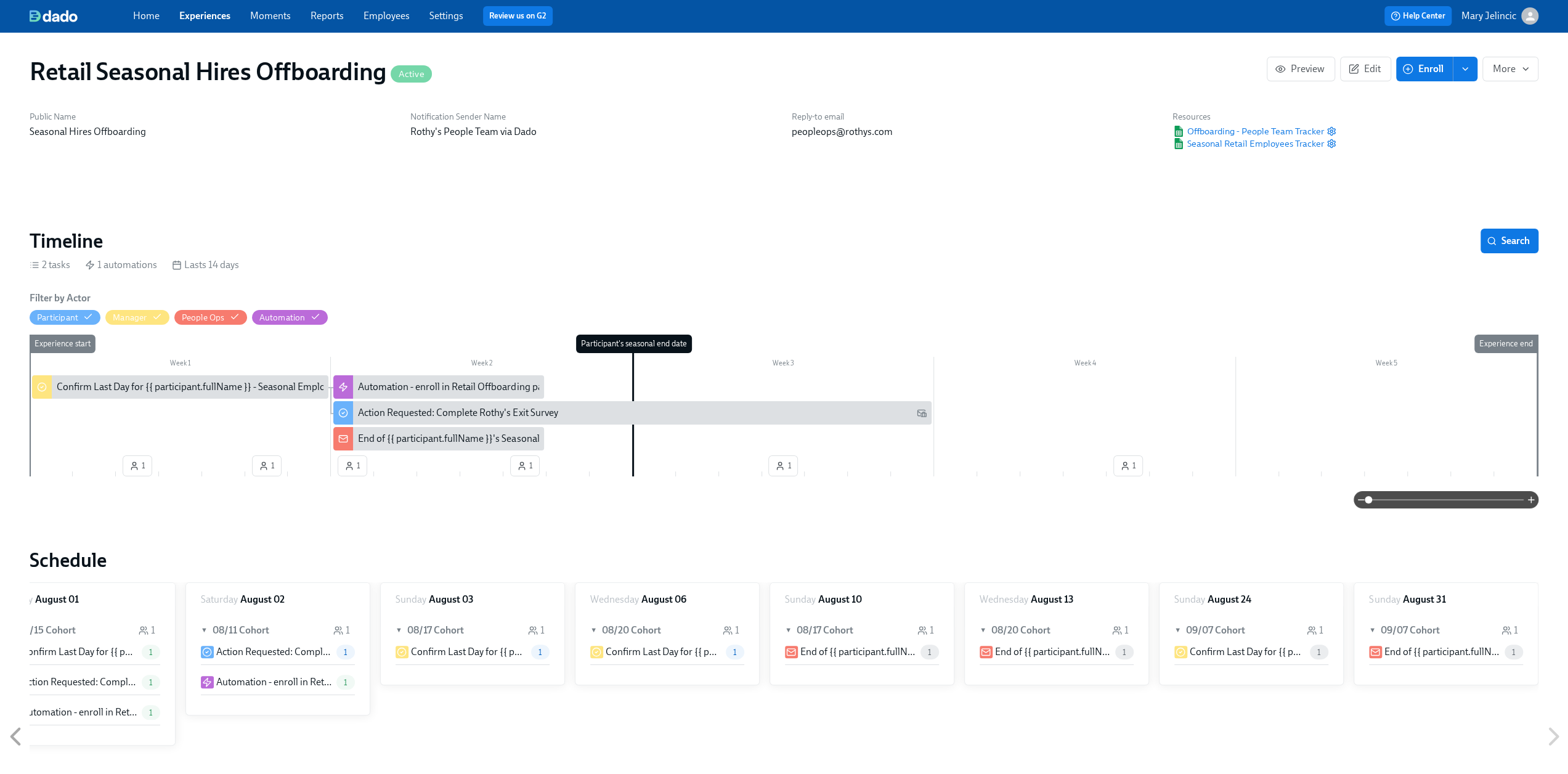 click on "Experiences" at bounding box center (205, 15) 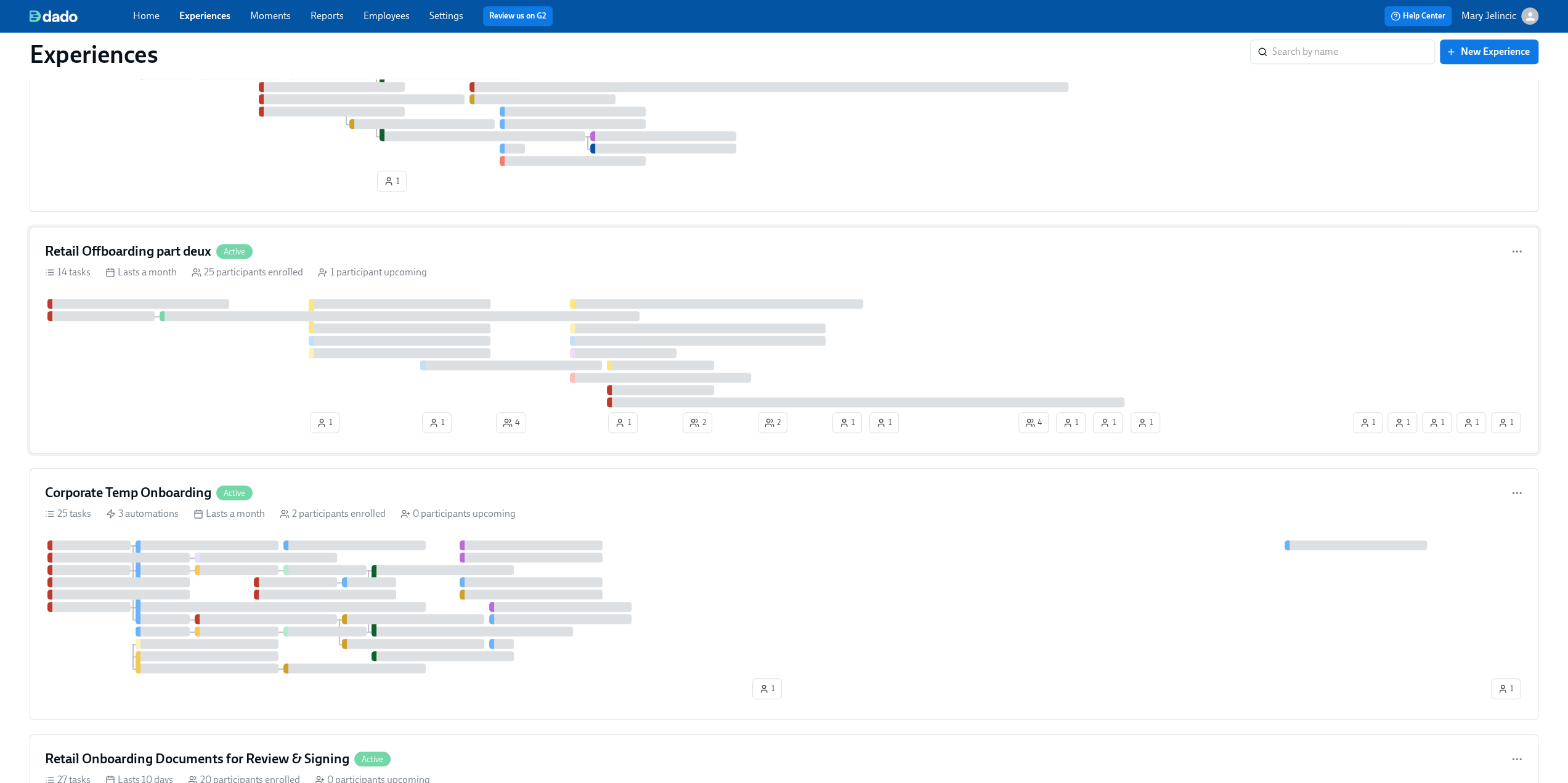 scroll, scrollTop: 862, scrollLeft: 0, axis: vertical 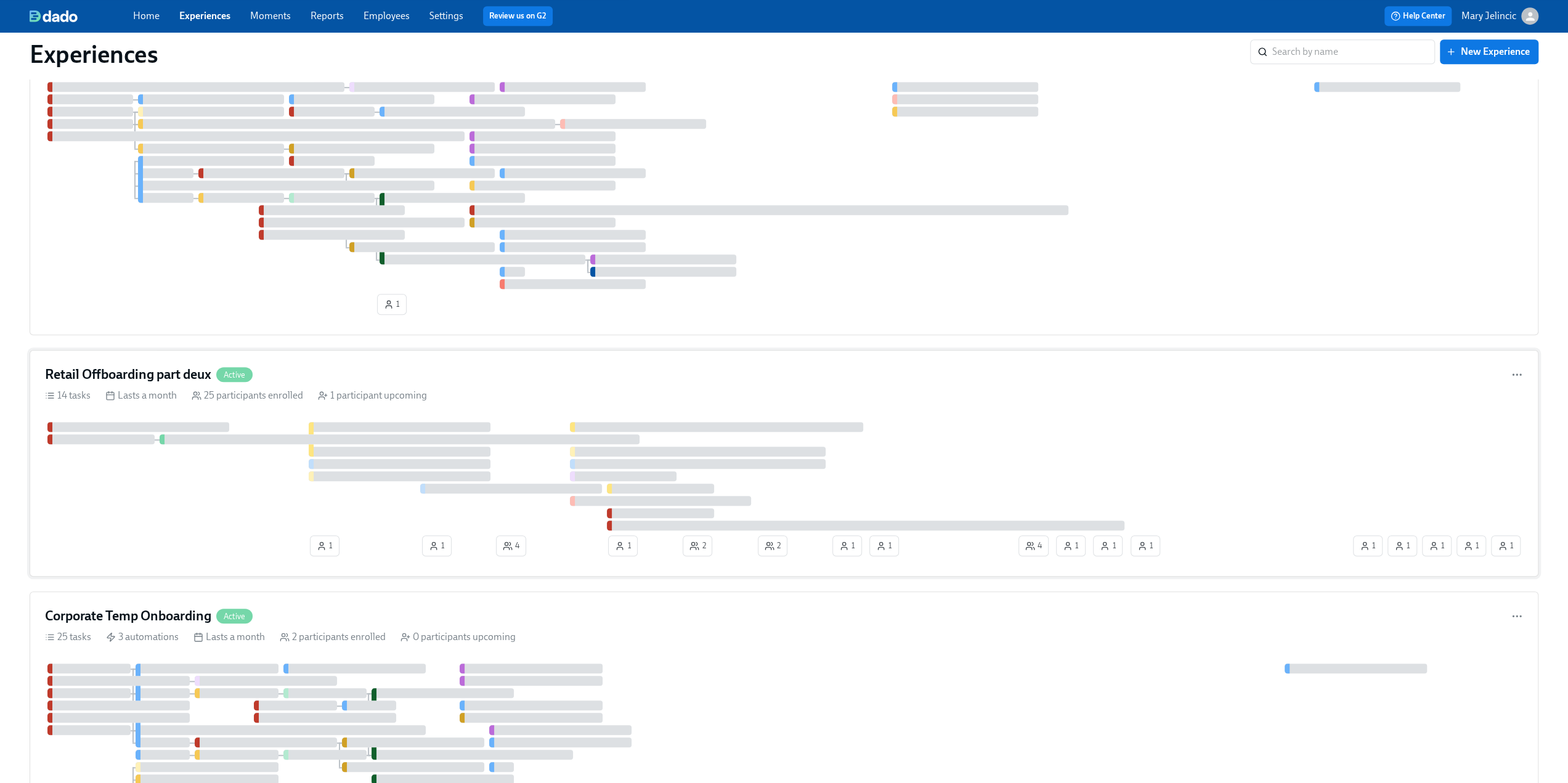 click on "Retail Offboarding part deux Active" at bounding box center [784, 375] 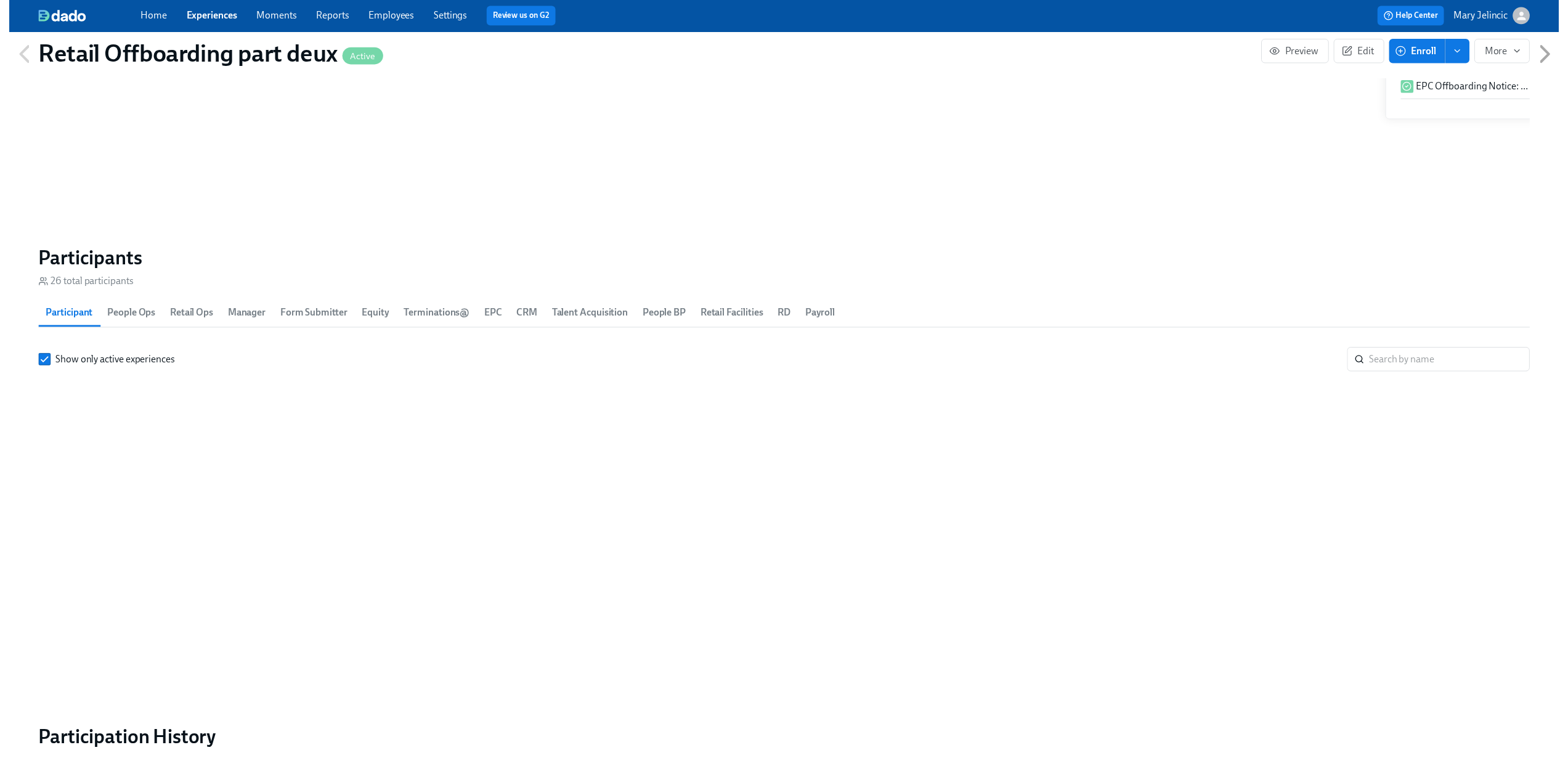 scroll, scrollTop: 0, scrollLeft: 0, axis: both 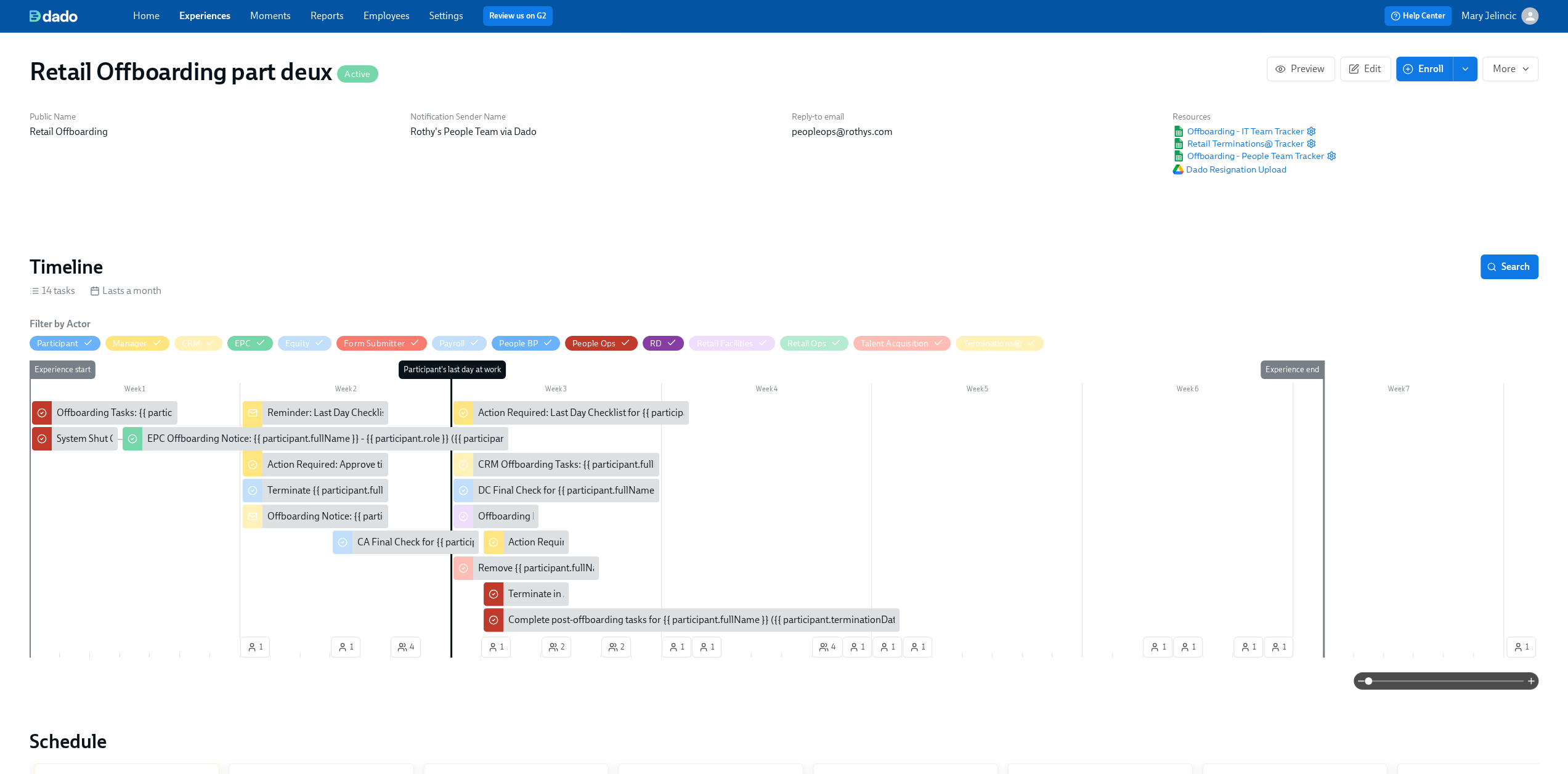 click on "Employees" at bounding box center (386, 15) 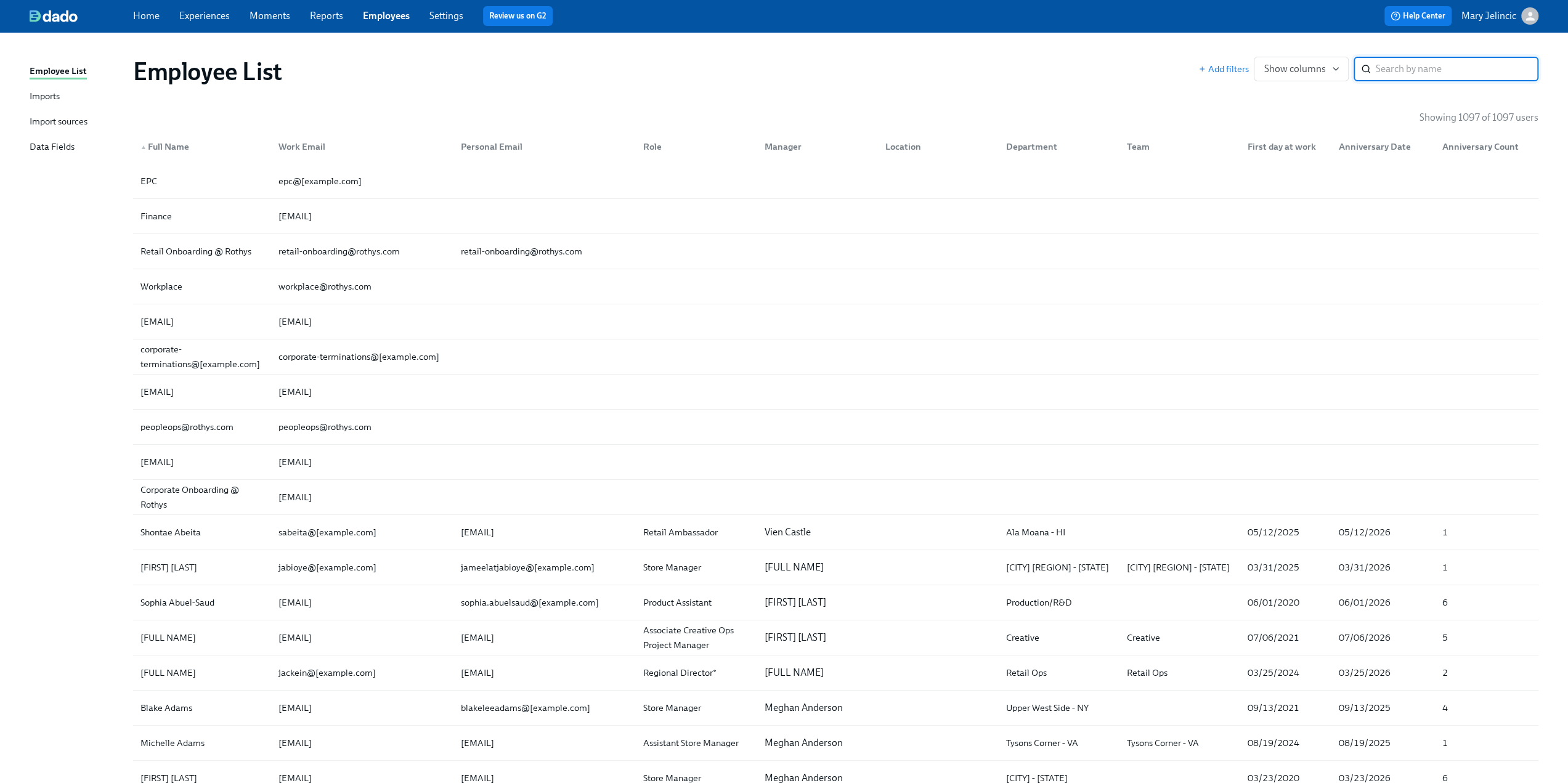 click on "Reports" at bounding box center (327, 15) 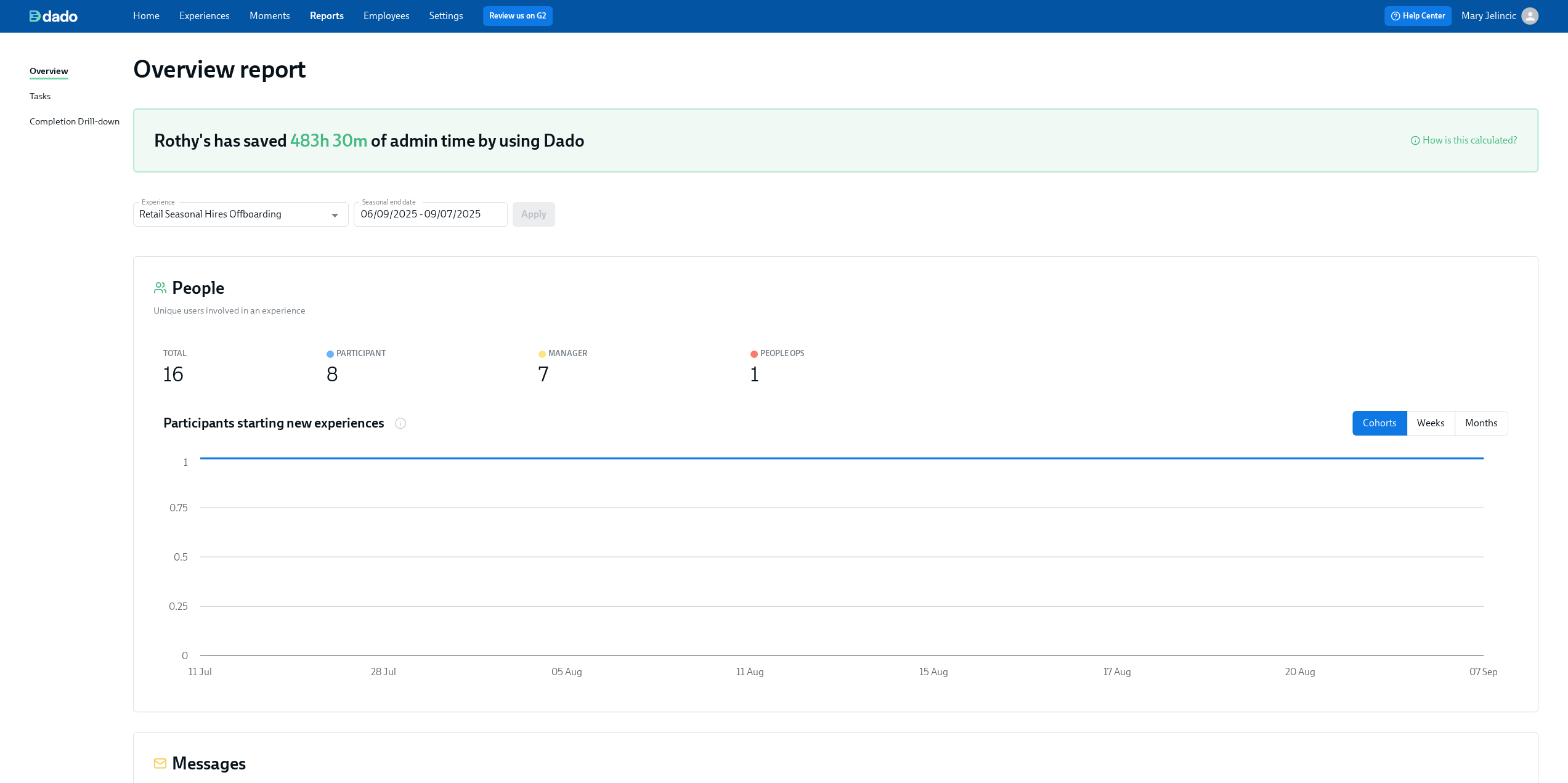 scroll, scrollTop: 0, scrollLeft: 0, axis: both 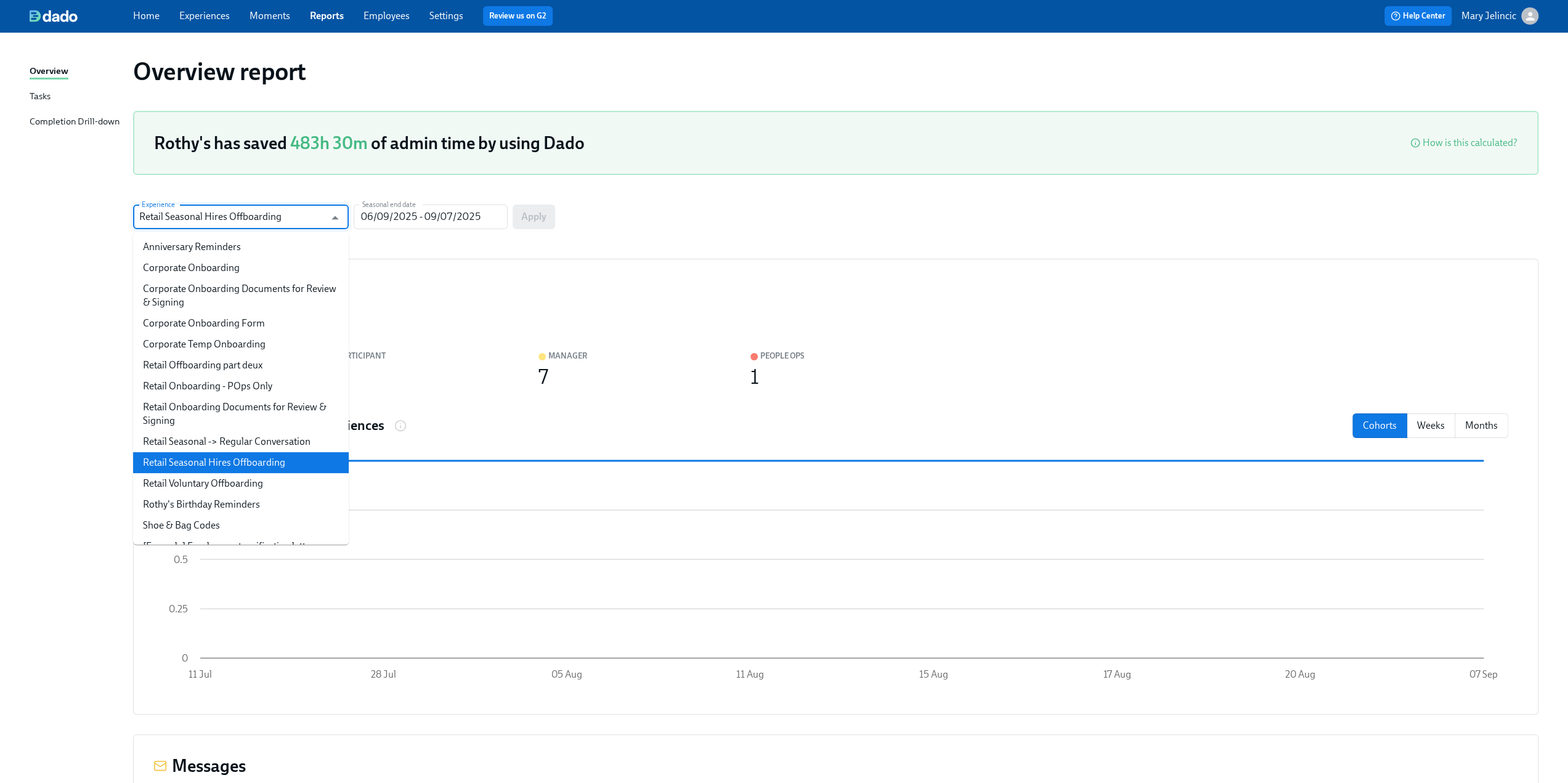 click on "Retail Seasonal Hires Offboarding" at bounding box center [232, 217] 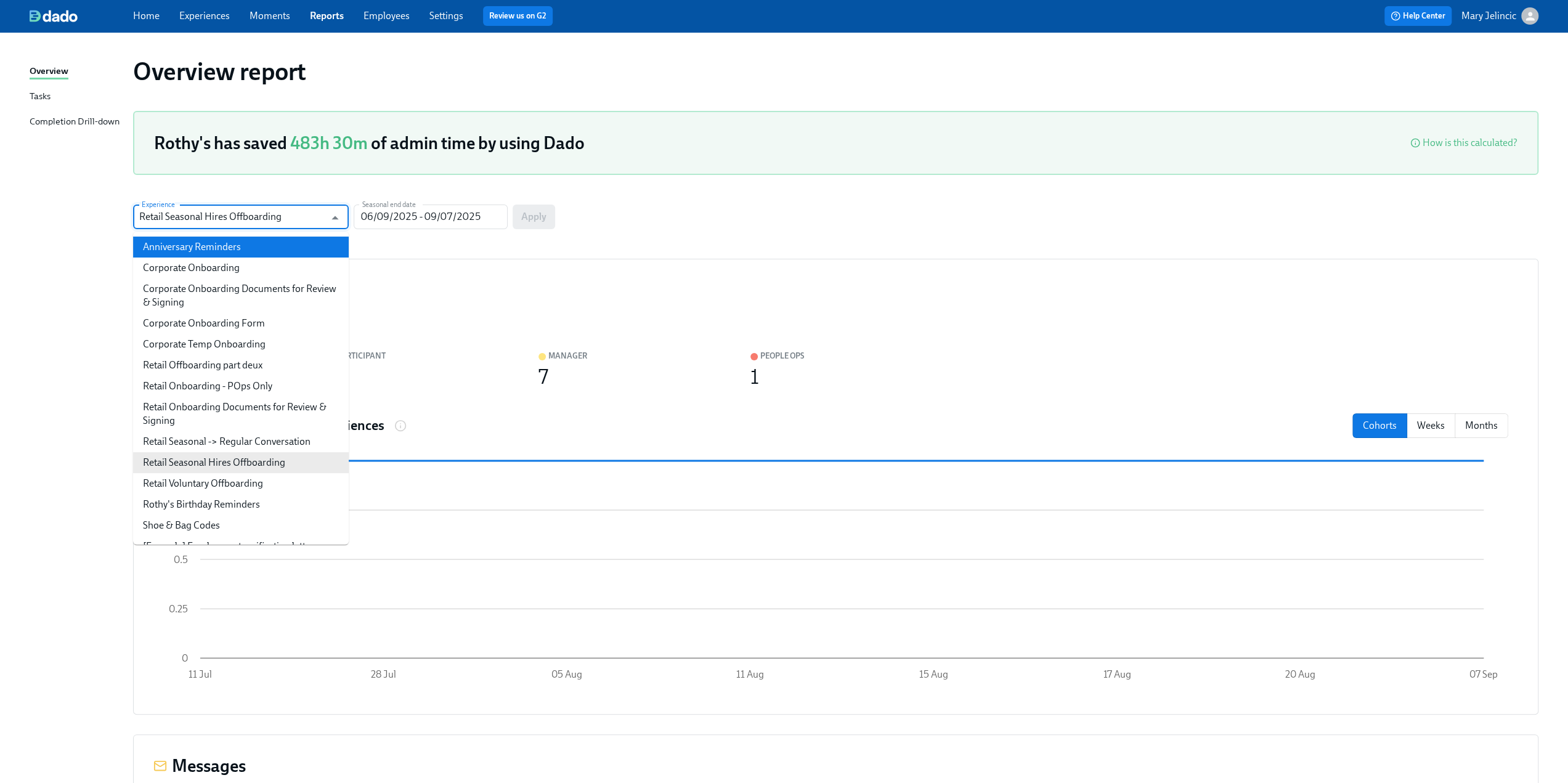 click on "Anniversary Reminders" at bounding box center [241, 247] 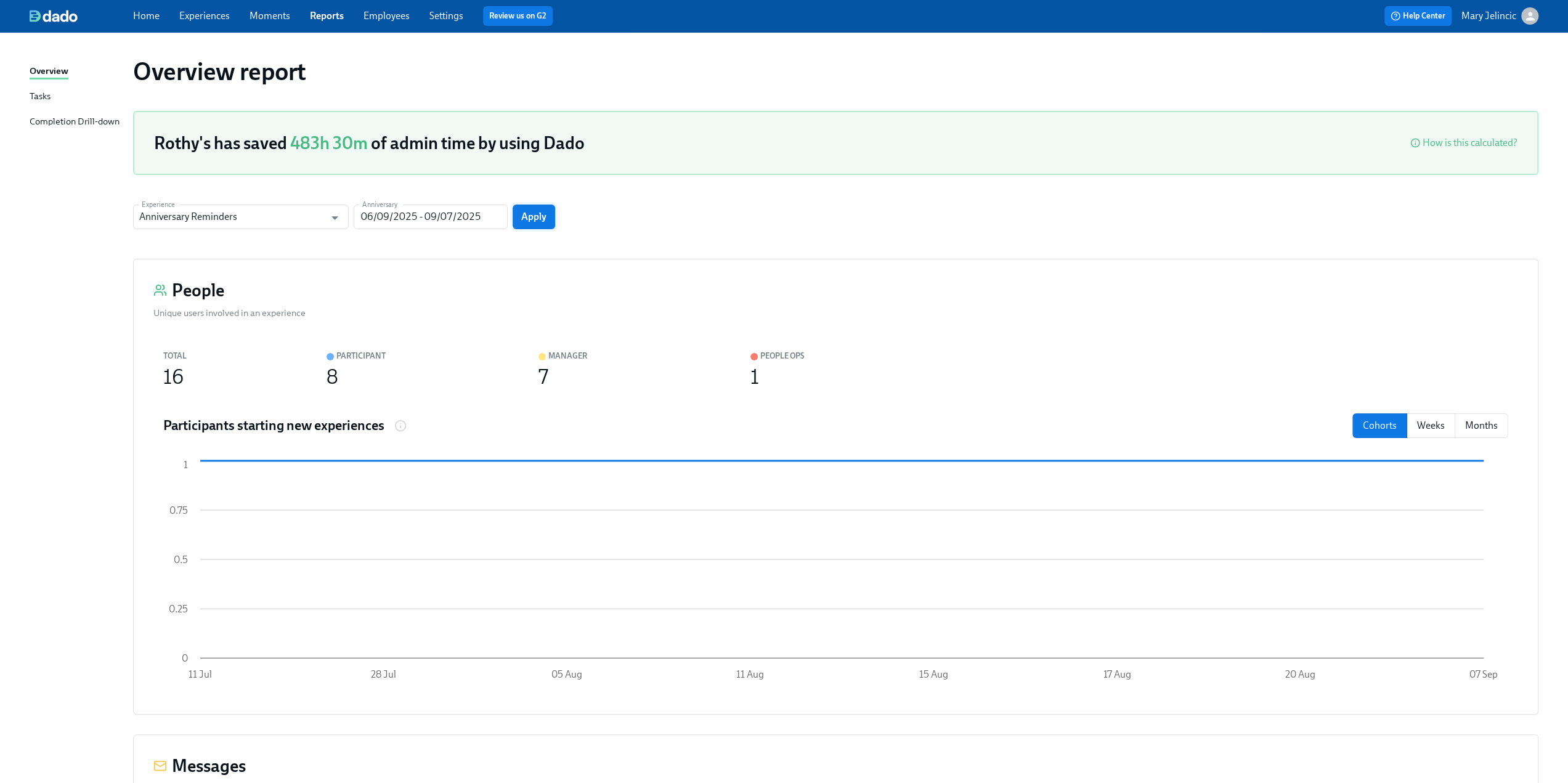 click on "Apply" at bounding box center (534, 217) 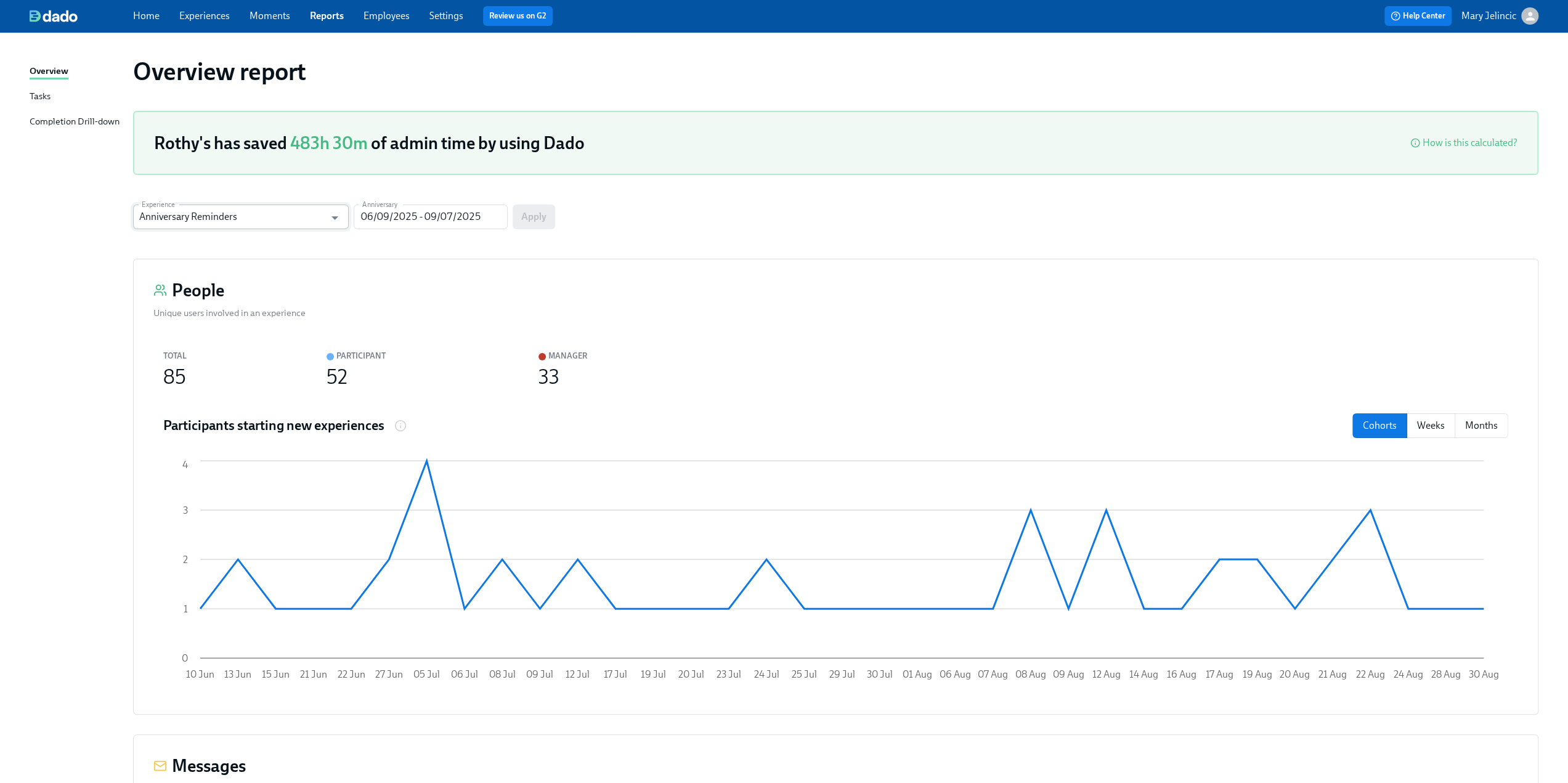 click on "Anniversary Reminders" at bounding box center [232, 217] 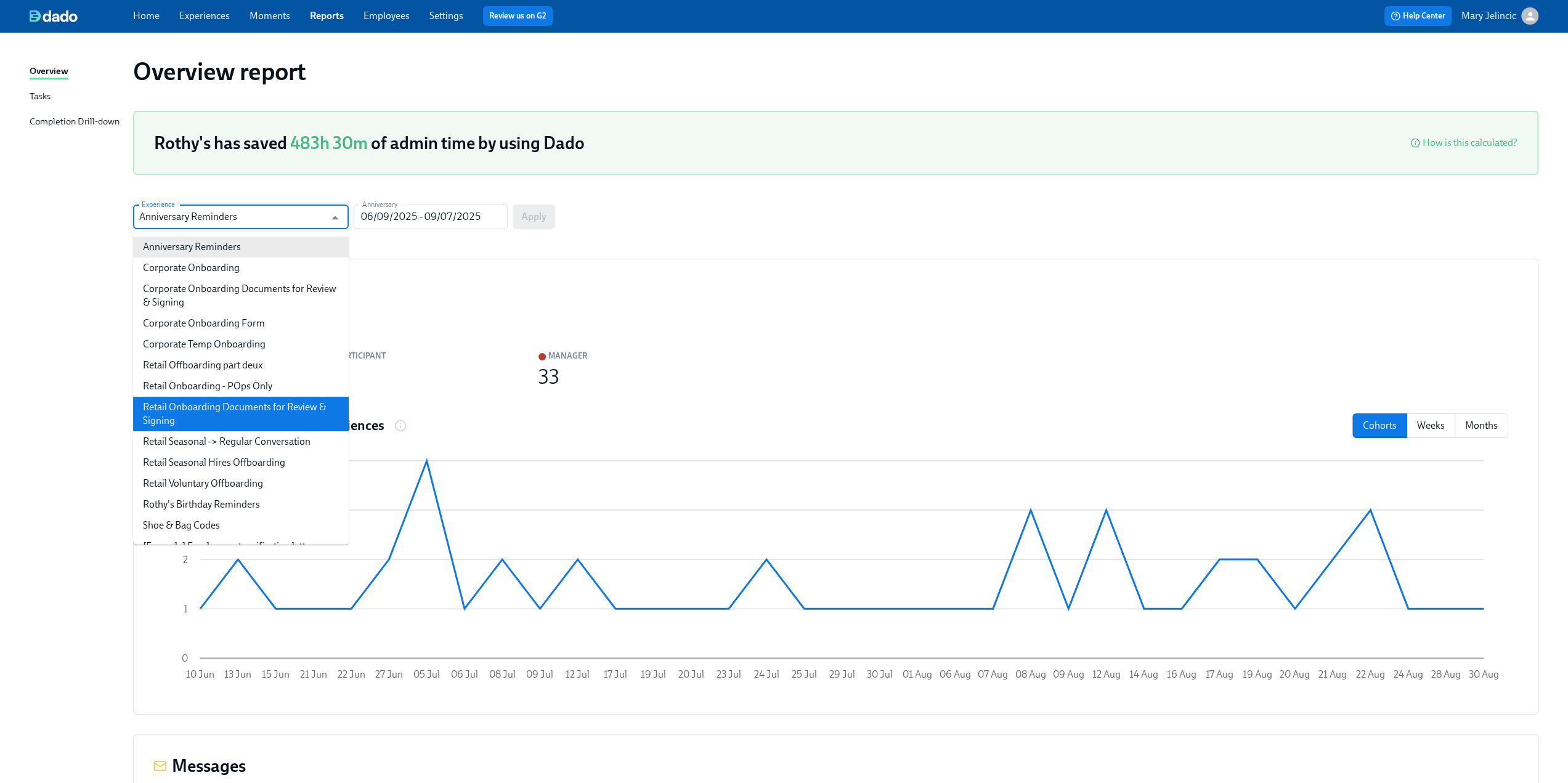 click on "Retail Onboarding Documents for Review & Signing" at bounding box center (241, 414) 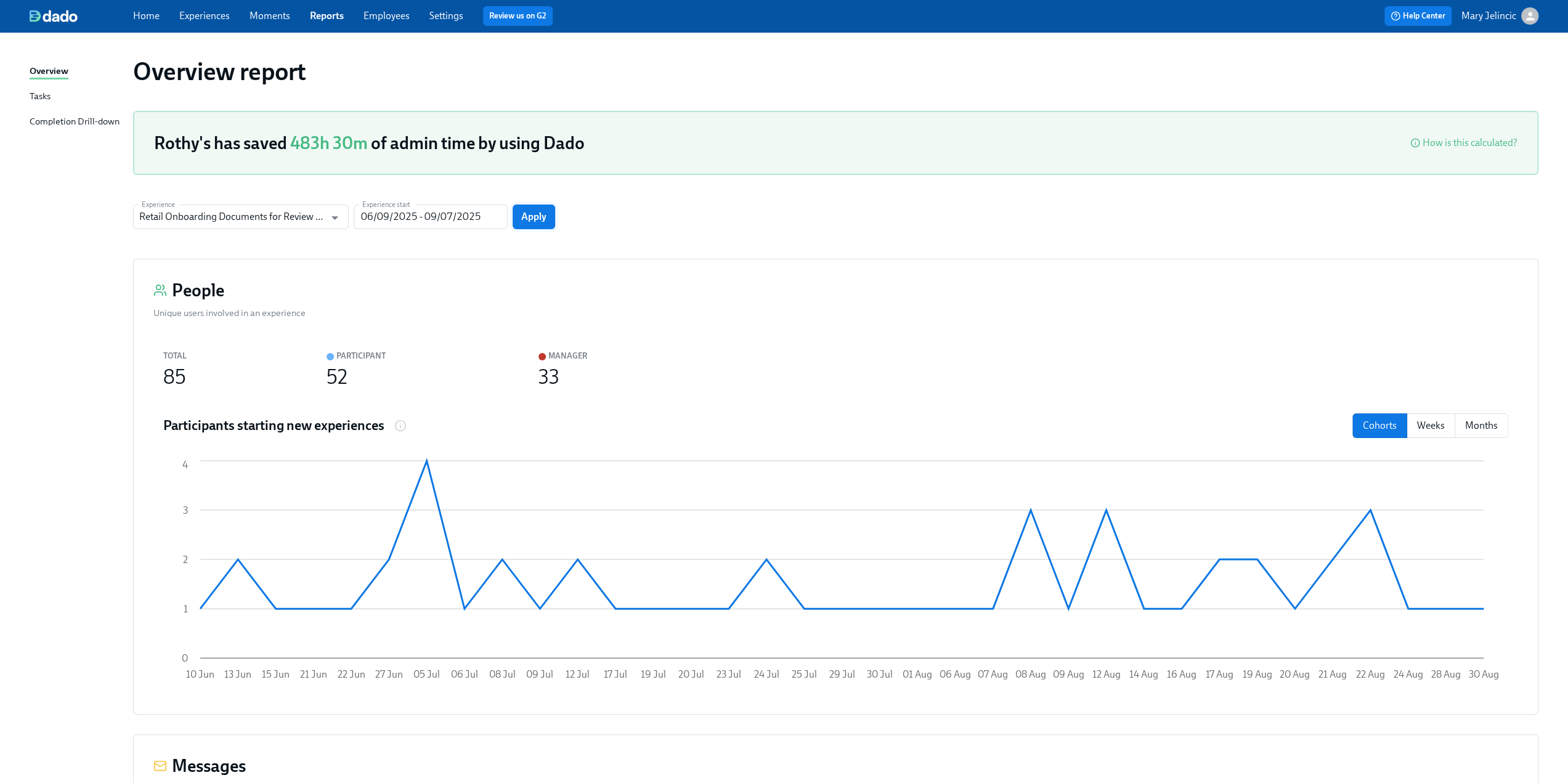 click on "Apply" at bounding box center (534, 217) 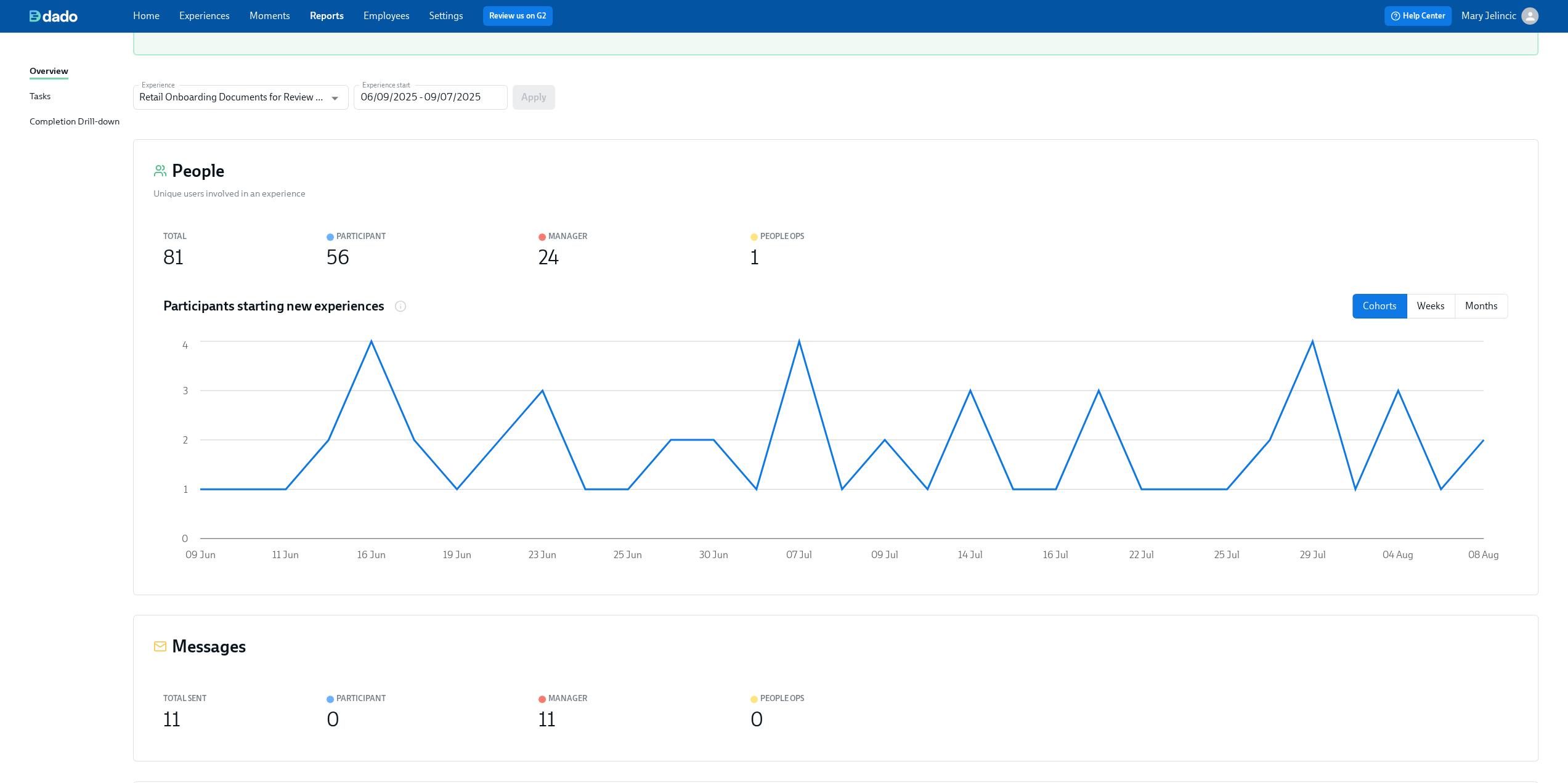 scroll, scrollTop: 0, scrollLeft: 0, axis: both 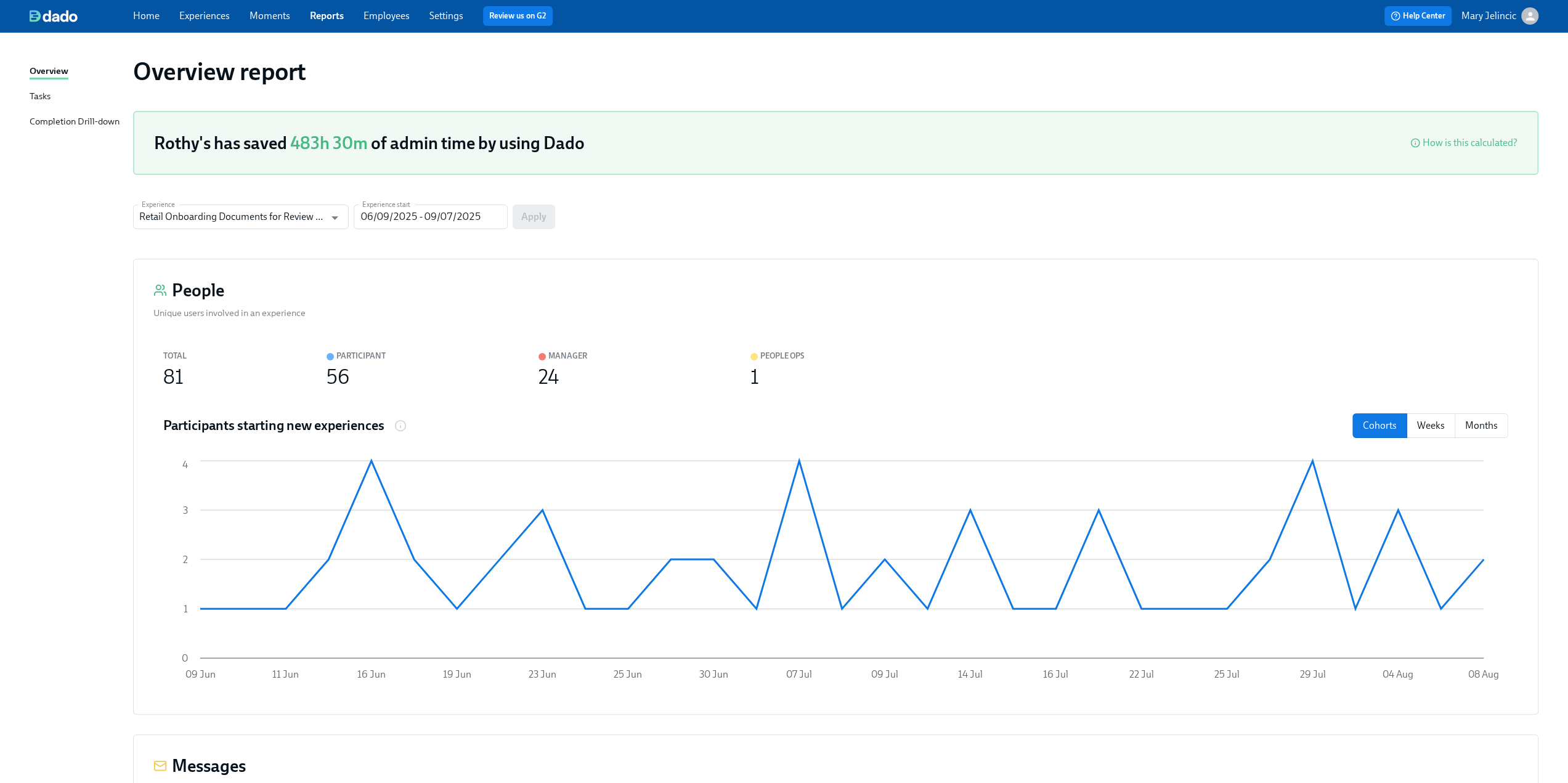 click on "Completion Drill-down" at bounding box center [75, 122] 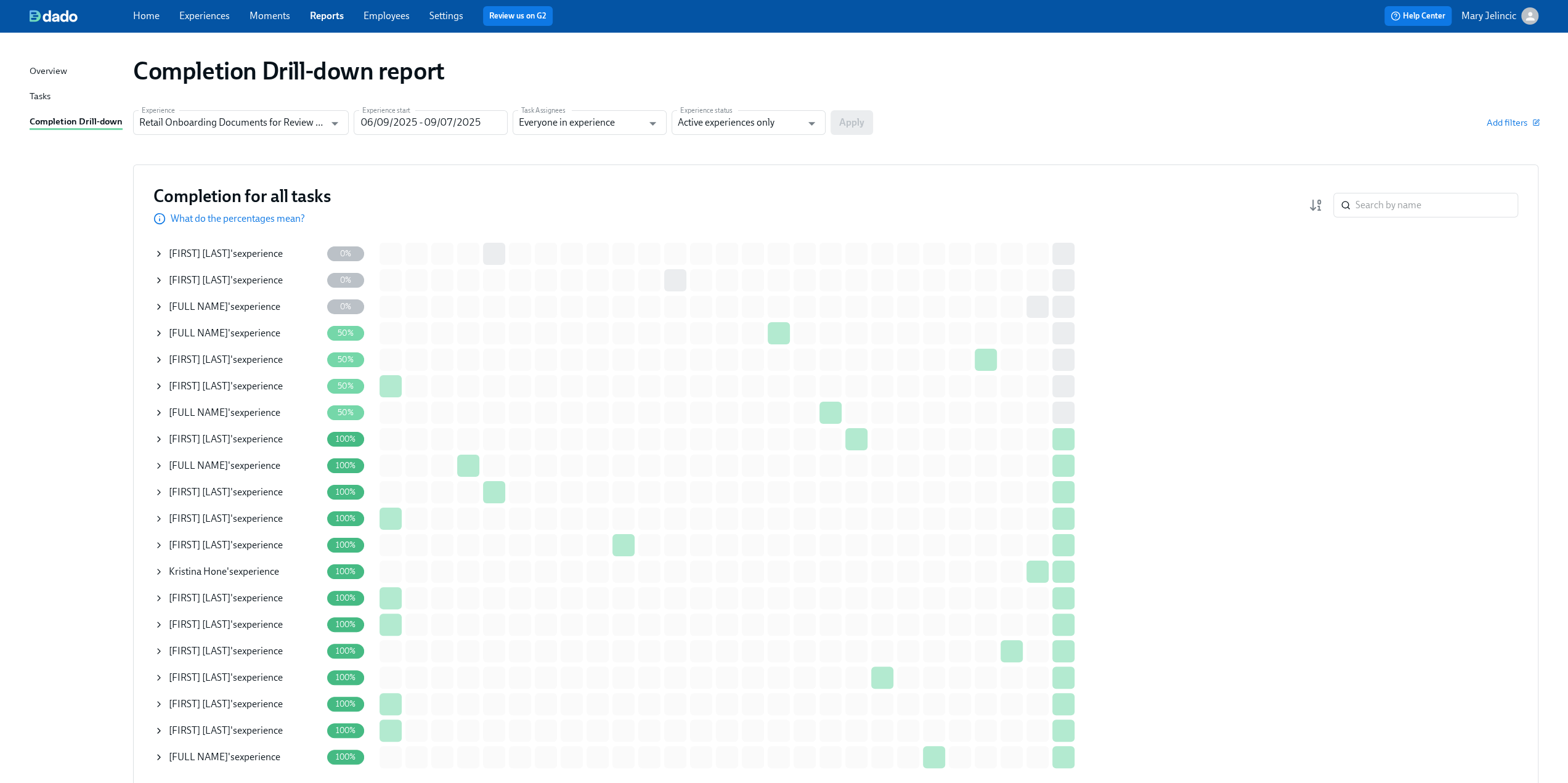 scroll, scrollTop: 0, scrollLeft: 0, axis: both 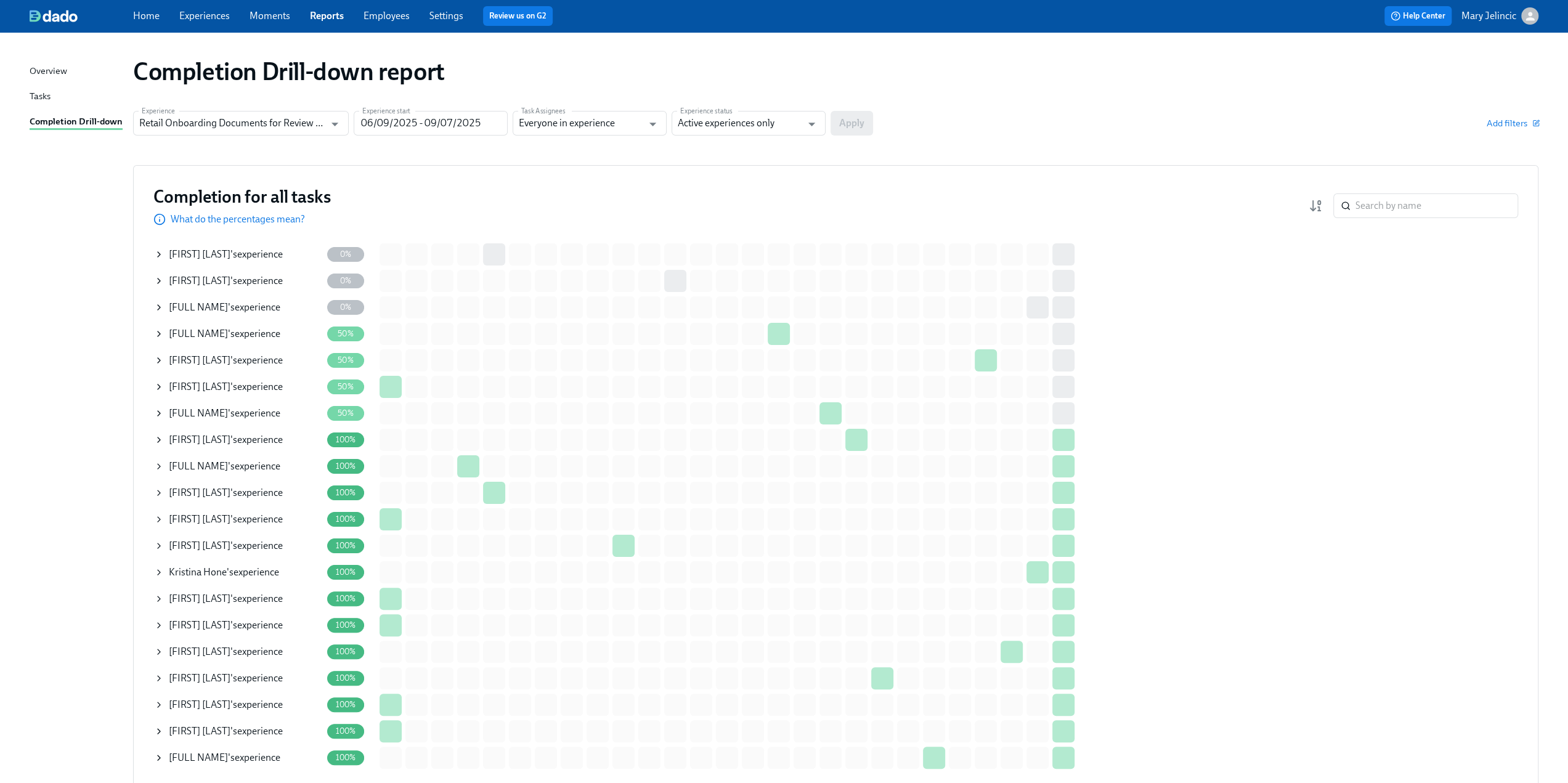 click 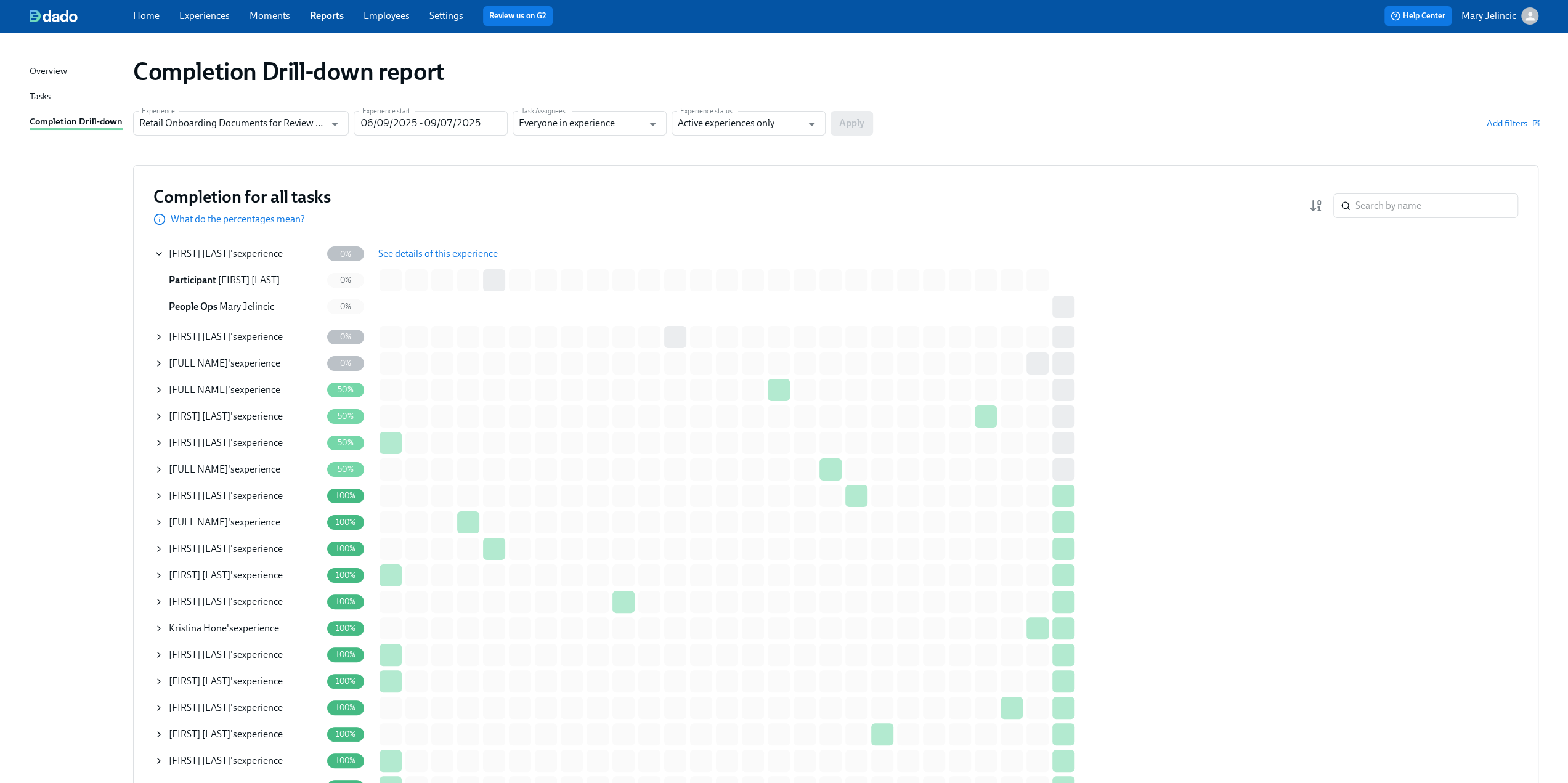 click 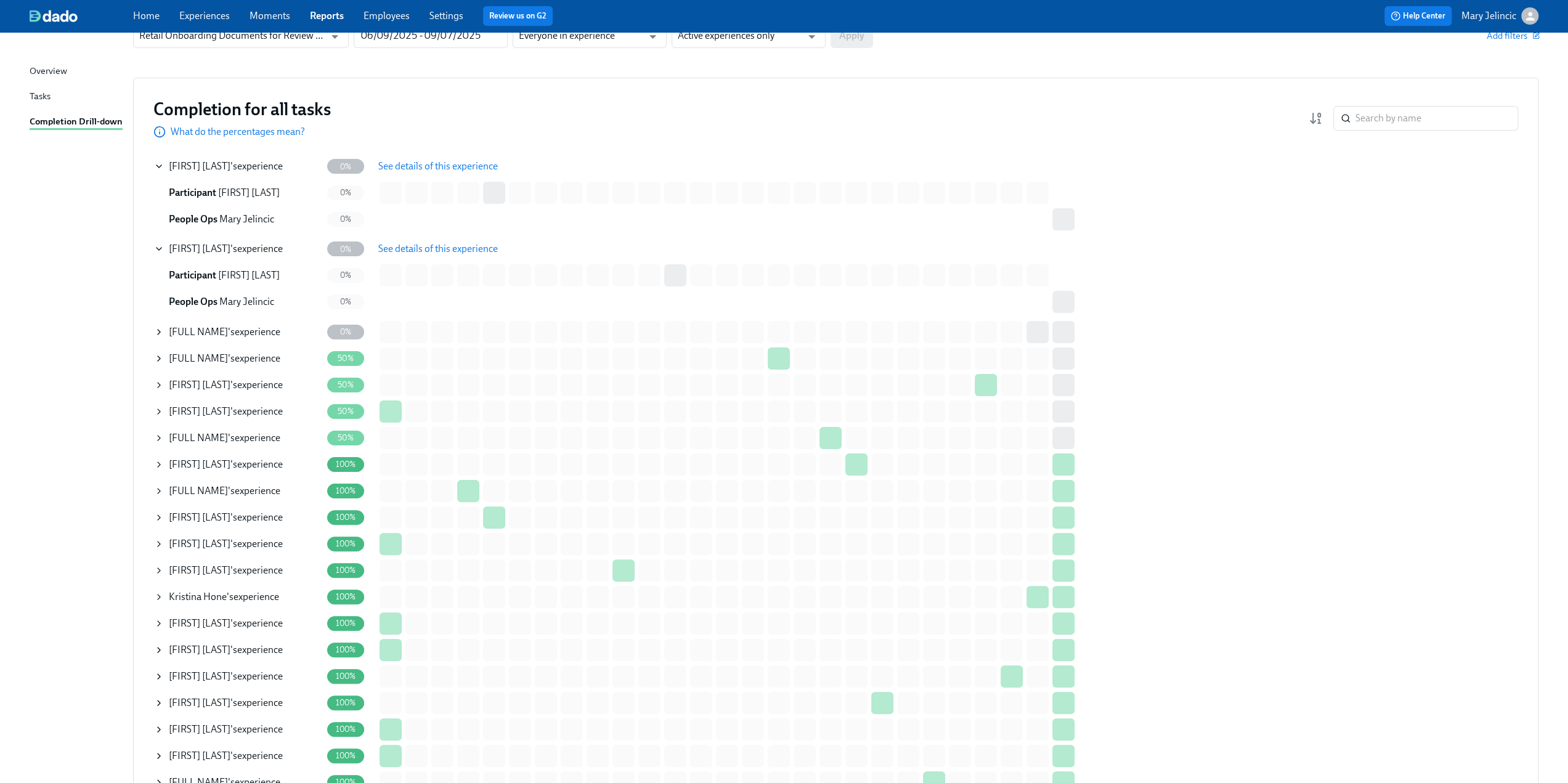 scroll, scrollTop: 123, scrollLeft: 0, axis: vertical 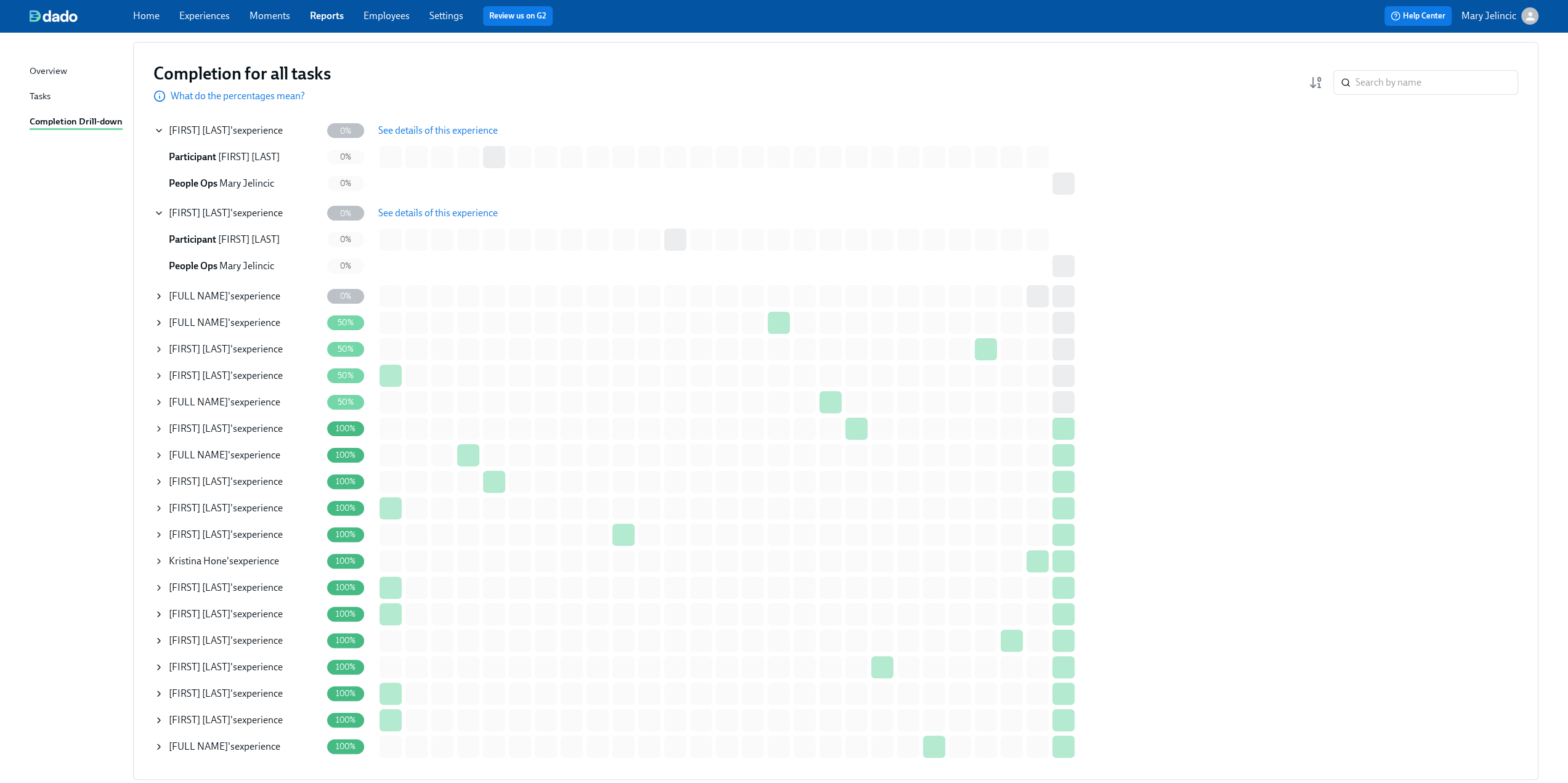 click 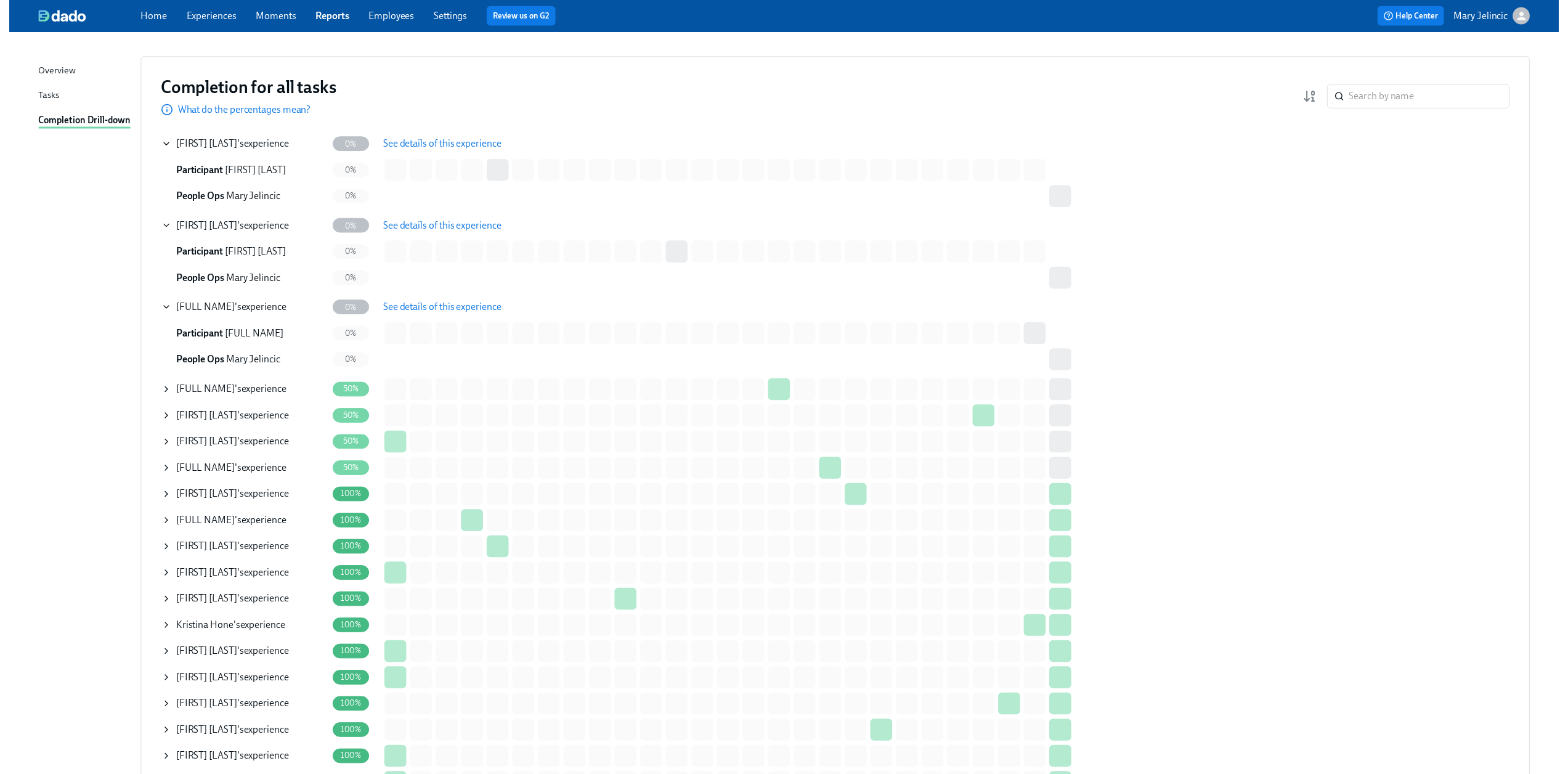 scroll, scrollTop: 0, scrollLeft: 0, axis: both 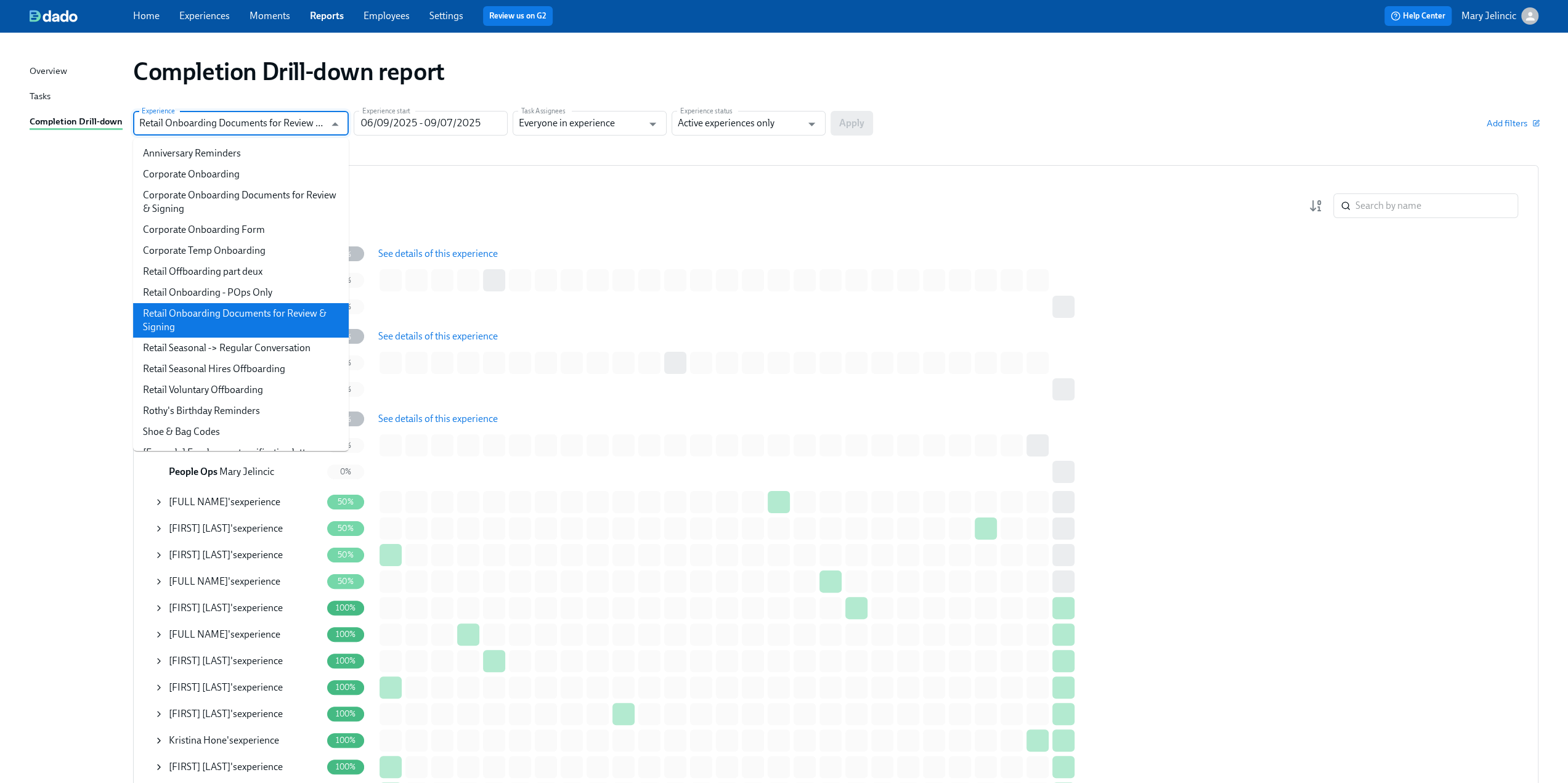click on "Retail Onboarding Documents for Review & Signing" at bounding box center [232, 123] 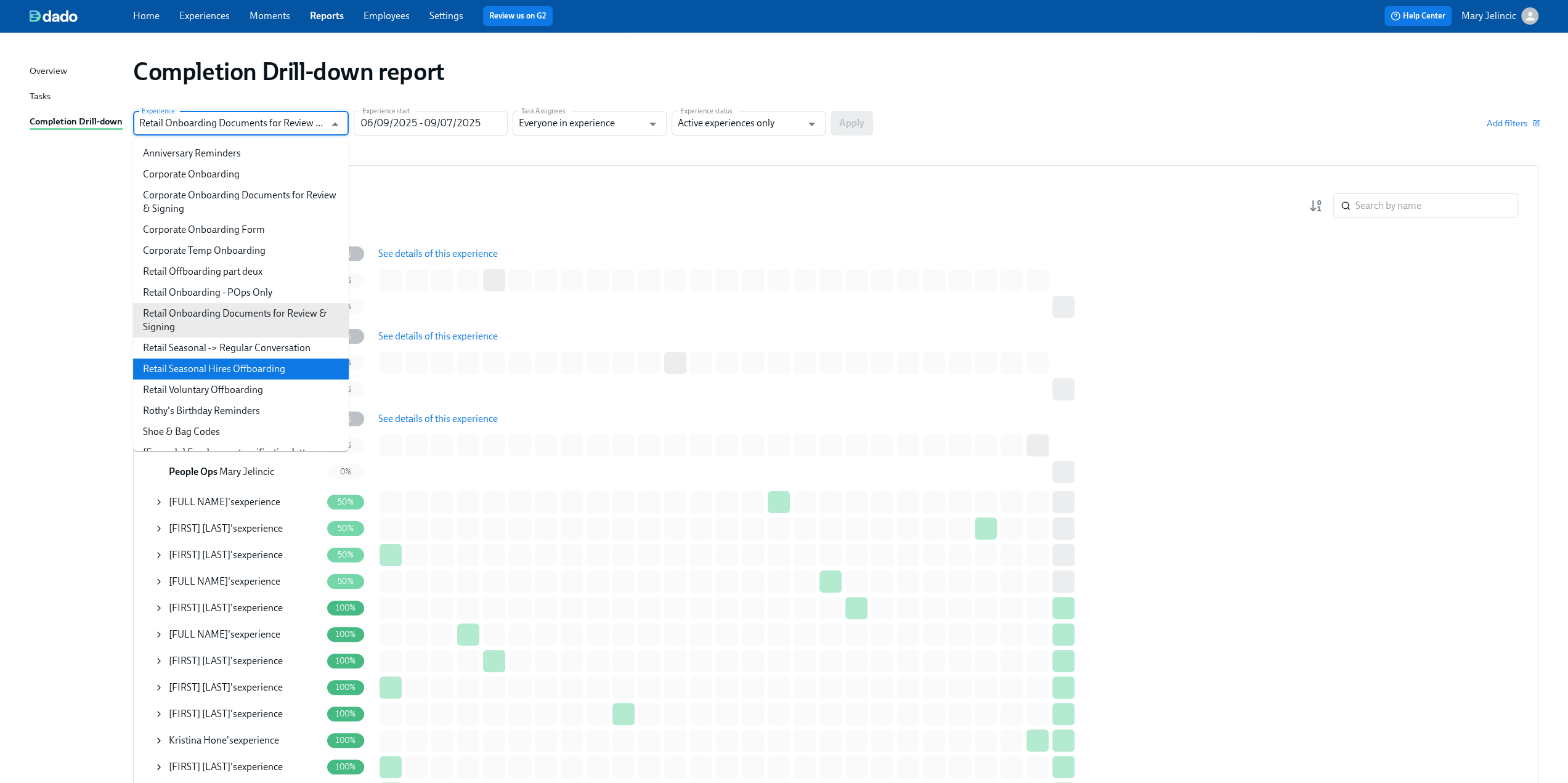 click on "Retail Seasonal Hires Offboarding" at bounding box center (241, 369) 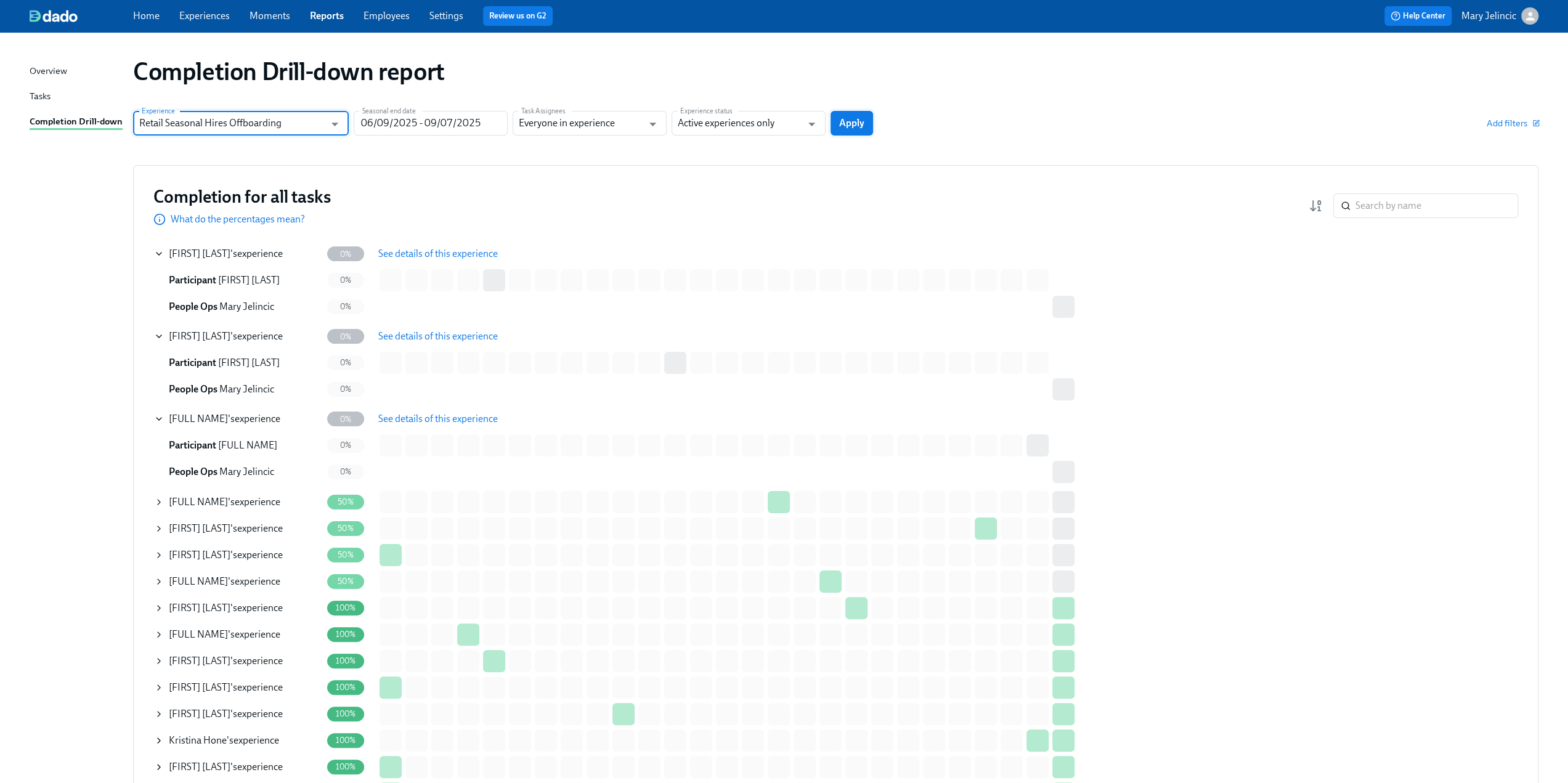 click on "Apply" at bounding box center (851, 123) 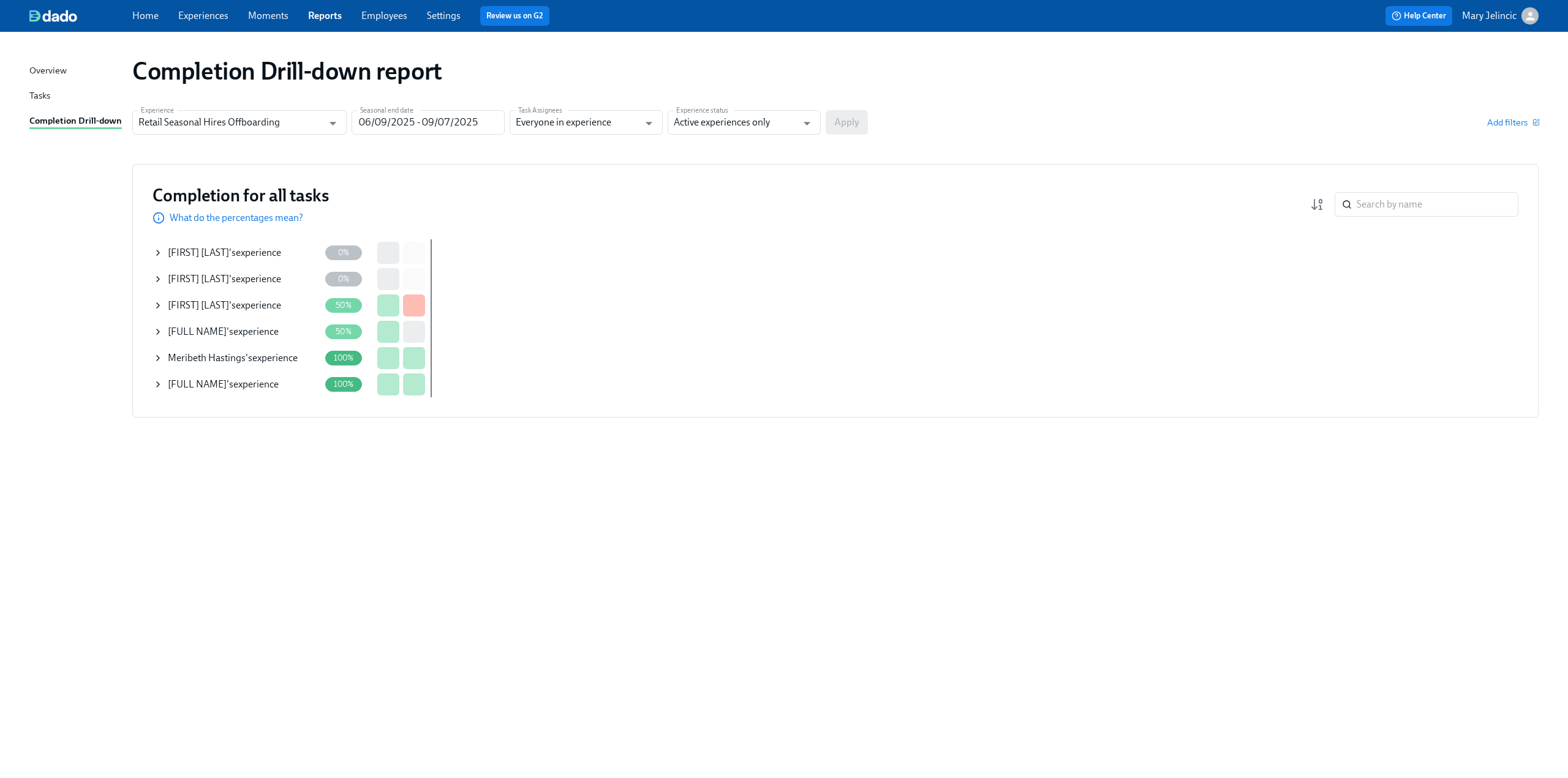 click 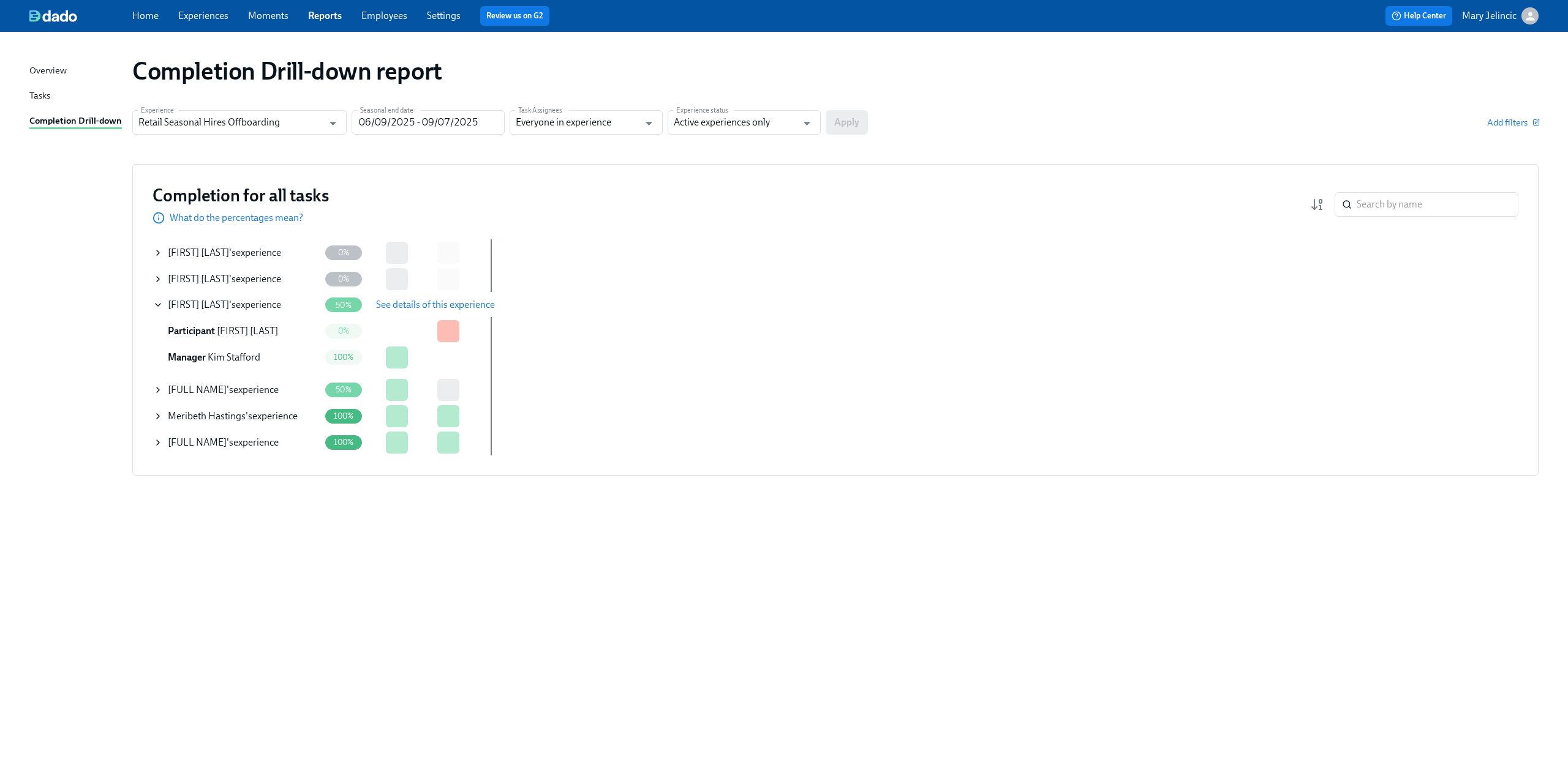 click 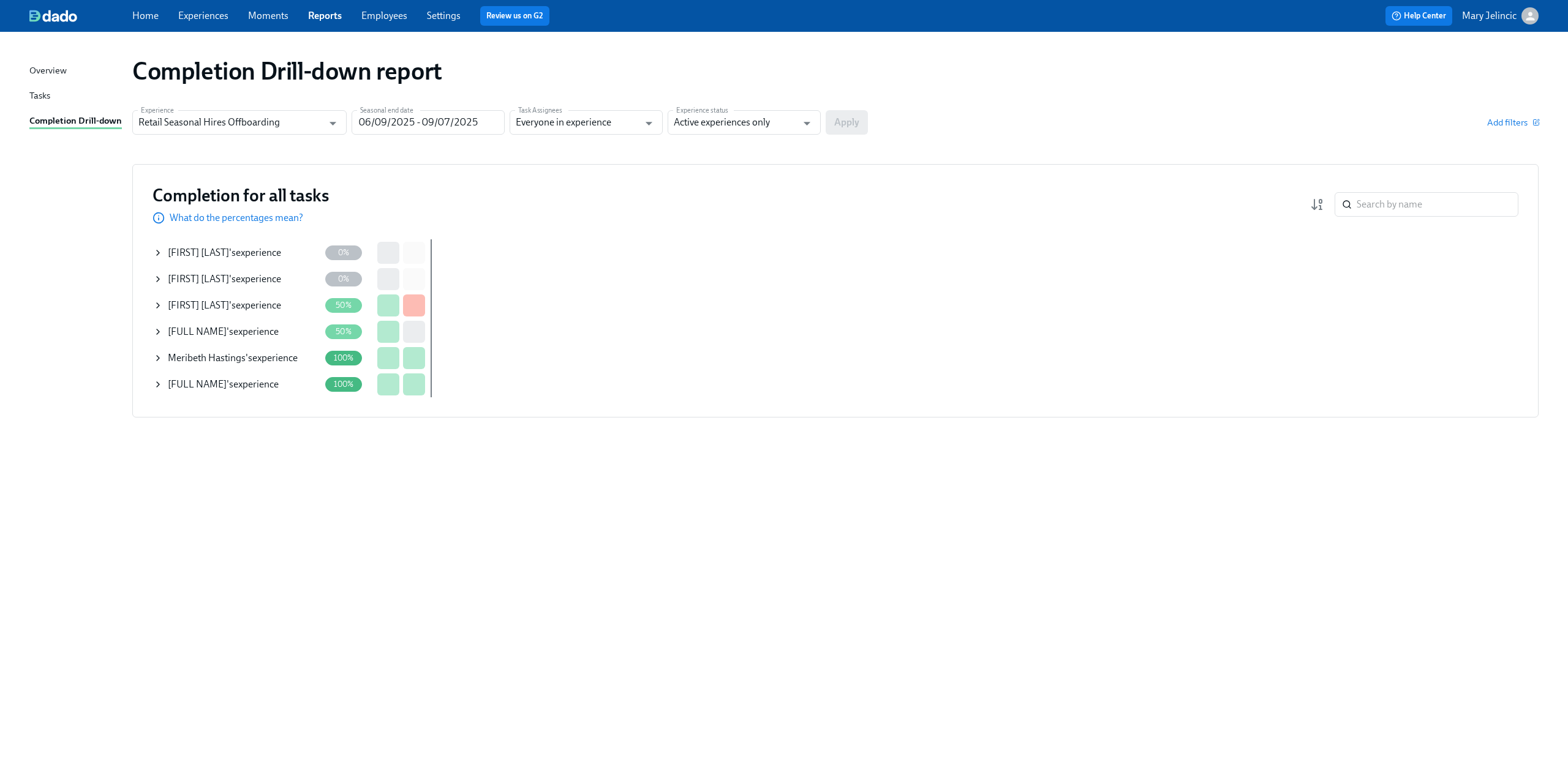 click on "Overview" at bounding box center [48, 71] 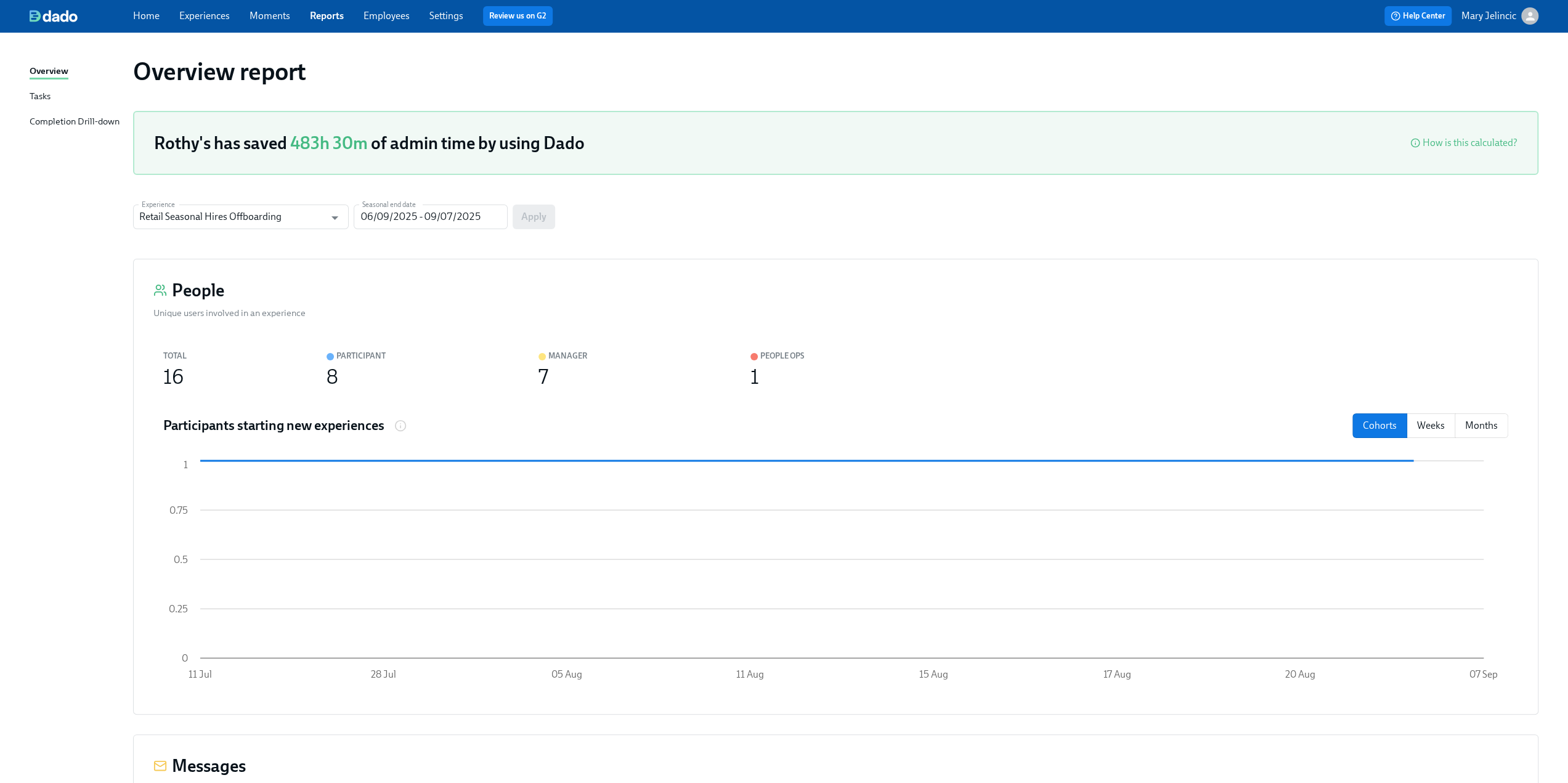 click on "Experiences" at bounding box center (205, 15) 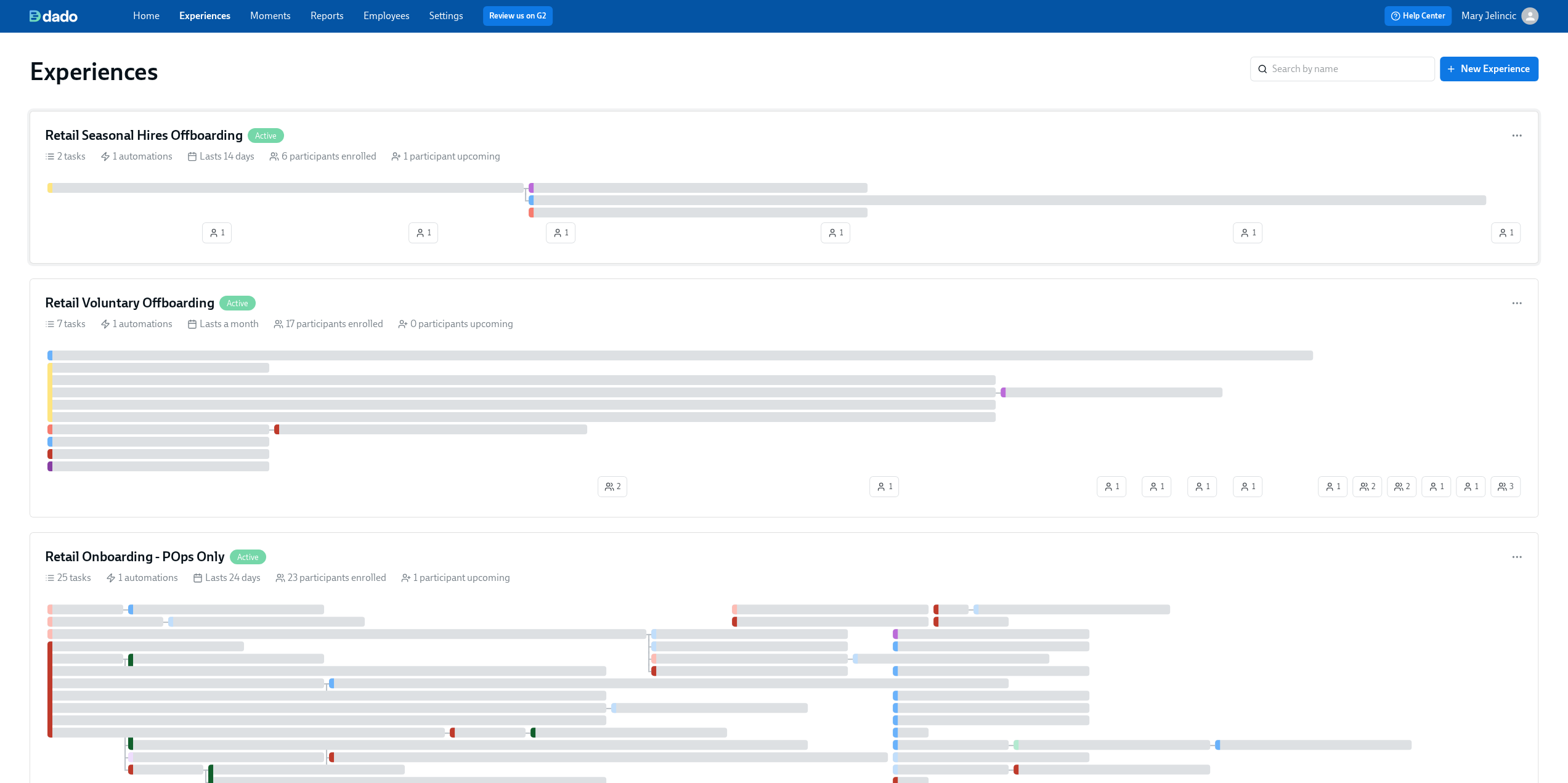 click on "Retail Seasonal Hires Offboarding" at bounding box center (144, 136) 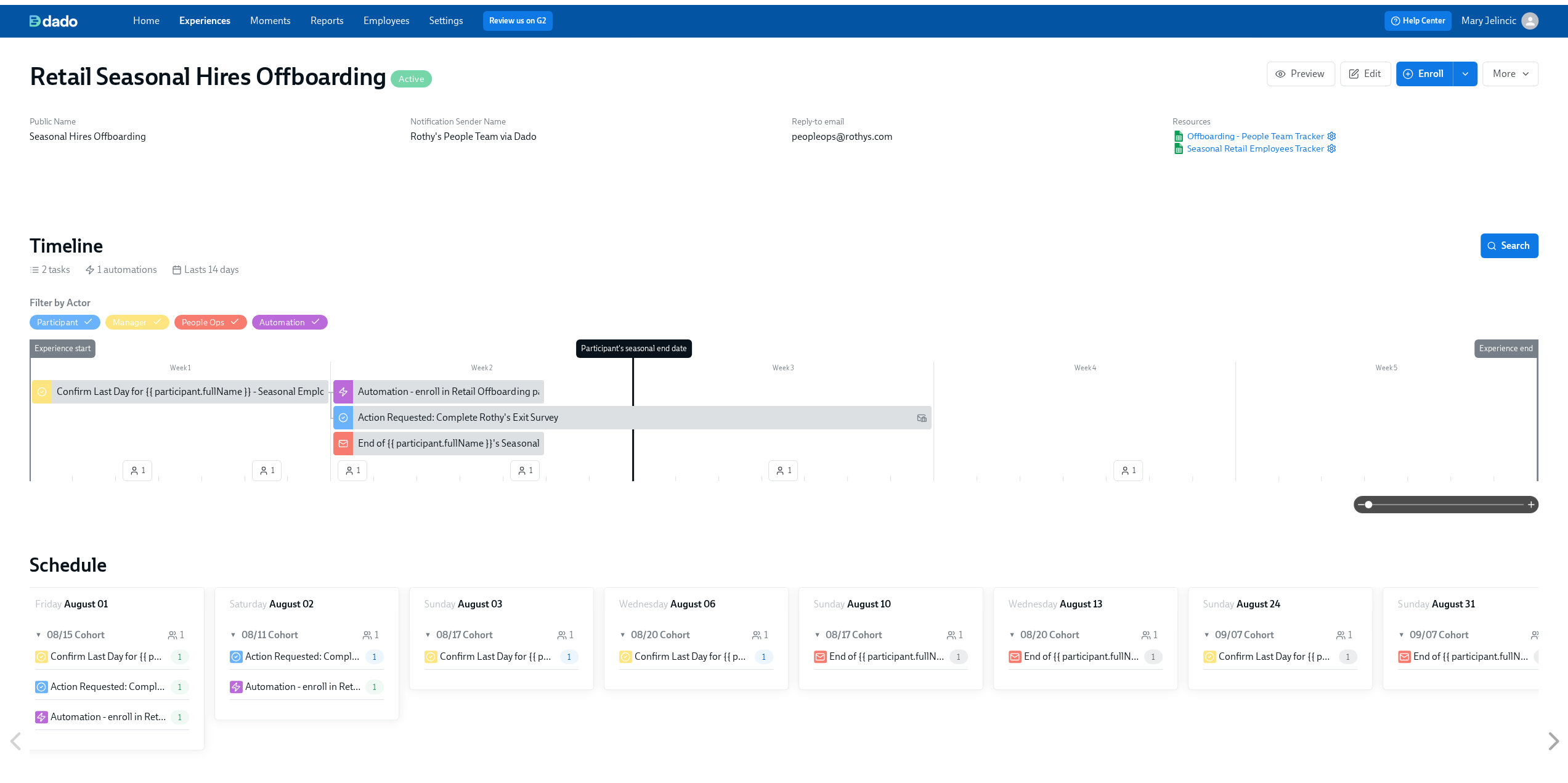 scroll, scrollTop: 0, scrollLeft: 1012, axis: horizontal 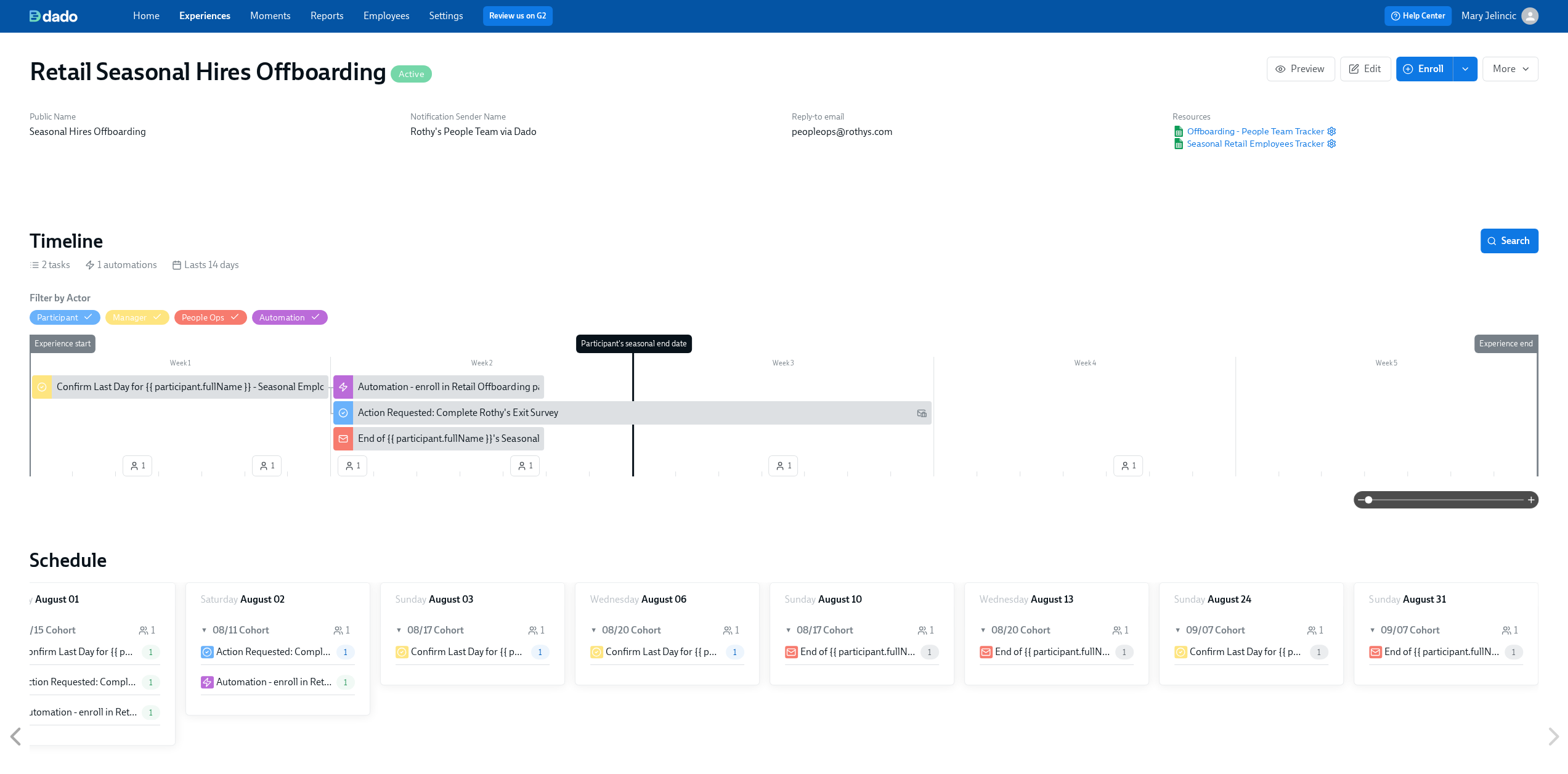 click on "Experiences" at bounding box center (205, 15) 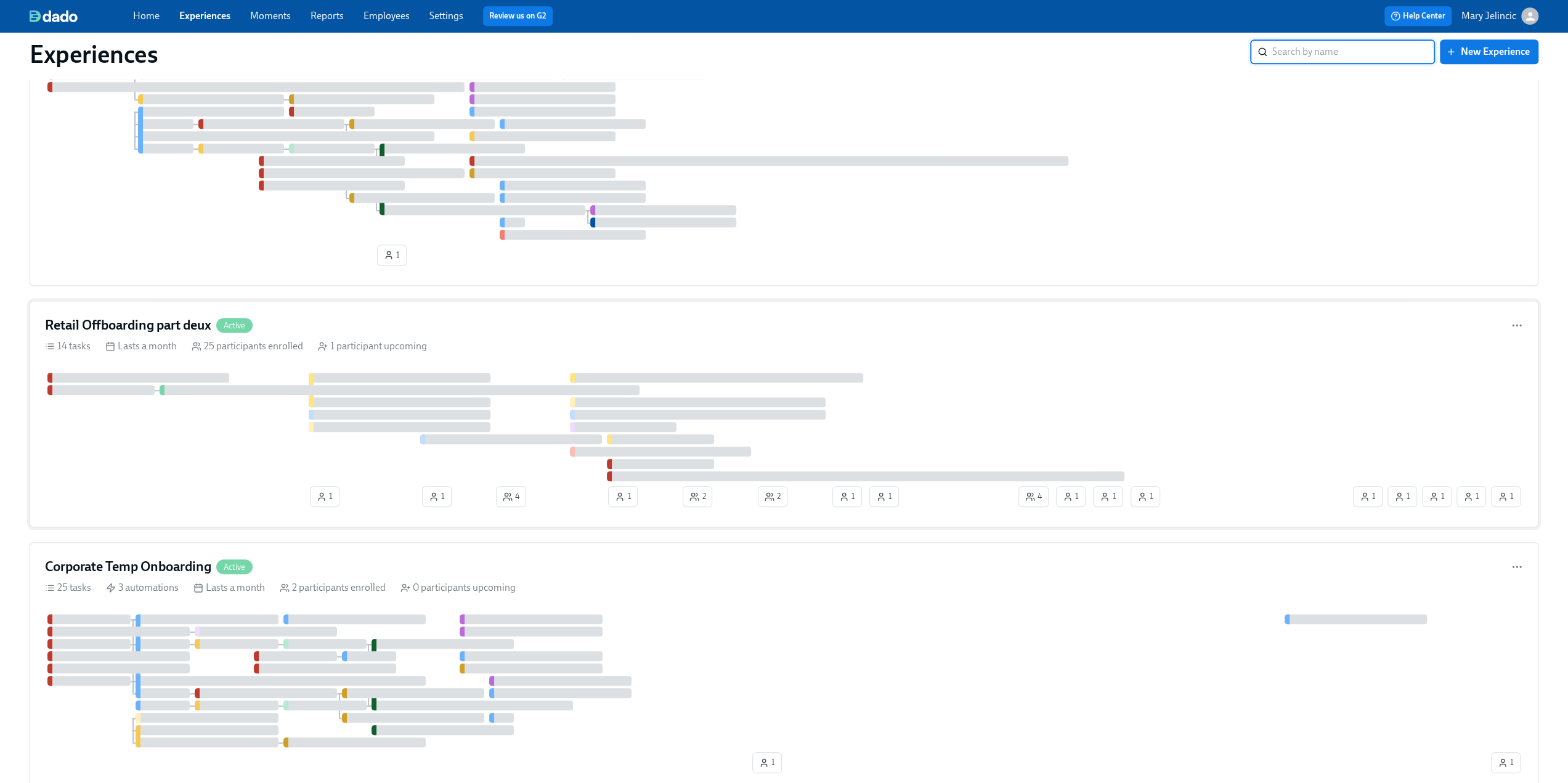 scroll, scrollTop: 924, scrollLeft: 0, axis: vertical 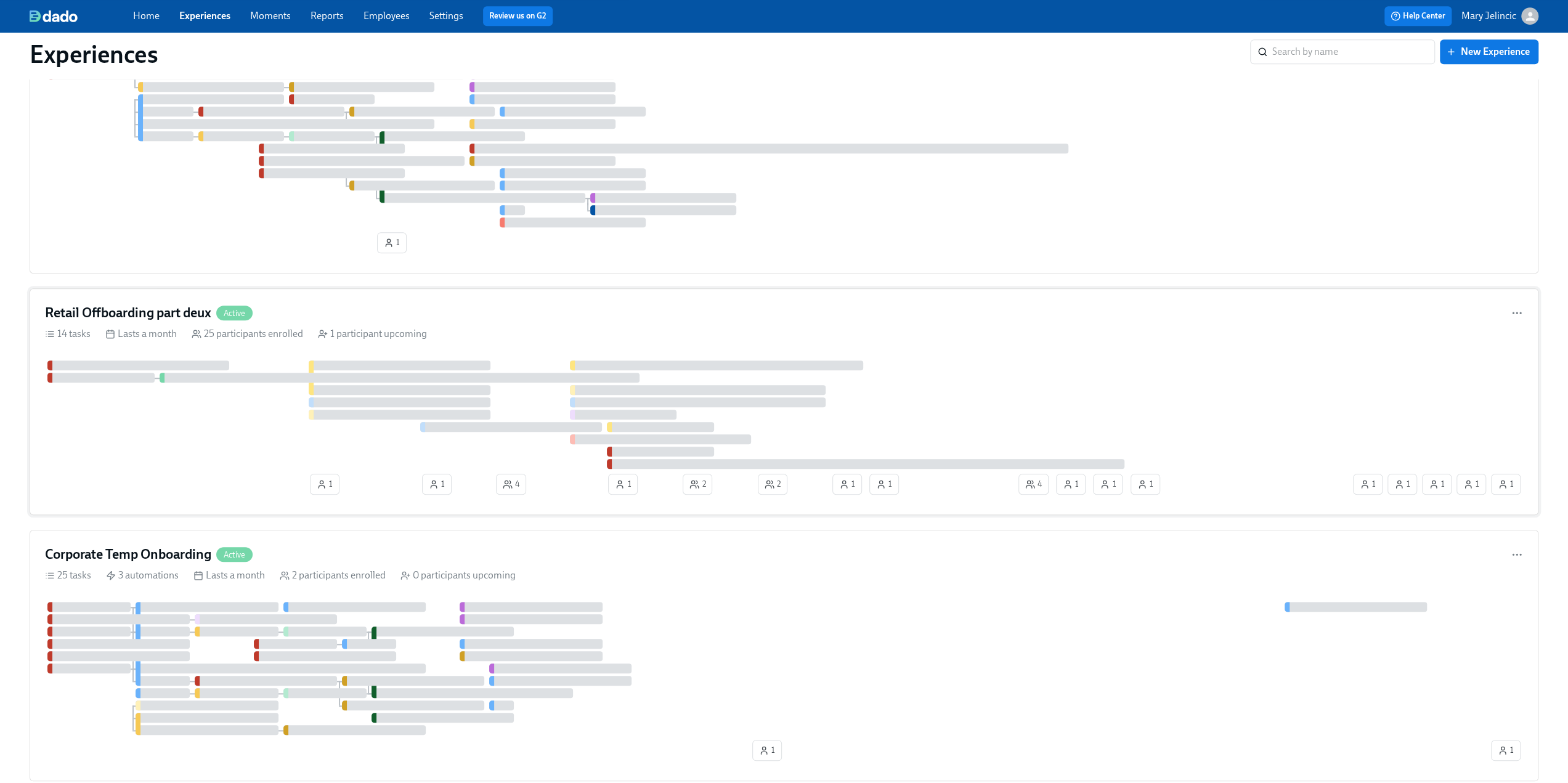 click on "Retail Offboarding part deux Active" at bounding box center [784, 313] 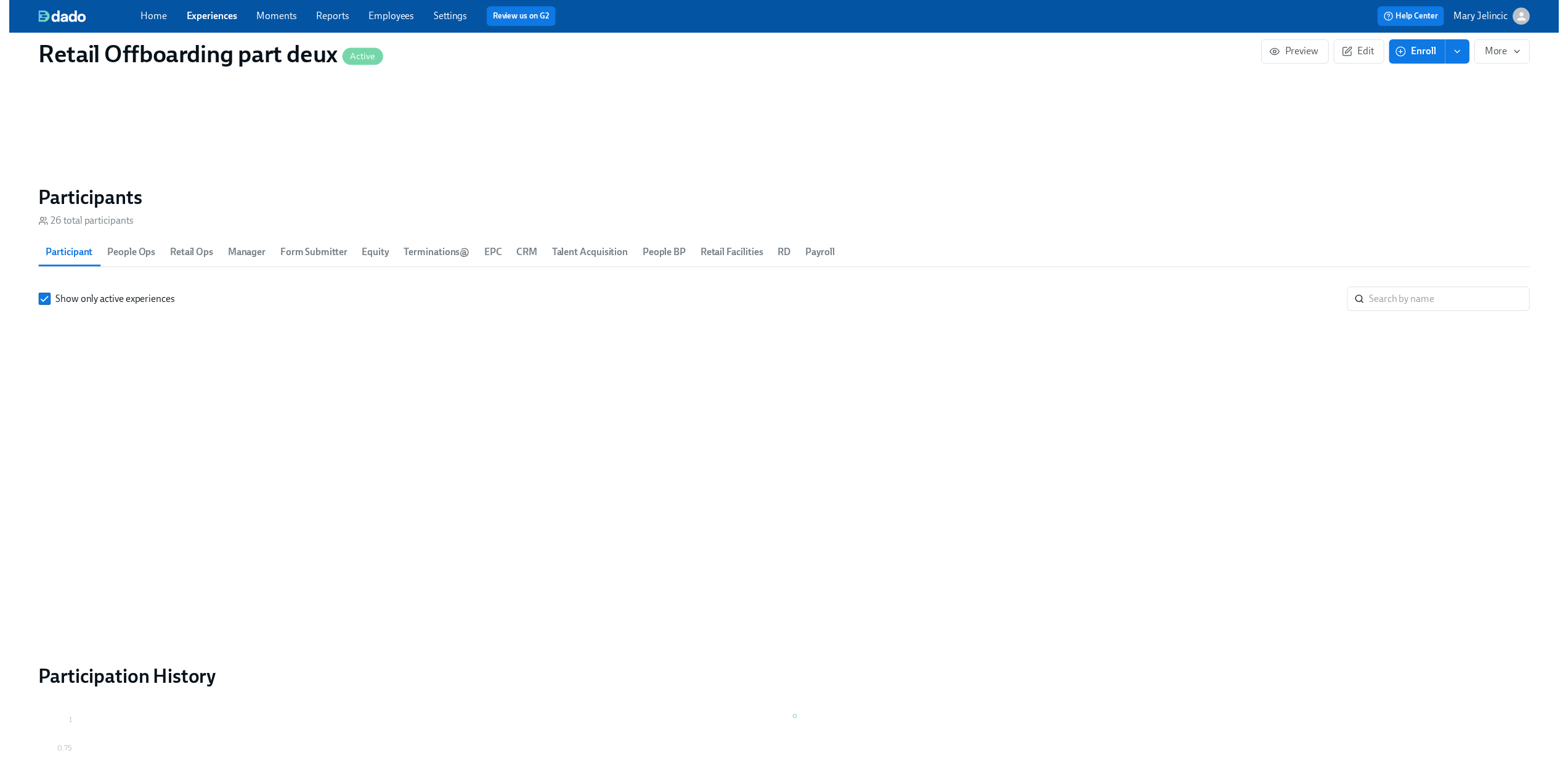scroll, scrollTop: 0, scrollLeft: 0, axis: both 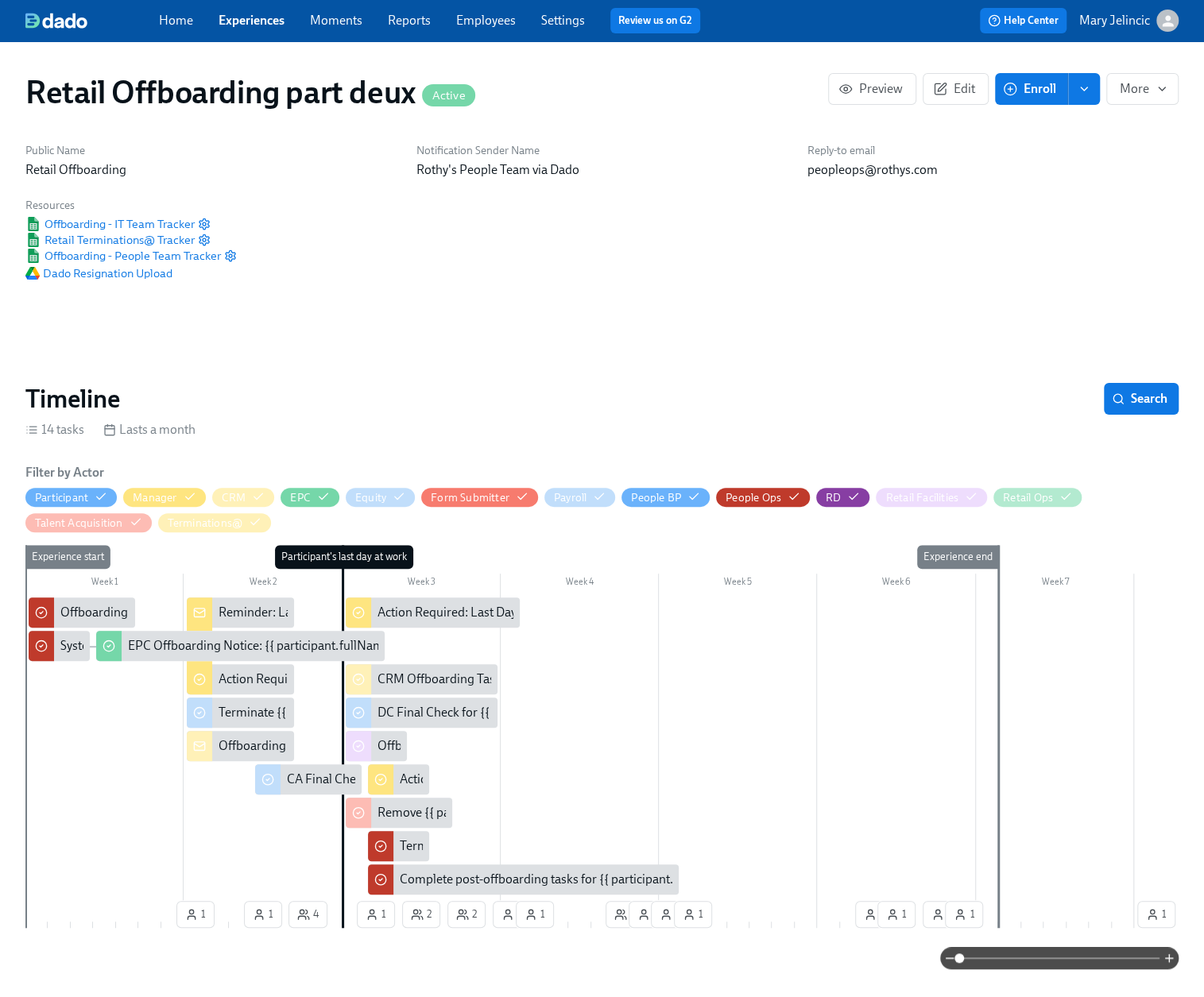 click on "Reports" at bounding box center (409, 20) 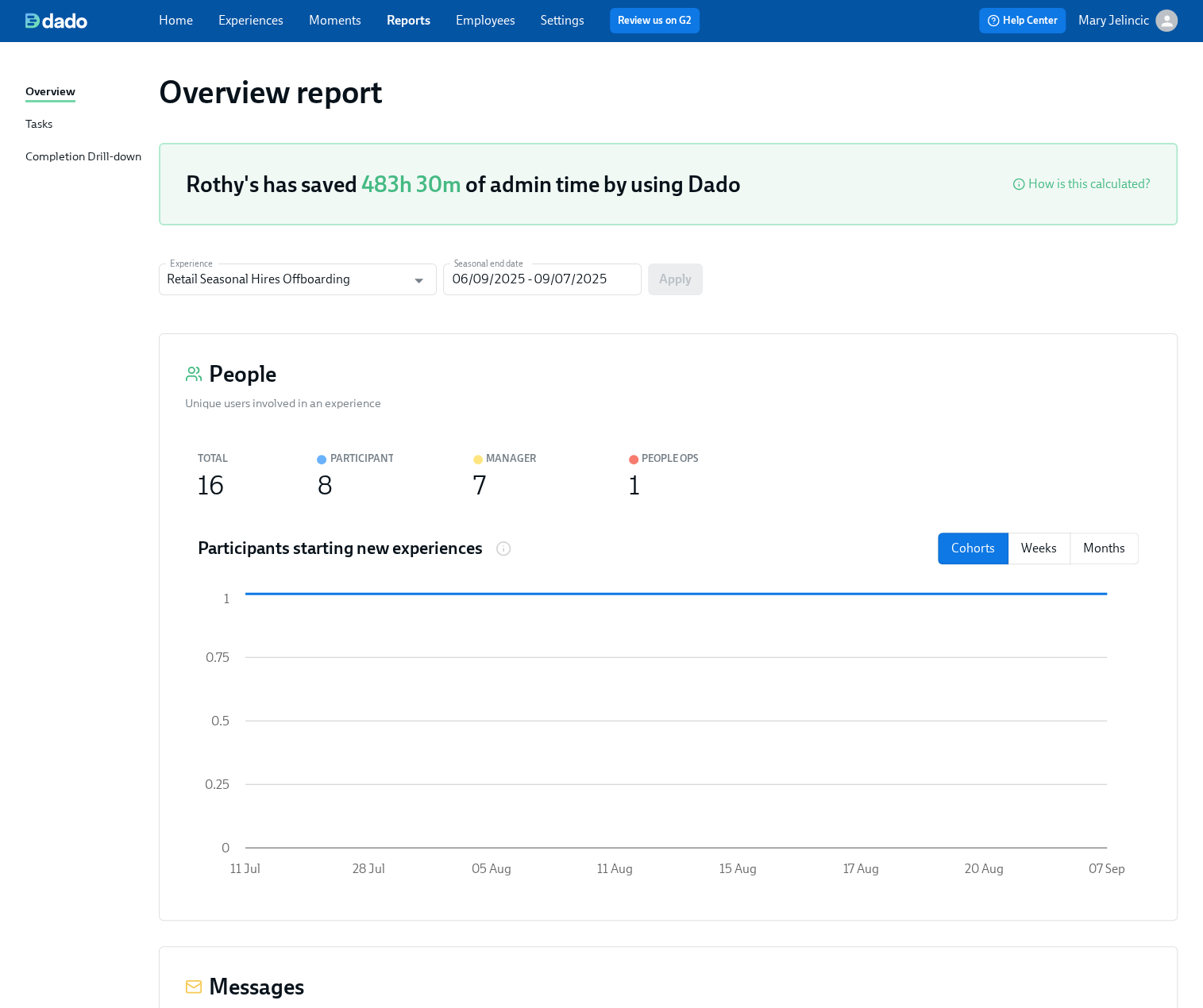 click on "Employees" at bounding box center [485, 20] 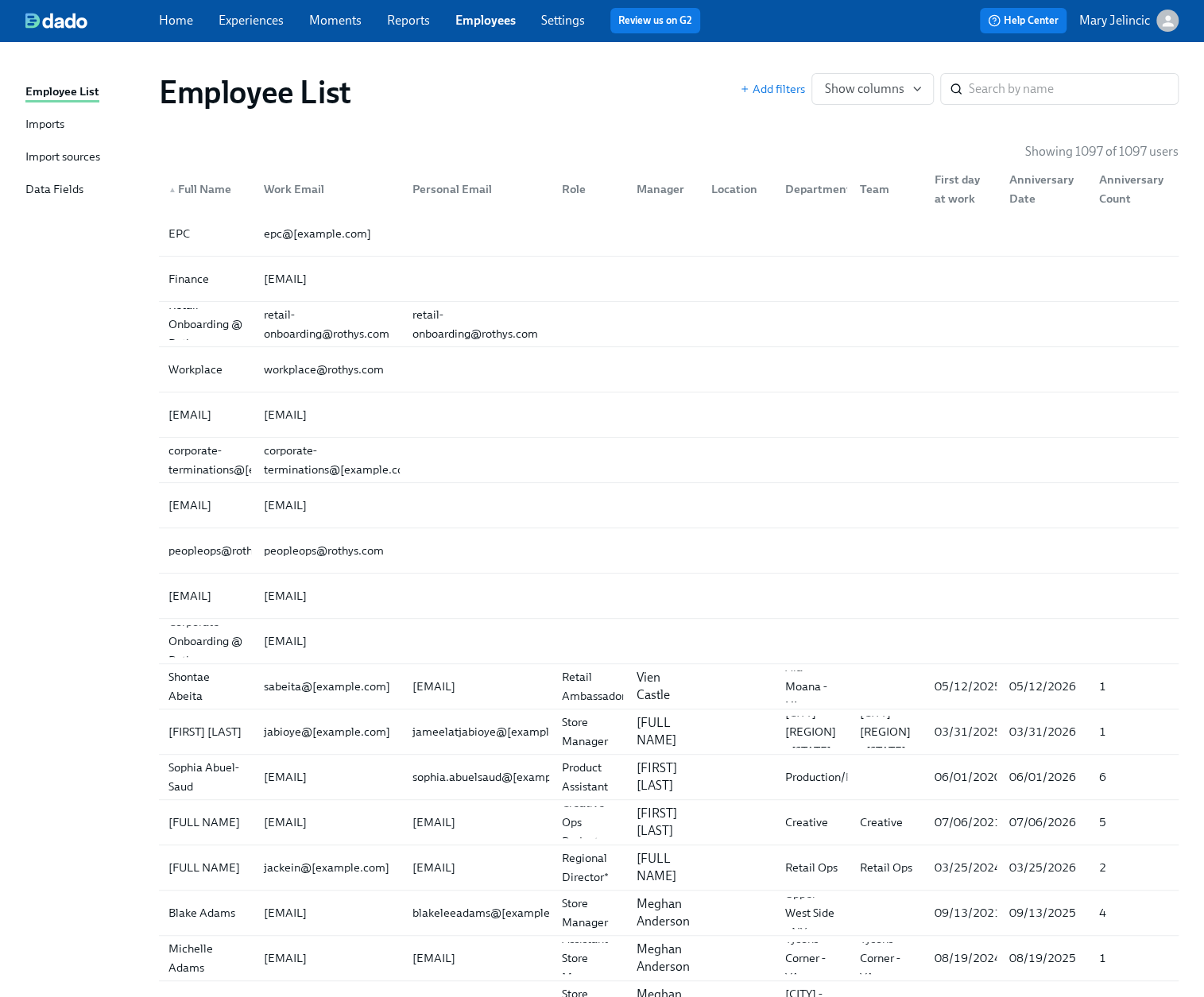 click on "Imports" at bounding box center (45, 125) 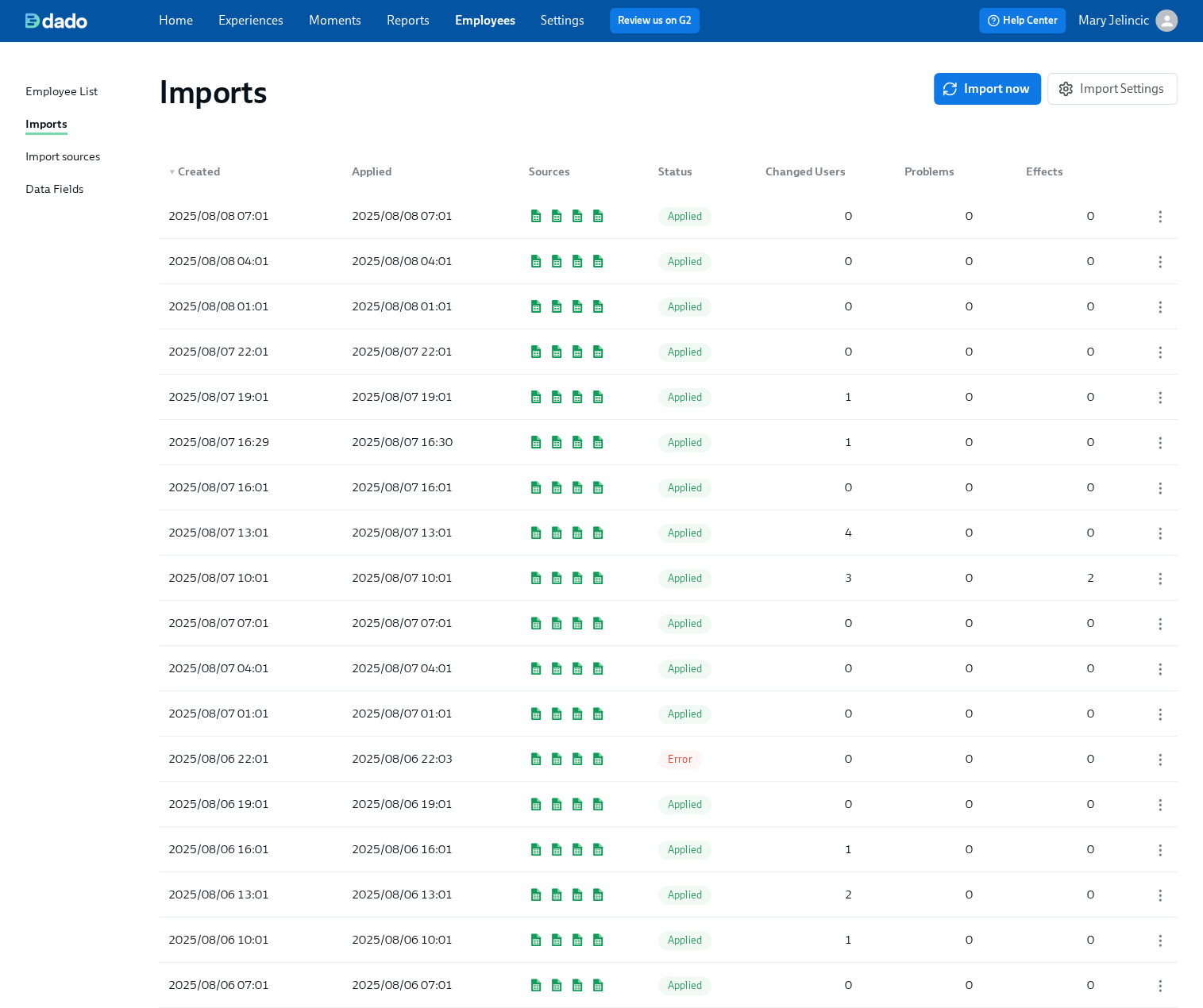 click on "Import sources" at bounding box center (63, 157) 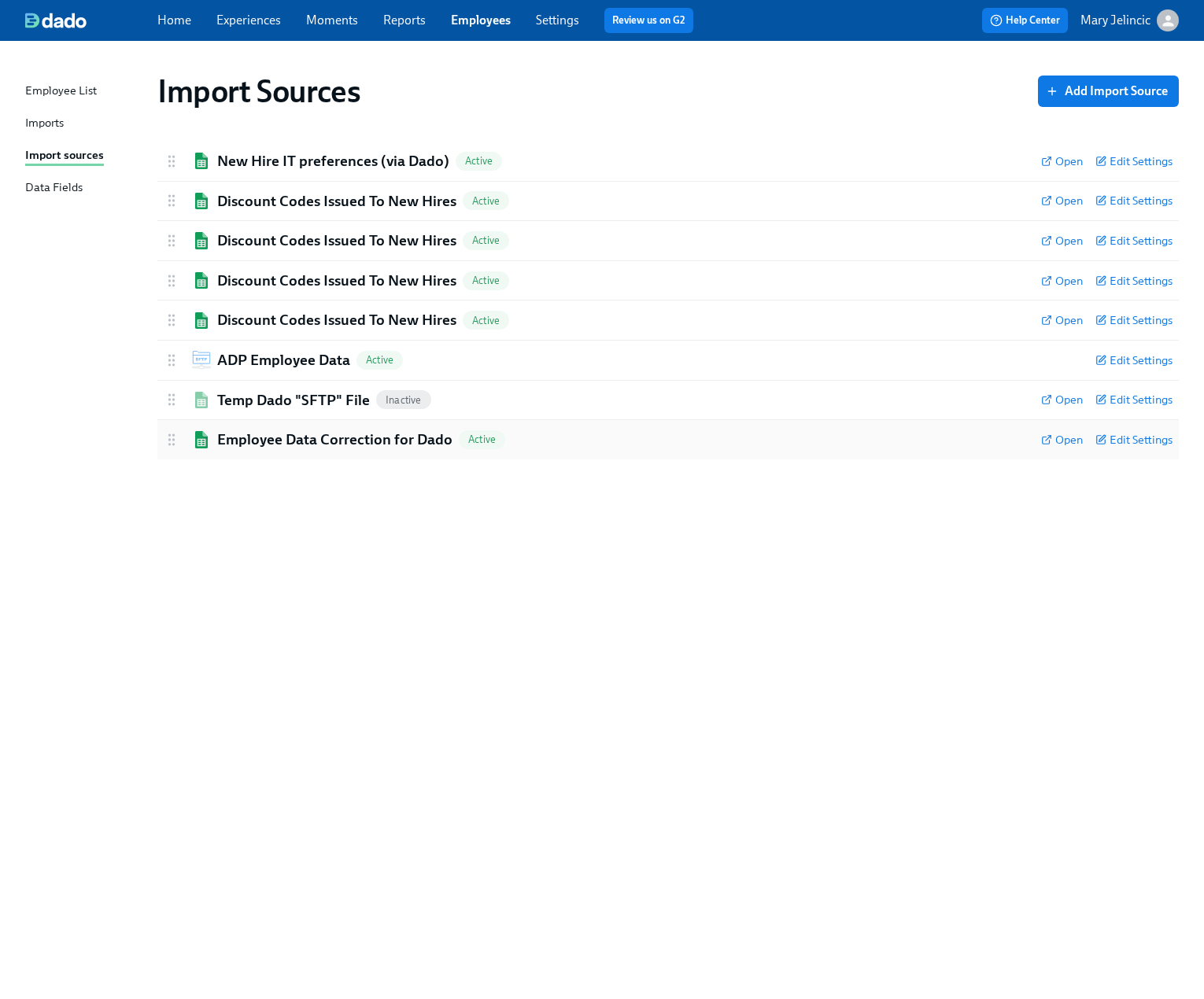 click on "Employee Data Correction for Dado Active Open Edit Settings" at bounding box center [668, 440] 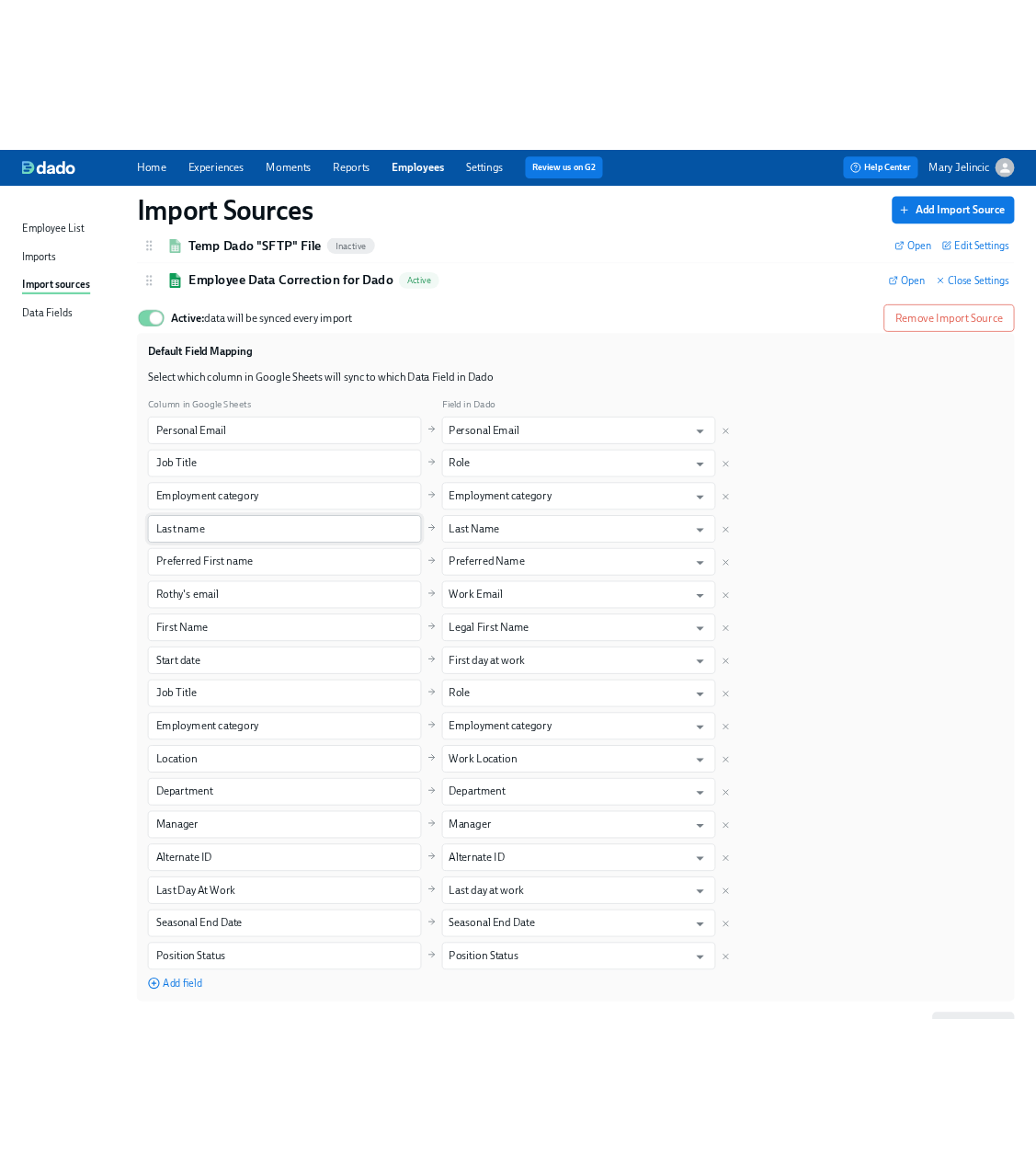 scroll, scrollTop: 368, scrollLeft: 0, axis: vertical 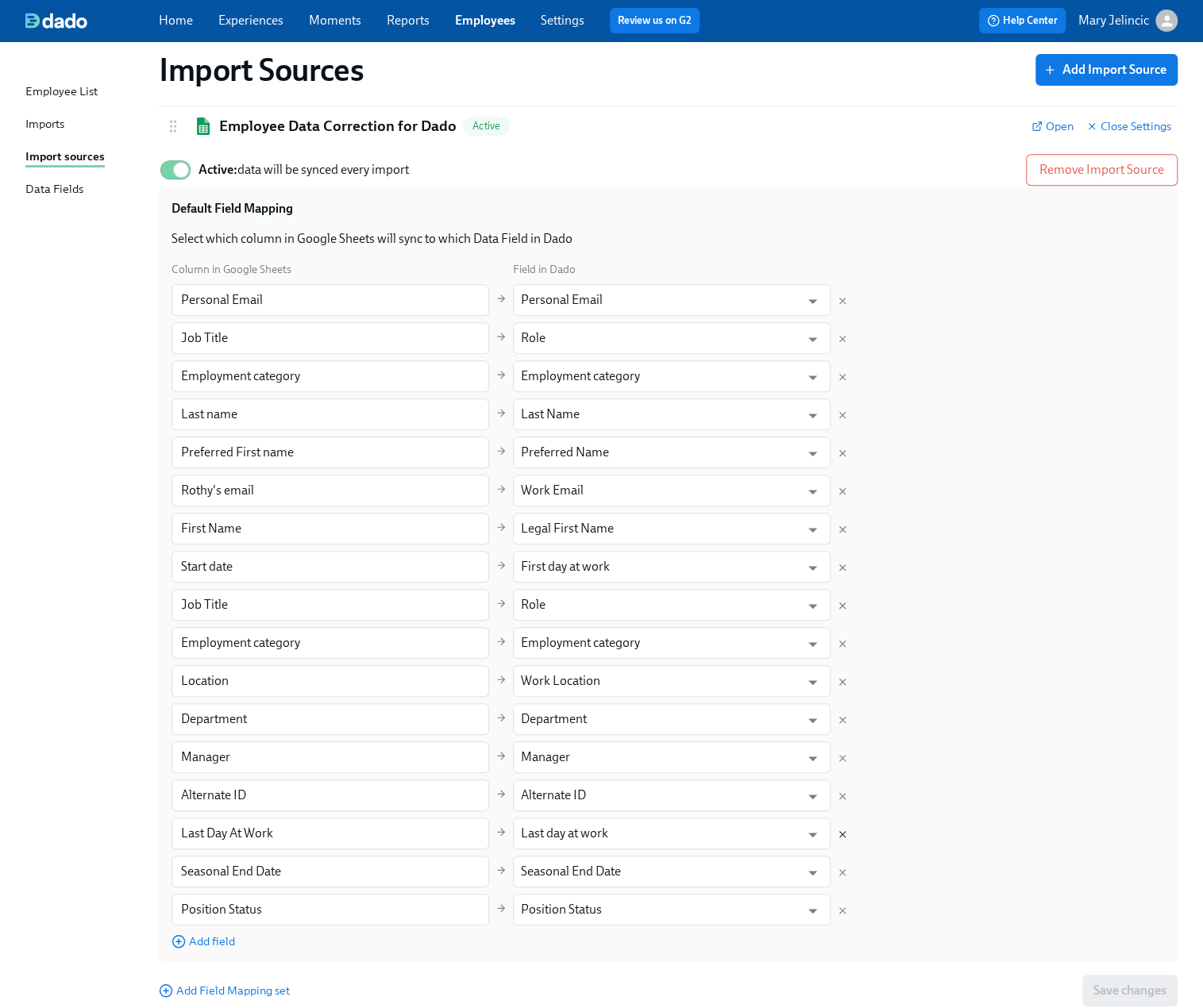 click 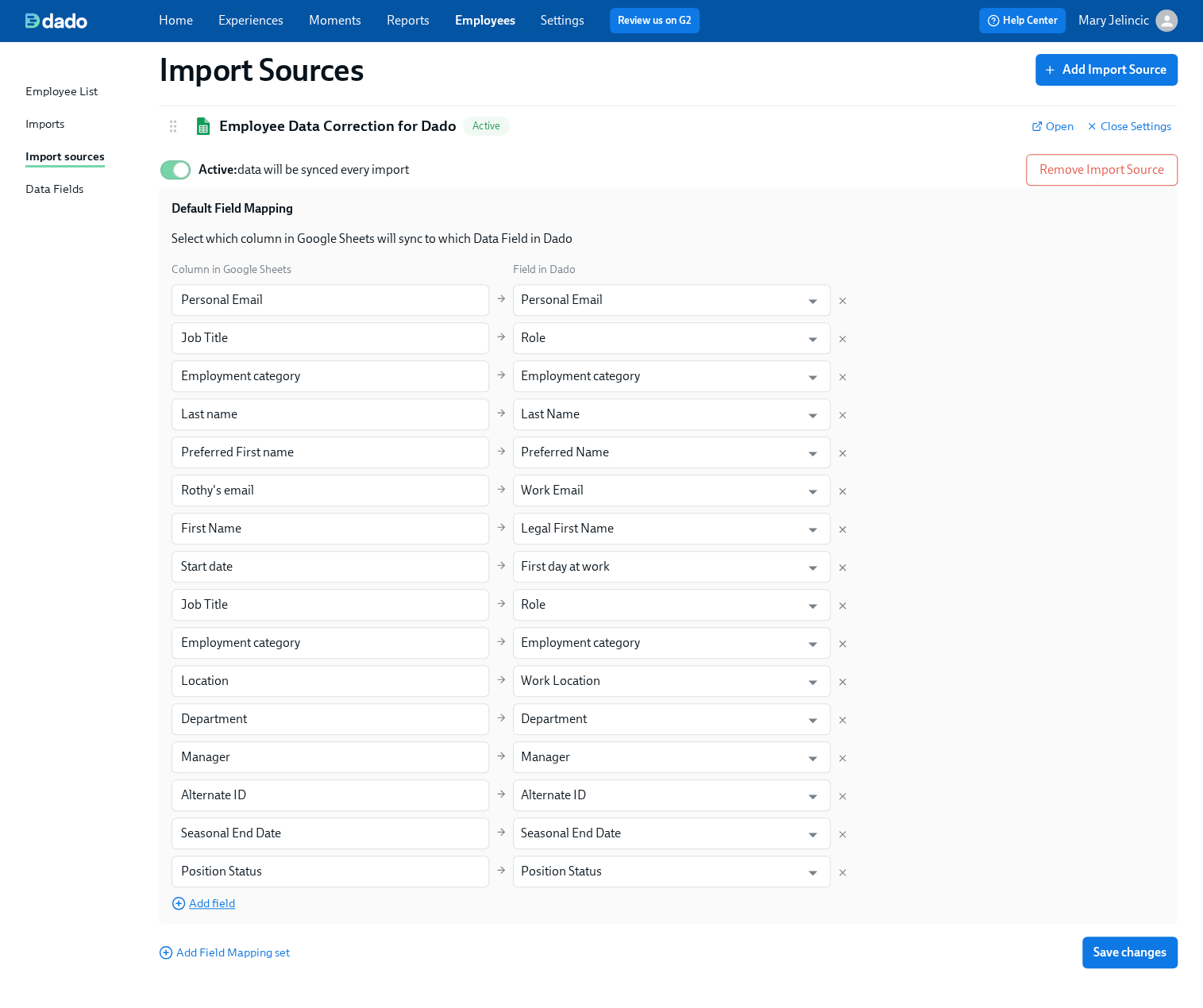 click on "Add field" at bounding box center [203, 903] 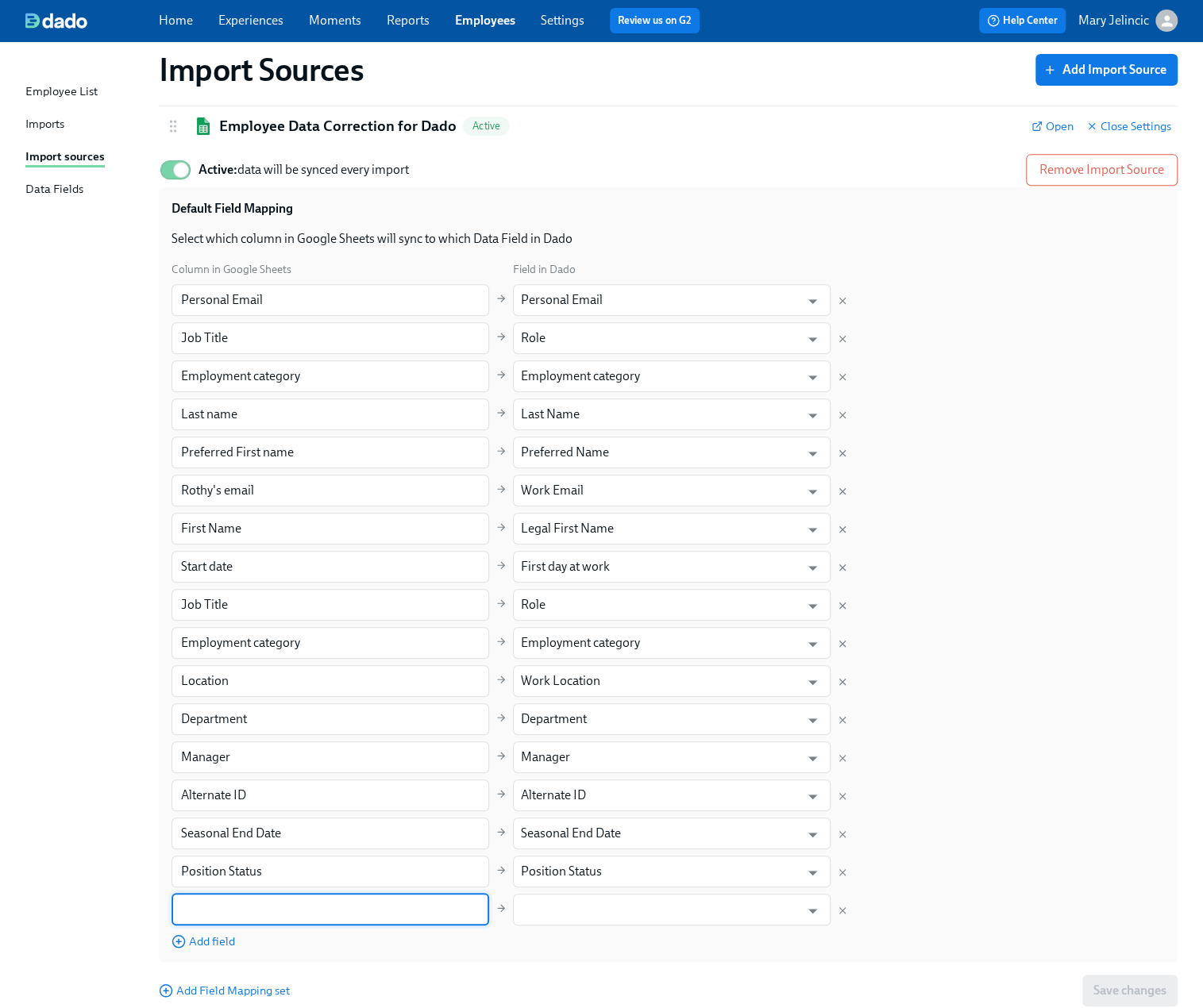 click at bounding box center [330, 910] 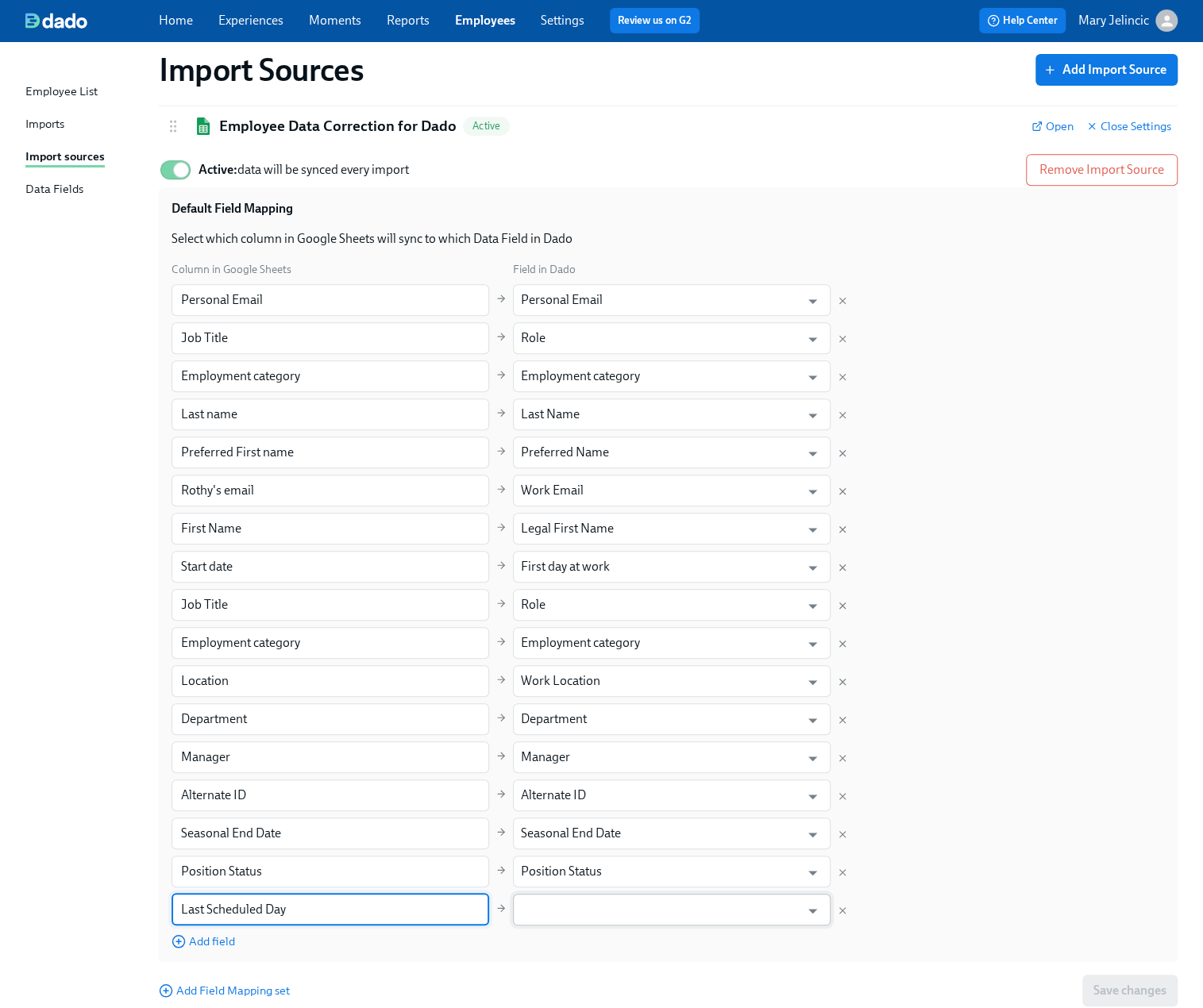 type on "Last Scheduled Day" 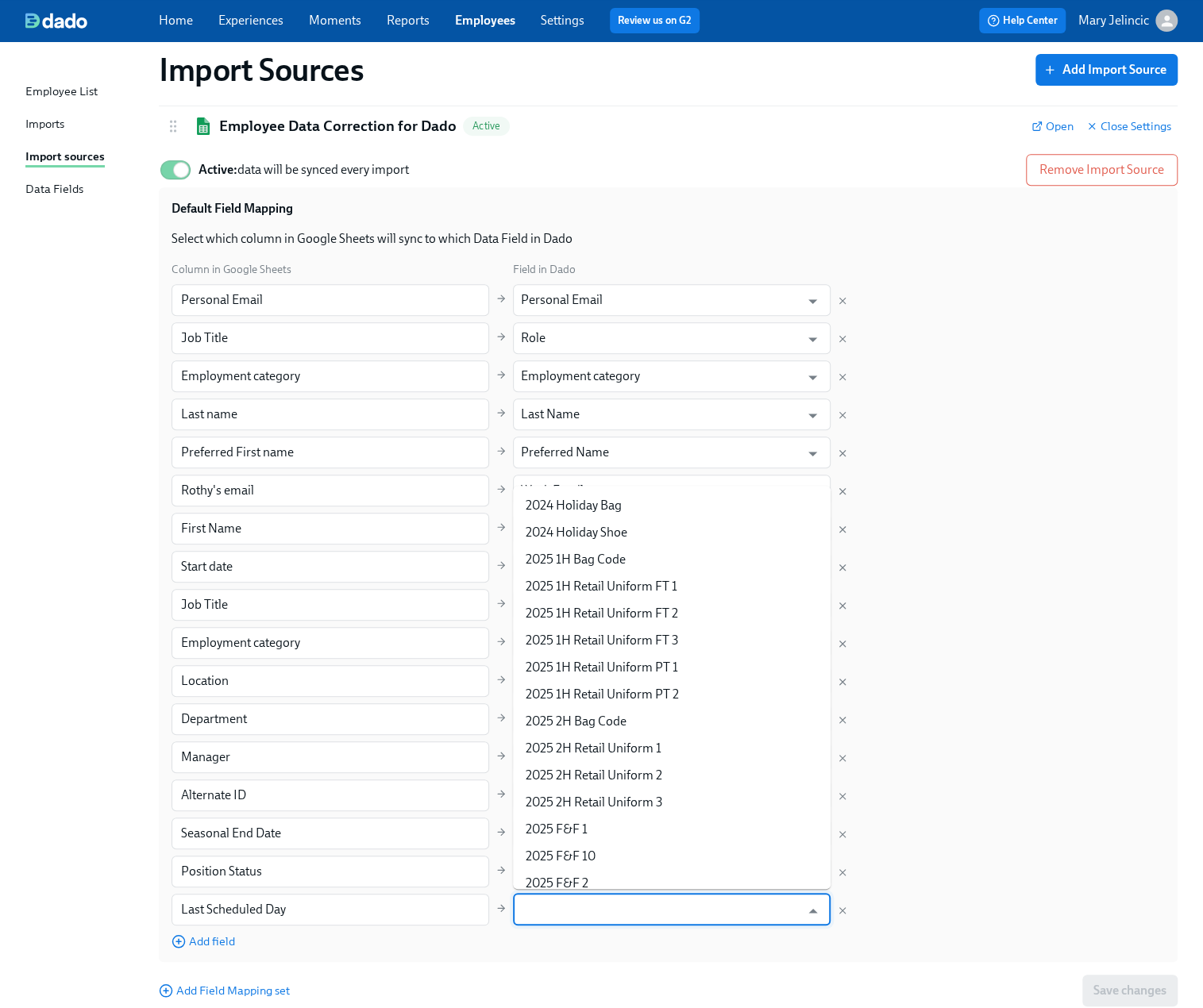 click at bounding box center (660, 910) 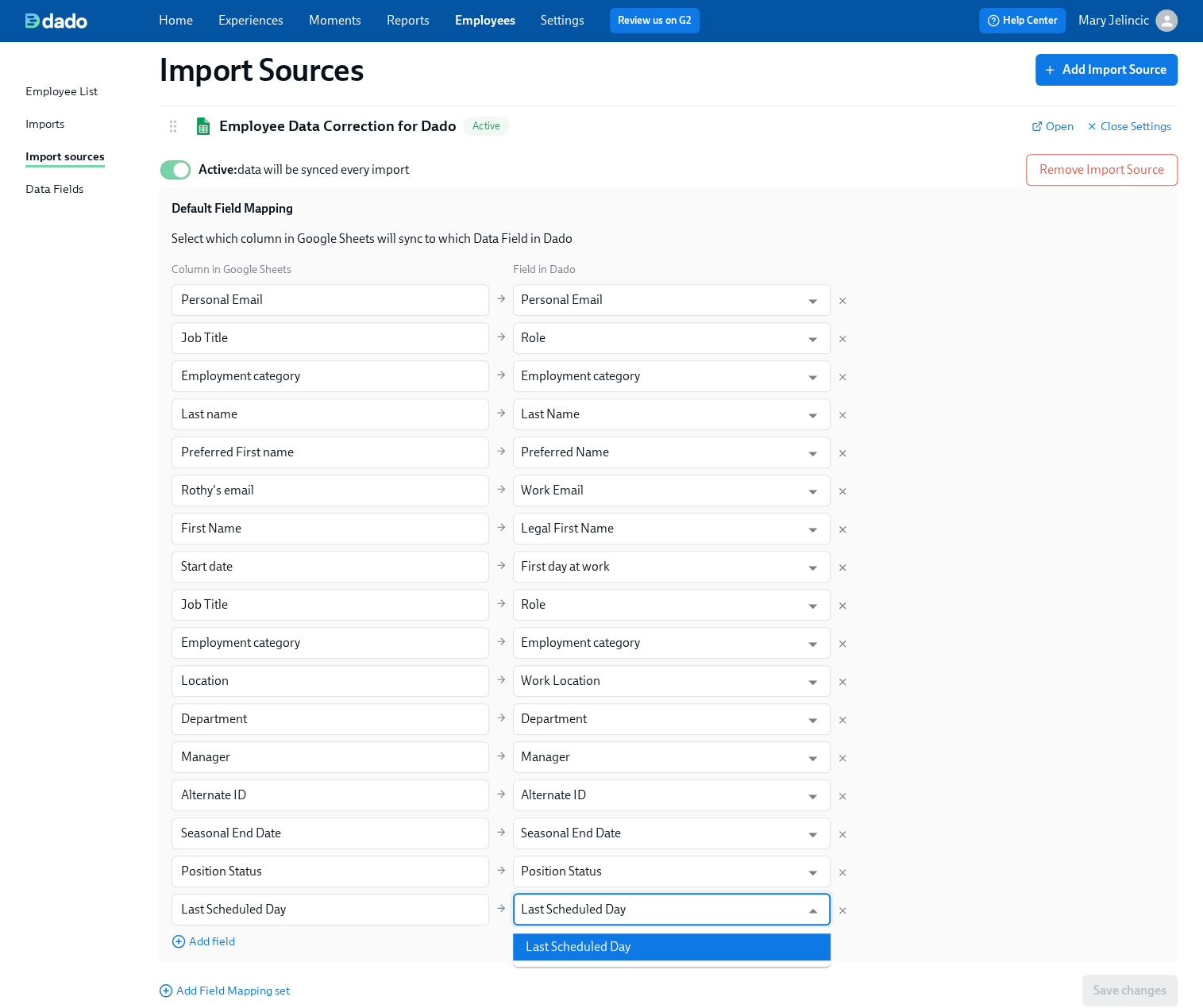 drag, startPoint x: 607, startPoint y: 948, endPoint x: 654, endPoint y: 936, distance: 48.50773 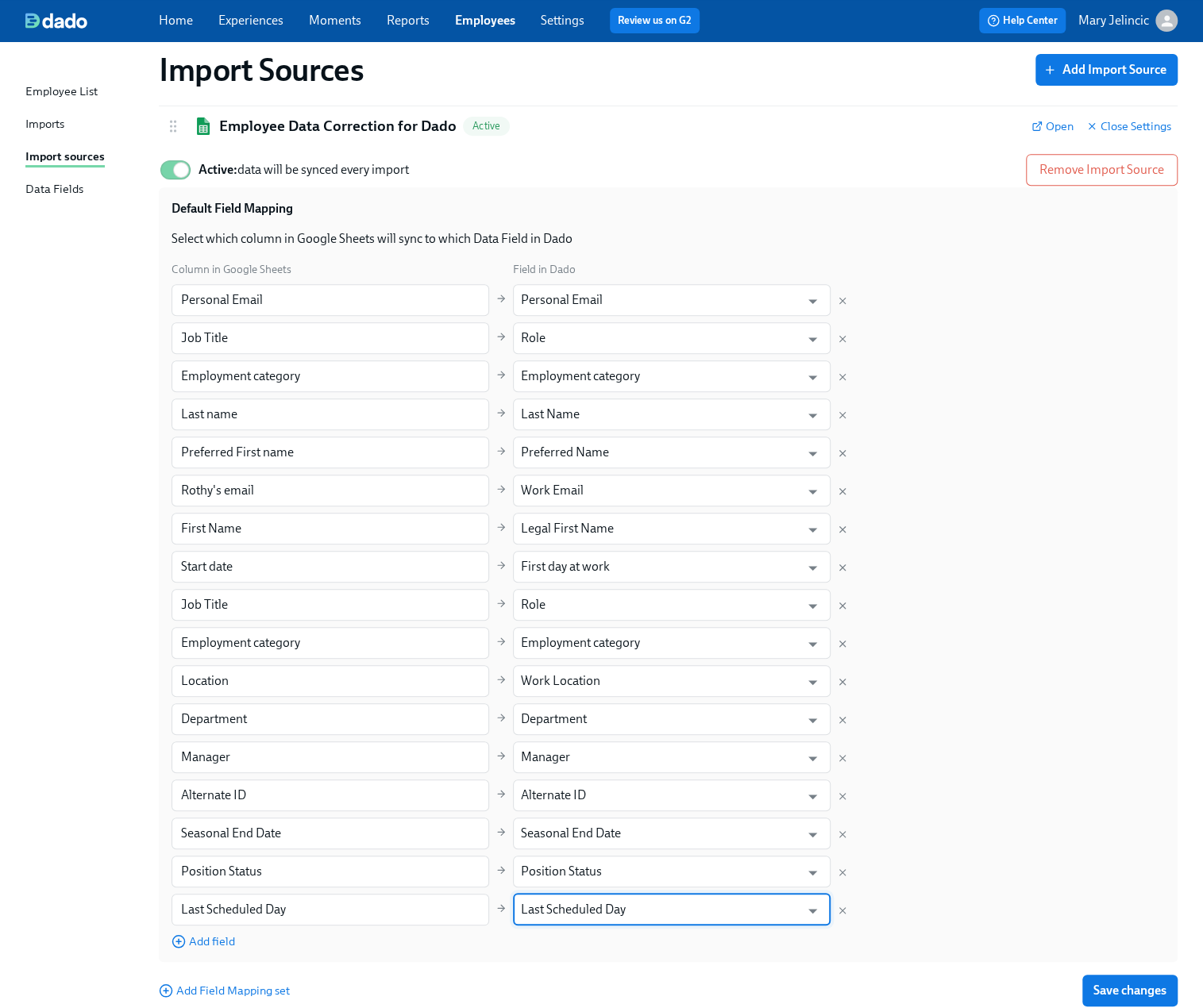 type on "Last Scheduled Day" 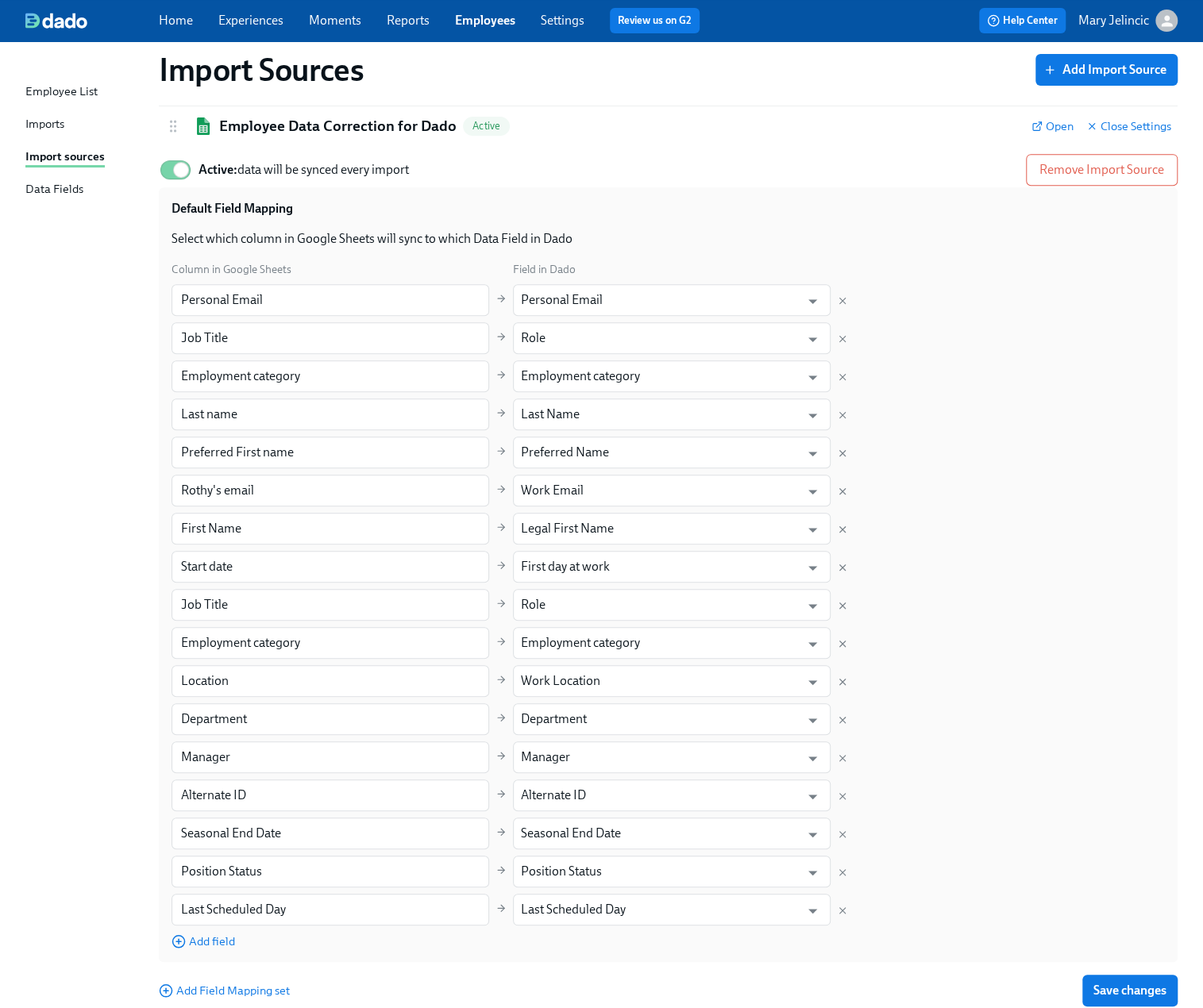 click on "Column in Google Sheets   Field in Dado   Personal Email ​ Personal Email ​ Job Title ​ Role ​ Employment category ​ Employment category ​ Last name ​ Last Name ​ Preferred First name ​ Preferred Name ​ Rothy's email ​ Work Email ​ First Name ​ Legal First Name ​ Start date ​ First day at work ​ Job Title ​ Role ​ Employment category ​ Employment category ​ Location ​ Work Location ​ Department ​ Department ​ Manager ​ Manager ​ Alternate ID ​ Alternate ID ​ Seasonal End Date ​ Seasonal End Date ​ Position Status ​ Position Status ​ Last Scheduled Day ​ Last Scheduled Day ​ Add field" at bounding box center (668, 605) 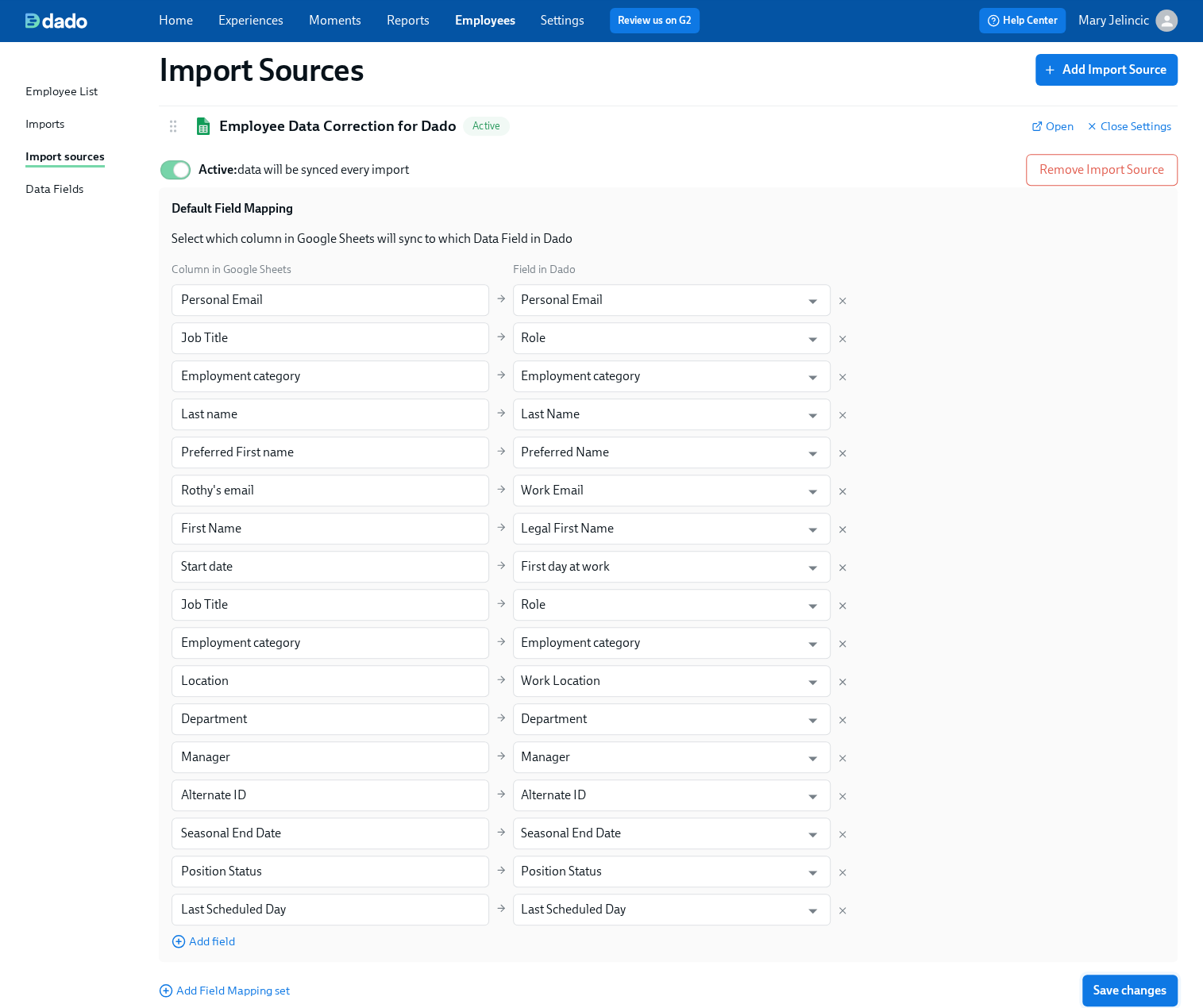 click on "Save changes" at bounding box center (1130, 991) 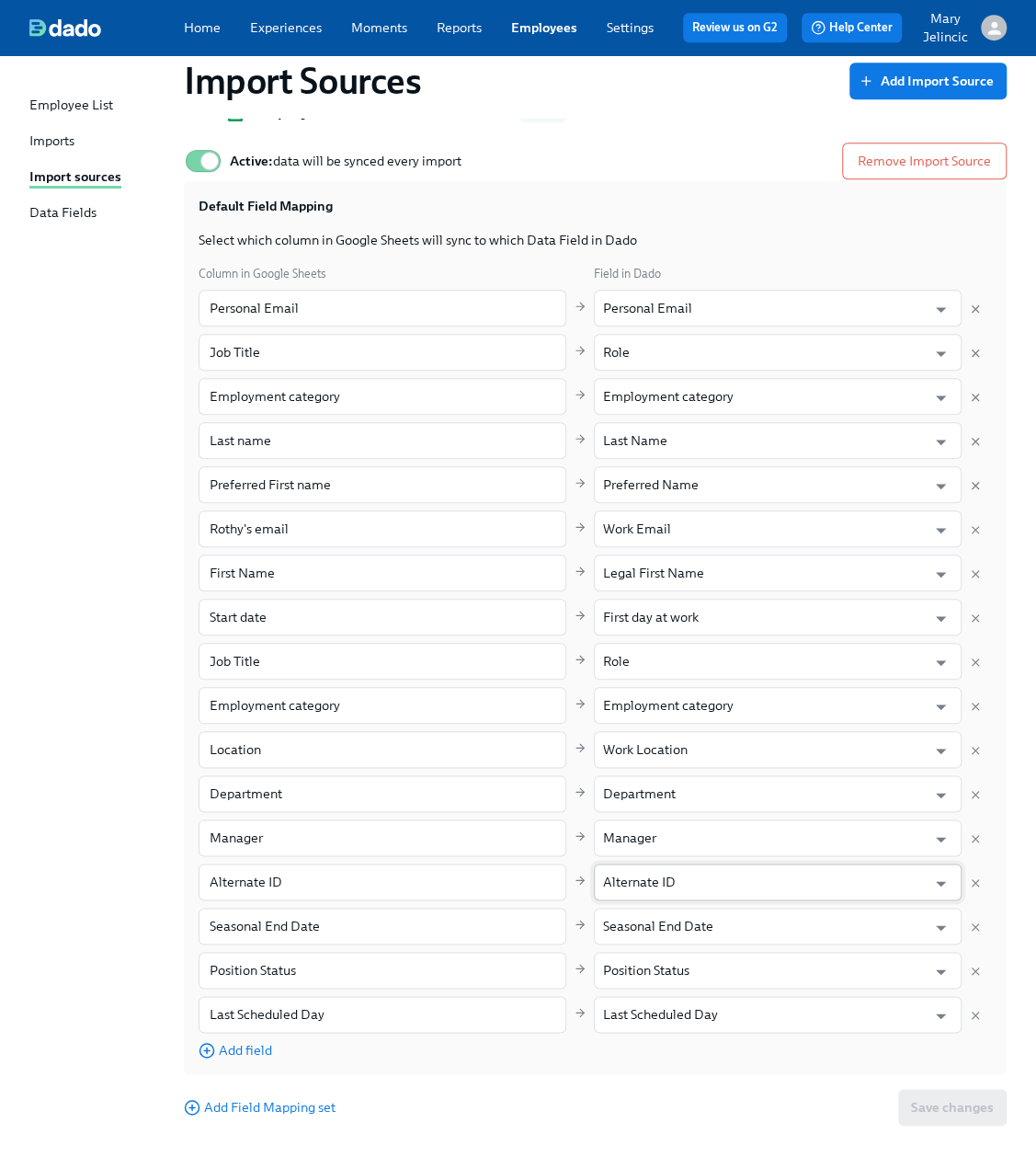scroll, scrollTop: 407, scrollLeft: 0, axis: vertical 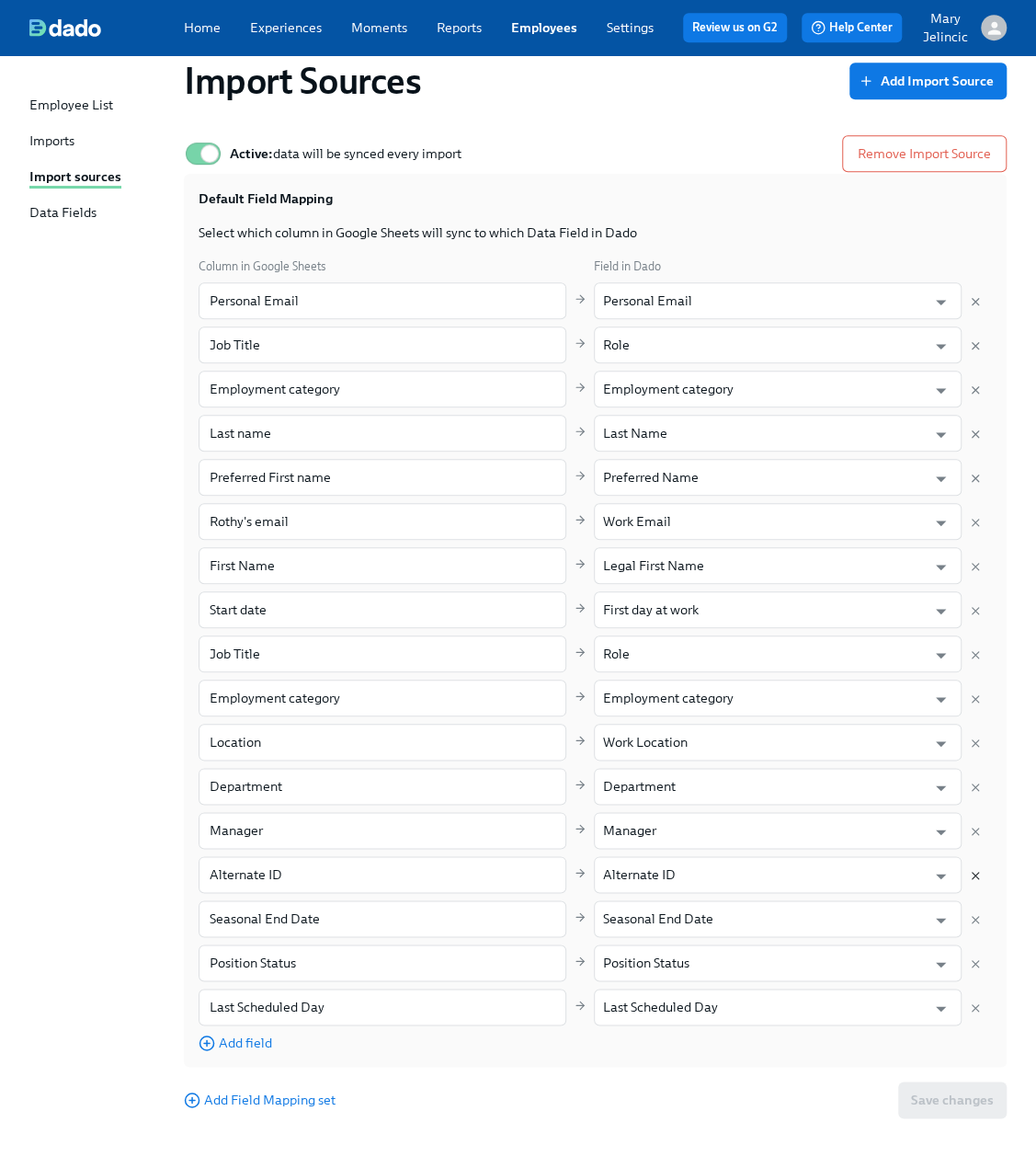 click 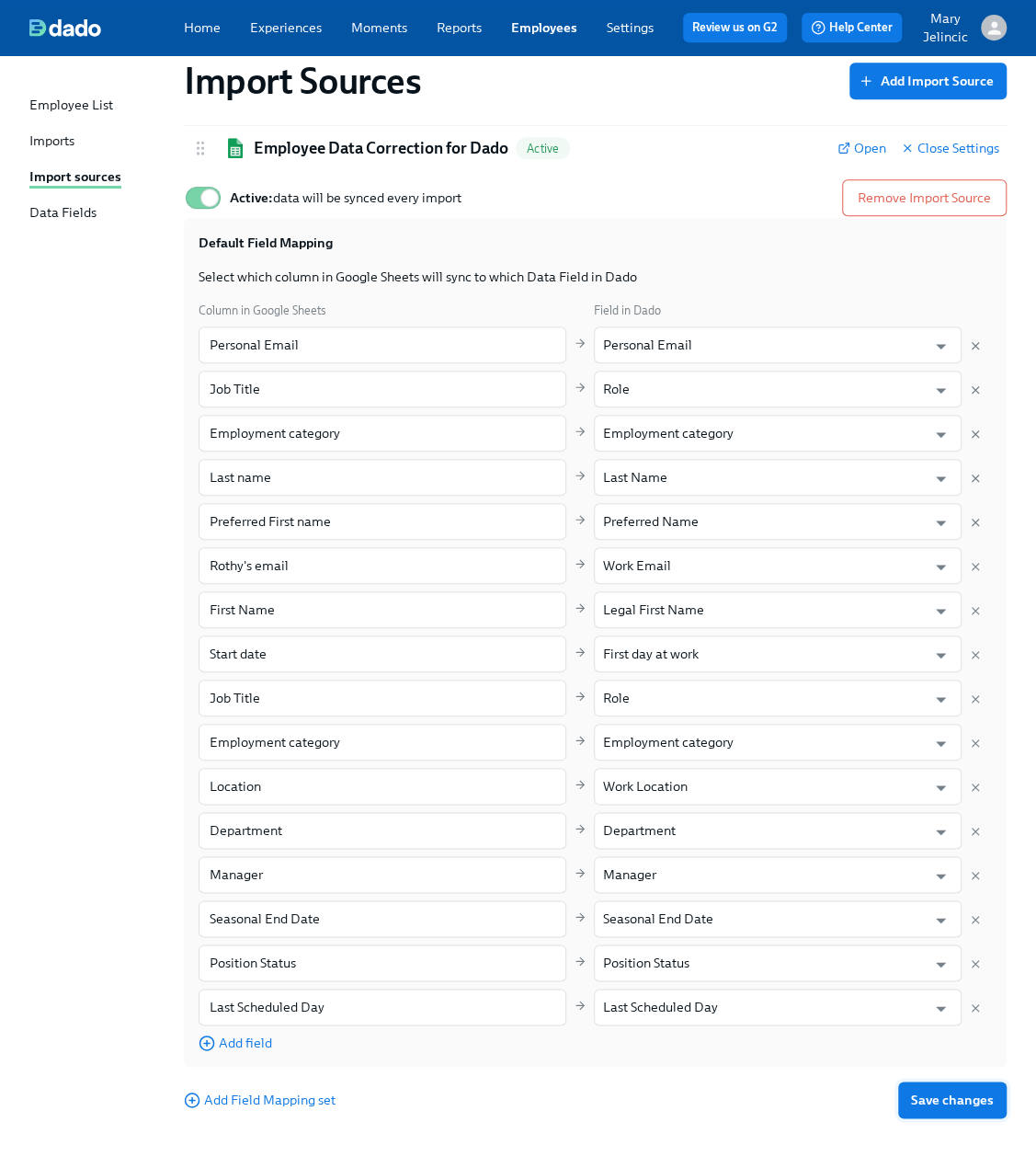 click on "Save changes" at bounding box center (952, 1100) 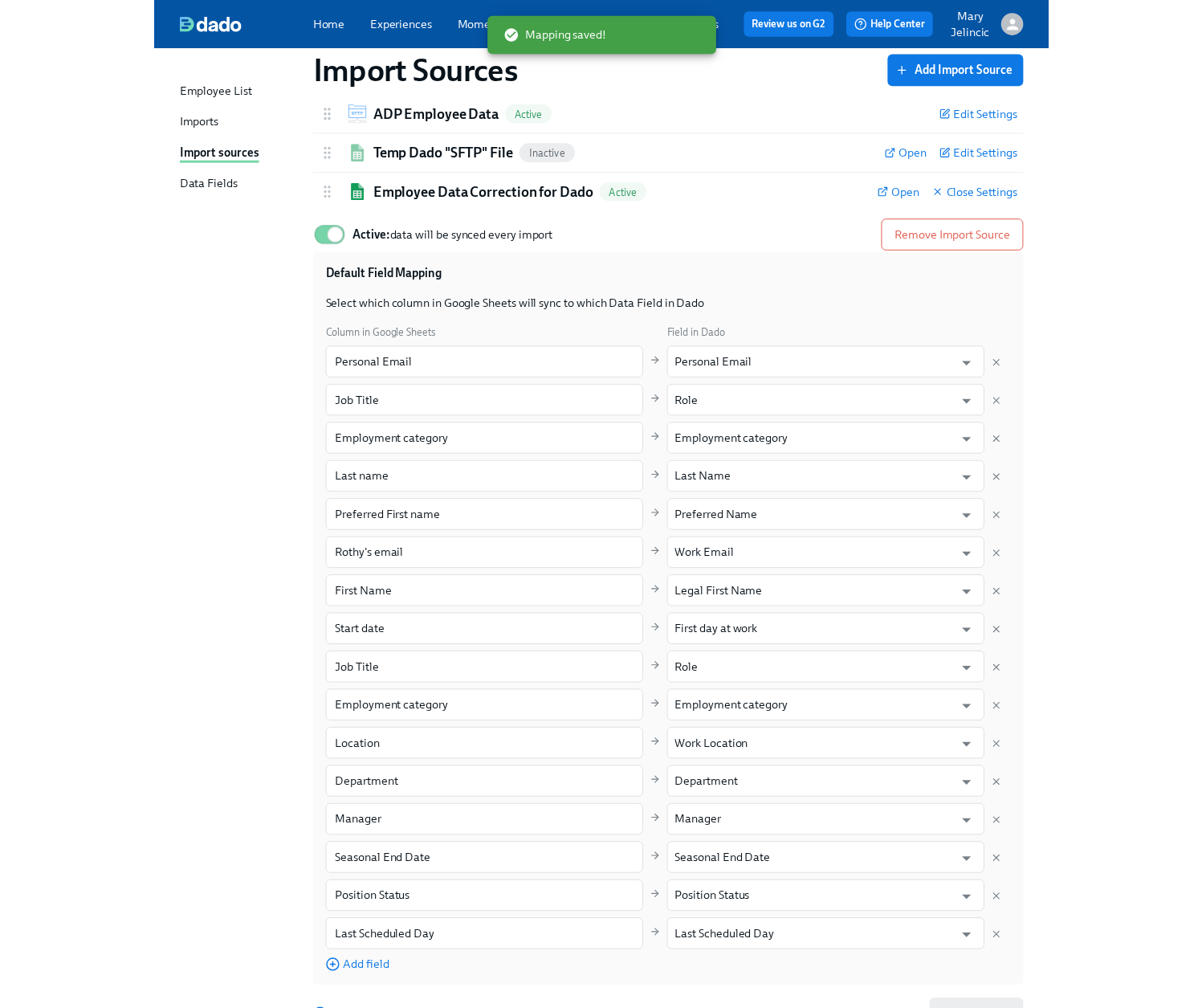 scroll, scrollTop: 0, scrollLeft: 0, axis: both 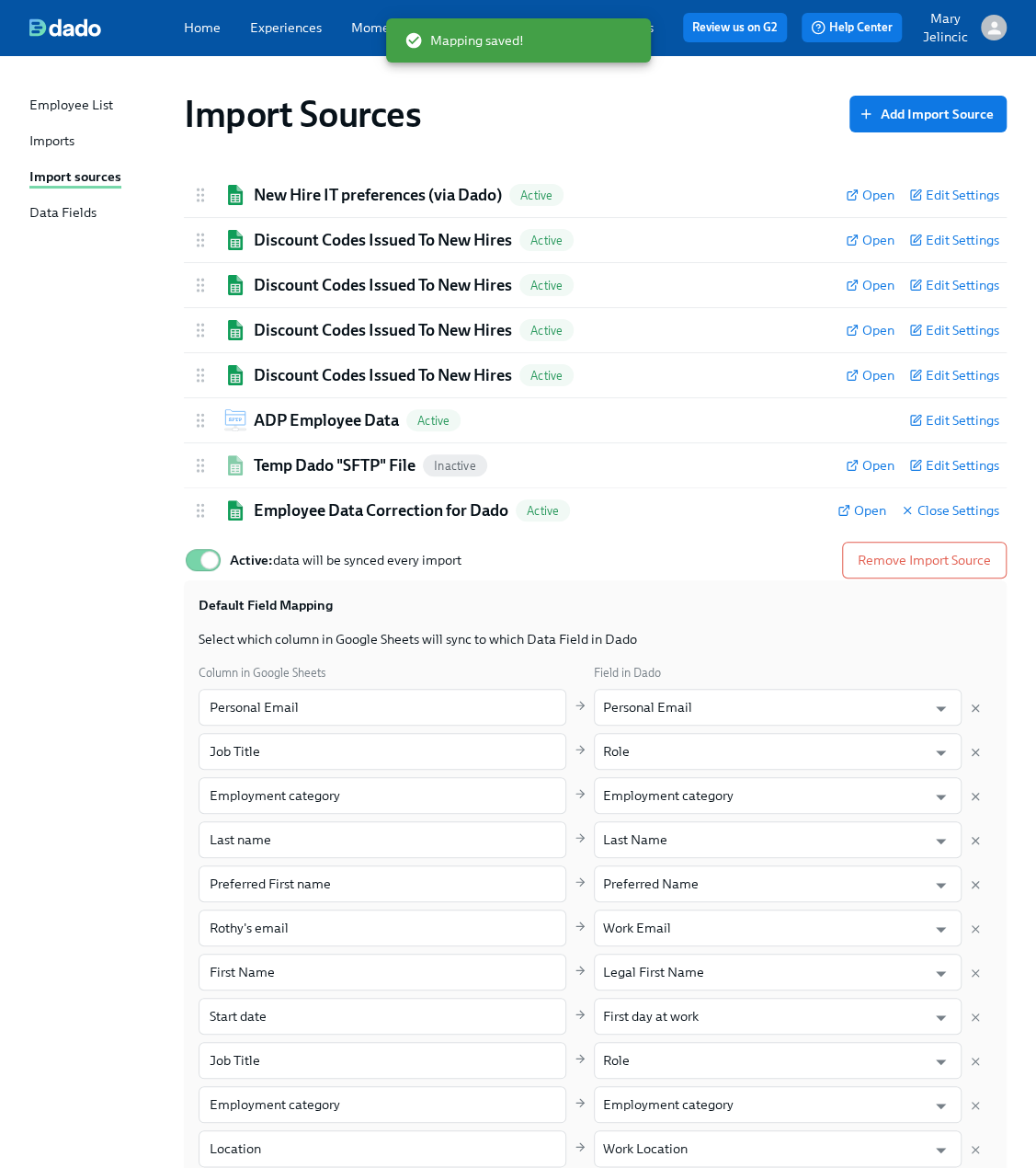 click on "Imports" at bounding box center (51, 142) 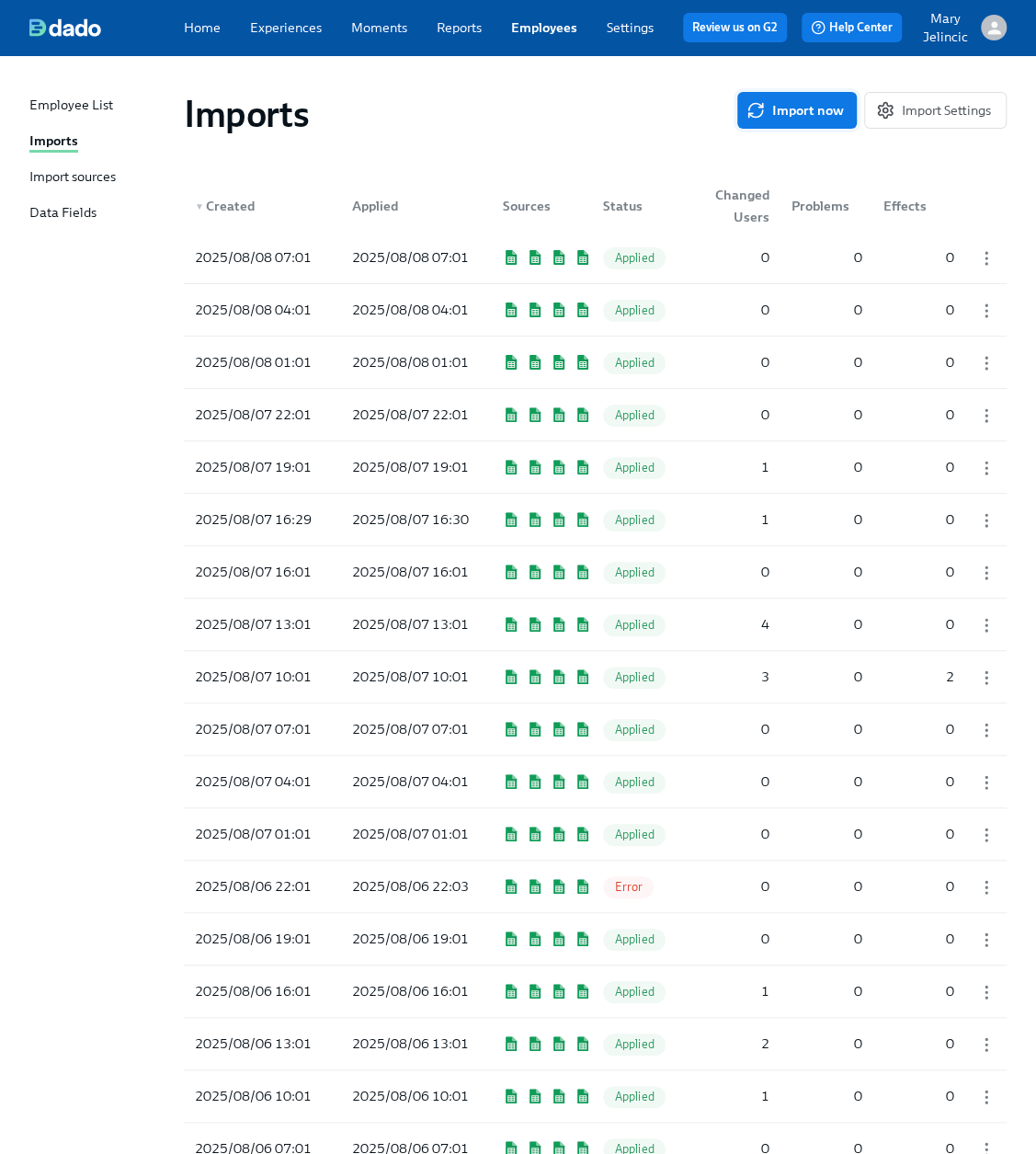 click on "Import now" at bounding box center [797, 110] 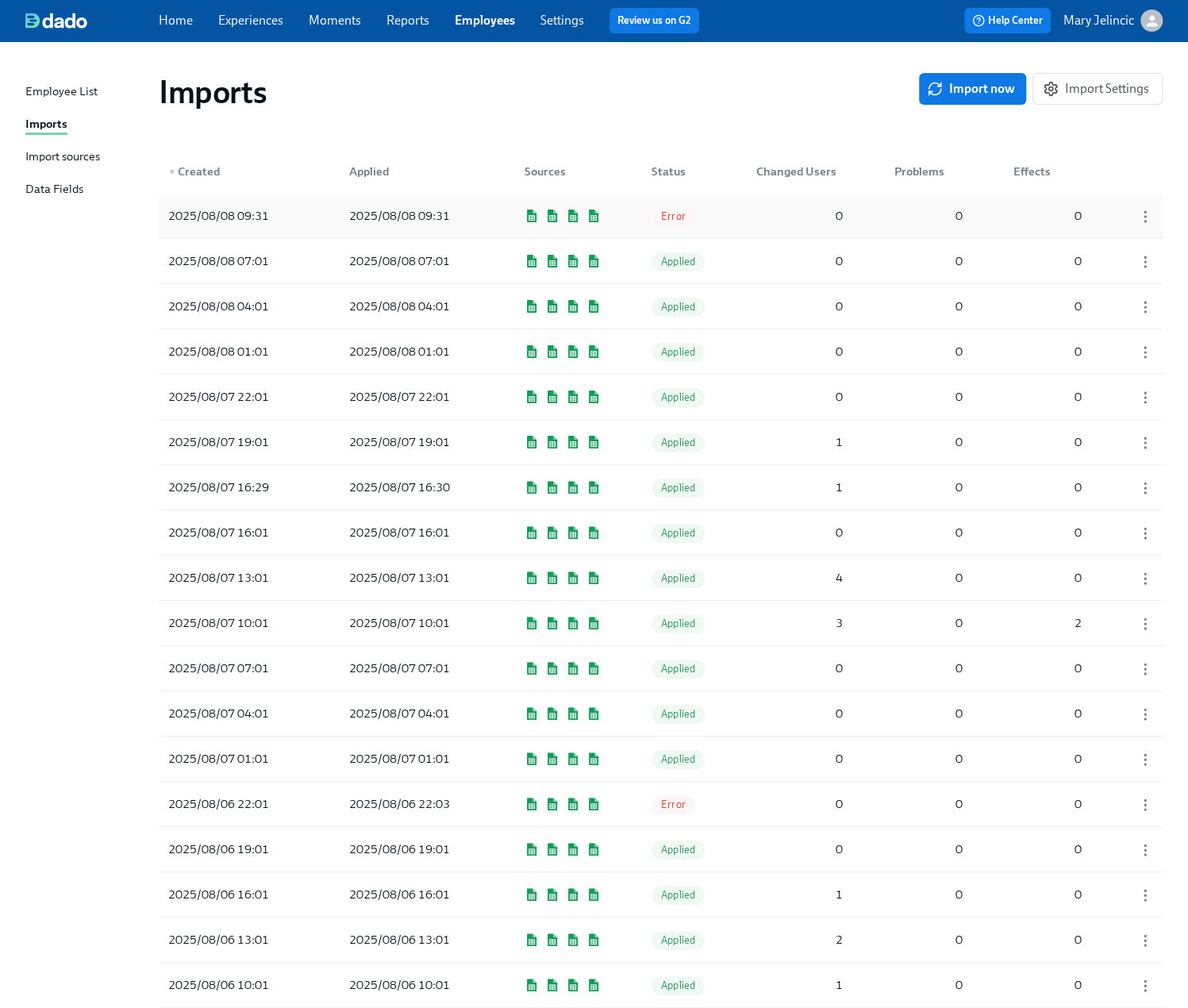 click on "2025/08/08 09:31 2025/08/08 09:31 Error 0 0 0" at bounding box center [660, 216] 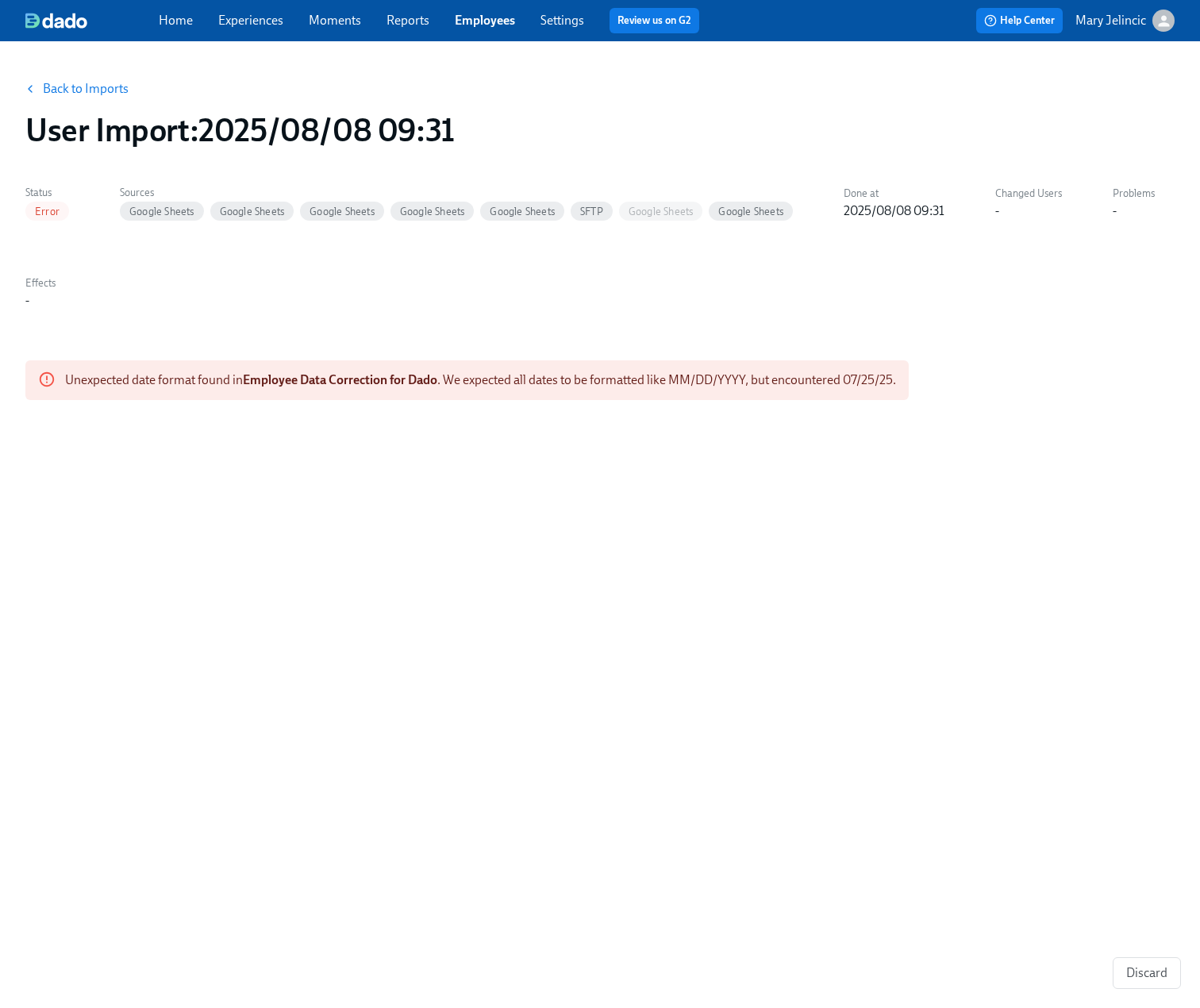 click on "Back to Imports" at bounding box center (86, 89) 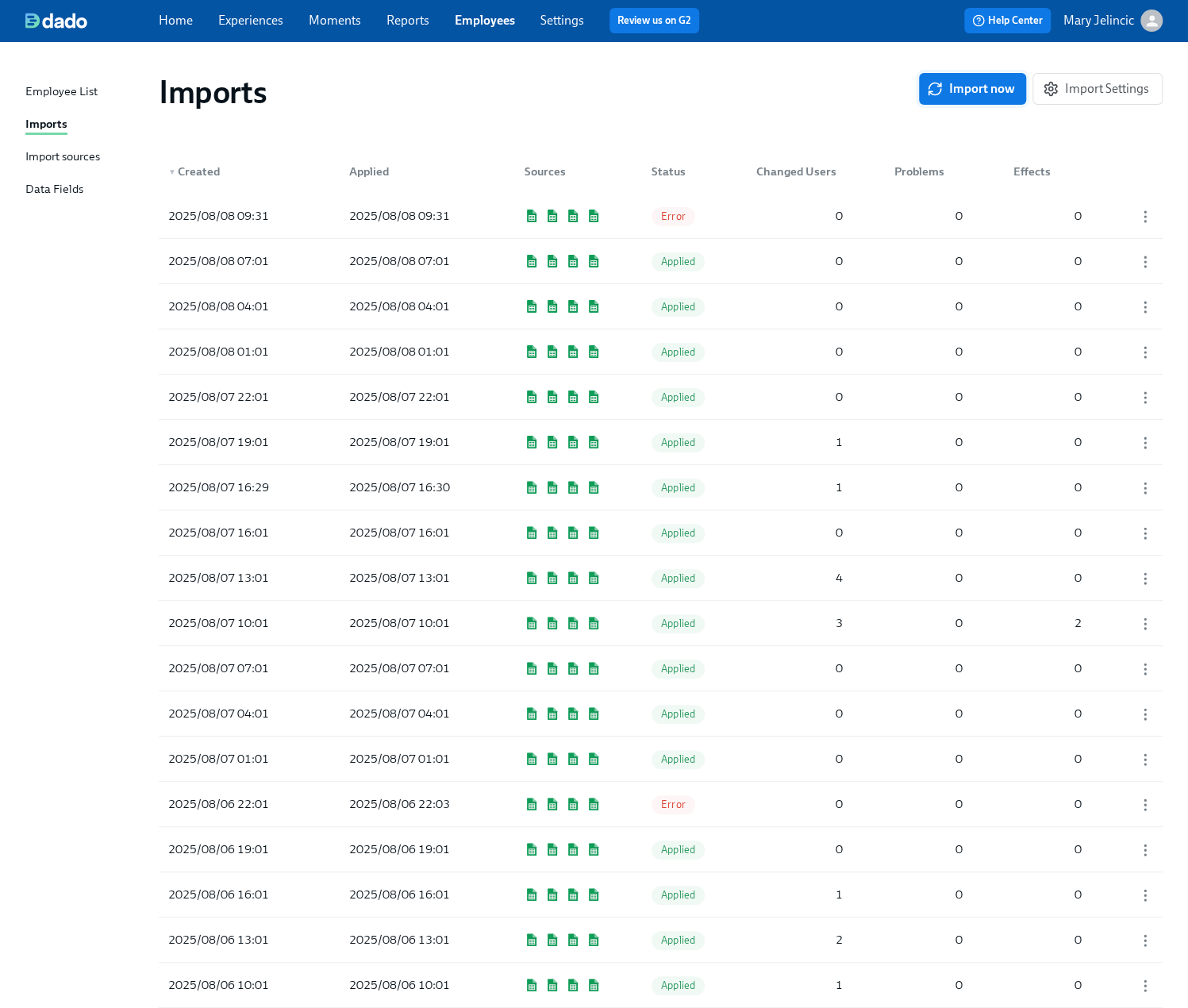 click on "Import now" at bounding box center (972, 89) 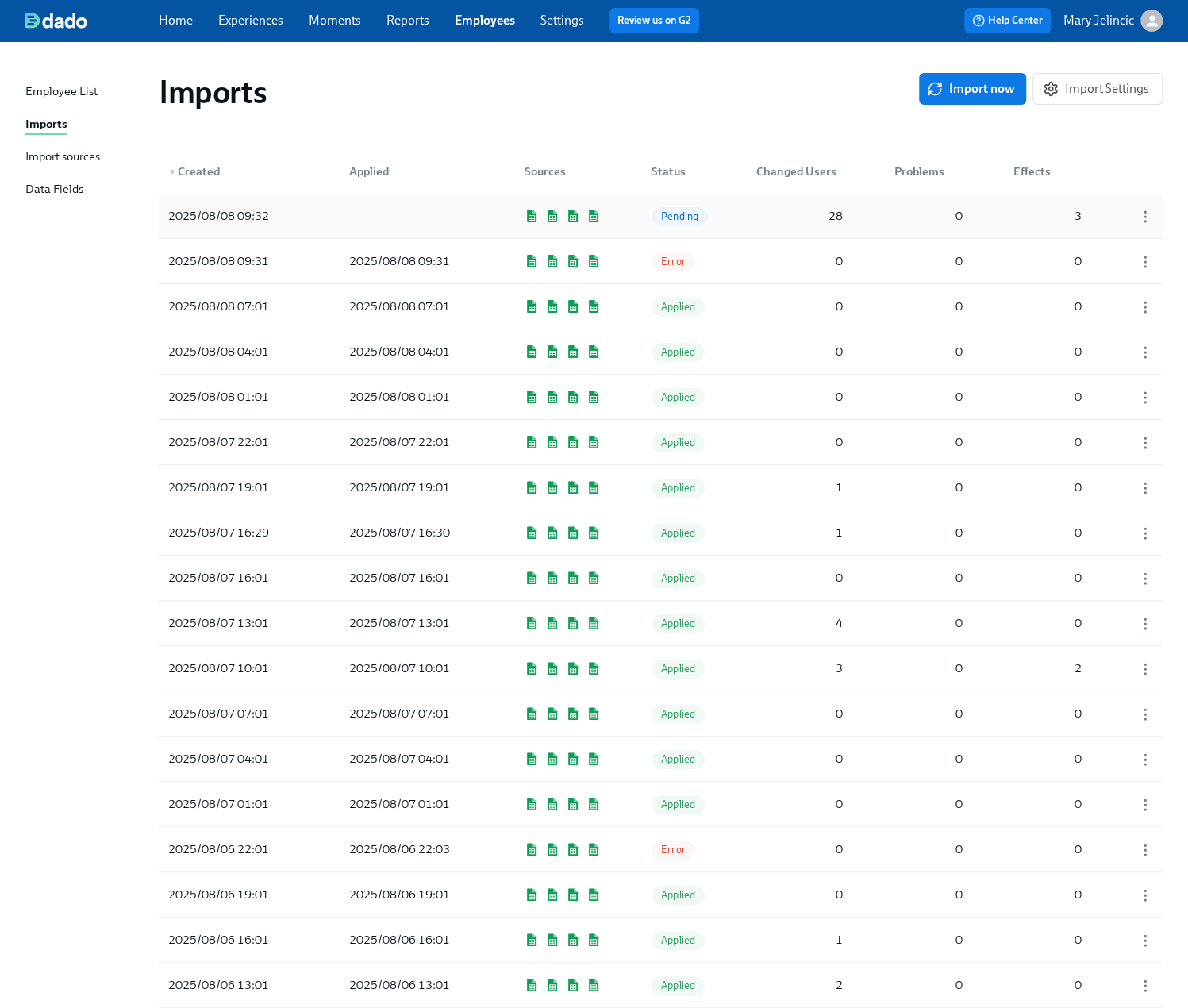 click on "2025/08/08 09:32 Pending 28 0 3" at bounding box center [660, 216] 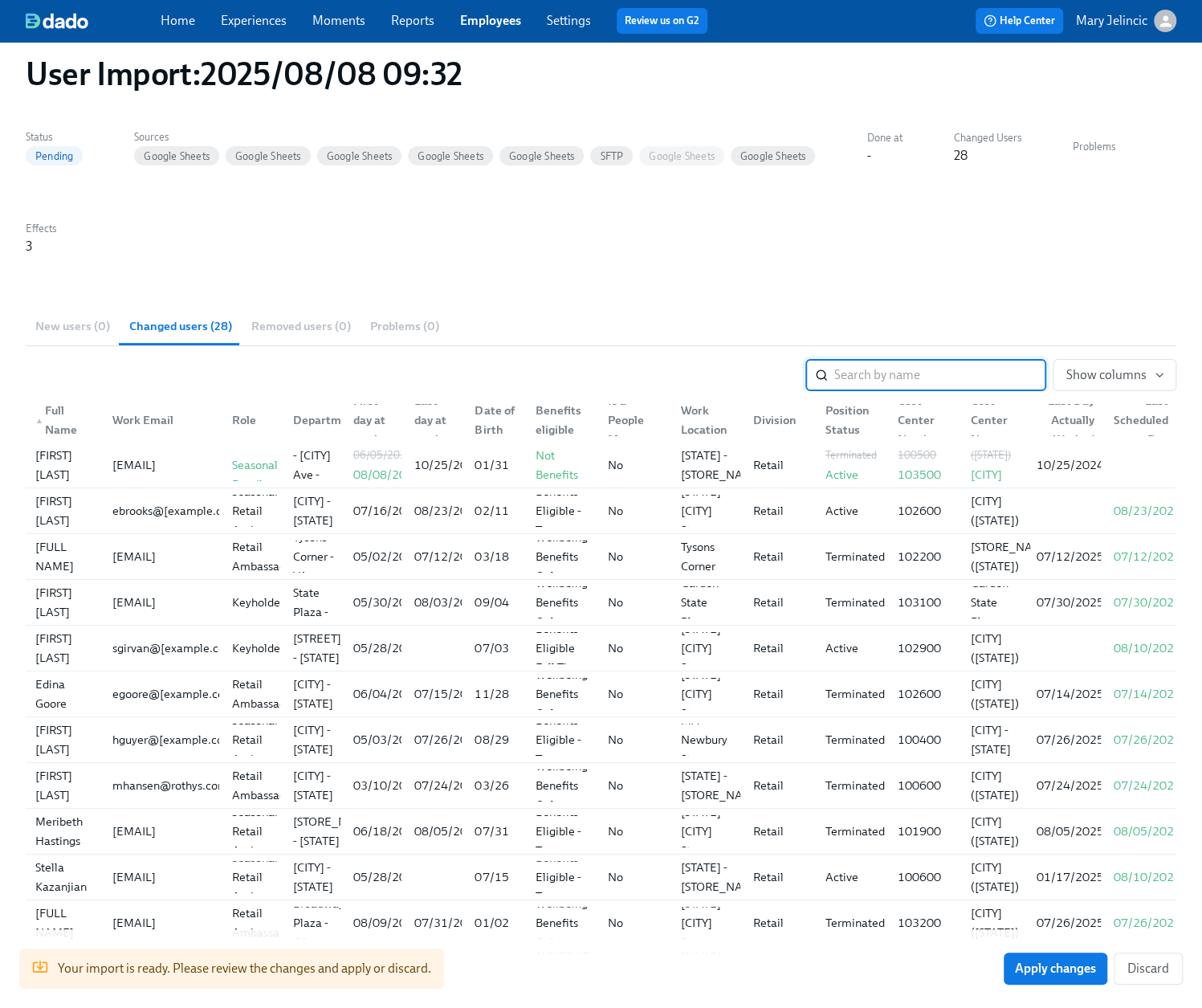 scroll, scrollTop: 80, scrollLeft: 0, axis: vertical 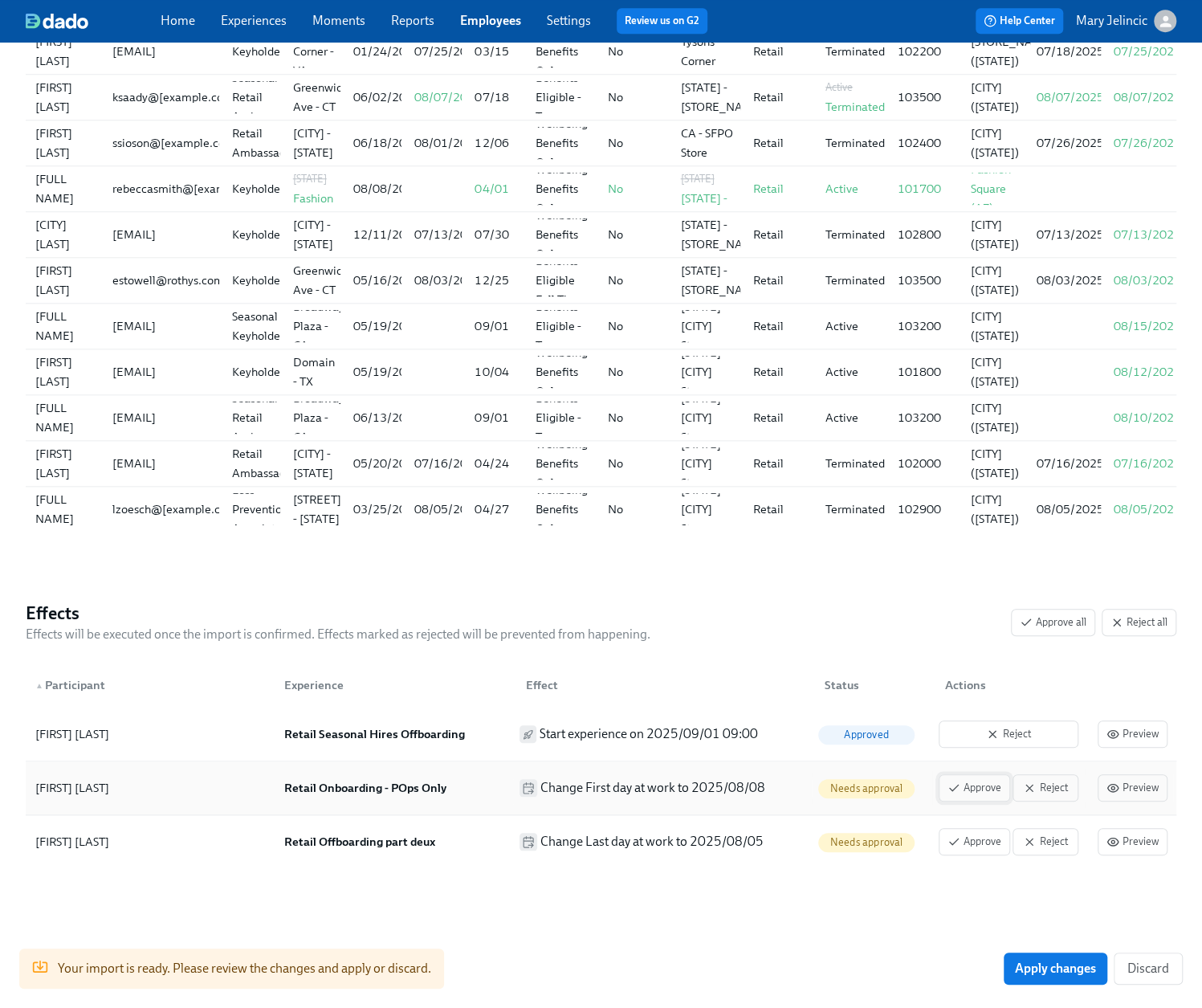 click on "Approve" at bounding box center (974, 788) 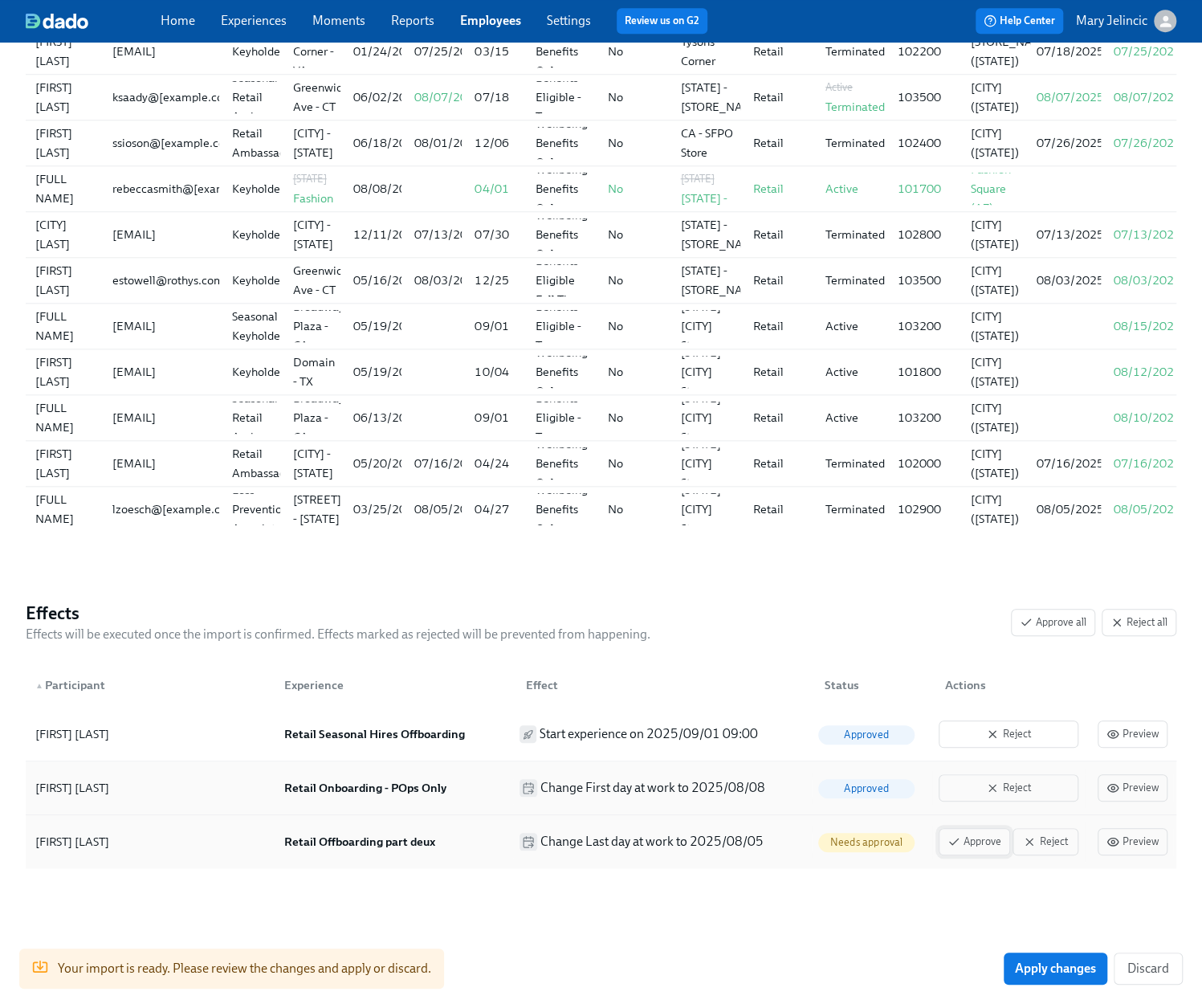 click on "Approve" at bounding box center (974, 842) 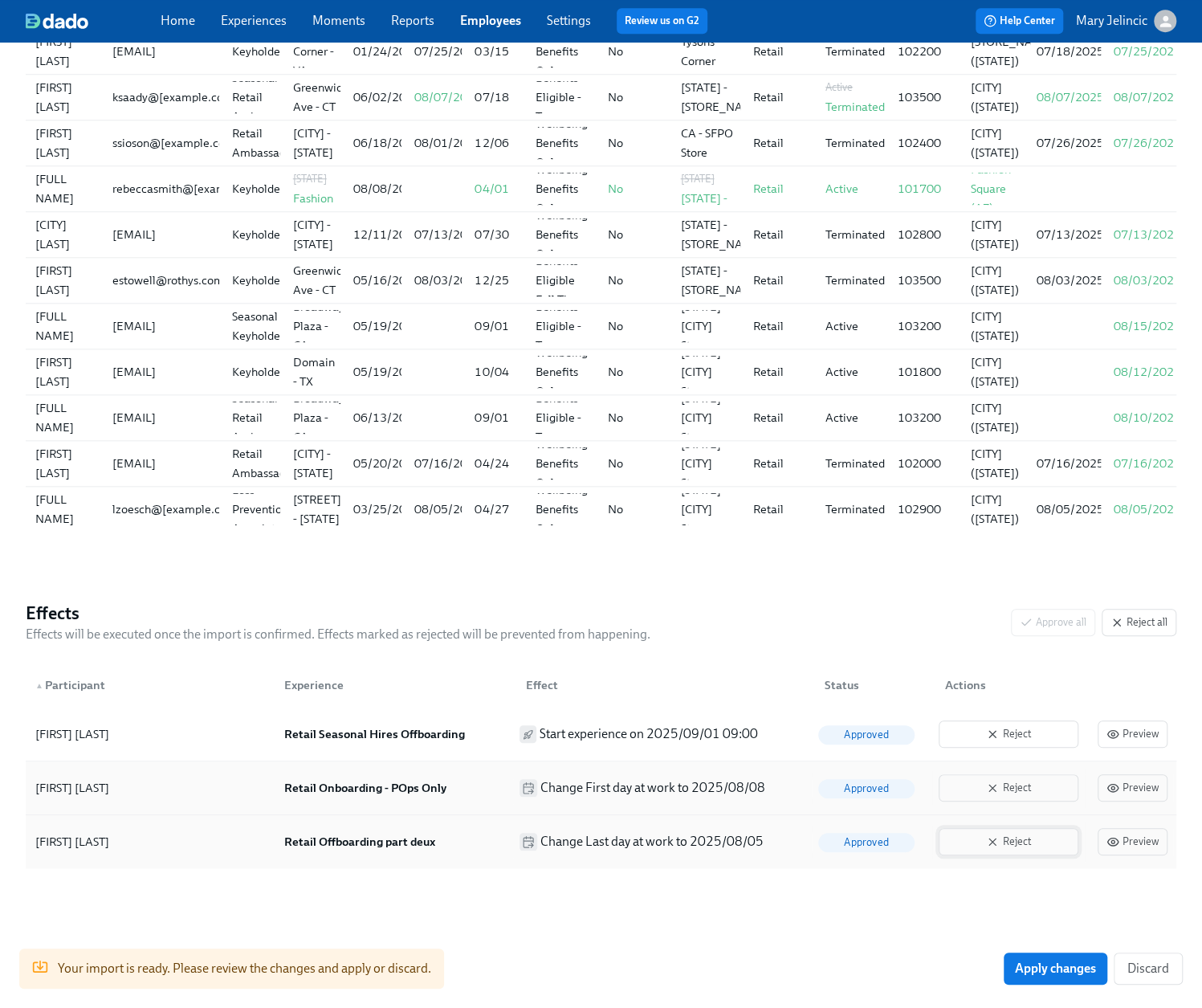 click on "Reject" at bounding box center (1008, 842) 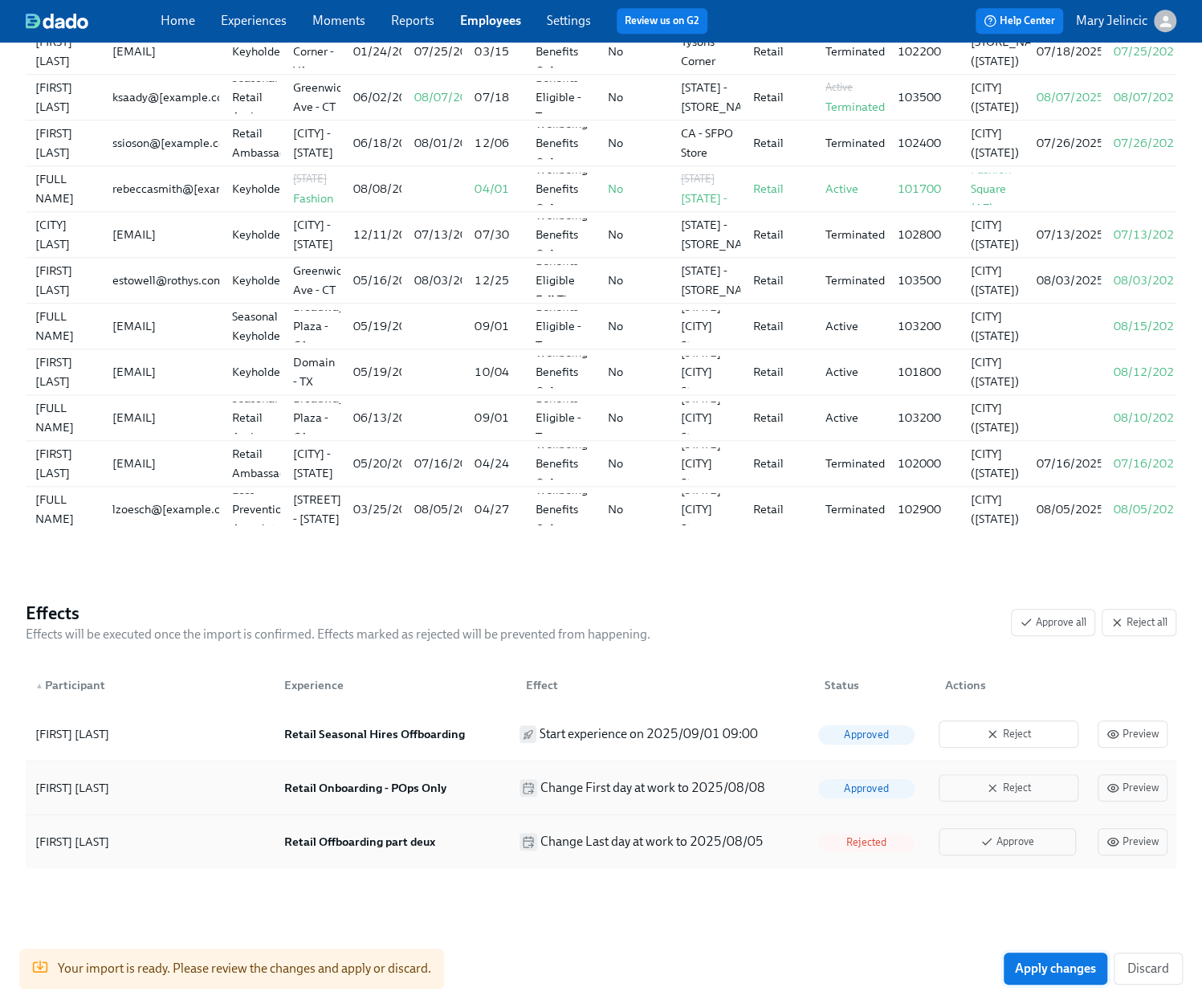 click on "Apply changes" at bounding box center (1055, 969) 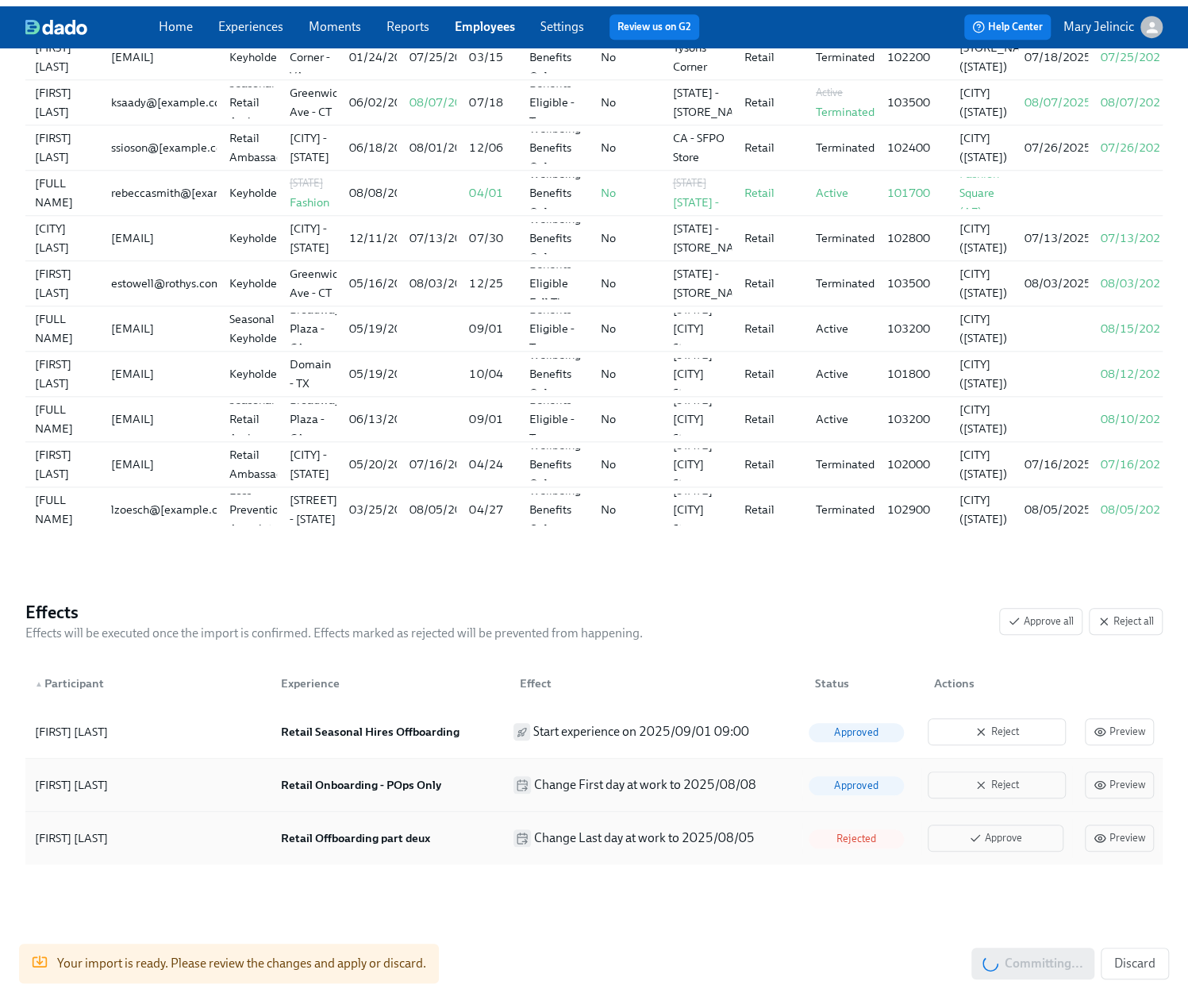 scroll, scrollTop: 0, scrollLeft: 0, axis: both 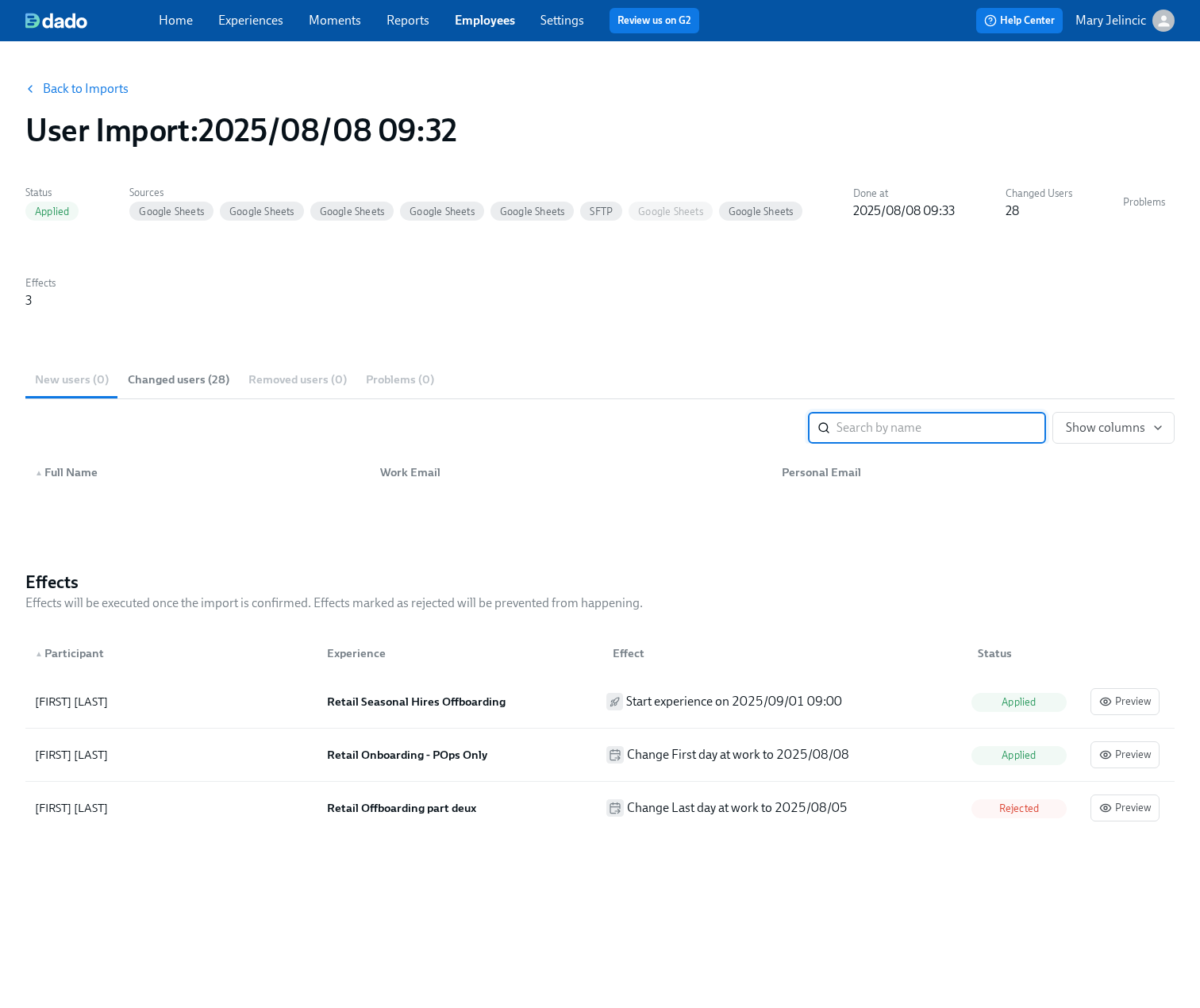 click on "Back to Imports" at bounding box center [86, 89] 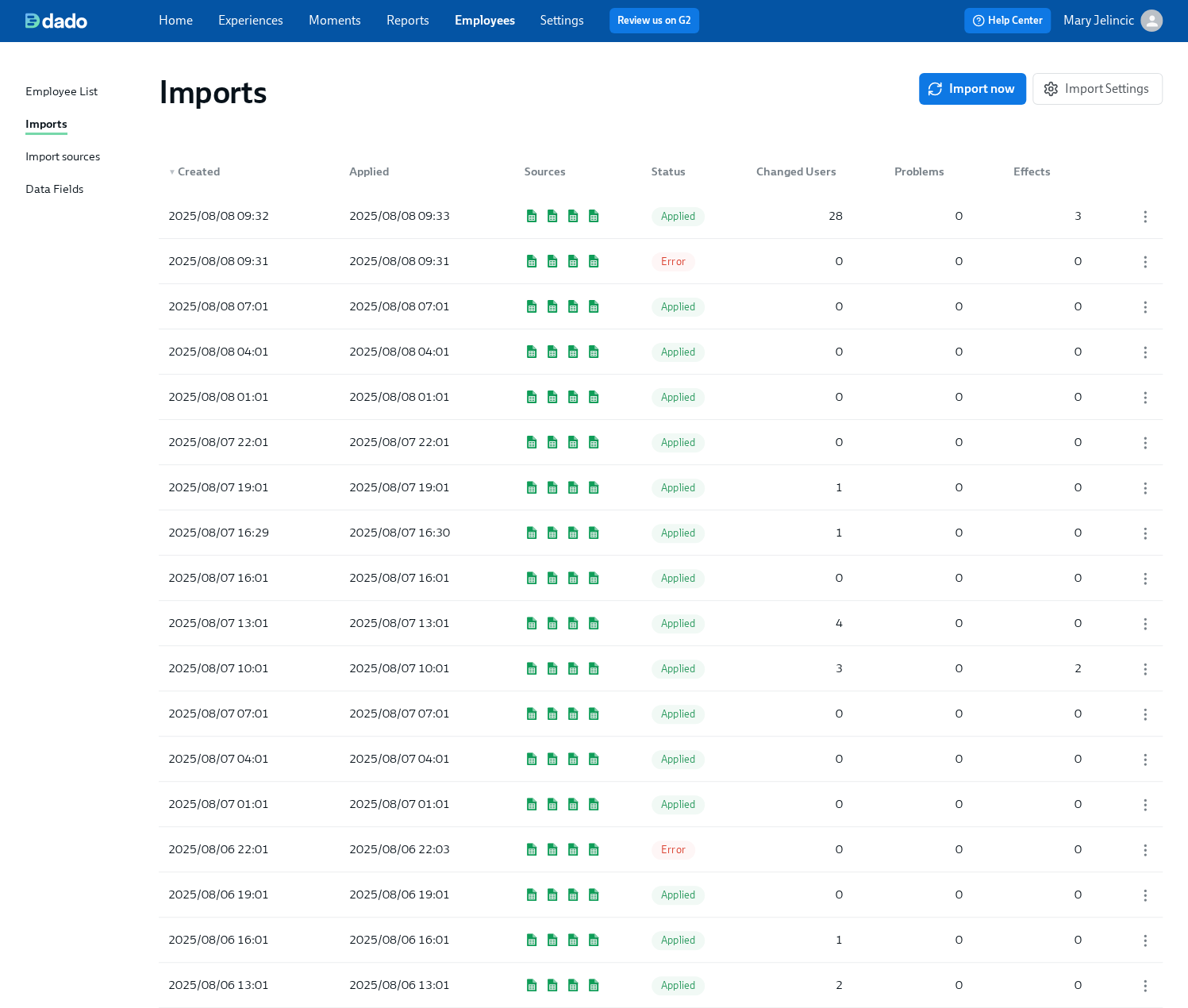 click on "Experiences" at bounding box center [251, 20] 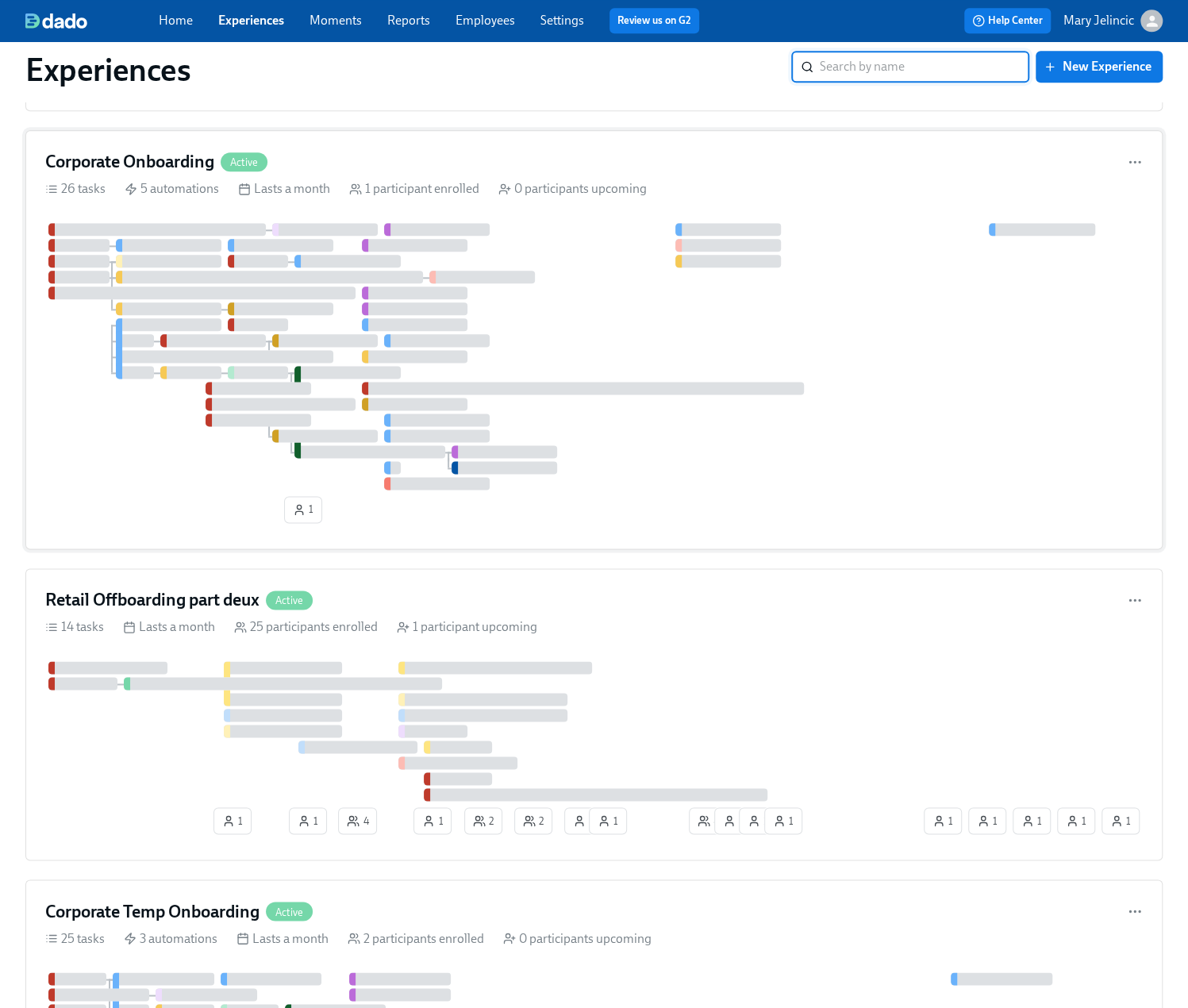 scroll, scrollTop: 1191, scrollLeft: 0, axis: vertical 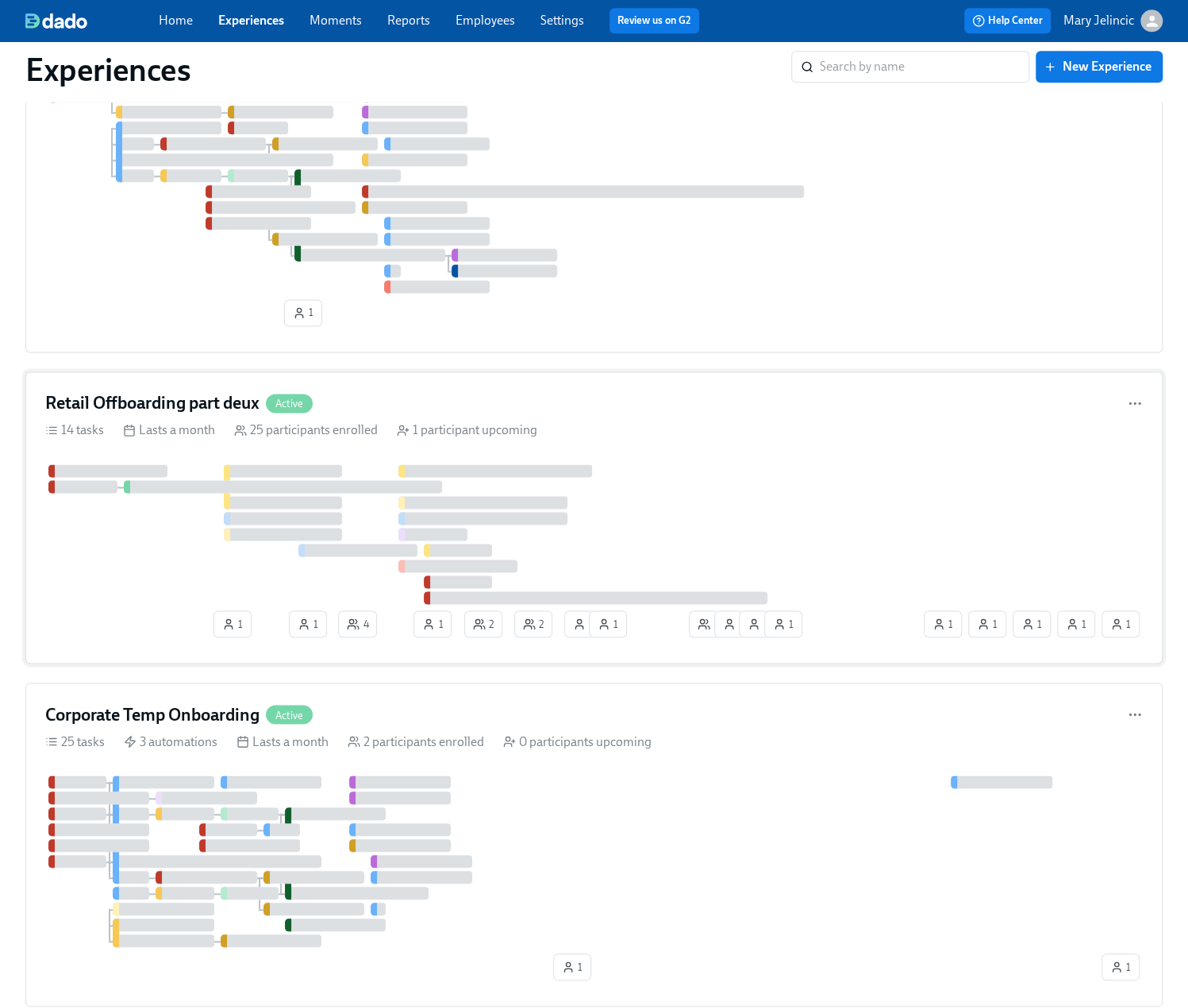 click on "Retail Offboarding part deux" at bounding box center [152, 403] 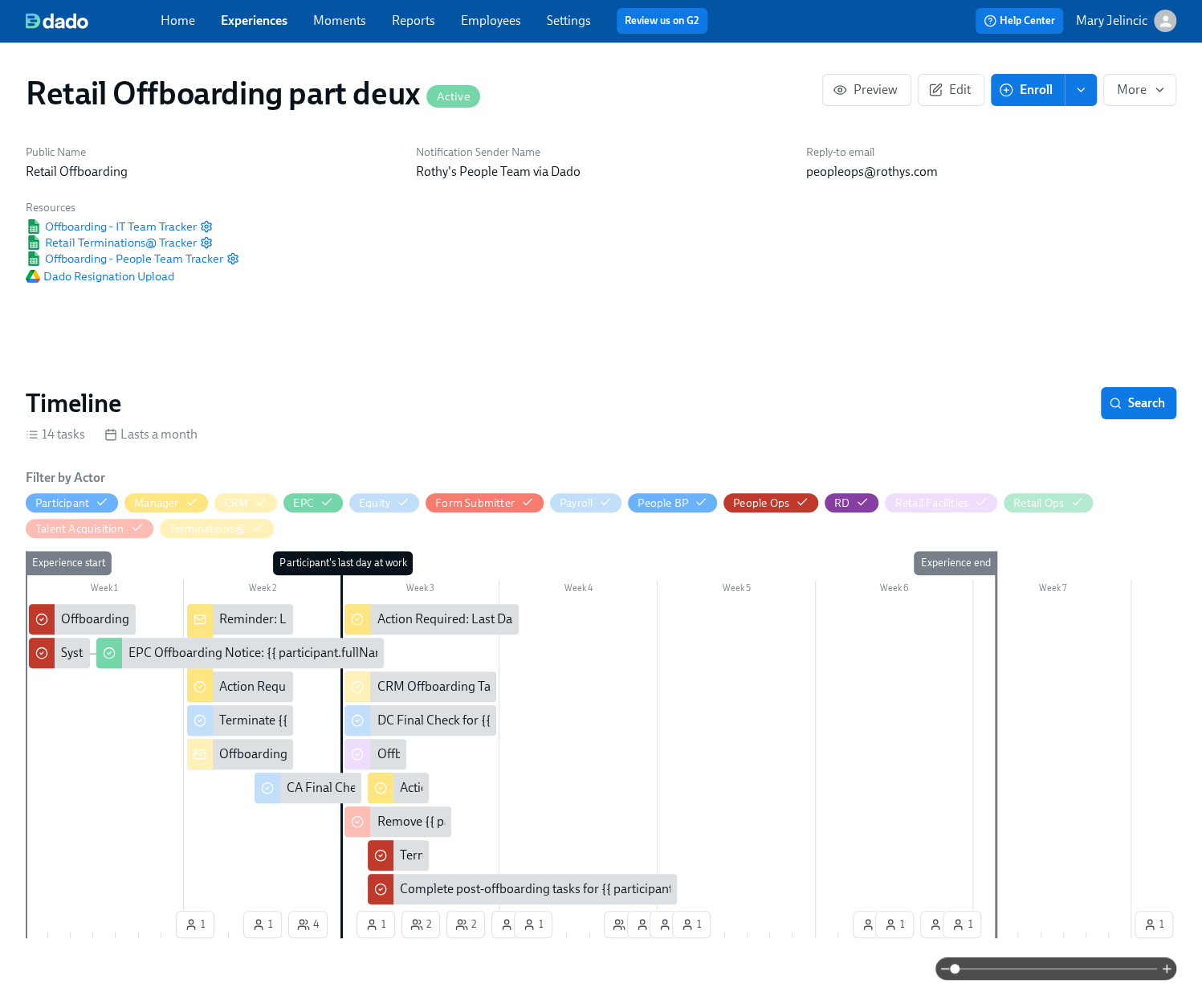 scroll, scrollTop: 194, scrollLeft: 0, axis: vertical 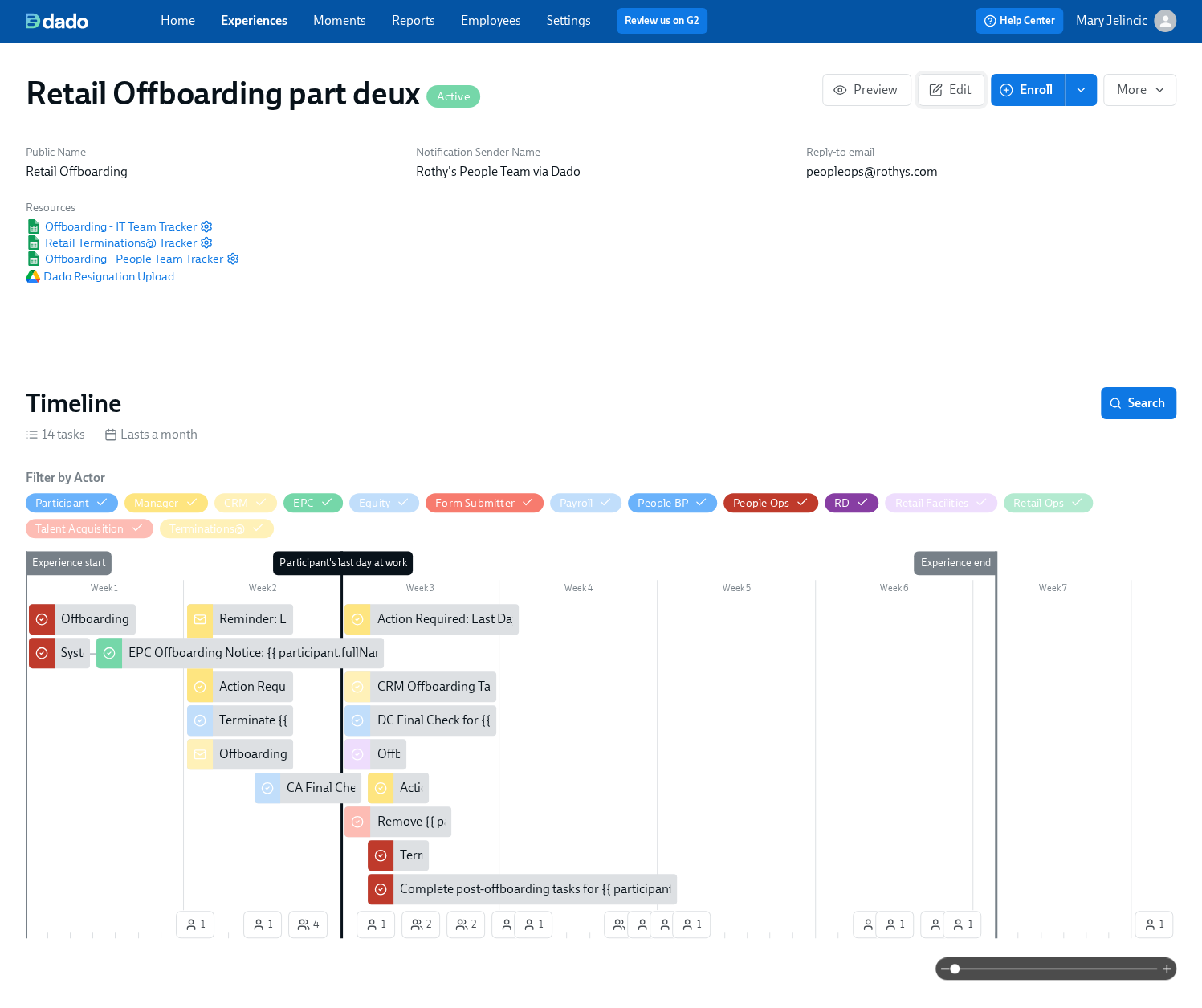 click on "Retail Offboarding part deux   Active Preview Edit Enroll More Public Name Retail Offboarding Notification Sender Name Rothy's People Team via Dado Reply-to email peopleops@rothys.com Resources Offboarding - IT Team Tracker Retail Terminations@ Tracker Offboarding - People Team Tracker Dado Resignation Upload Timeline Search 14 tasks   Lasts   a month Filter by Actor Participant Manager CRM  EPC Equity Form Submitter Payroll People BP People Ops RD Retail Facilities Retail Ops Talent Acquisition Terminations@ Week 1 Week 2 Week 3 Week 4 Week 5 Week 6 Week 7 1 1 4 1 2 2 1 1 4 1 1 1 1 1 1 1 1 Experience start Participant's last day at work Experience end Reminder: Last Day Checklist for {{ participant.fullName }} Action Required: Approve timecard for {{ participant.fullName }} on their last day Action Required: Last Day Checklist for {{ participant.fullName }} Action Required: Approve timecard for {{ participant.fullName }}'s last day Terminate {{ participant.fullName }} in Carta Schedule   Saturday   June 28" at bounding box center (601, 1279) 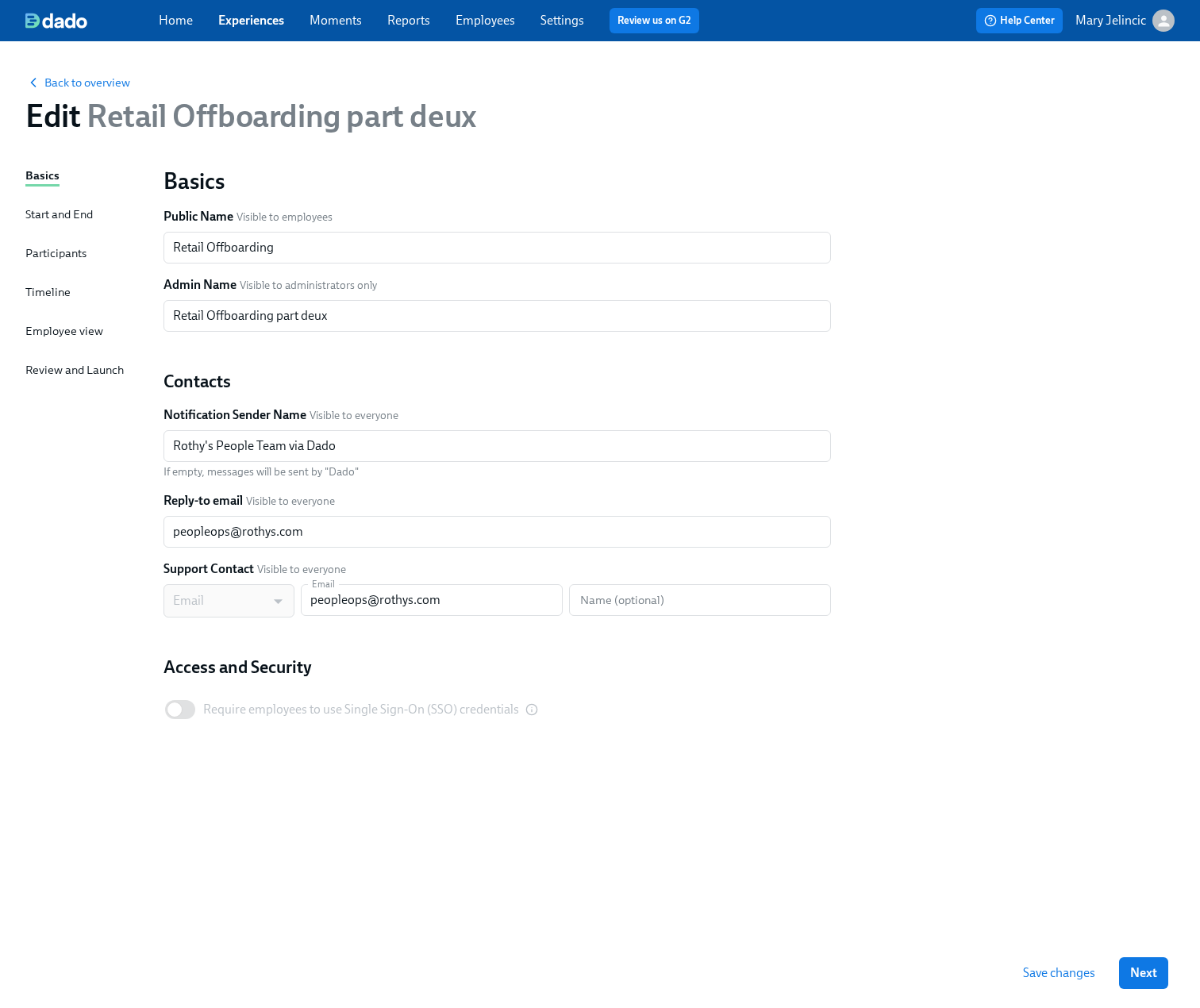 click on "Start and End" at bounding box center [59, 214] 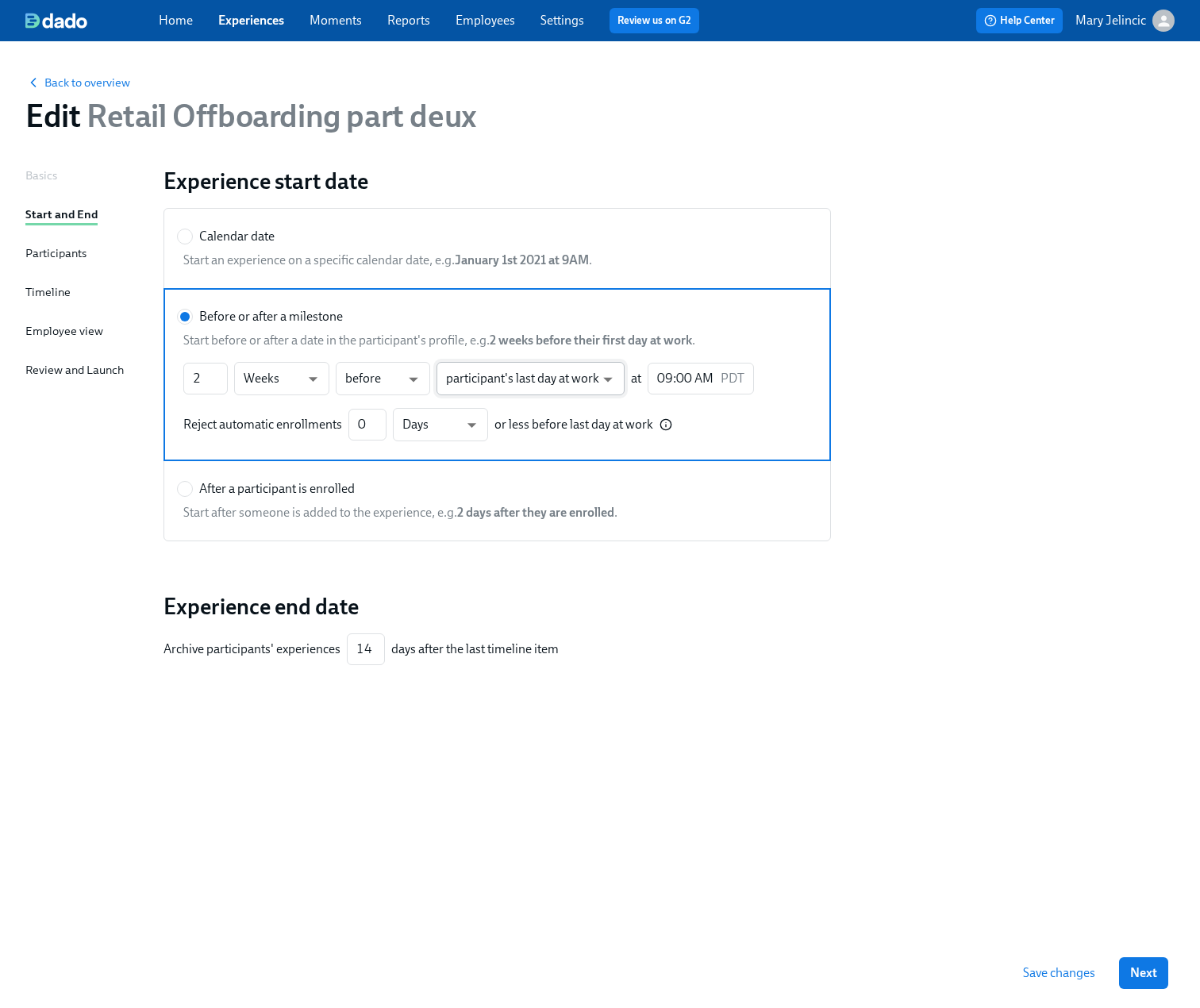 click on "2 ​ Weeks w ​ before bef ​ participant's last day at work terminationDate ​ at 09:00 AM PDT ​ Reject automatic enrollments 0 ​ Days d ​ or less before last day at work After a participant is enrolled Start after someone is added to the experience, e.g.  2 days after they are enrolled . Experience end date Archive participants' experiences 14 ​ days after the last timeline item Save changes Next
Close cross-small 03" at bounding box center (600, 504) 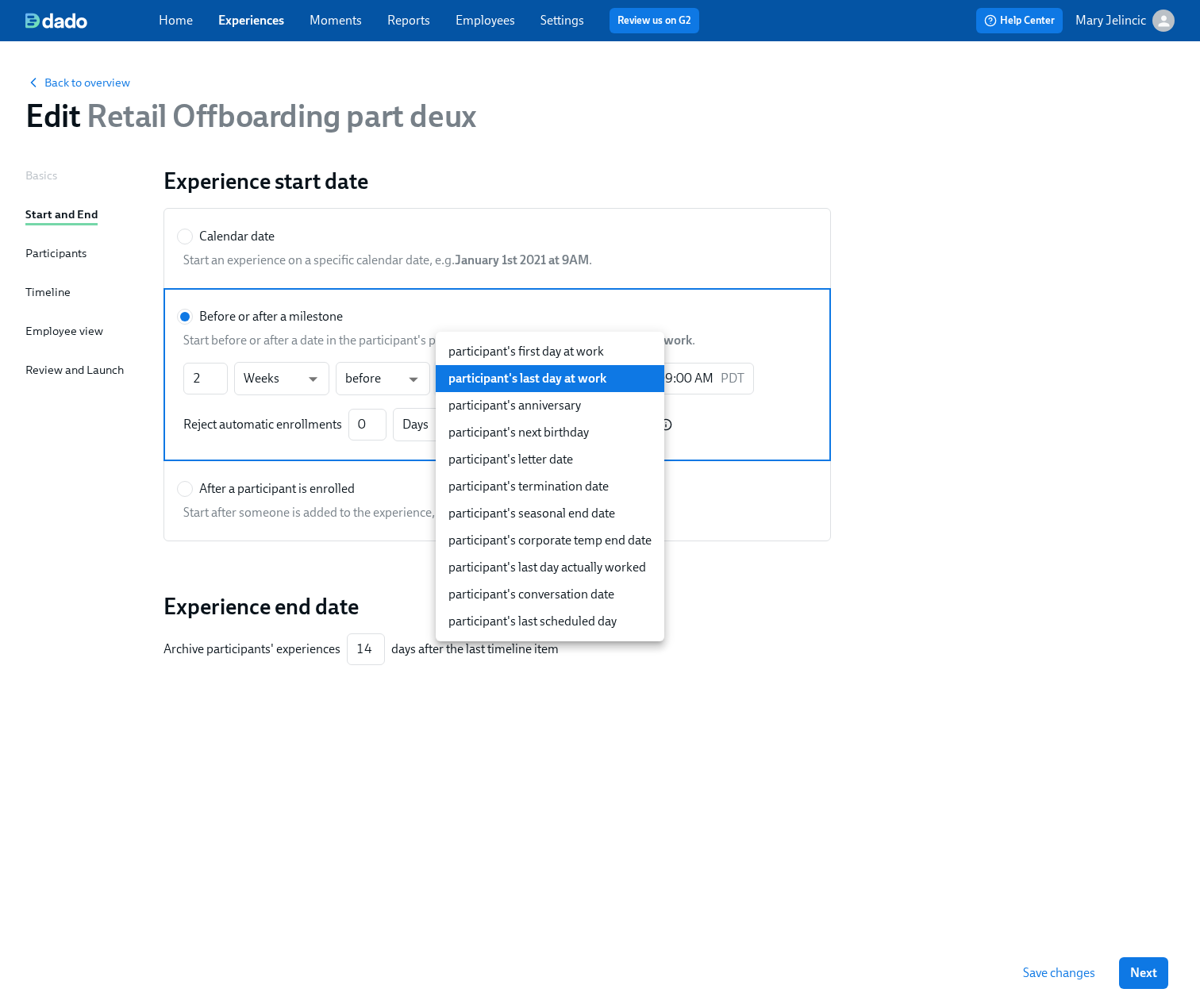 click on "participant's last scheduled day" at bounding box center [550, 621] 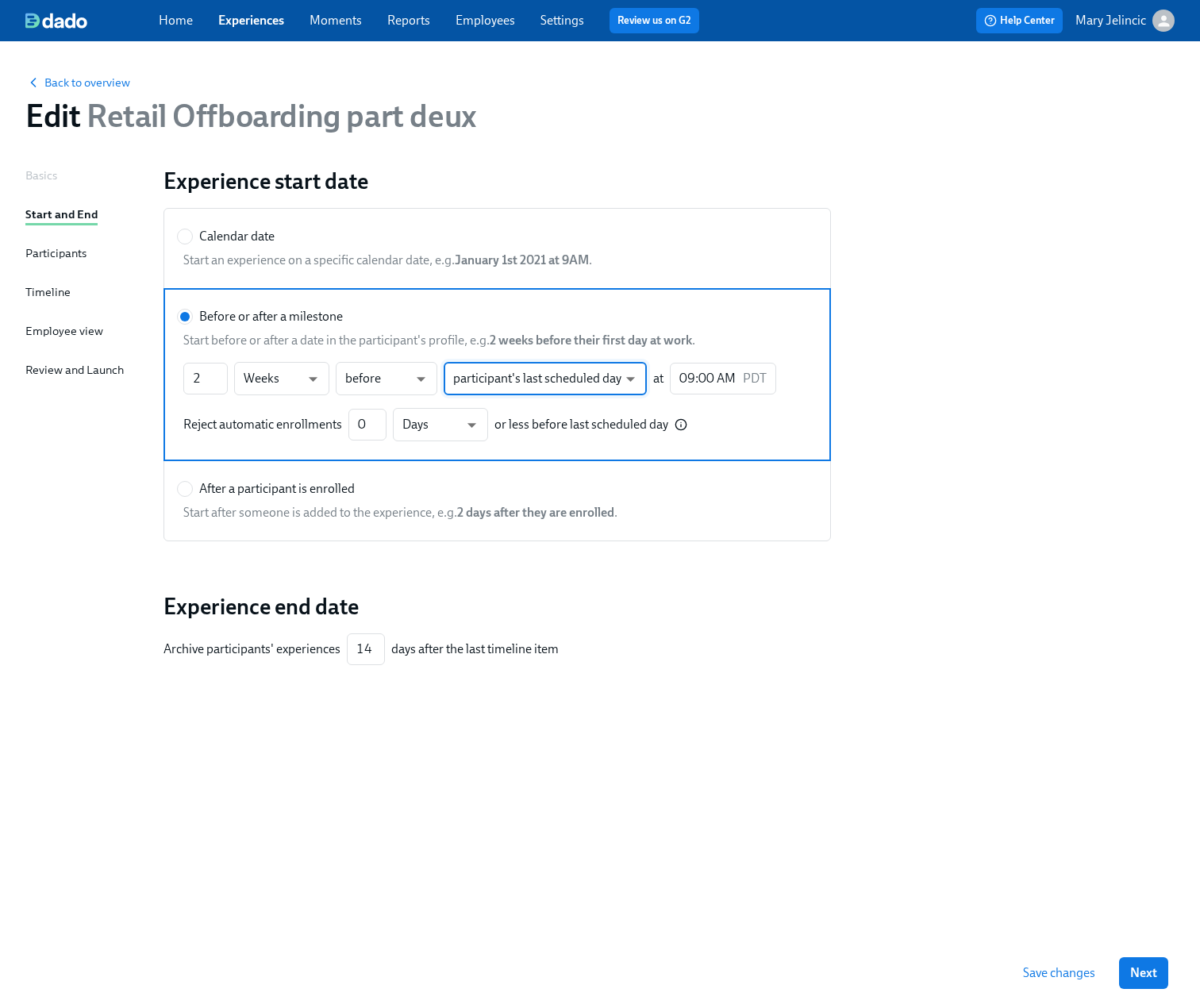 click on "Save changes" at bounding box center [1059, 973] 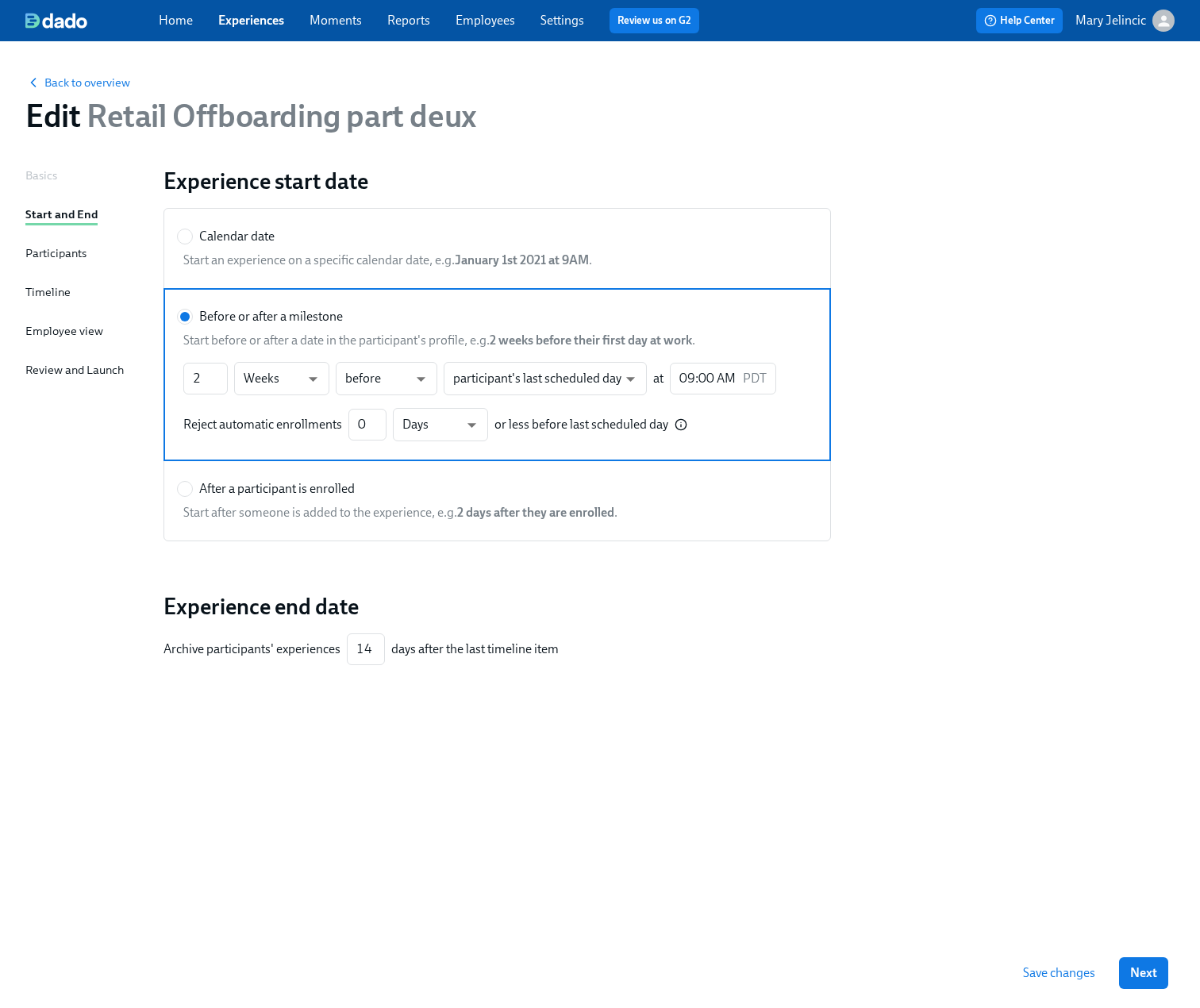 click on "Timeline" at bounding box center (48, 292) 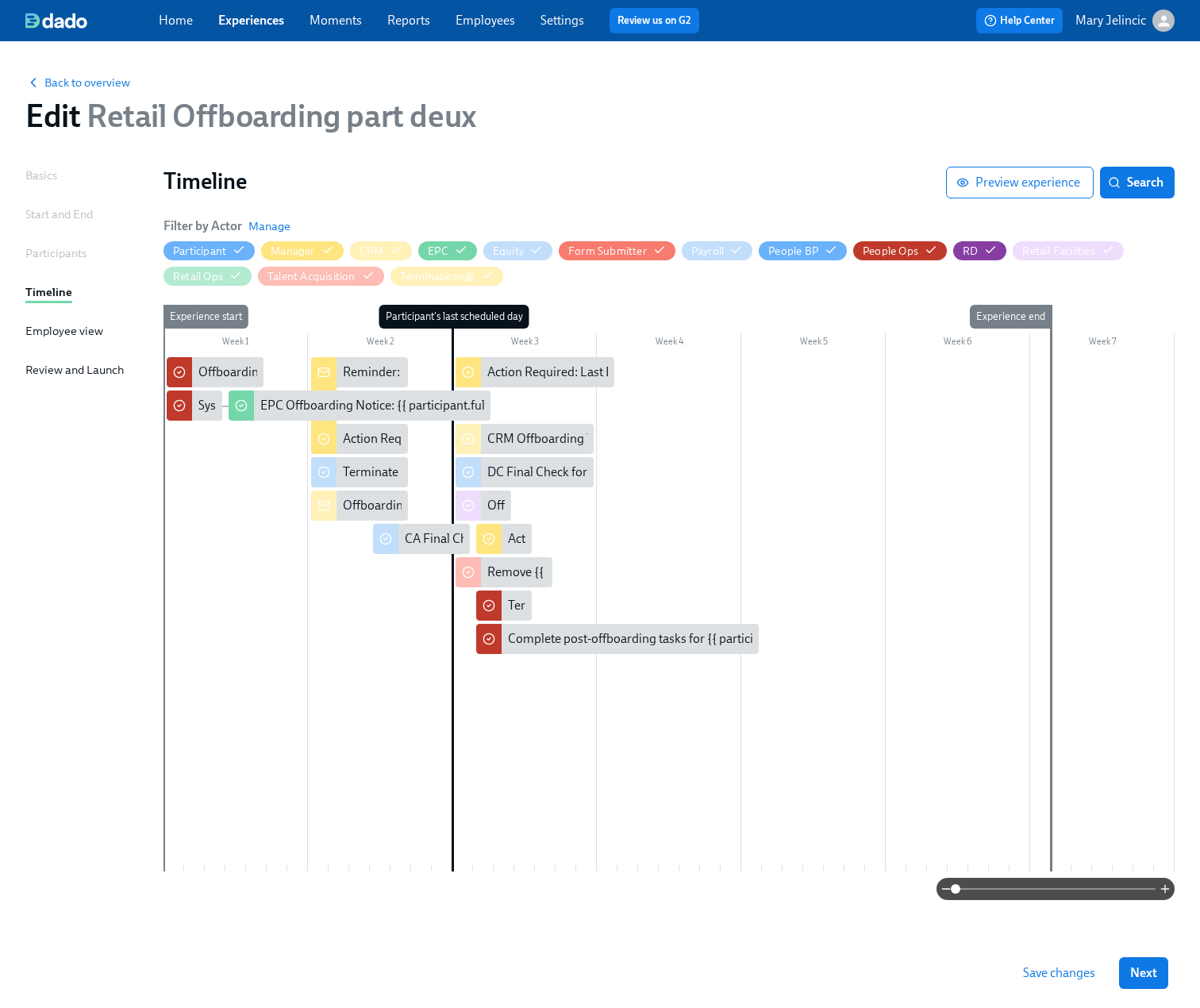 click on "Save changes" at bounding box center [1059, 973] 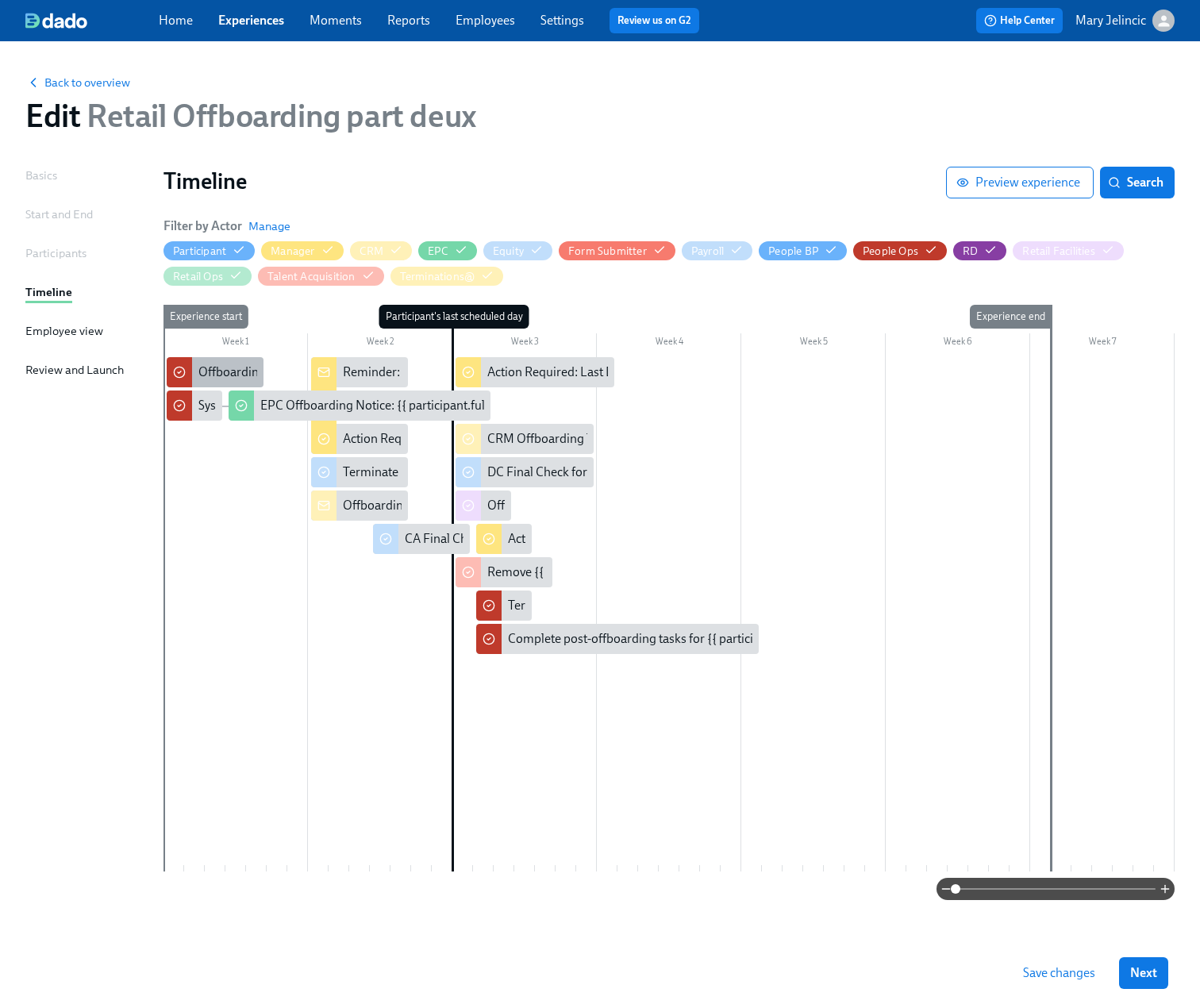 click on "Offboarding Tasks: {{ participant.firstName }} -  ({{ participant.actualTerminationDate | MM/DD/YYYY }})" at bounding box center [478, 372] 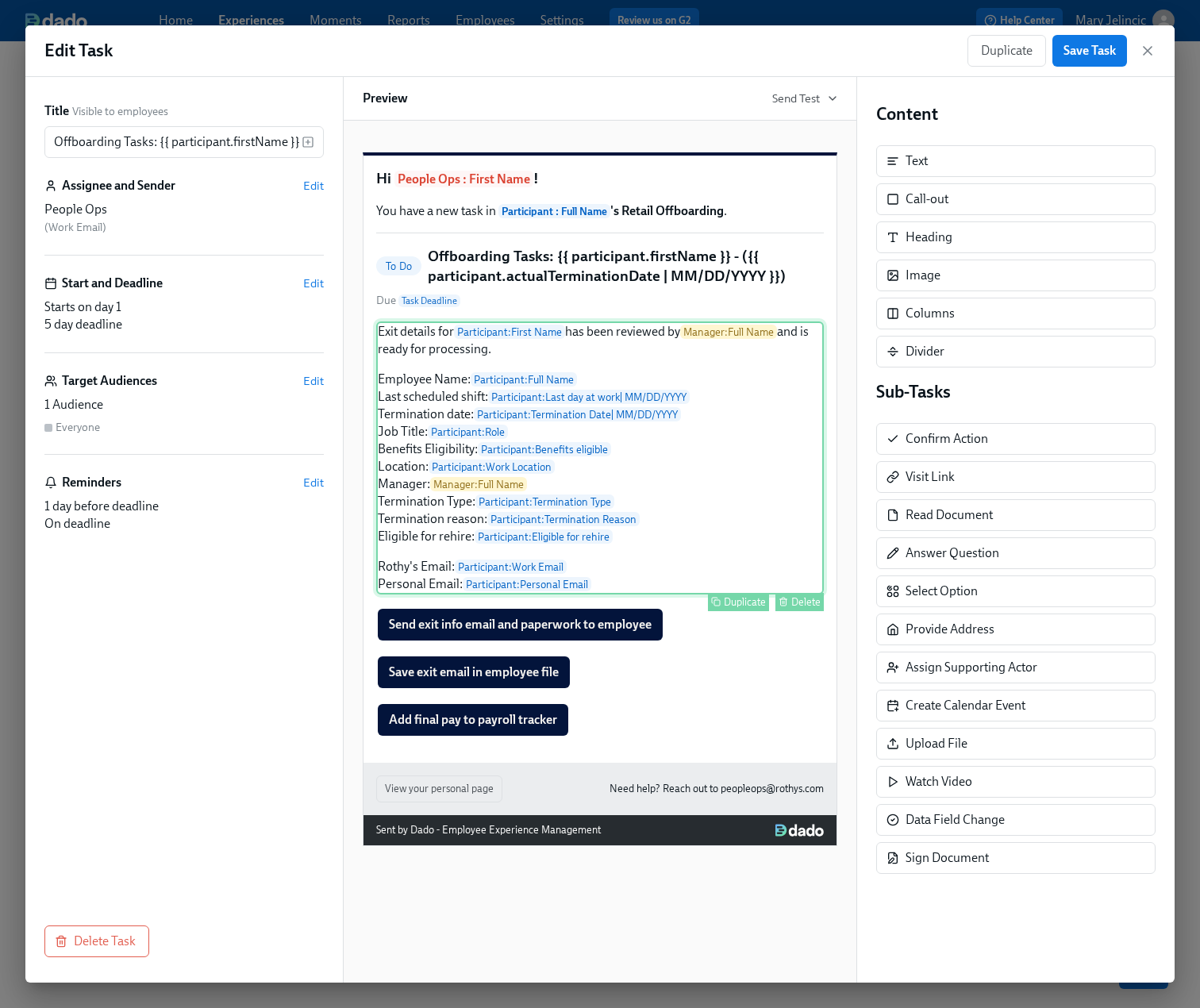 click on "Exit details for  Participant :  First Name  has been reviewed by  Manager :  Full Name  and is ready for processing.
Employee Name:  Participant :  Full Name
Last scheduled shift:  Participant :  Last day at work  | MM/DD/YYYY
Termination date:  Participant :  Termination Date  | MM/DD/YYYY
Job Title:  Participant :  Role
Benefits Eligibility:  Participant :  Benefits eligible
Location:  Participant :  Work Location
Manager:  Manager :  Full Name
Termination Type:  Participant :  Termination Type
Termination reason:  Participant :  Termination Reason
Eligible for rehire:   Participant :  Eligible for rehire
Rothy's Email:  Participant :  Work Email
Personal Email:  Participant :  Personal Email   Duplicate   Delete" at bounding box center (600, 458) 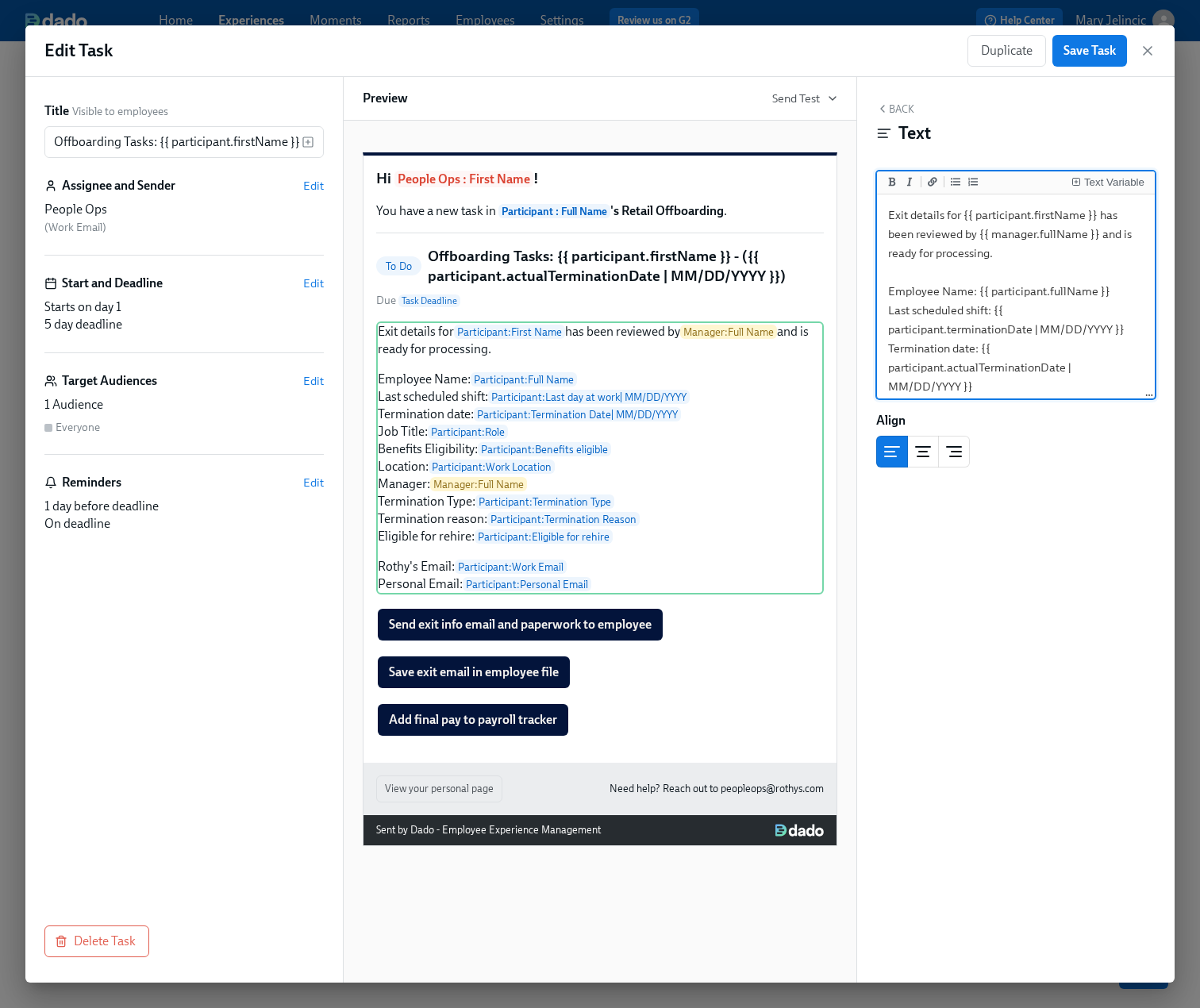 drag, startPoint x: 1126, startPoint y: 331, endPoint x: 994, endPoint y: 310, distance: 133.66002 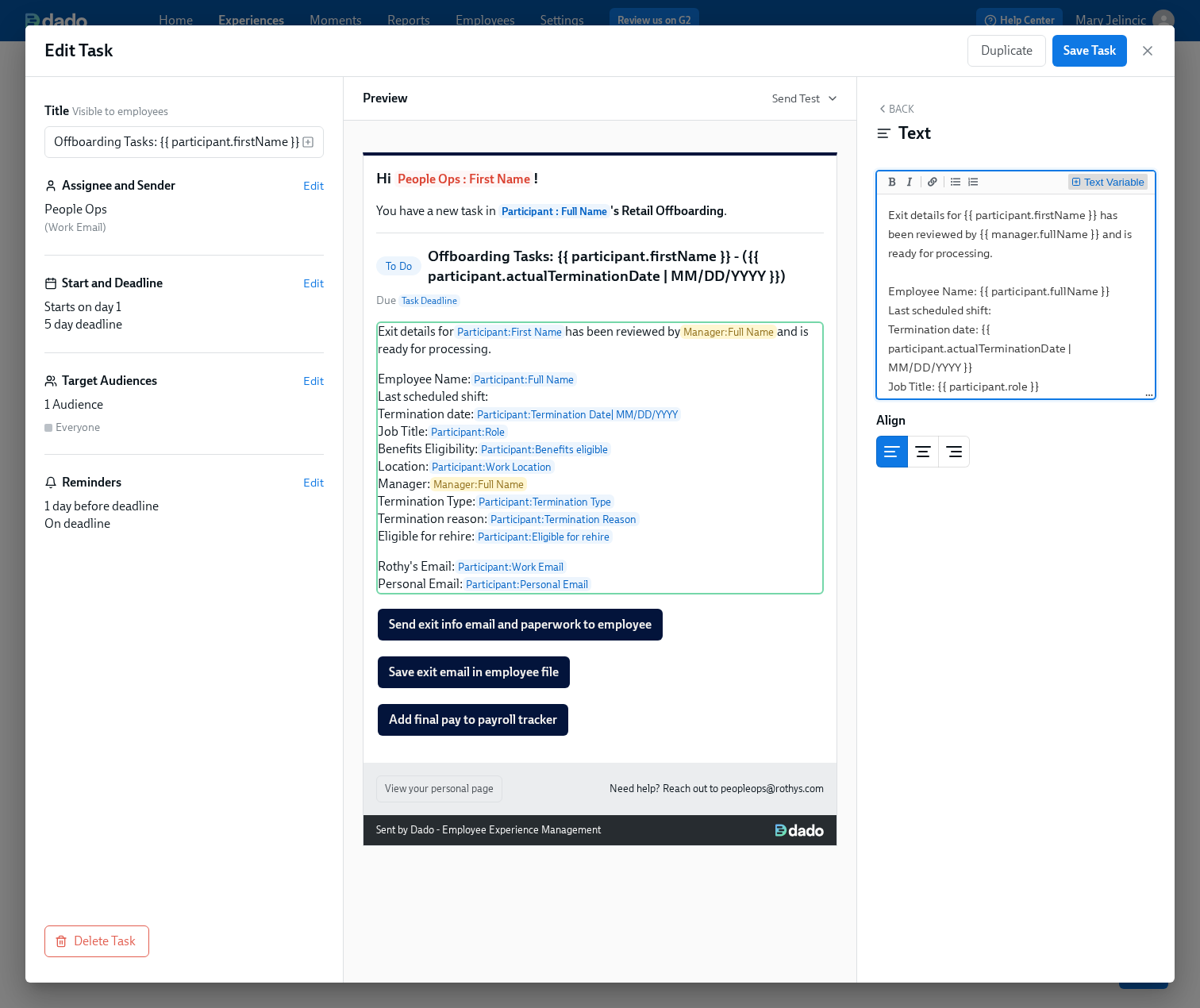 type on "Exit details for {{ participant.firstName }} has been reviewed by {{ manager.fullName }} and is ready for processing.
Employee Name: {{ participant.fullName }}
Last scheduled shift:
Termination date: {{ participant.actualTerminationDate | MM/DD/YYYY }}
Job Title: {{ participant.role }}
Benefits Eligibility: {{ participant.benefitsEligible }}
Location: {{ participant.workLocation }}
Manager: {{ manager.fullName }}
Termination Type: {{ participant.terminationType }}
Termination reason: {{ participant.terminationReason }}
Eligible for rehire:  {{ participant.eligibleForRehire }}
Rothy's Email: {{ participant.email }}
Personal Email: {{ participant.personalEmail }}" 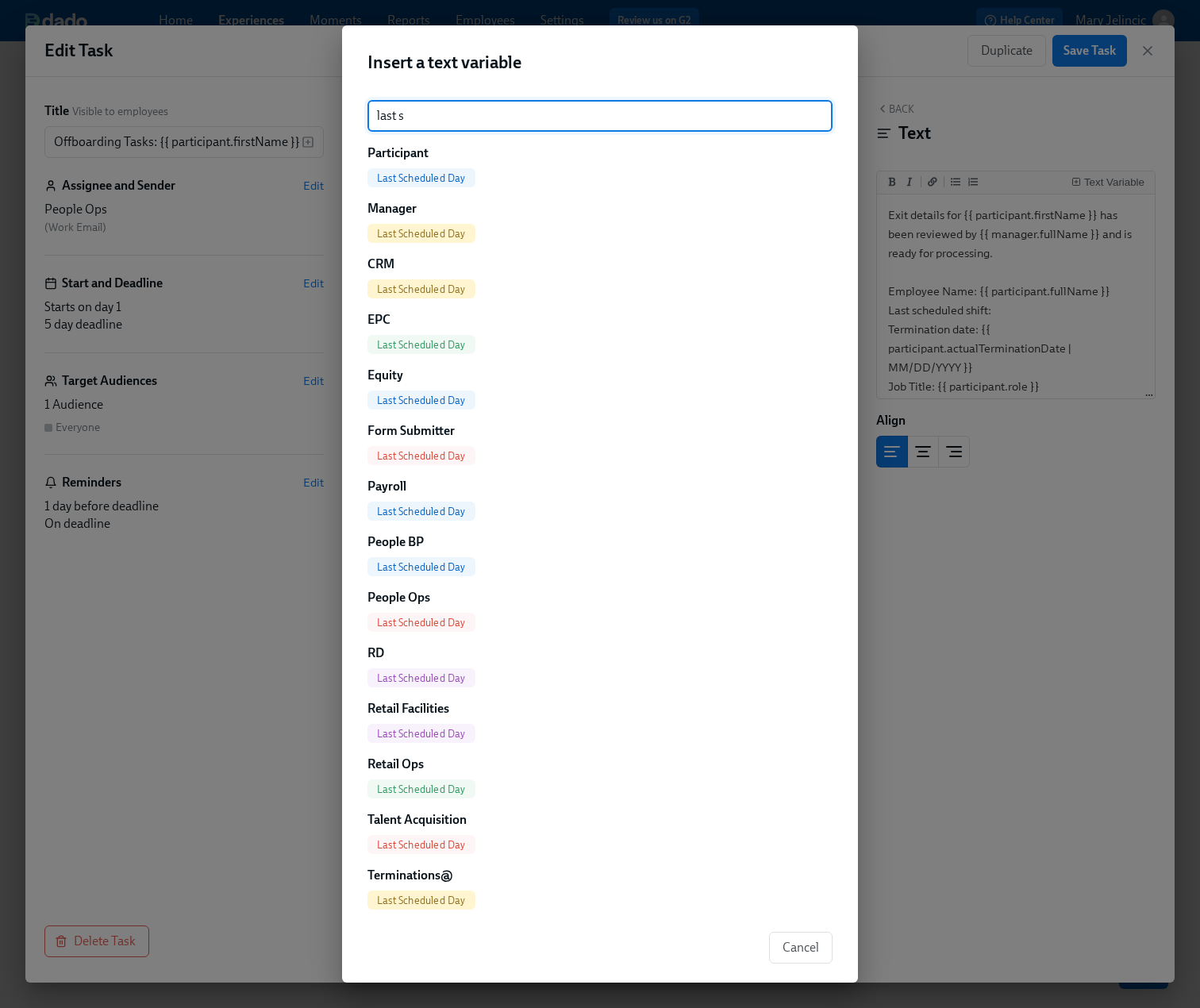 type on "last s" 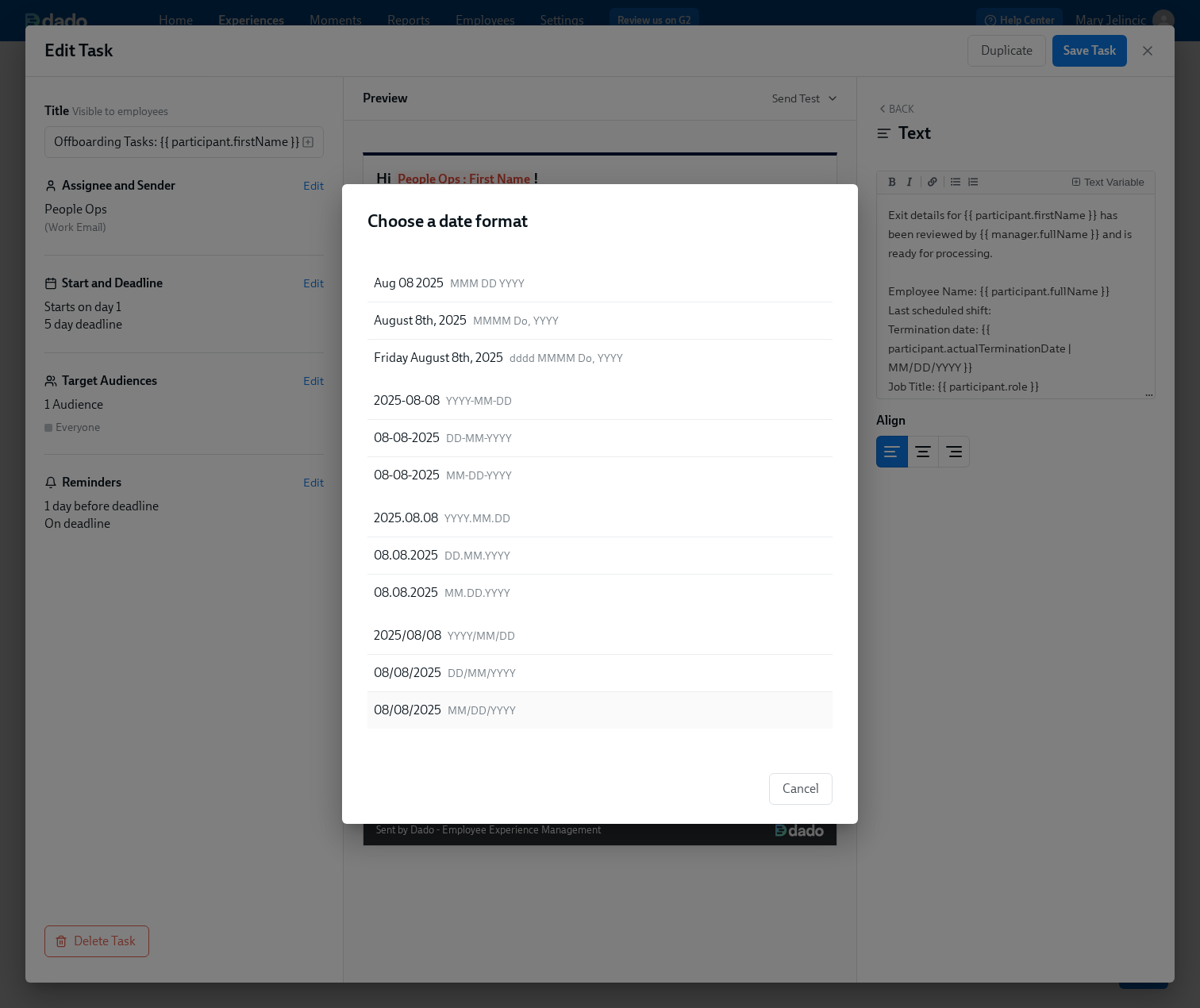 click on "08/08/2025 MM/DD/YYYY" at bounding box center (600, 710) 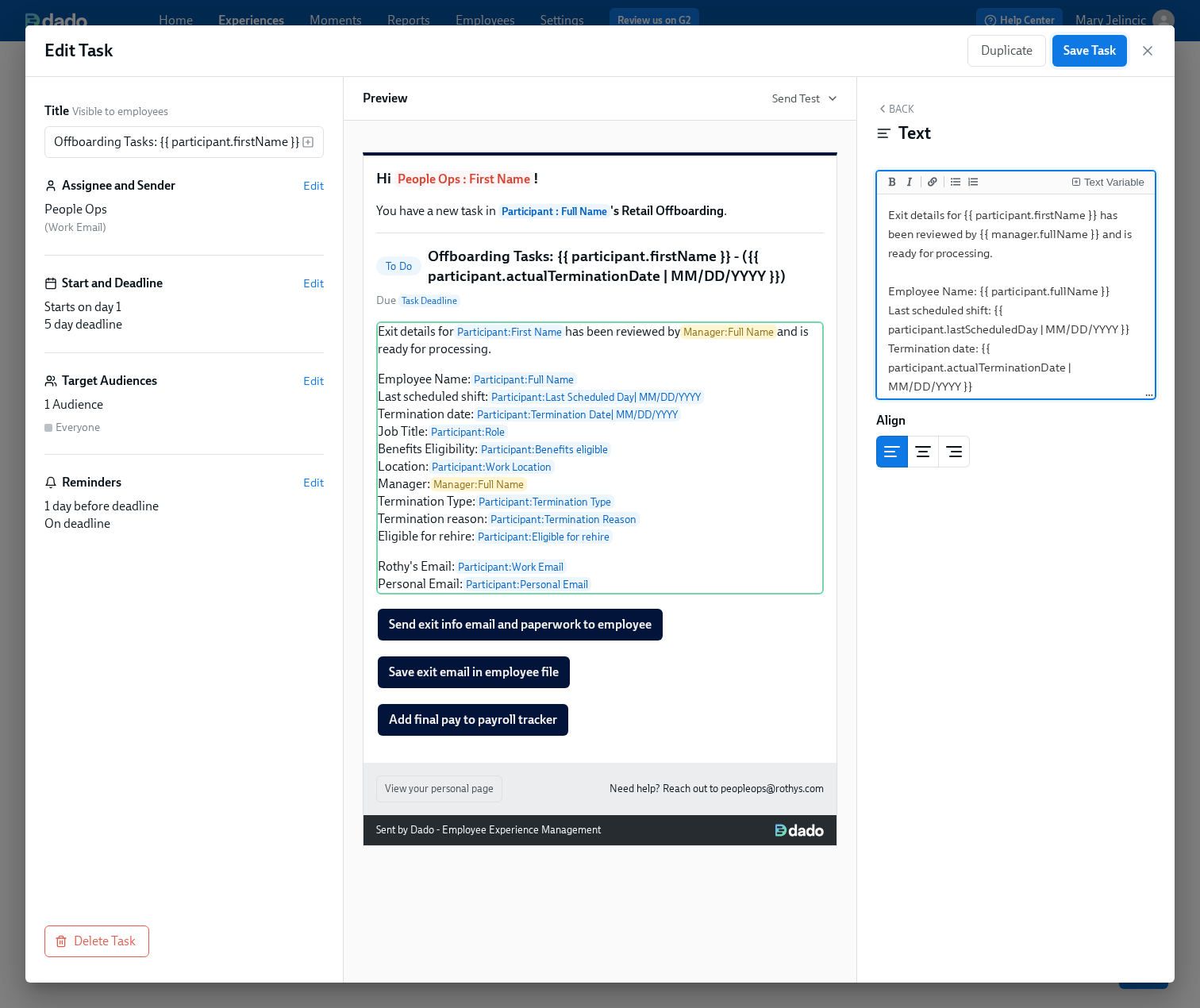 type on "Exit details for {{ participant.firstName }} has been reviewed by {{ manager.fullName }} and is ready for processing.
Employee Name: {{ participant.fullName }}
Last scheduled shift: {{ participant.lastScheduledDay | MM/DD/YYYY }}
Termination date: {{ participant.actualTerminationDate | MM/DD/YYYY }}
Job Title: {{ participant.role }}
Benefits Eligibility: {{ participant.benefitsEligible }}
Location: {{ participant.workLocation }}
Manager: {{ manager.fullName }}
Termination Type: {{ participant.terminationType }}
Termination reason: {{ participant.terminationReason }}
Eligible for rehire:  {{ participant.eligibleForRehire }}
Rothy's Email: {{ participant.email }}
Personal Email: {{ participant.personalEmail }}" 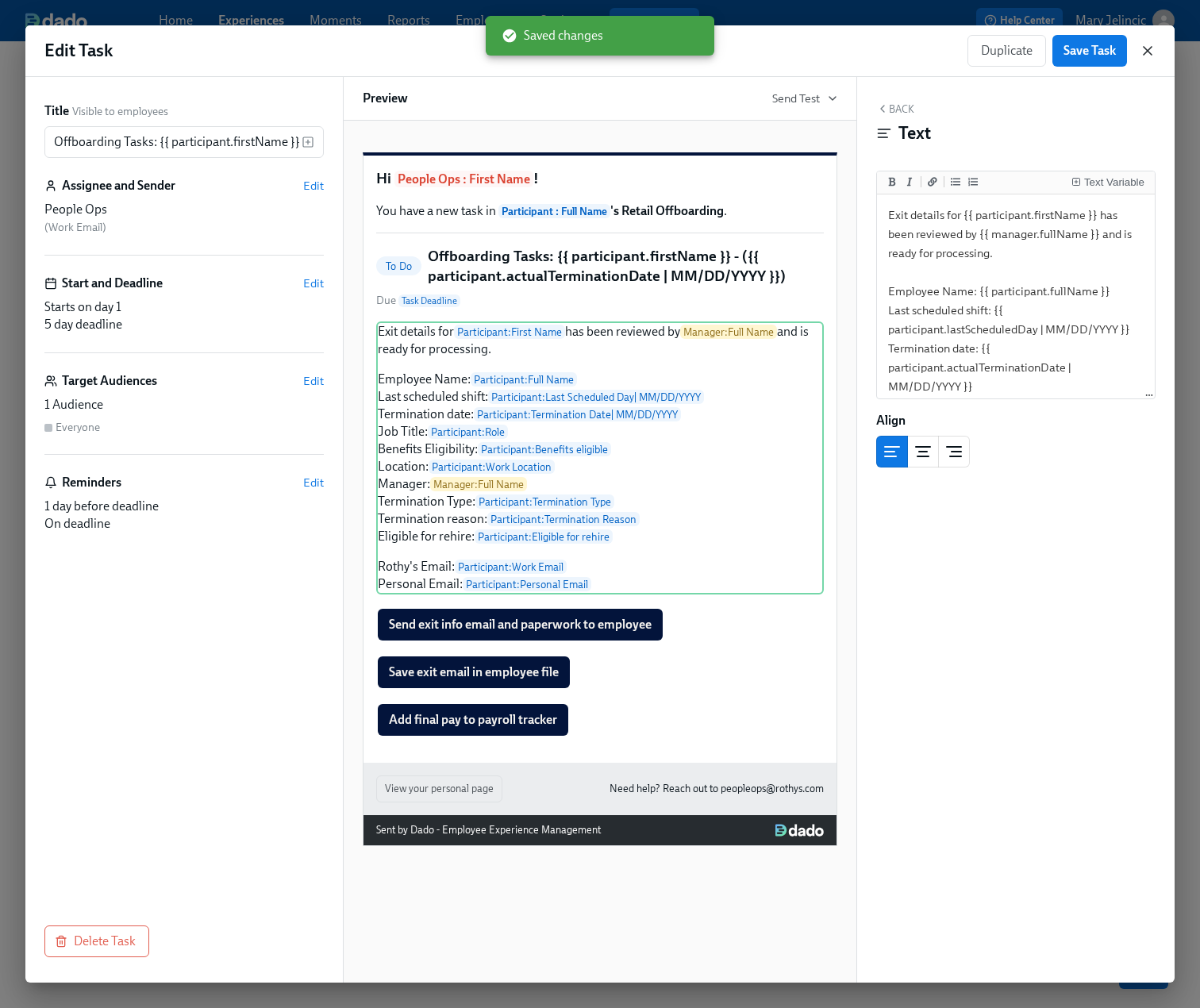 click 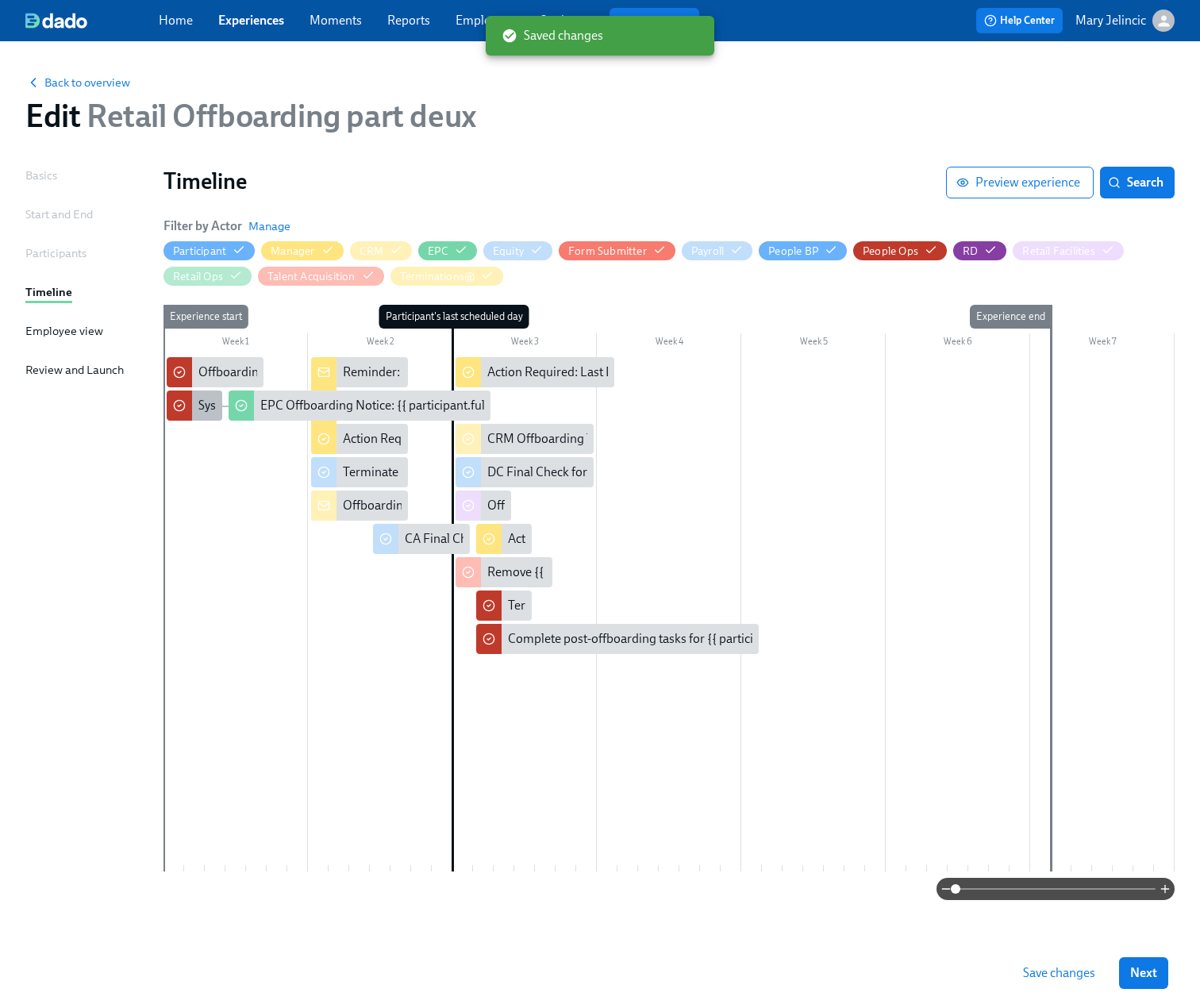 click on "System Shut Off Time for {{ participant.fullName }} ({{ participant.terminationDate | MM-DD-YYYY }})" at bounding box center [469, 406] 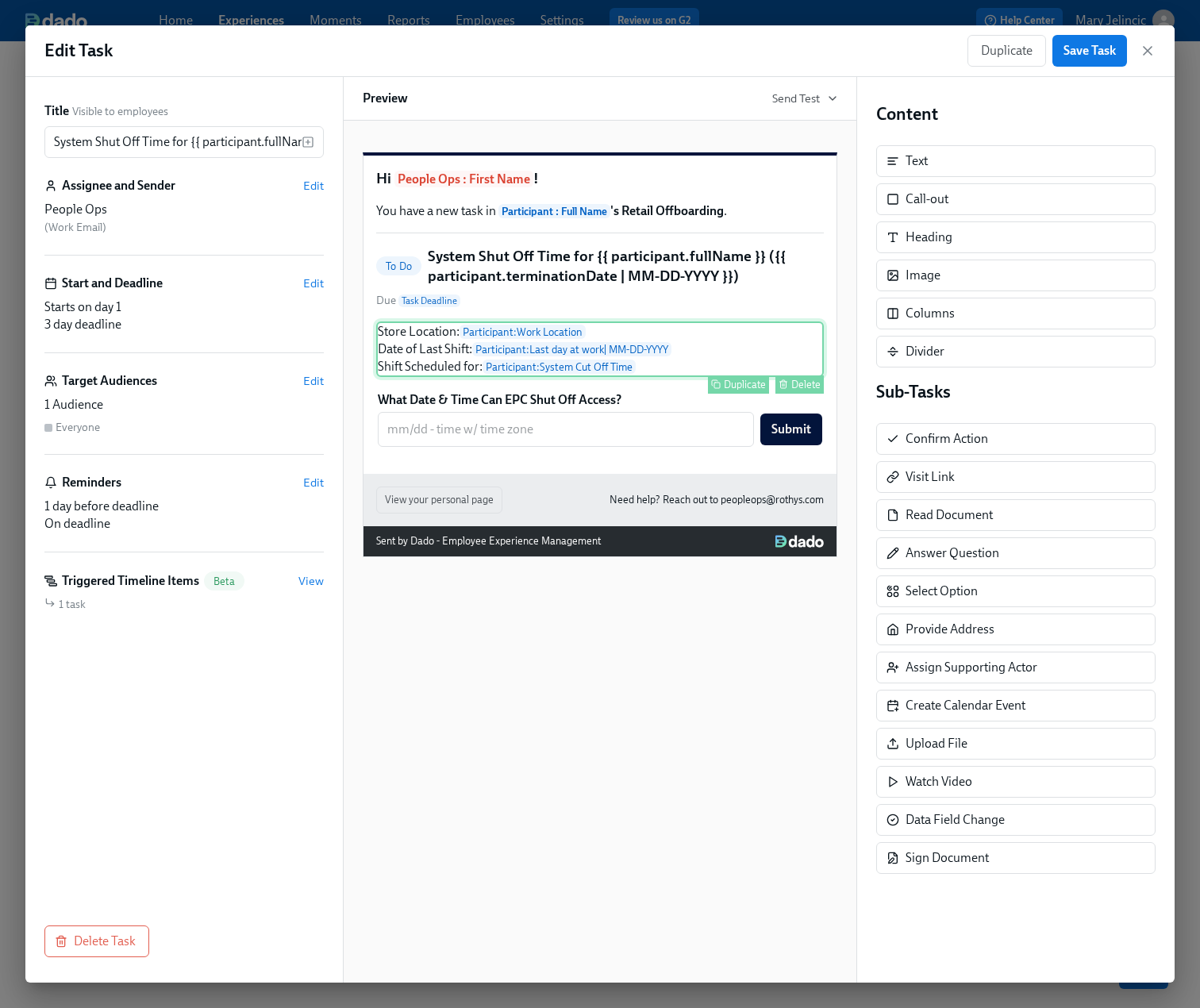click on "Store Location:  Participant :  Work Location
Date of Last Shift:  Participant :  Last day at work  | MM-DD-YYYY
Shift Scheduled for:  Participant :  System Cut Off Time   Duplicate   Delete" at bounding box center [600, 349] 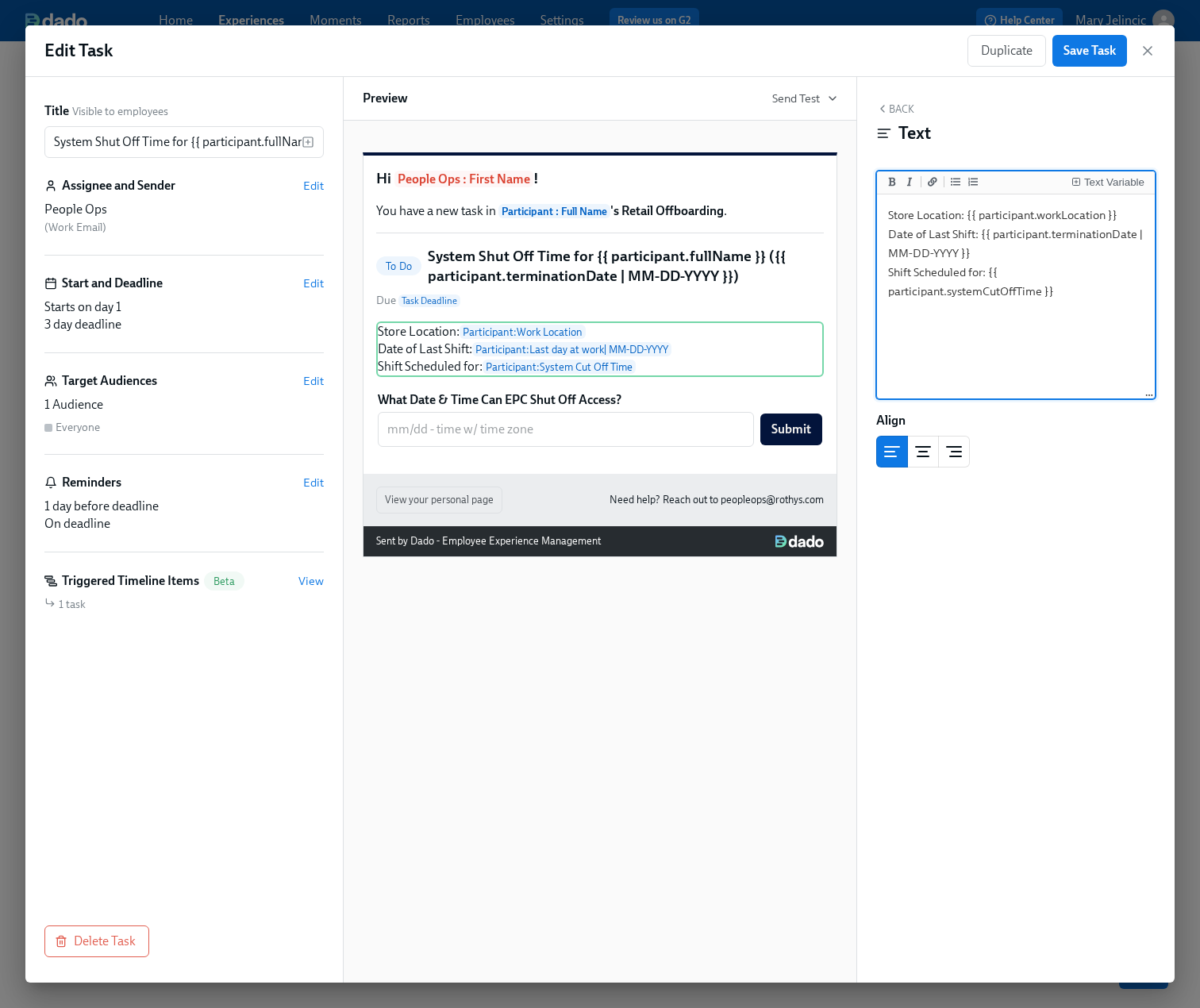 drag, startPoint x: 983, startPoint y: 256, endPoint x: 963, endPoint y: 240, distance: 25.612 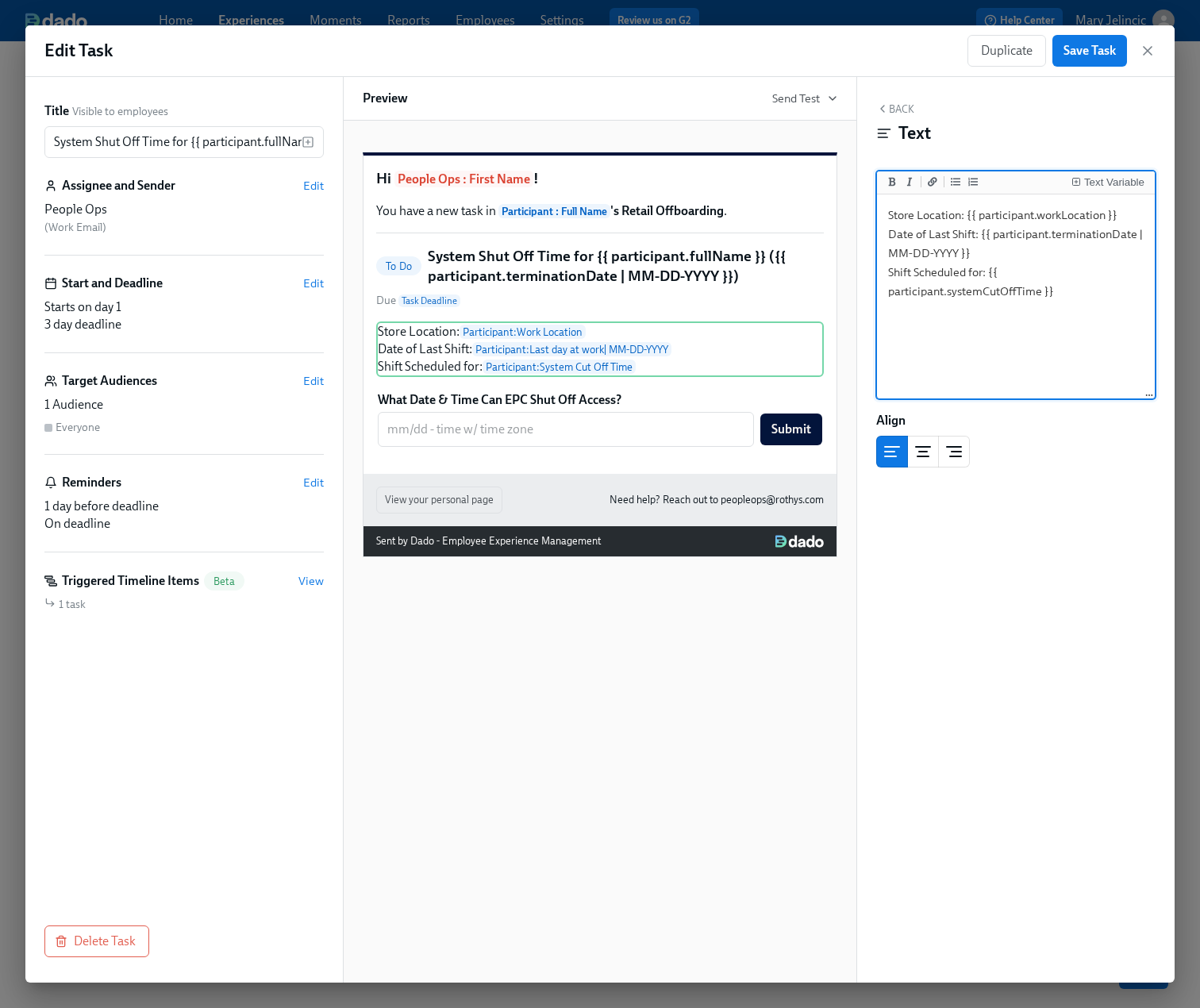 drag, startPoint x: 979, startPoint y: 253, endPoint x: 979, endPoint y: 236, distance: 17 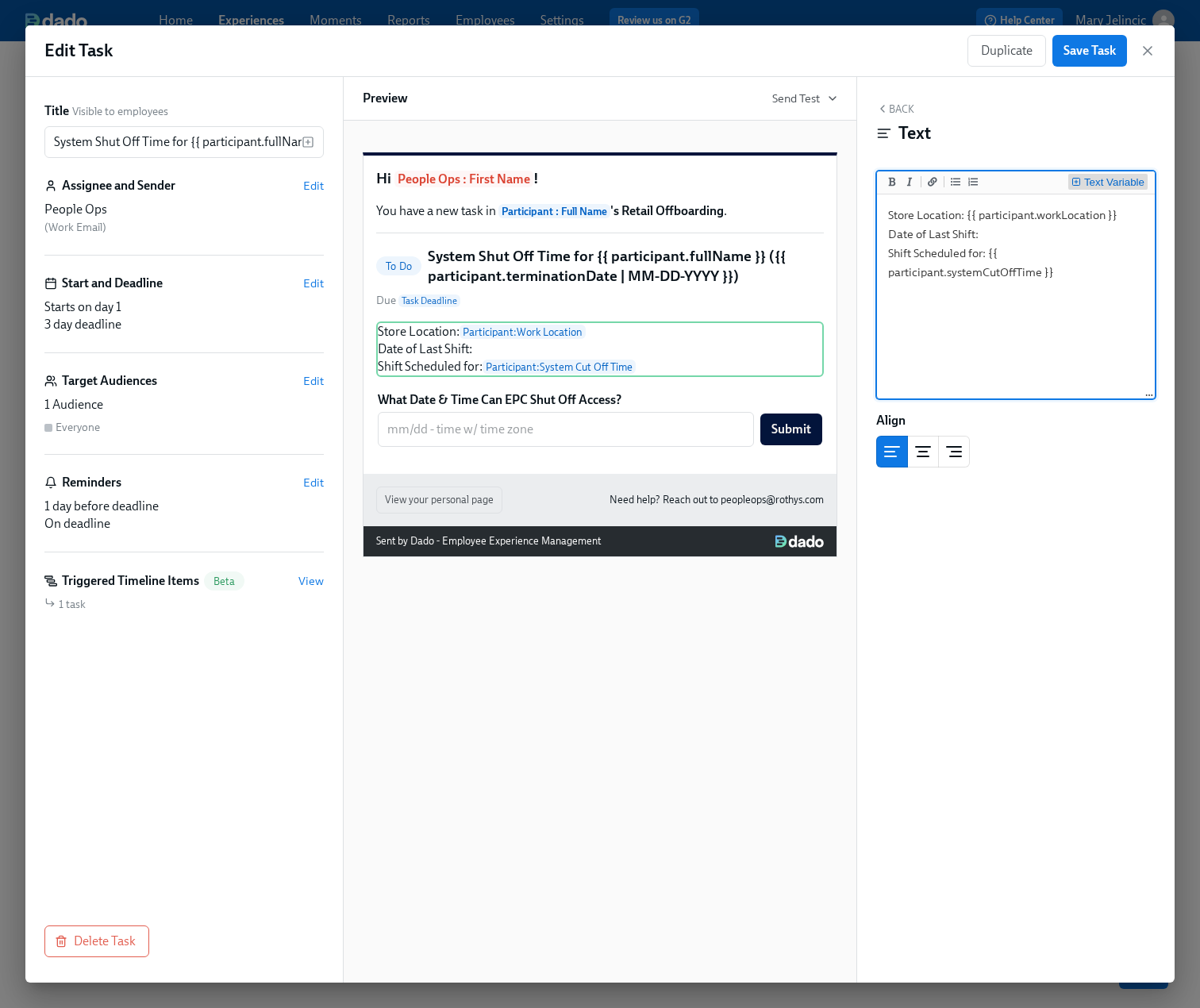 type on "Store Location: {{ participant.workLocation }}
Date of Last Shift:
Shift Scheduled for: {{ participant.systemCutOffTime }}" 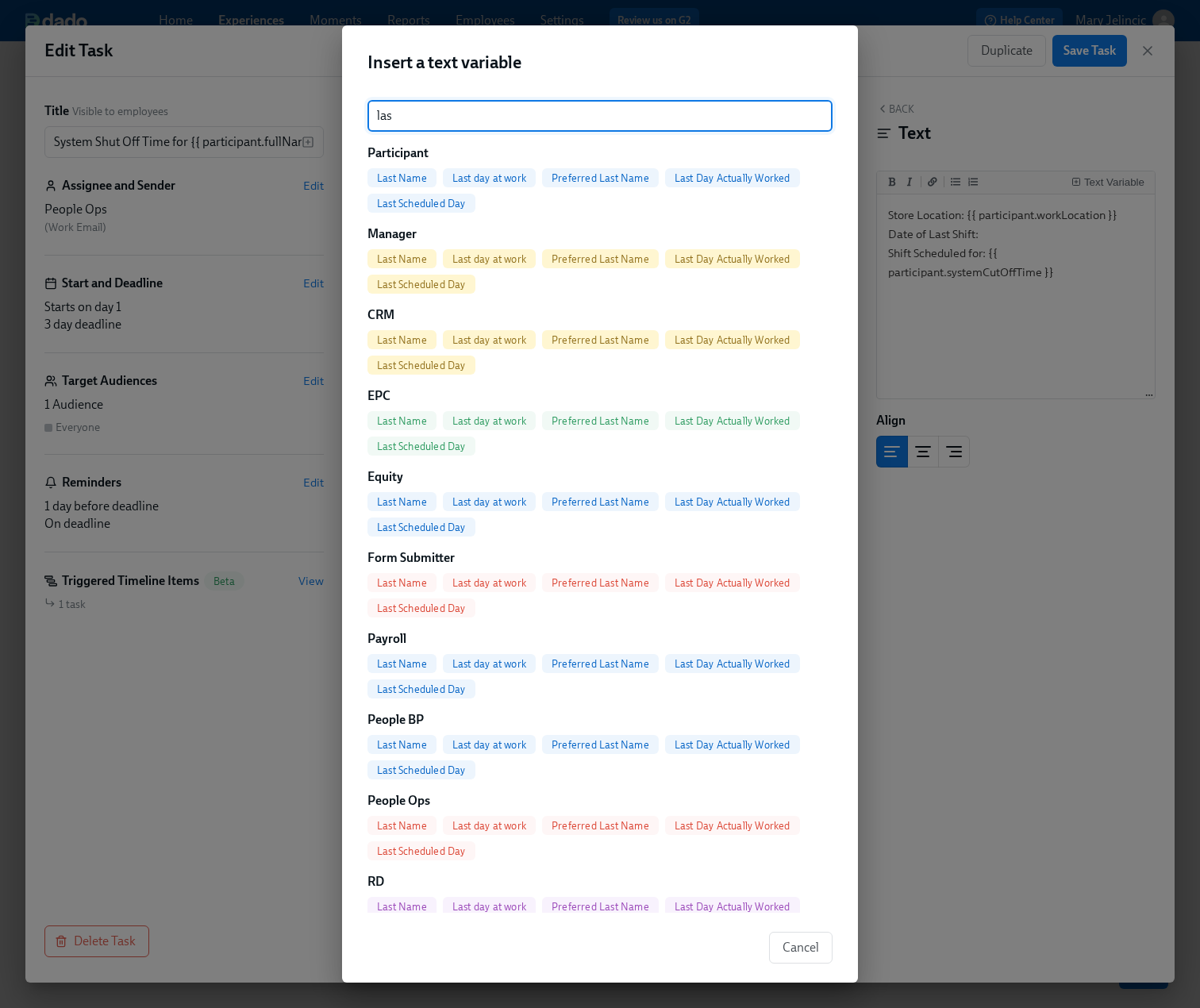 type on "las" 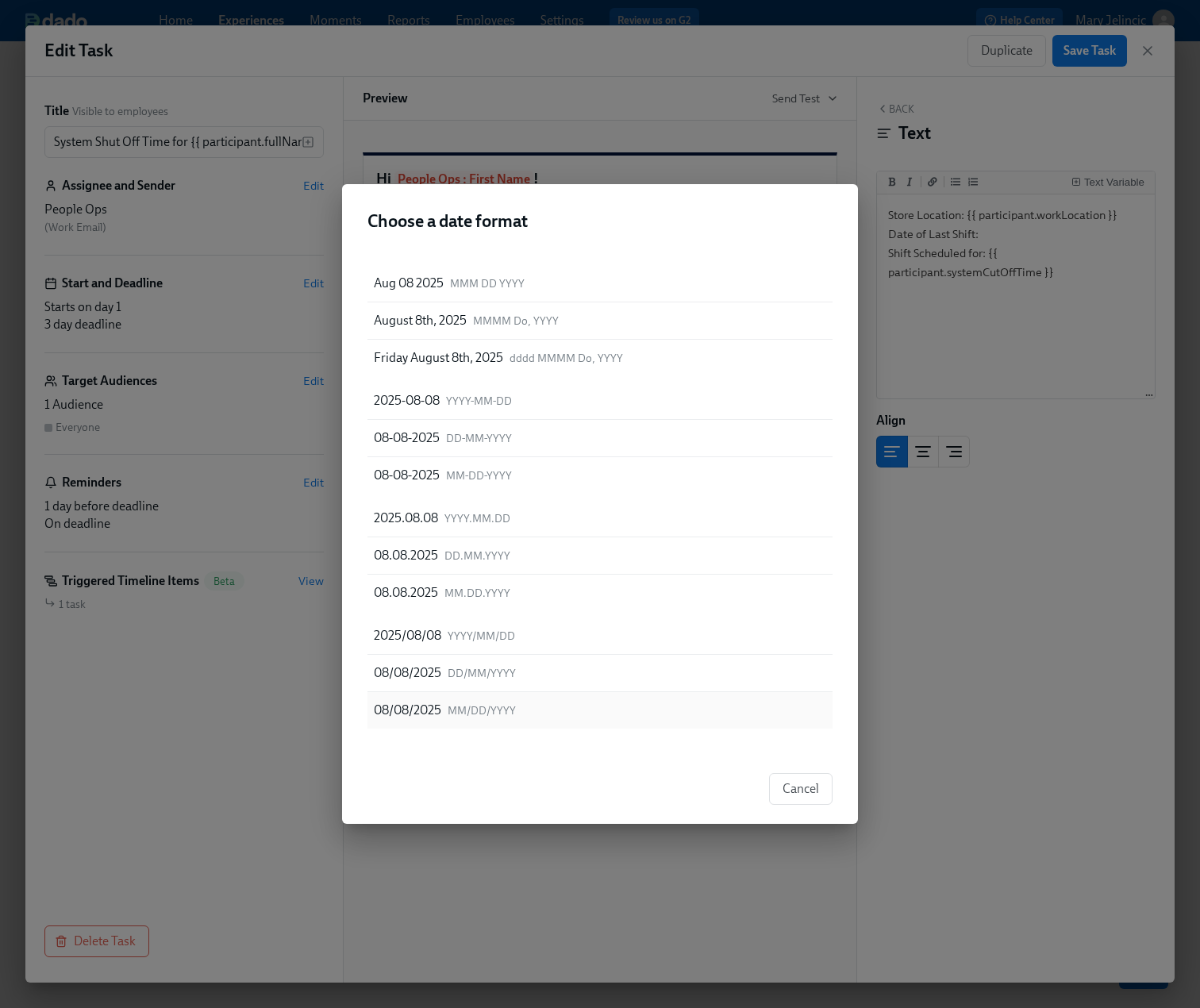 click on "MM/DD/YYYY" at bounding box center [482, 710] 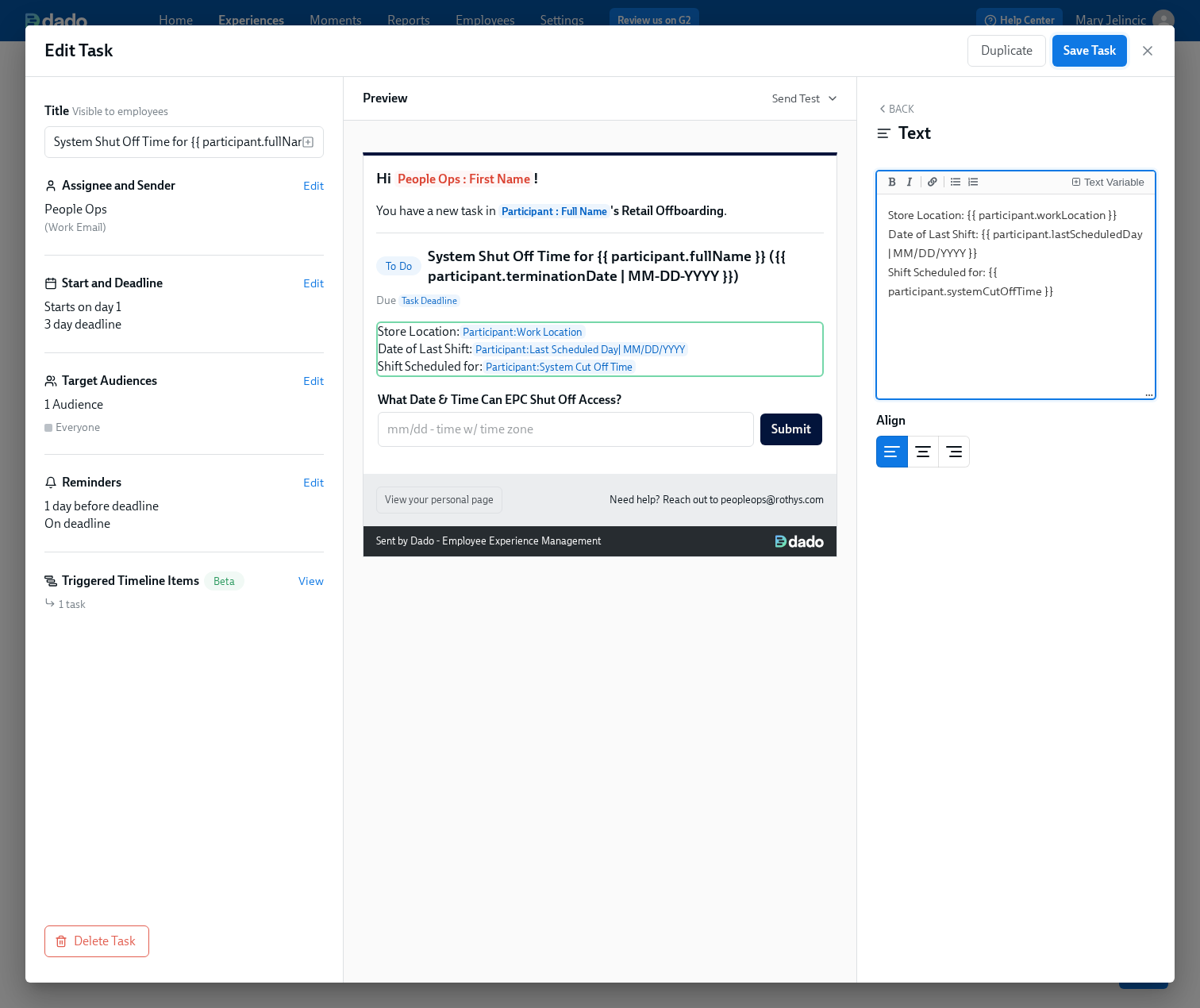 type on "Store Location: {{ participant.workLocation }}
Date of Last Shift: {{ participant.lastScheduledDay | MM/DD/YYYY }}
Shift Scheduled for: {{ participant.systemCutOffTime }}" 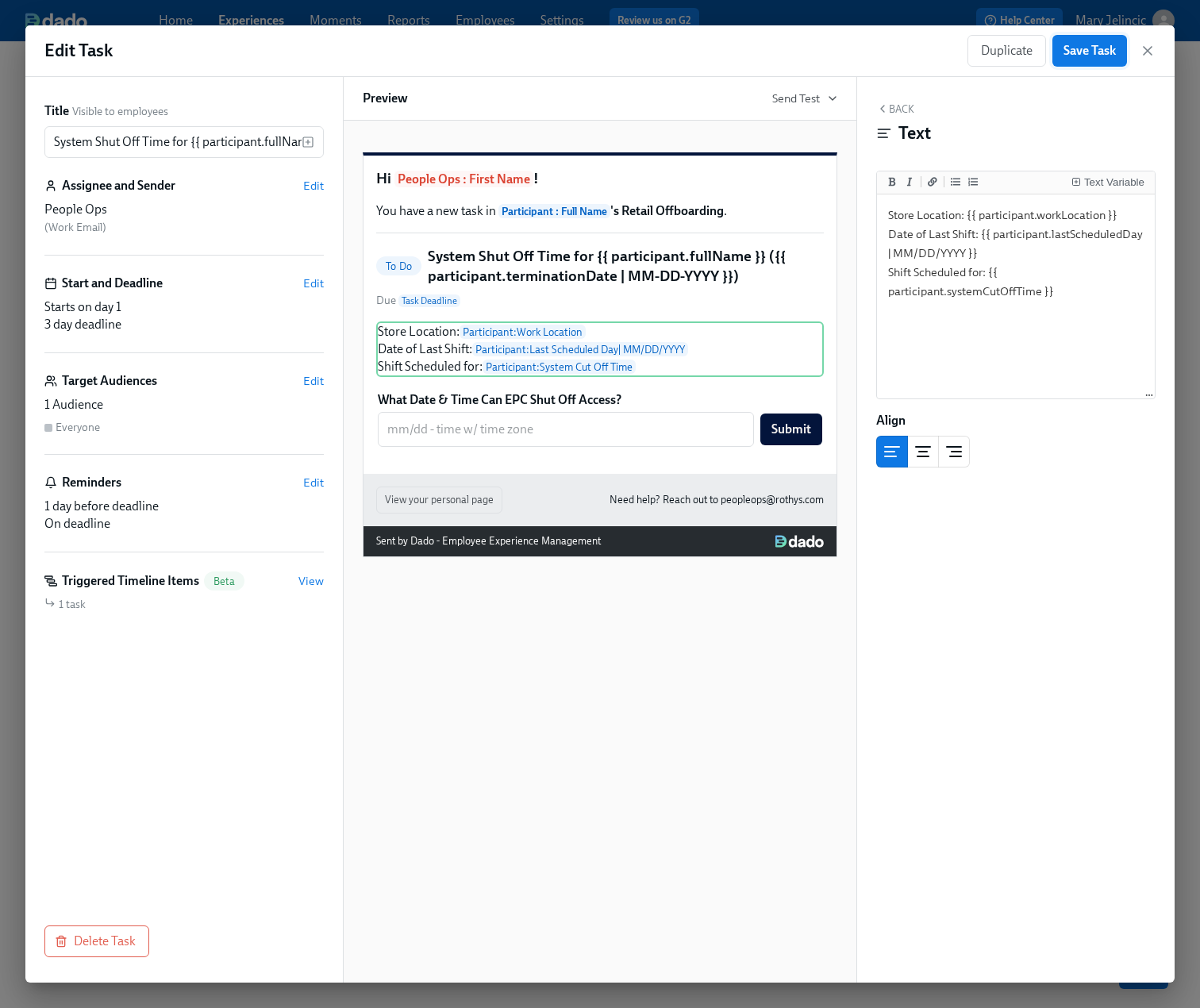 click on "Save Task" at bounding box center (1090, 51) 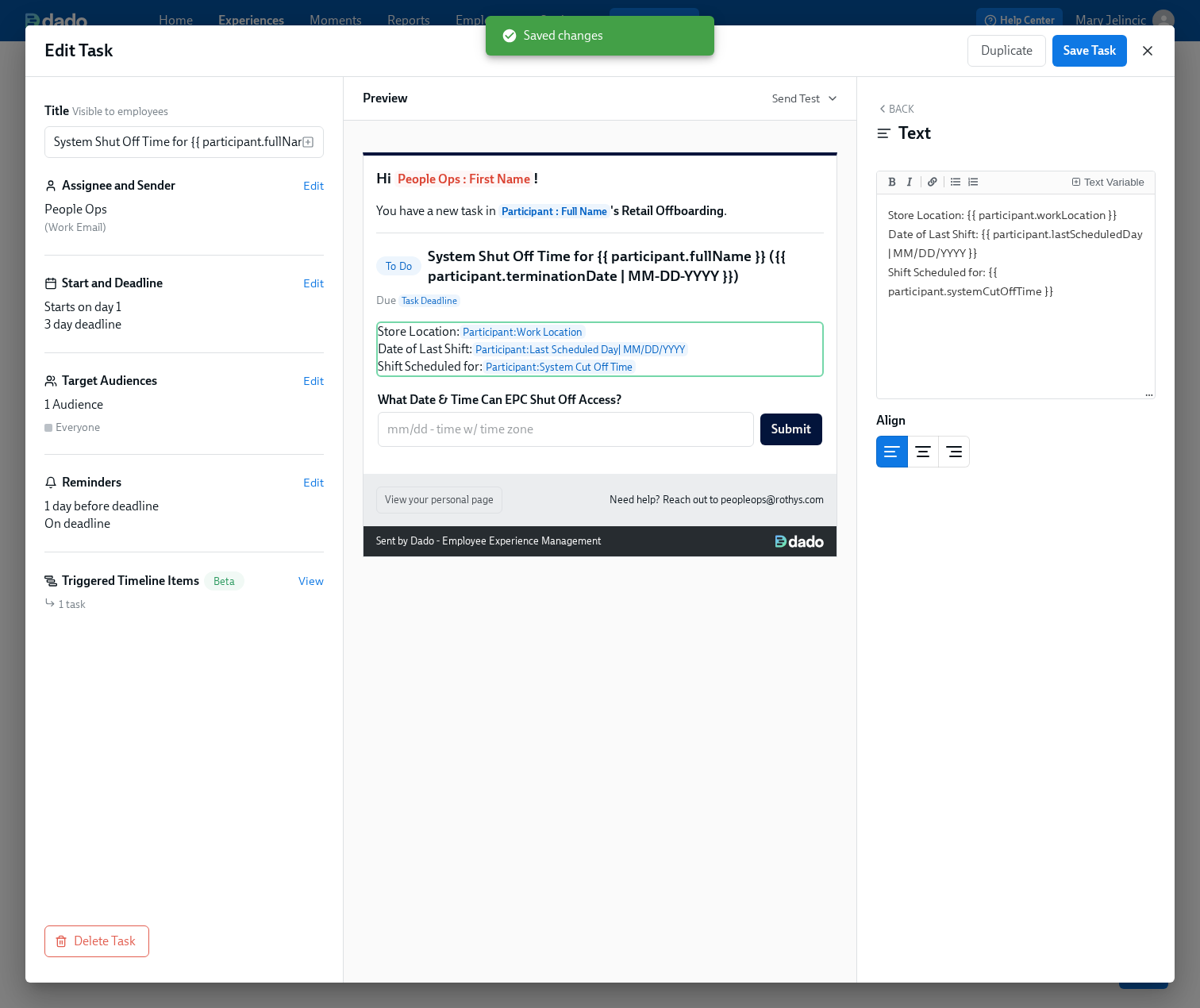 click 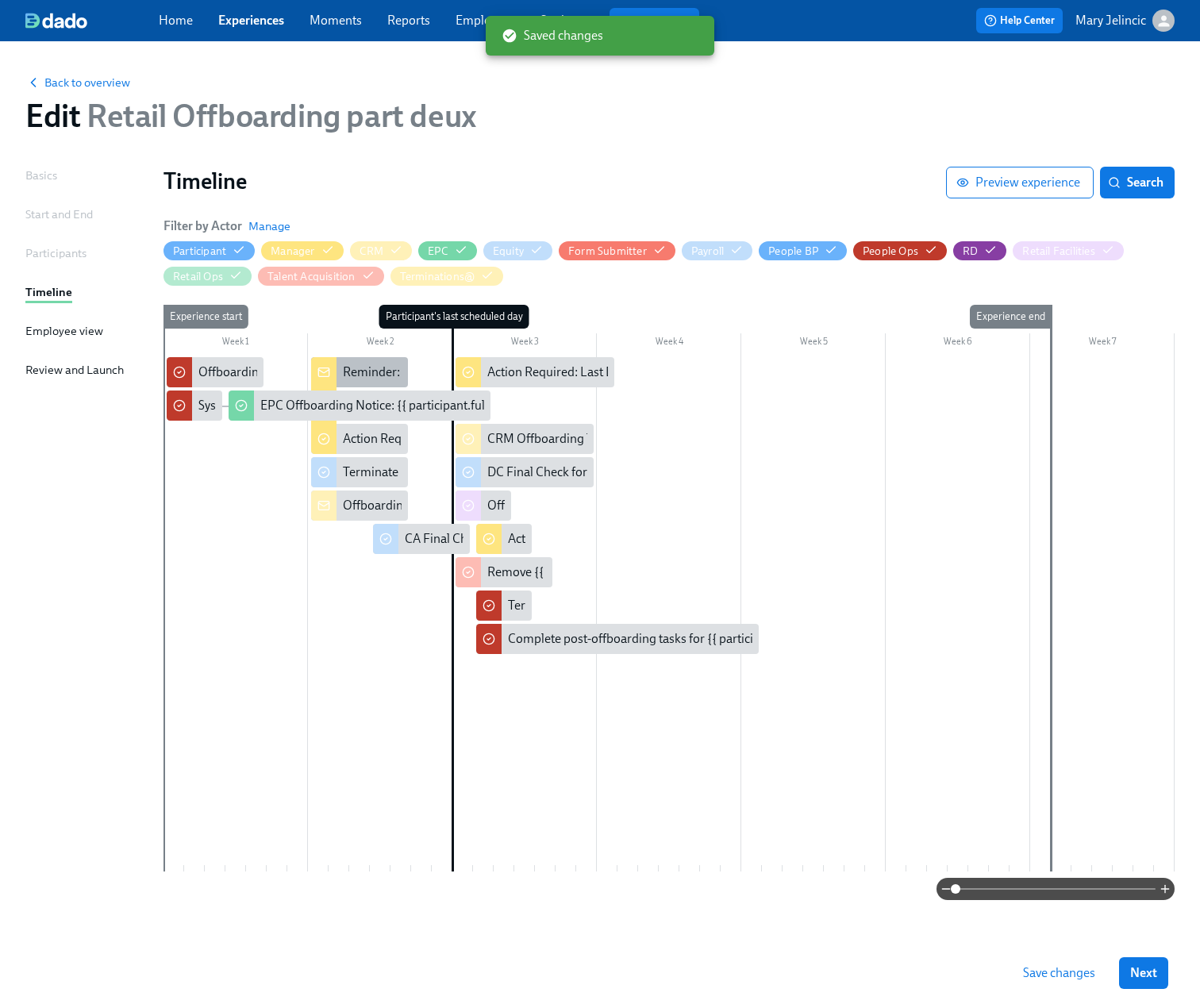 click on "Reminder: Last Day Checklist for {{ participant.fullName }}" at bounding box center [500, 372] 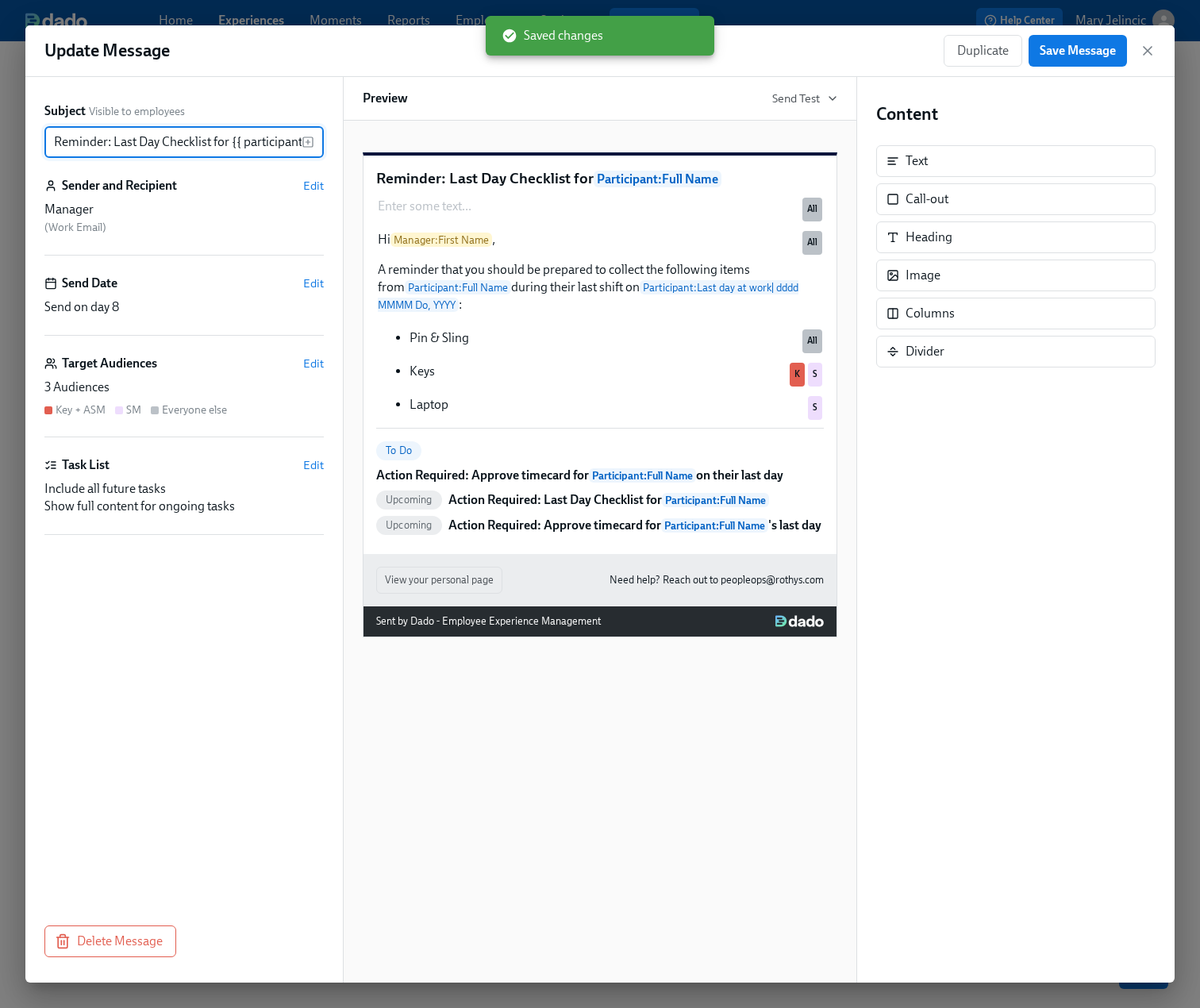 scroll, scrollTop: 0, scrollLeft: 67, axis: horizontal 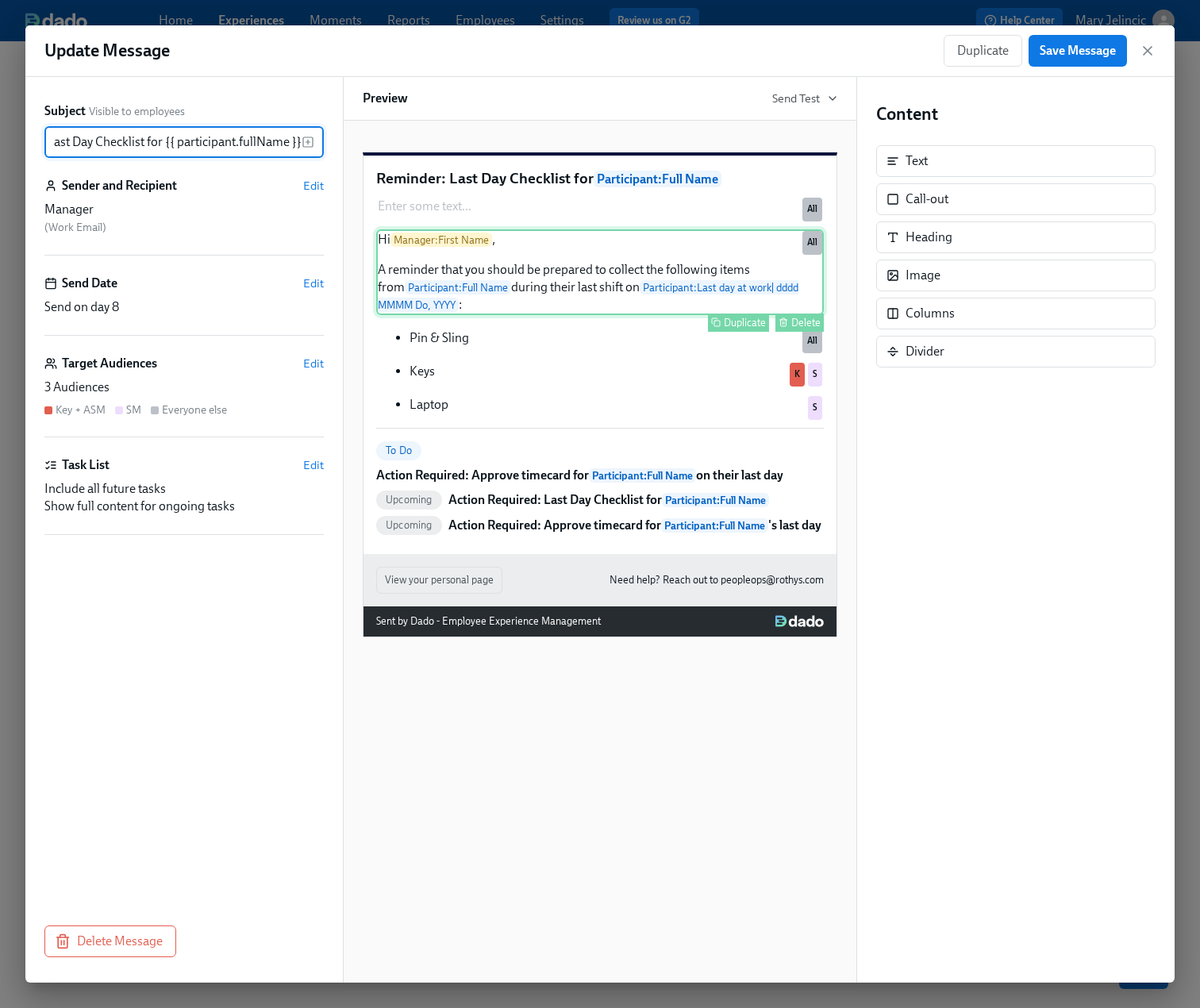 click on "Hi  Manager :  First Name ,
A reminder that you should be prepared to collect the following items from  Participant :  Full Name  during their last shift on  Participant :  Last day at work  | dddd MMMM Do, YYYY :   Duplicate   Delete All" at bounding box center [600, 272] 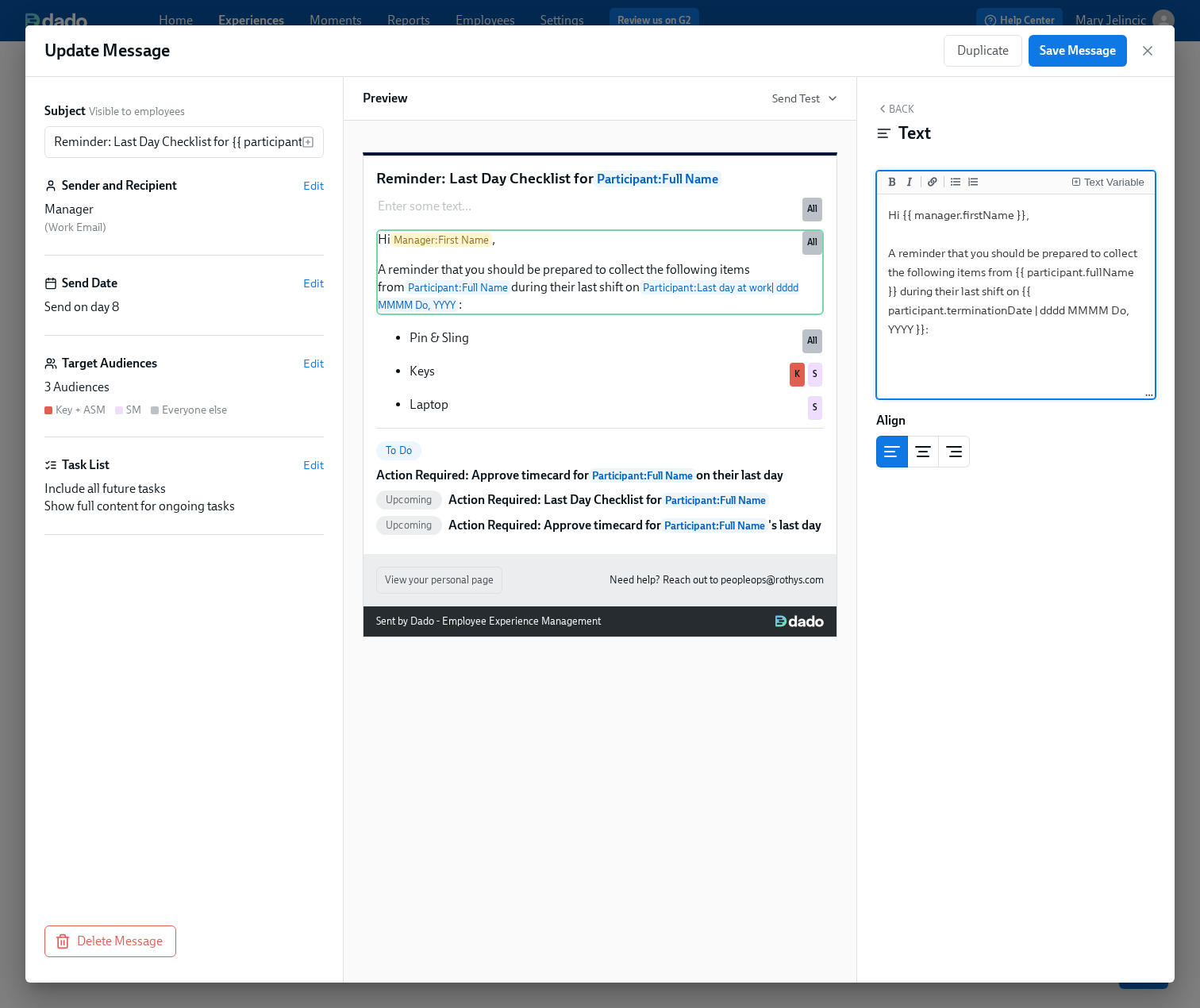 drag, startPoint x: 924, startPoint y: 329, endPoint x: 1011, endPoint y: 296, distance: 93.0484 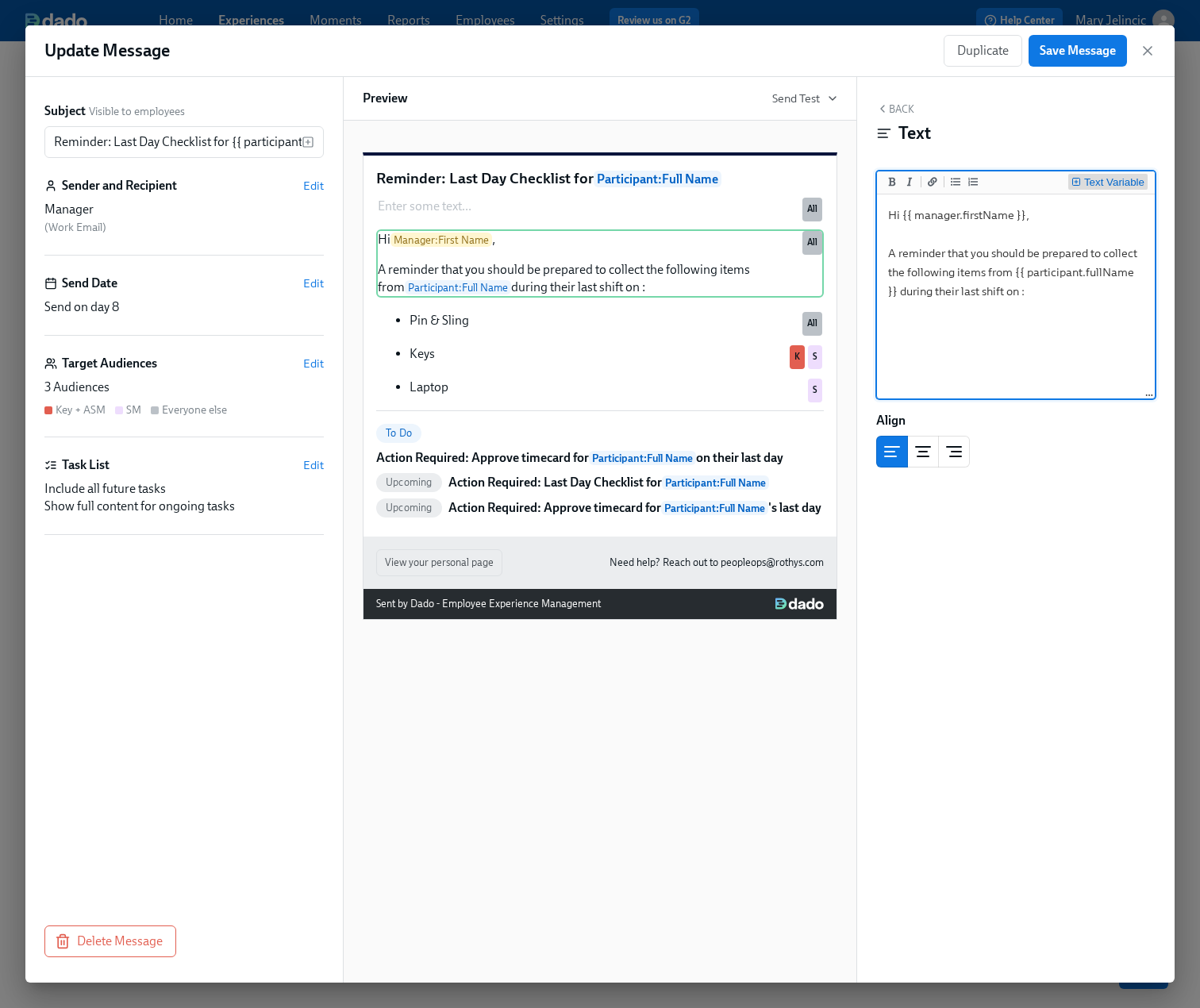 type on "Hi {{ manager.firstName }},
A reminder that you should be prepared to collect the following items from {{ participant.fullName }} during their last shift on :" 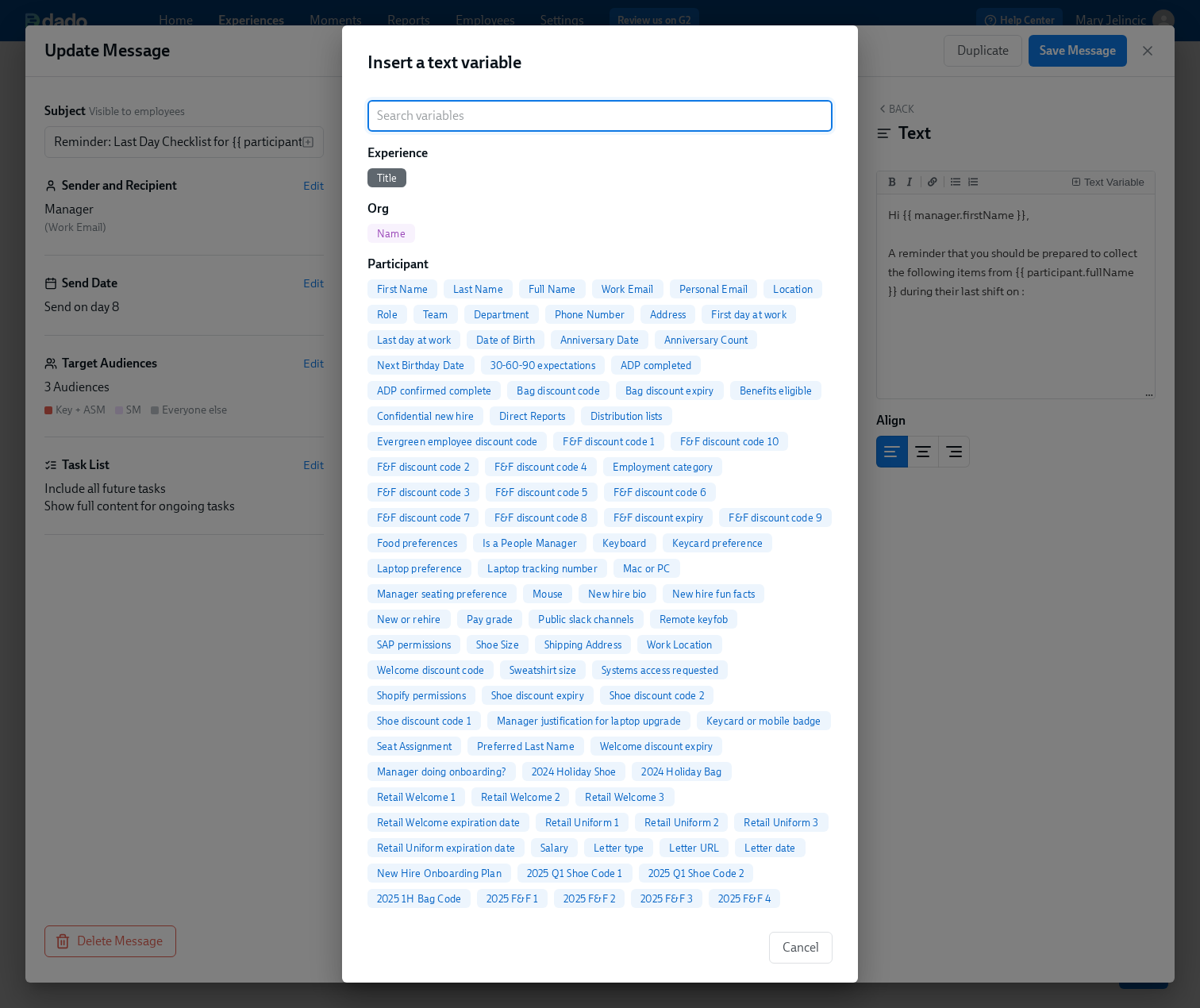 click at bounding box center [600, 116] 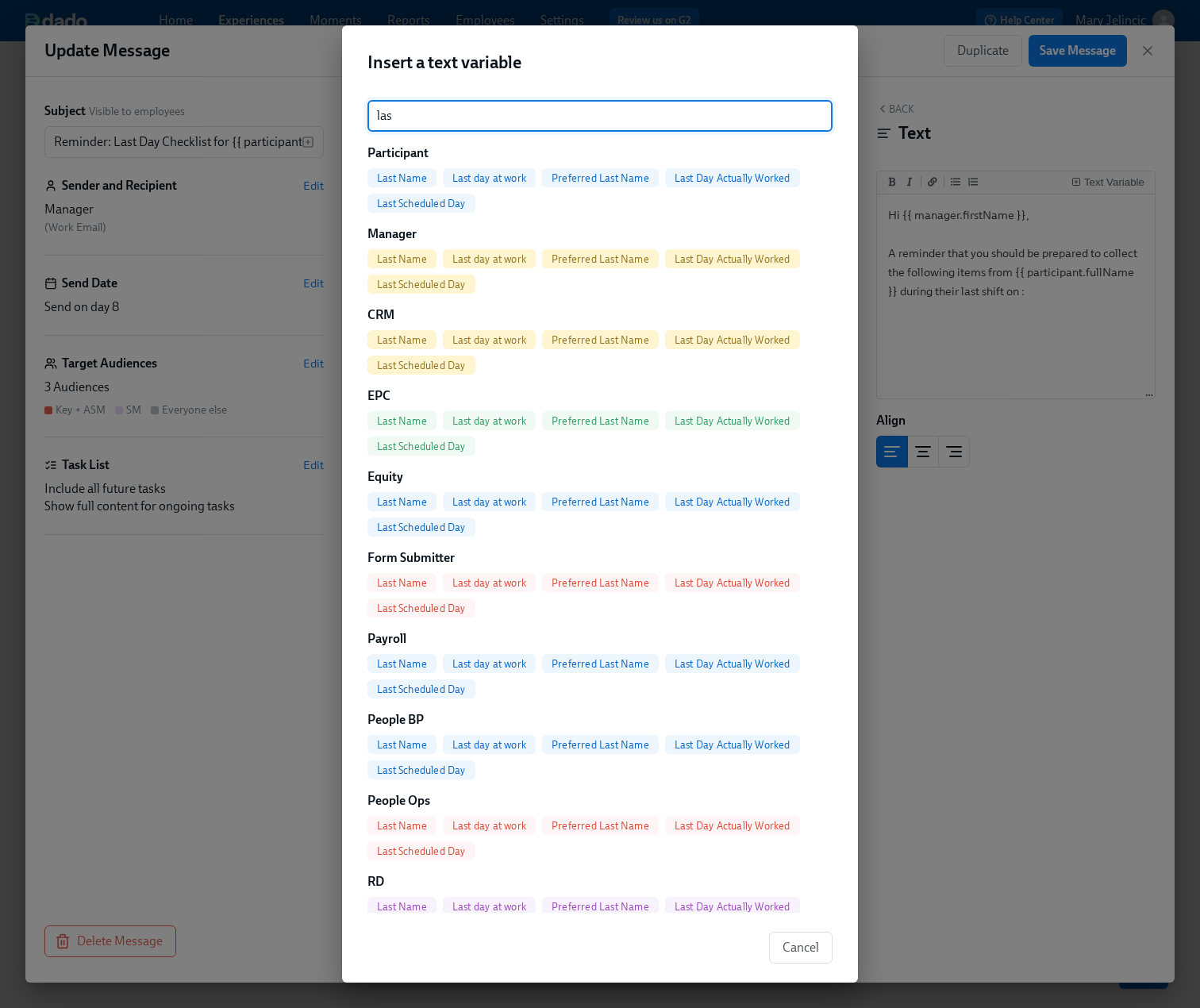 type on "las" 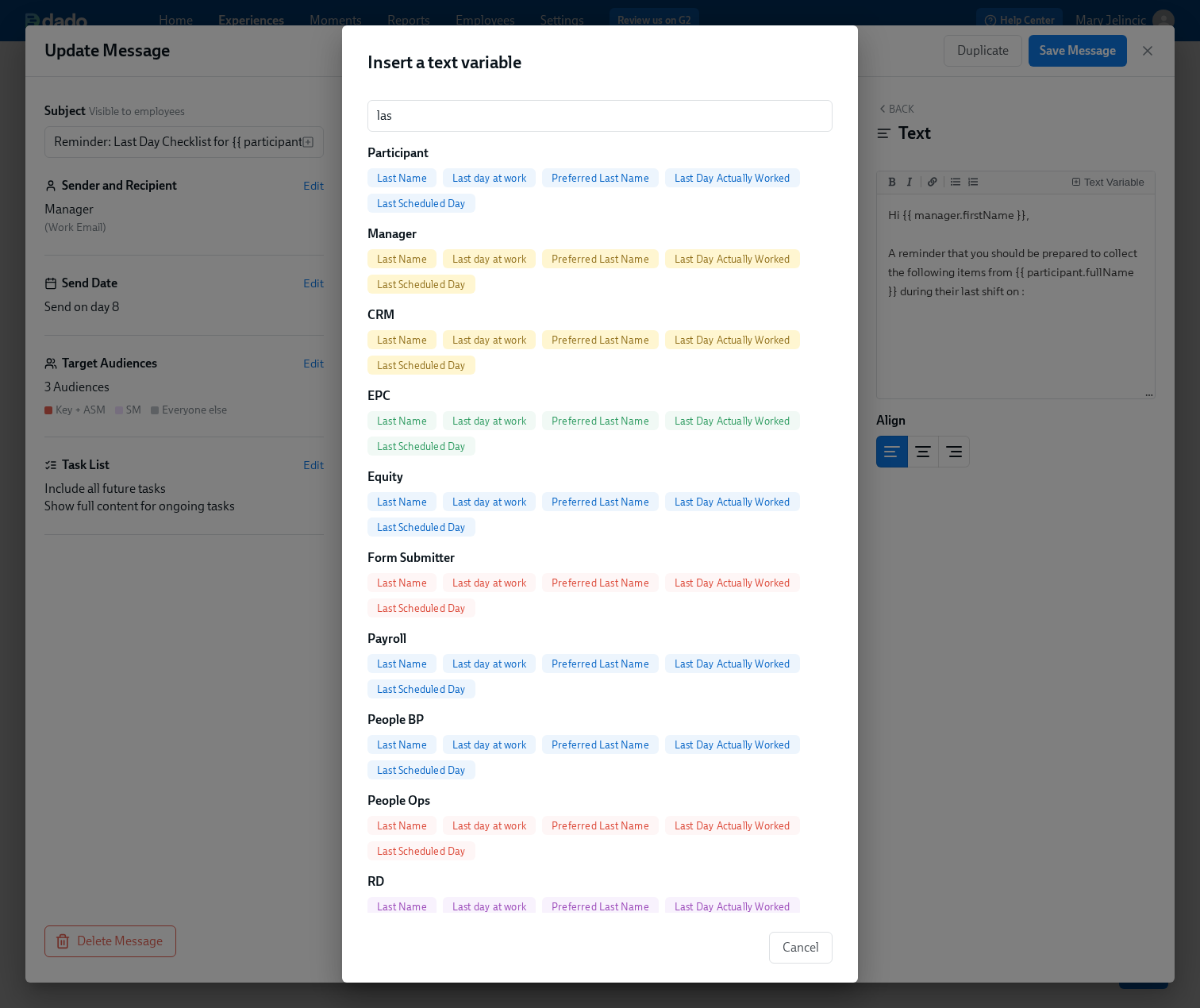 click on "Last Scheduled Day" at bounding box center [421, 203] 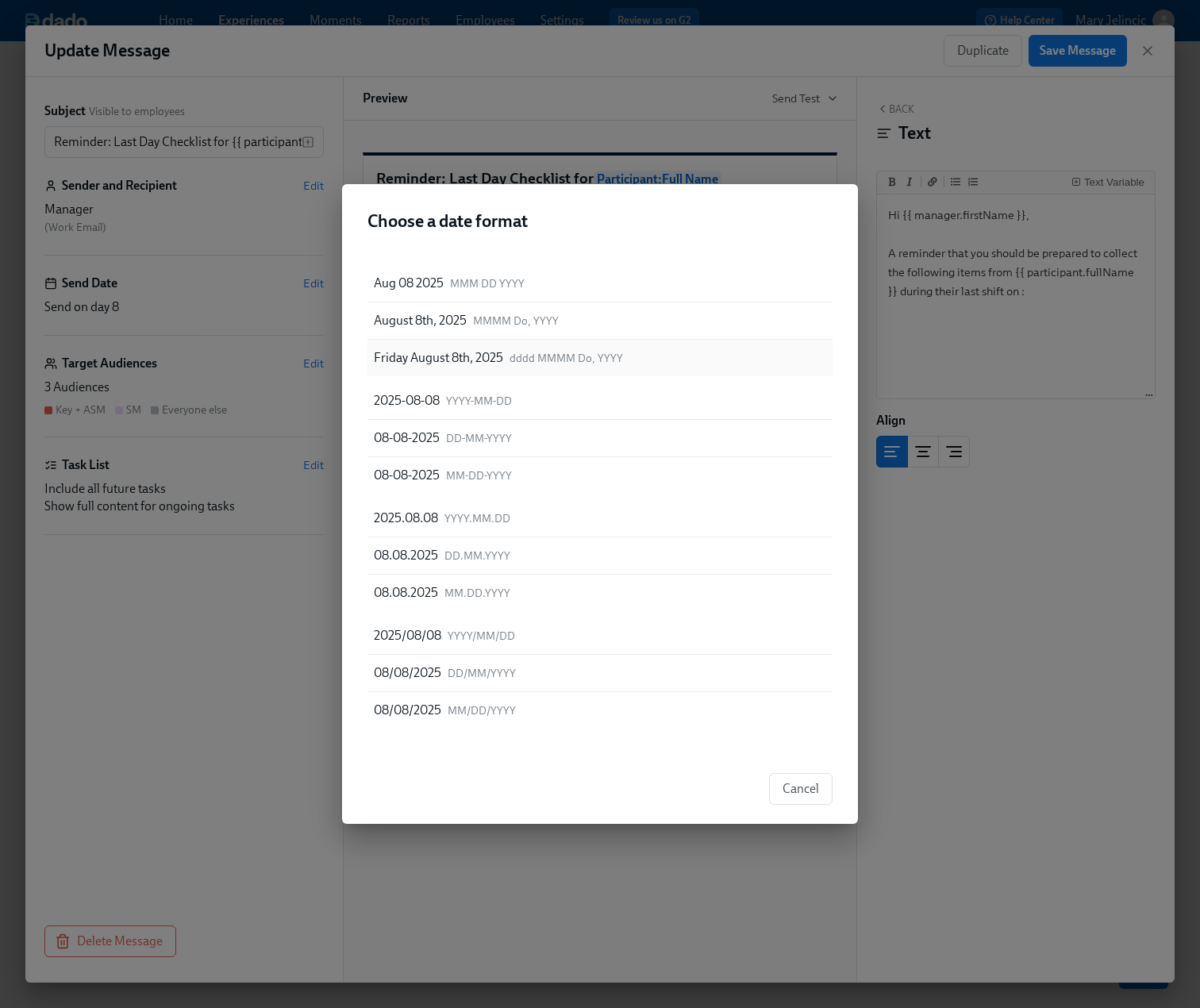 click on "dddd MMMM Do, YYYY" at bounding box center [566, 358] 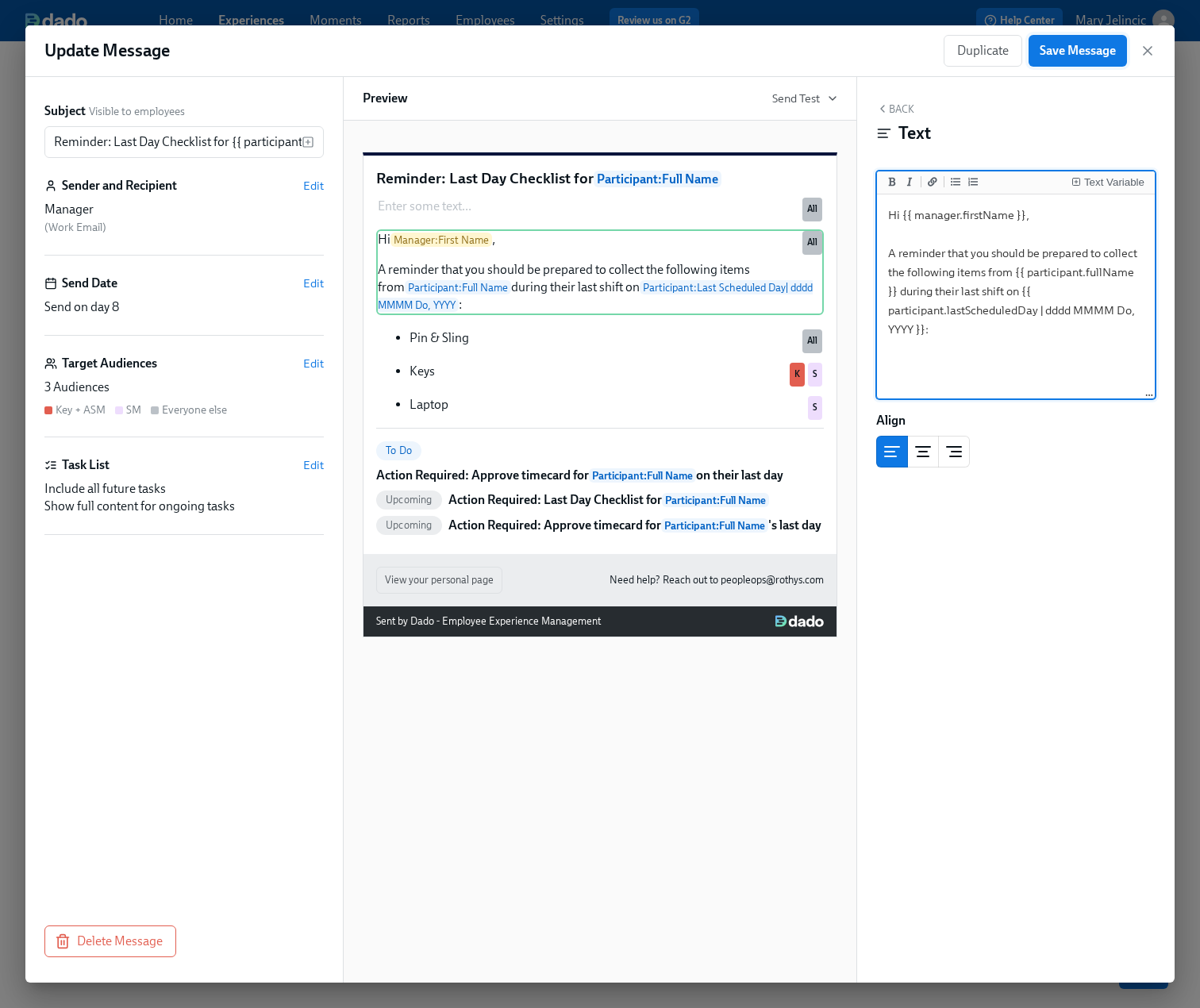 type on "Hi {{ manager.firstName }},
A reminder that you should be prepared to collect the following items from {{ participant.fullName }} during their last shift on {{ participant.lastScheduledDay | dddd MMMM Do, YYYY }}:" 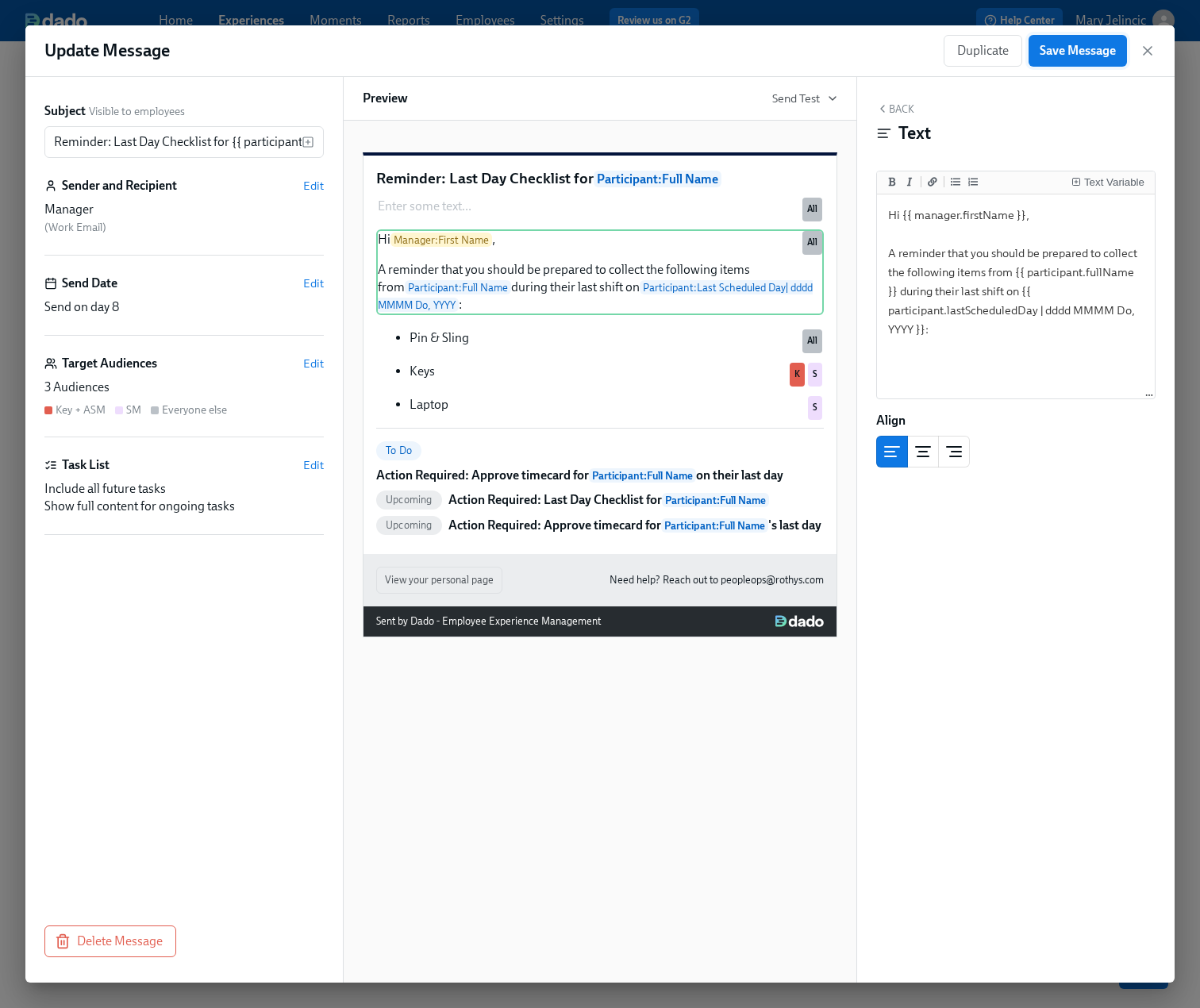 click on "Save Message" at bounding box center (1078, 51) 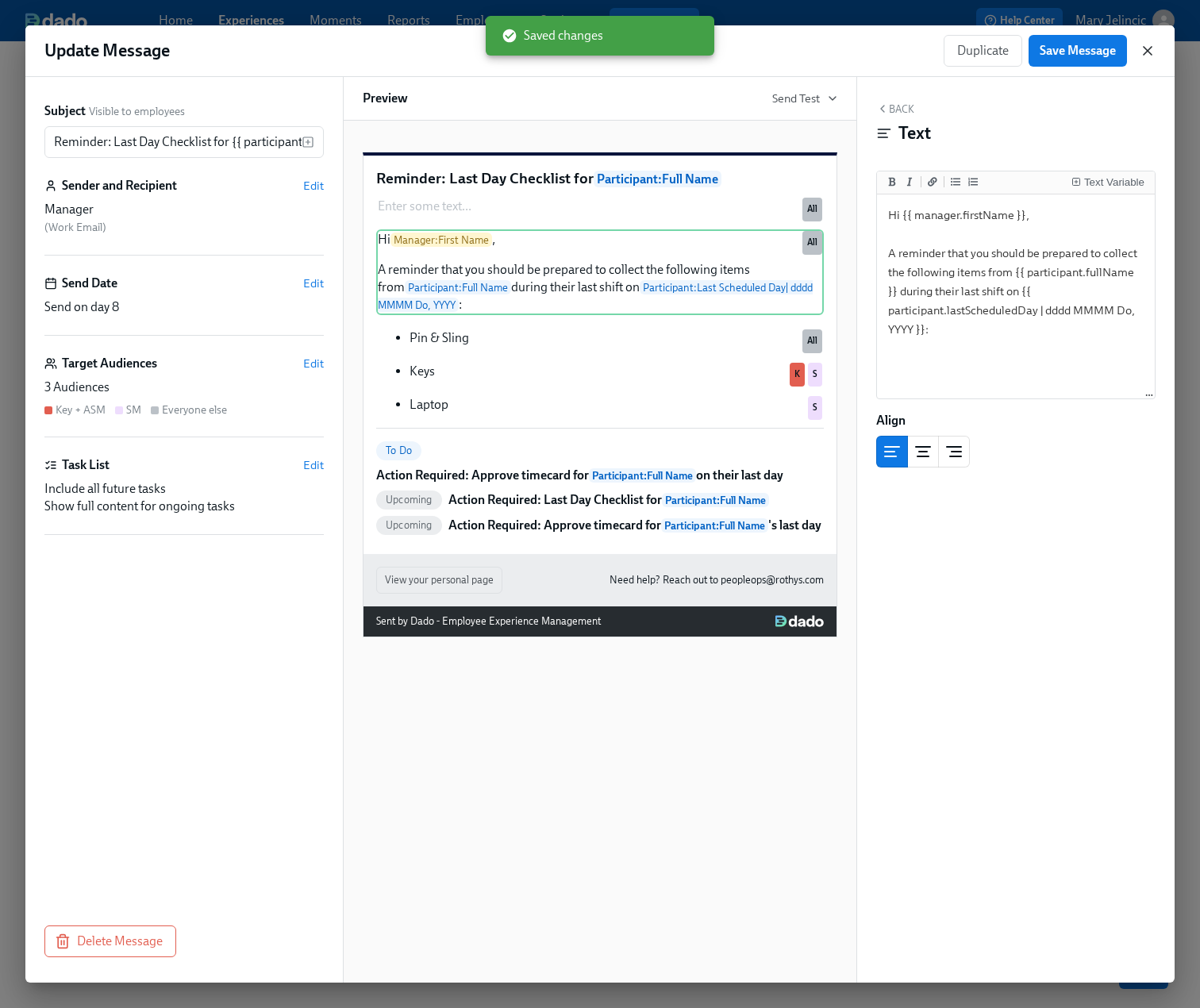 click 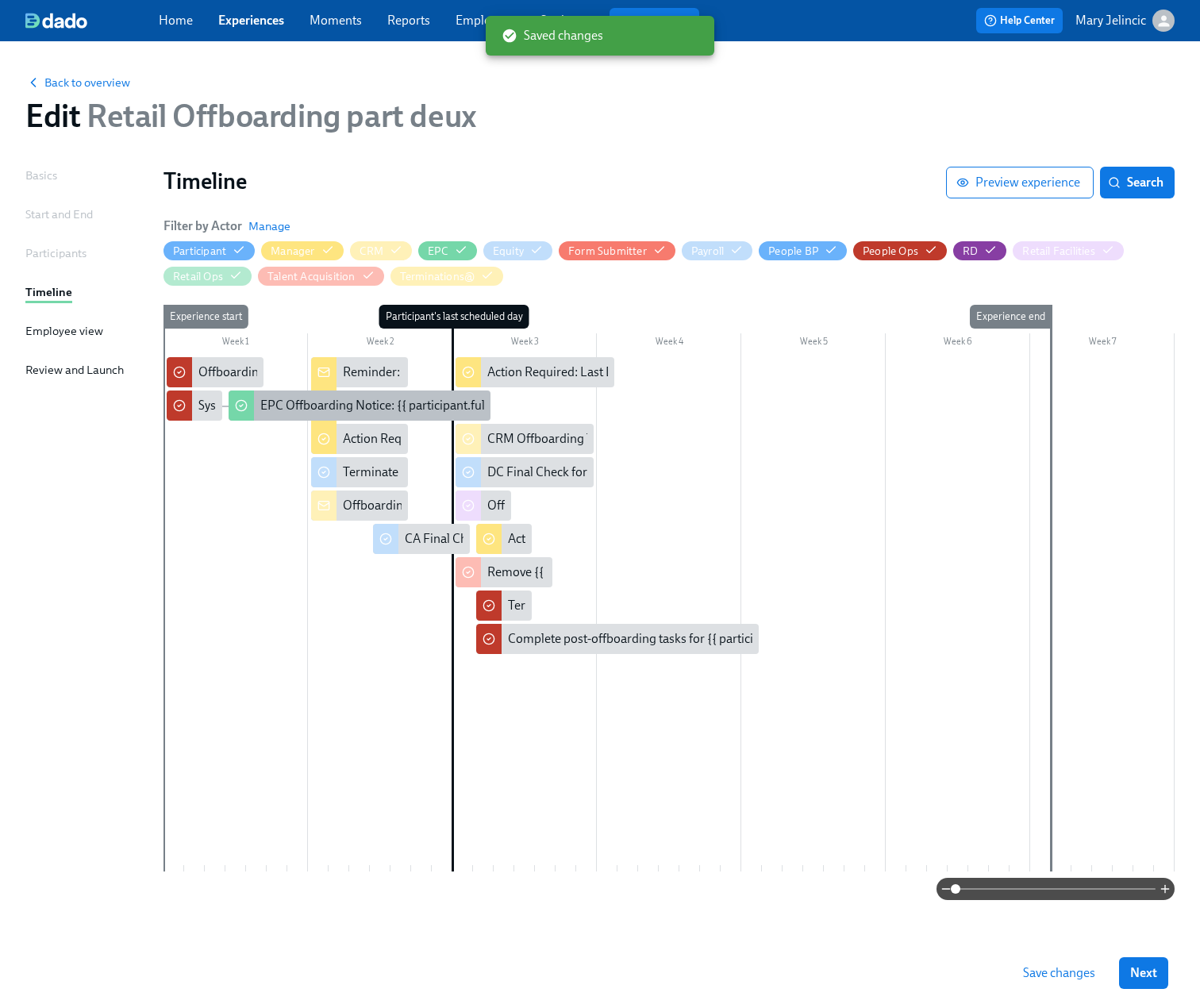 click on "EPC Offboarding Notice: {{ participant.fullName }} - {{ participant.role }} ({{ participant.terminationDate | MM/DD/YYYY }})" at bounding box center (360, 406) 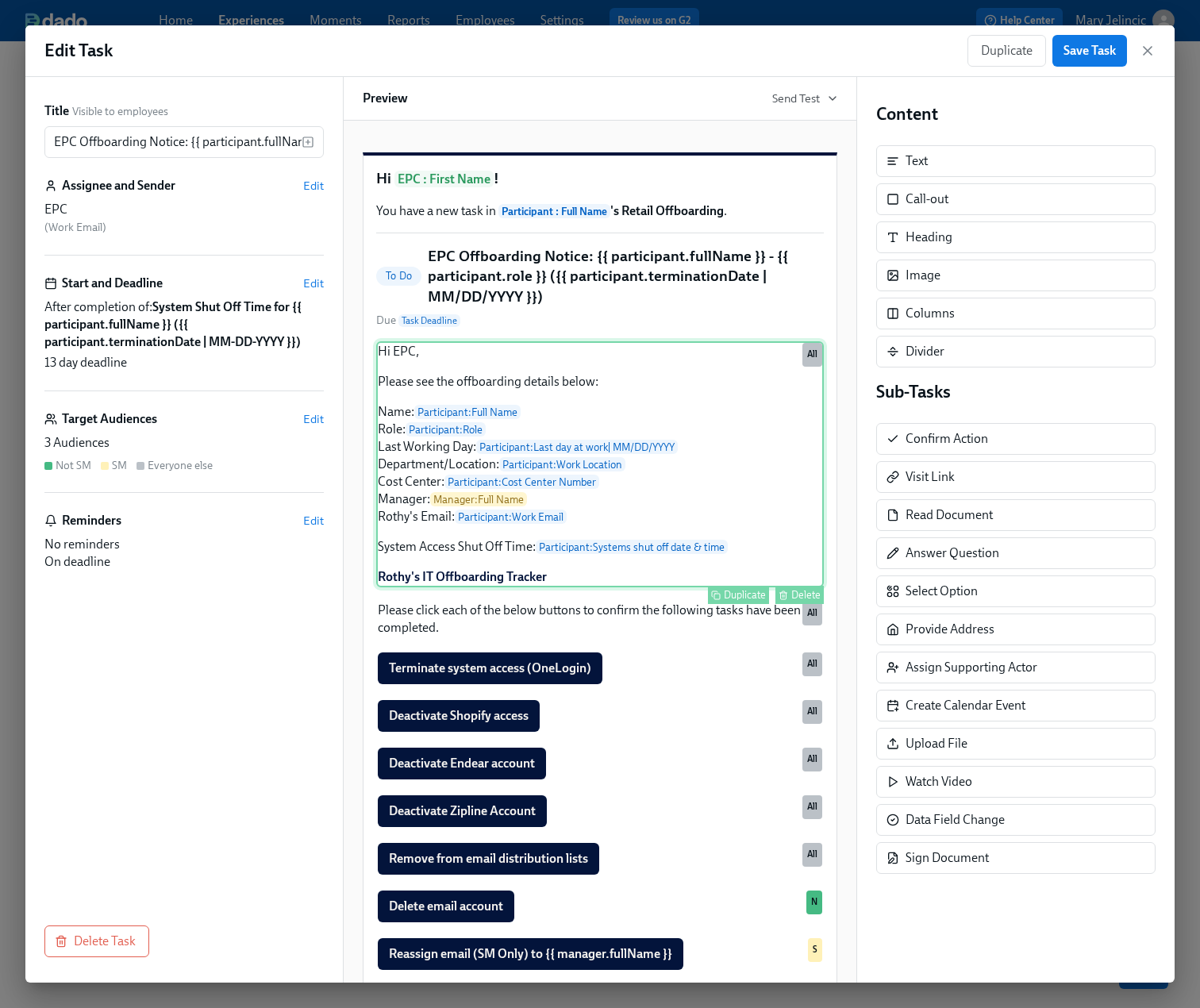 click on "Hi EPC,
Please see the offboarding details below:
Name:  Participant :  Full Name
Role:  Participant :  Role
Last Working Day:  Participant :  Last day at work  | MM/DD/YYYY
Department/Location:  Participant :  Work Location
Cost Center:  Participant :  Cost Center Number
Manager:  Manager :  Full Name
Rothy's Email:  Participant :  Work Email
System Access Shut Off Time:  Participant :  Systems shut off date & time
Rothy's IT Offboarding Tracker    Duplicate   Delete All" at bounding box center [600, 464] 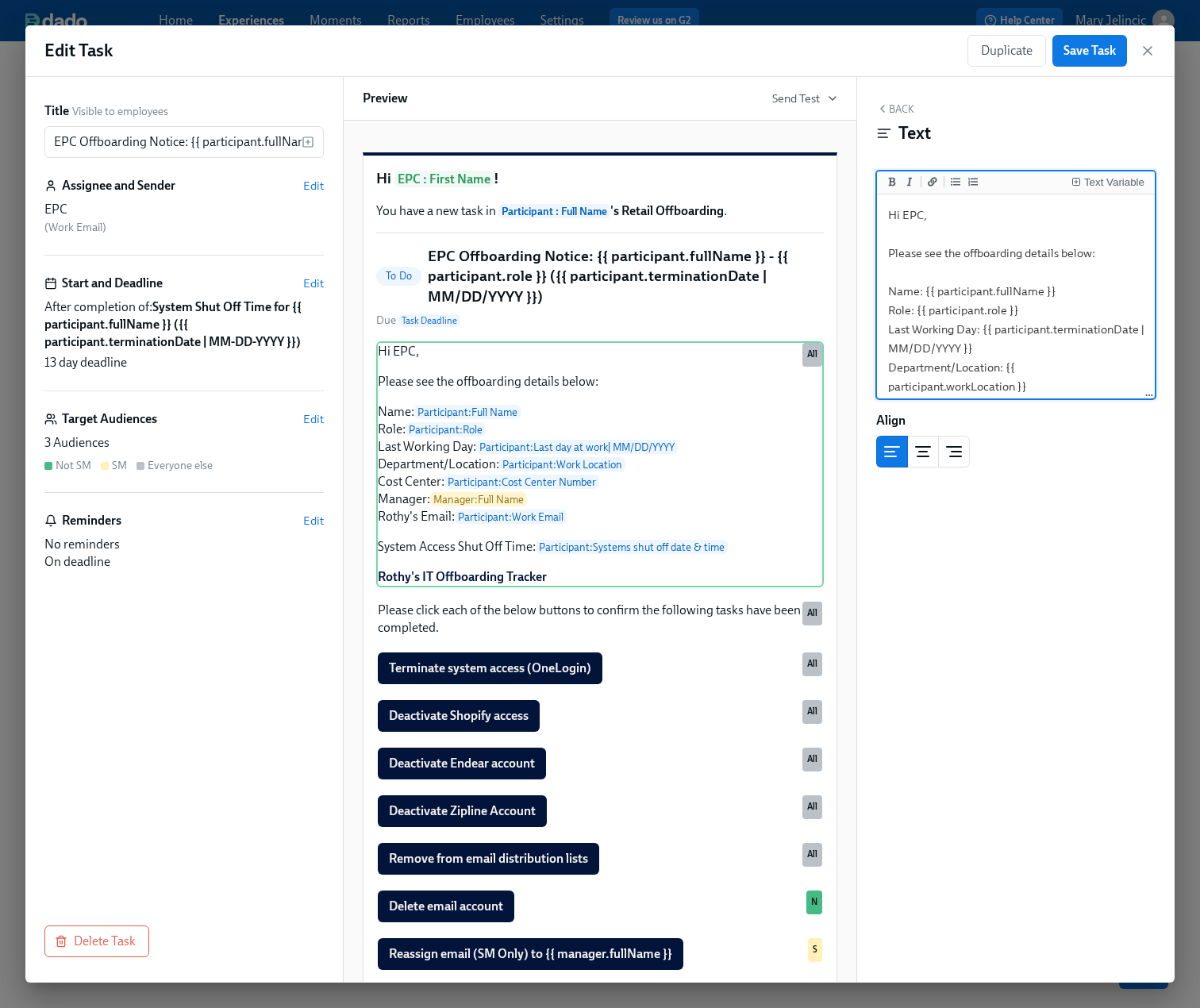 drag, startPoint x: 1125, startPoint y: 350, endPoint x: 983, endPoint y: 336, distance: 142.68847 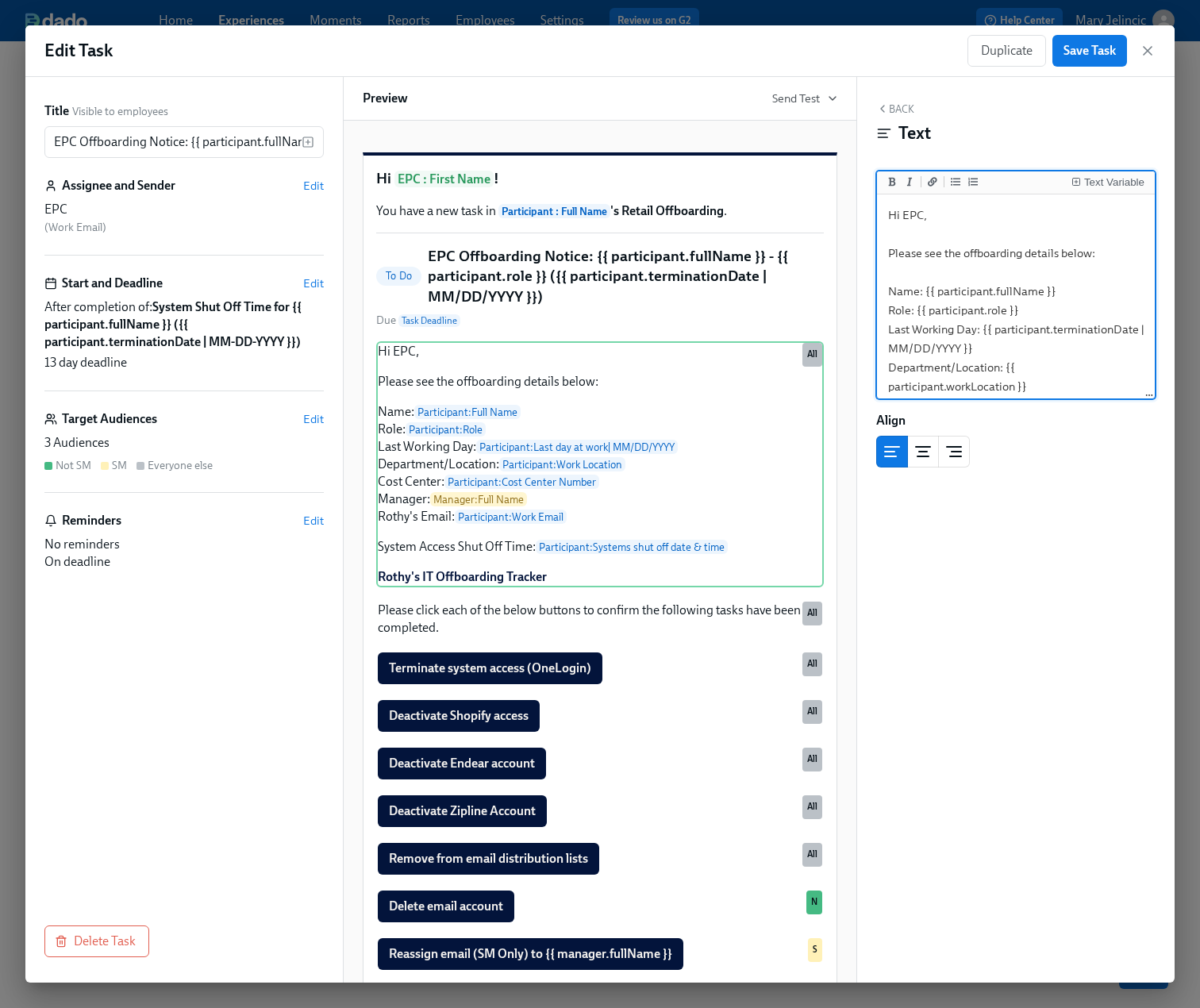 click on "Hi EPC,
Please see the offboarding details below:
Name: {{ participant.fullName }}
Role: {{ participant.role }}
Last Working Day: {{ participant.terminationDate | MM/DD/YYYY }}
Department/Location: {{ participant.workLocation }}
Cost Center: {{ participant.costCenterNumber }}
Manager: {{ manager.fullName }}
Rothy's Email: {{ participant.email }}
System Access Shut Off Time: {{ participant.systemsShutOffDateTime }}
**[Rothy's IT Offboarding Tracker ](https://docs.google.com/spreadsheets/d/1qvom7Il2Wd9A2G13qba1oJ93NSjjvx-3kL5qwpxYews/edit?gid=0#gid=0)**" at bounding box center (1016, 406) 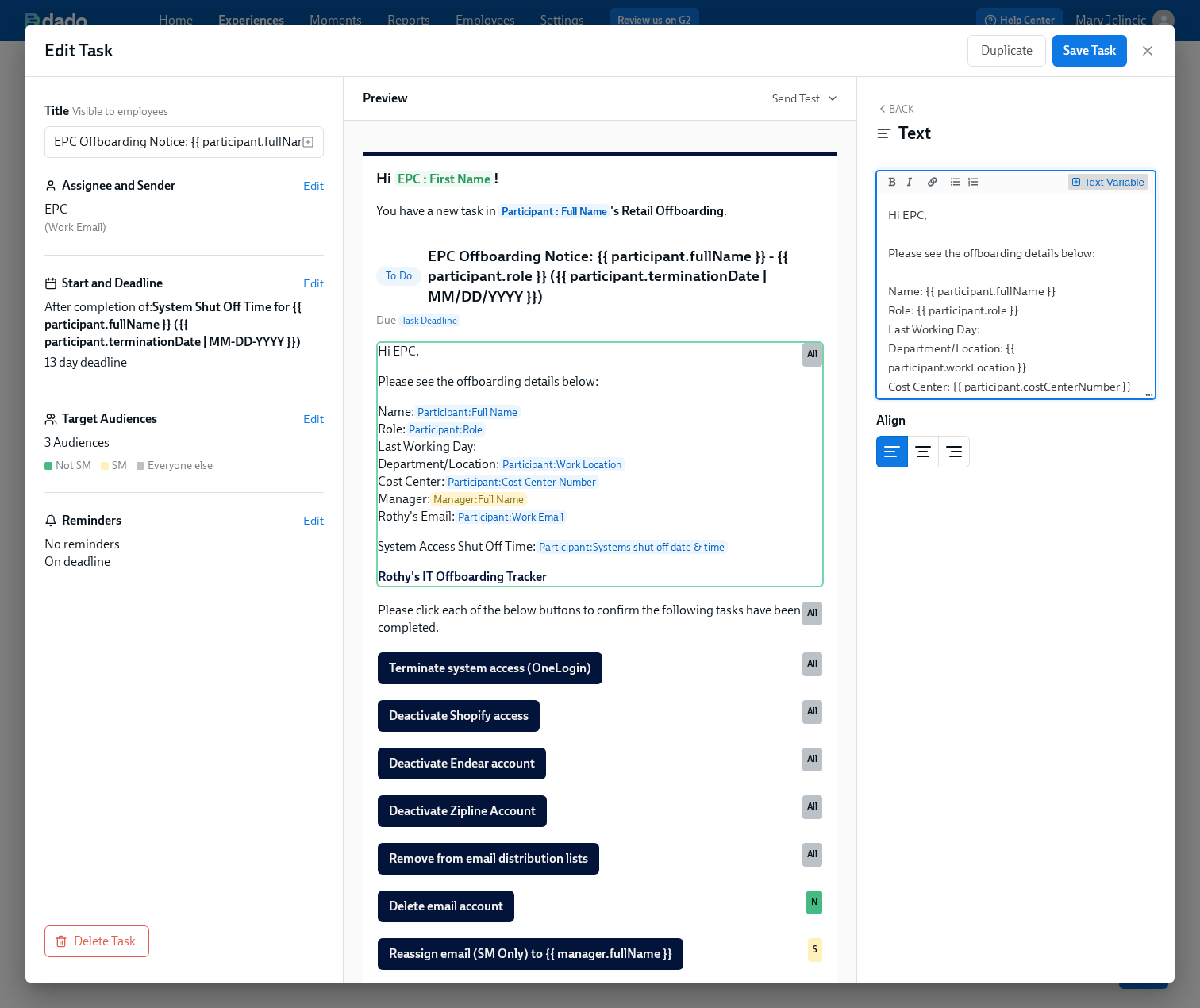 type on "Hi EPC,
Please see the offboarding details below:
Name: {{ participant.fullName }}
Role: {{ participant.role }}
Last Working Day:
Department/Location: {{ participant.workLocation }}
Cost Center: {{ participant.costCenterNumber }}
Manager: {{ manager.fullName }}
Rothy's Email: {{ participant.email }}
System Access Shut Off Time: {{ participant.systemsShutOffDateTime }}
**[Rothy's IT Offboarding Tracker ](https://docs.google.com/spreadsheets/d/1qvom7Il2Wd9A2G13qba1oJ93NSjjvx-3kL5qwpxYews/edit?gid=0#gid=0)**" 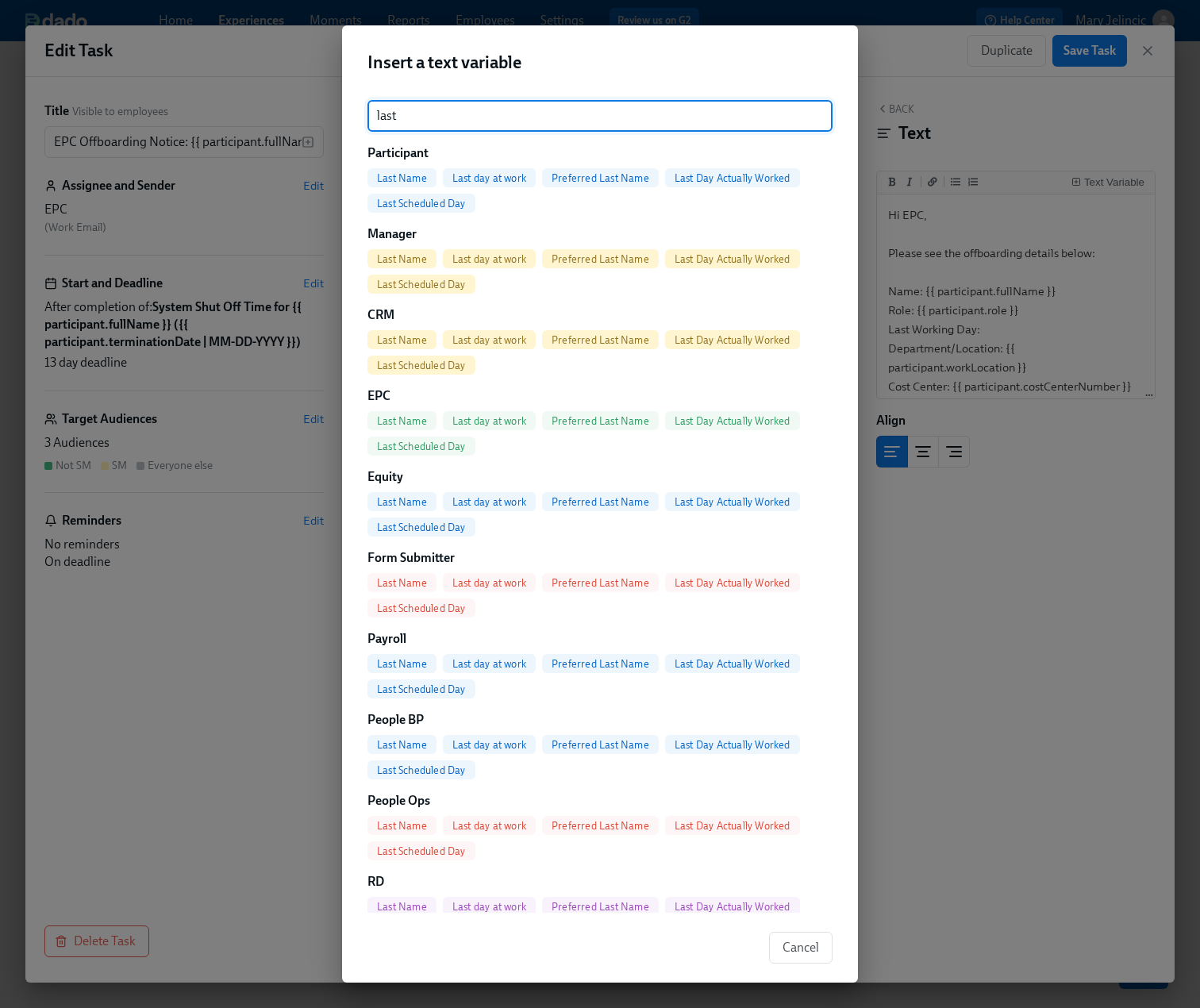 type on "last" 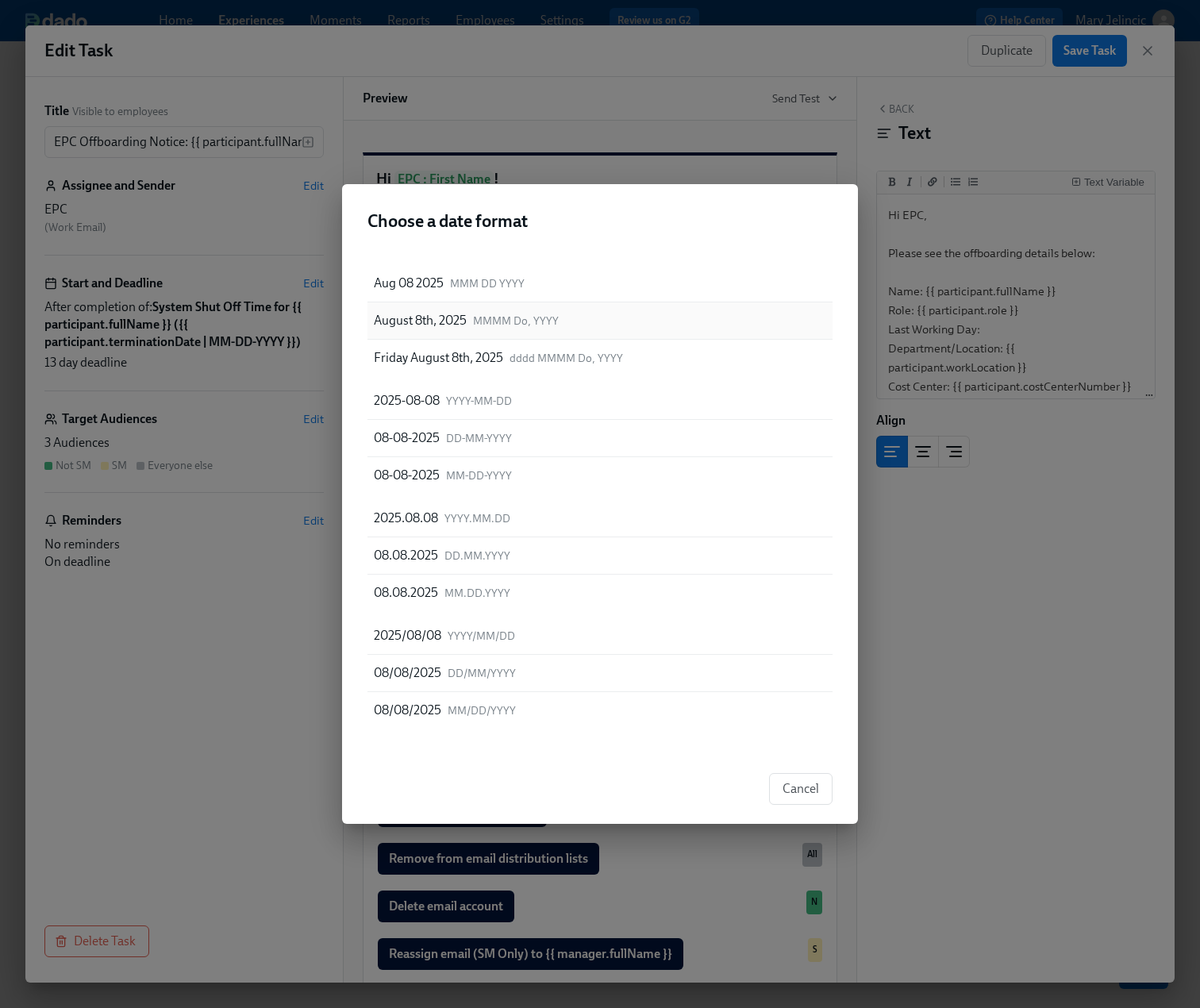 click on "MMMM Do, YYYY" at bounding box center (516, 321) 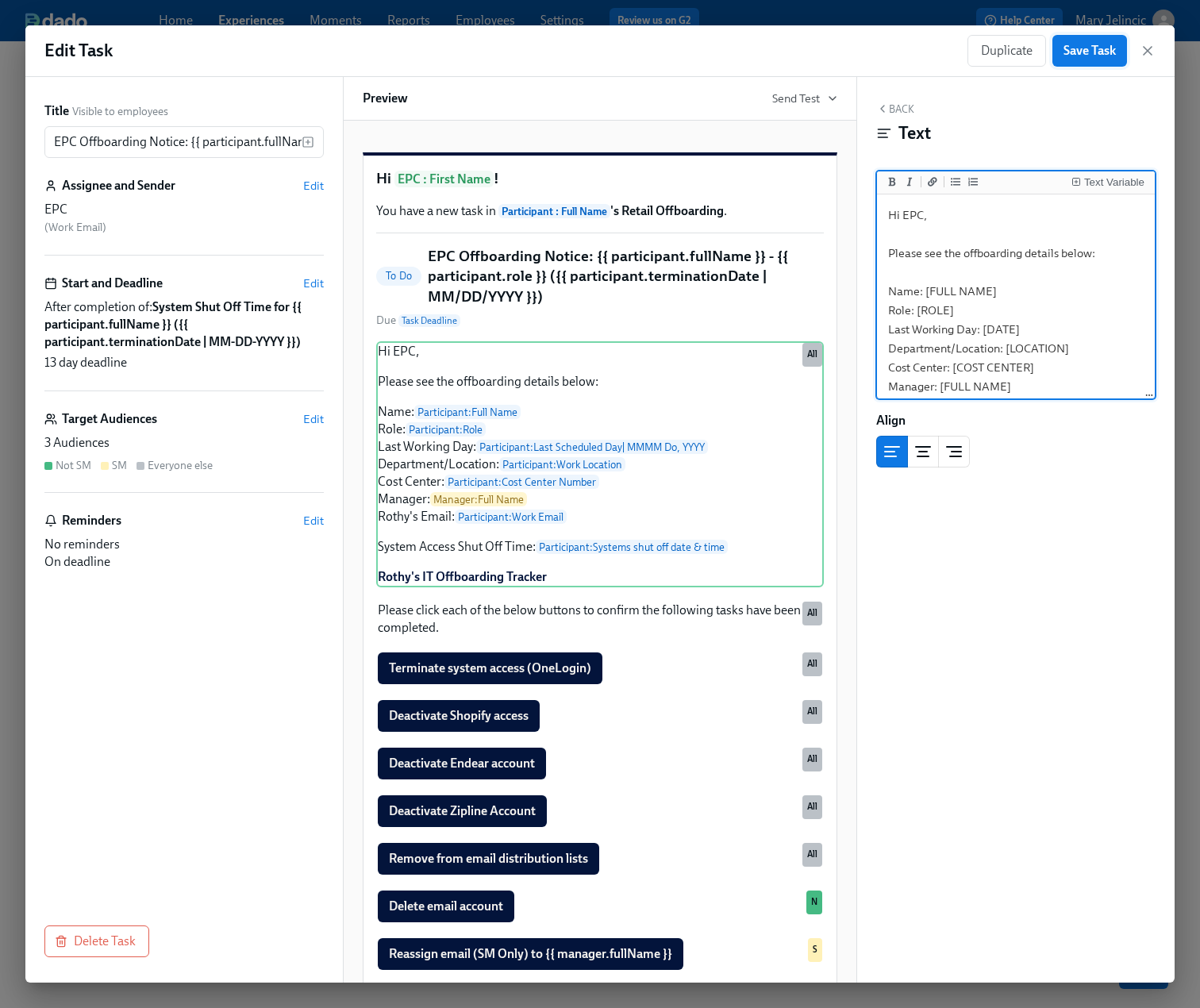 type on "Hi EPC,
Please see the offboarding details below:
Name: [FULL NAME]
Role: [ROLE]
Last Working Day: [DATE]
Department/Location: [LOCATION]
Cost Center: [COST CENTER]
Manager: [FULL NAME]
Rothy's Email: [EMAIL]
System Access Shut Off Time: [DATETIME]
**[Rothy's IT Offboarding Tracker ](https://docs.google.com/spreadsheets/d/1qvom7Il2Wd9A2G13qba1oJ93NSjjvx-3kL5qwpxYews/edit?gid=0#gid=0)**" 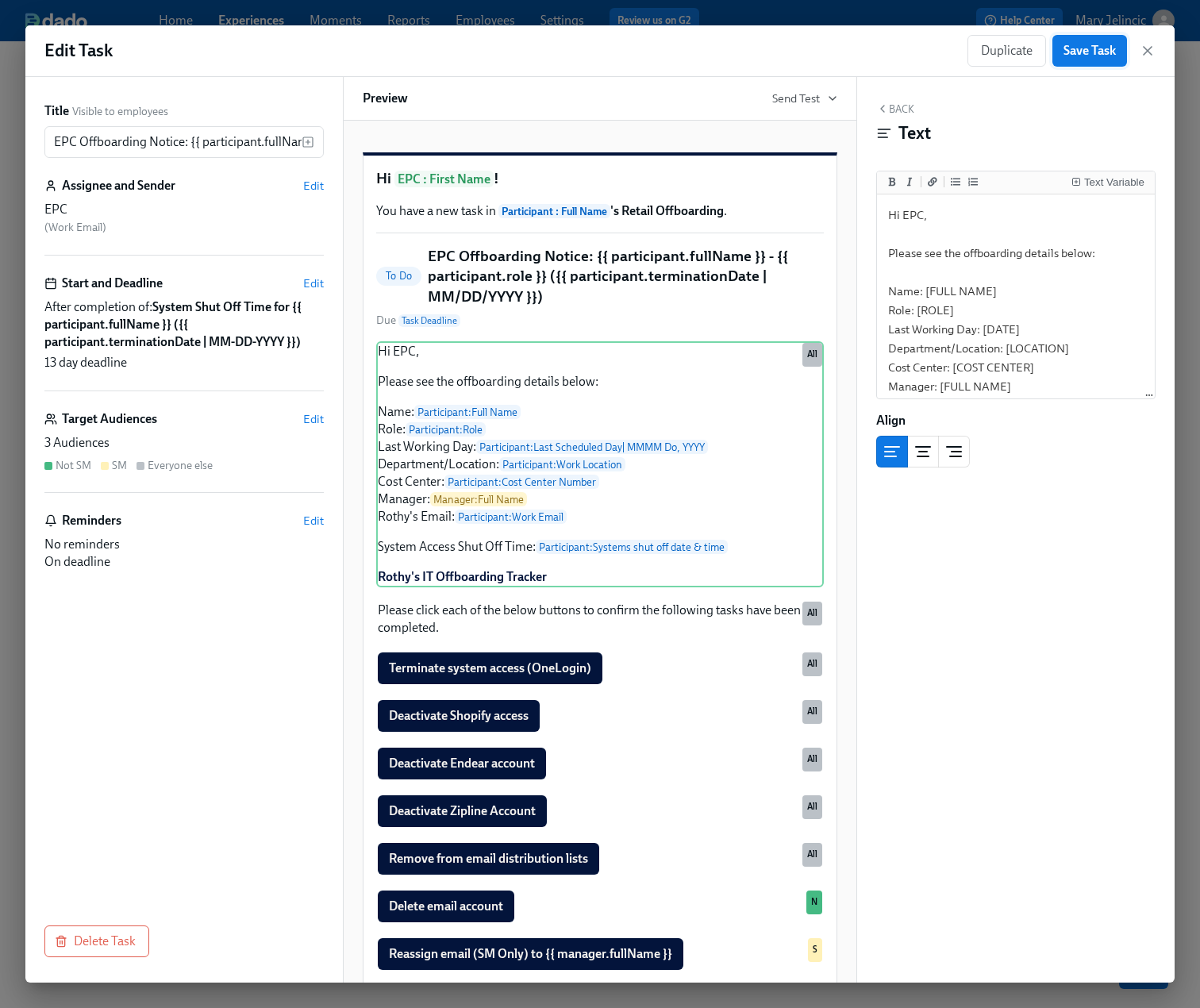 click on "Save Task" at bounding box center (1090, 51) 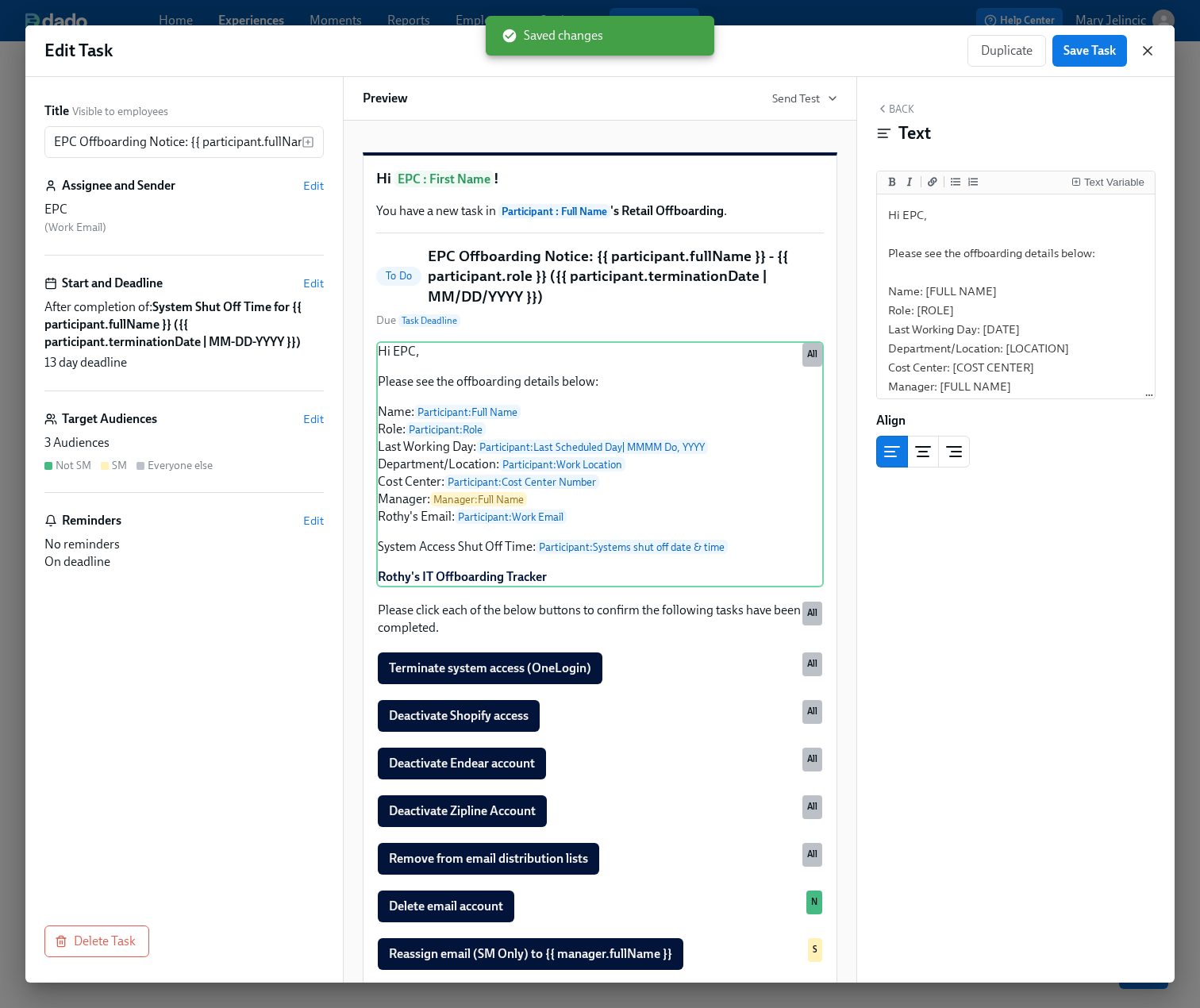 click 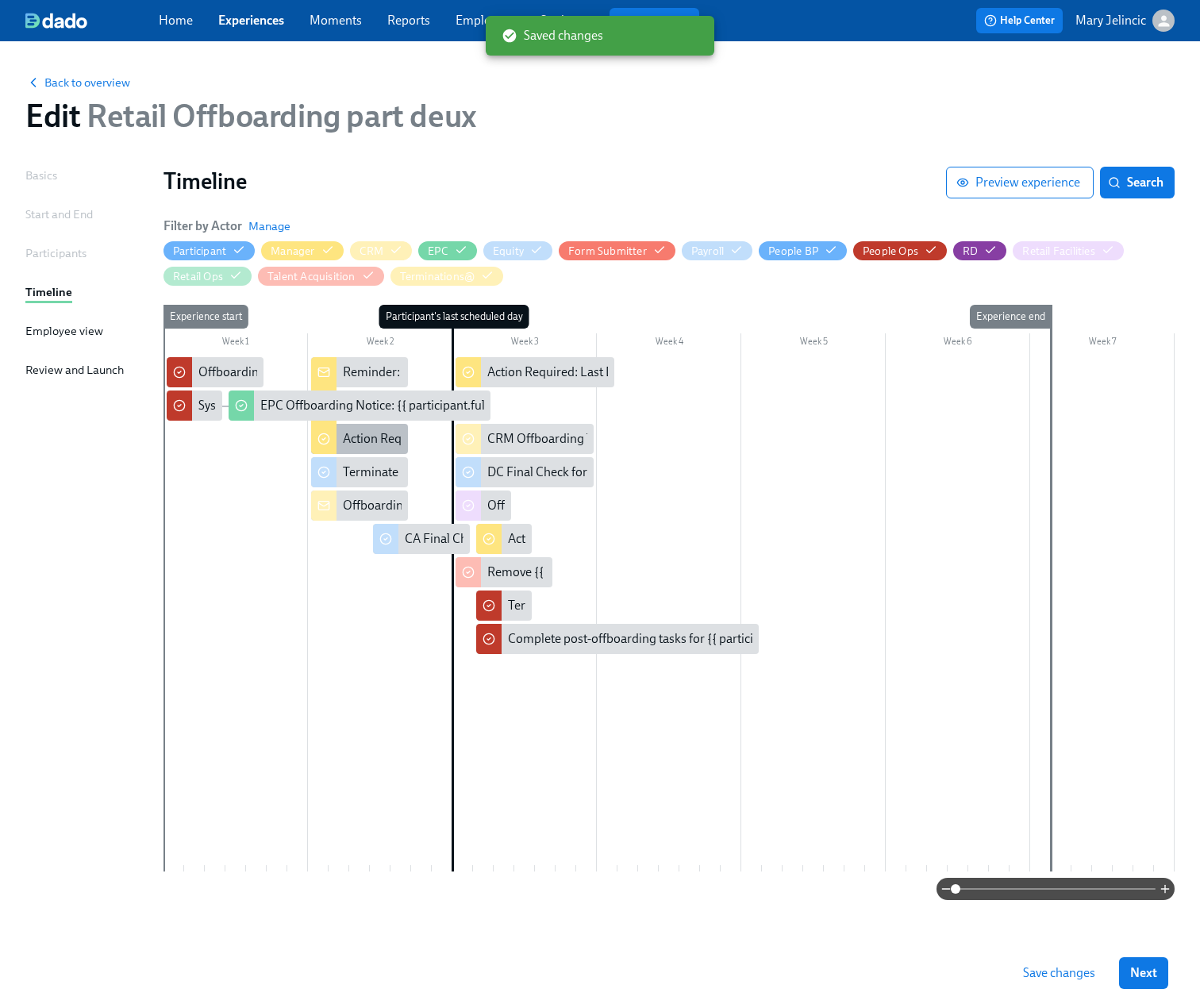 click on "Action Required: Approve timecard for {{ participant.fullName }} on their last day" at bounding box center [560, 439] 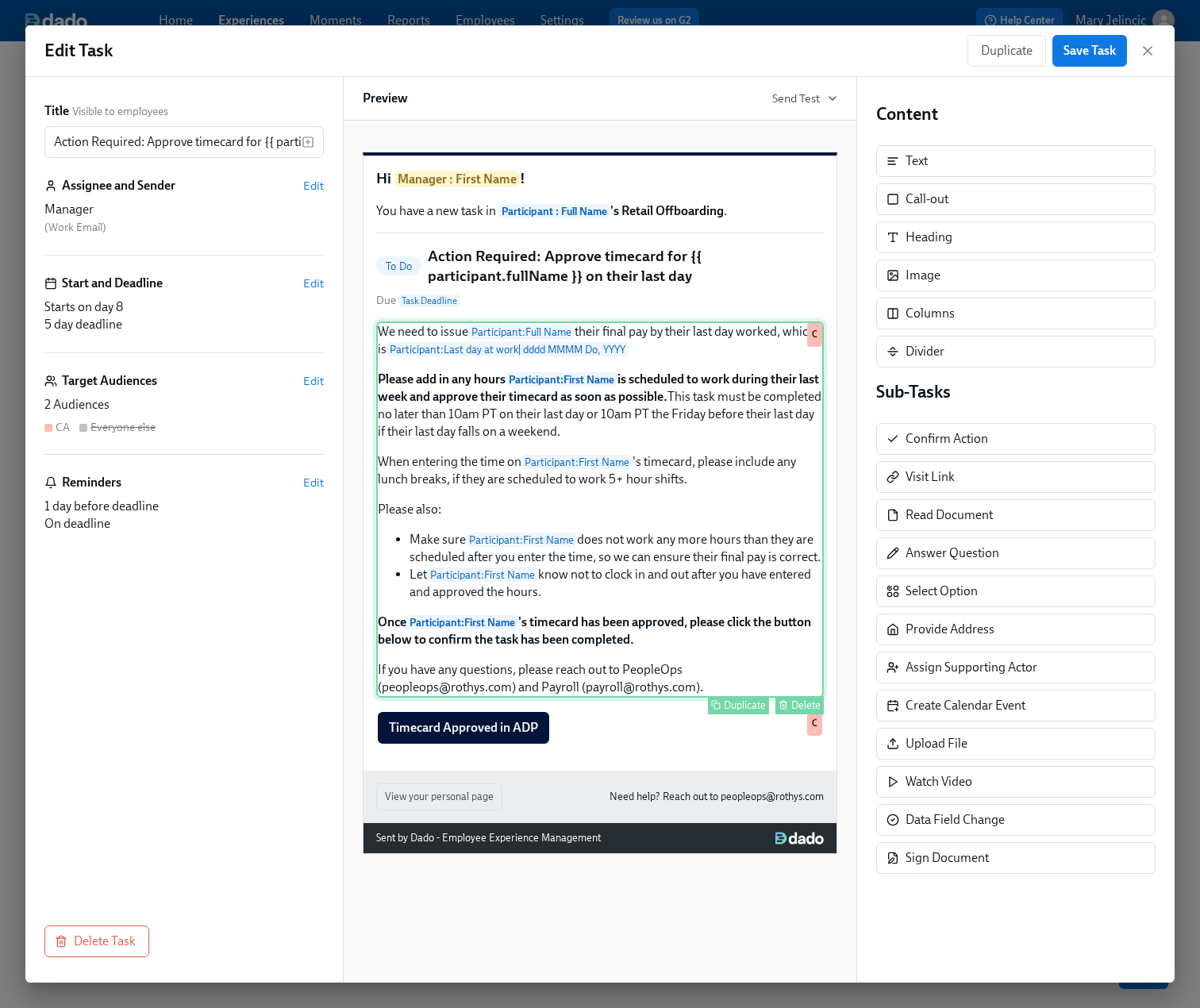click on "We need to issue  Participant :  Full Name  their final pay by their last day worked, which is  Participant :  Last day at work  | dddd MMMM Do, YYYY
Please add in any hours  Participant :  First Name  is scheduled to work during their last week and approve their timecard as soon as possible.  This task must be completed no later than 10am PT on their last day or 10am PT the Friday before their last day if their last day falls on a weekend.
When entering the time on  Participant :  First Name 's timecard, please include any lunch breaks, if they are scheduled to work 5+ hour shifts.
Please also:
Make sure  Participant :  First Name  does not work any more hours than they are scheduled after you enter the time, so we can ensure their final pay is correct.
Let  Participant :  First Name  know not to clock in and out after you have entered and approved the hours.
Once  Participant :  First Name 's timecard has been approved, please click the button below to confirm the task has been completed." at bounding box center [600, 510] 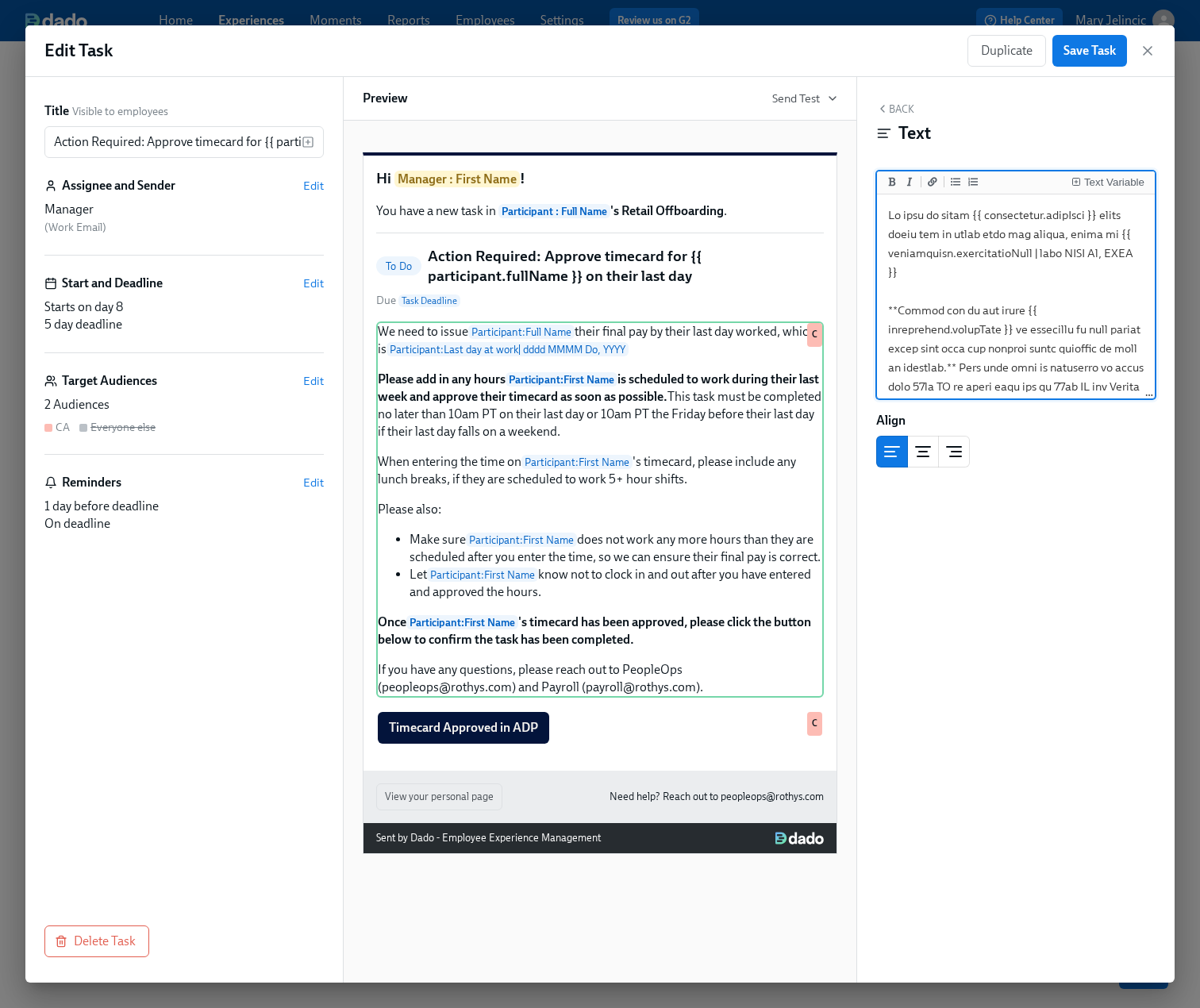 drag, startPoint x: 934, startPoint y: 282, endPoint x: 1100, endPoint y: 240, distance: 171.23084 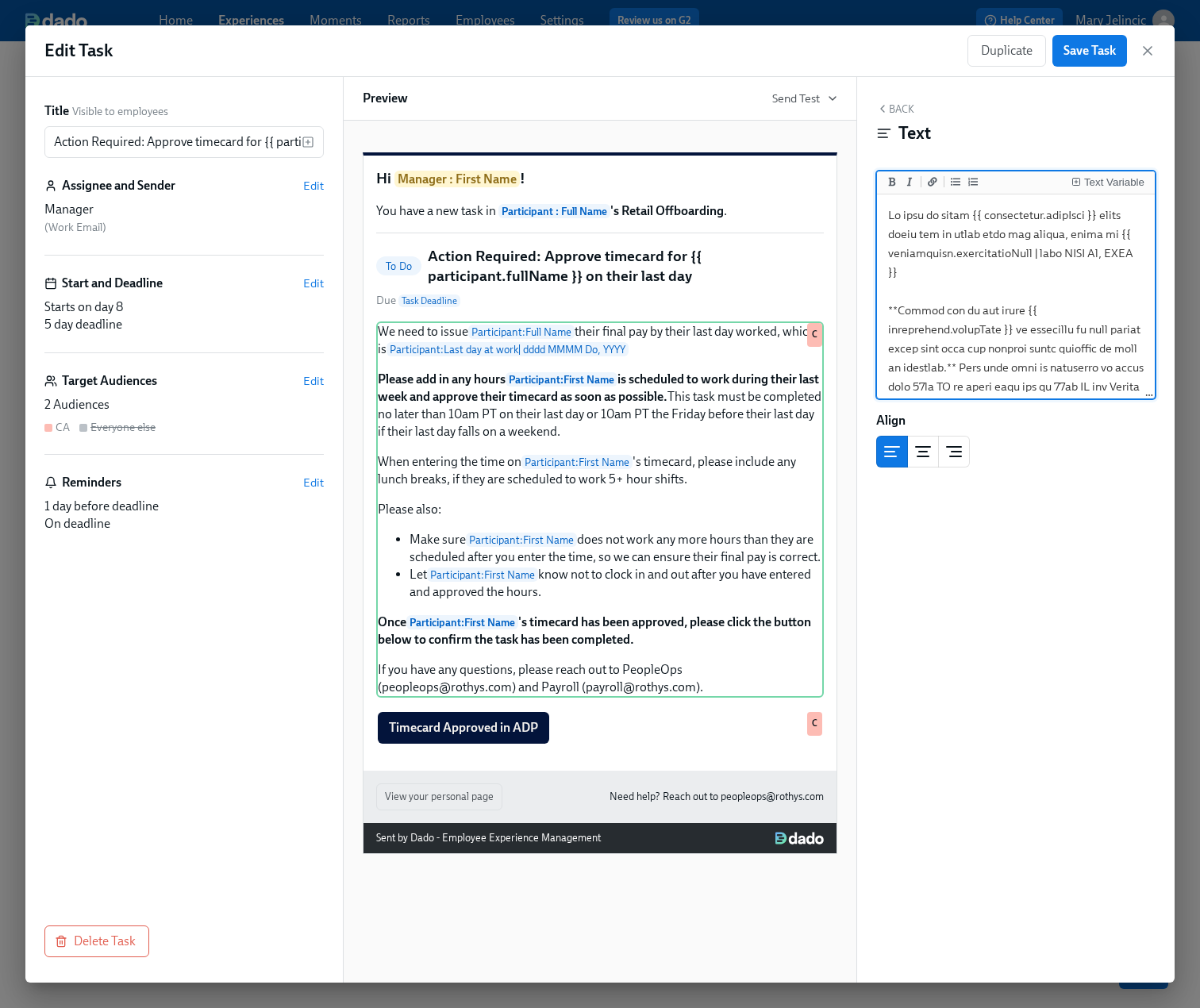 click at bounding box center (1016, 548) 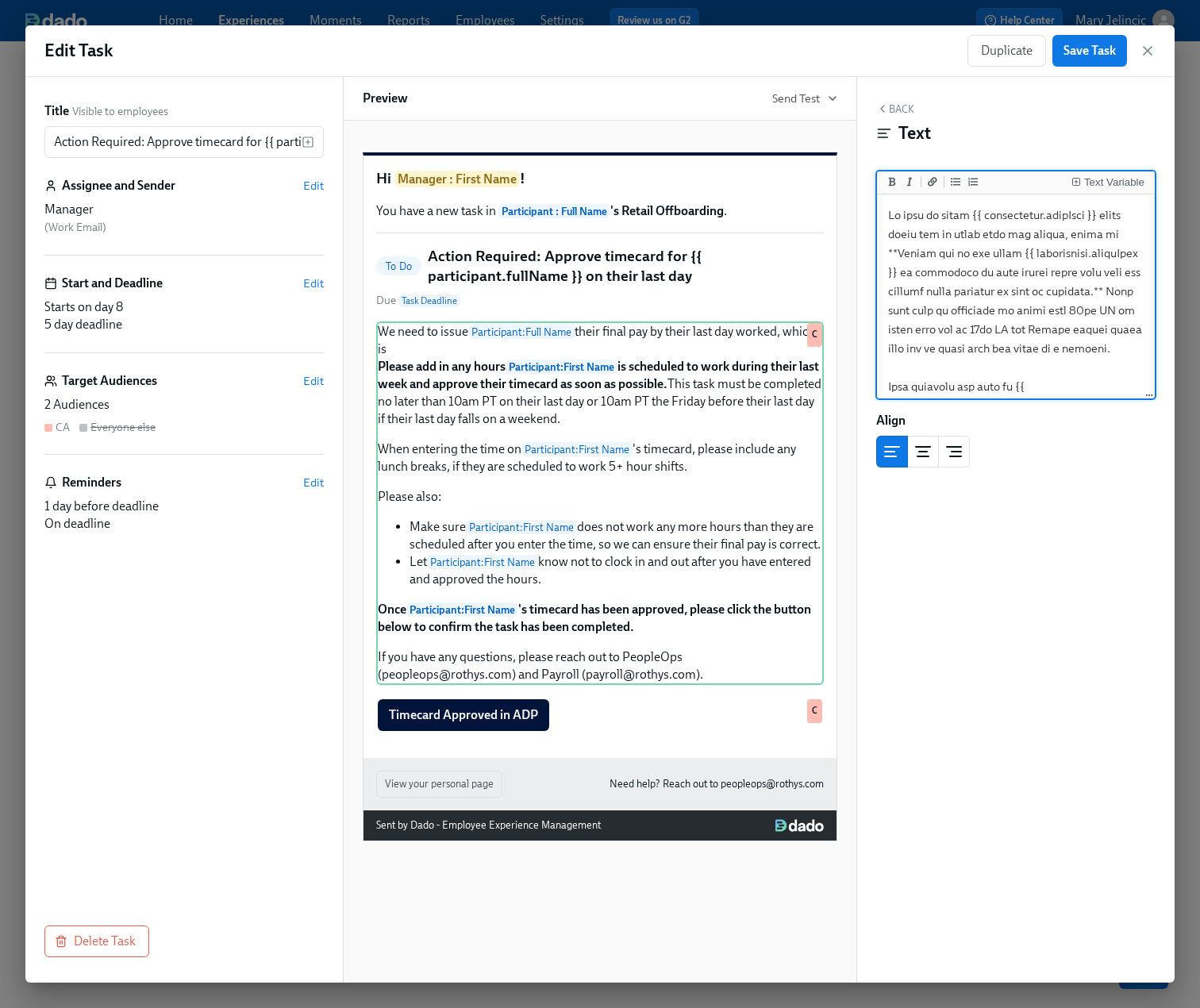 type on "We need to issue {{ participant.fullName }} their final pay by their last day worked, which is
**Please add in any hours {{ participant.firstName }} is scheduled to work during their last week and approve their timecard as soon as possible.** This task must be completed no later than 10am PT on their last day or 10am PT the Friday before their last day if their last day falls on a weekend.
When entering the time on {{ participant.firstName }}'s timecard, please include any lunch breaks, if they are scheduled to work 5+ hour shifts.
Please also:
-  Make sure {{ participant.firstName }} does not work any more hours than they are scheduled after you enter the time, so we can ensure their final pay is correct.
- Let {{ participant.firstName }} know not to clock in and out after you have entered and approved the hours.
**Once {{ participant.firstName }}'s timecard has been approved, please click the button below to confirm the task has been completed.**
If you have any questions, please reach out to ..." 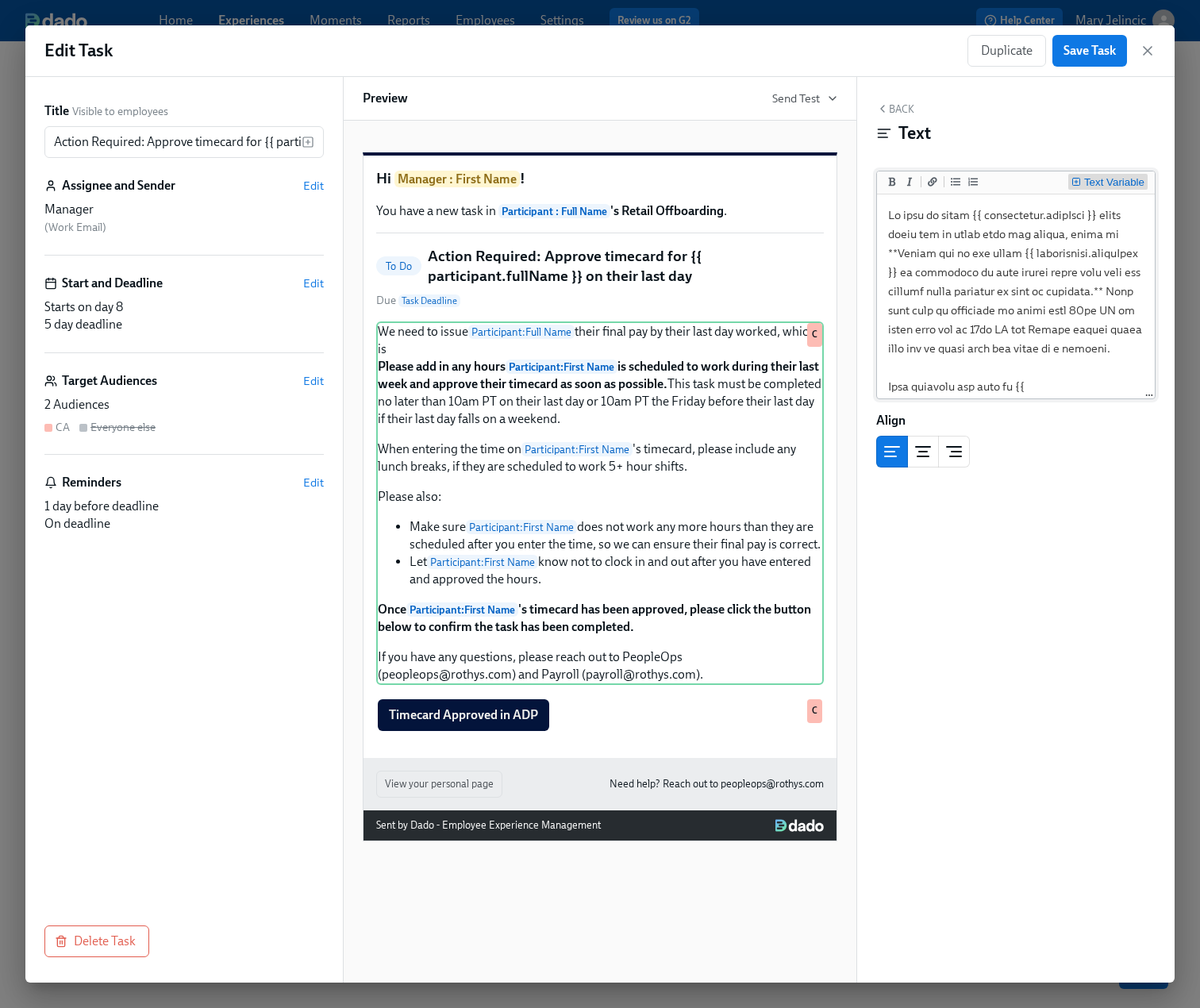 click on "Text Variable" at bounding box center (1114, 183) 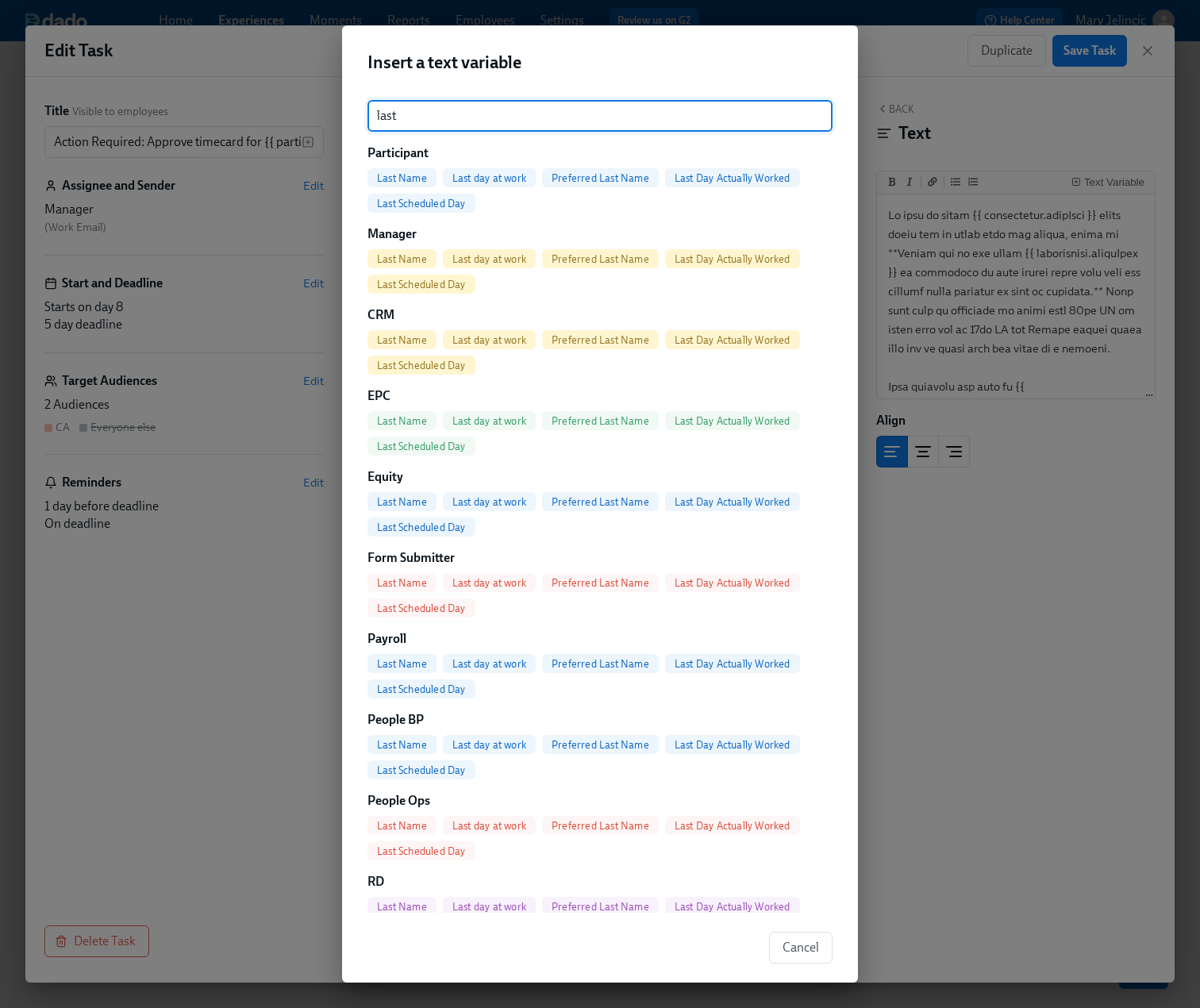 type on "last" 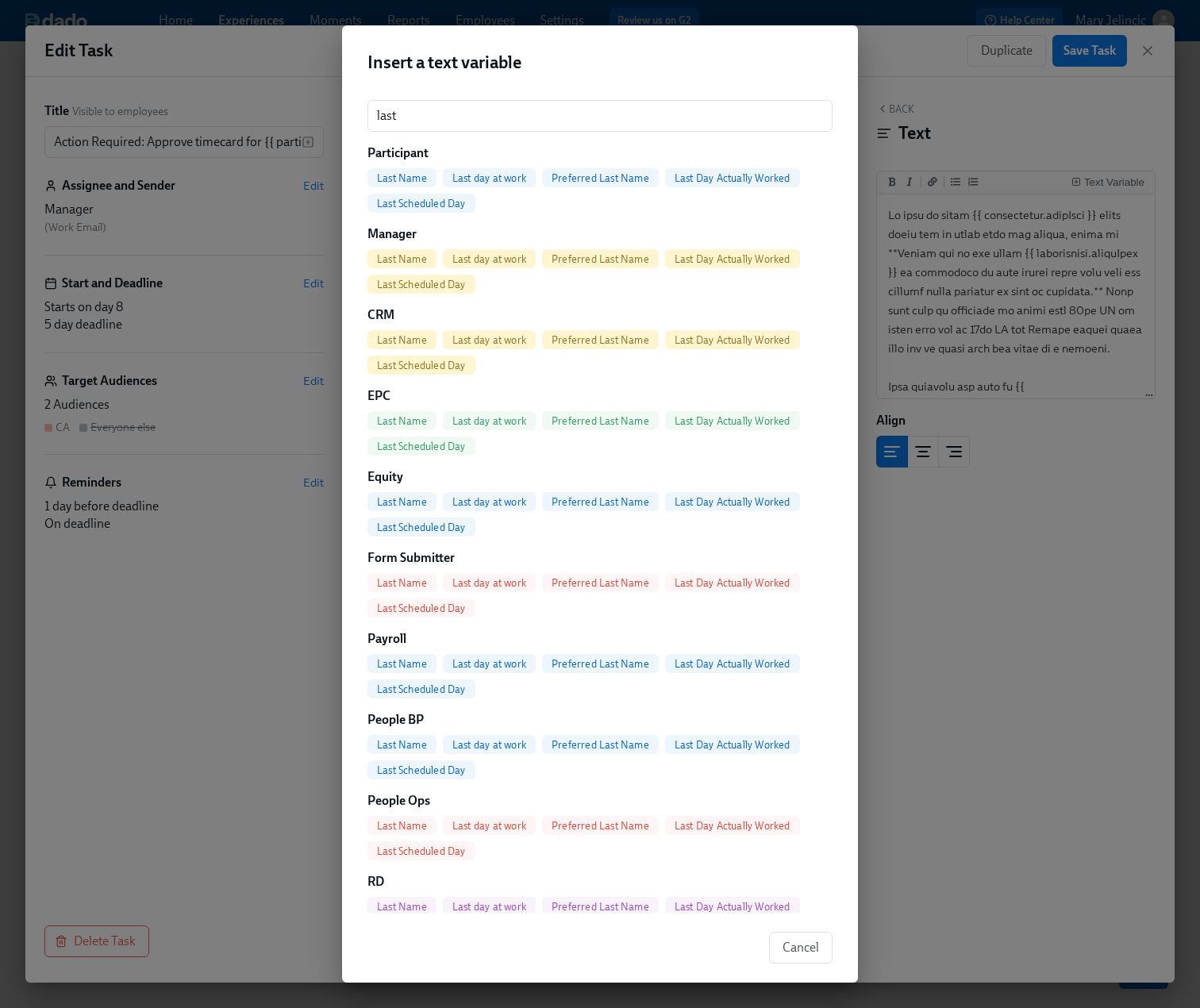 click on "Last Scheduled Day" at bounding box center [421, 203] 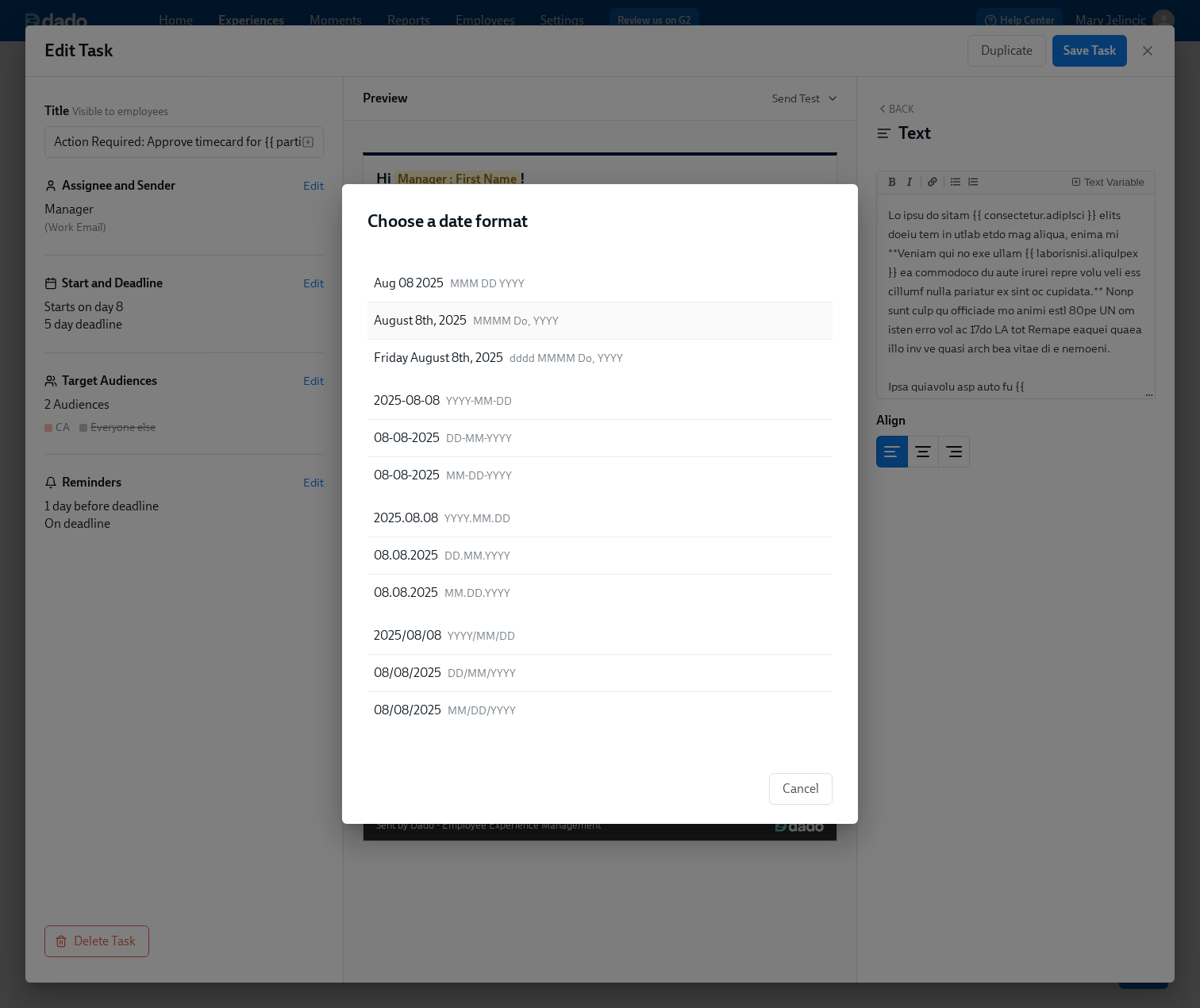 click on "August 8th, 2025" at bounding box center (420, 321) 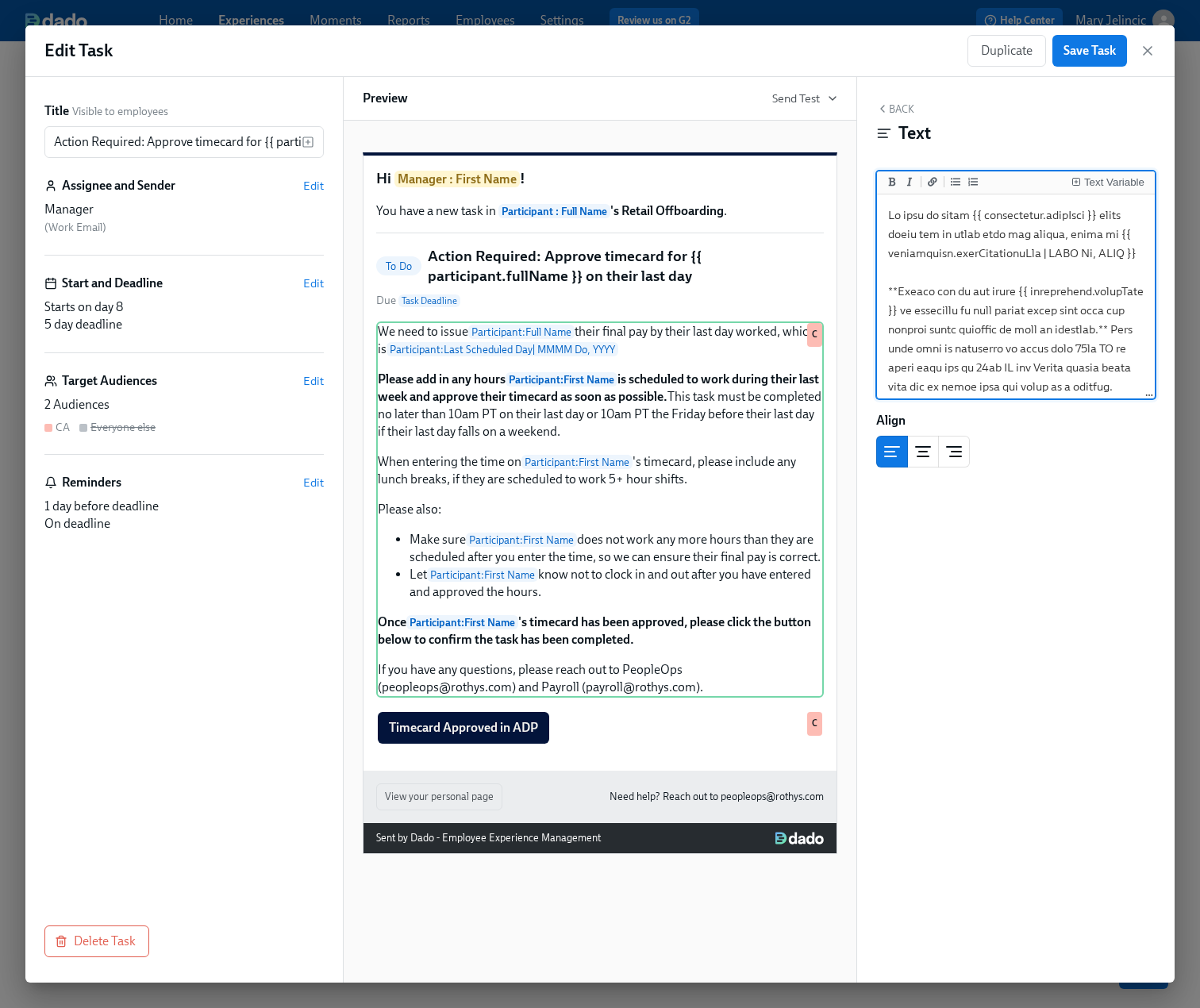 drag, startPoint x: 932, startPoint y: 274, endPoint x: 1101, endPoint y: 237, distance: 173.00289 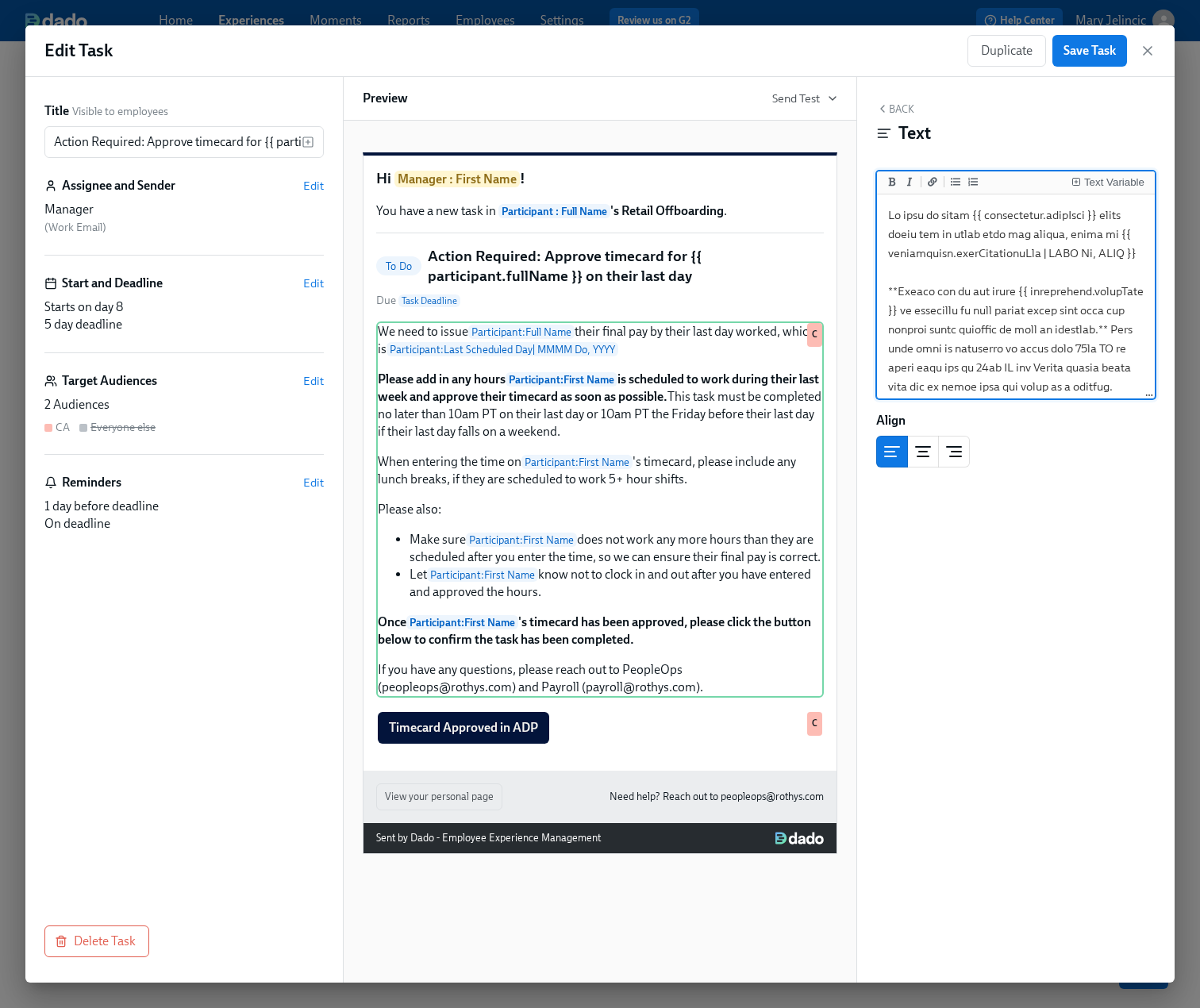 click at bounding box center [1016, 529] 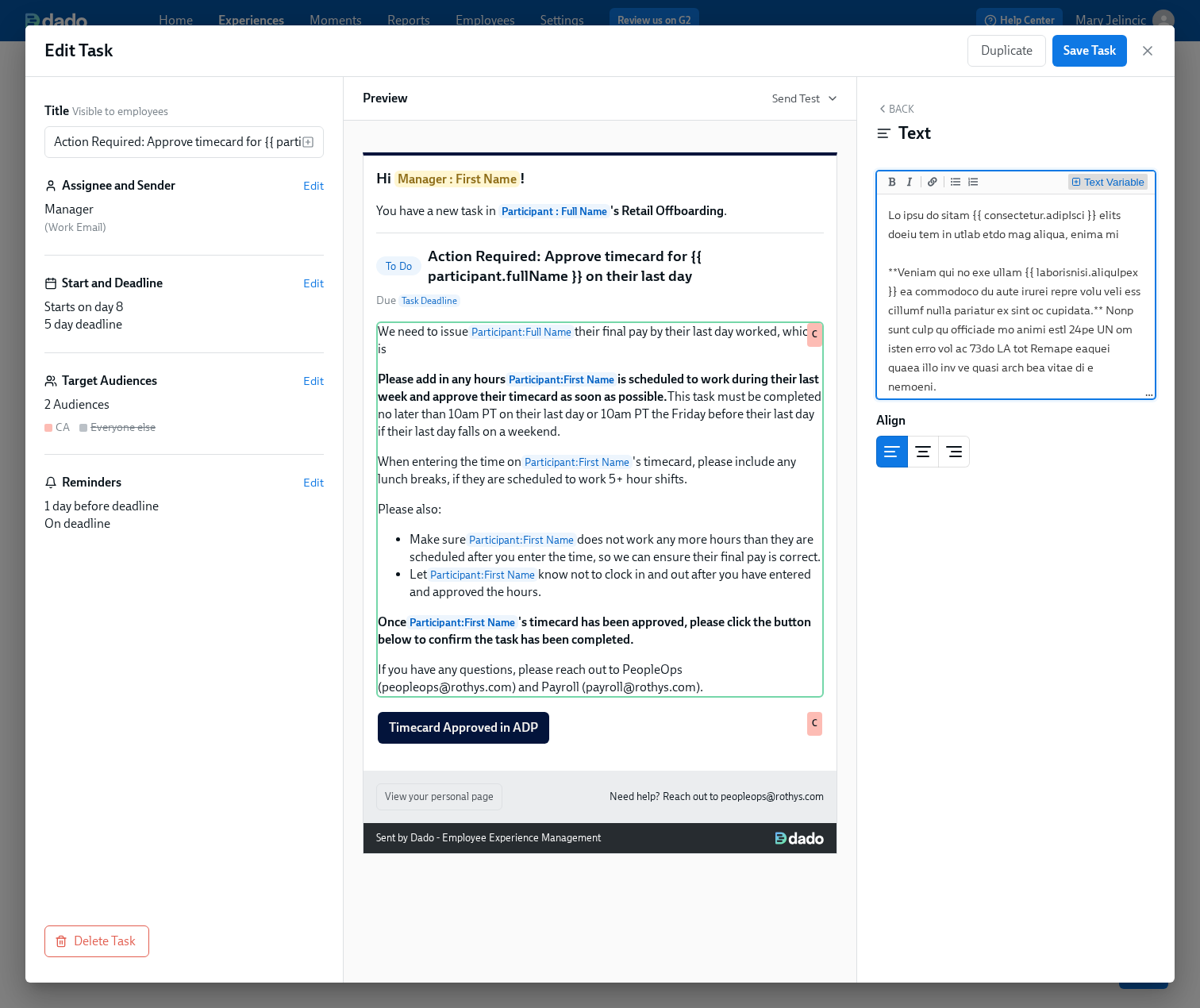 type on "We need to issue {{ participant.fullName }} their final pay by their last day worked, which is
**Please add in any hours {{ participant.firstName }} is scheduled to work during their last week and approve their timecard as soon as possible.** This task must be completed no later than 10am PT on their last day or 10am PT the Friday before their last day if their last day falls on a weekend.
When entering the time on {{ participant.firstName }}'s timecard, please include any lunch breaks, if they are scheduled to work 5+ hour shifts.
Please also:
-  Make sure {{ participant.firstName }} does not work any more hours than they are scheduled after you enter the time, so we can ensure their final pay is correct.
- Let {{ participant.firstName }} know not to clock in and out after you have entered and approved the hours.
**Once {{ participant.firstName }}'s timecard has been approved, please click the button below to confirm the task has been completed.**
If you have any questions, please reach out to..." 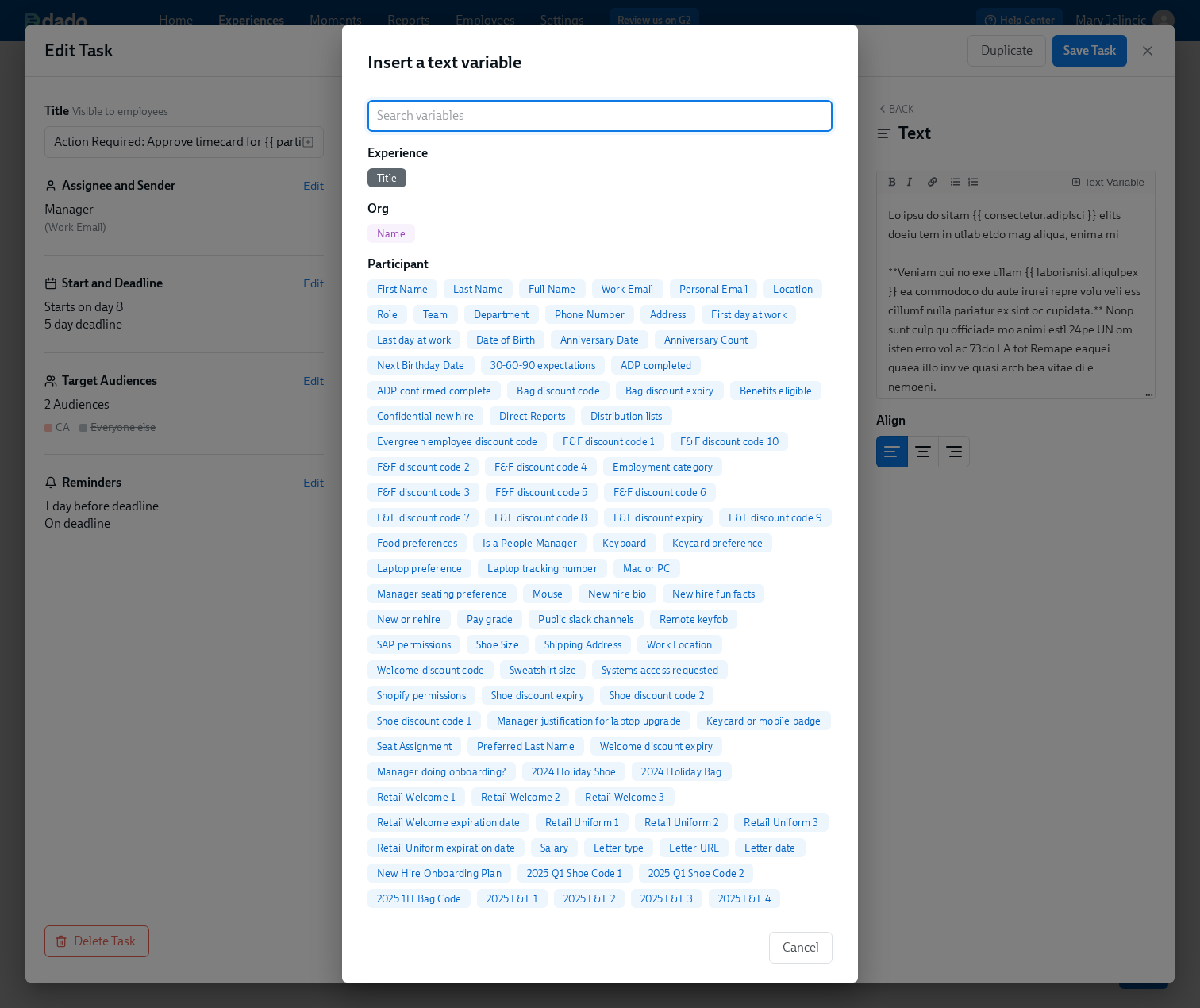 click at bounding box center [600, 116] 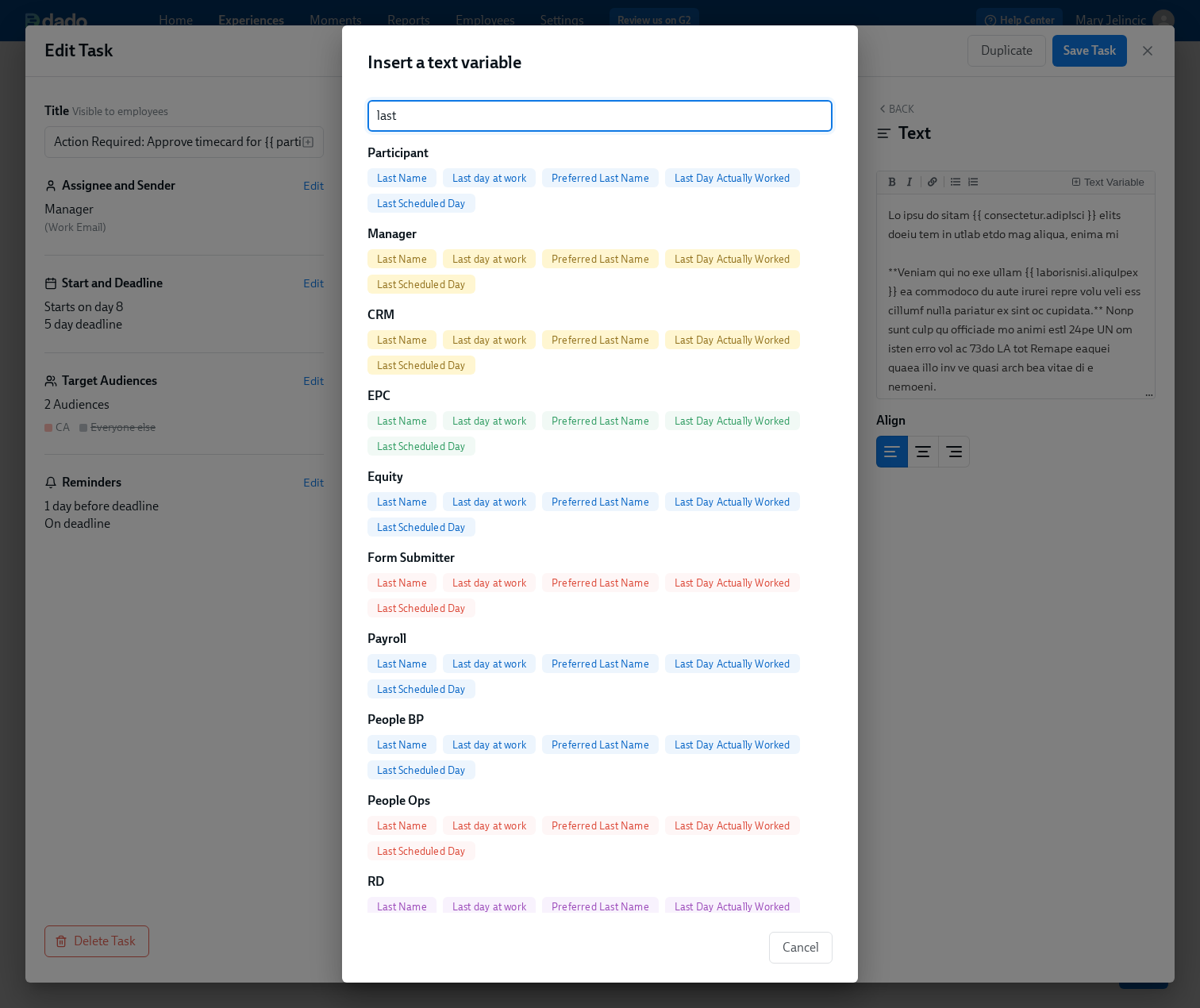 type on "last" 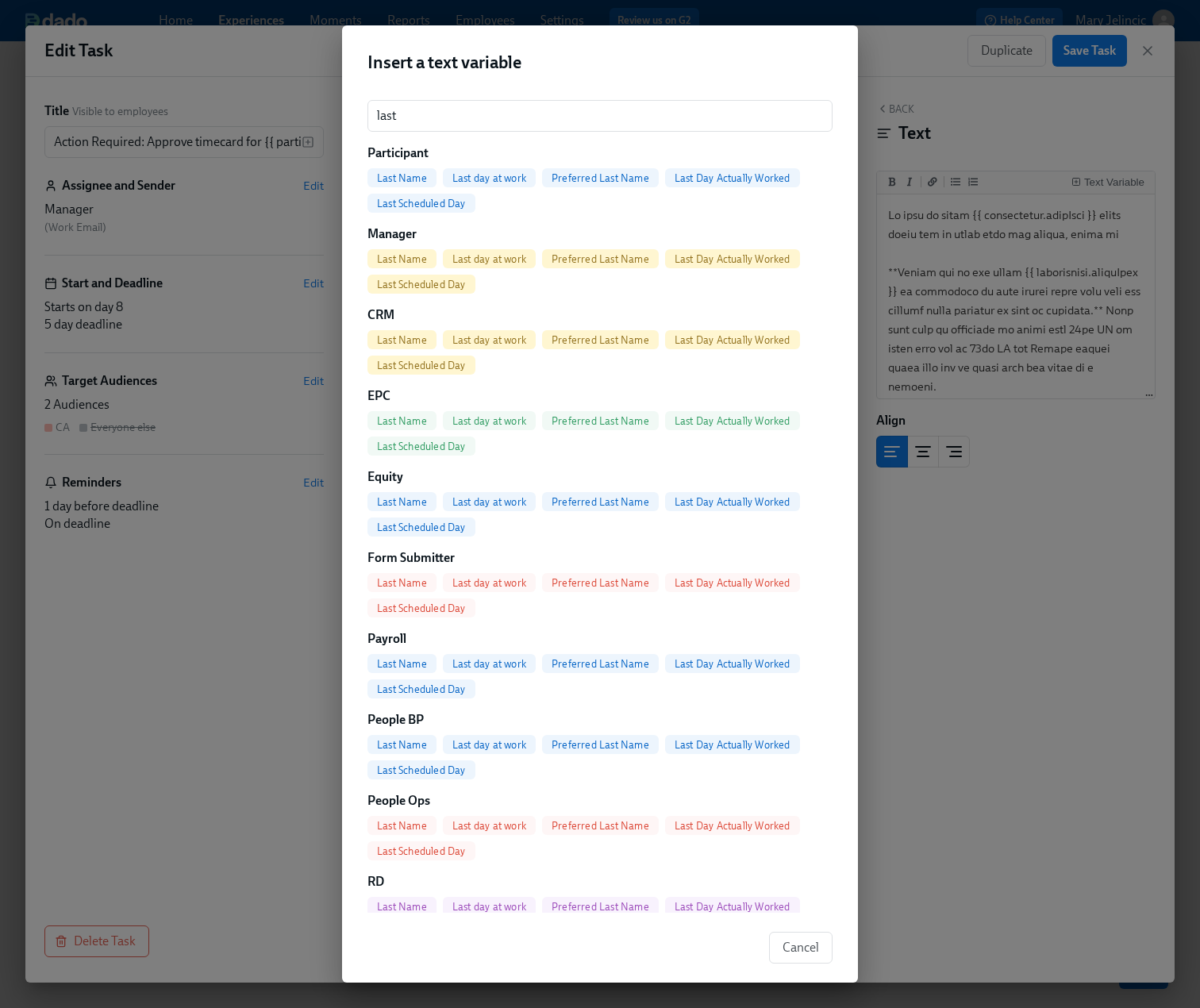 click on "Last Scheduled Day" at bounding box center [421, 203] 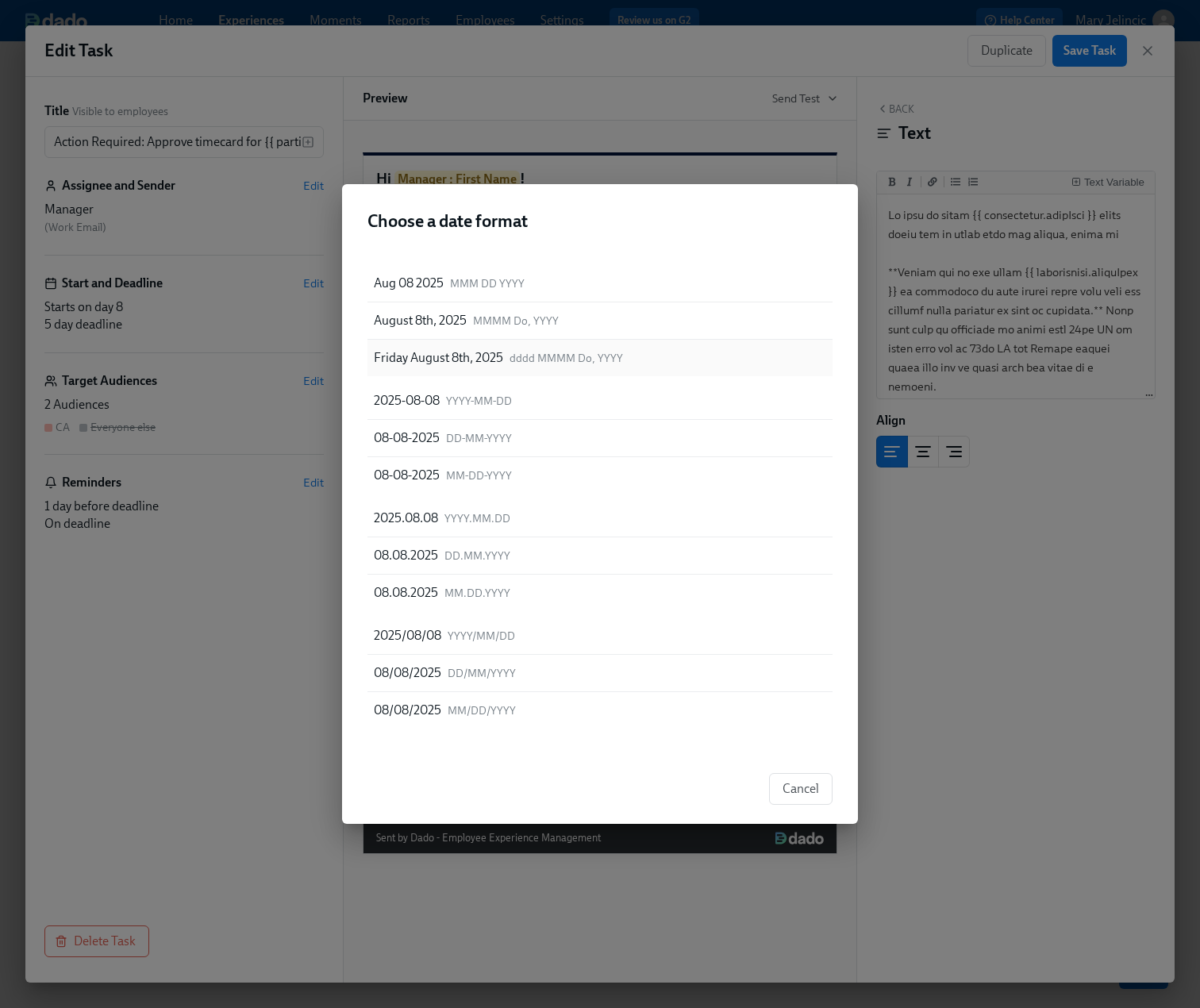 click on "Friday August 8th, 2025" at bounding box center [438, 358] 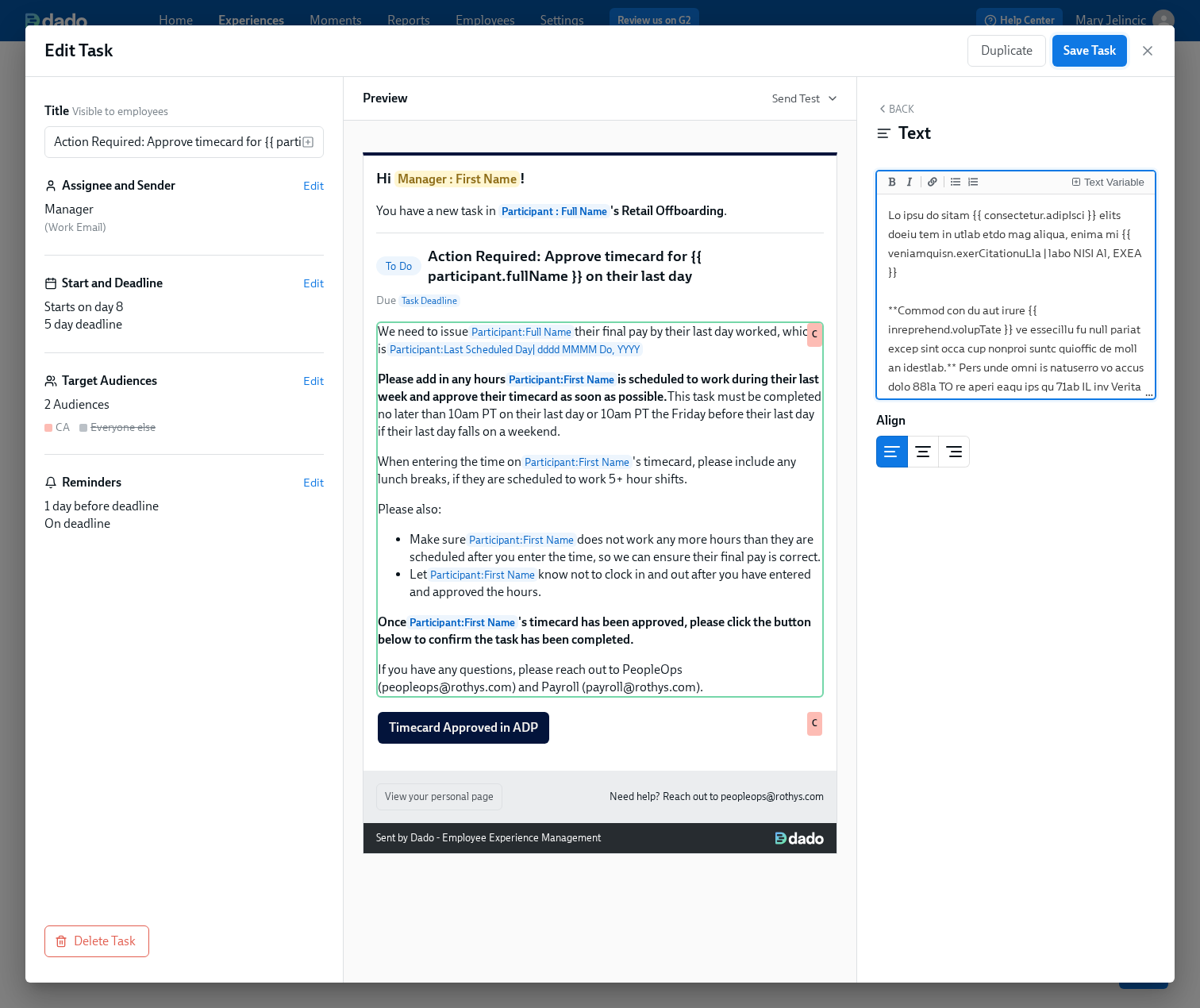 type on "We need to issue {{ participant.fullName }} their final pay by their last day worked, which is {{ participant.lastScheduledDay | dddd MMMM Do, YYYY }}
**Please add in any hours {{ participant.firstName }} is scheduled to work during their last week and approve their timecard as soon as possible.** This task must be completed no later than 10am PT on their last day or 10am PT the Friday before their last day if their last day falls on a weekend.
When entering the time on {{ participant.firstName }}'s timecard, please include any lunch breaks, if they are scheduled to work 5+ hour shifts.
Please also:
-  Make sure {{ participant.firstName }} does not work any more hours than they are scheduled after you enter the time, so we can ensure their final pay is correct.
- Let {{ participant.firstName }} know not to clock in and out after you have entered and approved the hours.
**Once {{ participant.firstName }}'s timecard has been approved, please click the button below to confirm the task has been comple..." 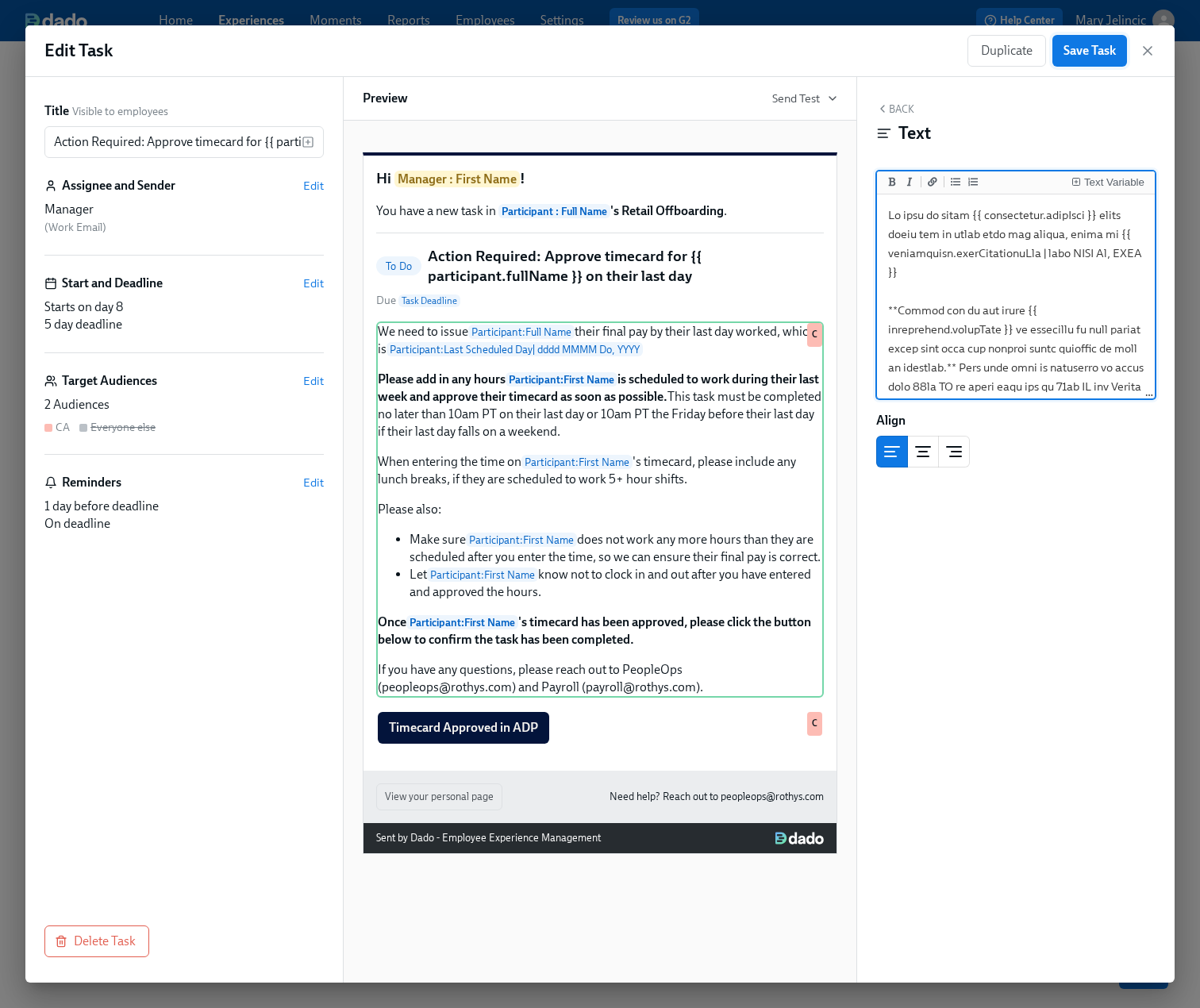 click on "Save Task" at bounding box center [1090, 51] 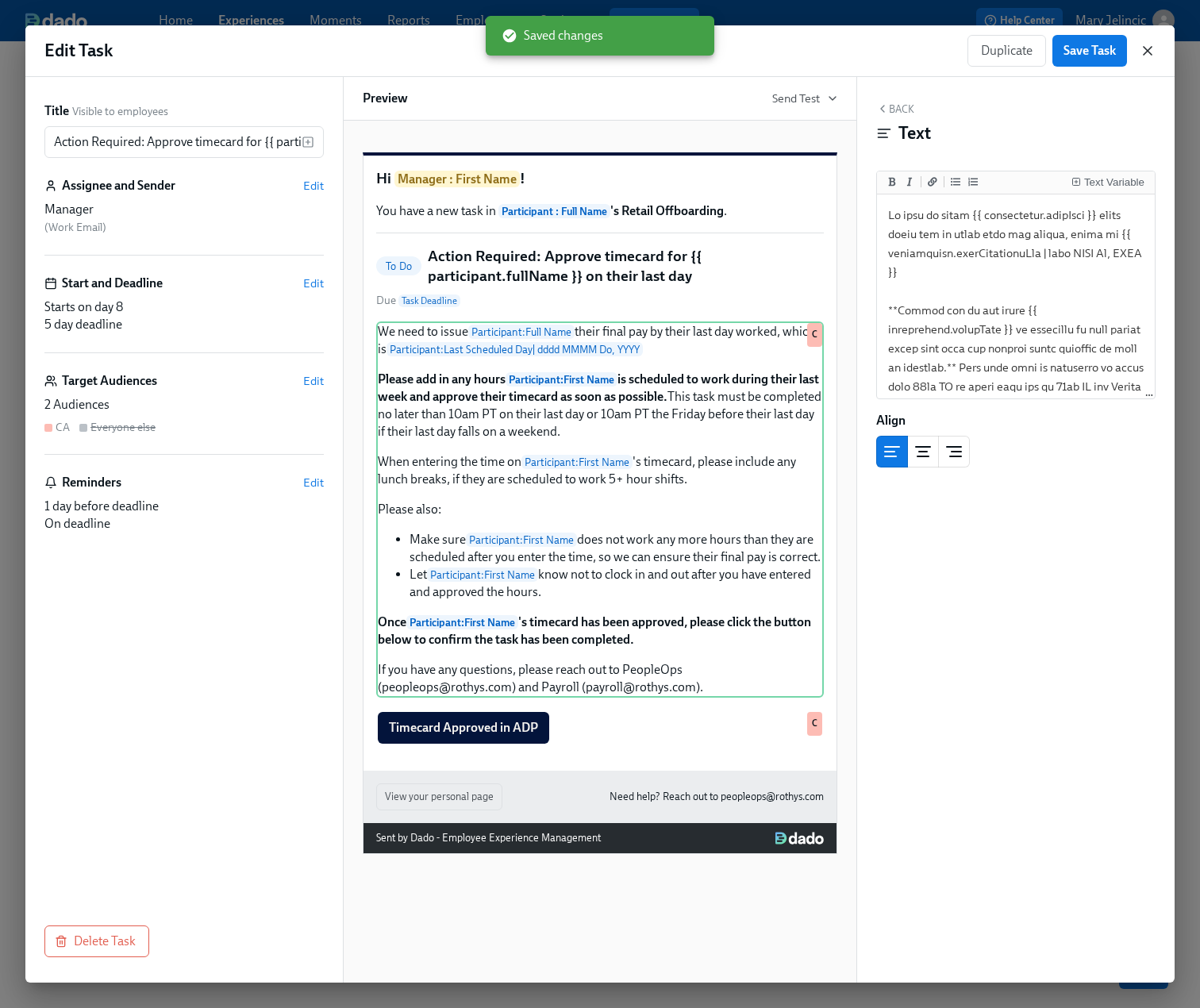 click 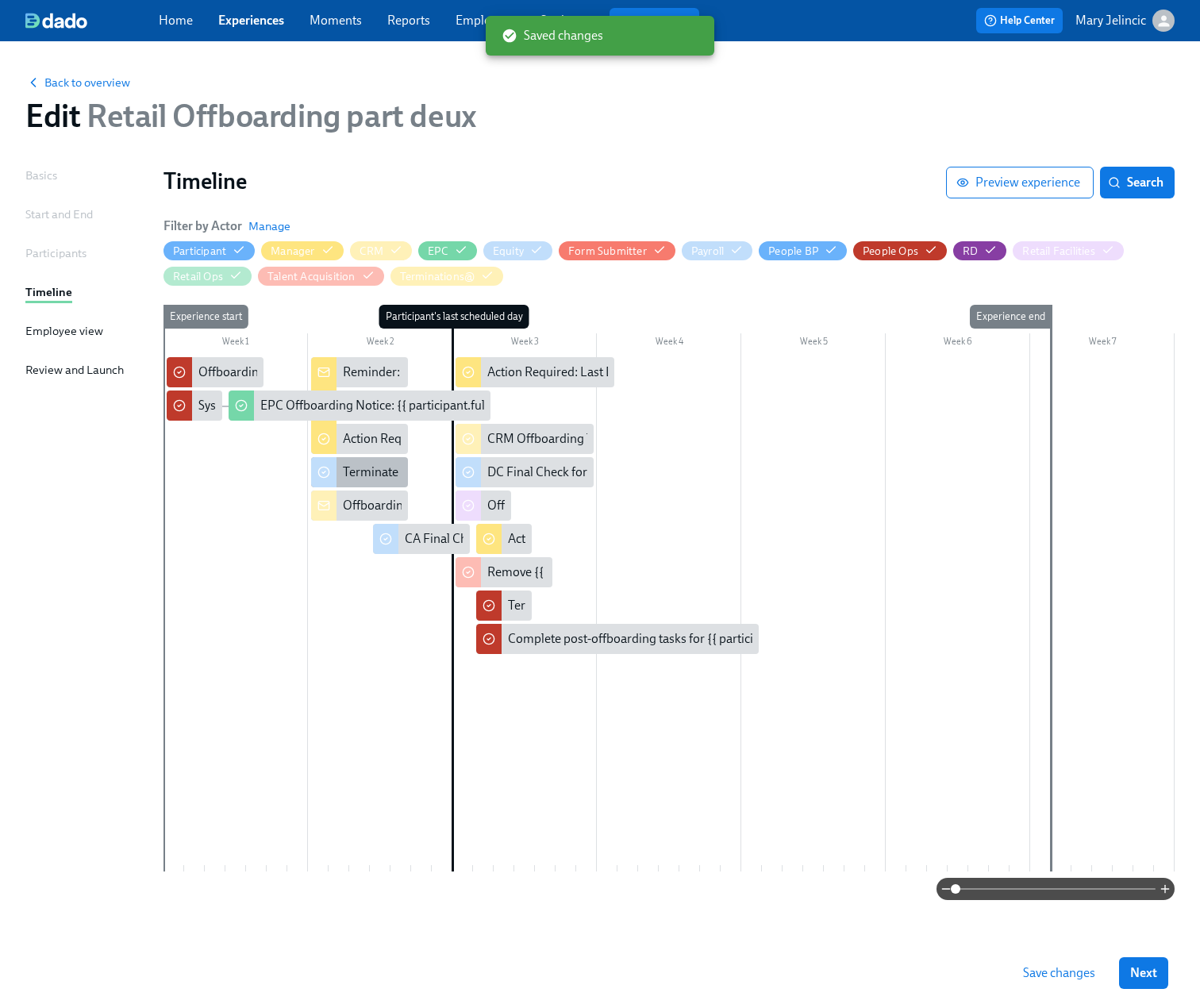 click on "Terminate {{ participant.fullName }} in Carta" at bounding box center (462, 472) 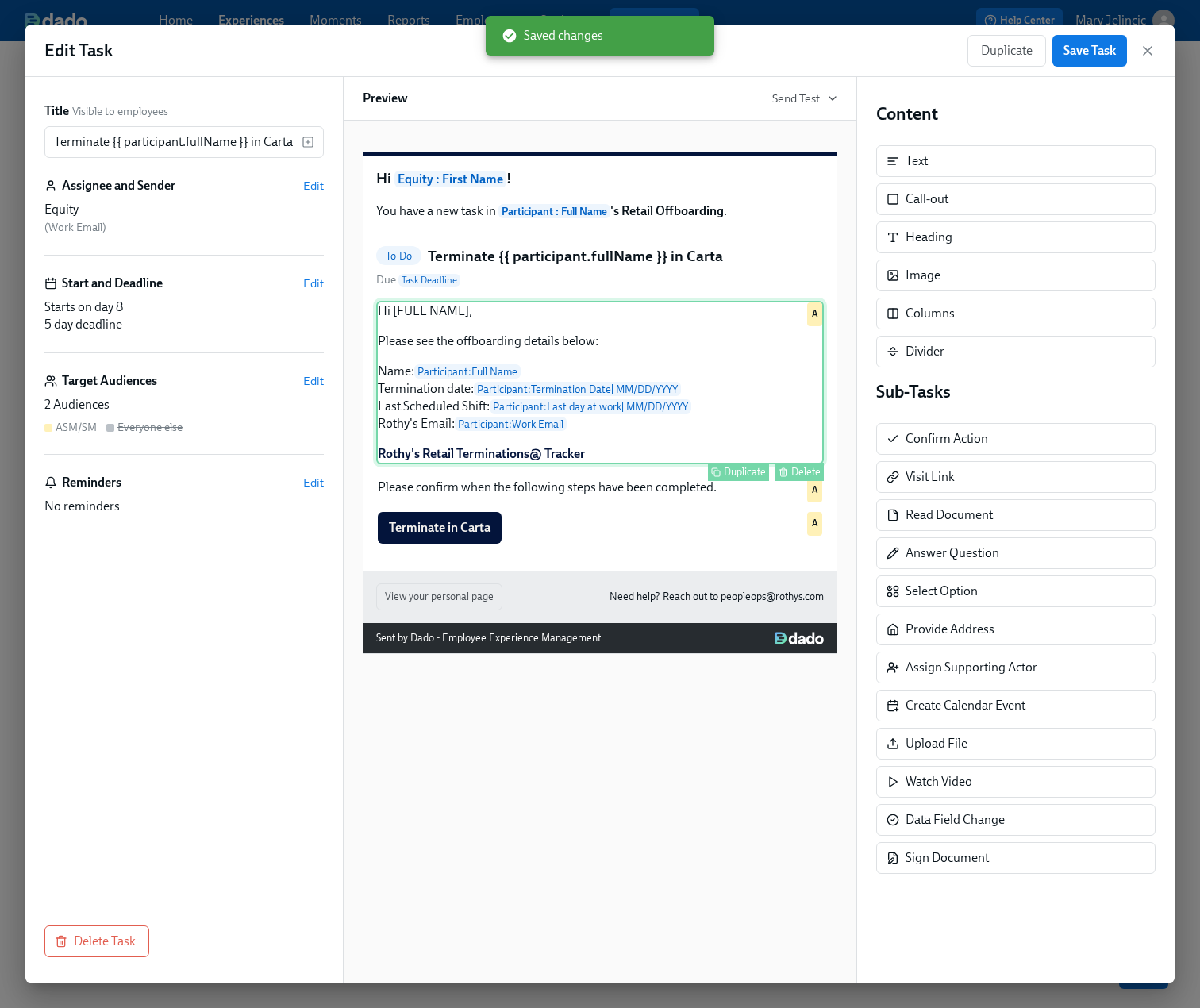 click on "Hi Heather,
Please see the offboarding details below:
Name:  Participant :  Full Name
Termination date:  Participant :  Termination Date  | MM/DD/YYYY
Last Scheduled Shift:  Participant :  Last day at work  | MM/DD/YYYY
Rothy's Email:  Participant :  Work Email
Rothy's Retail Terminations@ Tracker    Duplicate   Delete A" at bounding box center [600, 383] 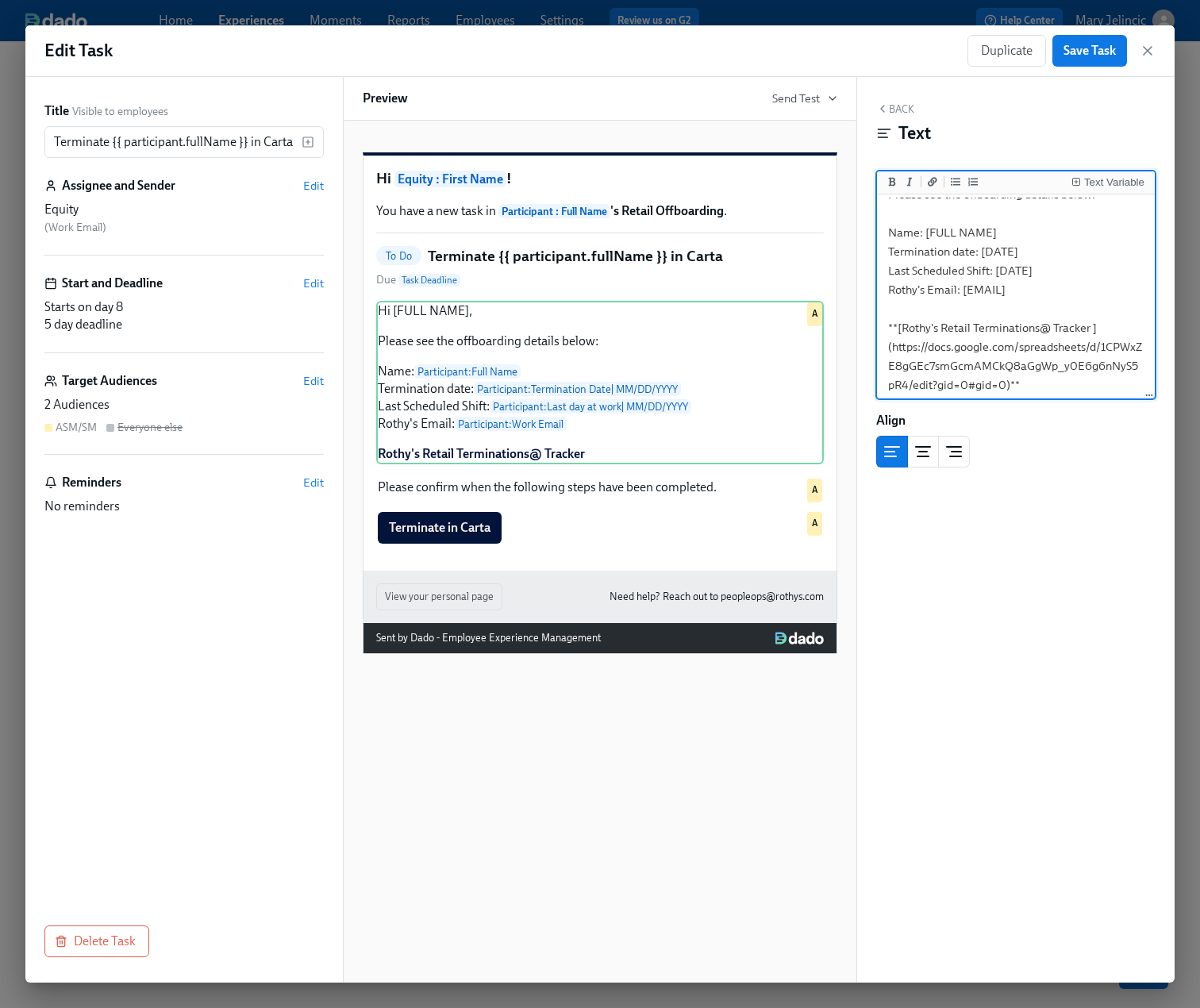 scroll, scrollTop: 79, scrollLeft: 0, axis: vertical 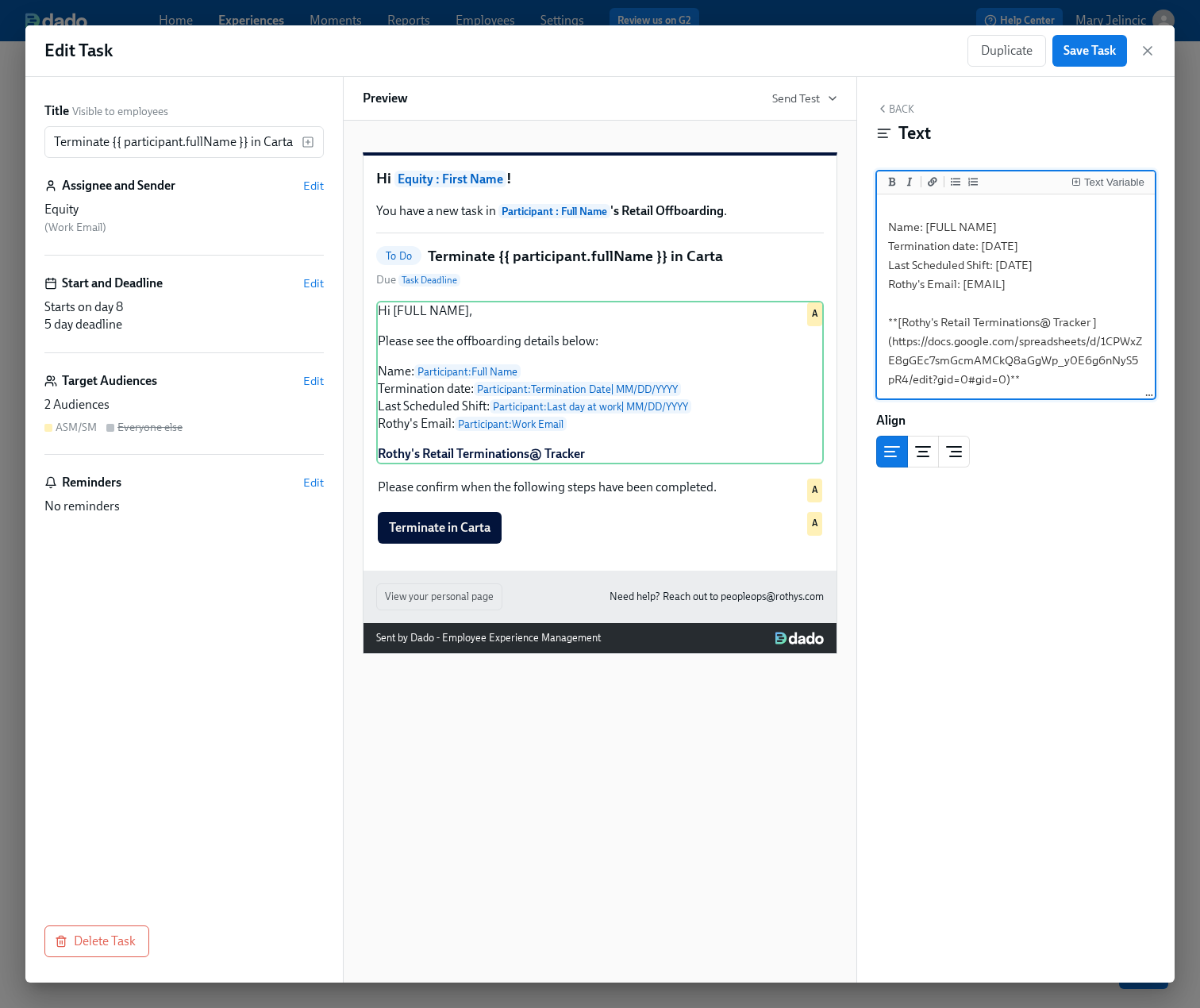 drag, startPoint x: 1125, startPoint y: 310, endPoint x: 996, endPoint y: 293, distance: 130.1153 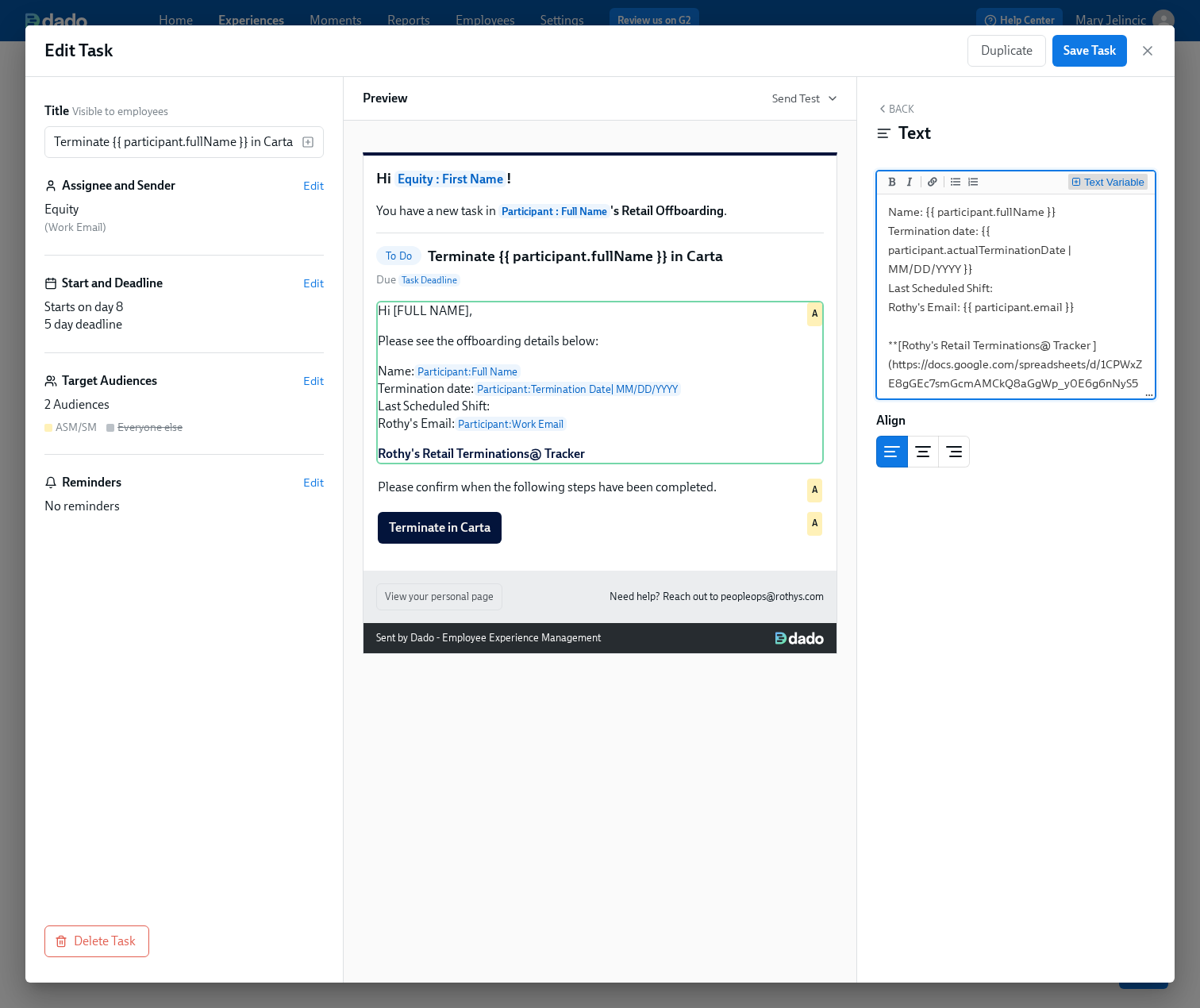type on "Hi Heather,
Please see the offboarding details below:
Name: {{ participant.fullName }}
Termination date: {{ participant.actualTerminationDate | MM/DD/YYYY }}
Last Scheduled Shift:
Rothy's Email: {{ participant.email }}
**[Rothy's Retail Terminations@ Tracker ](https://docs.google.com/spreadsheets/d/1CPWxZE8gGEc7smGcmAMCkQ8aGgWp_y0E6g6nNyS5pR4/edit?gid=0#gid=0)**" 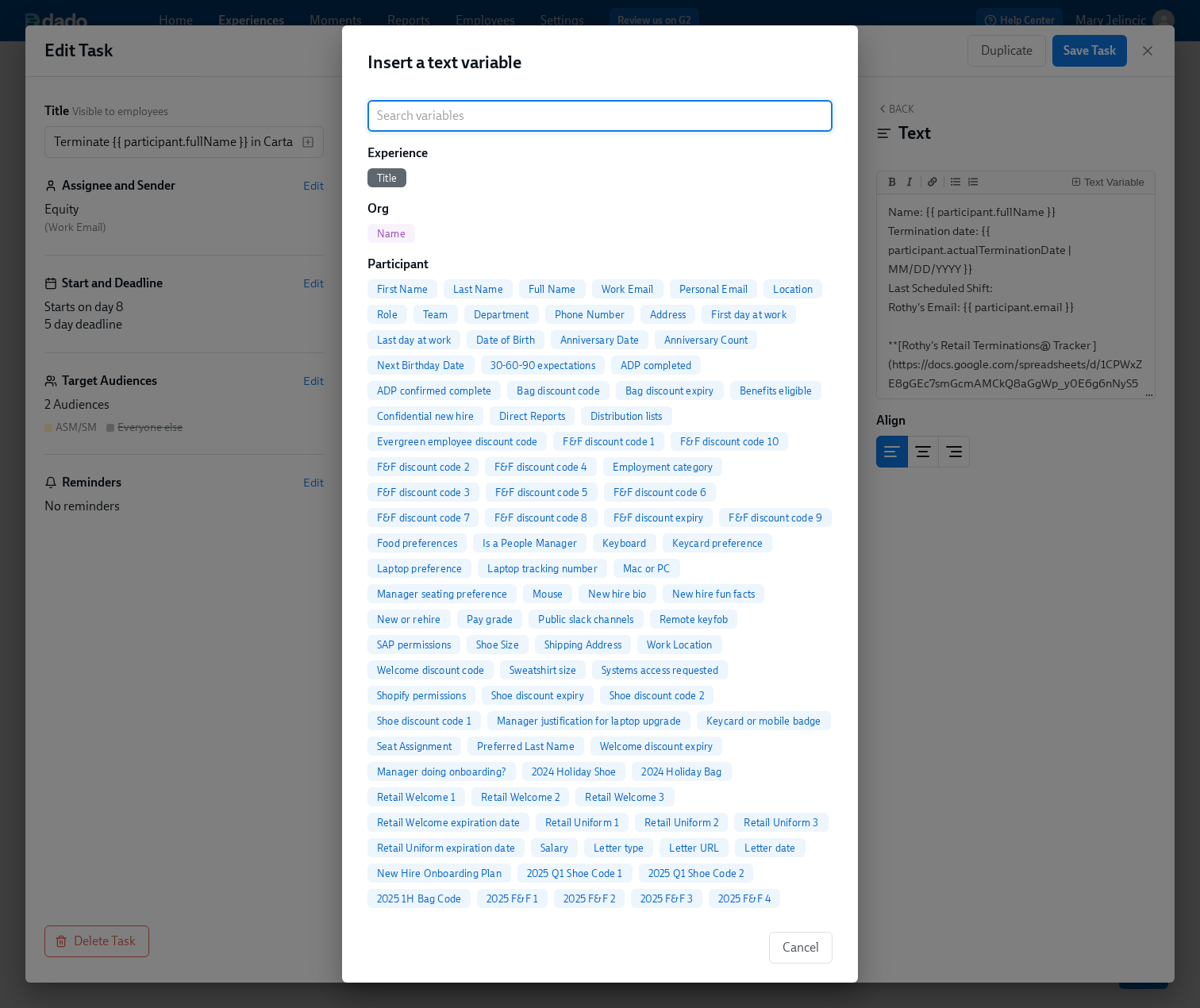 click at bounding box center [600, 116] 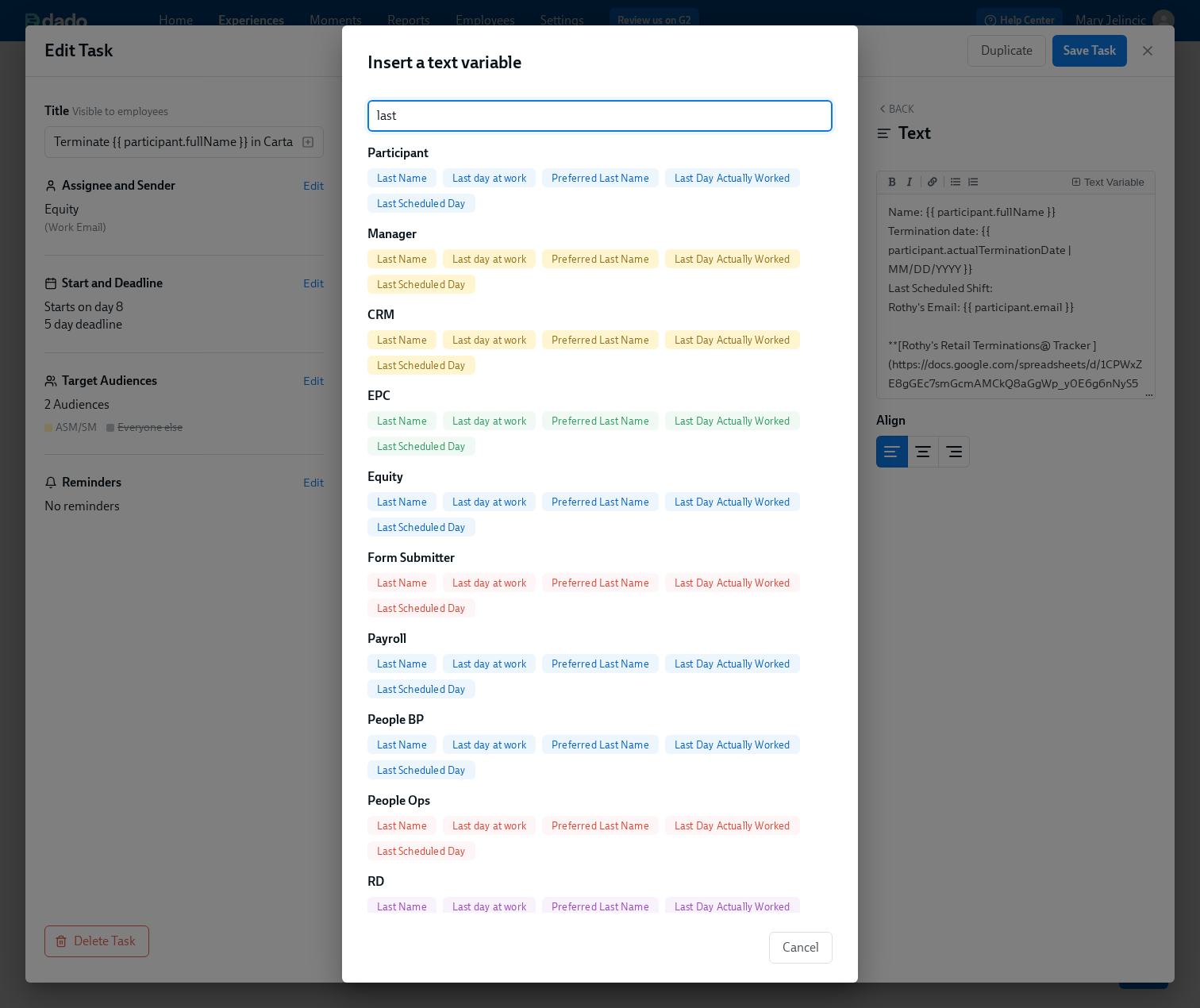 type on "last" 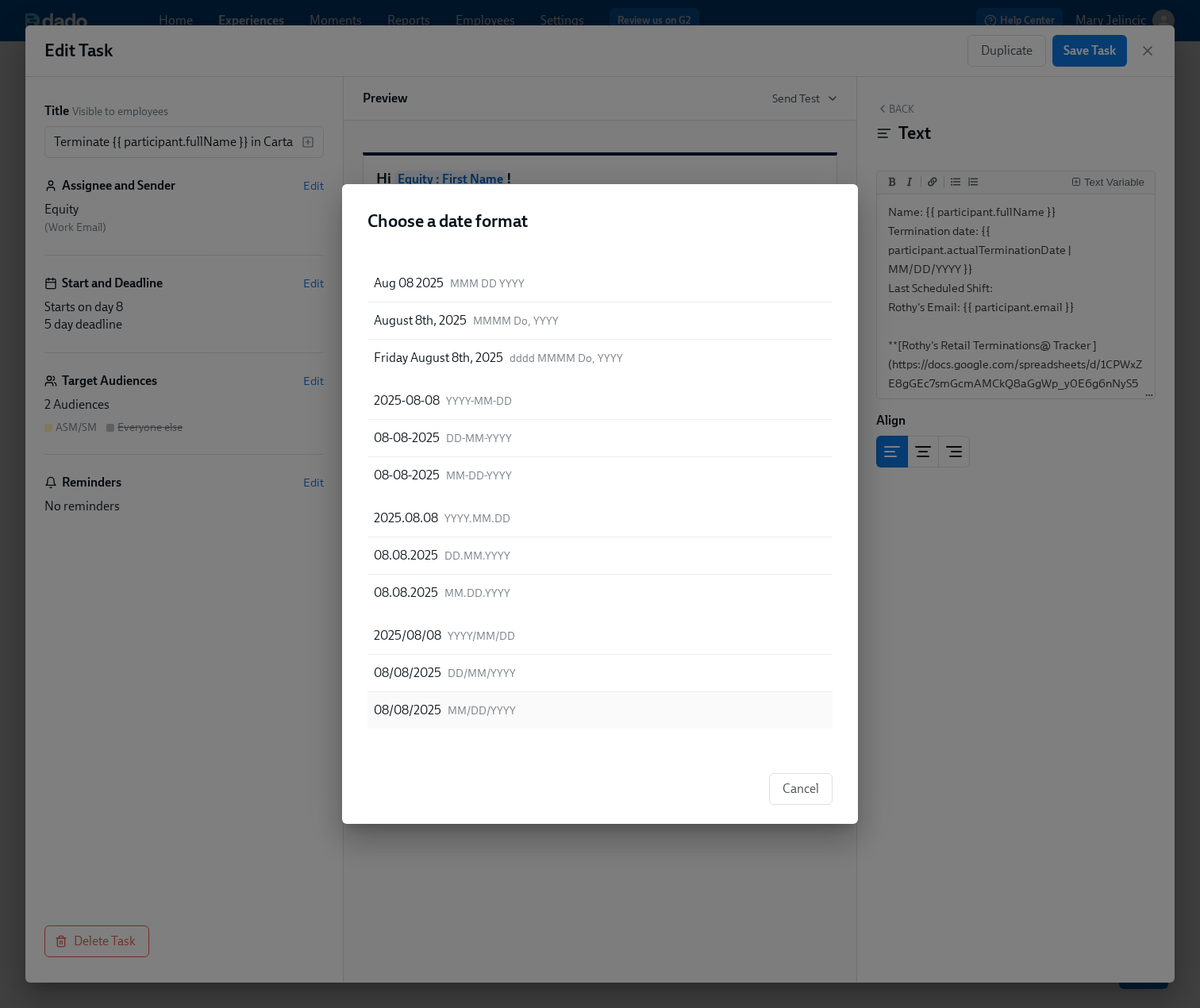 click on "08/08/2025 MM/DD/YYYY" at bounding box center [600, 710] 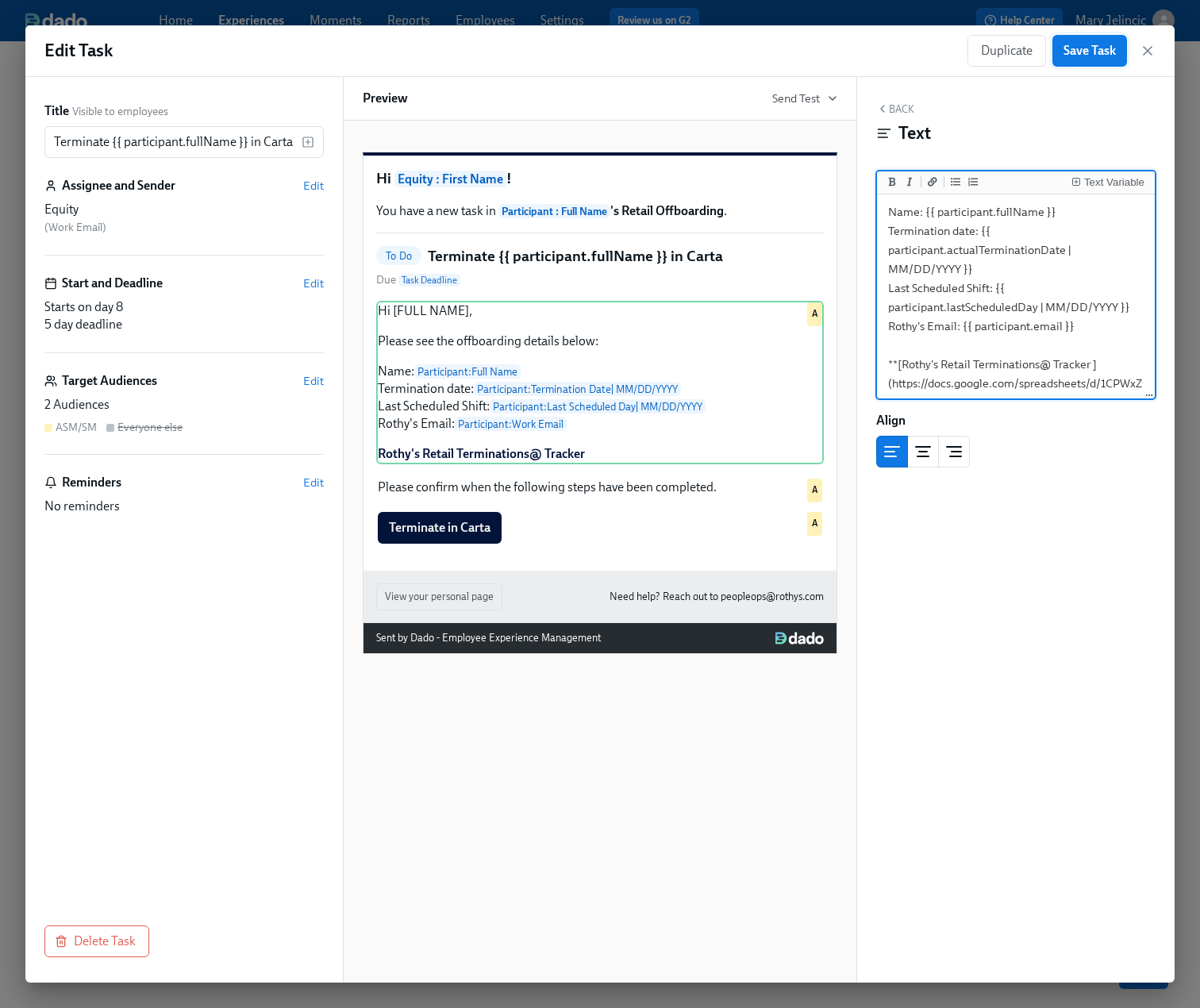 type on "Hi Heather,
Please see the offboarding details below:
Name: {{ participant.fullName }}
Termination date: {{ participant.actualTerminationDate | MM/DD/YYYY }}
Last Scheduled Shift: {{ participant.lastScheduledDay | MM/DD/YYYY }}
Rothy's Email: {{ participant.email }}
**[Rothy's Retail Terminations@ Tracker ](https://docs.google.com/spreadsheets/d/1CPWxZE8gGEc7smGcmAMCkQ8aGgWp_y0E6g6nNyS5pR4/edit?gid=0#gid=0)**" 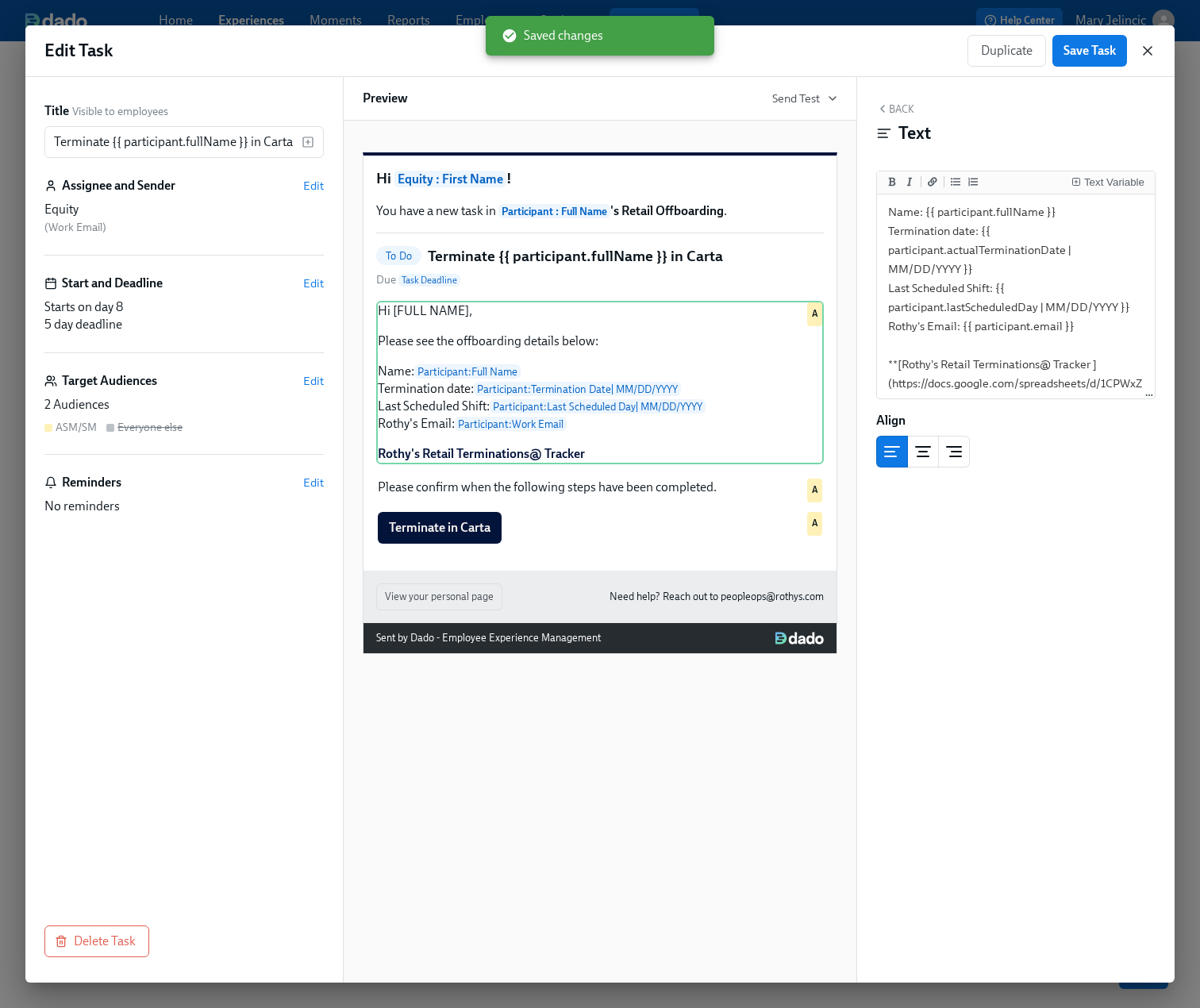 click 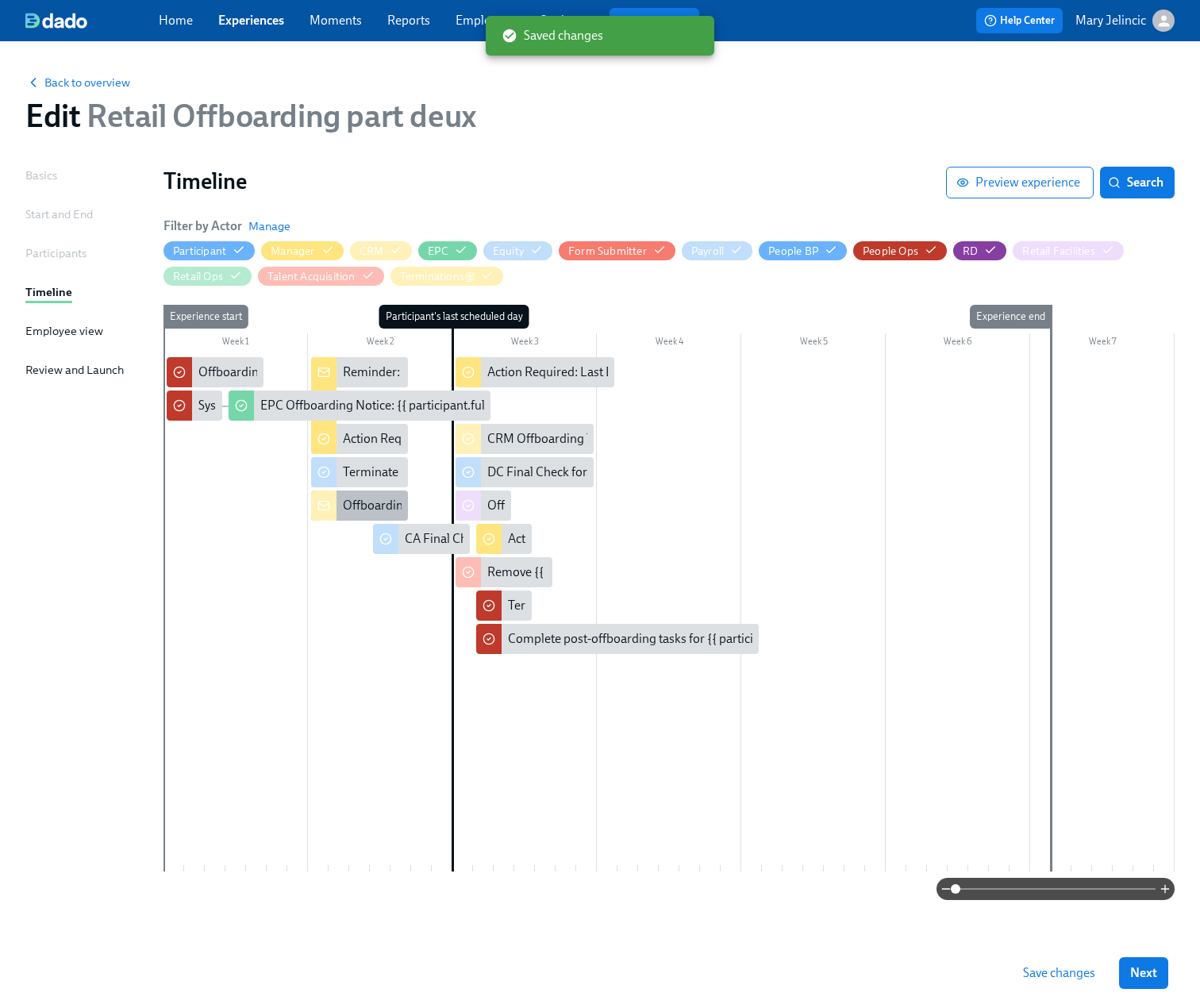 click on "Offboarding Notice: {{ participant.fullName }} - {{ participant.role }} ({{ participant.terminationDate | MM/DD/YYYY }})" at bounding box center (660, 506) 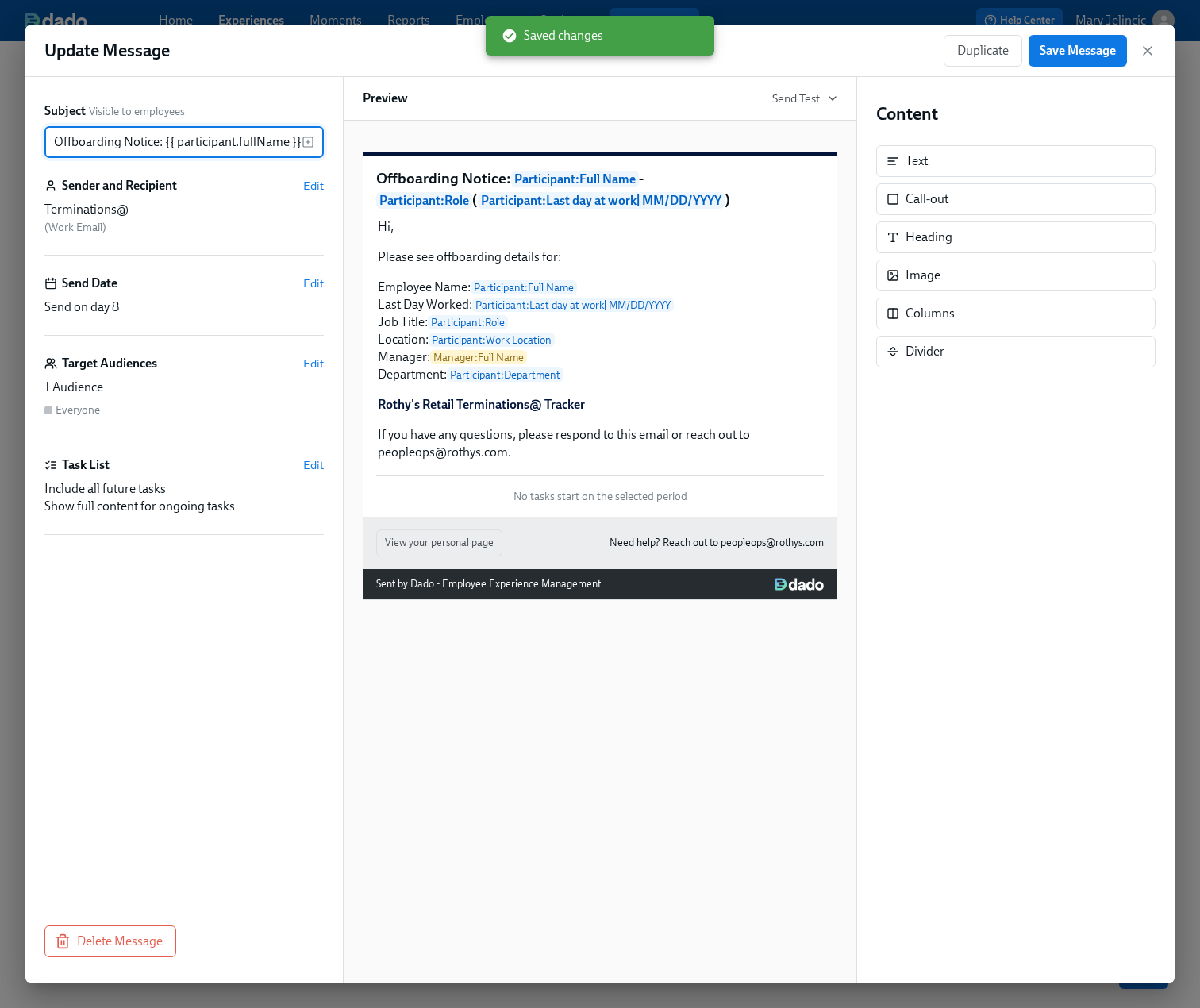 scroll, scrollTop: 0, scrollLeft: 388, axis: horizontal 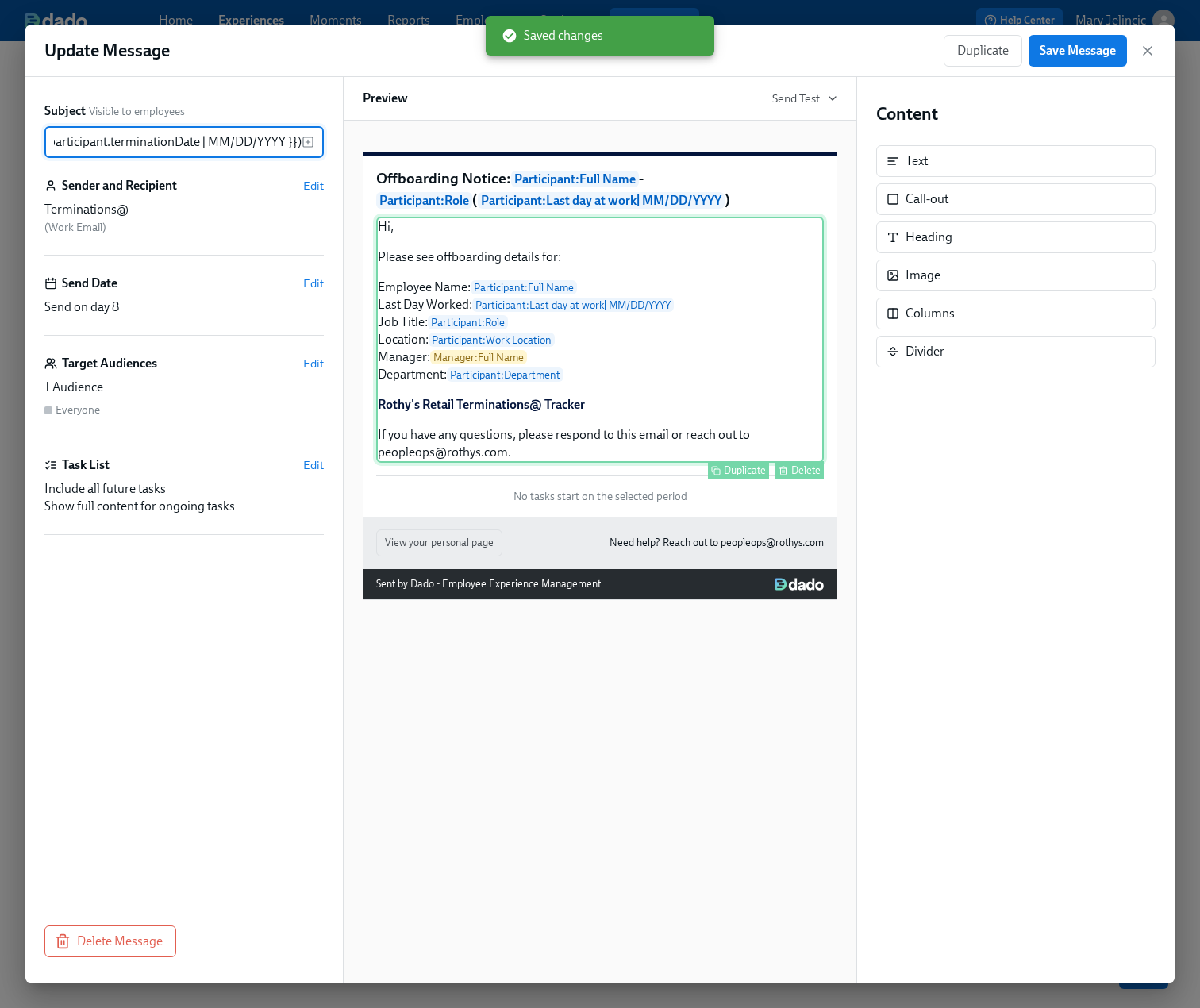 click on "Hi,
Please see offboarding details for:
Employee Name:  Participant :  Full Name
Last Day Worked:  Participant :  Last day at work  | MM/DD/YYYY
Job Title:  Participant :  Role
Location:  Participant :  Work Location
Manager:  Manager :  Full Name
Department:  Participant :  Department
Rothy's Retail Terminations@ Tracker
If you have any questions, please respond to this email or reach out to peopleops@rothys.com.   Duplicate   Delete" at bounding box center [600, 340] 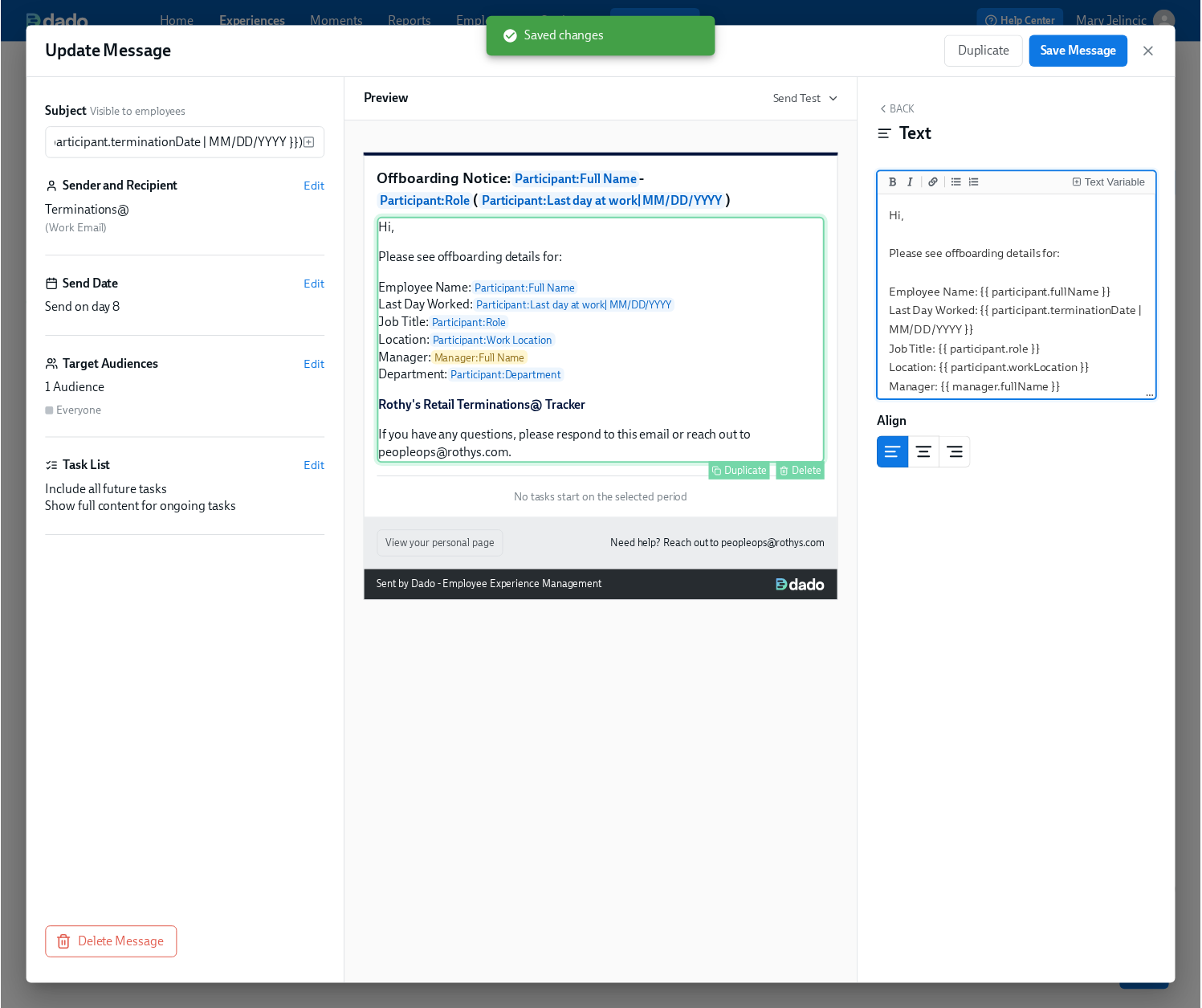 scroll, scrollTop: 0, scrollLeft: 0, axis: both 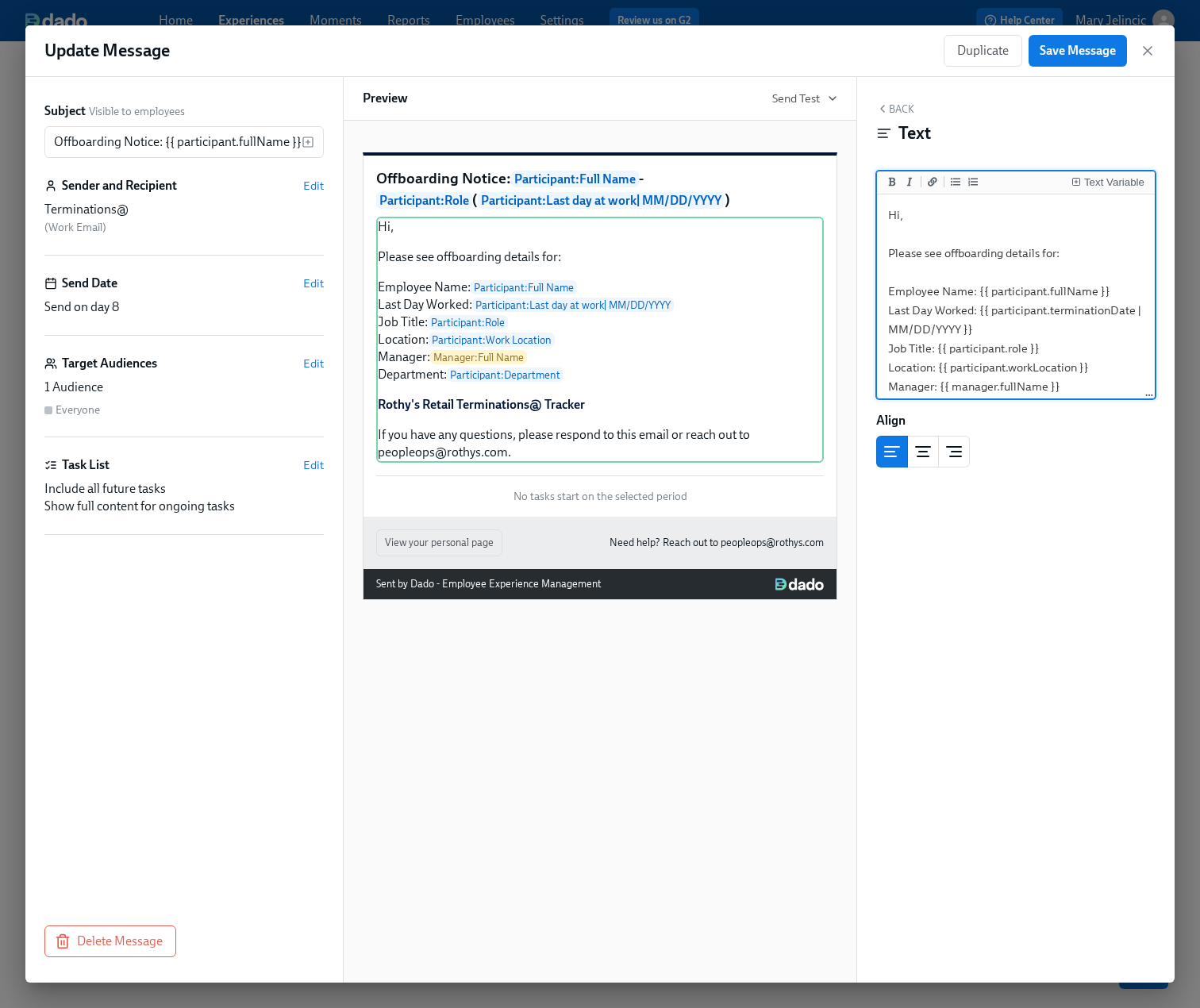 drag, startPoint x: 1043, startPoint y: 350, endPoint x: 981, endPoint y: 304, distance: 77.20104 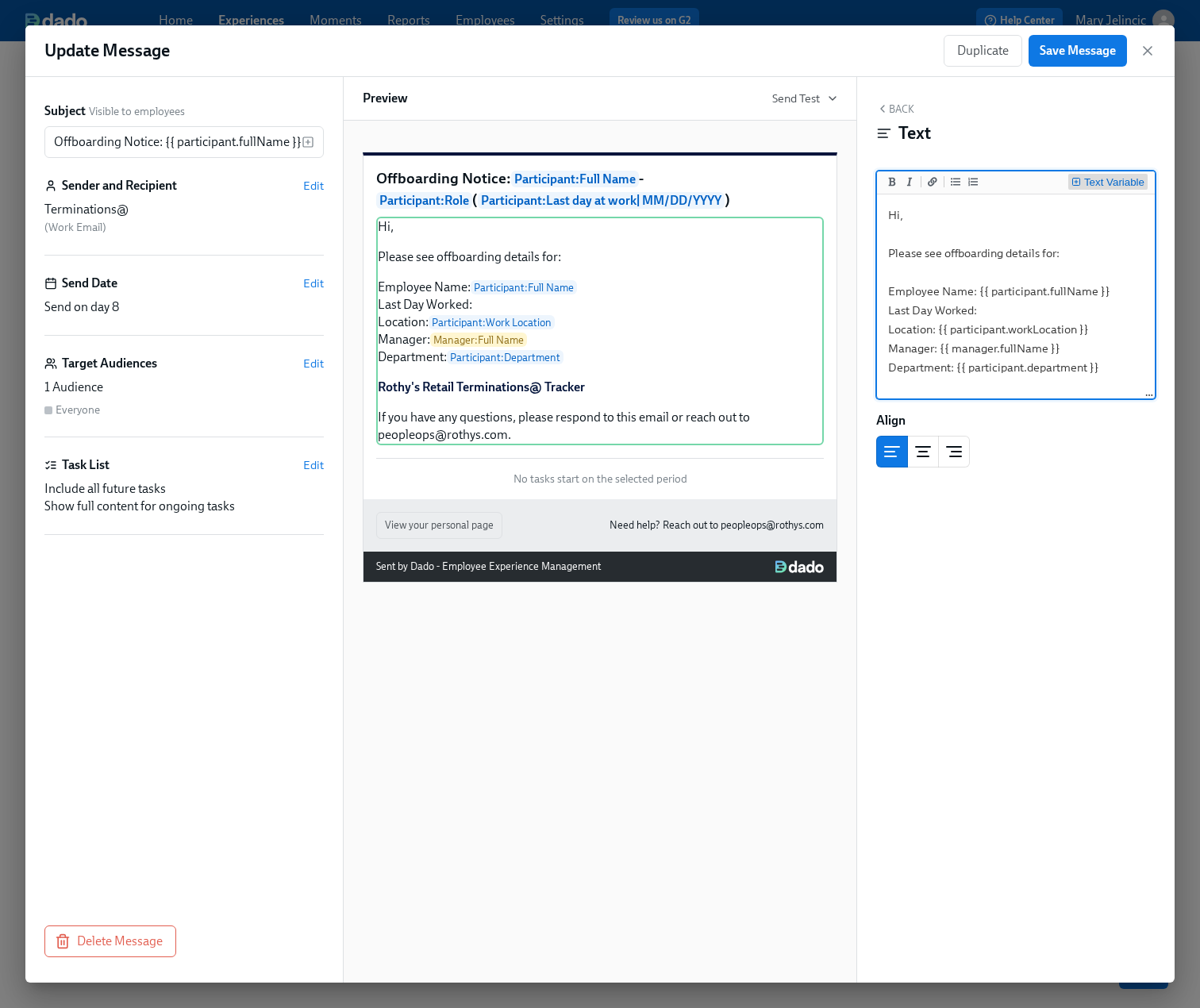 type on "Hi,
Please see offboarding details for:
Employee Name: {{ participant.fullName }}
Last Day Worked:
Location: {{ participant.workLocation }}
Manager: {{ manager.fullName }}
Department: {{ participant.department }}
**[Rothy's Retail Terminations@ Tracker ](https://docs.google.com/spreadsheets/d/1CPWxZE8gGEc7smGcmAMCkQ8aGgWp_y0E6g6nNyS5pR4/edit?gid=0#gid=0)**
If you have any questions, please respond to this email or reach out to [EMAIL]." 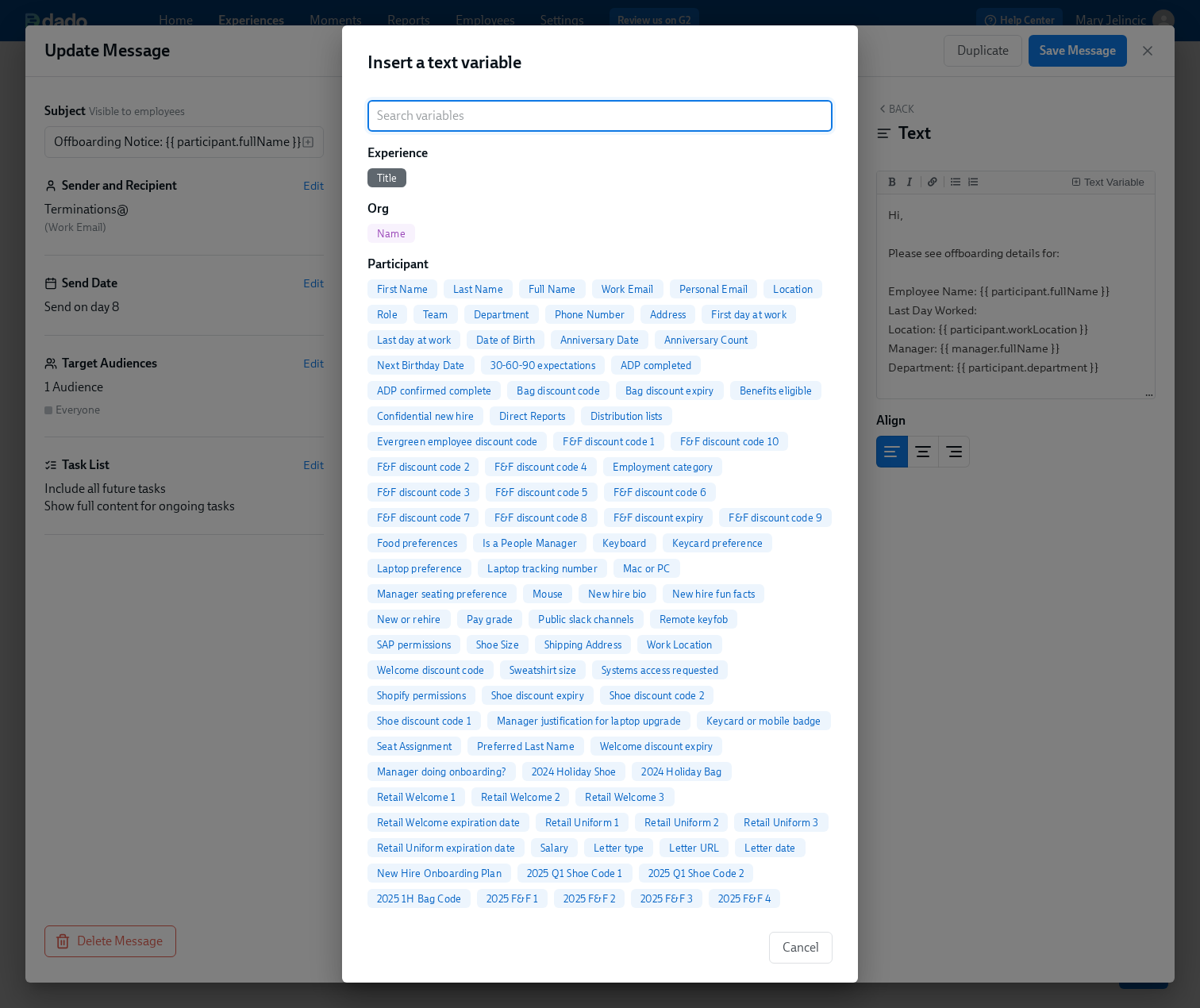 click at bounding box center (600, 116) 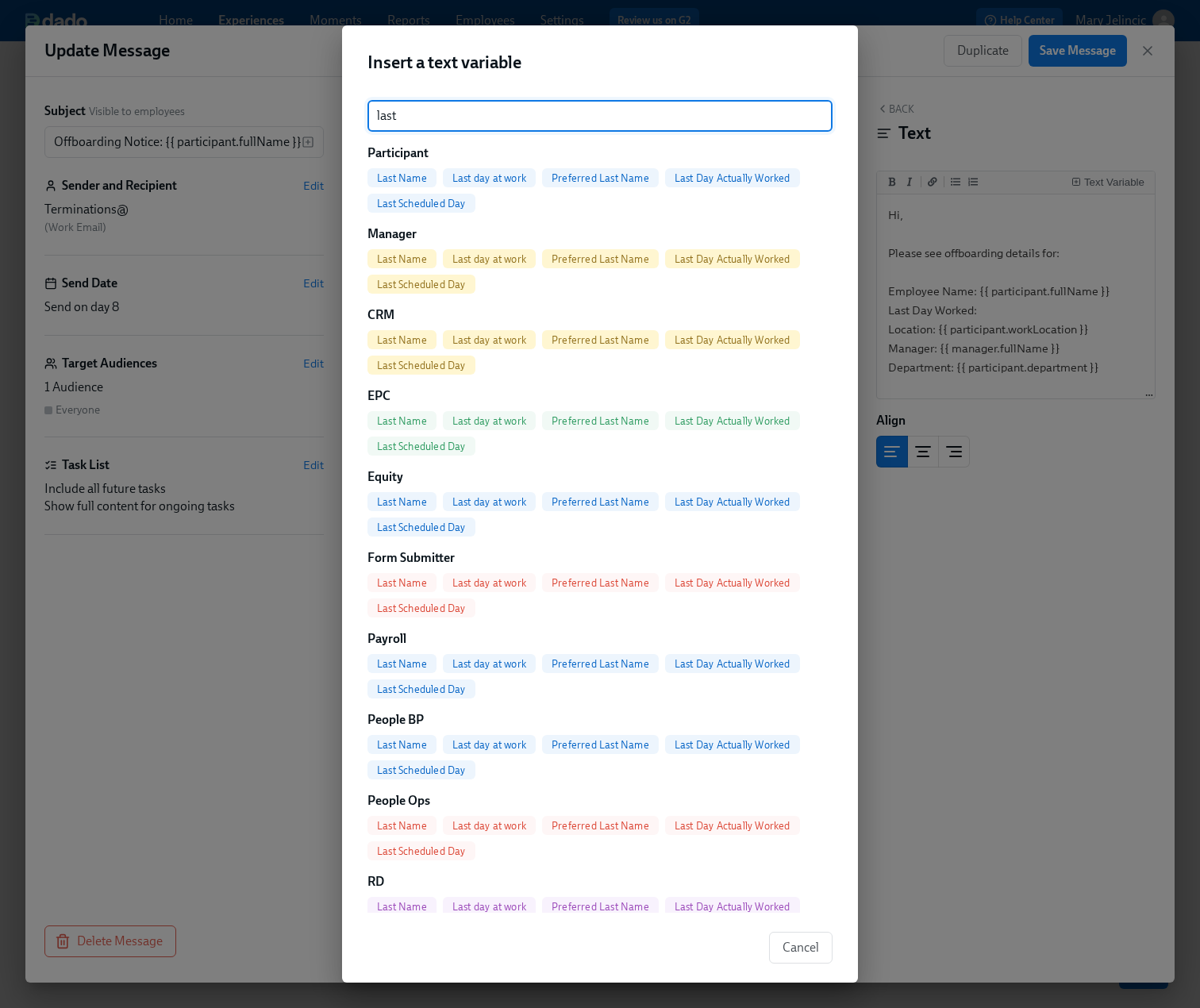 type on "last" 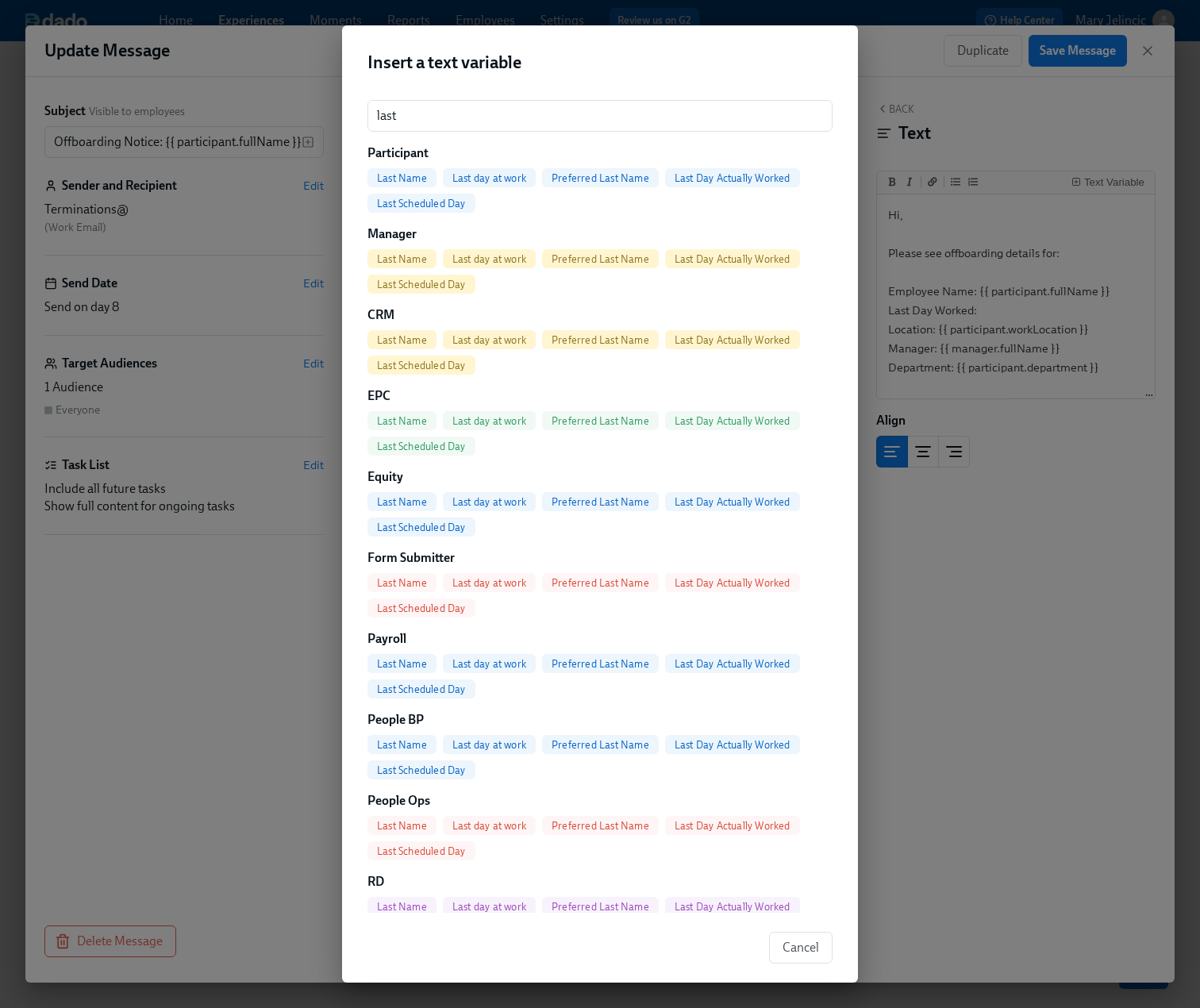 click on "Last Scheduled Day" at bounding box center (421, 203) 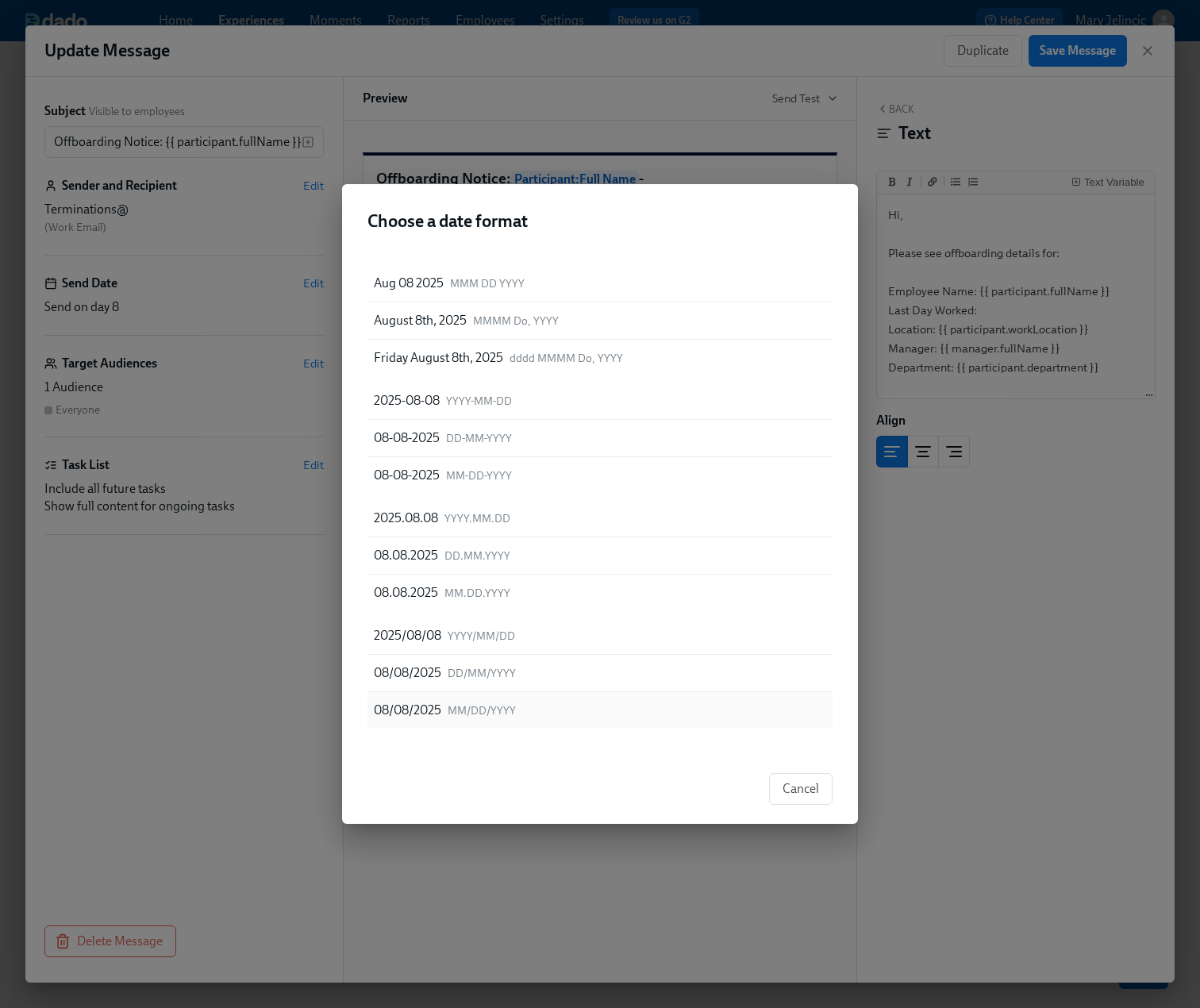 click on "MM/DD/YYYY" at bounding box center [482, 710] 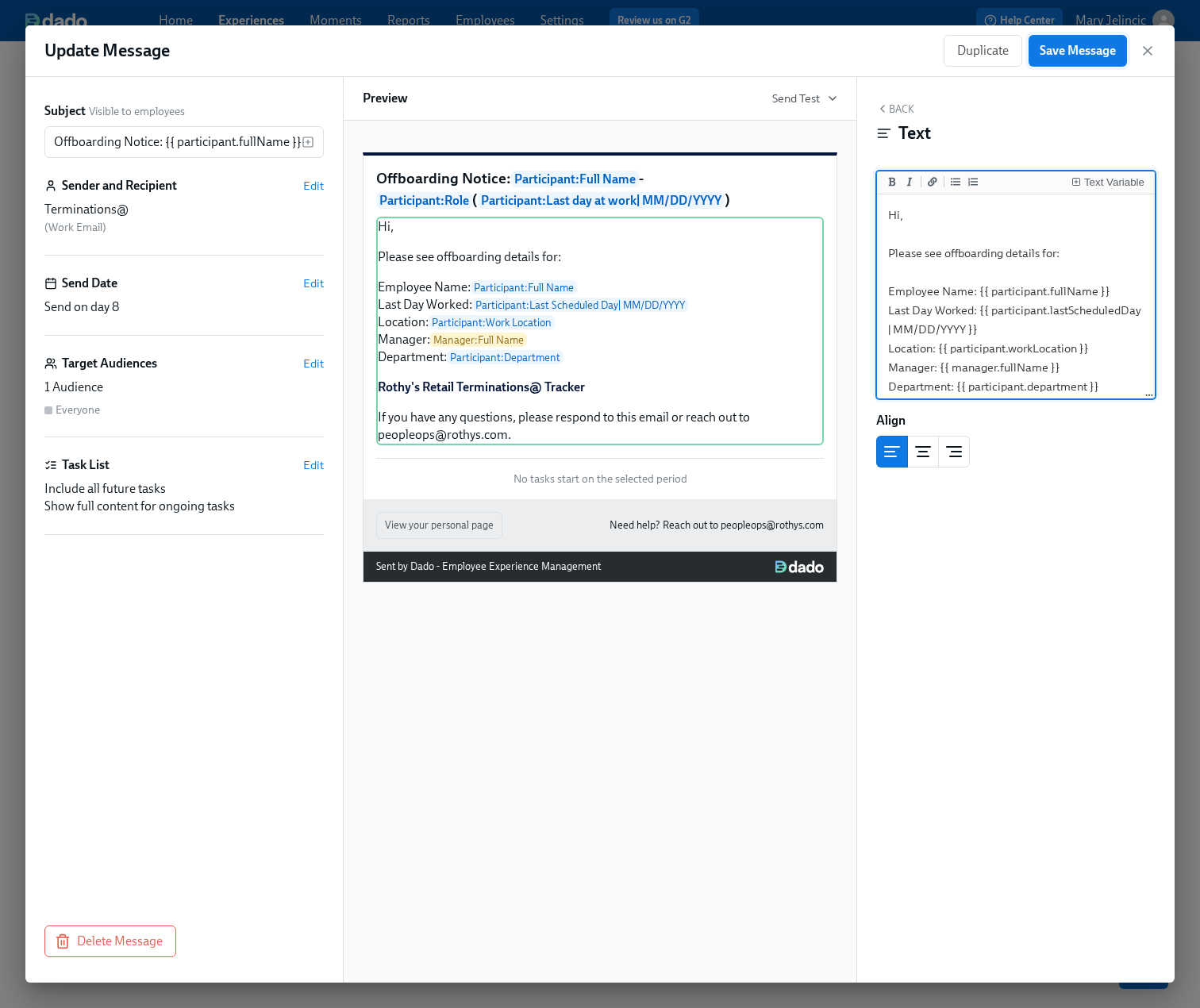 type on "Hi,
Please see offboarding details for:
Employee Name: {{ participant.fullName }}
Last Day Worked: {{ participant.lastScheduledDay | MM/DD/YYYY }}
Location: {{ participant.workLocation }}
Manager: {{ manager.fullName }}
Department: {{ participant.department }}
**[Rothy's Retail Terminations@ Tracker ](https://docs.google.com/spreadsheets/d/1CPWxZE8gGEc7smGcmAMCkQ8aGgWp_y0E6g6nNyS5pR4/edit?gid=0#gid=0)**
If you have any questions, please respond to this email or reach out to peopleops@rothys.com." 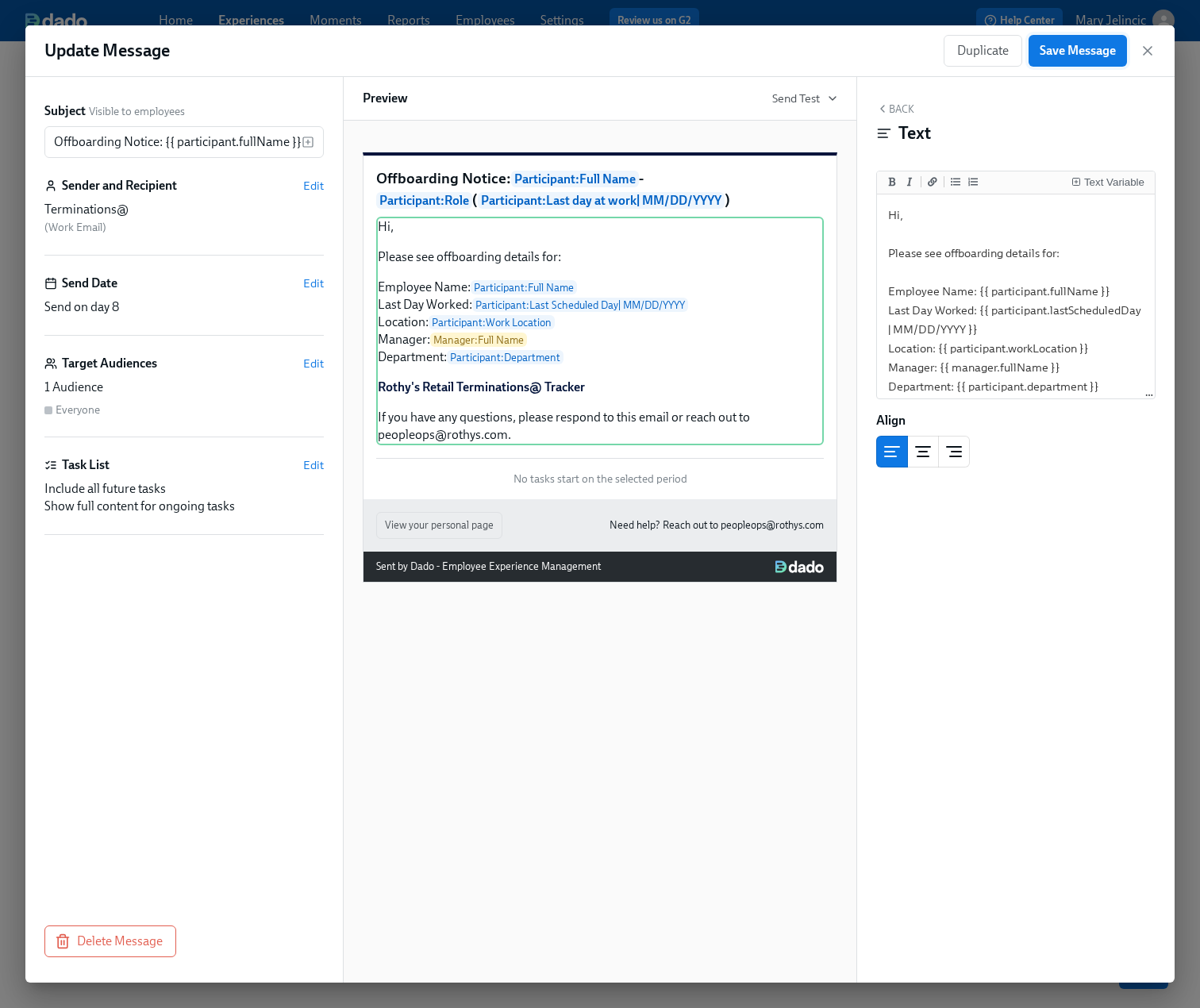 click on "Save Message" at bounding box center [1078, 51] 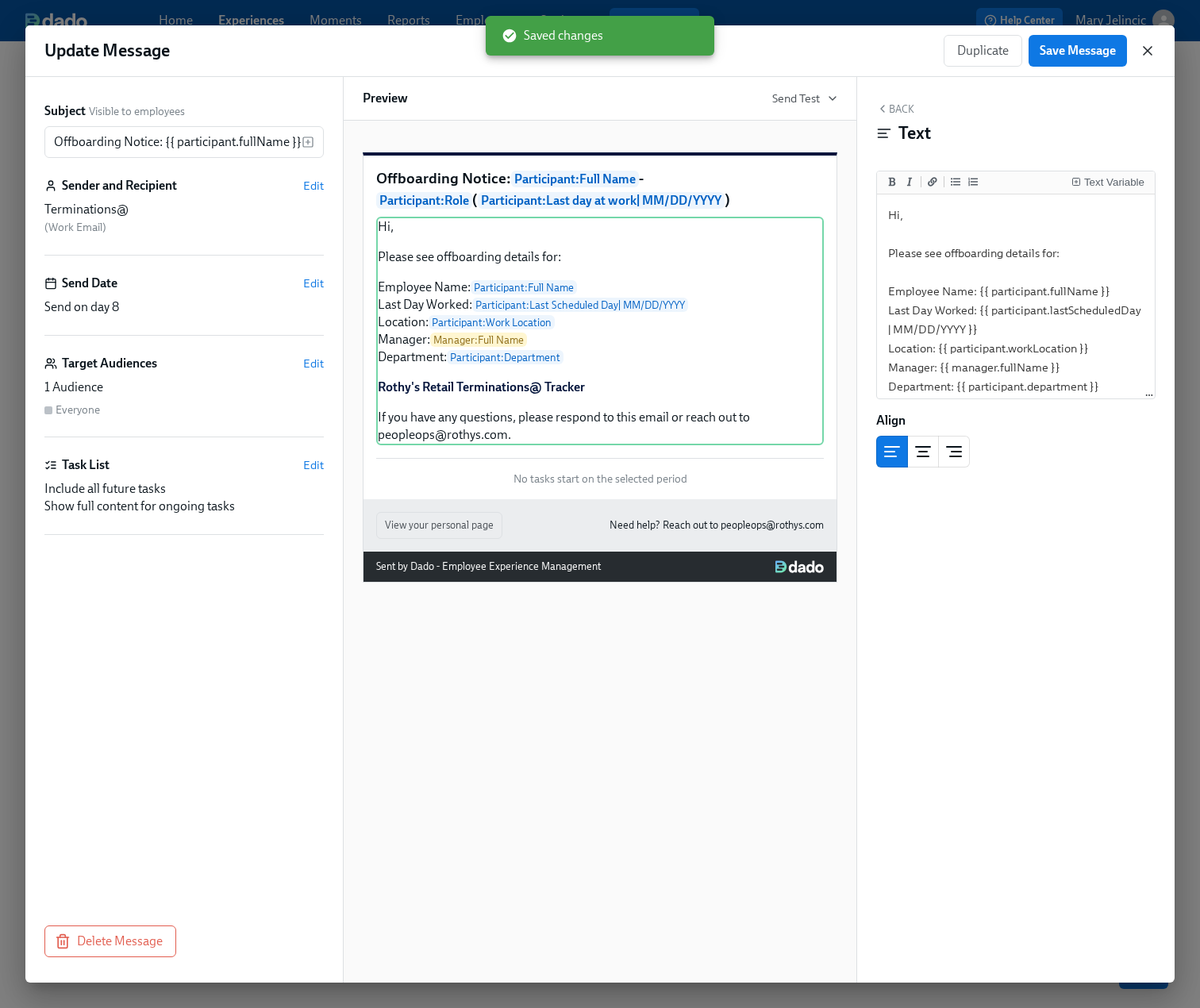 click 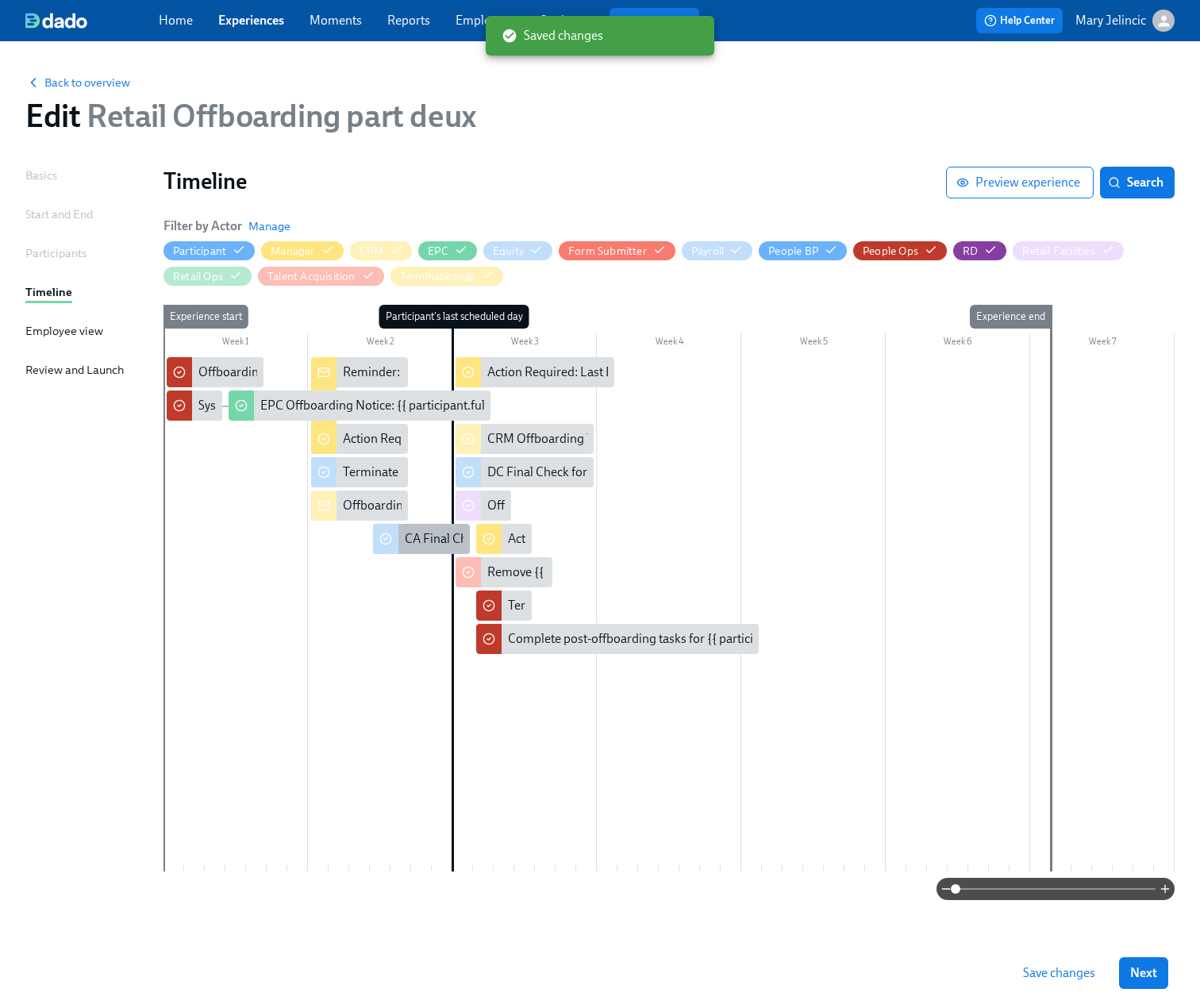 click on "CA Final Check for {{ participant.fullName }} ({{ participant.actualTerminationDate | MM-DD-YYYY }})" at bounding box center [675, 539] 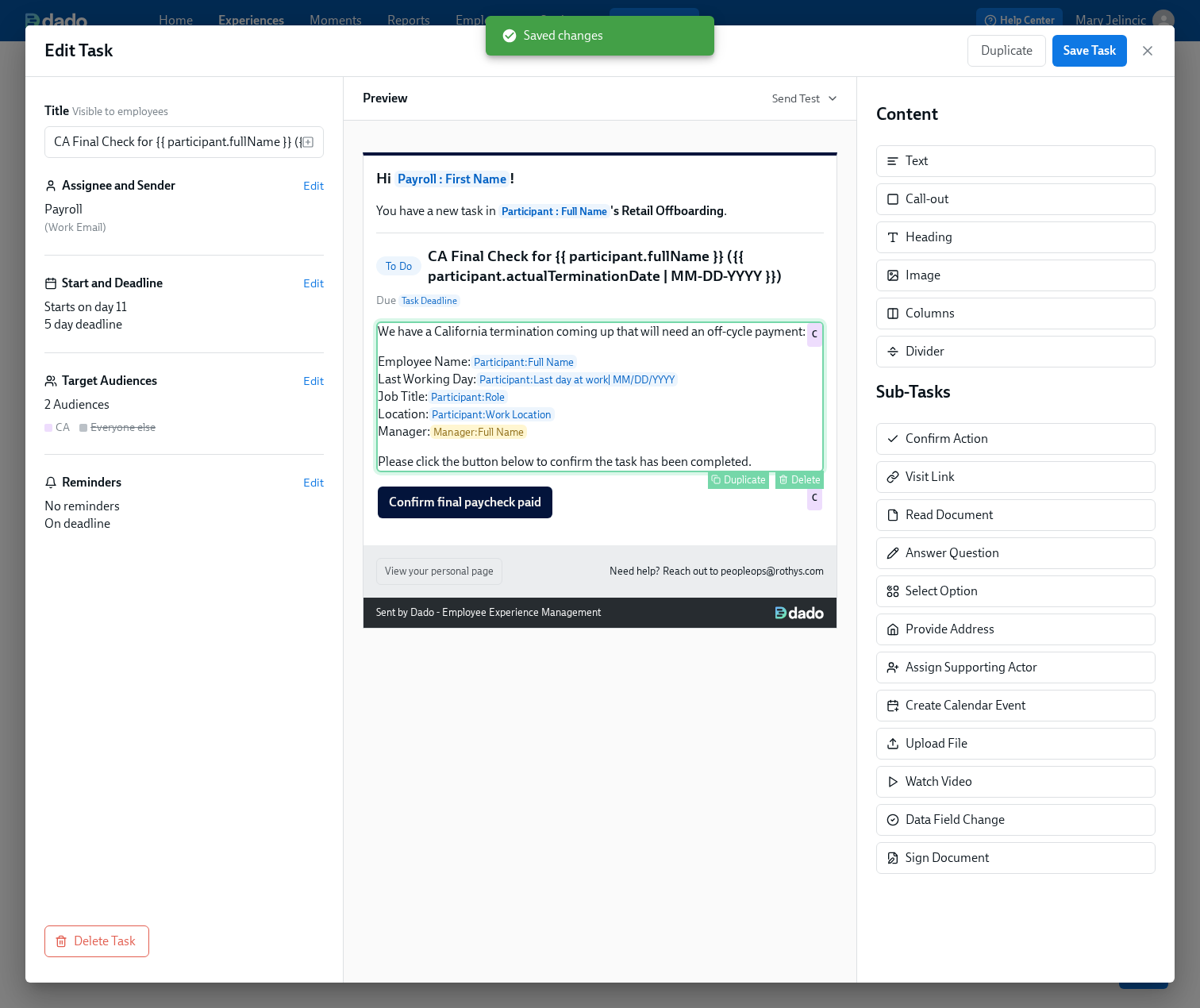 click on "We have a California termination coming up that will need an off-cycle payment:
Employee Name:  Participant :  Full Name
Last Working Day:  Participant :  Last day at work  | MM/DD/YYYY
Job Title:  Participant :  Role
Location:  Participant :  Work Location
Manager:  Manager :  Full Name
Please click the button below to confirm the task has been completed.   Duplicate   Delete C" at bounding box center [600, 397] 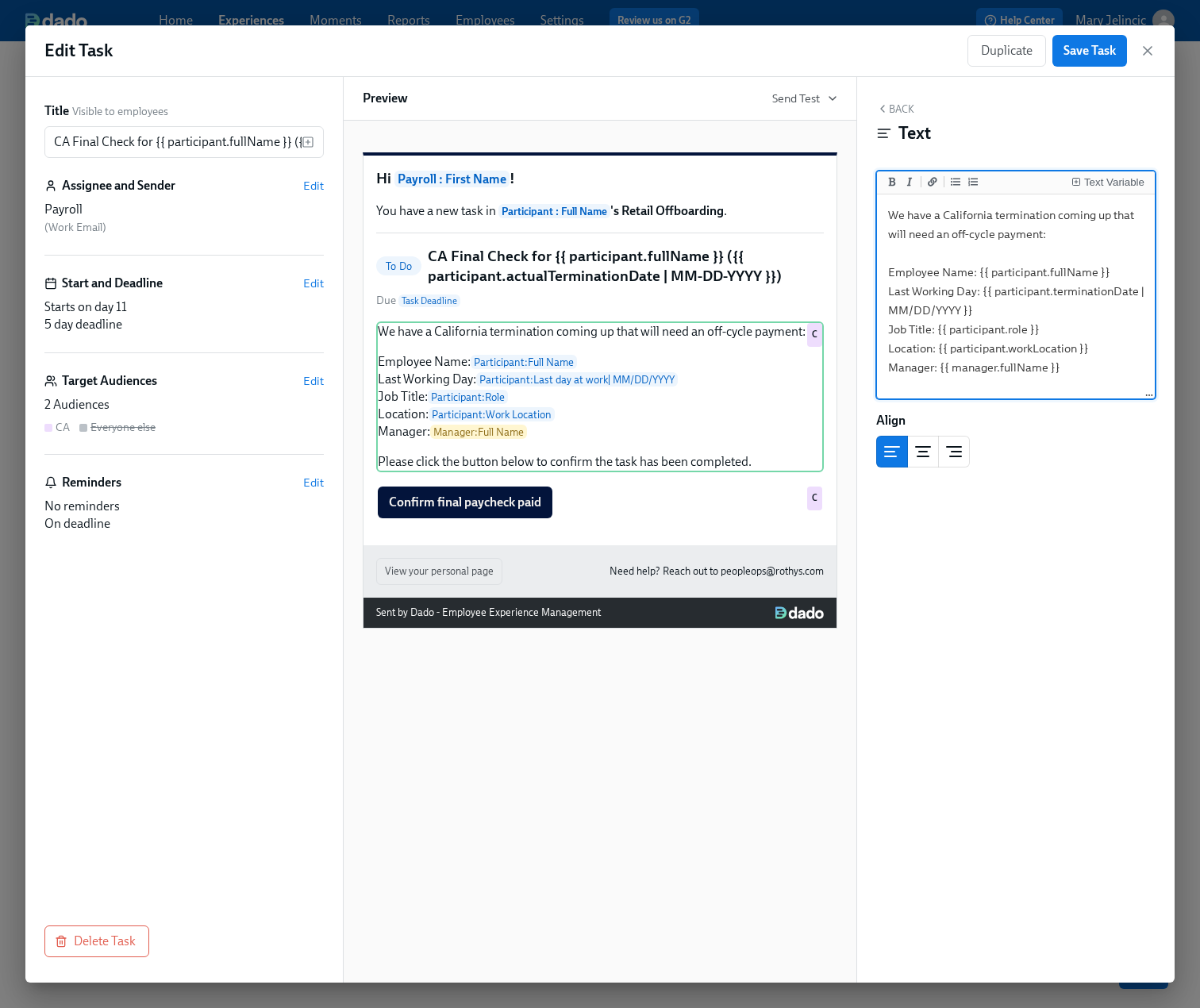 drag, startPoint x: 1118, startPoint y: 310, endPoint x: 983, endPoint y: 284, distance: 137.4809 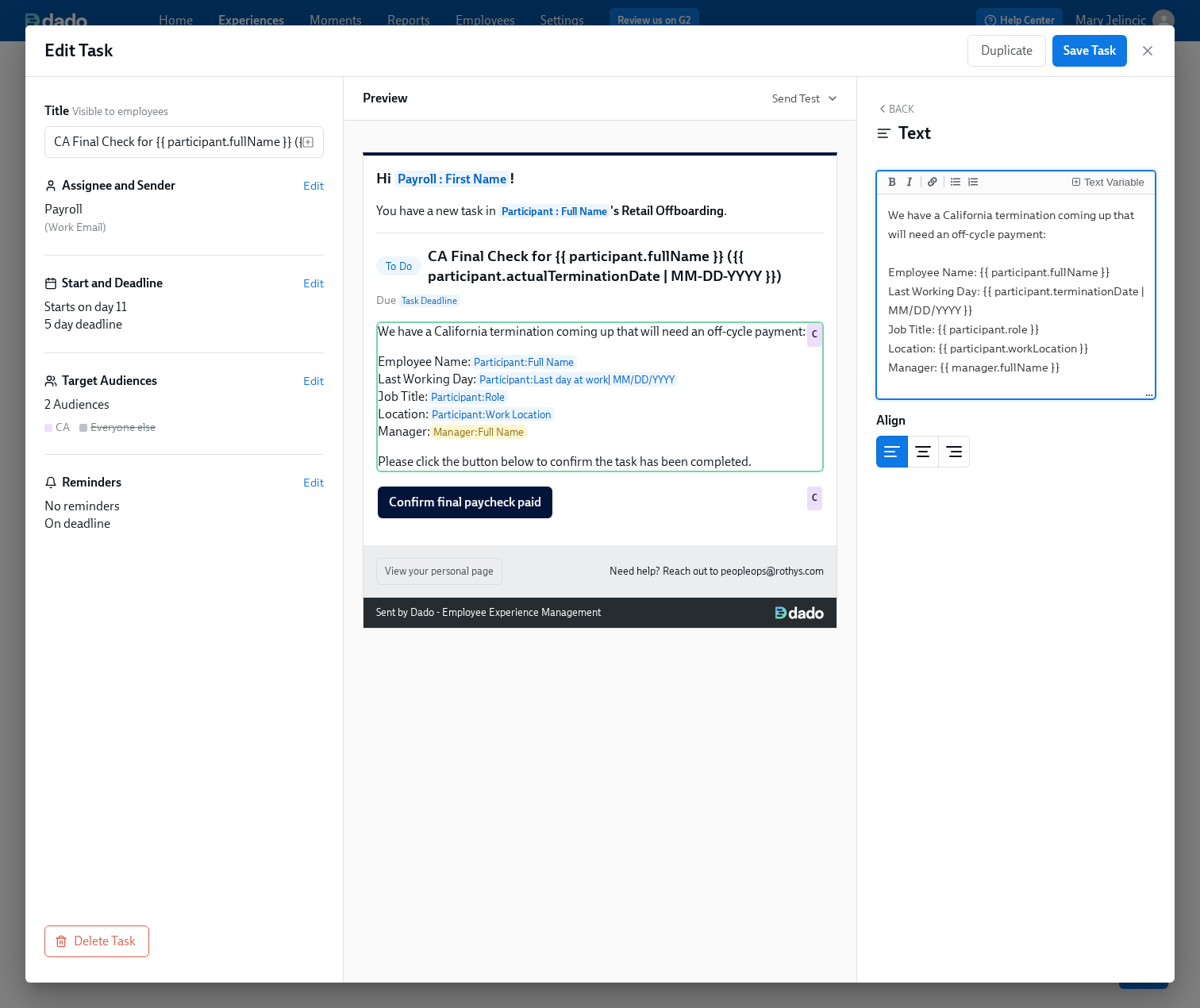 click on "We have a California termination coming up that will need an off-cycle payment:
Employee Name: {{ participant.fullName }}
Last Working Day: {{ participant.terminationDate | MM/DD/YYYY }}
Job Title: {{ participant.role }}
Location: {{ participant.workLocation }}
Manager: {{ manager.fullName }}
Please click the button below to confirm the task has been completed." at bounding box center [1016, 320] 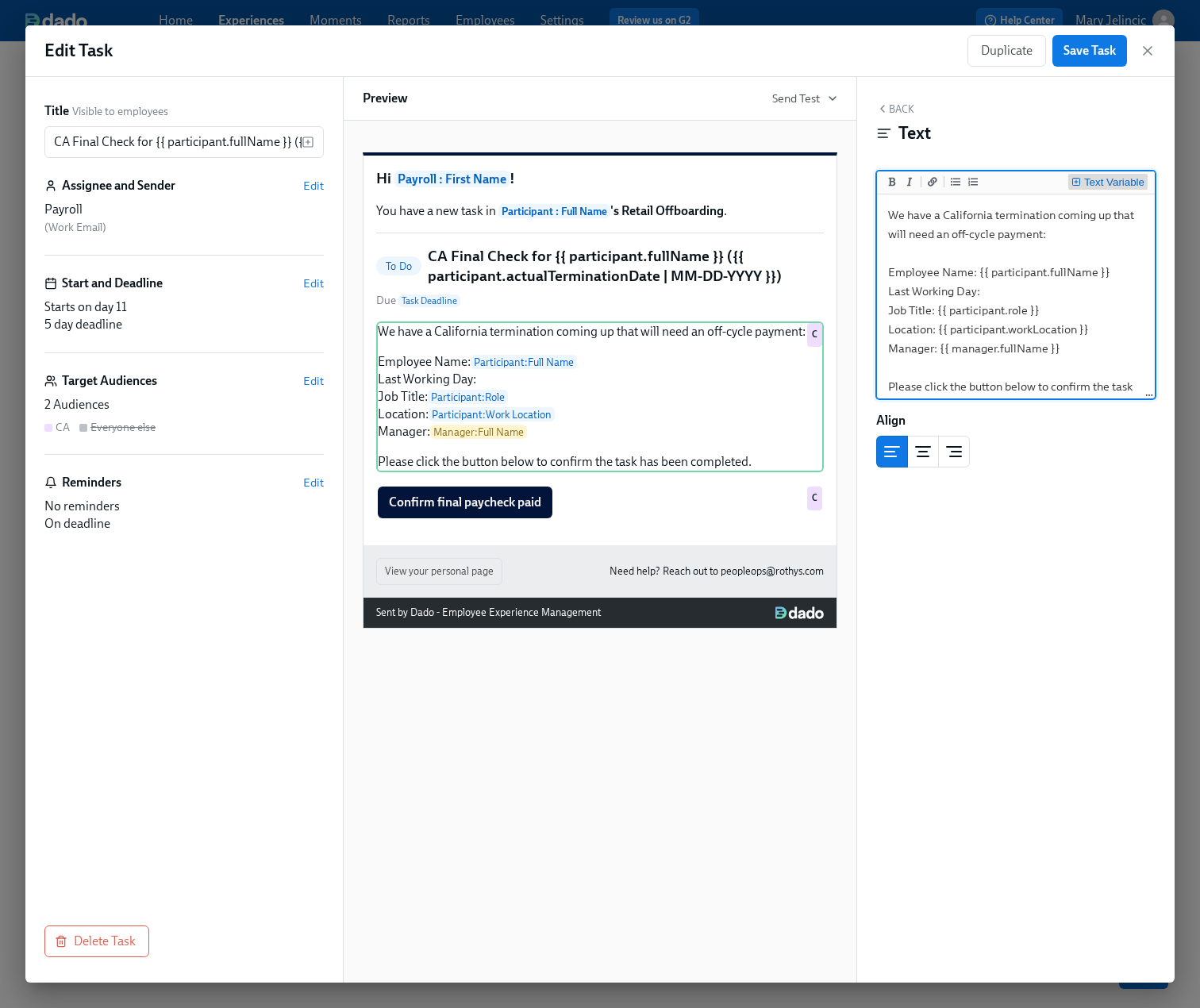 type on "We have a California termination coming up that will need an off-cycle payment:
Employee Name: {{ participant.fullName }}
Last Working Day:
Job Title: {{ participant.role }}
Location: {{ participant.workLocation }}
Manager: {{ manager.fullName }}
Please click the button below to confirm the task has been completed." 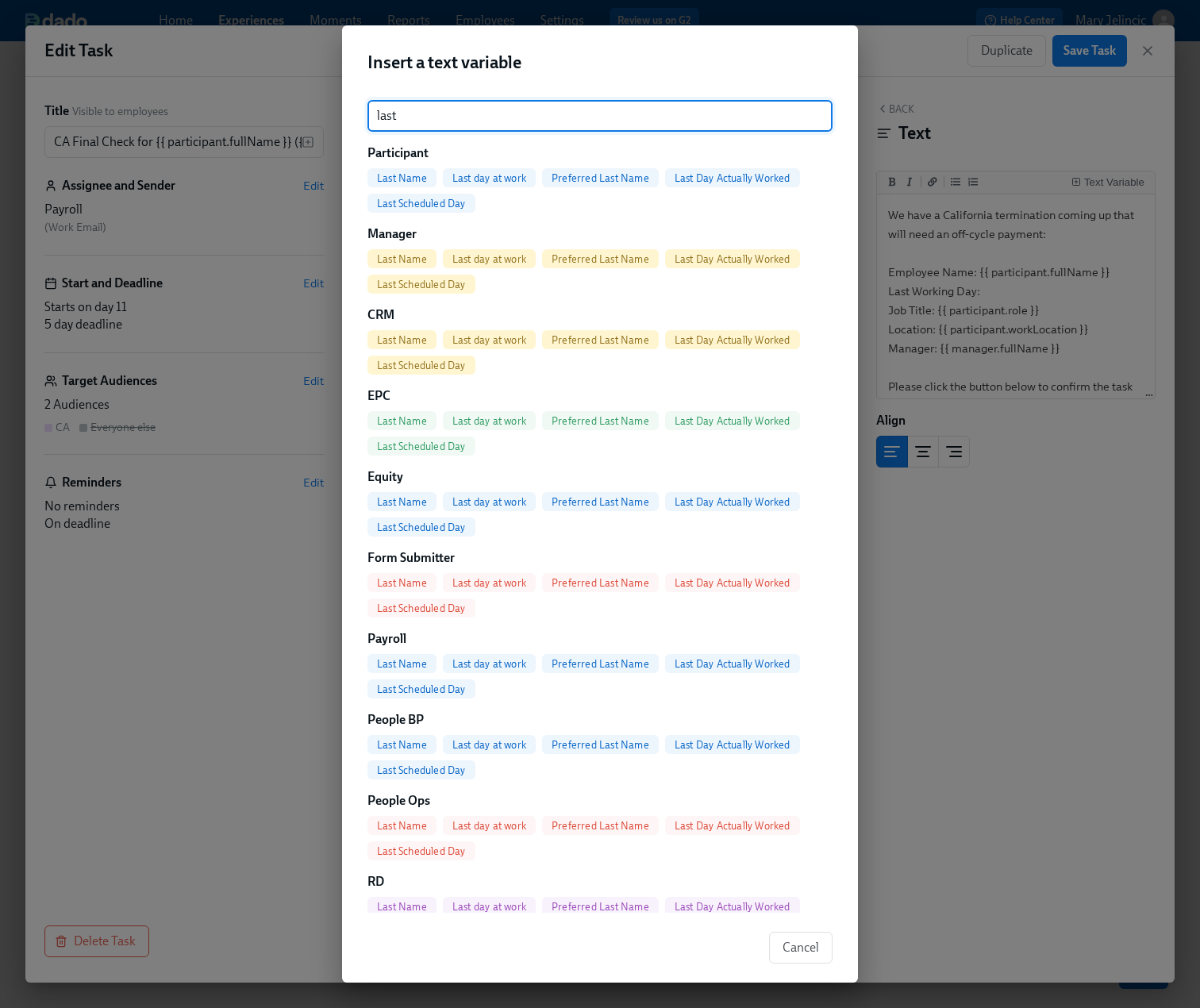type on "last" 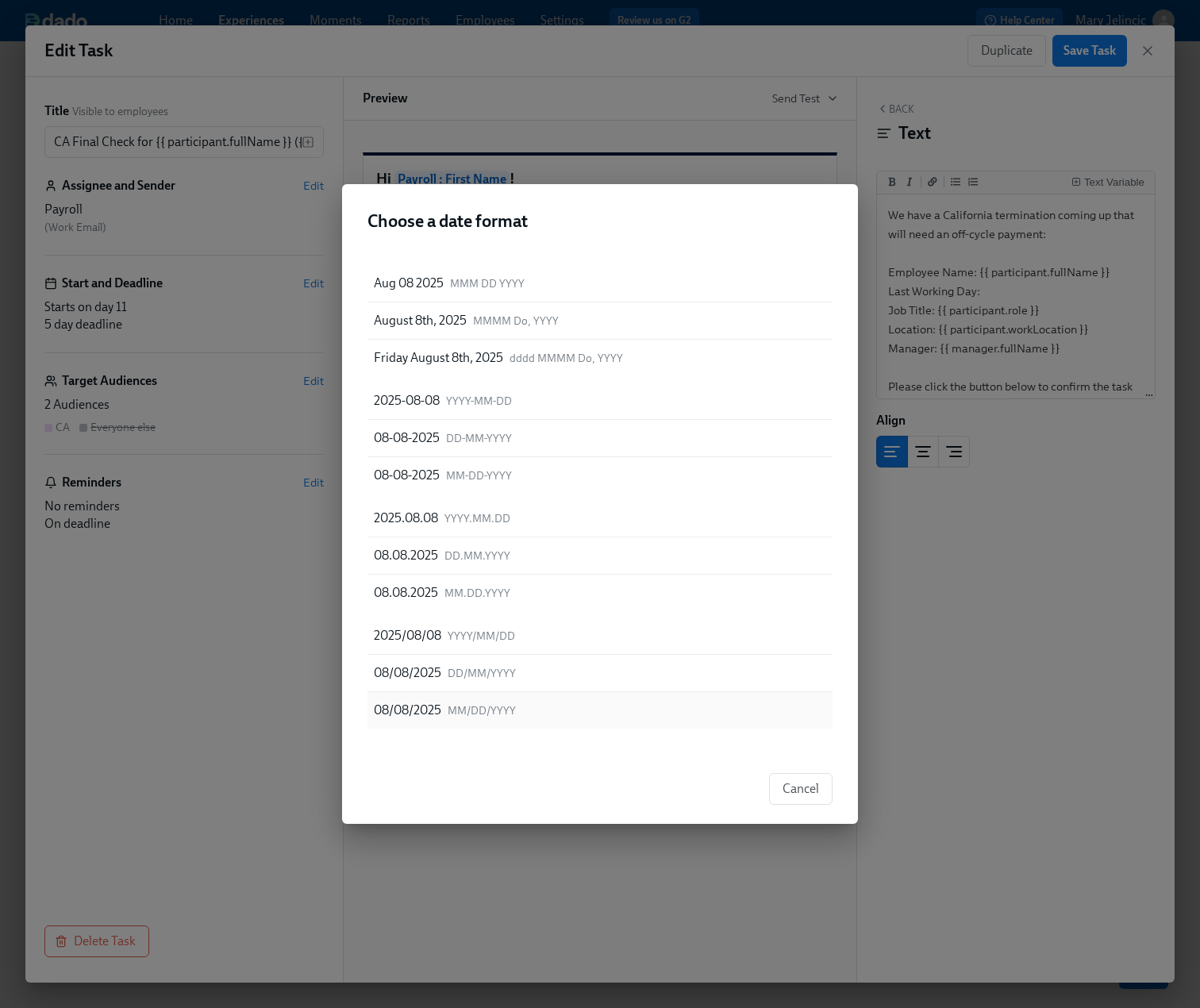 click on "MM/DD/YYYY" at bounding box center [482, 710] 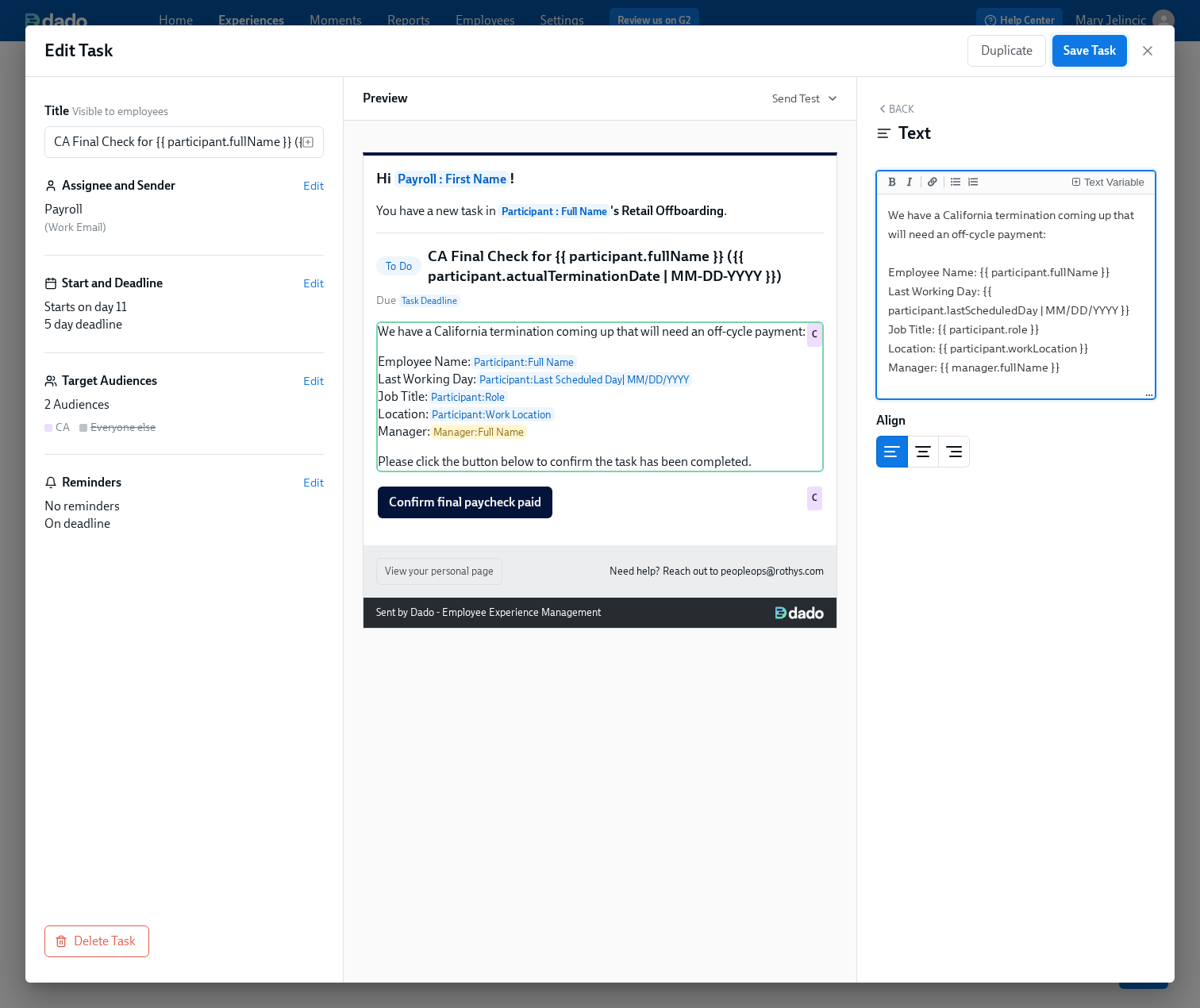 type on "We have a California termination coming up that will need an off-cycle payment:
Employee Name: {{ participant.fullName }}
Last Working Day: {{ participant.lastScheduledDay | MM/DD/YYYY }}
Job Title: {{ participant.role }}
Location: {{ participant.workLocation }}
Manager: {{ manager.fullName }}
Please click the button below to confirm the task has been completed." 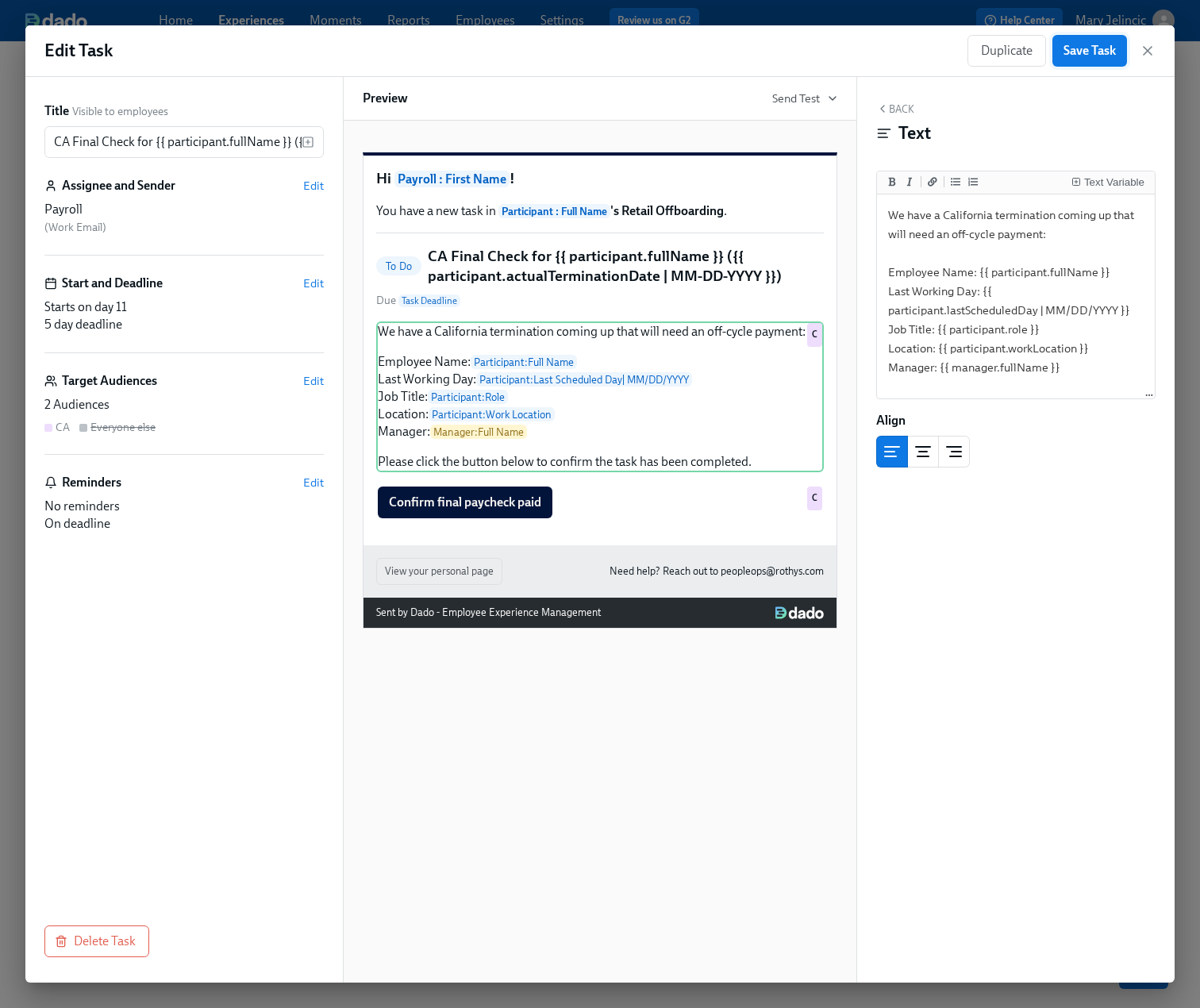 click on "Save Task" at bounding box center [1090, 51] 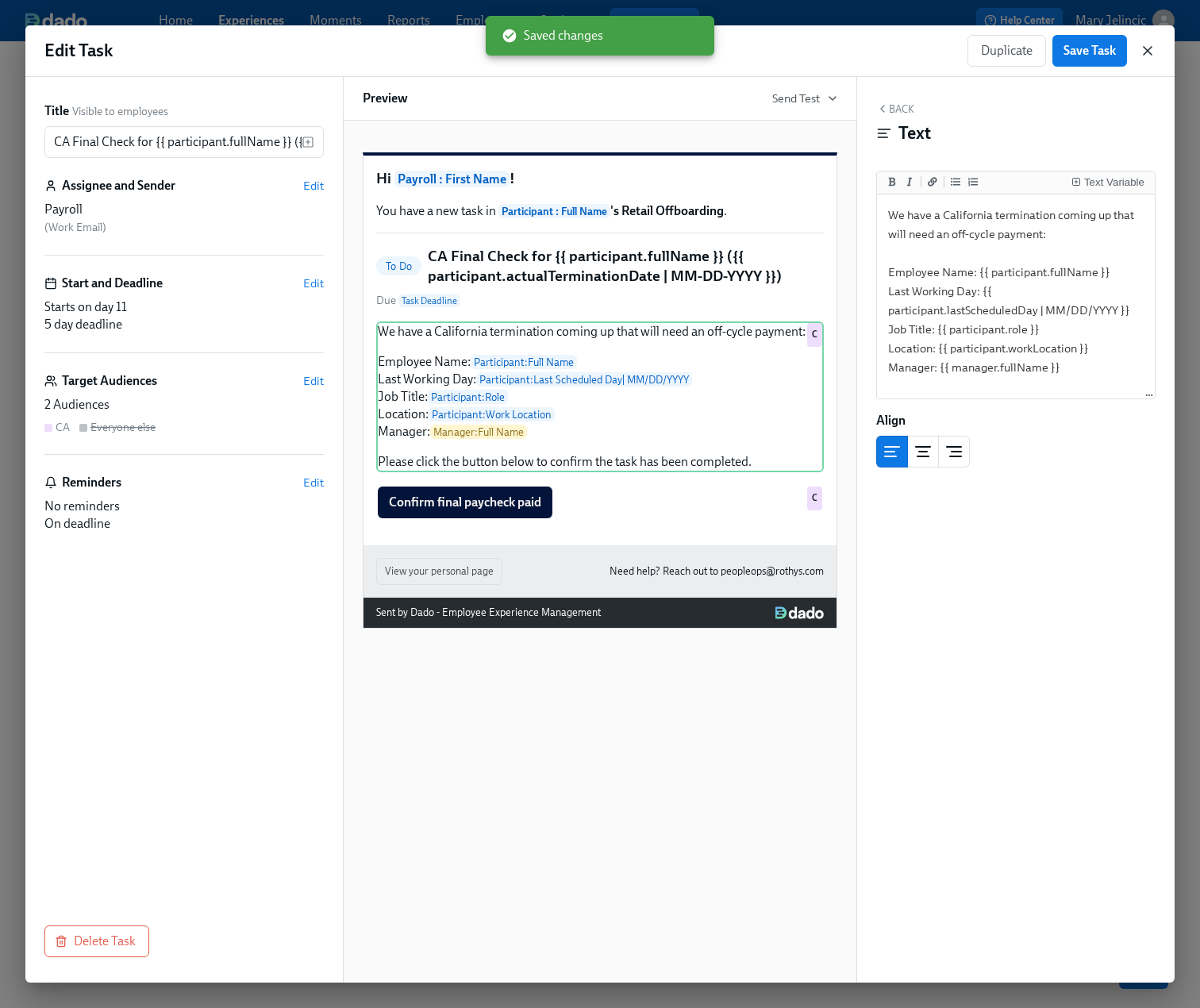 click 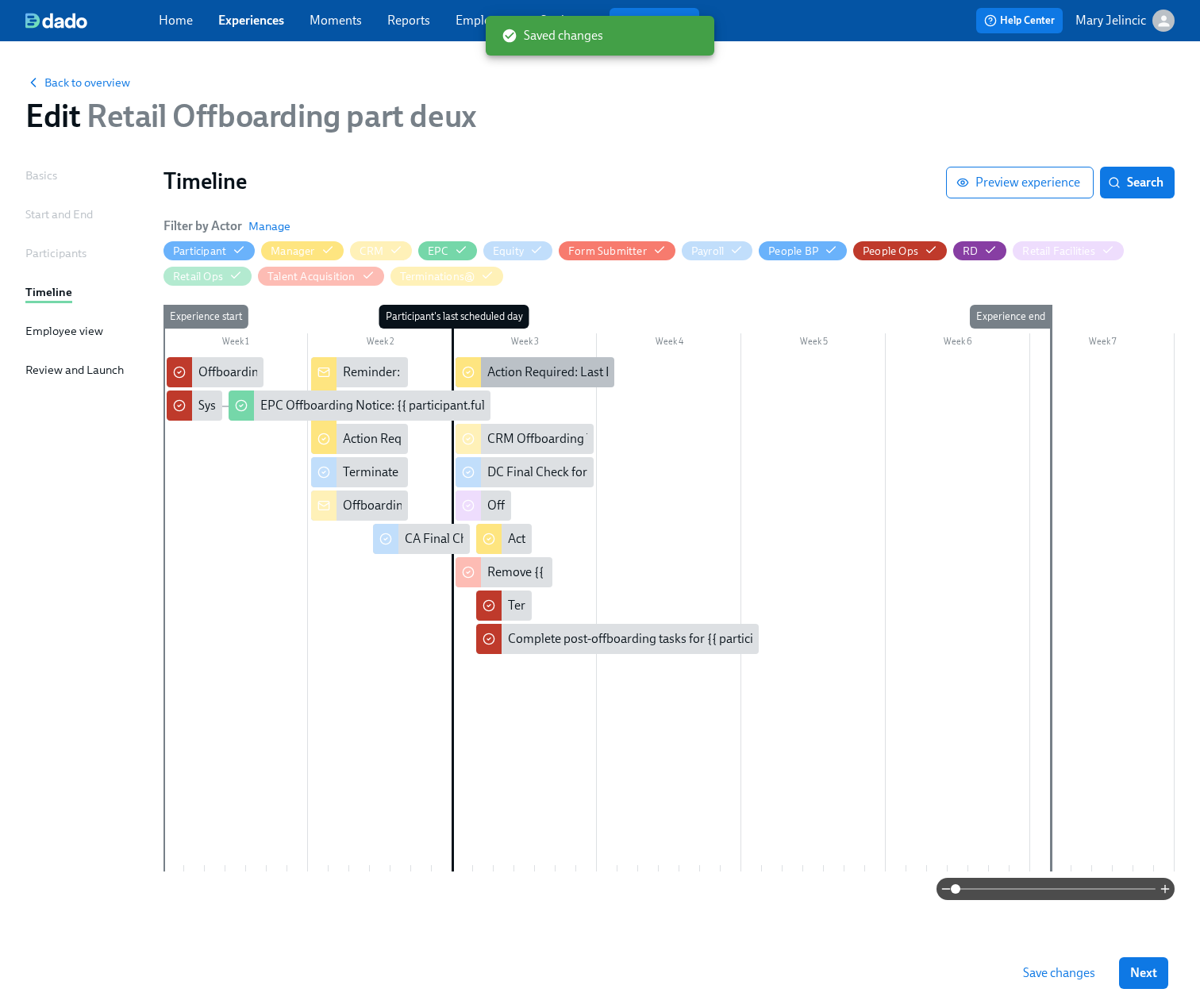 click on "Action Required: Last Day Checklist for {{ participant.fullName }}" at bounding box center (661, 372) 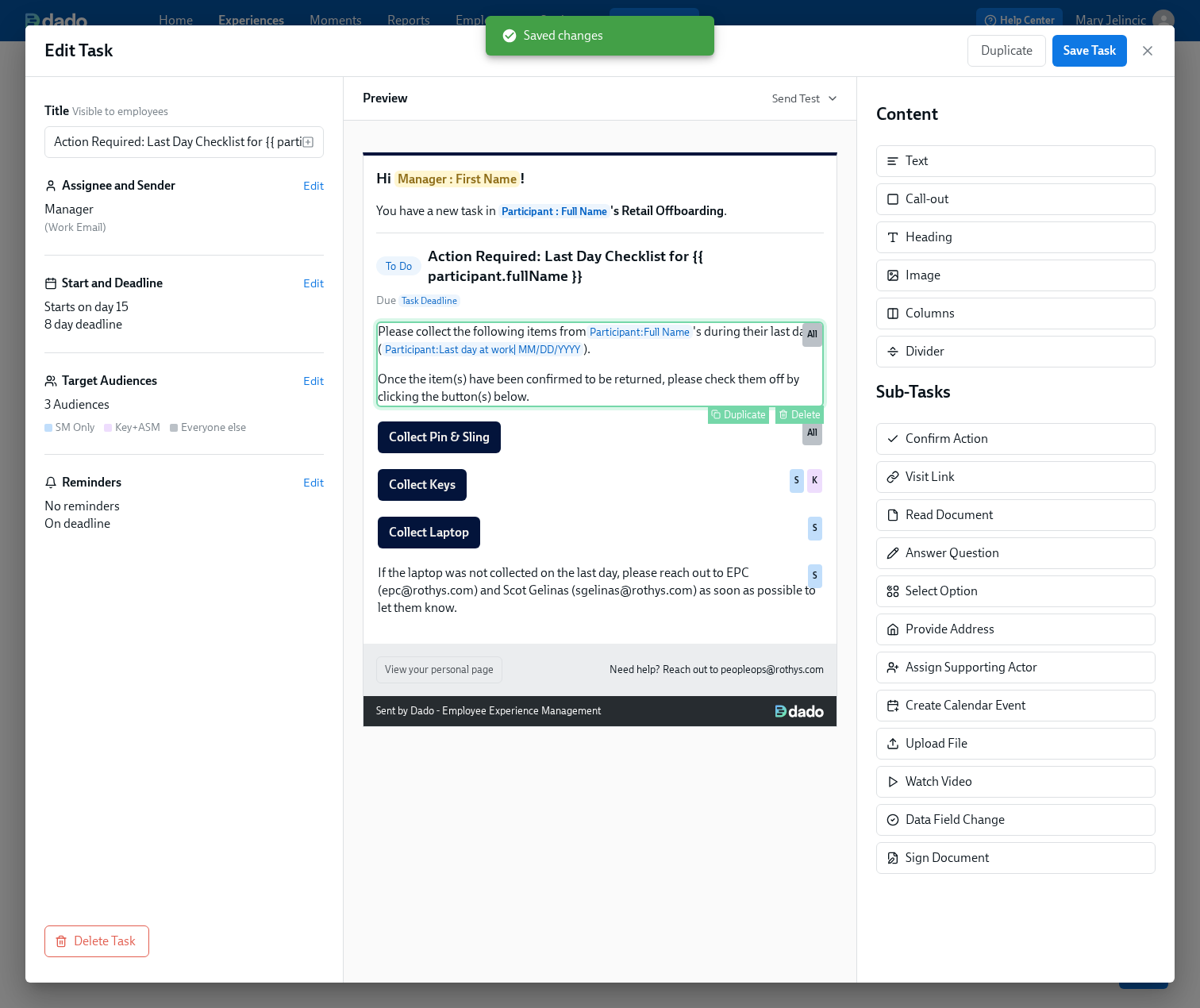 click on "Please collect the following items from   Participant :  Full Name 's during their last day ( Participant :  Last day at work  | MM/DD/YYYY ).
Once the item(s) have been confirmed to be returned, please check them off by clicking the button(s) below.   Duplicate   Delete All" at bounding box center (600, 364) 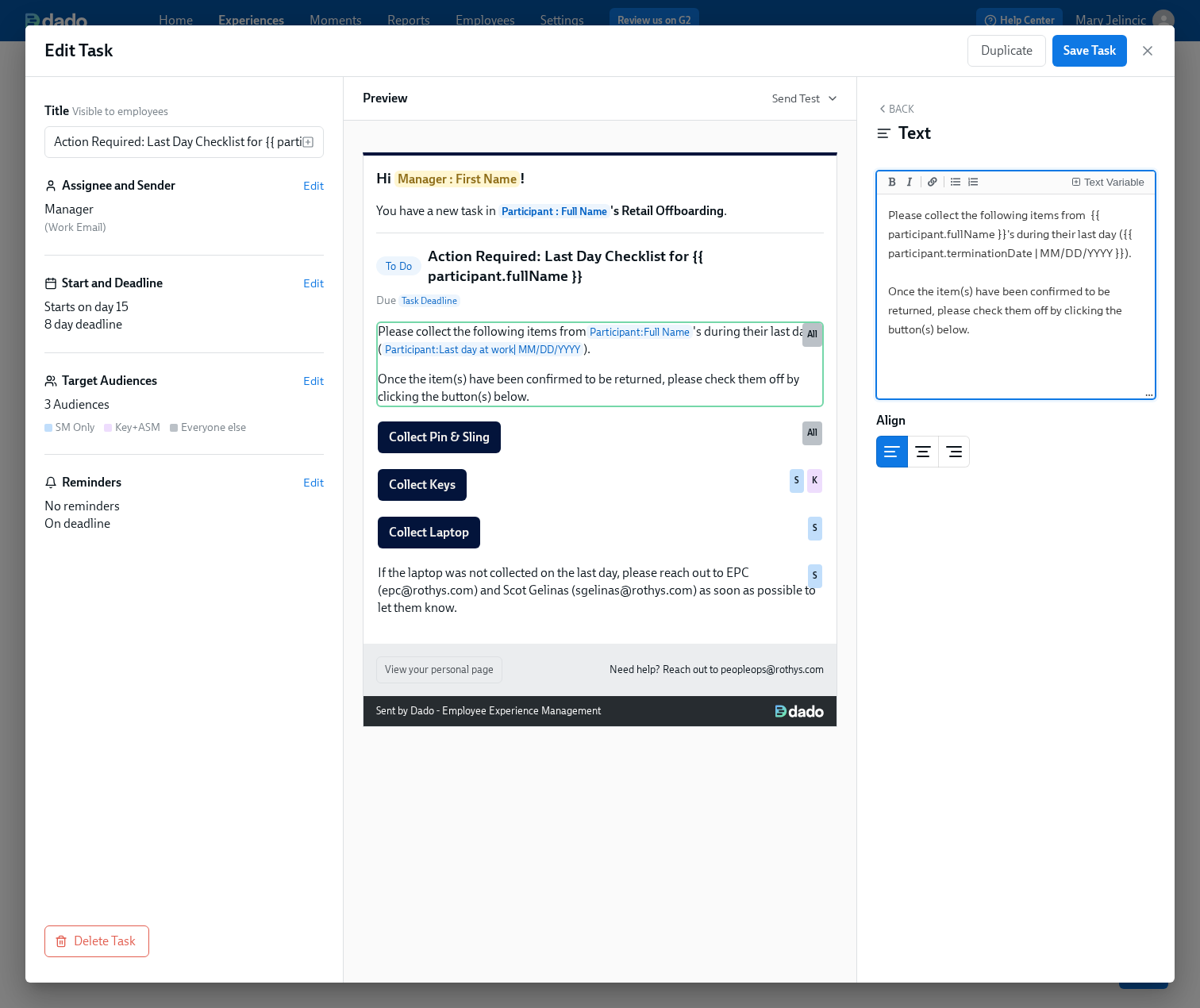 drag, startPoint x: 1122, startPoint y: 256, endPoint x: 1121, endPoint y: 243, distance: 13.038405 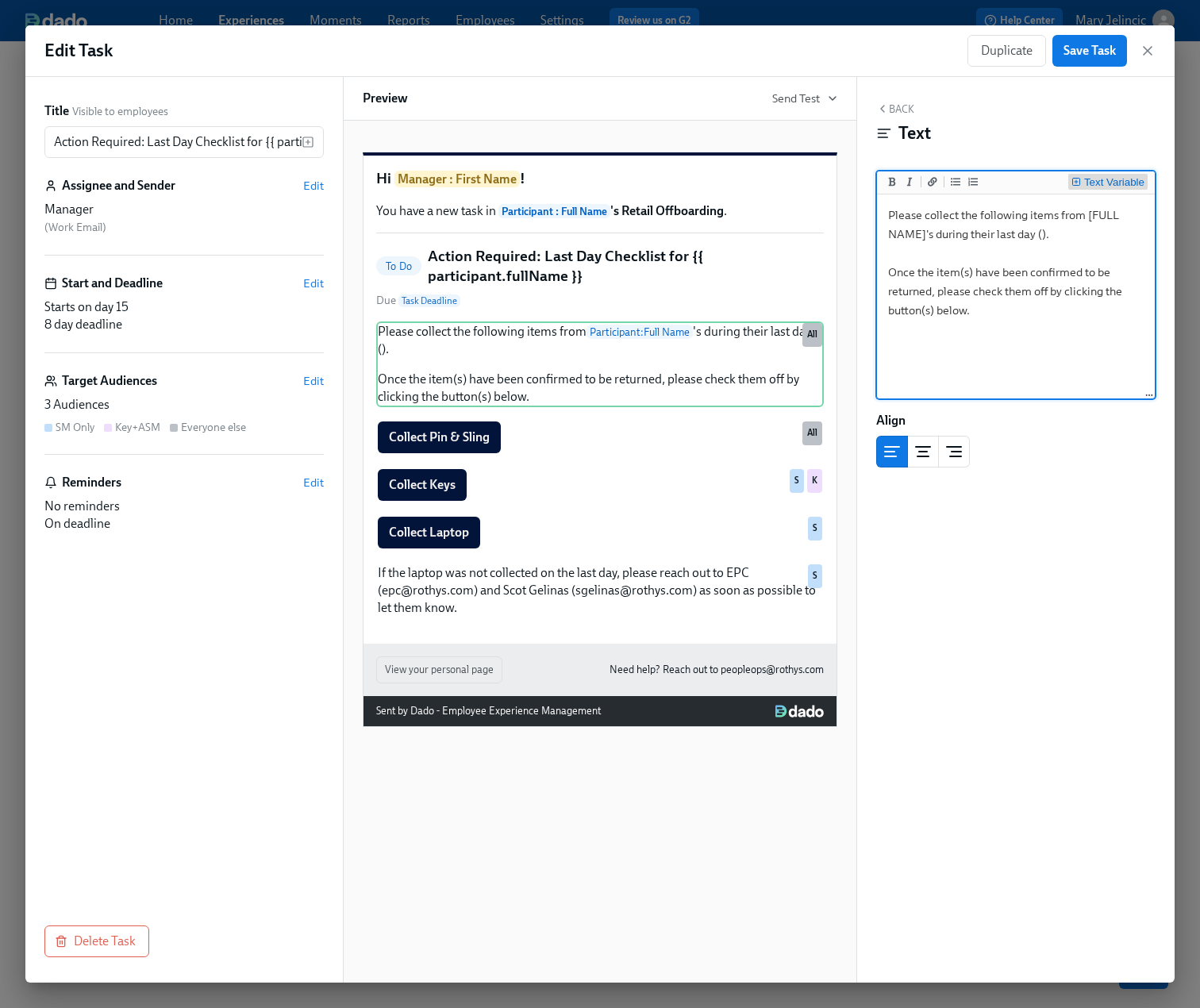 type on "Please collect the following items from [FULL NAME]'s during their last day ().
Once the item(s) have been confirmed to be returned, please check them off by clicking the button(s) below." 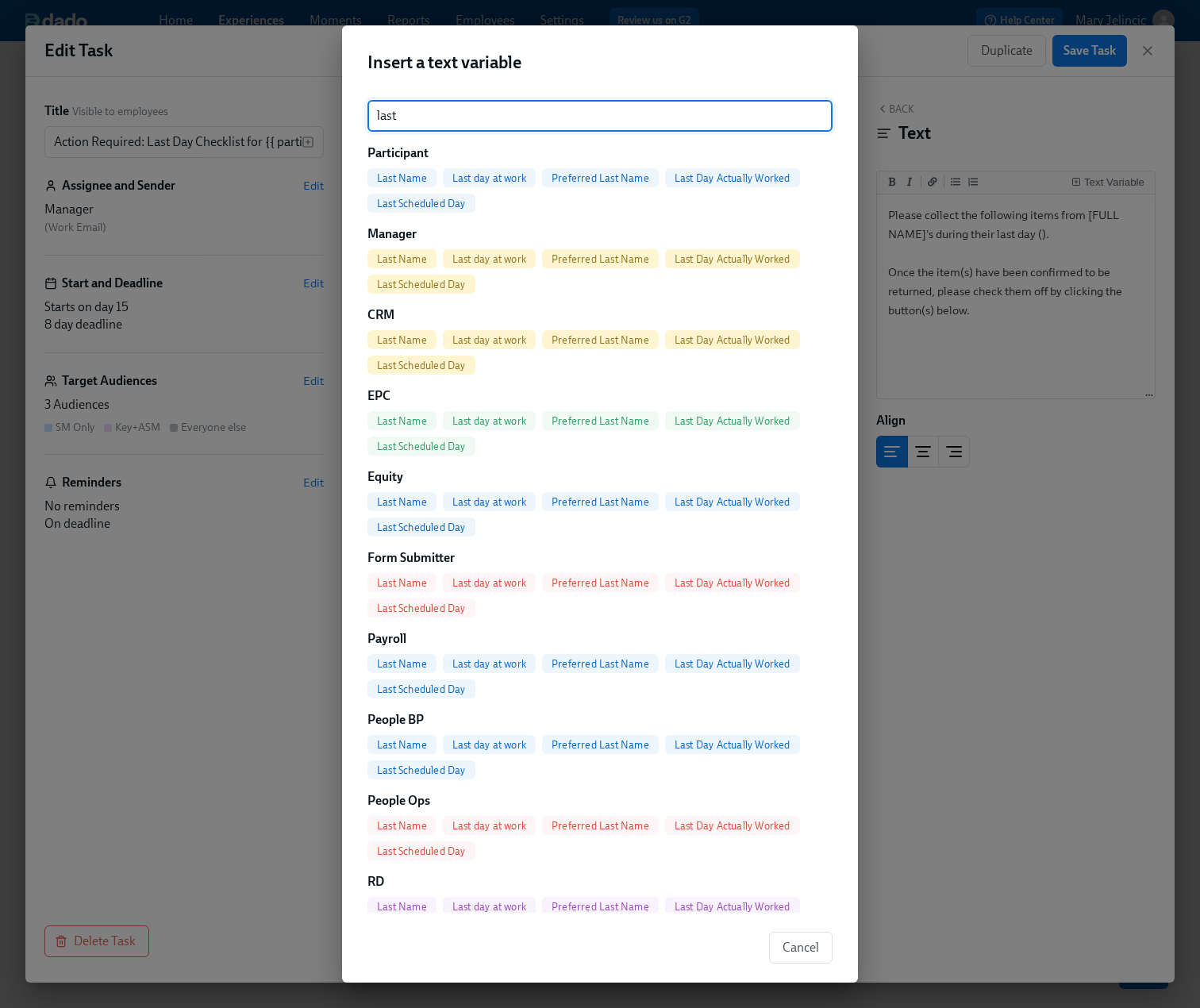 type on "last" 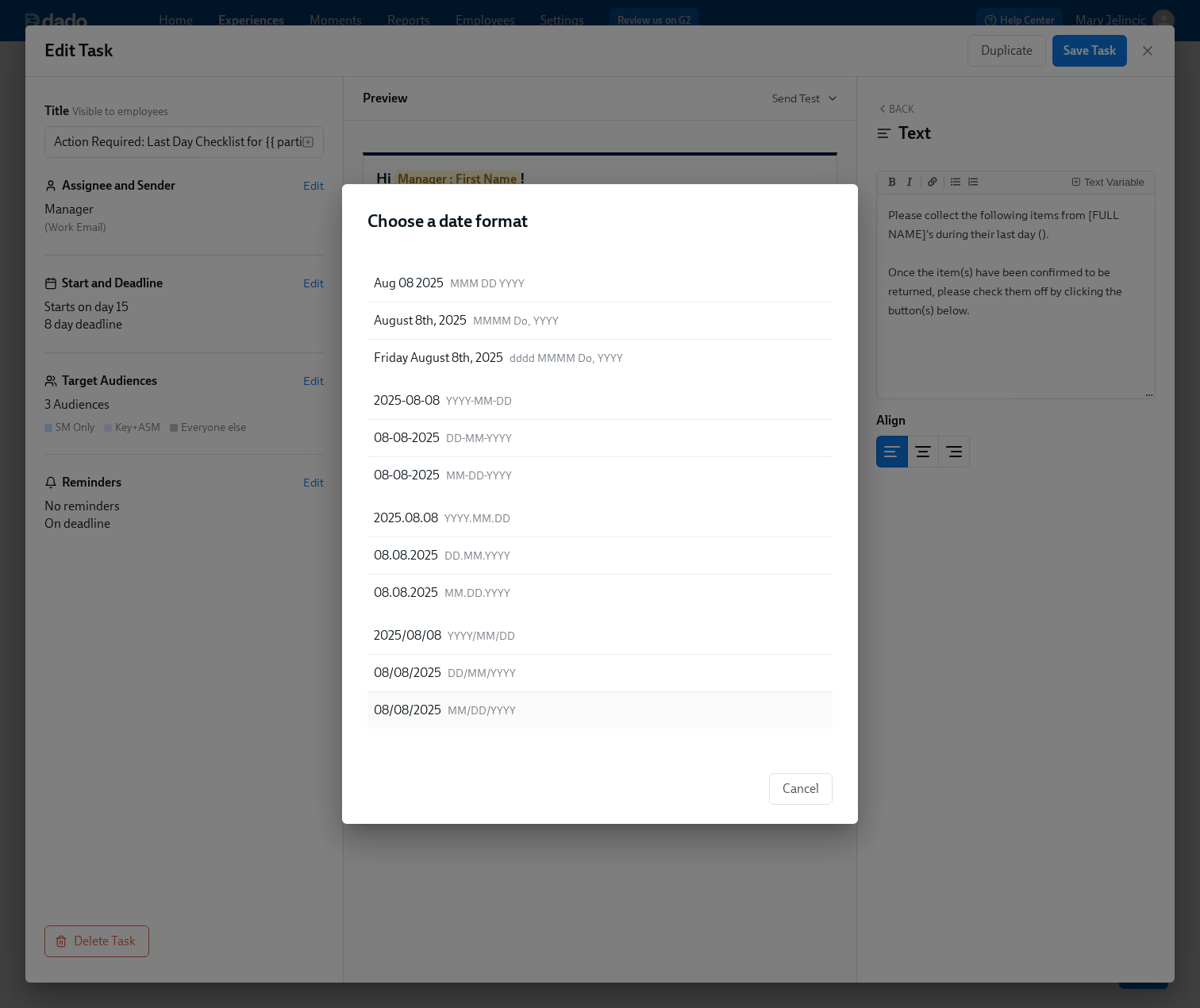 click on "MM/DD/YYYY" at bounding box center [482, 710] 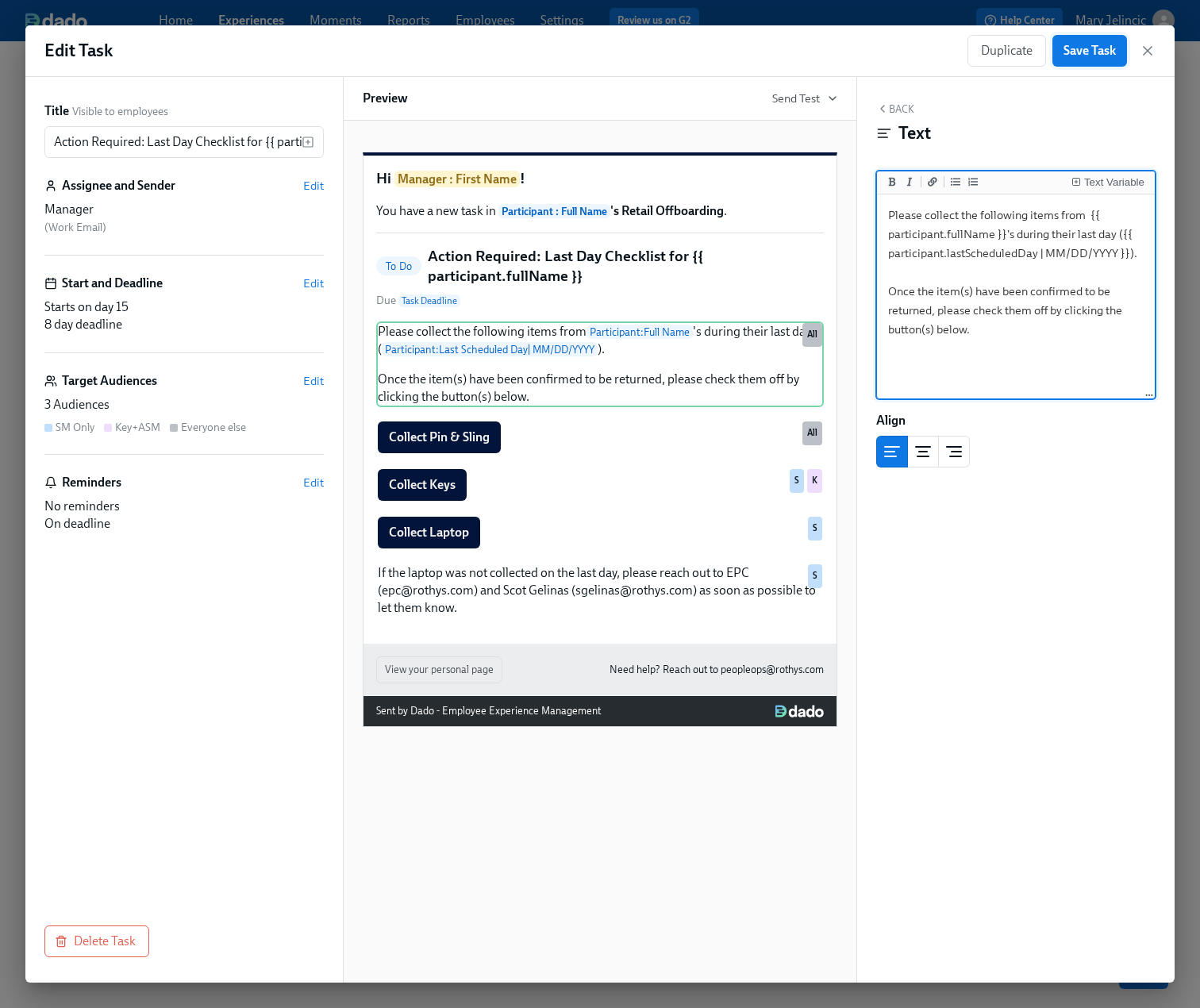 type on "Please collect the following items from  {{ participant.fullName }}'s during their last day ({{ participant.lastScheduledDay | MM/DD/YYYY }}).
Once the item(s) have been confirmed to be returned, please check them off by clicking the button(s) below." 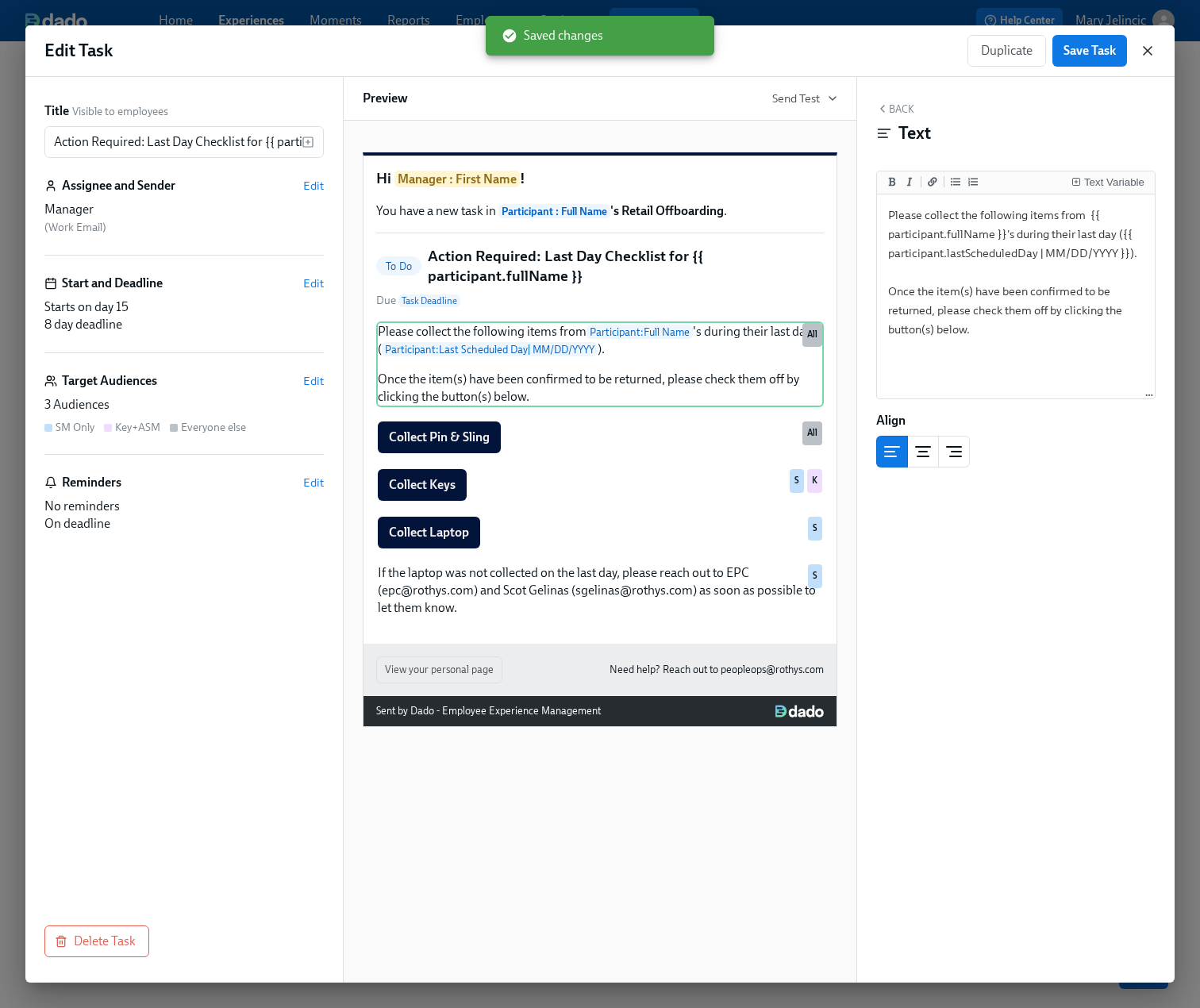 click 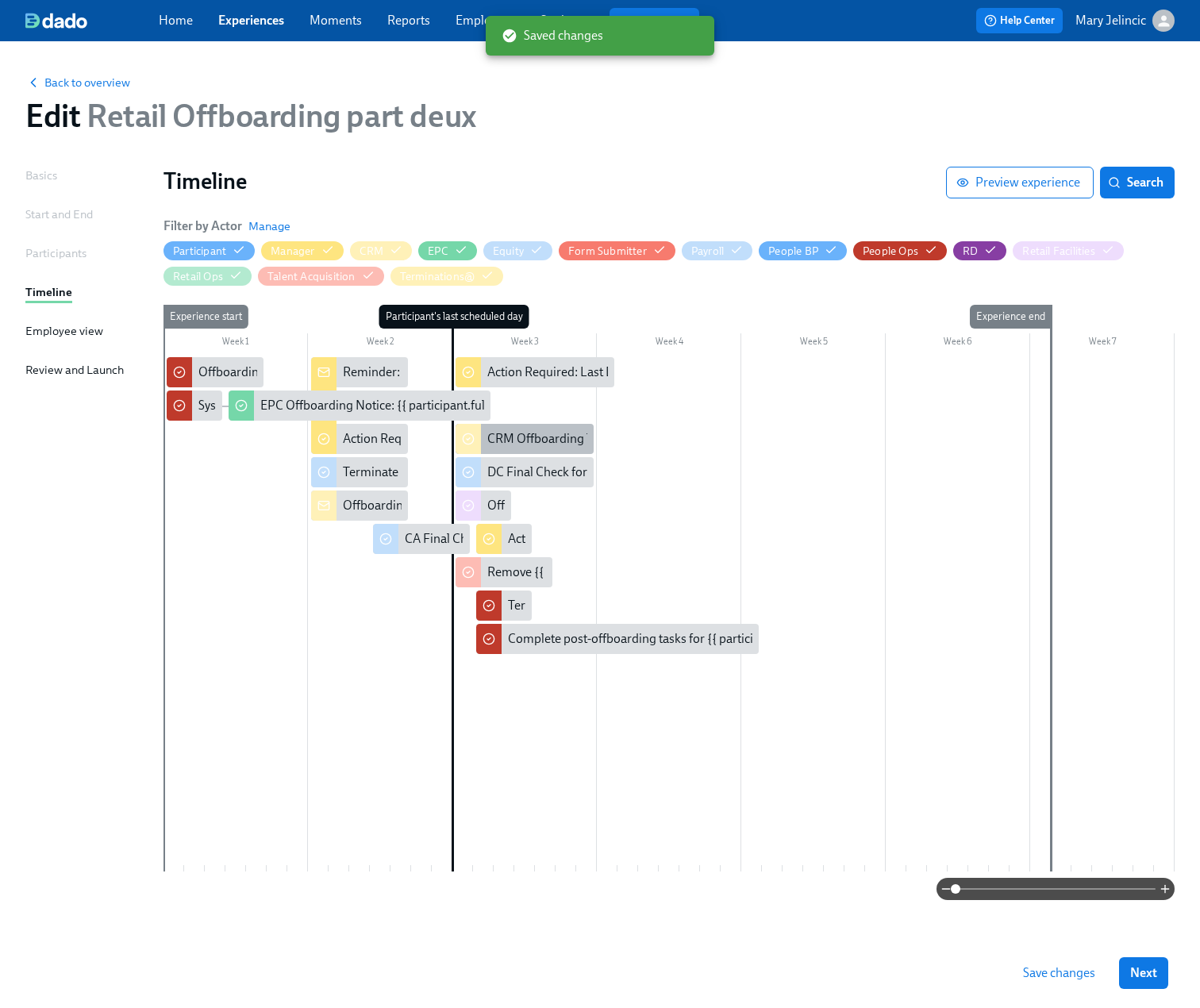 click on "CRM Offboarding Tasks: {{ participant.fullName }} - {{ participant.role }} ({{ participant.terminationDate | MM/DD/YYYY }})" at bounding box center [817, 439] 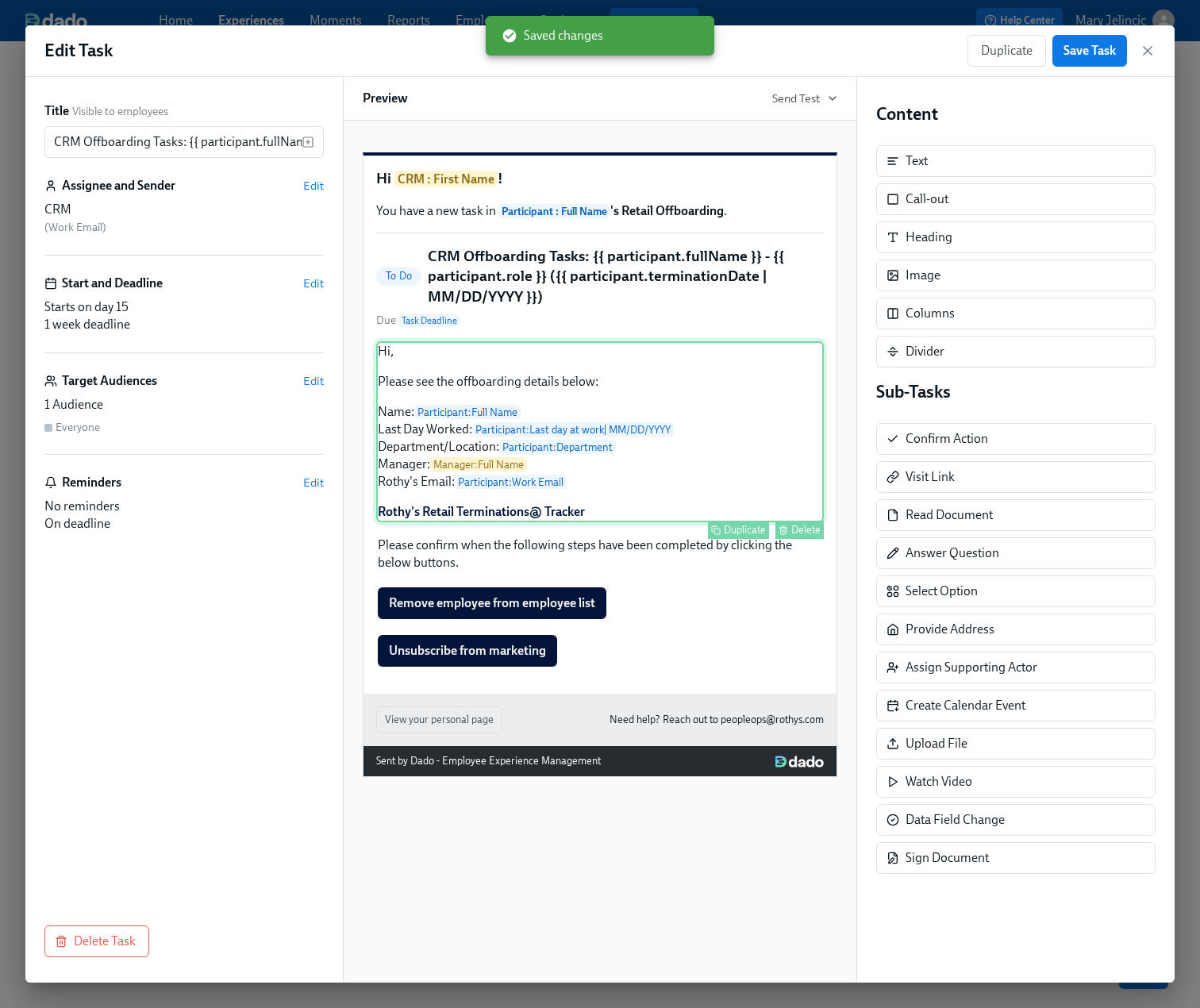 click on "Hi,
Please see the offboarding details below:
Name:  Participant :  Full Name
Last Day Worked:  Participant :  Last day at work  | MM/DD/YYYY
Department/Location:  Participant :  Department
Manager:  Manager :  Full Name
Rothy's Email:  Participant :  Work Email
Rothy's Retail Terminations@ Tracker    Duplicate   Delete" at bounding box center [600, 432] 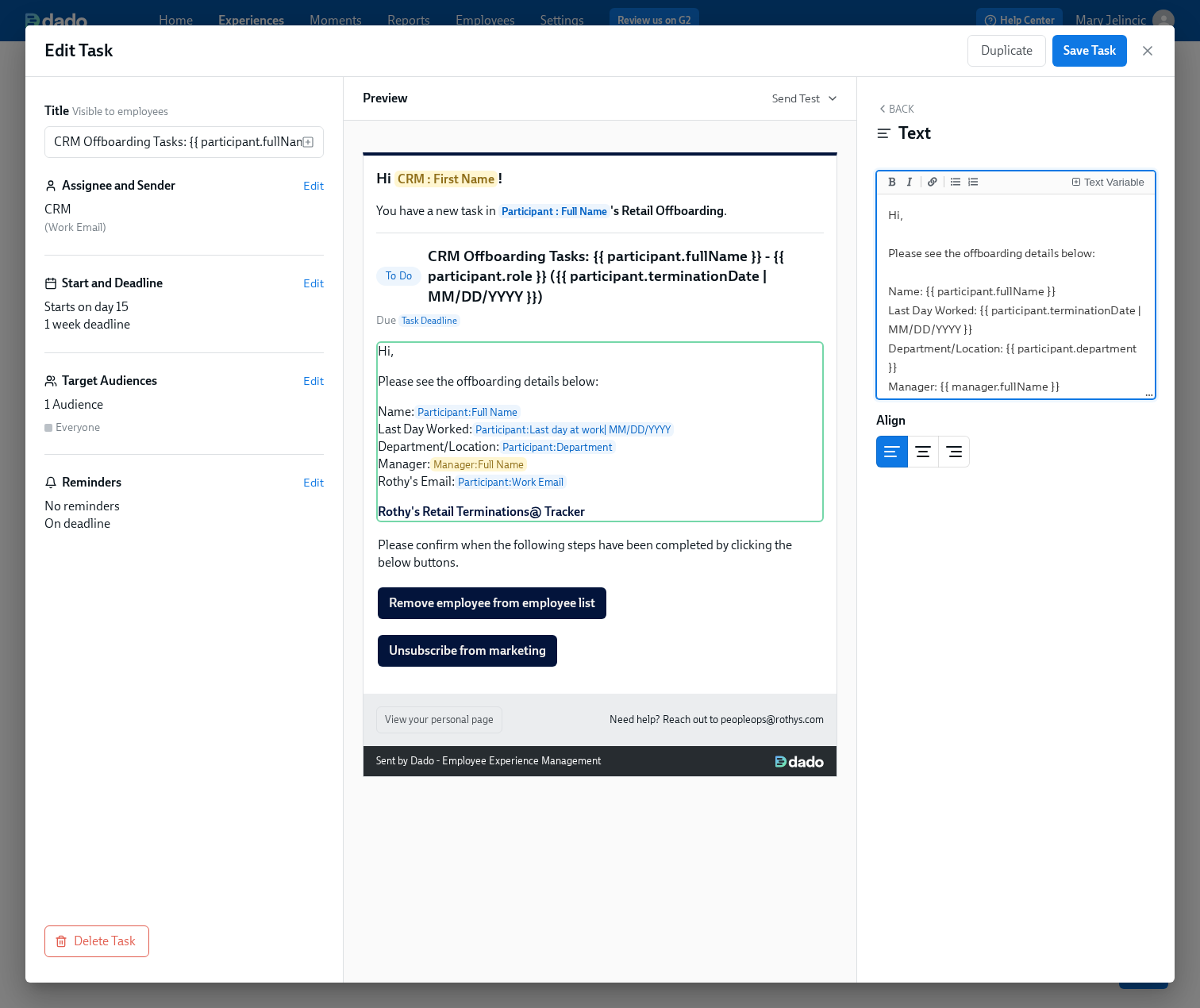 drag, startPoint x: 1129, startPoint y: 331, endPoint x: 979, endPoint y: 310, distance: 151.46287 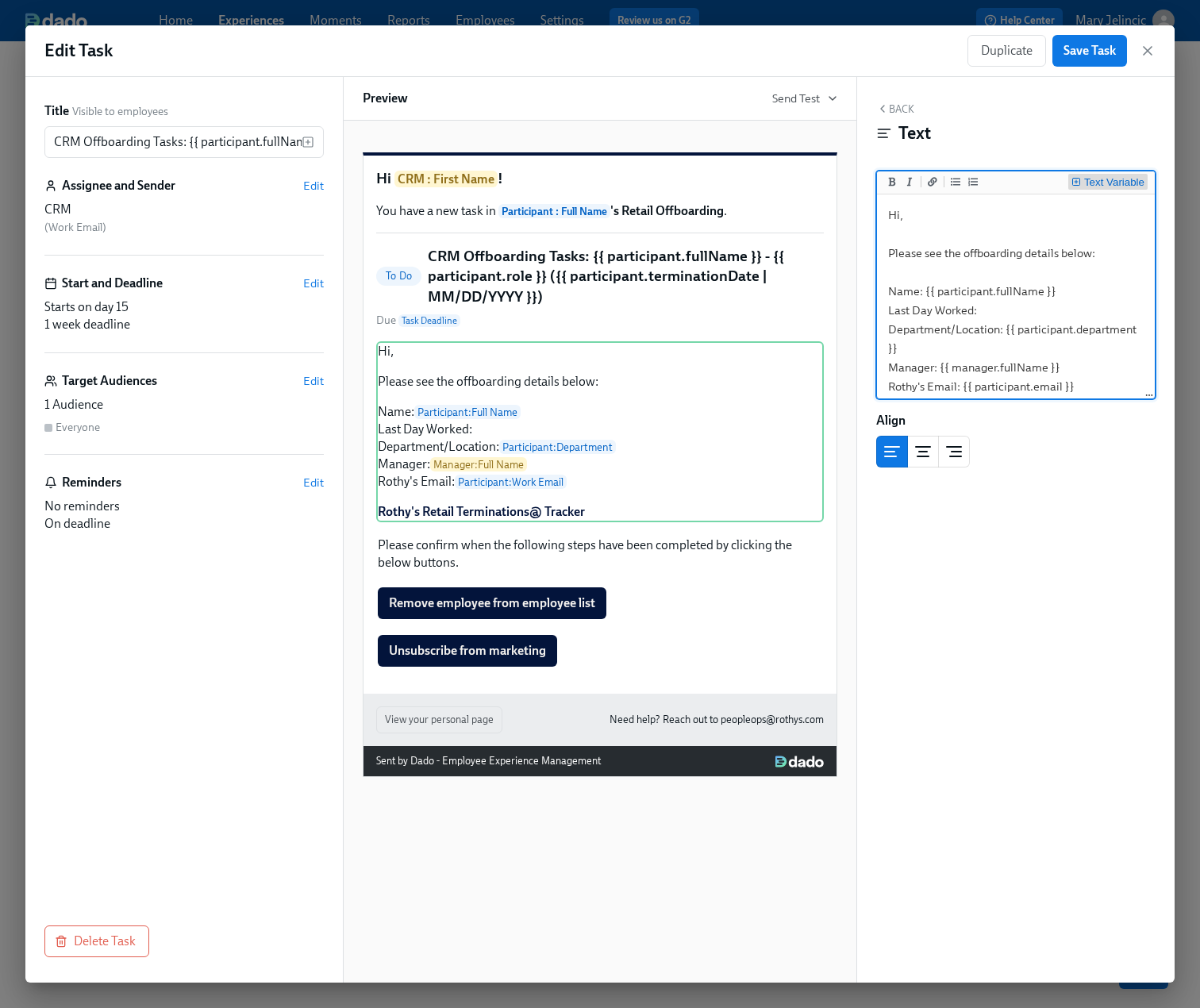 type on "Hi,
Please see the offboarding details below:
Name: {{ participant.fullName }}
Last Day Worked:
Department/Location: {{ participant.department }}
Manager: {{ manager.fullName }}
Rothy's Email: {{ participant.email }}
**[Rothy's Retail Terminations@ Tracker ](https://docs.google.com/spreadsheets/d/1CPWxZE8gGEc7smGcmAMCkQ8aGgWp_y0E6g6nNyS5pR4/edit?gid=0#gid=0)**" 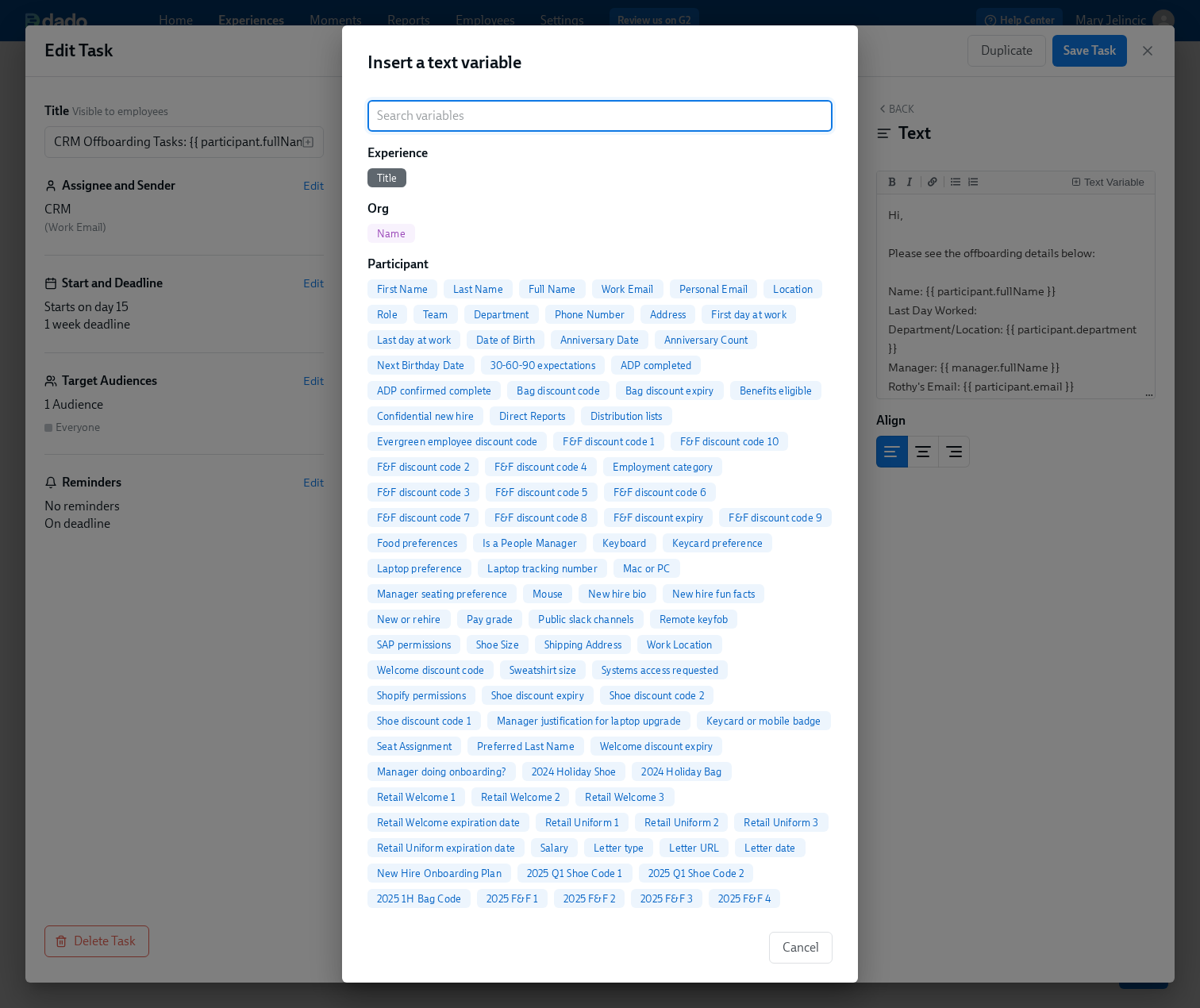 click at bounding box center (600, 116) 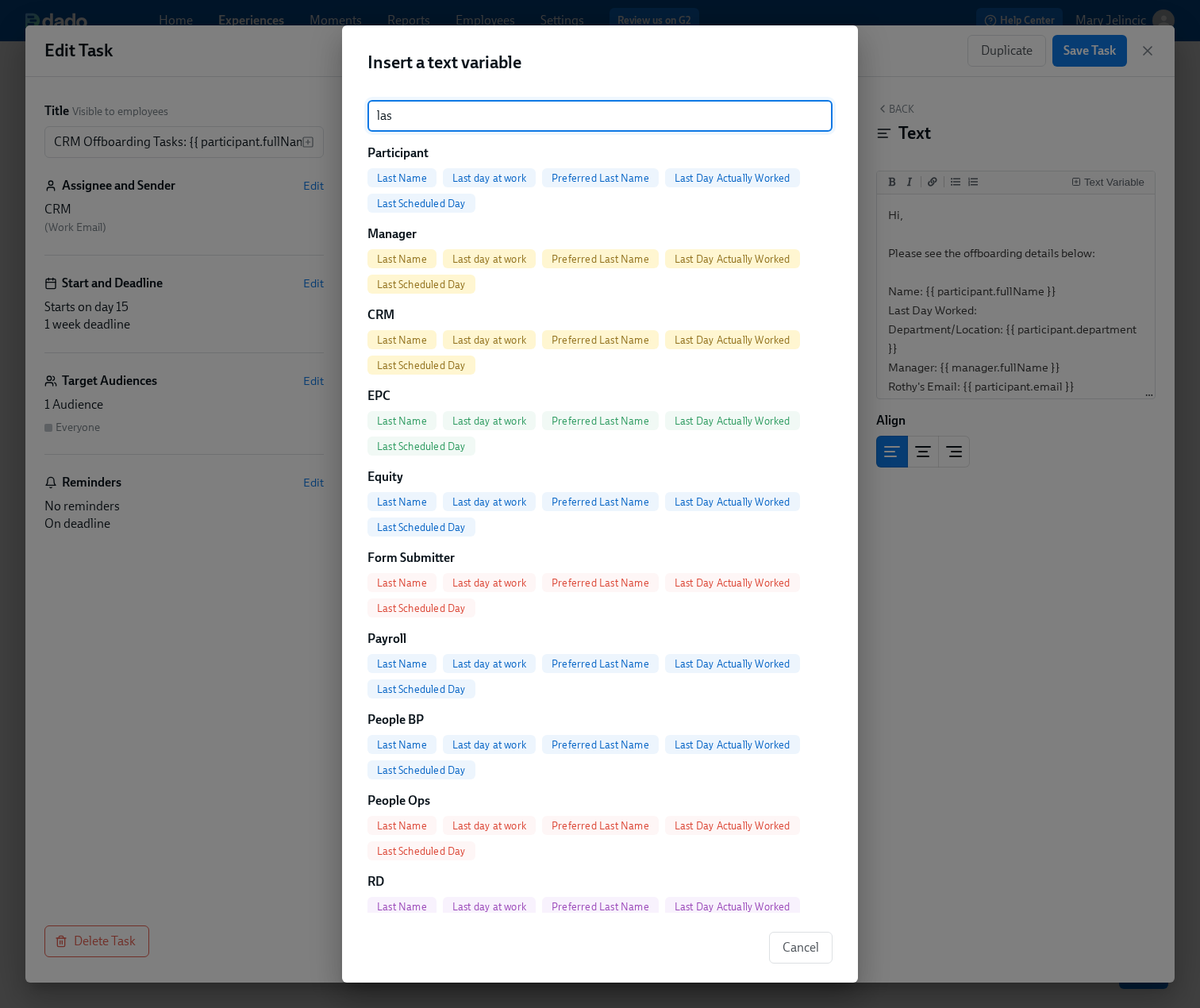 type on "las" 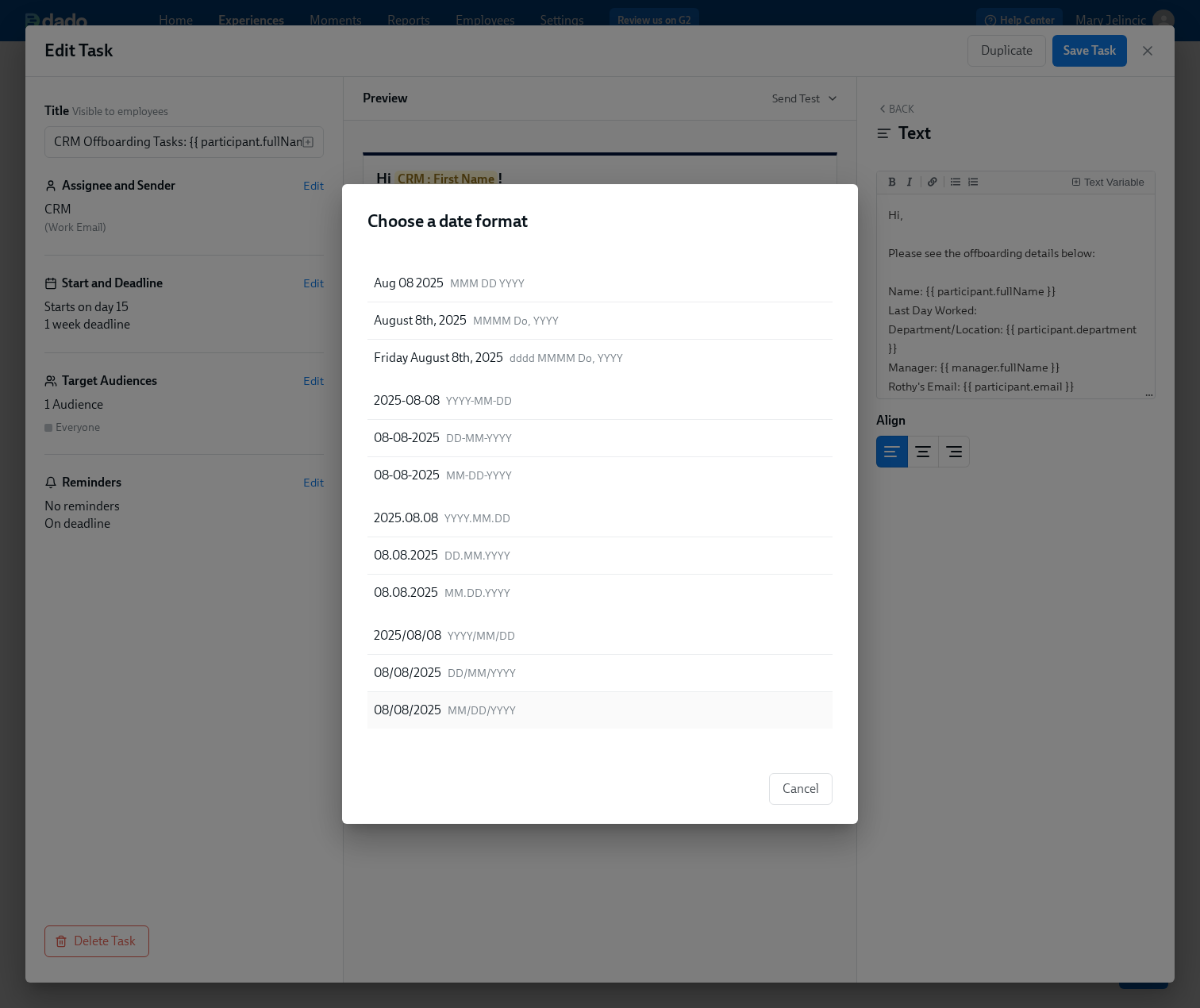 click on "08/08/2025 MM/DD/YYYY" at bounding box center [600, 710] 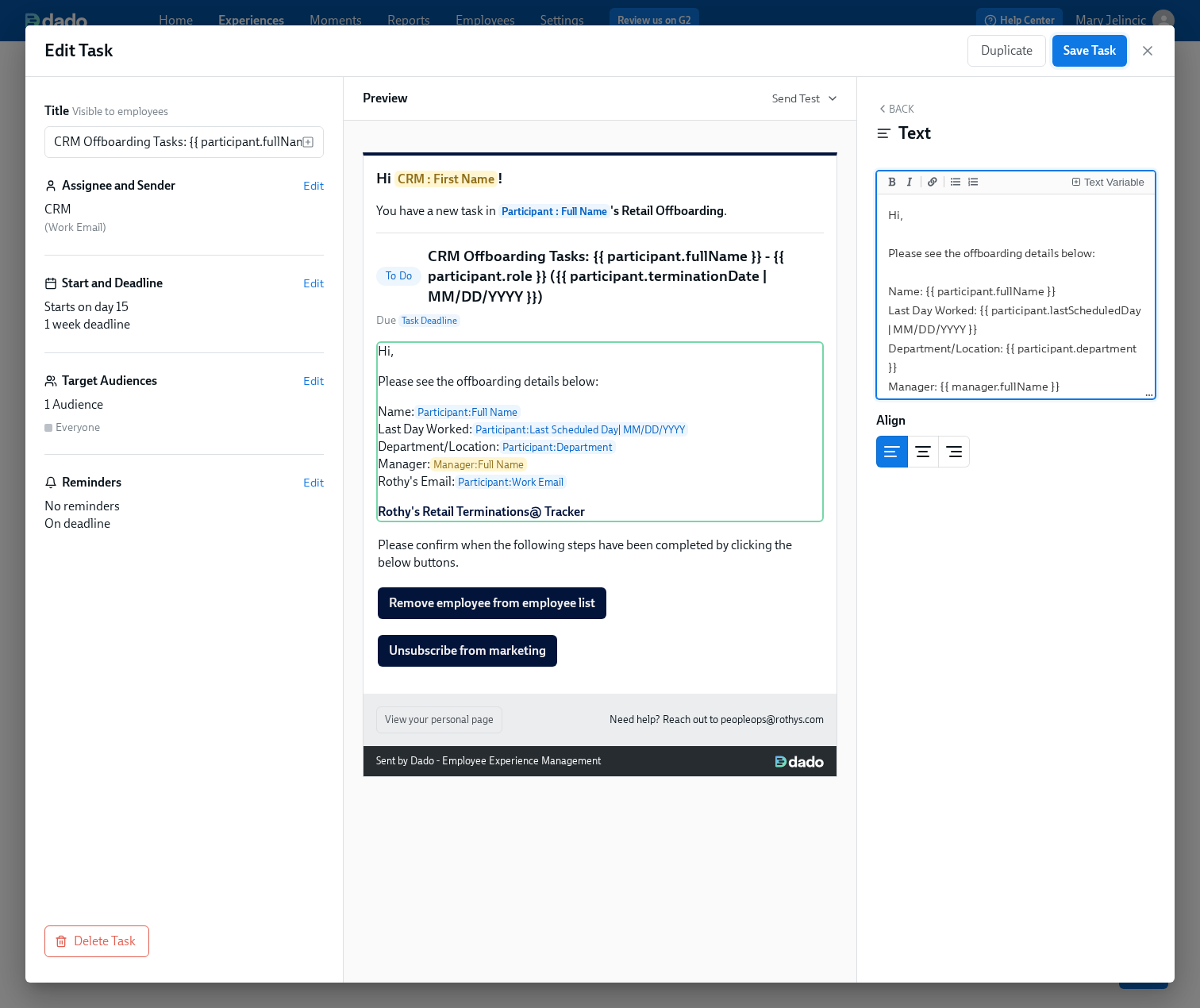 type on "Hi,
Please see the offboarding details below:
Name: {{ participant.fullName }}
Last Day Worked: {{ participant.lastScheduledDay | MM/DD/YYYY }}
Department/Location: {{ participant.department }}
Manager: {{ manager.fullName }}
Rothy's Email: {{ participant.email }}
**[Rothy's Retail Terminations@ Tracker ](https://docs.google.com/spreadsheets/d/1CPWxZE8gGEc7smGcmAMCkQ8aGgWp_y0E6g6nNyS5pR4/edit?gid=0#gid=0)**" 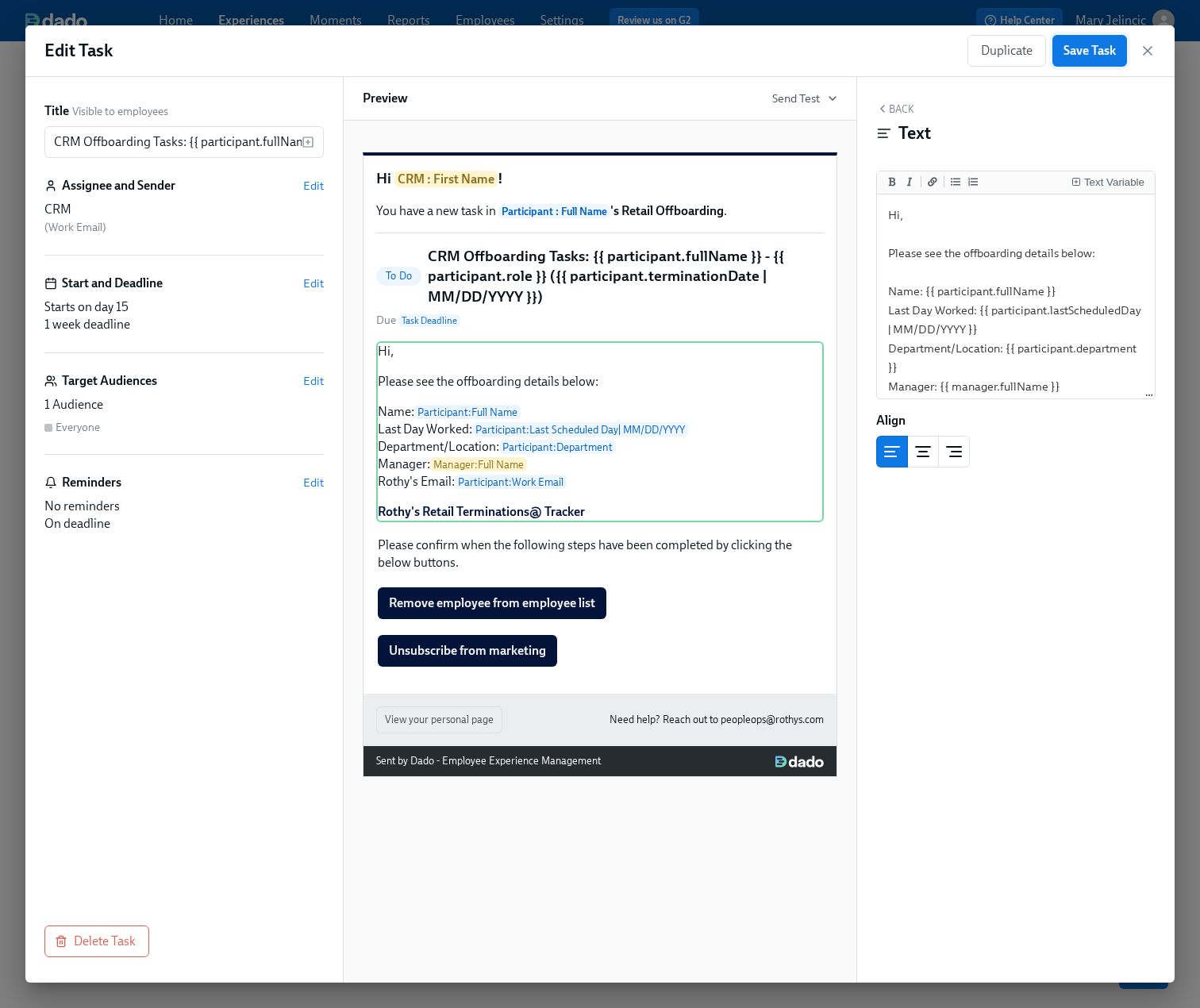 click on "Save Task" at bounding box center [1090, 51] 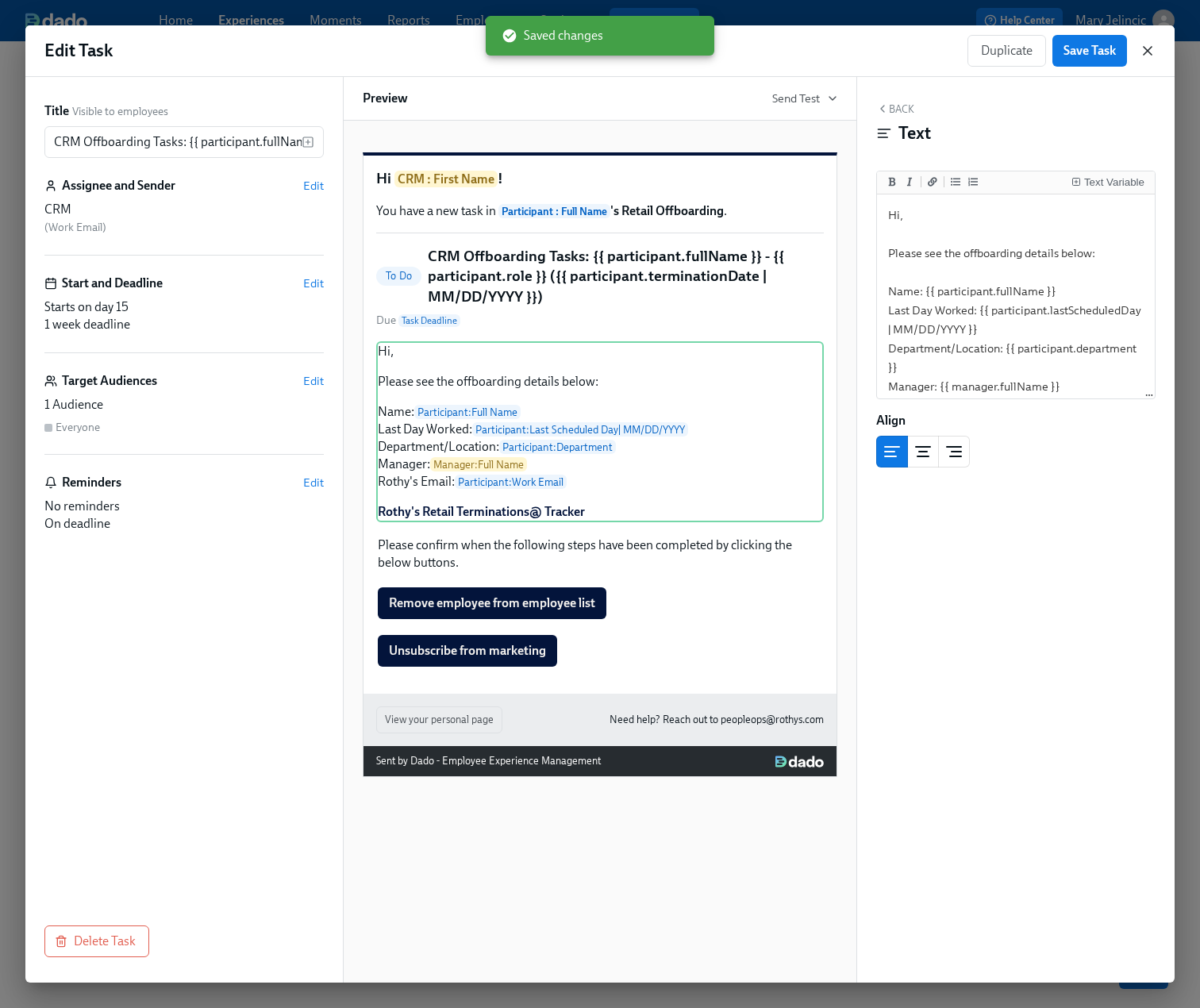 click 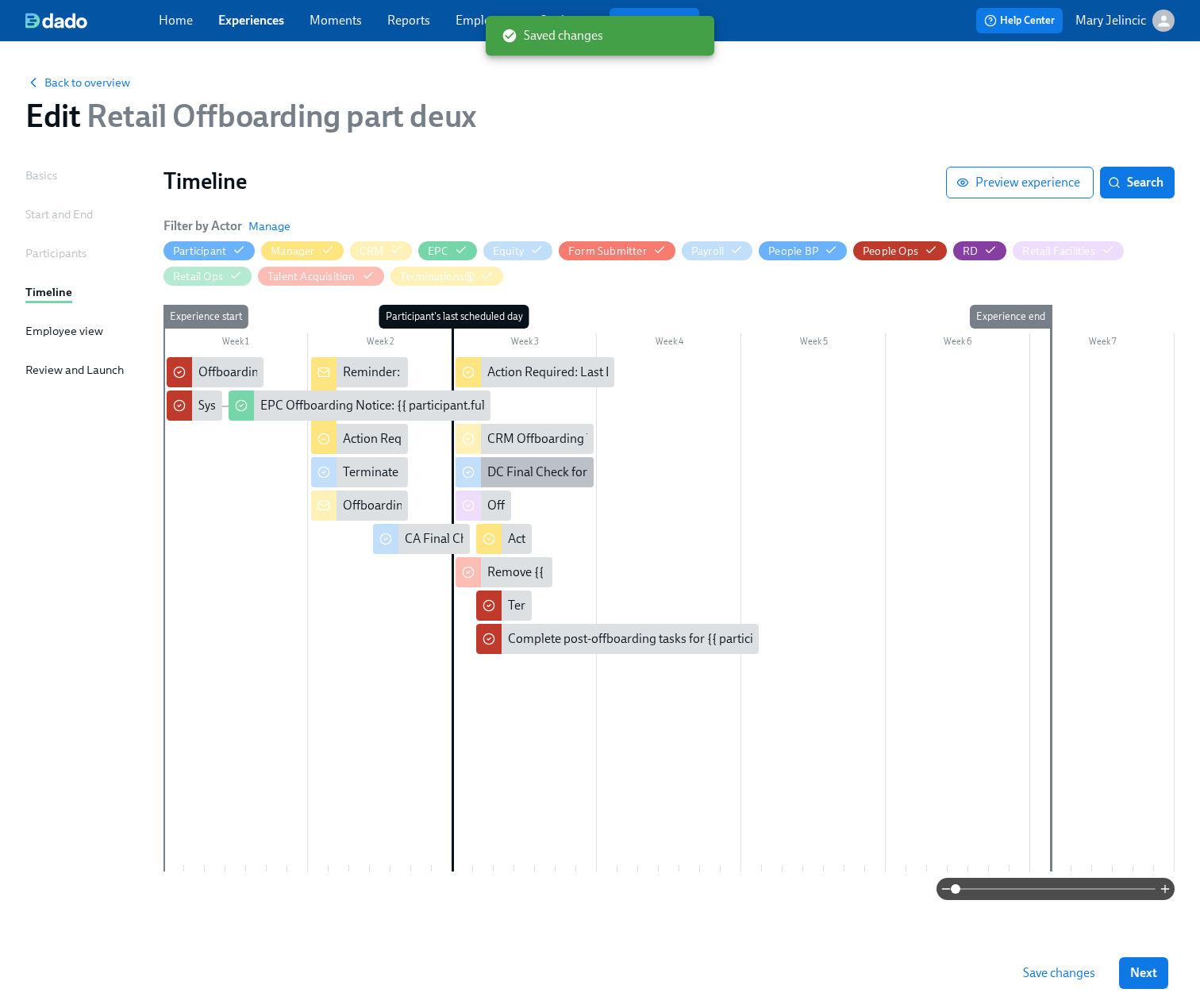 click on "DC Final Check for {{ participant.fullName }} ({{ participant.terminationDate | MM/DD/YYYY }})" at bounding box center (742, 472) 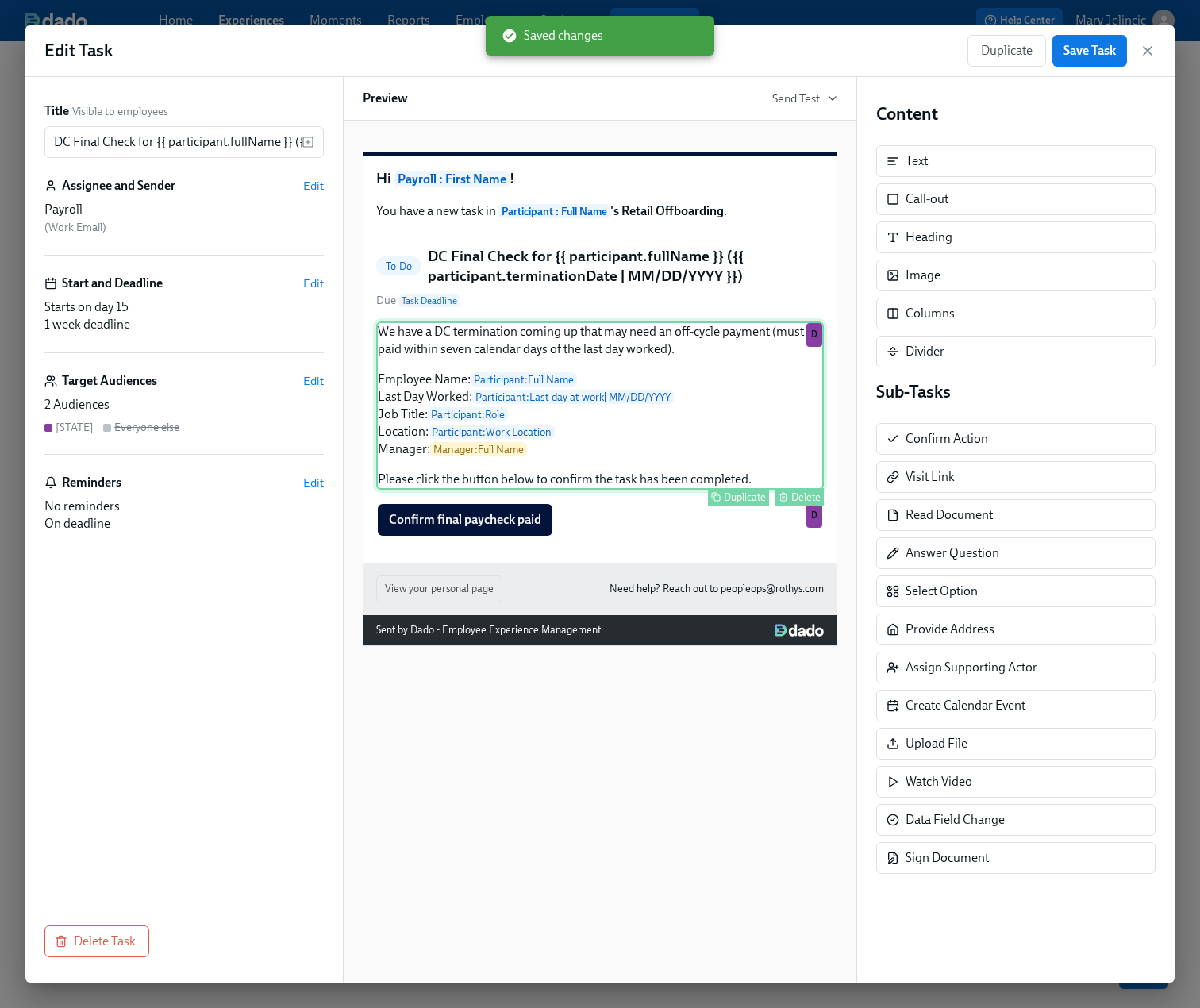 click on "We have a DC termination coming up that may need an off-cycle payment (must be paid within seven calendar days of the last day worked).
Employee Name:  Participant :  Full Name
Last Day Worked:  Participant :  Last day at work  | MM/DD/YYYY
Job Title:  Participant :  Role
Location:  Participant :  Work Location
Manager:  Manager :  Full Name
Please click the button below to confirm the task has been completed.   Duplicate   Delete D" at bounding box center [600, 406] 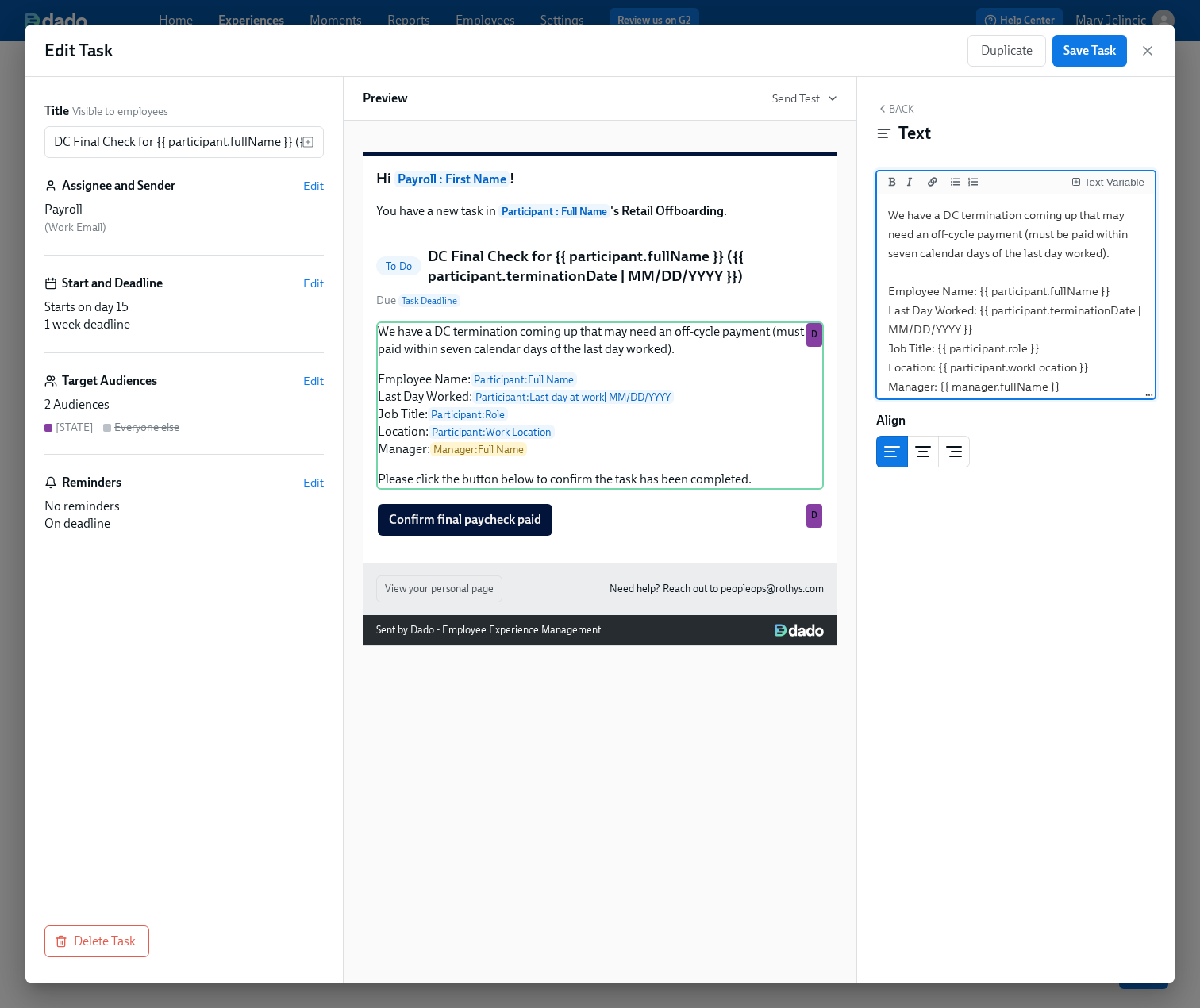 drag, startPoint x: 1129, startPoint y: 333, endPoint x: 980, endPoint y: 310, distance: 150.76472 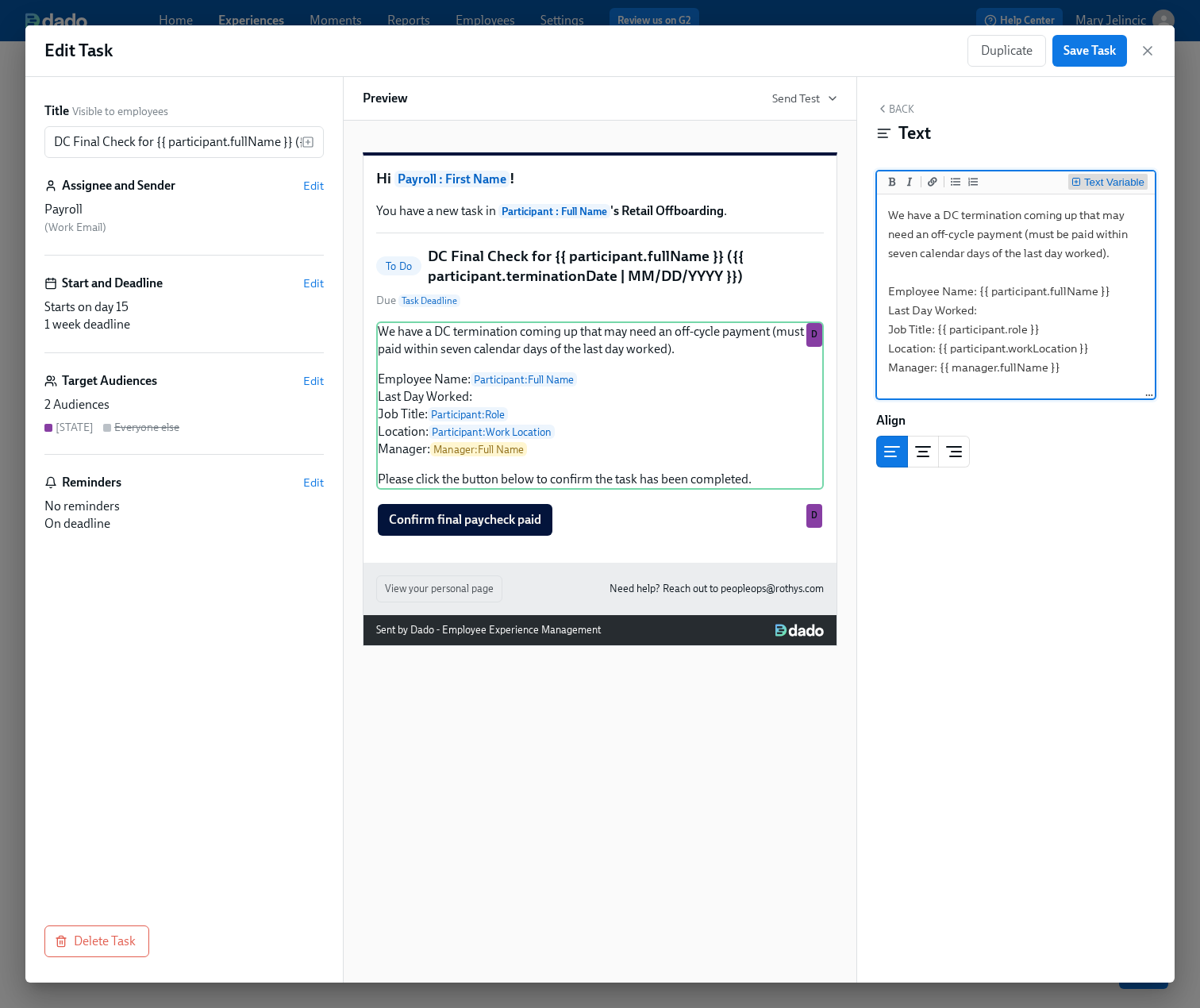 type on "We have a DC termination coming up that may need an off-cycle payment (must be paid within seven calendar days of the last day worked).
Employee Name: {{ participant.fullName }}
Last Day Worked:
Job Title: {{ participant.role }}
Location: {{ participant.workLocation }}
Manager: {{ manager.fullName }}
Please click the button below to confirm the task has been completed." 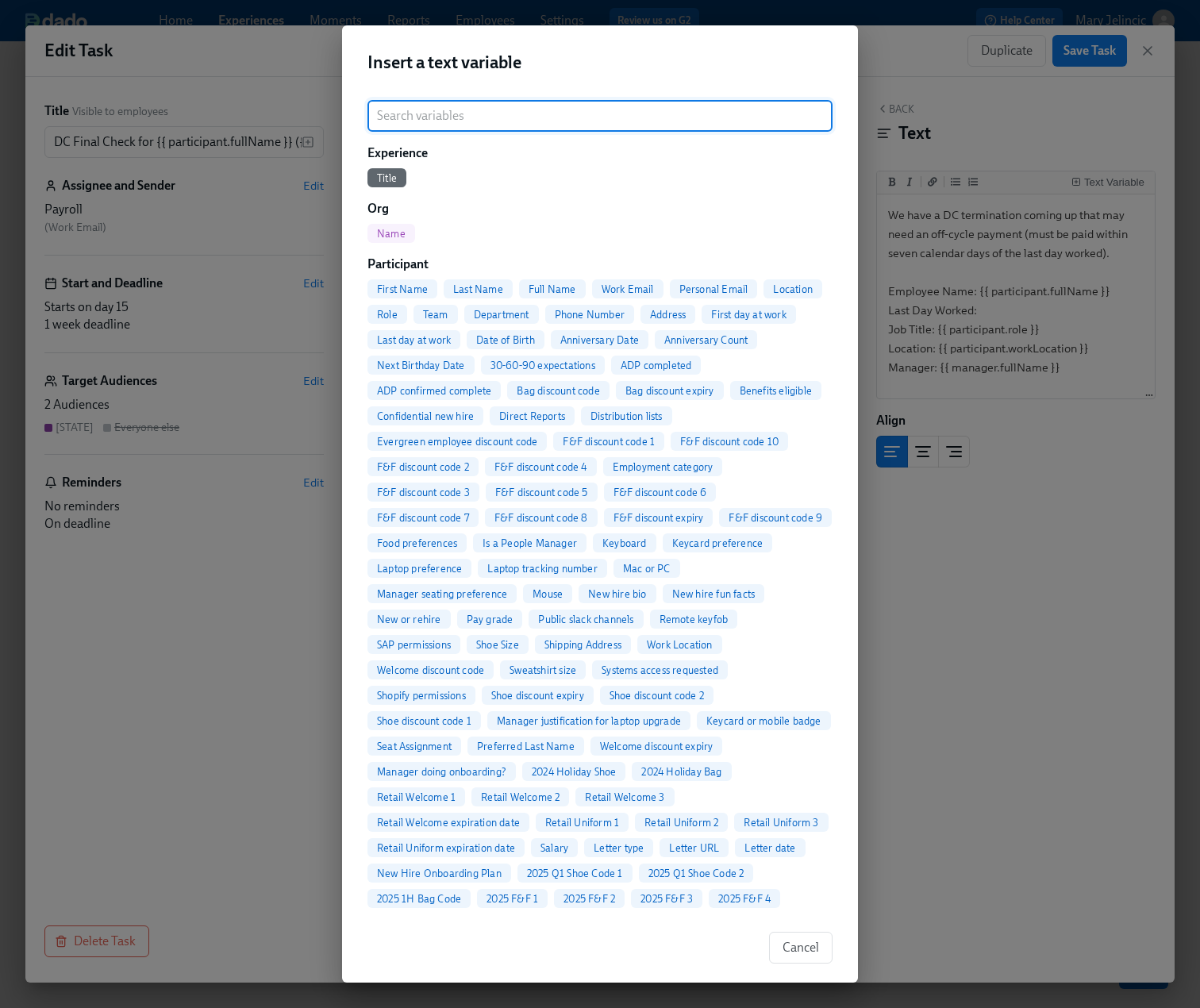click at bounding box center (600, 116) 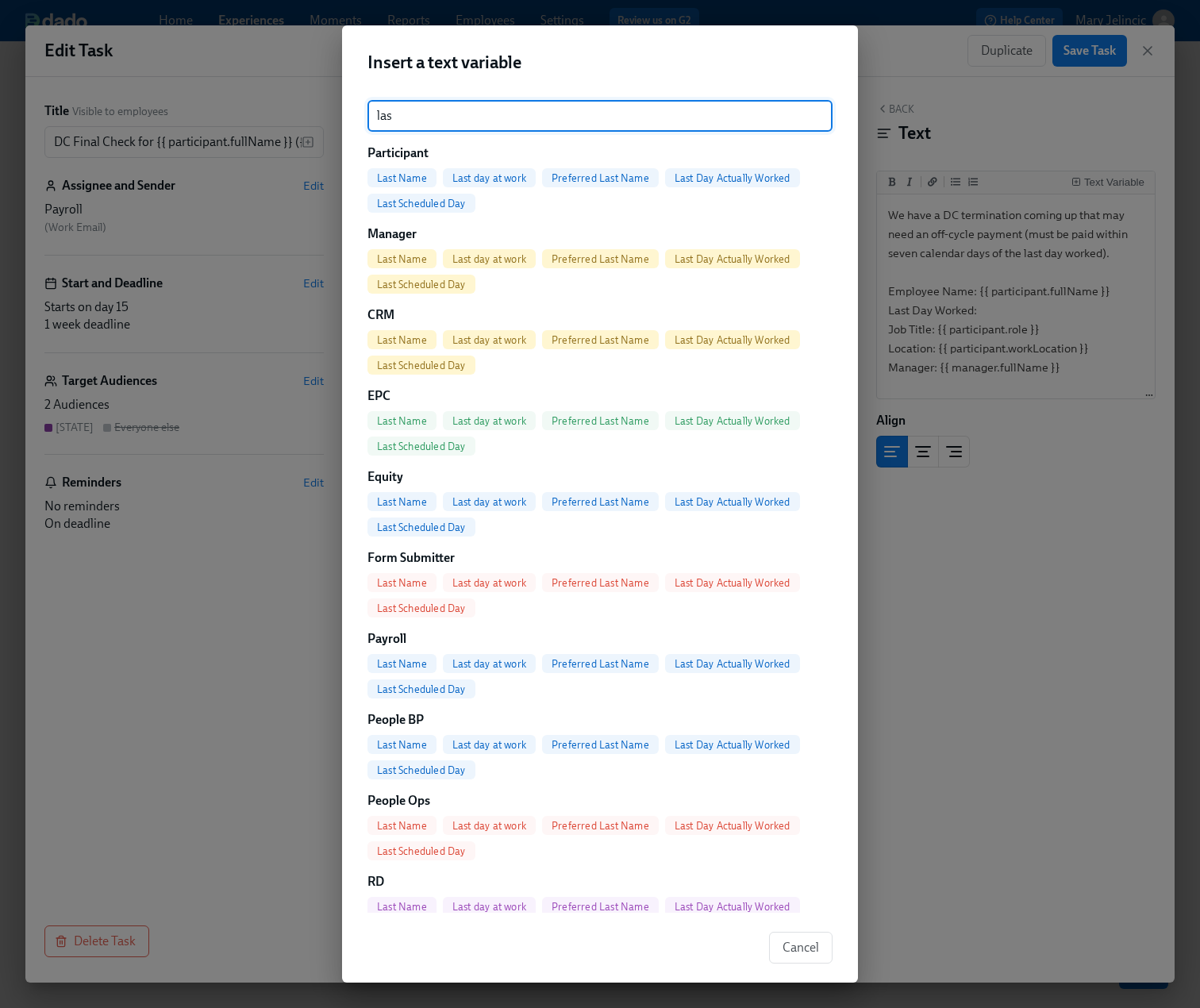 type on "las" 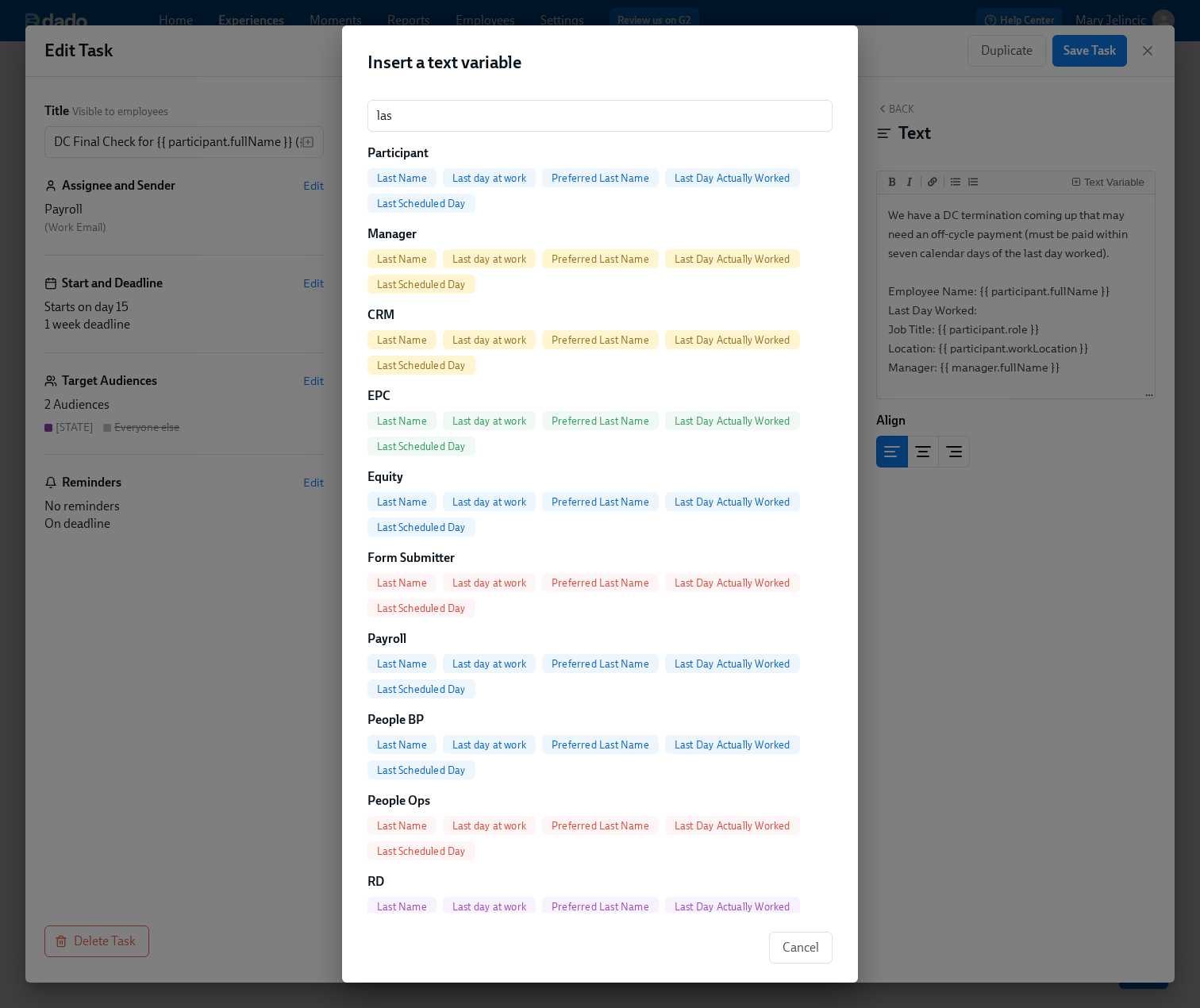click on "Last Scheduled Day" at bounding box center (421, 203) 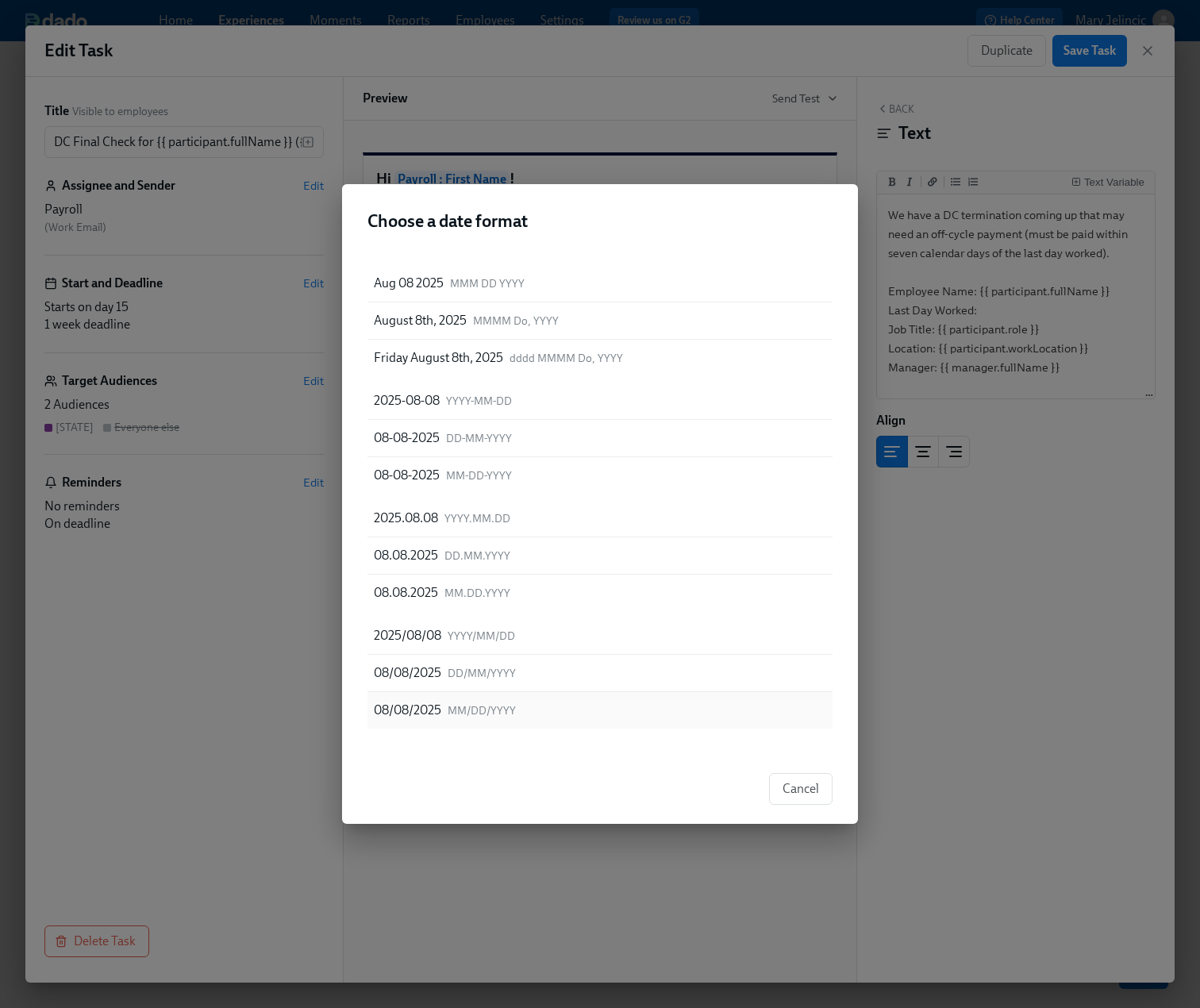 click on "MM/DD/YYYY" at bounding box center (482, 710) 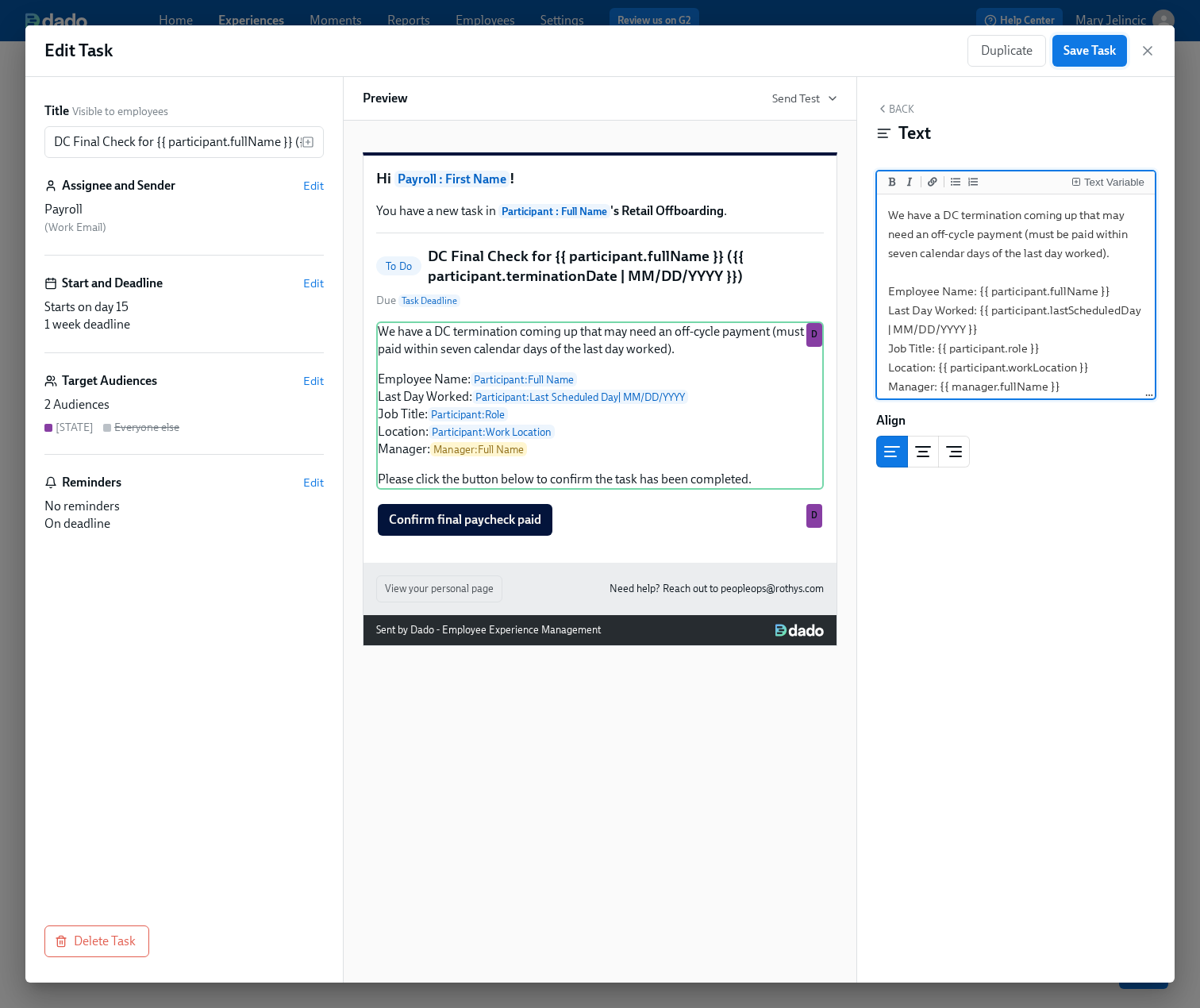 type on "We have a DC termination coming up that may need an off-cycle payment (must be paid within seven calendar days of the last day worked).
Employee Name: {{ participant.fullName }}
Last Day Worked: {{ participant.lastScheduledDay | MM/DD/YYYY }}
Job Title: {{ participant.role }}
Location: {{ participant.workLocation }}
Manager: {{ manager.fullName }}
Please click the button below to confirm the task has been completed." 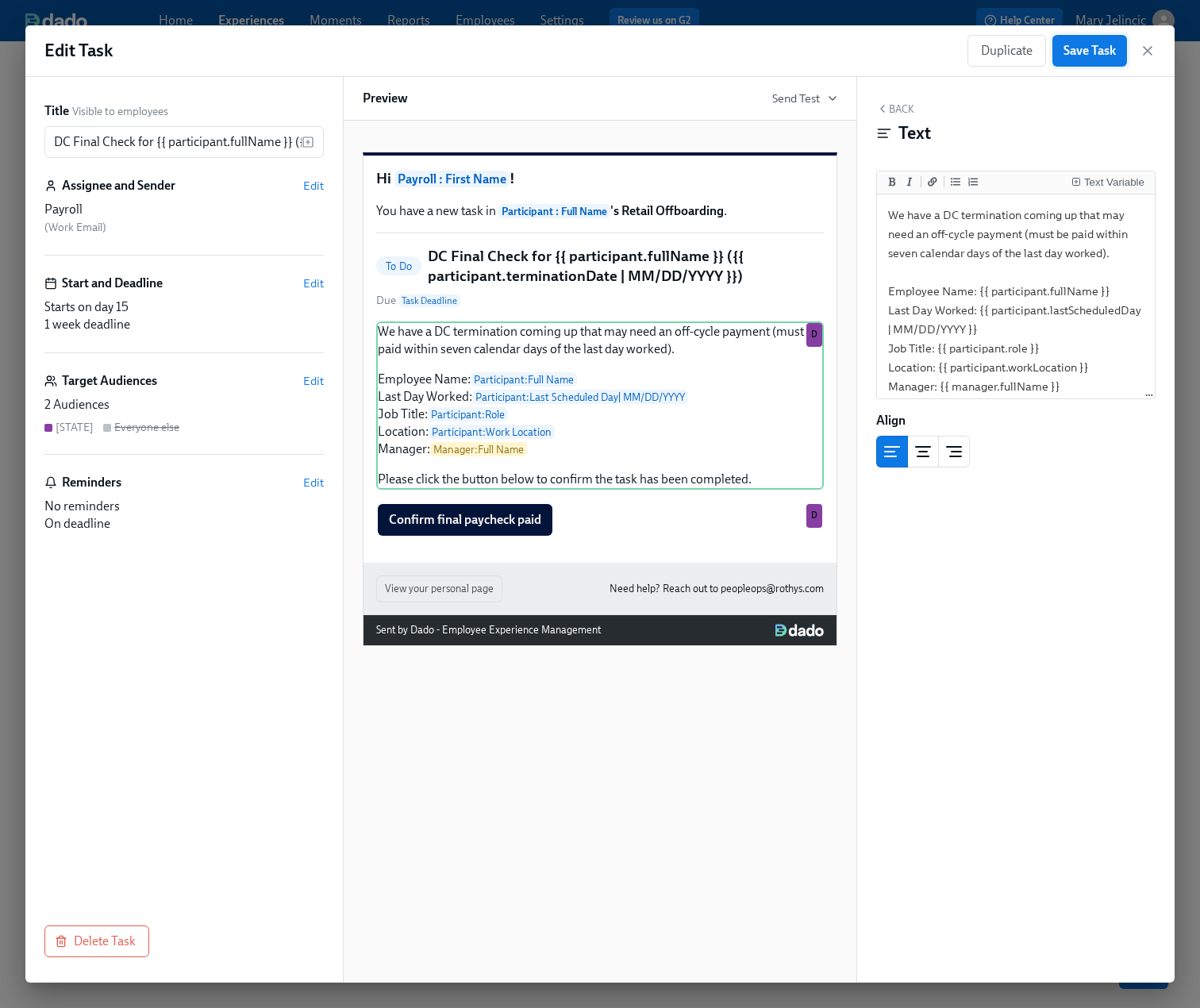 click on "Save Task" at bounding box center (1090, 51) 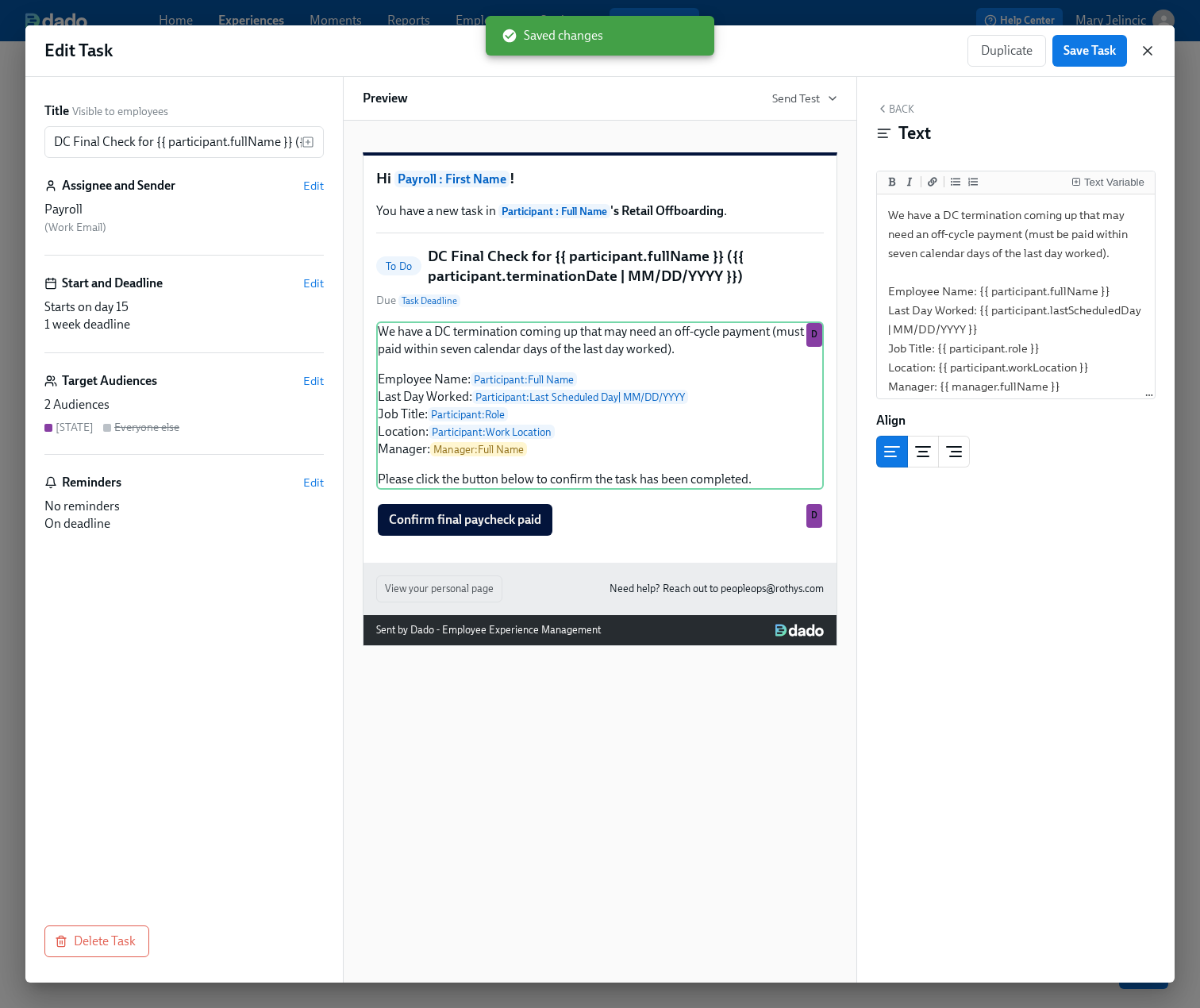 click 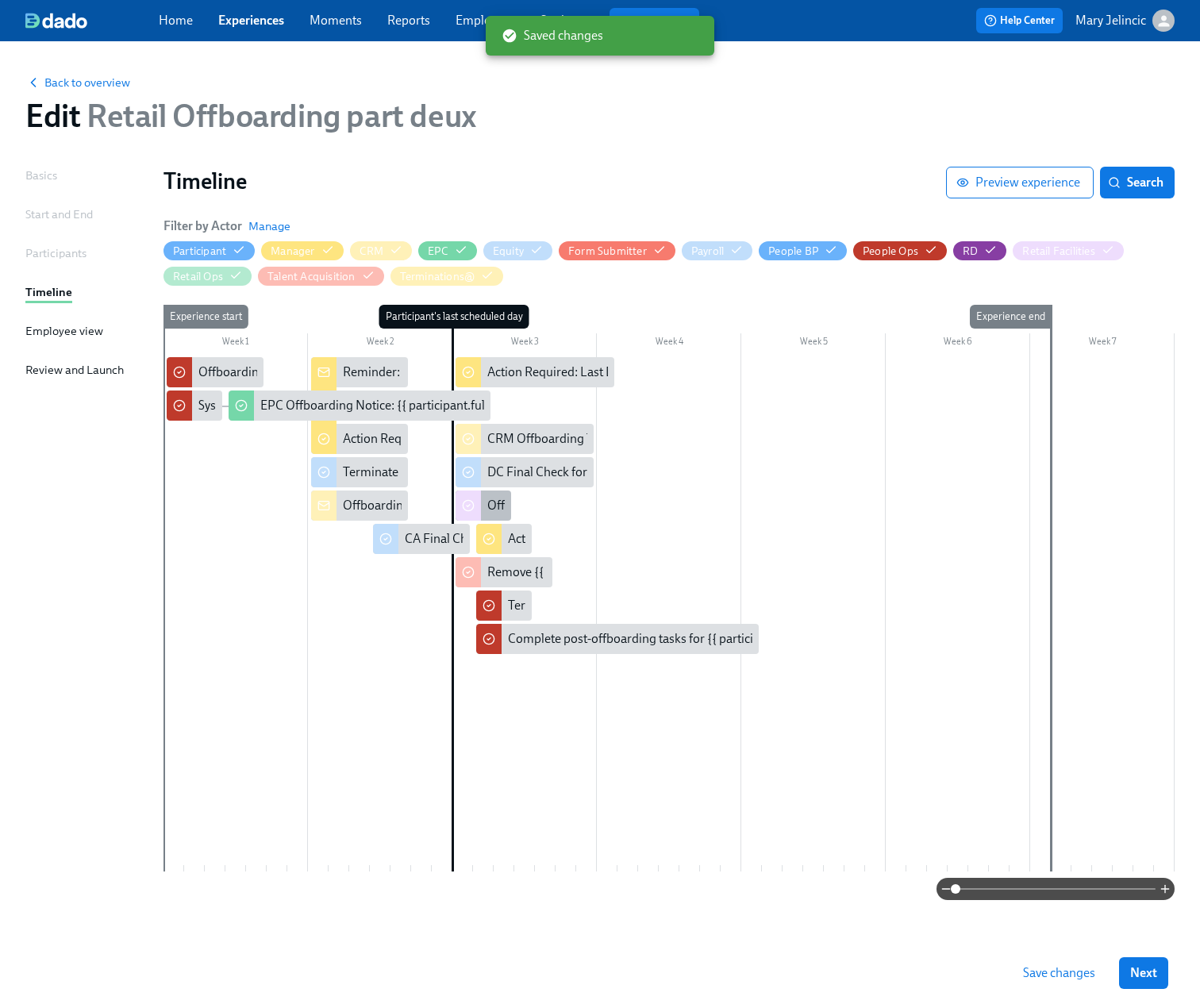 click on "Offboarding Notice: {{ participant.fullName }} - {{ participant.role }} ({{ participant.terminationDate | MM/DD/YYYY }})" at bounding box center (805, 506) 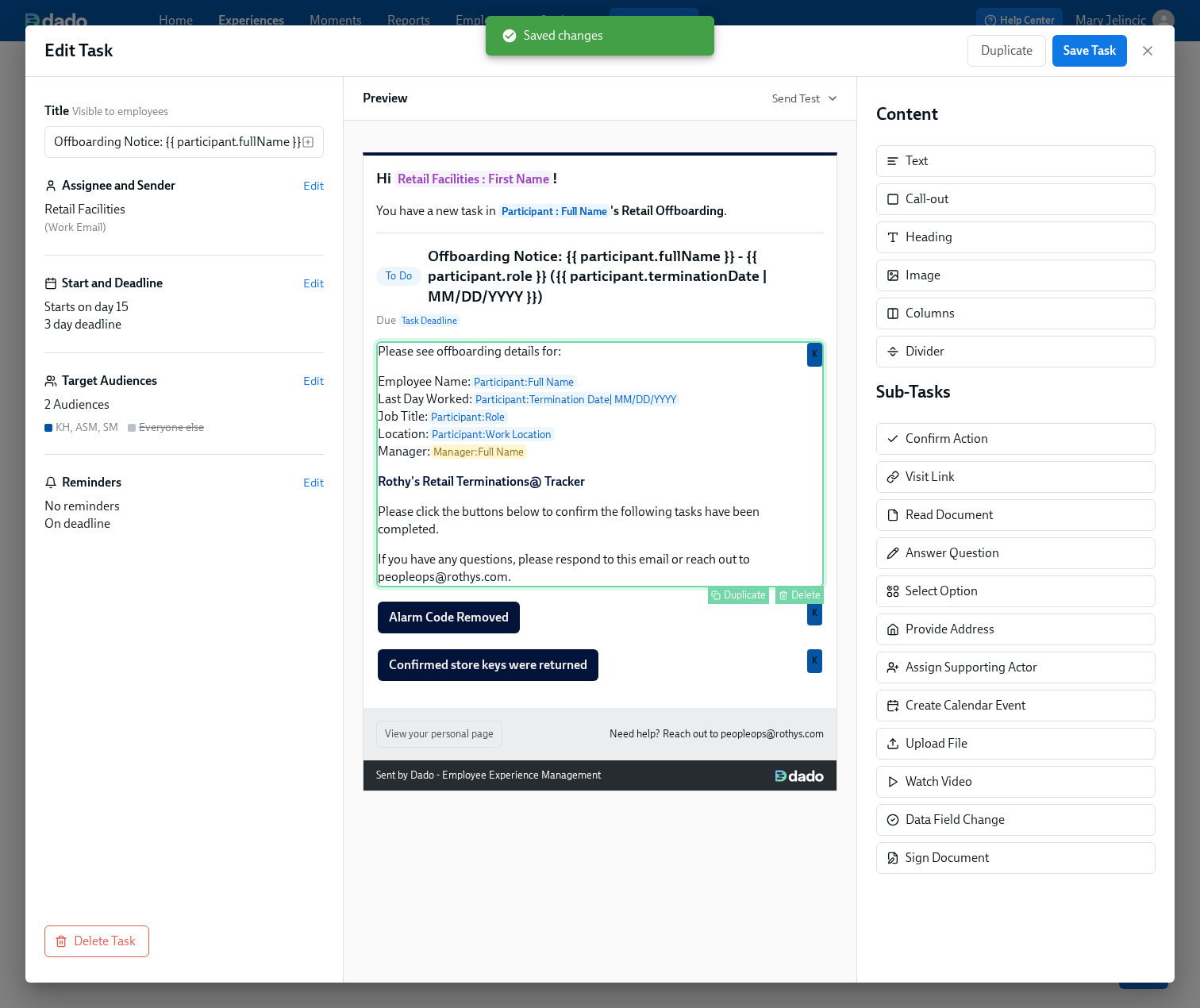 click on "Please see offboarding details for:
Employee Name:  Participant :  Full Name
Last Day Worked:  Participant :  Termination Date  | MM/DD/YYYY
Job Title:  Participant :  Role
Location:  Participant :  Work Location
Manager:  Manager :  Full Name
Rothy's Retail Terminations@ Tracker
Please click the buttons below to confirm the following tasks have been completed.
If you have any questions, please respond to this email or reach out to peopleops@rothys.com.   Duplicate   Delete K" at bounding box center (600, 464) 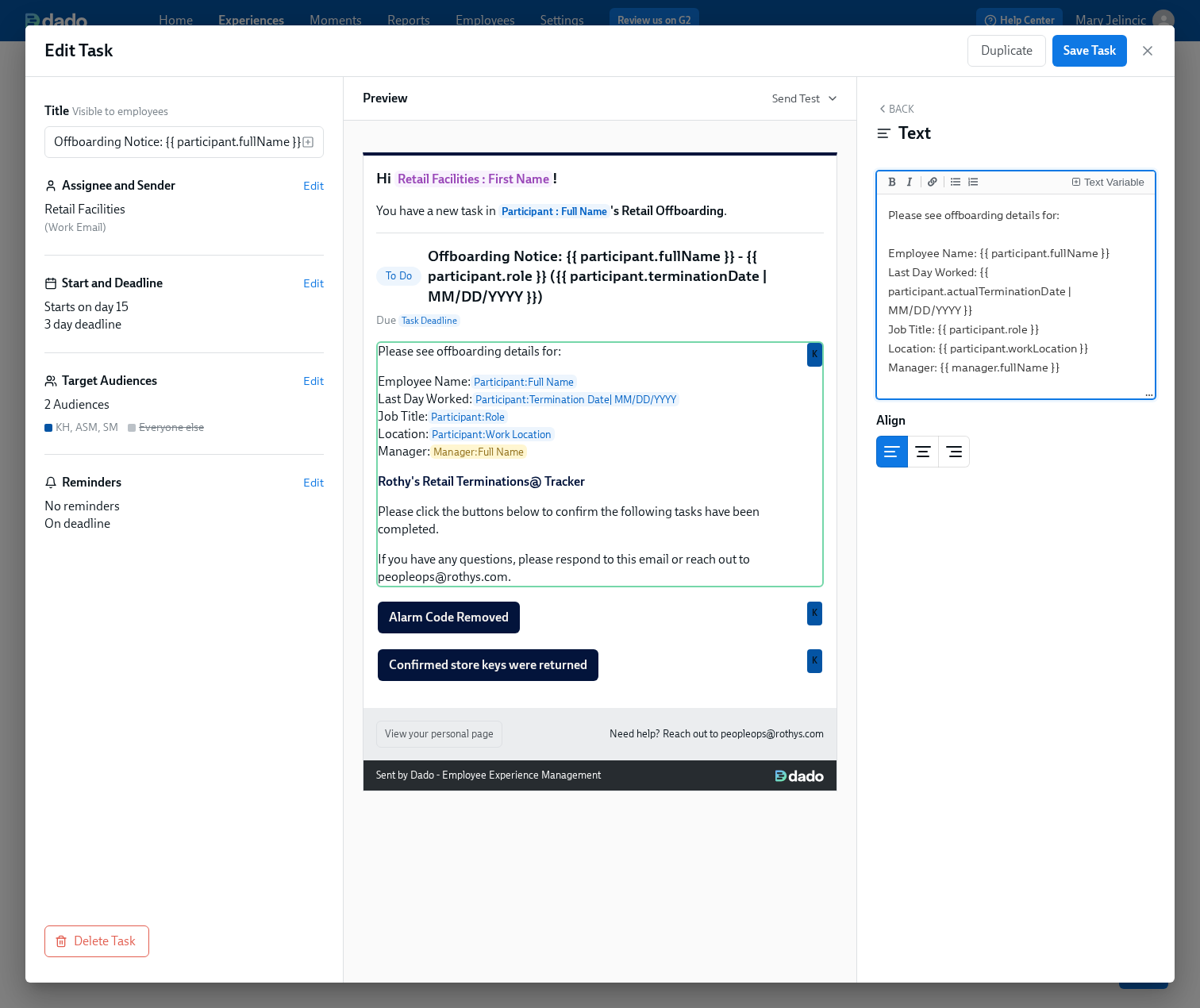 drag, startPoint x: 978, startPoint y: 312, endPoint x: 979, endPoint y: 273, distance: 39.0128 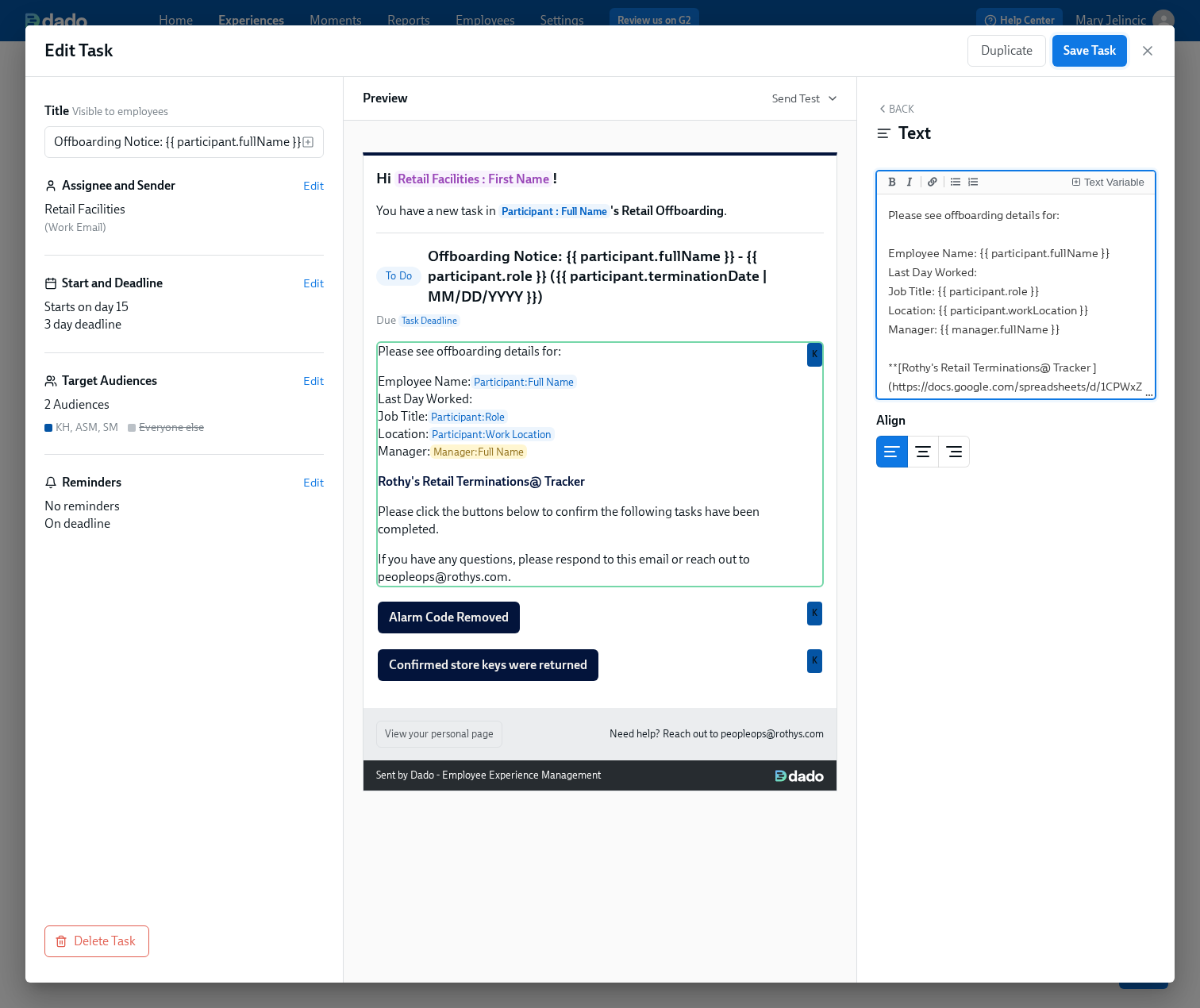 type on "Please see offboarding details for:
Employee Name: {{ participant.fullName }}
Last Day Worked:
Job Title: {{ participant.role }}
Location: {{ participant.workLocation }}
Manager: {{ manager.fullName }}
**[Rothy's Retail Terminations@ Tracker ](https://docs.google.com/spreadsheets/d/1CPWxZE8gGEc7smGcmAMCkQ8aGgWp_y0E6g6nNyS5pR4/edit?gid=0#gid=0)**
Please click the buttons below to confirm the following tasks have been completed.
If you have any questions, please respond to this email or reach out to [EMAIL]." 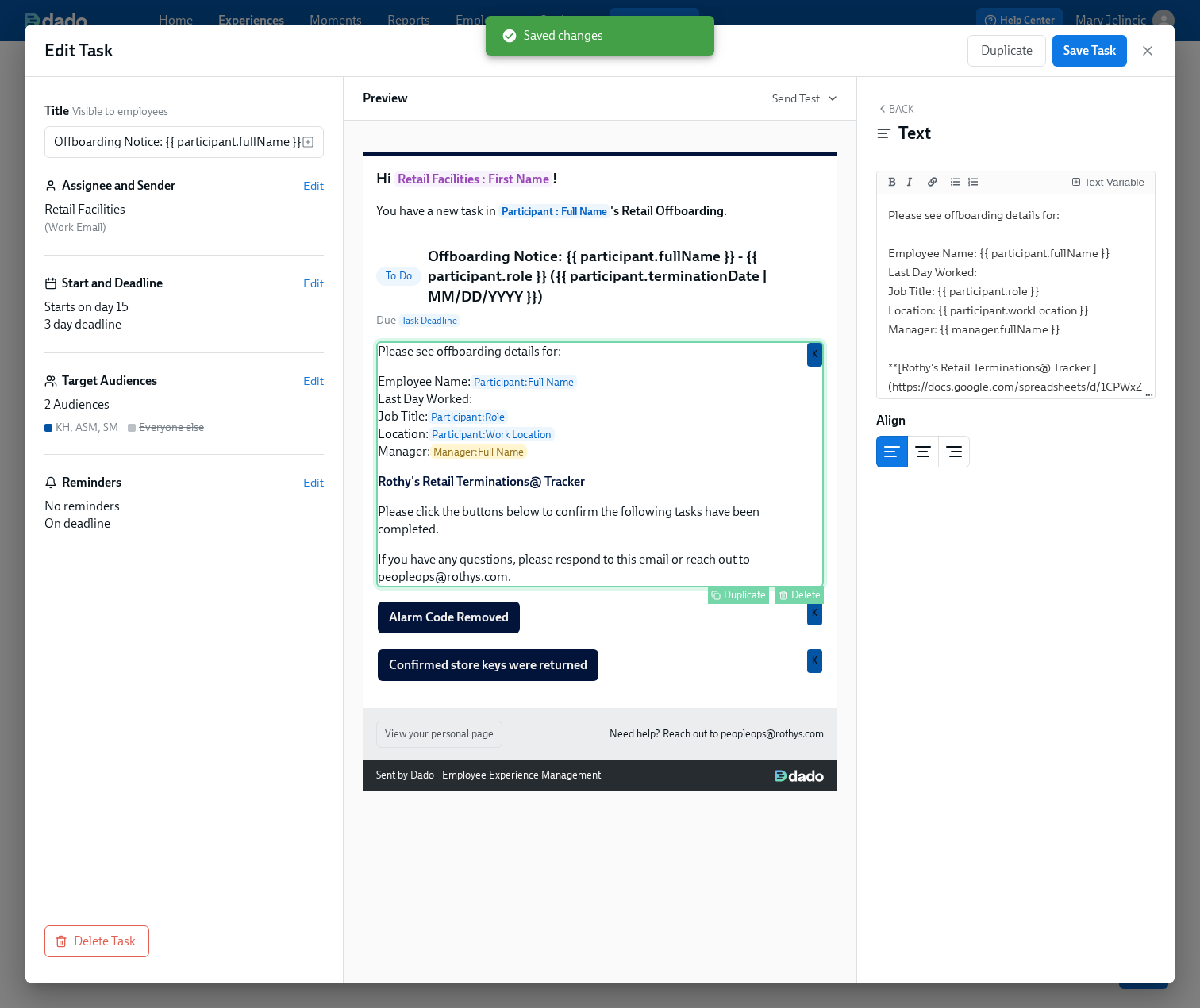 click on "Please see offboarding details for:
Employee Name:  Participant :  Full Name
Last Day Worked:
Job Title:  Participant :  Role
Location:  Participant :  Work Location
Manager:  Manager :  Full Name
Rothy's Retail Terminations@ Tracker
Please click the buttons below to confirm the following tasks have been completed.
If you have any questions, please respond to this email or reach out to peopleops@rothys.com.   Duplicate   Delete K" at bounding box center [600, 464] 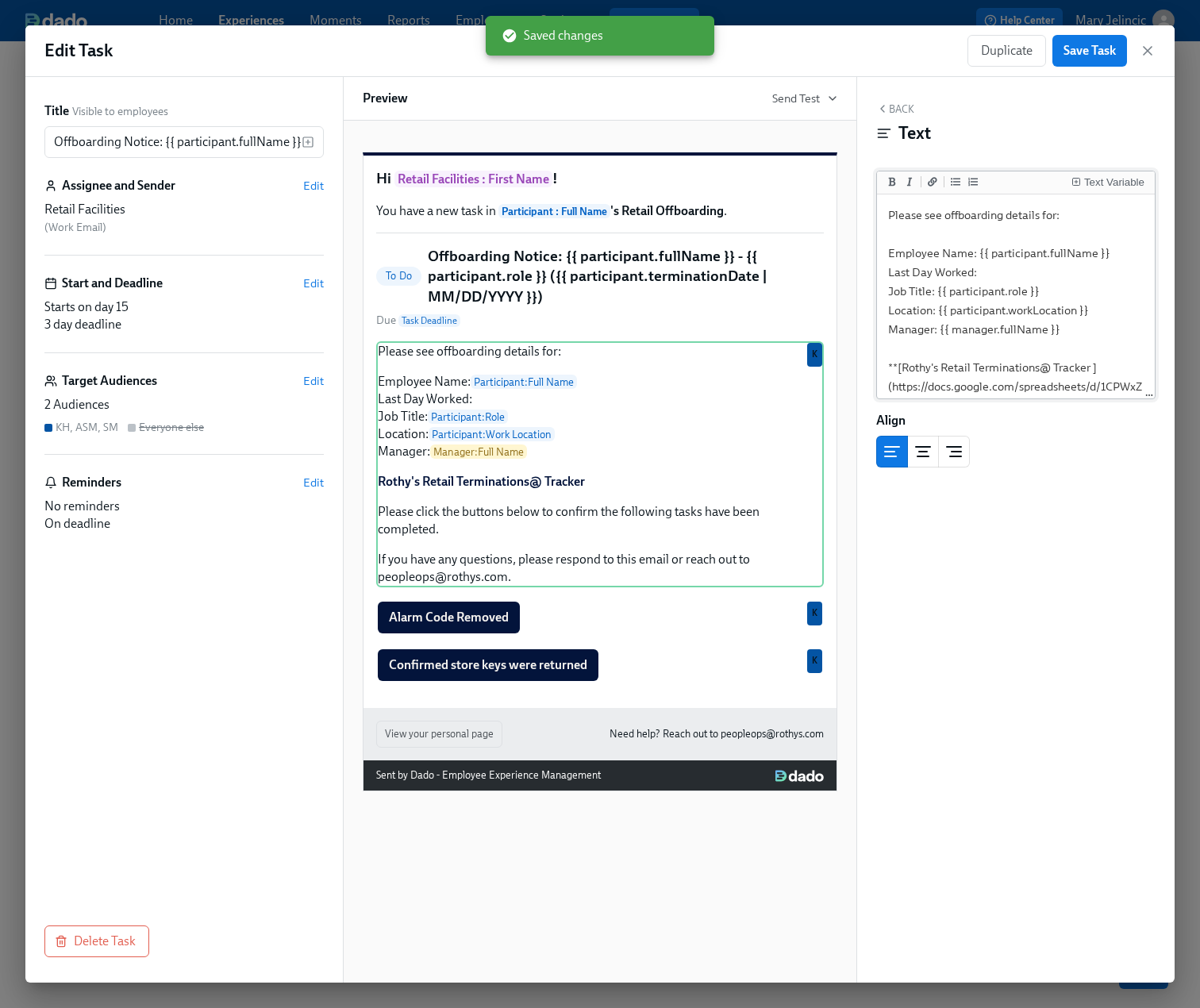 click on "Please see offboarding details for:
Employee Name: {{ participant.fullName }}
Last Day Worked:
Job Title: {{ participant.role }}
Location: {{ participant.workLocation }}
Manager: {{ manager.fullName }}
**[Rothy's Retail Terminations@ Tracker ](https://docs.google.com/spreadsheets/d/1CPWxZE8gGEc7smGcmAMCkQ8aGgWp_y0E6g6nNyS5pR4/edit?gid=0#gid=0)**
Please click the buttons below to confirm the following tasks have been completed.
If you have any questions, please respond to this email or reach out to [EMAIL]." at bounding box center (1016, 377) 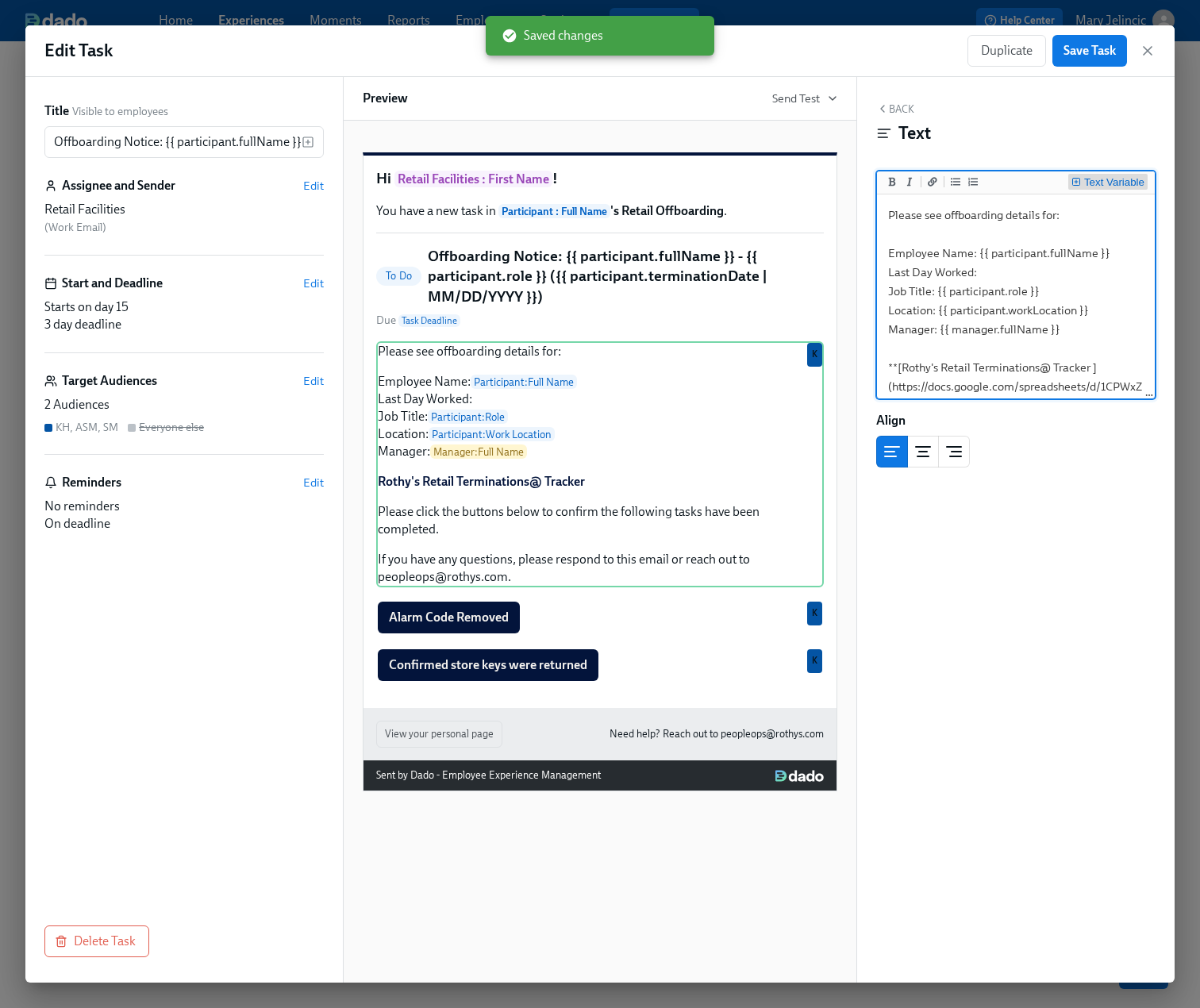 click on "Text Variable" at bounding box center [1114, 183] 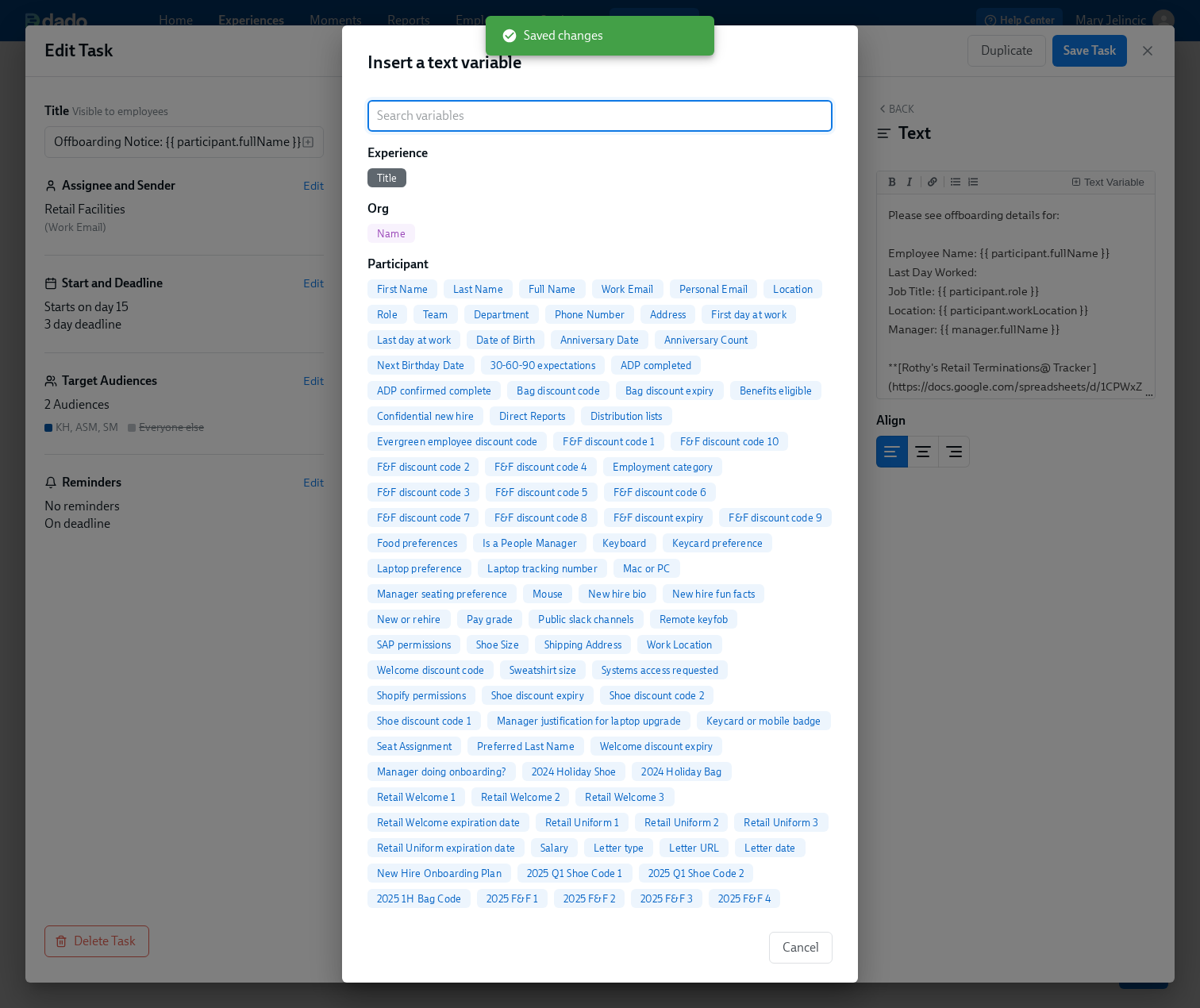 click at bounding box center [600, 116] 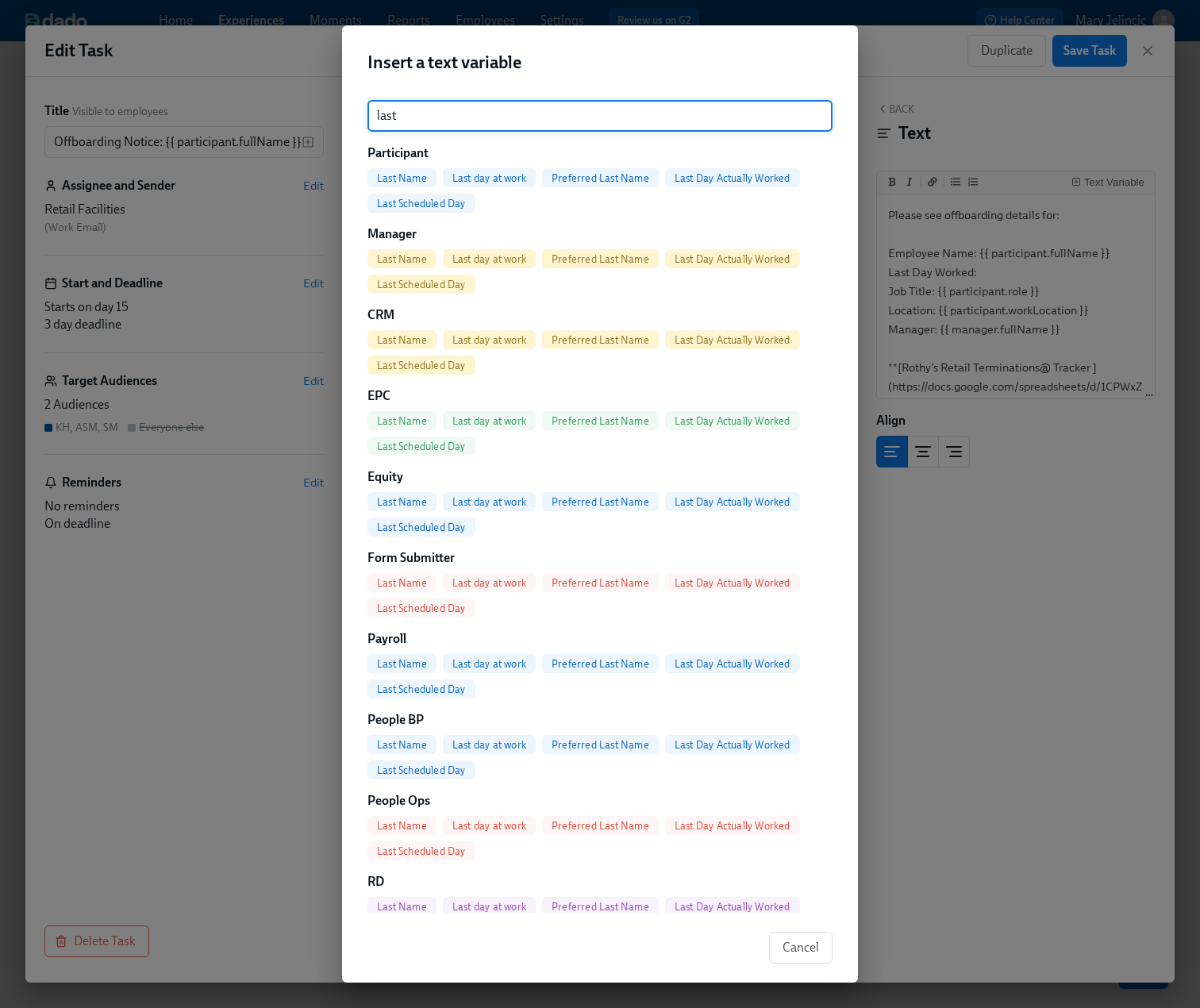 type on "last" 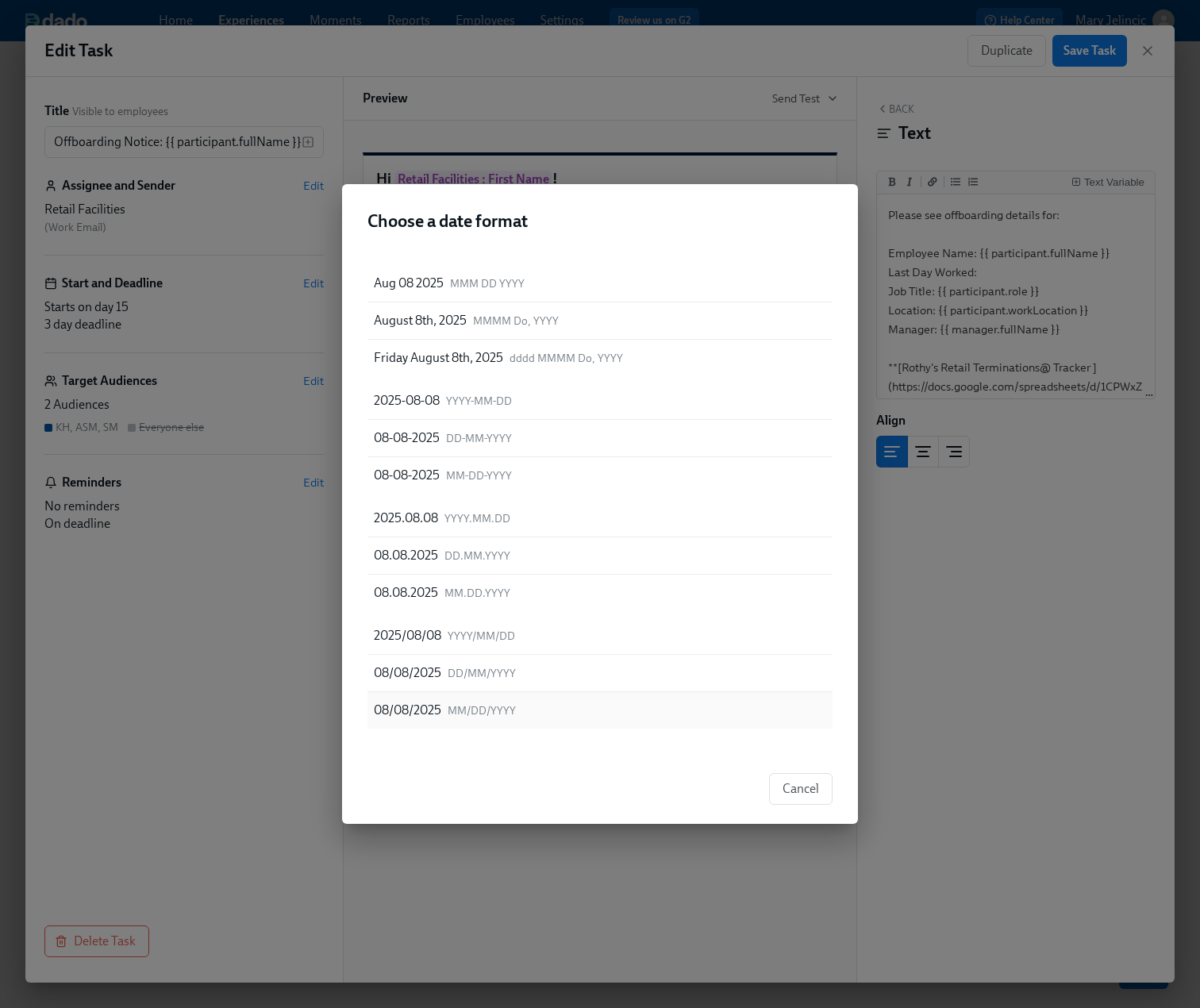 click on "08/08/2025 MM/DD/YYYY" at bounding box center [600, 710] 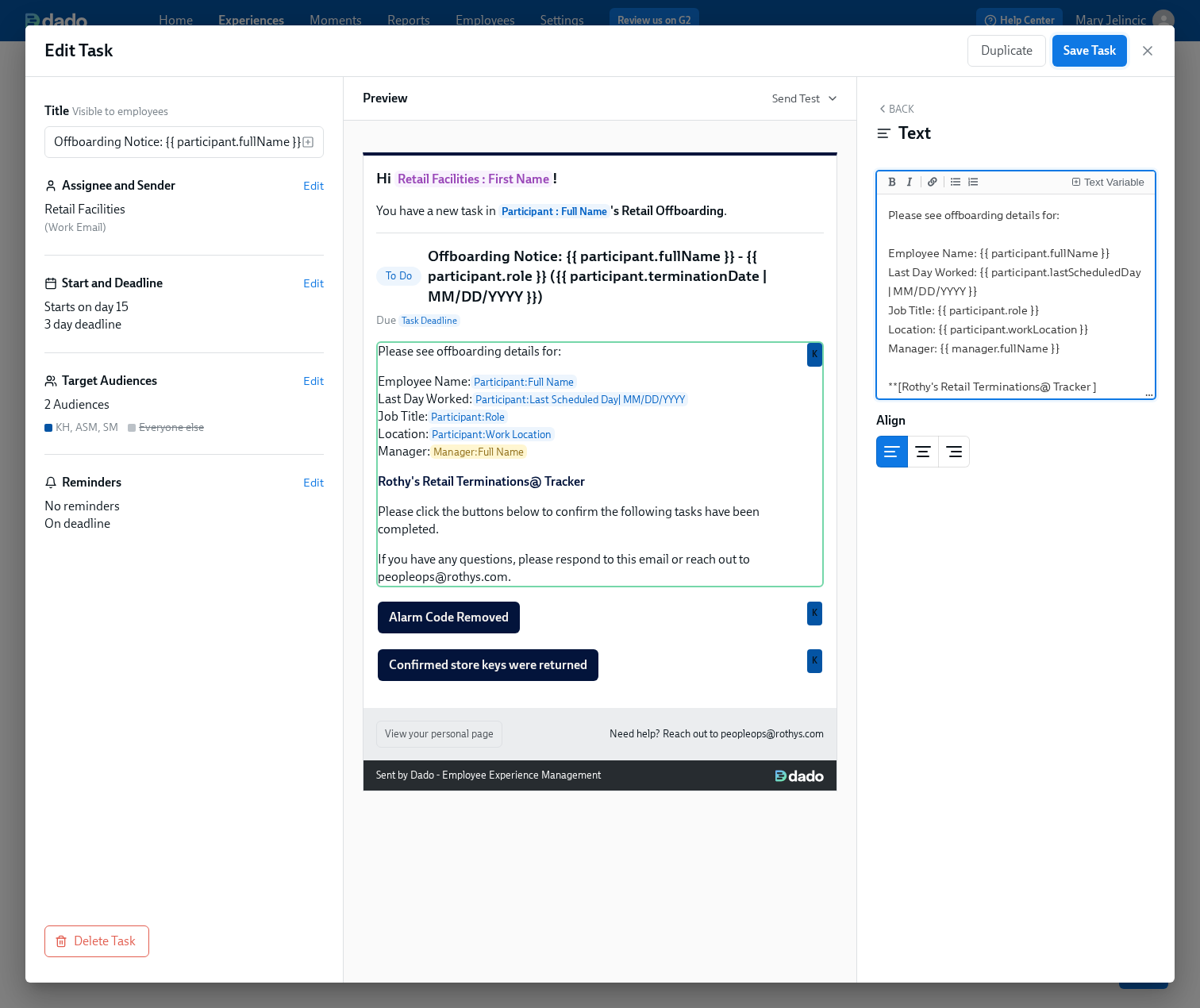 type on "Please see offboarding details for:
Employee Name: {{ participant.fullName }}
Last Day Worked: {{ participant.lastScheduledDay | MM/DD/YYYY }}
Job Title: {{ participant.role }}
Location: {{ participant.workLocation }}
Manager: {{ manager.fullName }}
**[Rothy's Retail Terminations@ Tracker ](https://docs.google.com/spreadsheets/d/1CPWxZE8gGEc7smGcmAMCkQ8aGgWp_y0E6g6nNyS5pR4/edit?gid=0#gid=0)**
Please click the buttons below to confirm the following tasks have been completed.
If you have any questions, please respond to this email or reach out to peopleops@rothys.com." 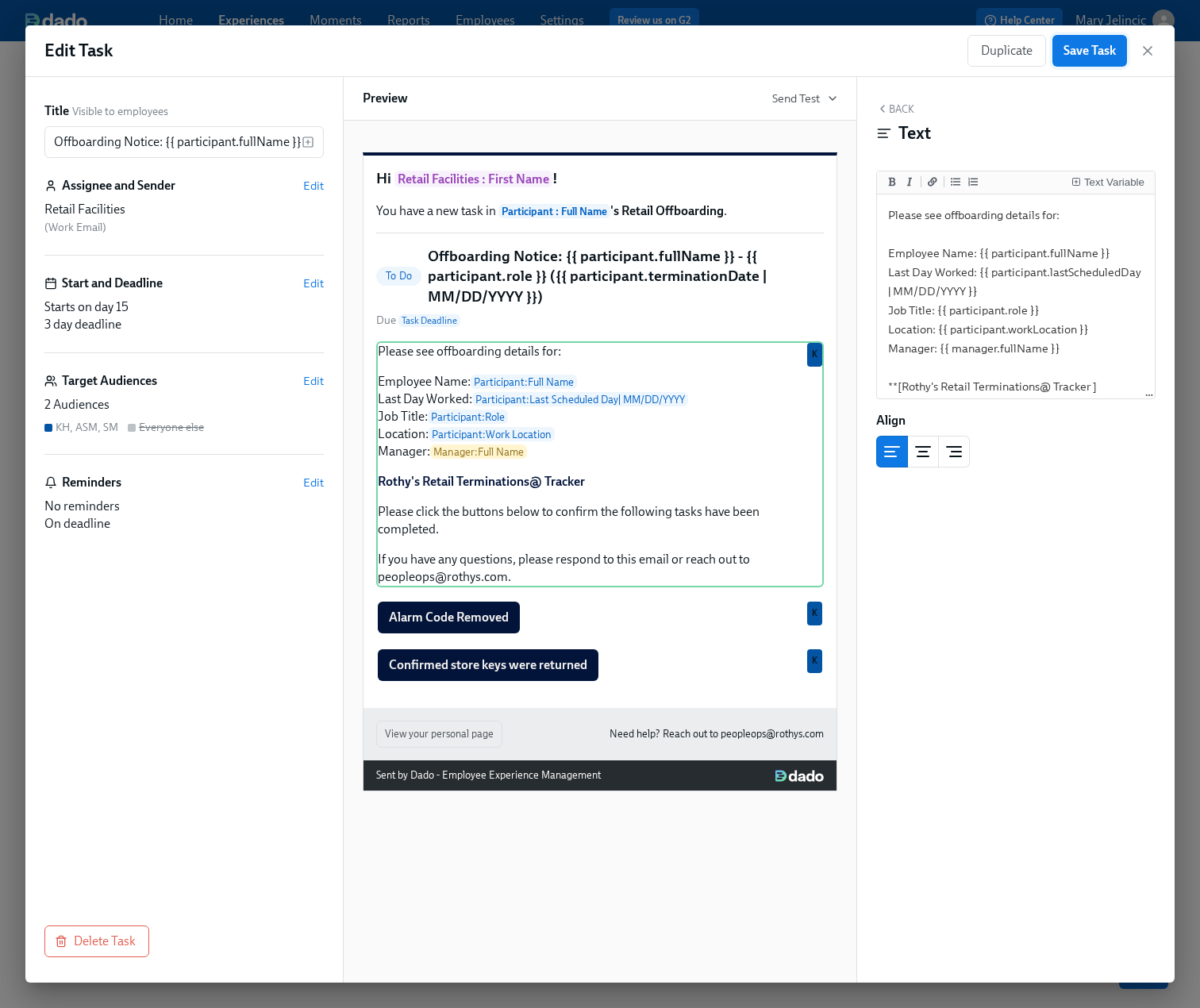 click on "Save Task" at bounding box center (1090, 51) 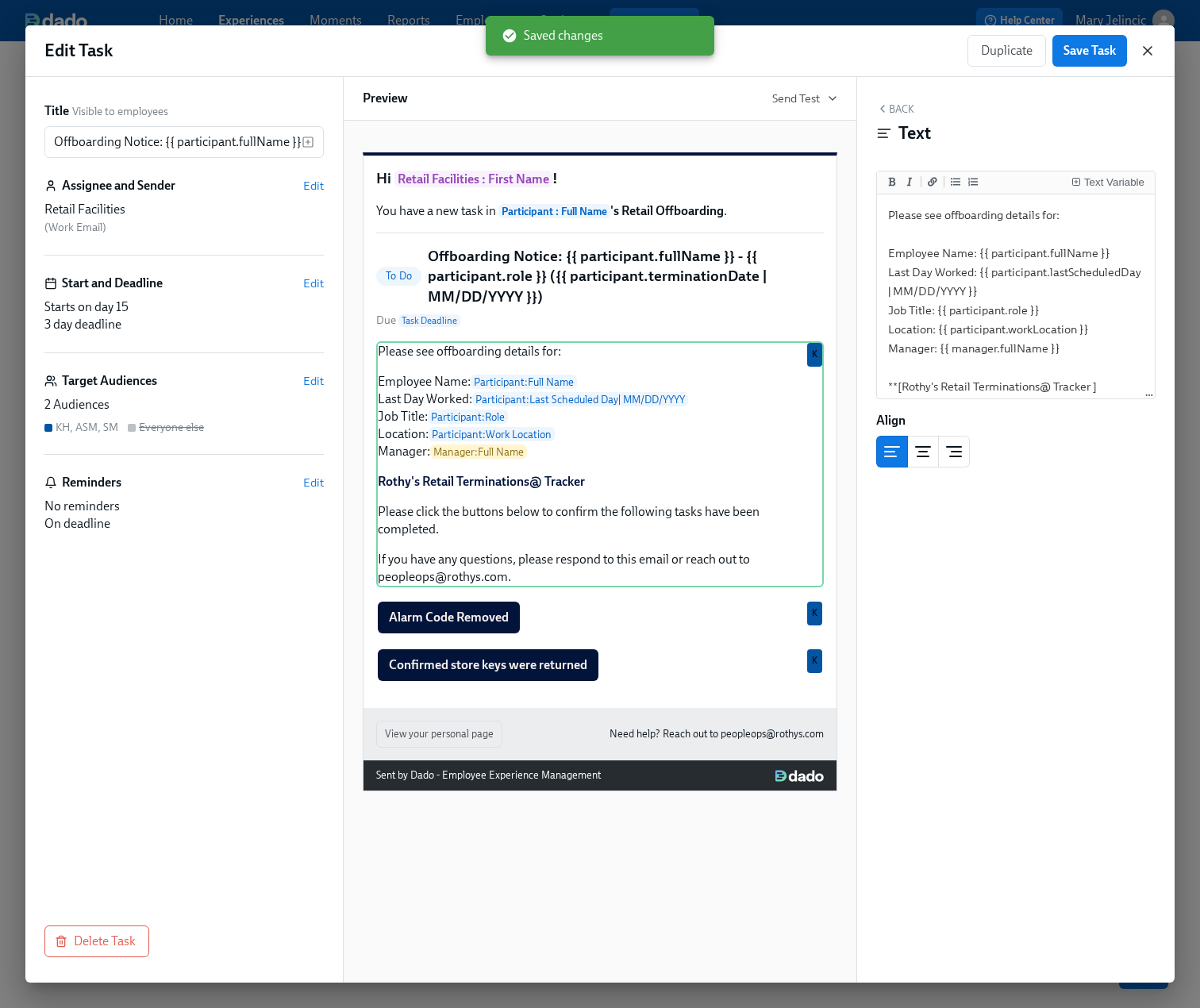 click 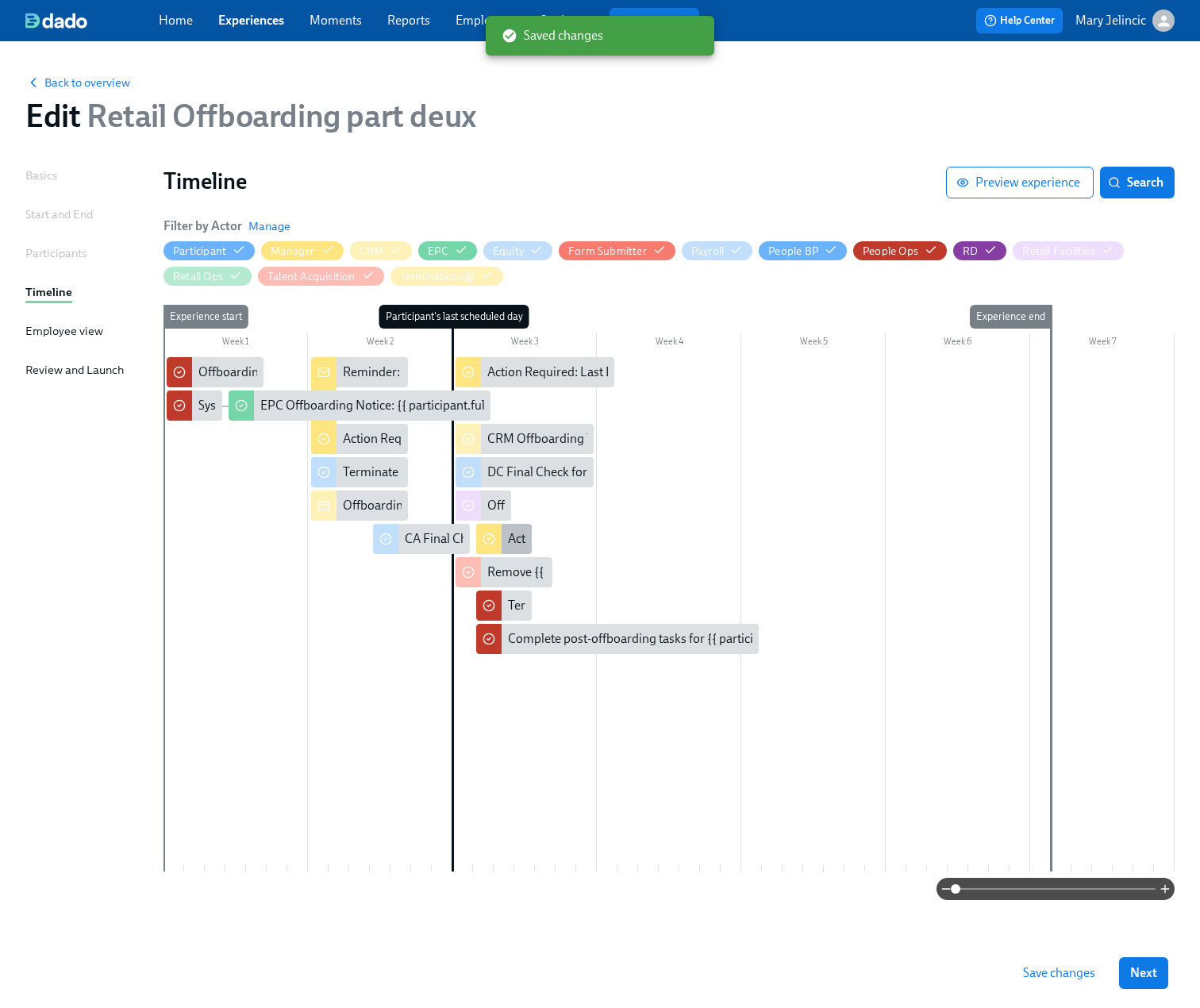 click on "Action Required: Approve timecard for {{ participant.fullName }}'s last day" at bounding box center [707, 539] 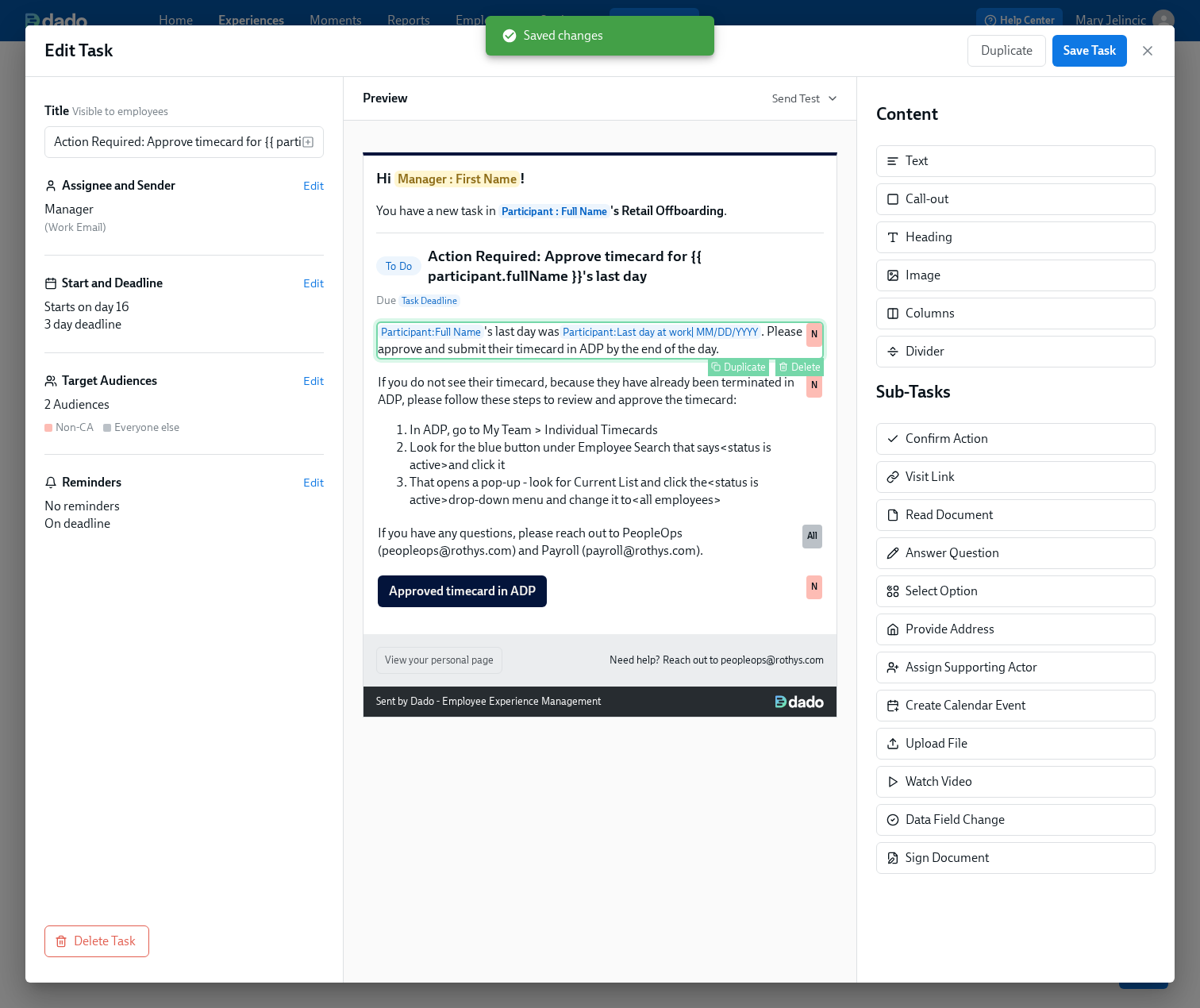 click on "Participant :  Full Name 's last day was  Participant :  Last day at work  | MM/DD/YYYY . Please approve and submit their timecard in ADP by the end of the day.   Duplicate   Delete N" at bounding box center [600, 340] 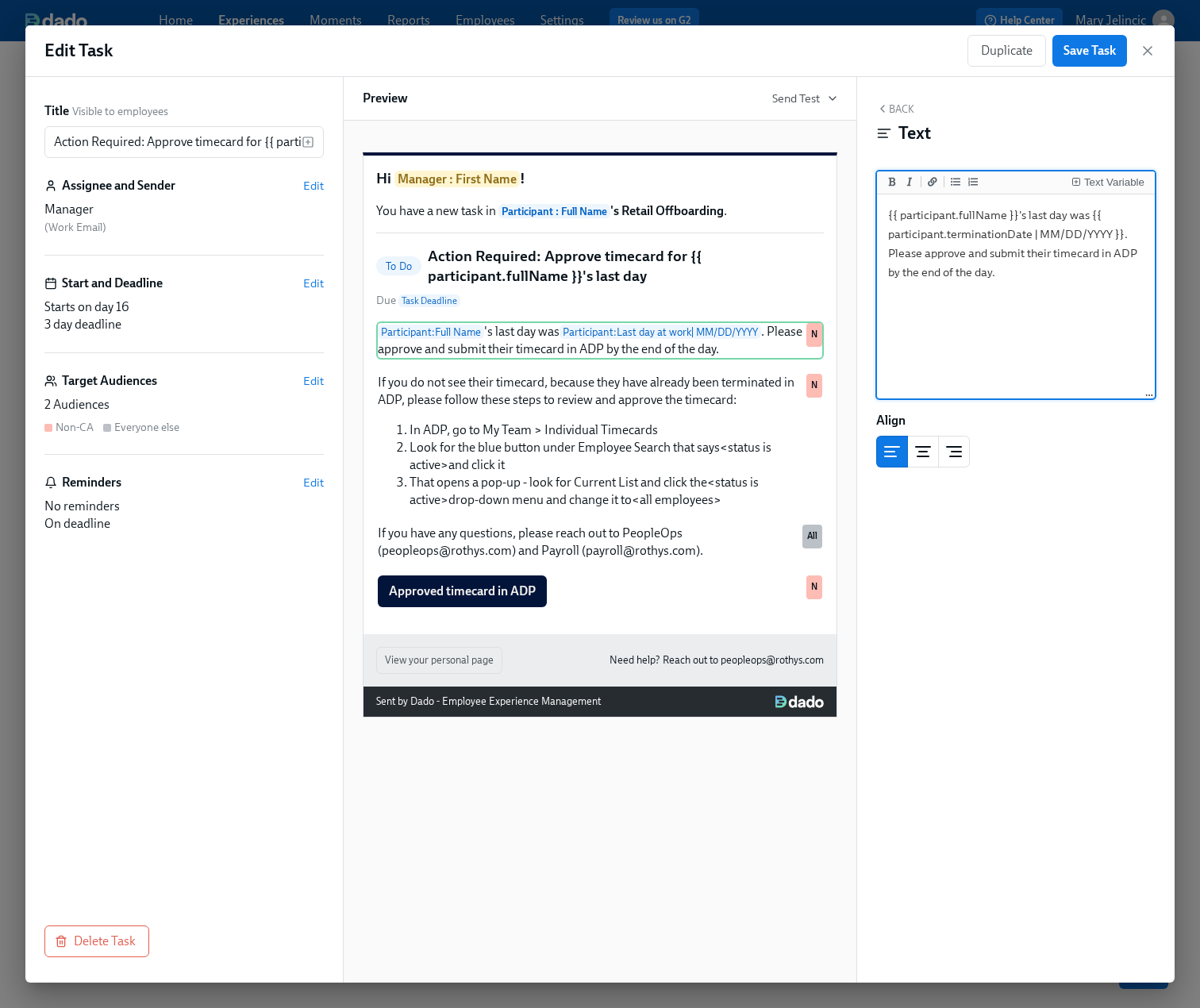 drag, startPoint x: 1121, startPoint y: 236, endPoint x: 1090, endPoint y: 218, distance: 35.846897 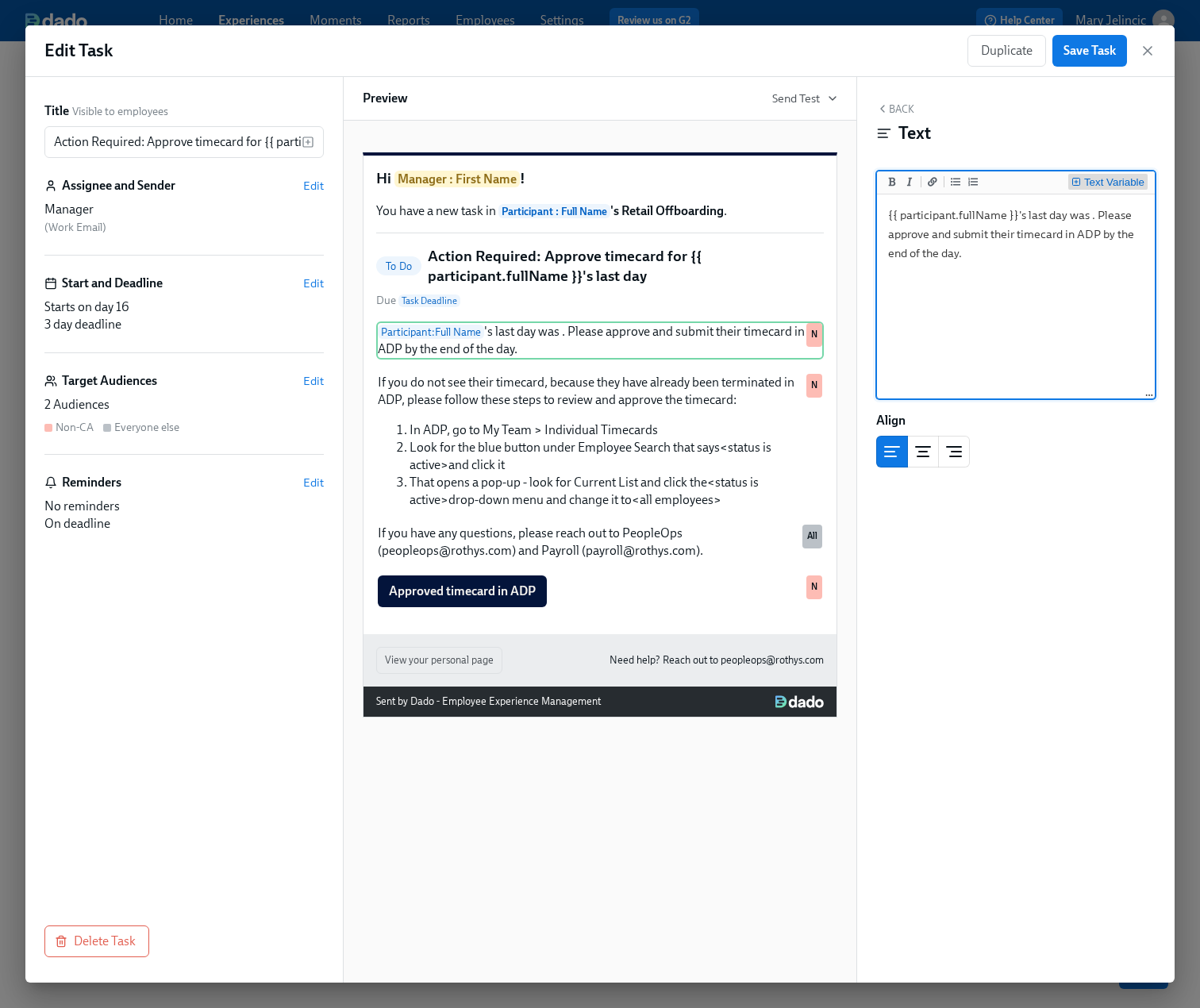 type on "{{ participant.fullName }}'s last day was . Please approve and submit their timecard in ADP by the end of the day." 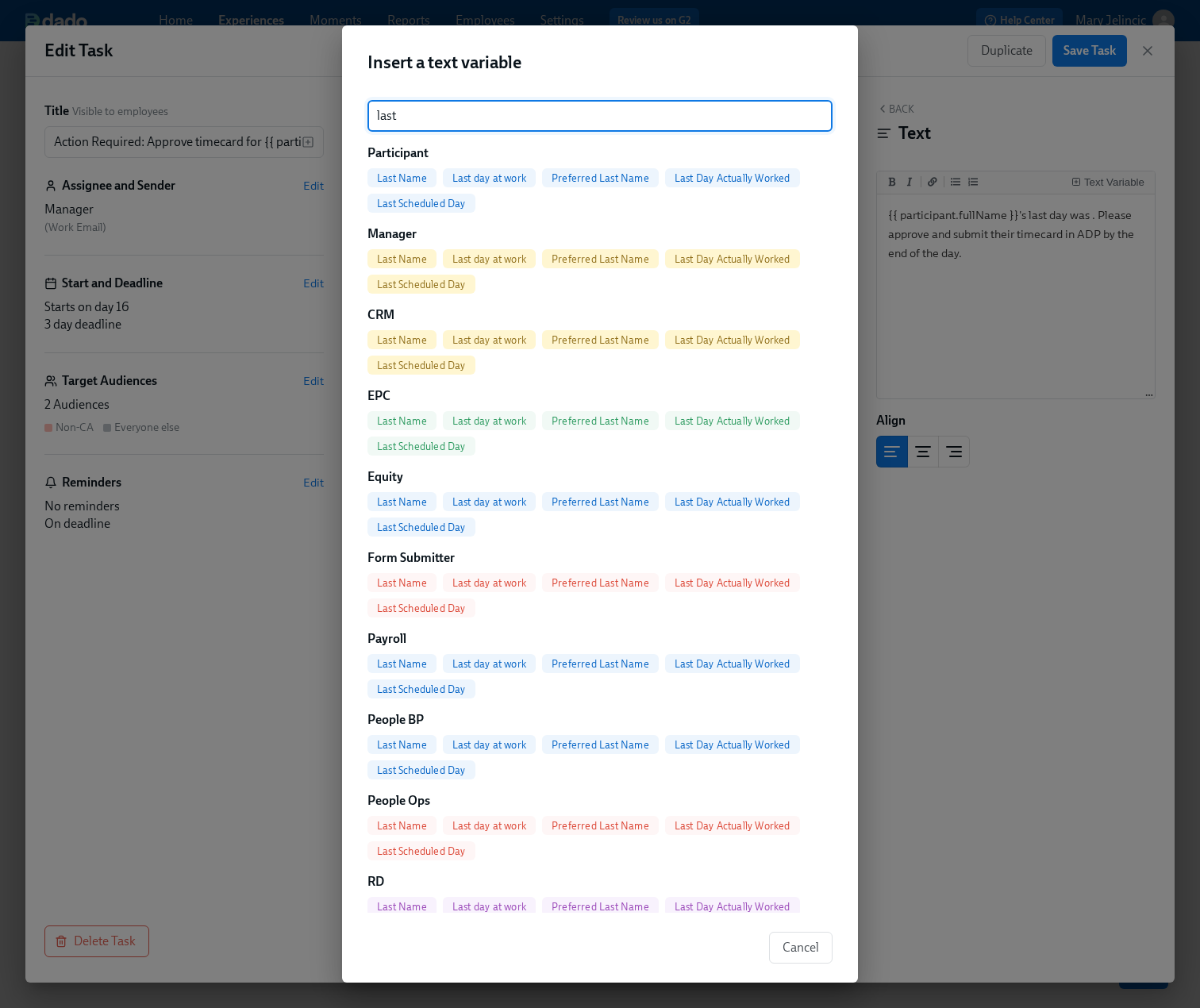 type on "last" 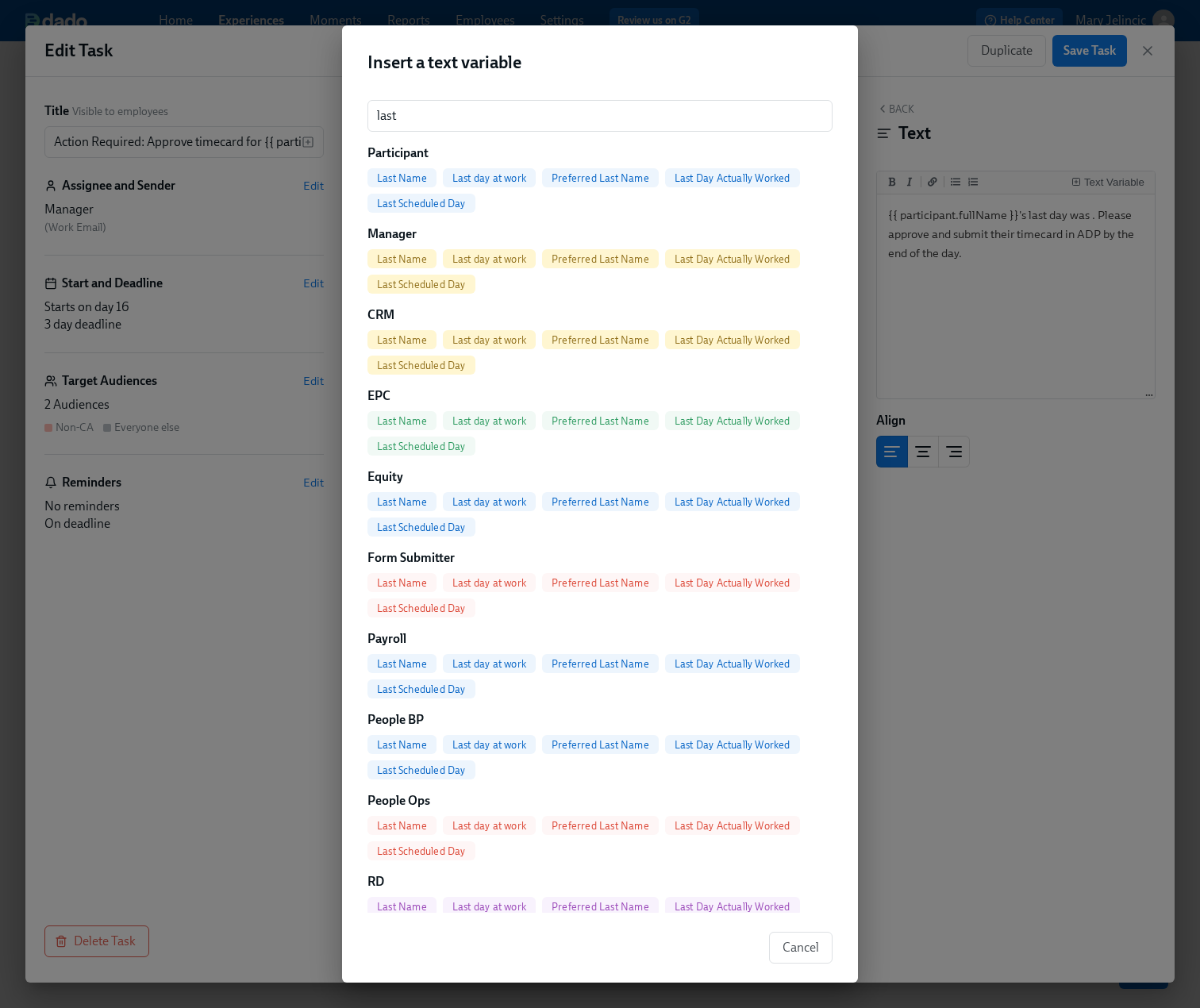click on "Last Scheduled Day" at bounding box center [421, 203] 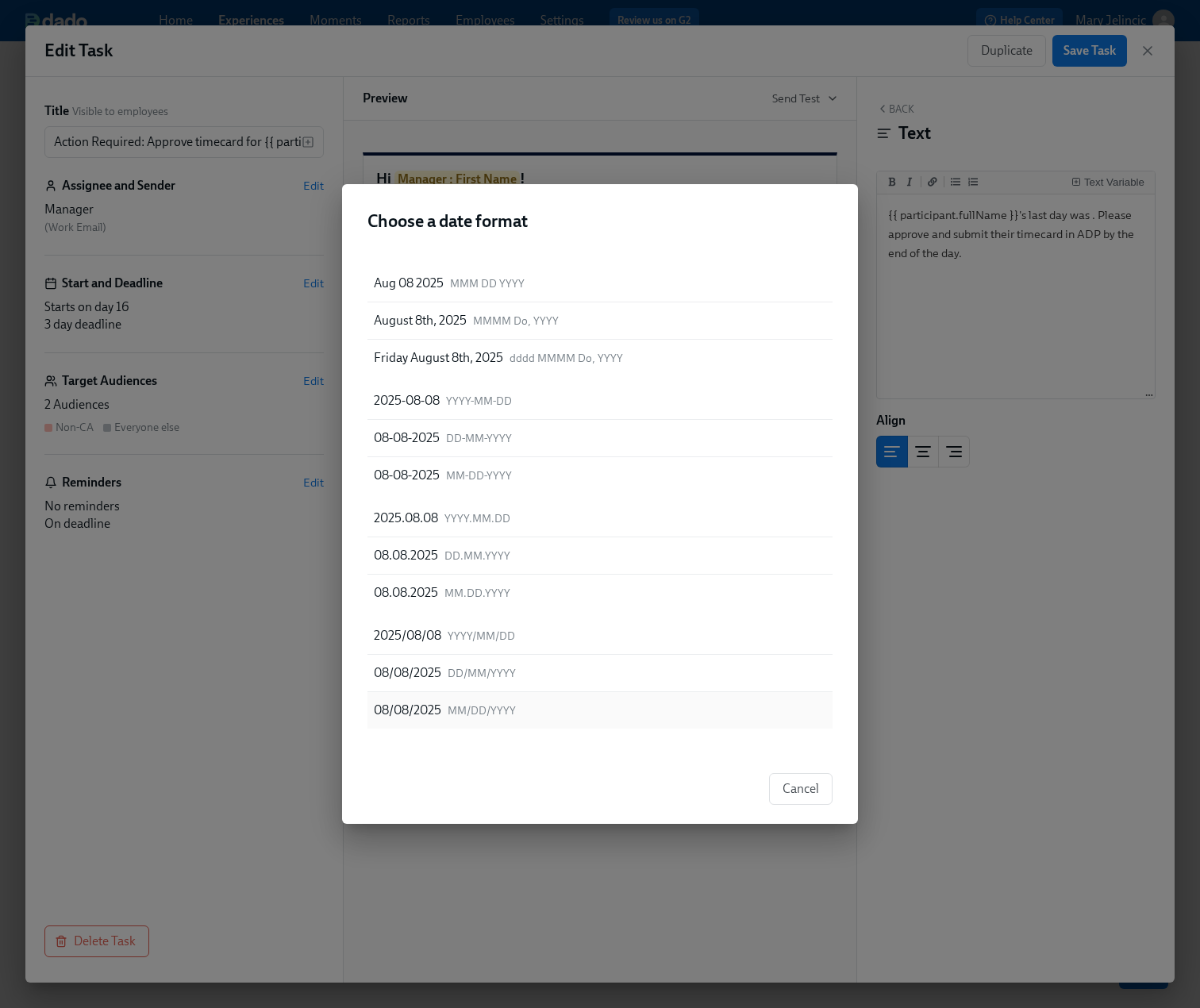 click on "MM/DD/YYYY" at bounding box center (482, 710) 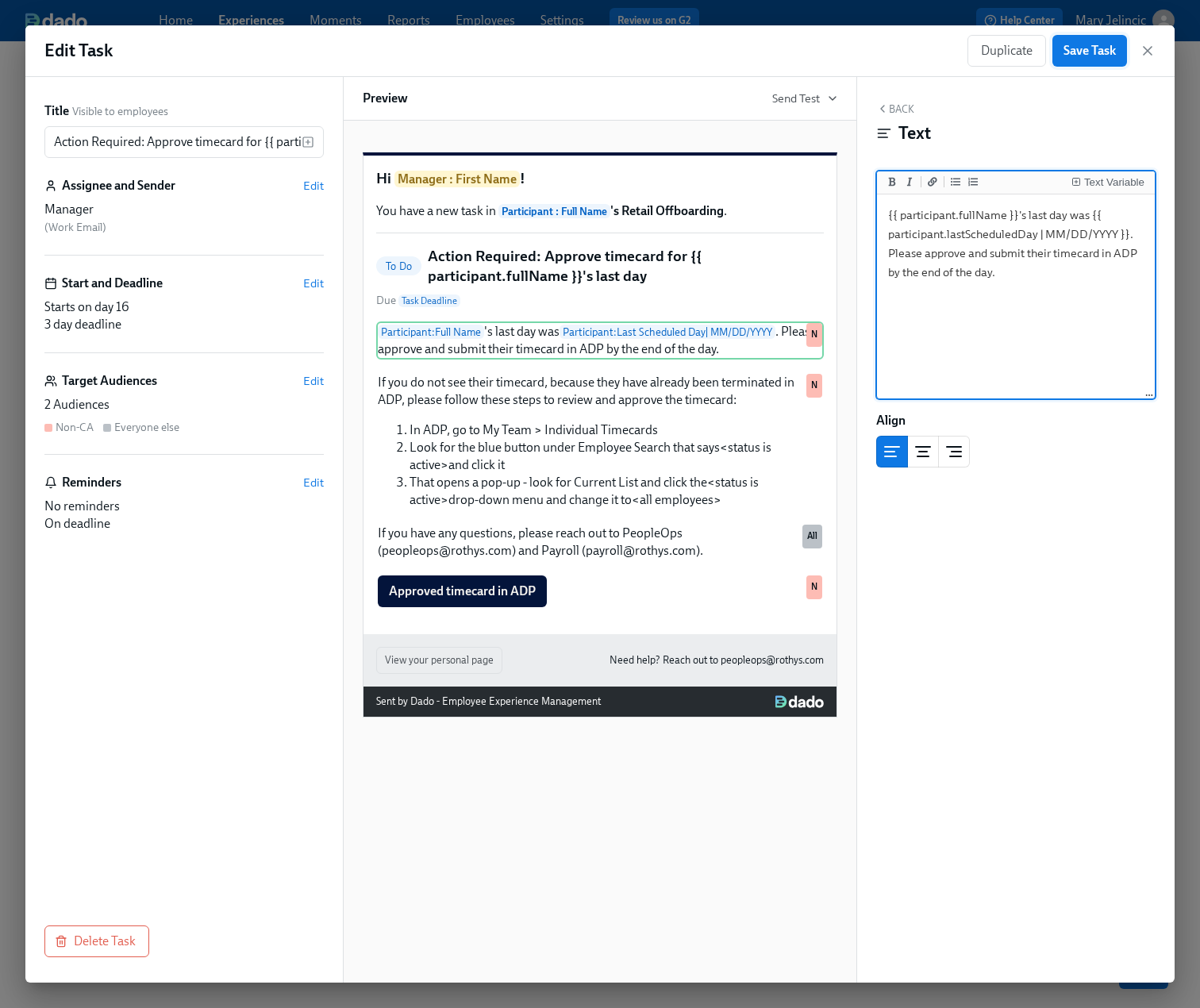type on "{{ participant.fullName }}'s last day was {{ participant.lastScheduledDay | MM/DD/YYYY }}. Please approve and submit their timecard in ADP by the end of the day." 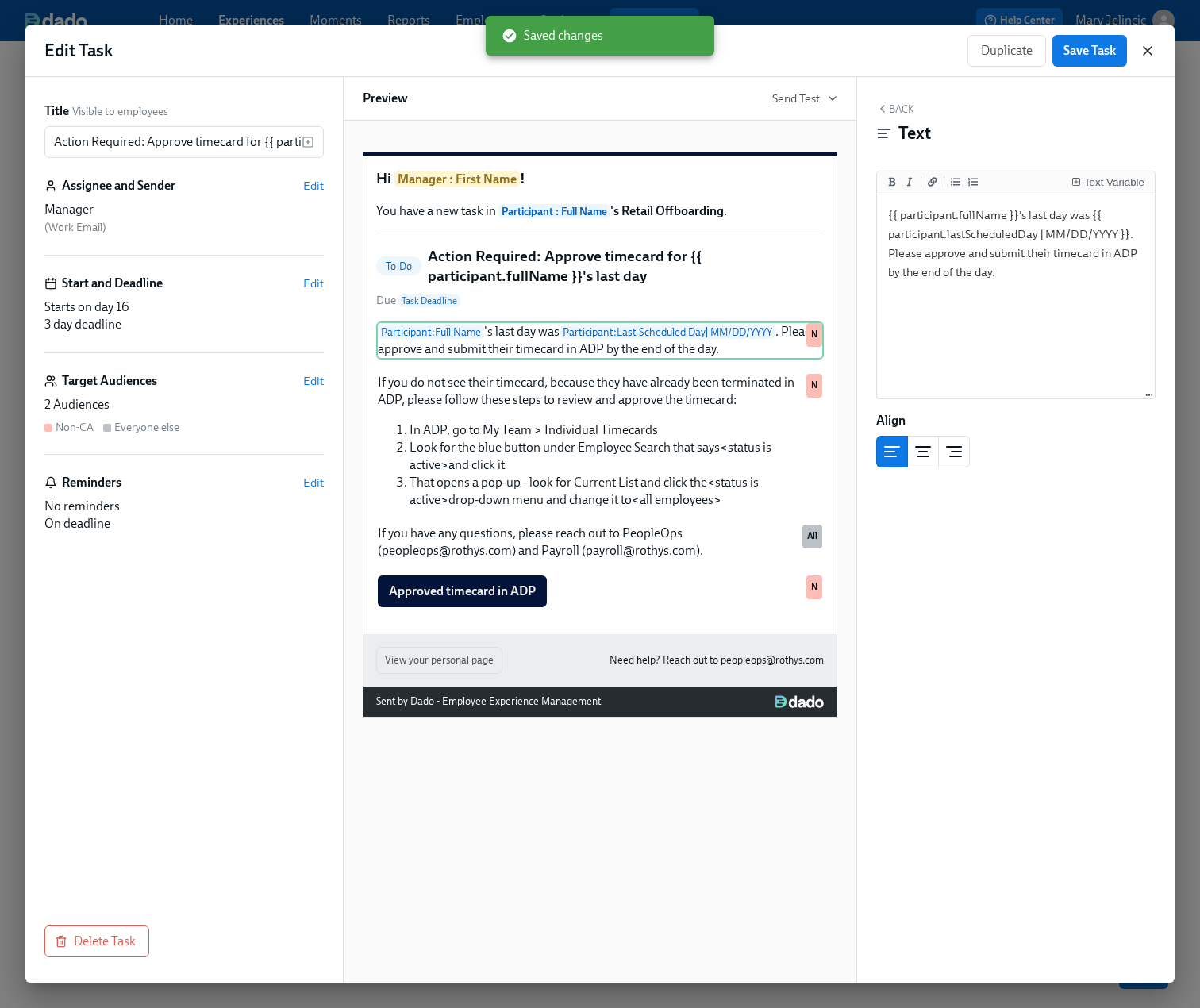 click 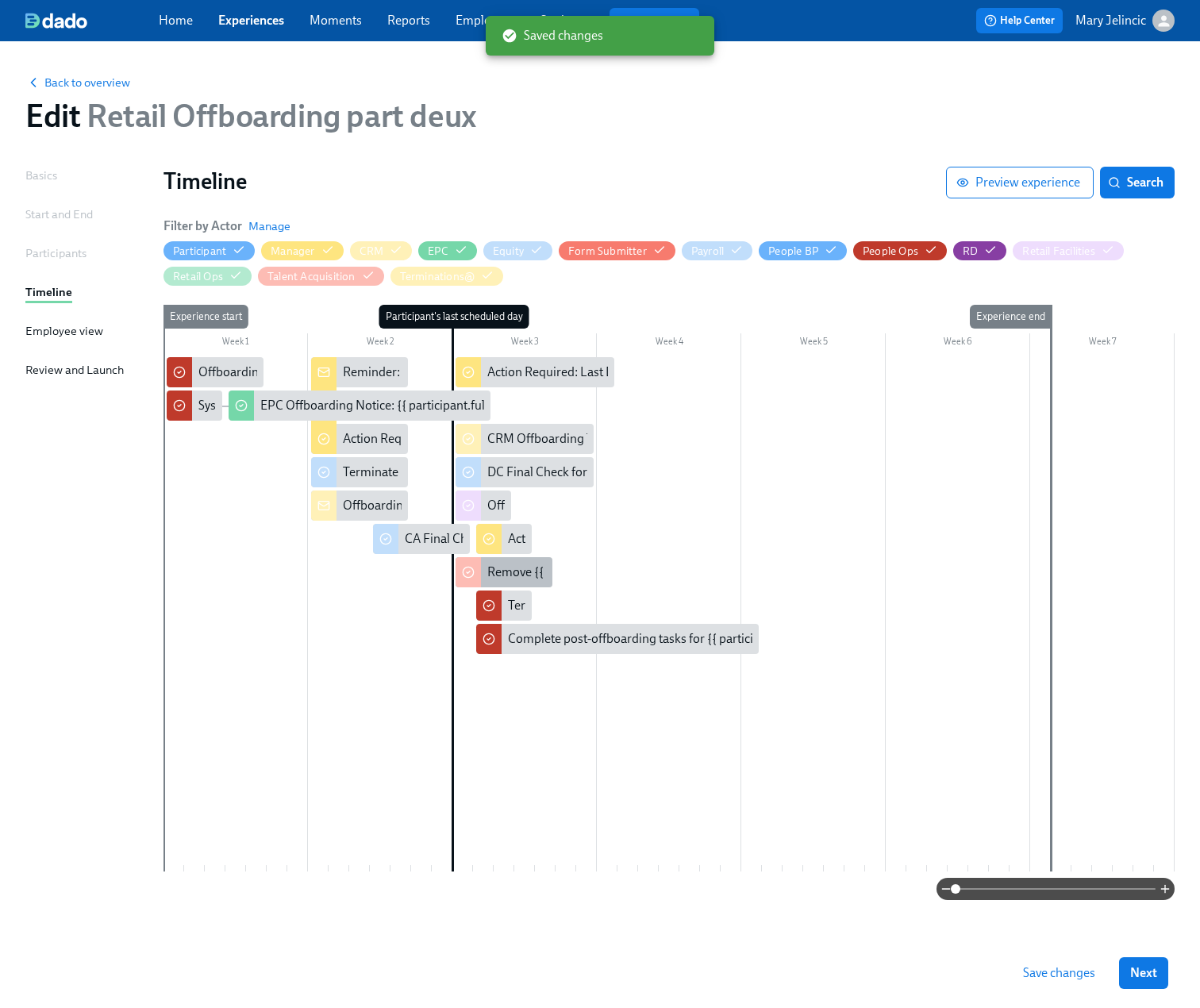click on "Remove {{ participant.fullName }} from Ashby" at bounding box center (611, 572) 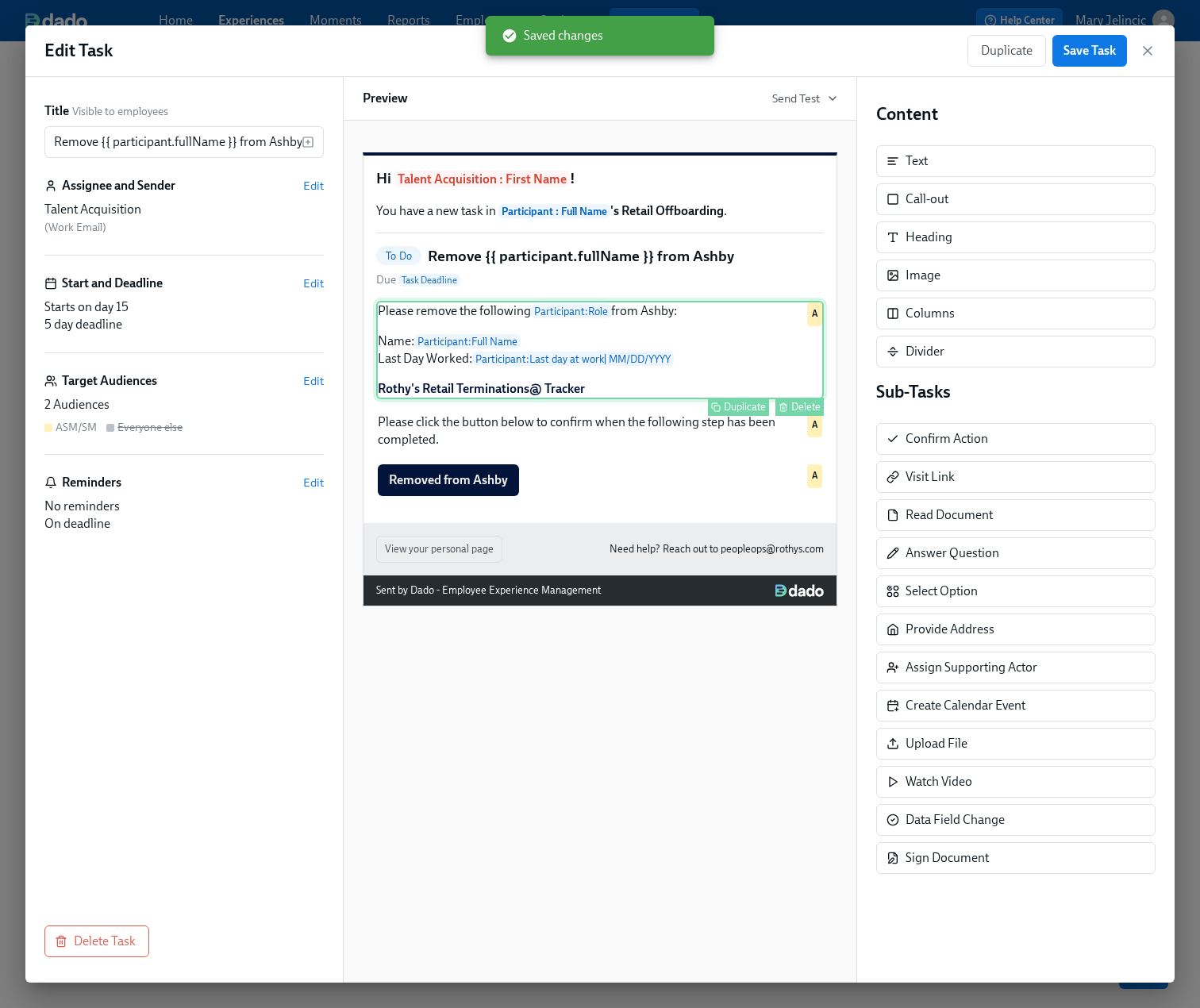 click on "Please remove the following  Participant :  Role  from Ashby:
Name:  Participant :  Full Name
Last Day Worked:  Participant :  Last day at work  | MM/DD/YYYY
Rothy's Retail Terminations@ Tracker    Duplicate   Delete A" at bounding box center (600, 350) 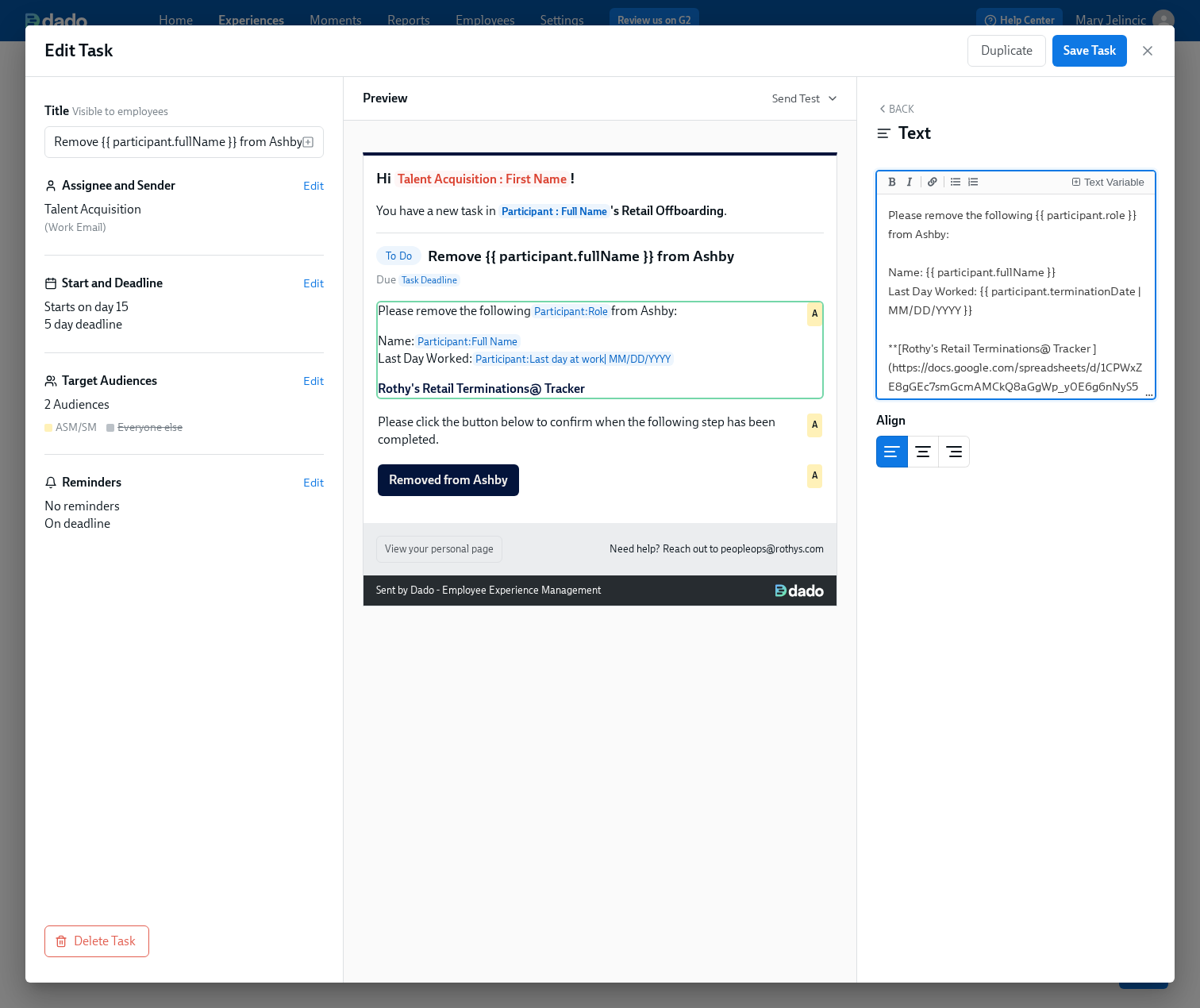 drag, startPoint x: 1122, startPoint y: 311, endPoint x: 979, endPoint y: 294, distance: 144.00694 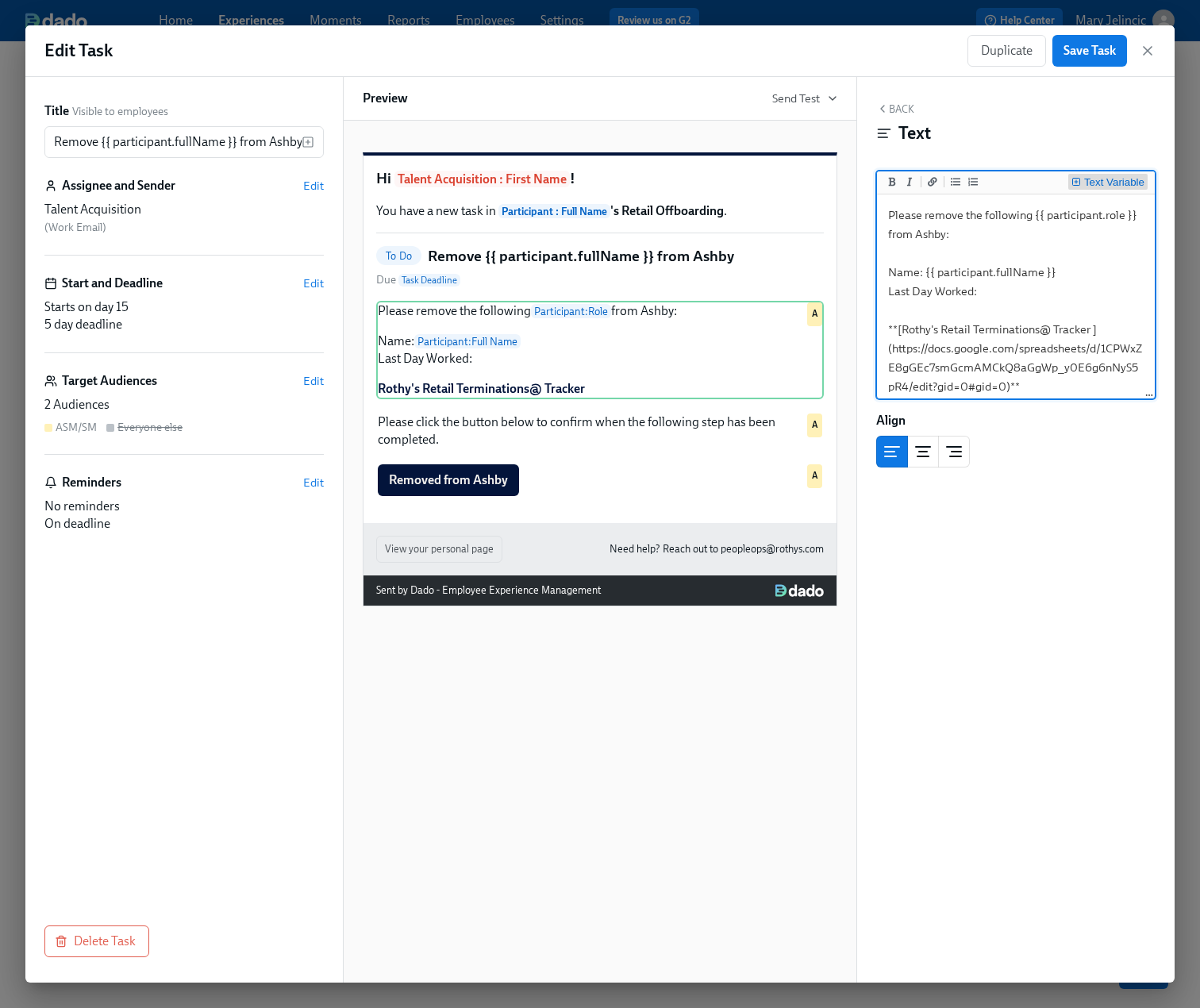 type on "Please remove the following {{ participant.role }} from Ashby:
Name: {{ participant.fullName }}
Last Day Worked:
**[Rothy's Retail Terminations@ Tracker ](https://docs.google.com/spreadsheets/d/1CPWxZE8gGEc7smGcmAMCkQ8aGgWp_y0E6g6nNyS5pR4/edit?gid=0#gid=0)**" 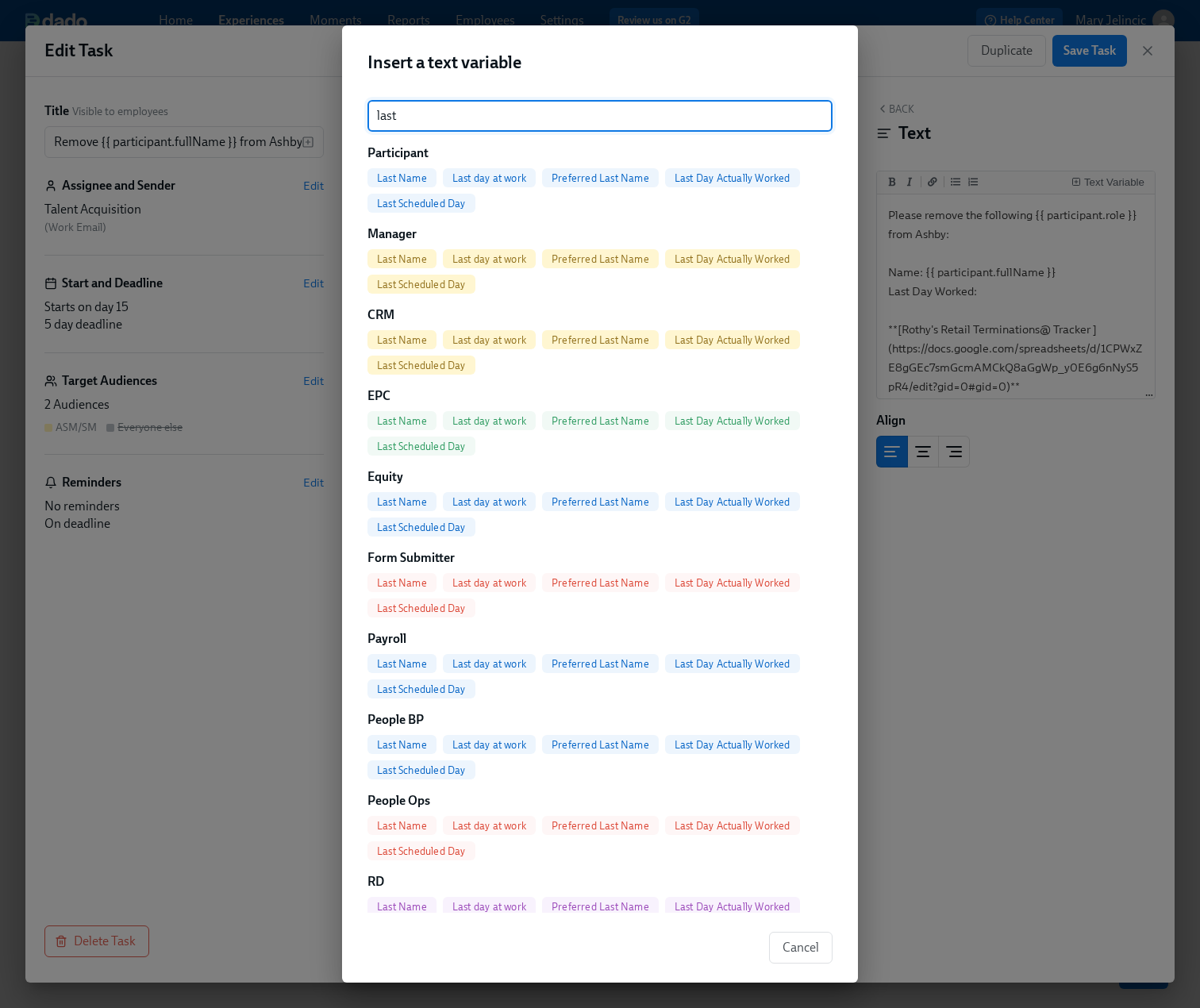 type on "last" 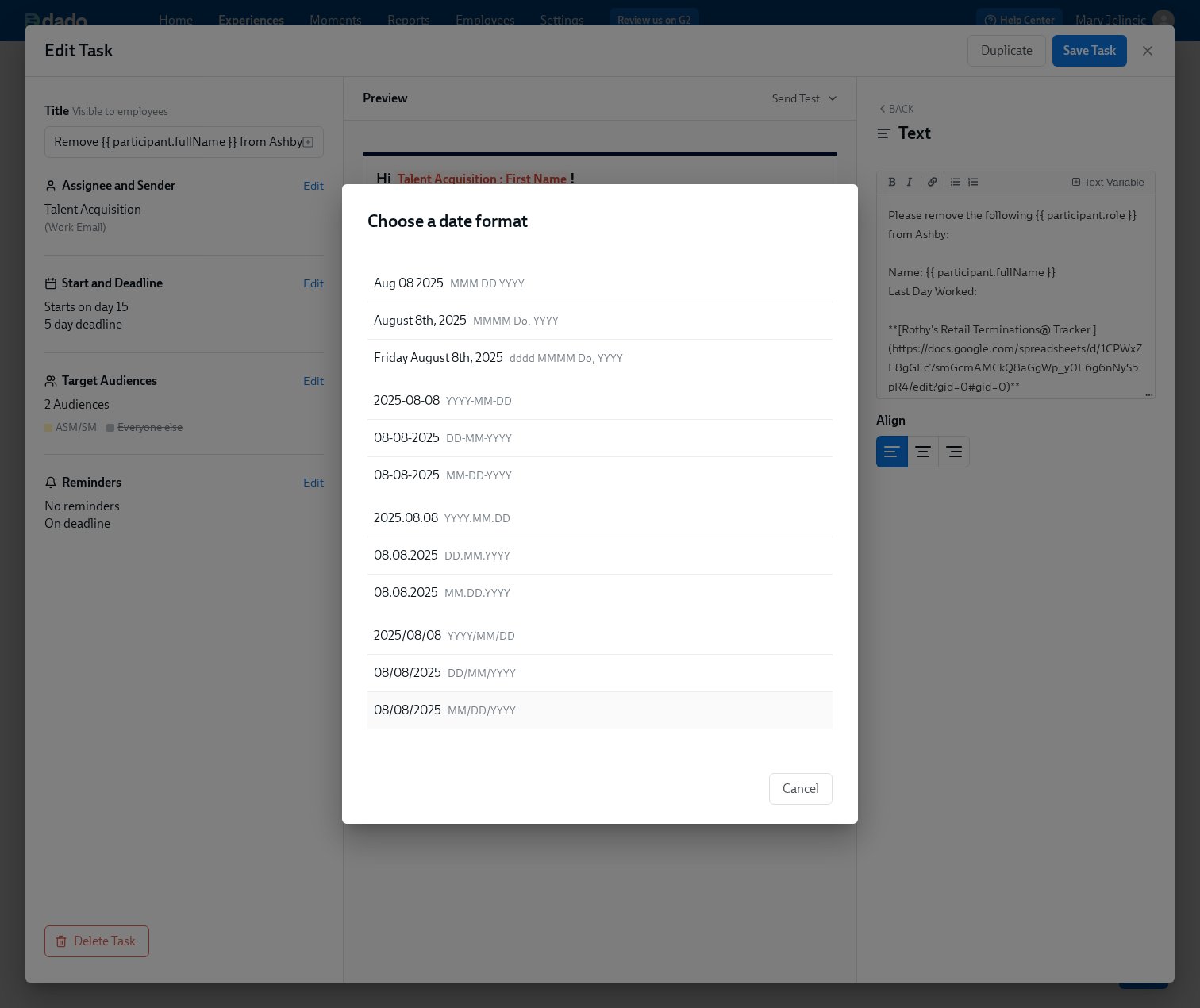 click on "MM/DD/YYYY" at bounding box center (482, 710) 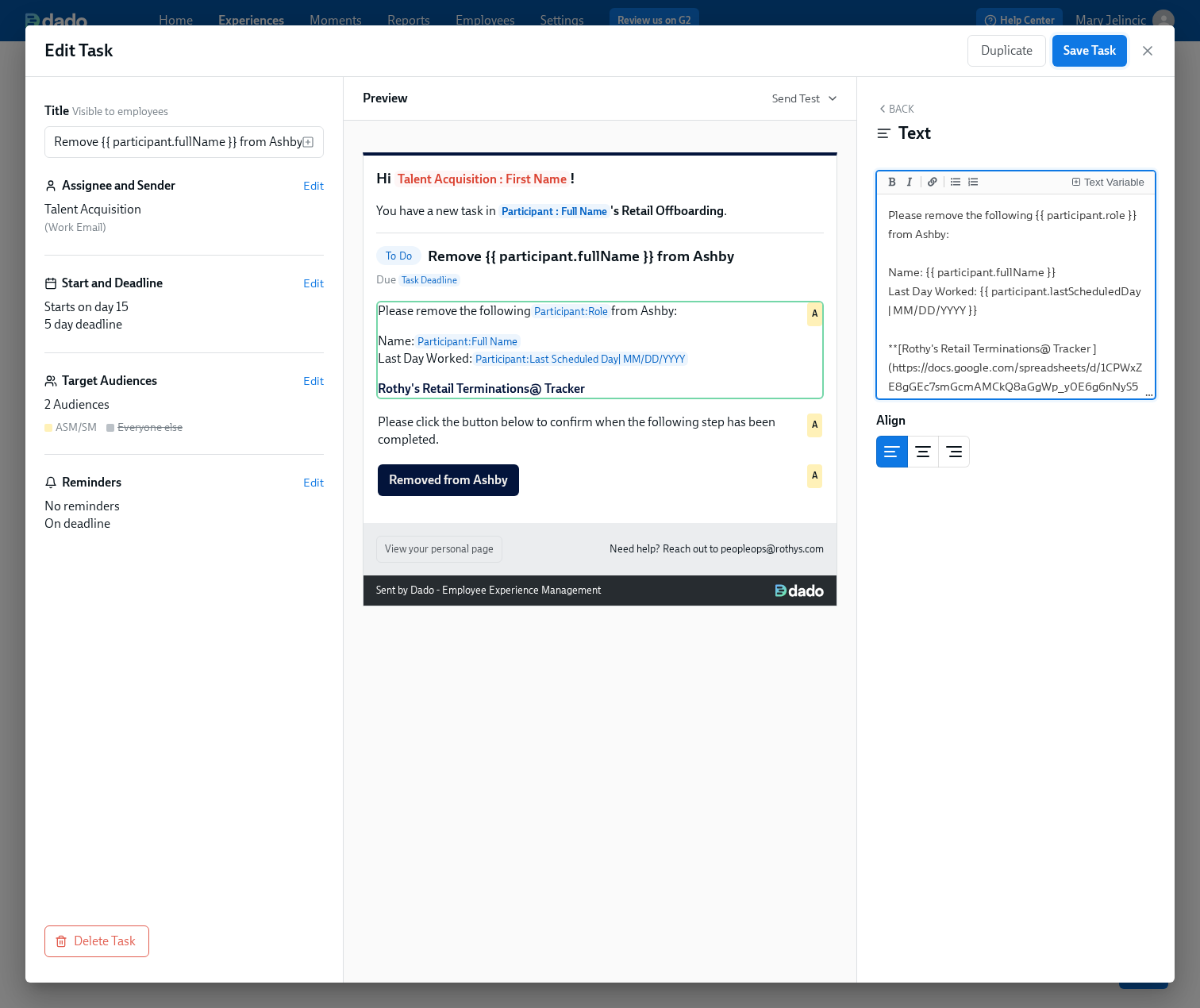 type on "Please remove the following {{ participant.role }} from Ashby:
Name: {{ participant.fullName }}
Last Day Worked: {{ participant.lastScheduledDay | MM/DD/YYYY }}
**[Rothy's Retail Terminations@ Tracker ](https://docs.google.com/spreadsheets/d/1CPWxZE8gGEc7smGcmAMCkQ8aGgWp_y0E6g6nNyS5pR4/edit?gid=0#gid=0)**" 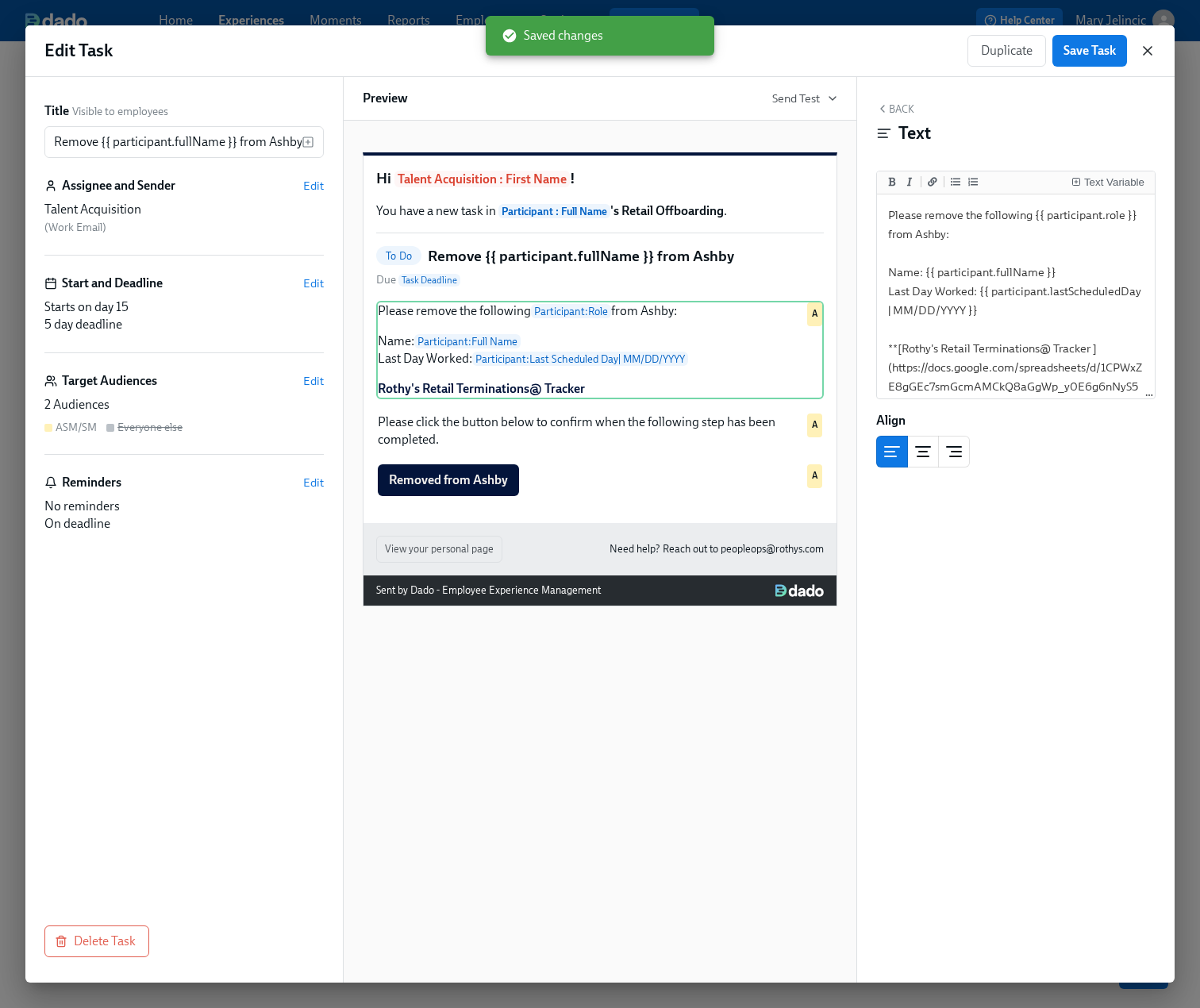 click 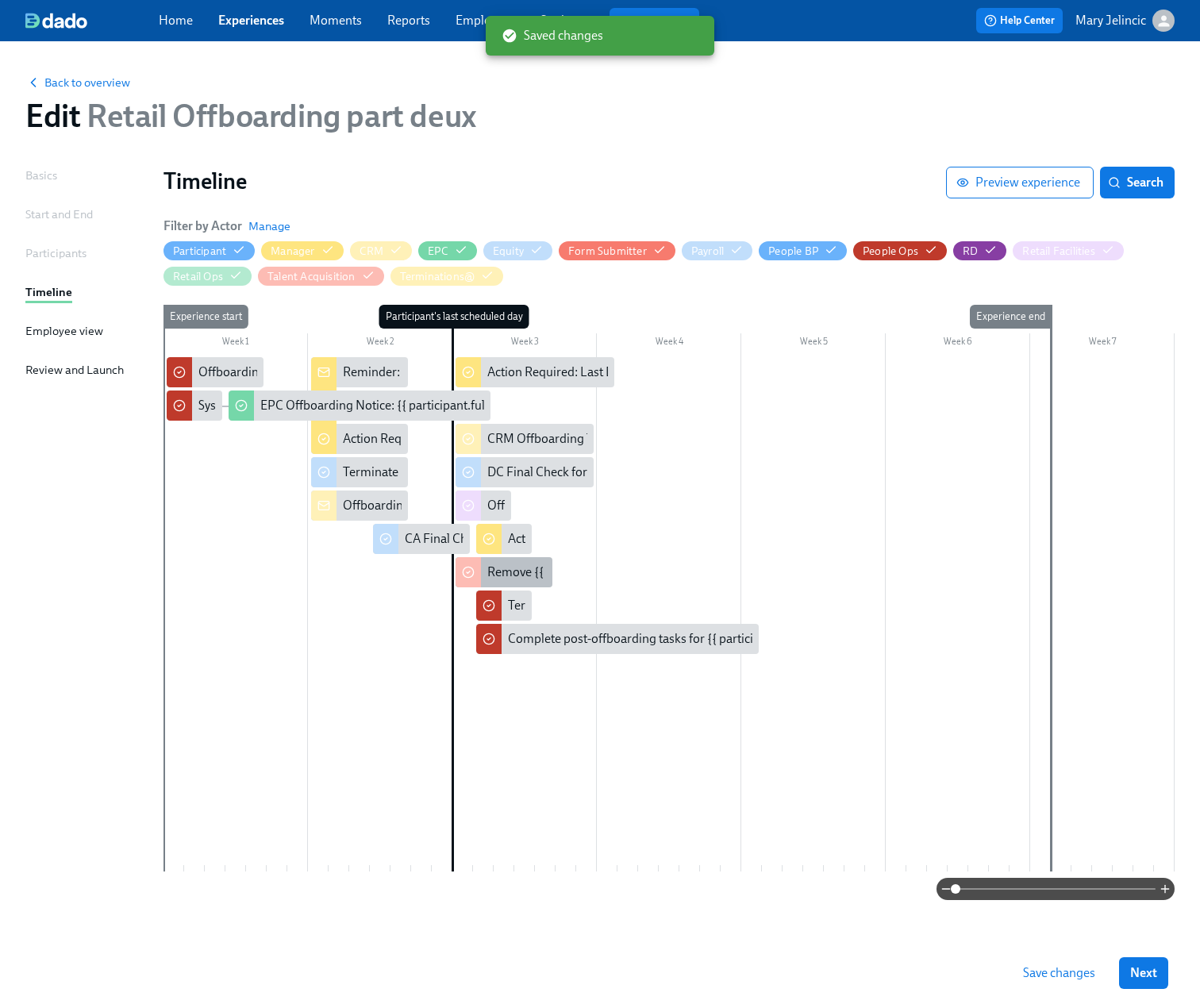 click on "Remove {{ participant.fullName }} from Ashby" at bounding box center [611, 572] 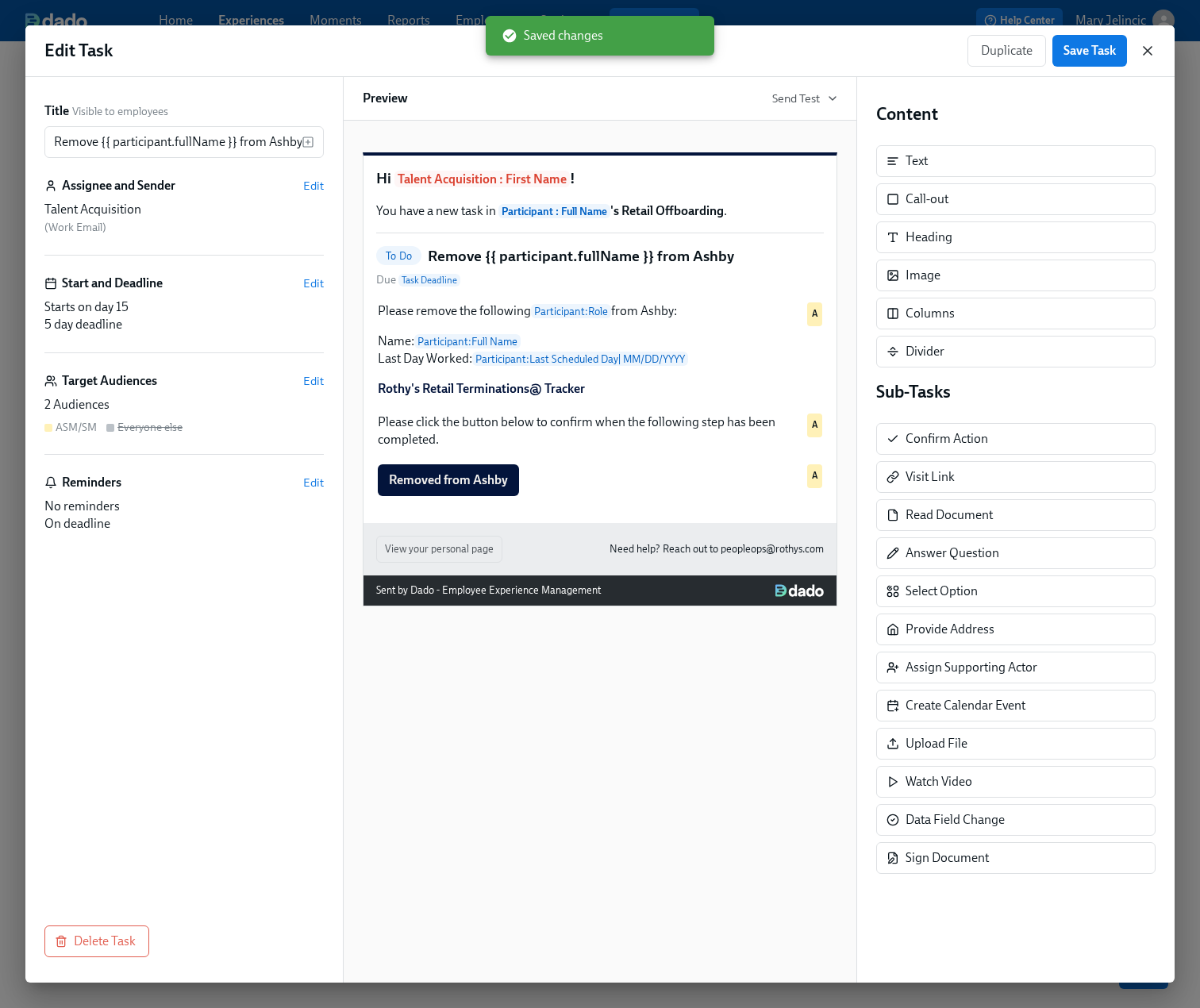 click 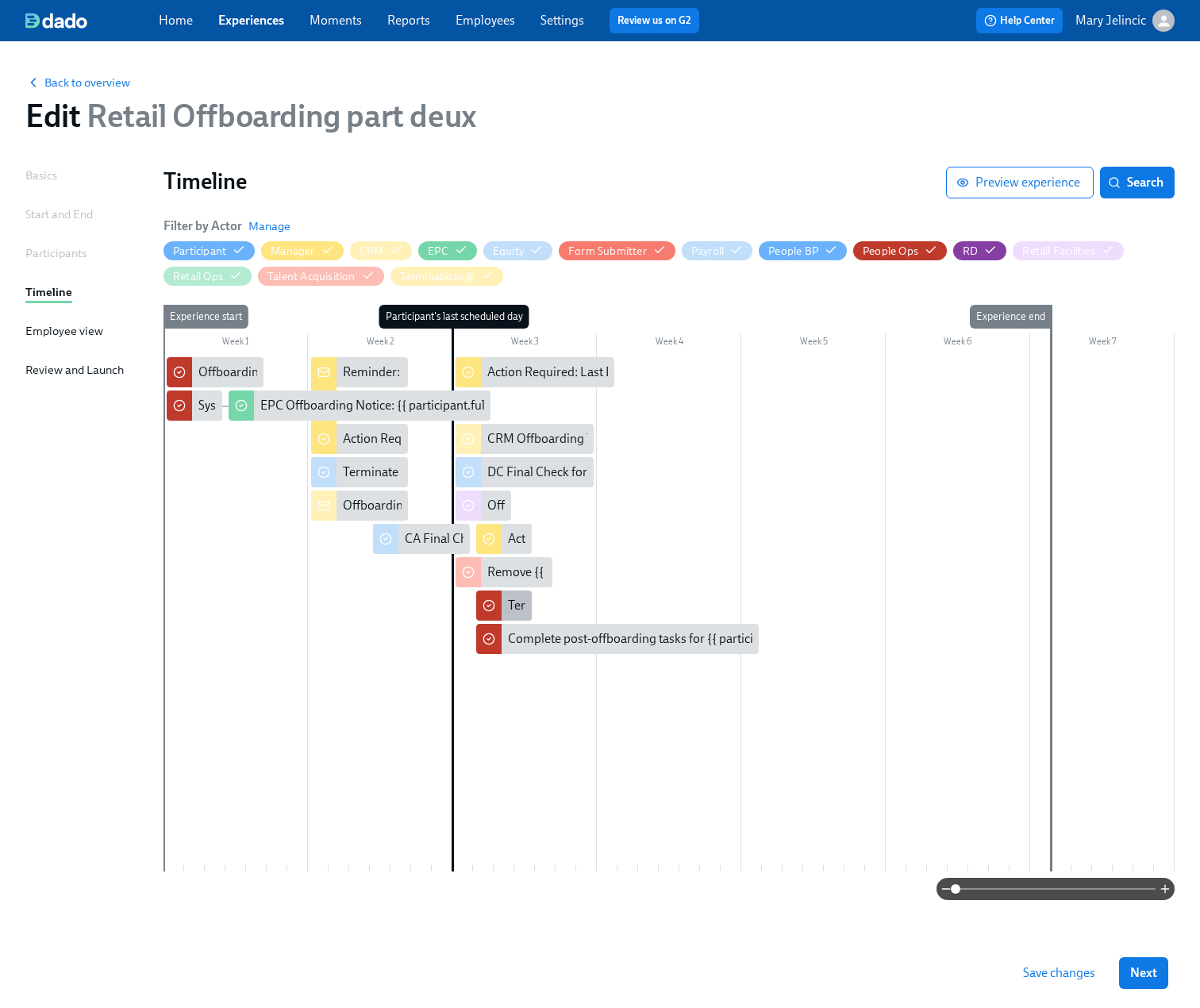 click on "Terminate in ADP: {{ participant.firstName }} - {{ participant.role }} ({{ participant.actualTerminationDate | MM/DD/YYYY }})" at bounding box center [504, 606] 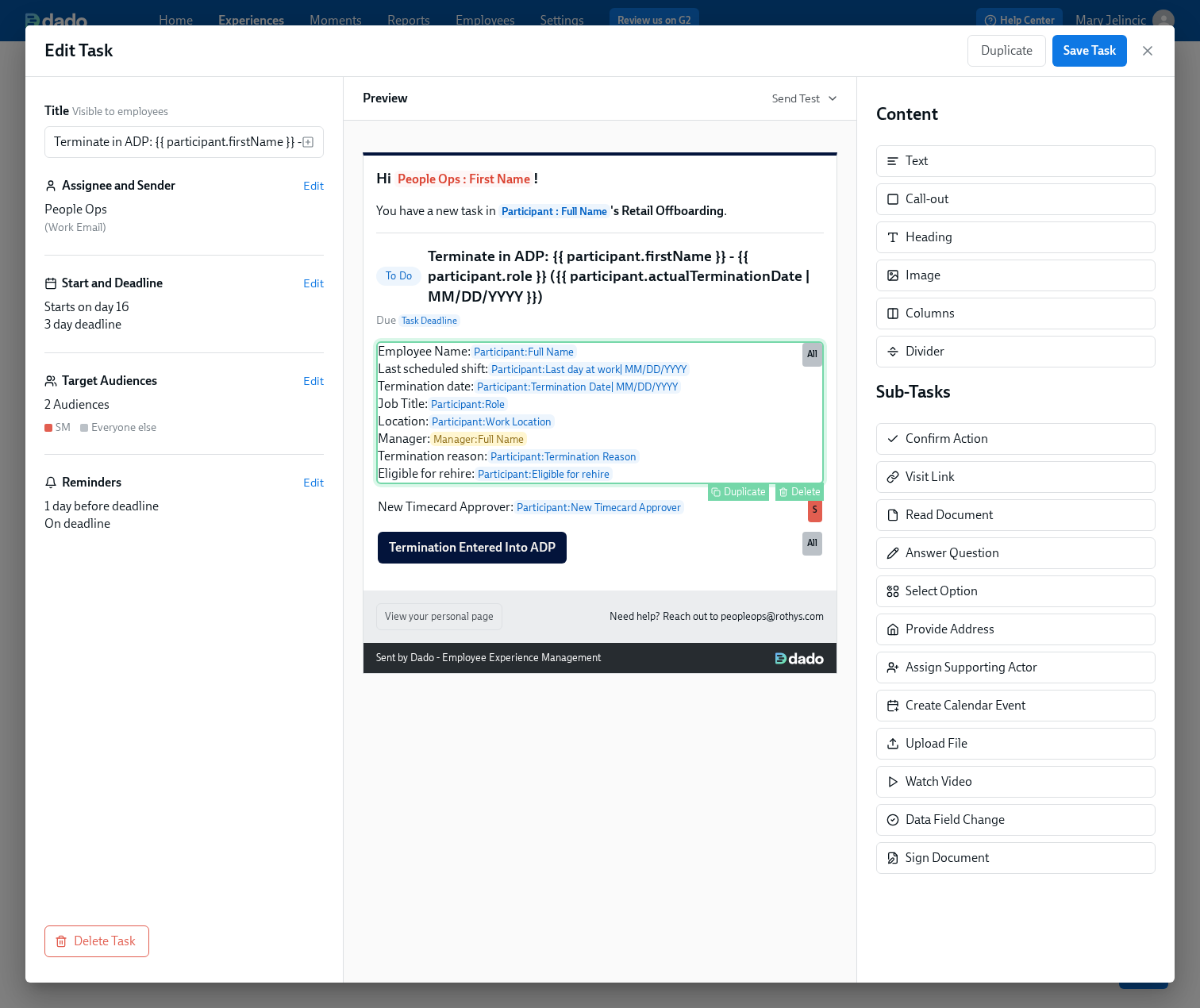 click on "Employee Name:  Participant :  Full Name
Last scheduled shift:  Participant :  Last day at work  | MM/DD/YYYY
Termination date:  Participant :  Termination Date  | MM/DD/YYYY
Job Title:  Participant :  Role
Location:  Participant :  Work Location
Manager:  Manager :  Full Name
Termination reason:  Participant :  Termination Reason
Eligible for rehire:   Participant :  Eligible for rehire   Duplicate   Delete All" at bounding box center [600, 413] 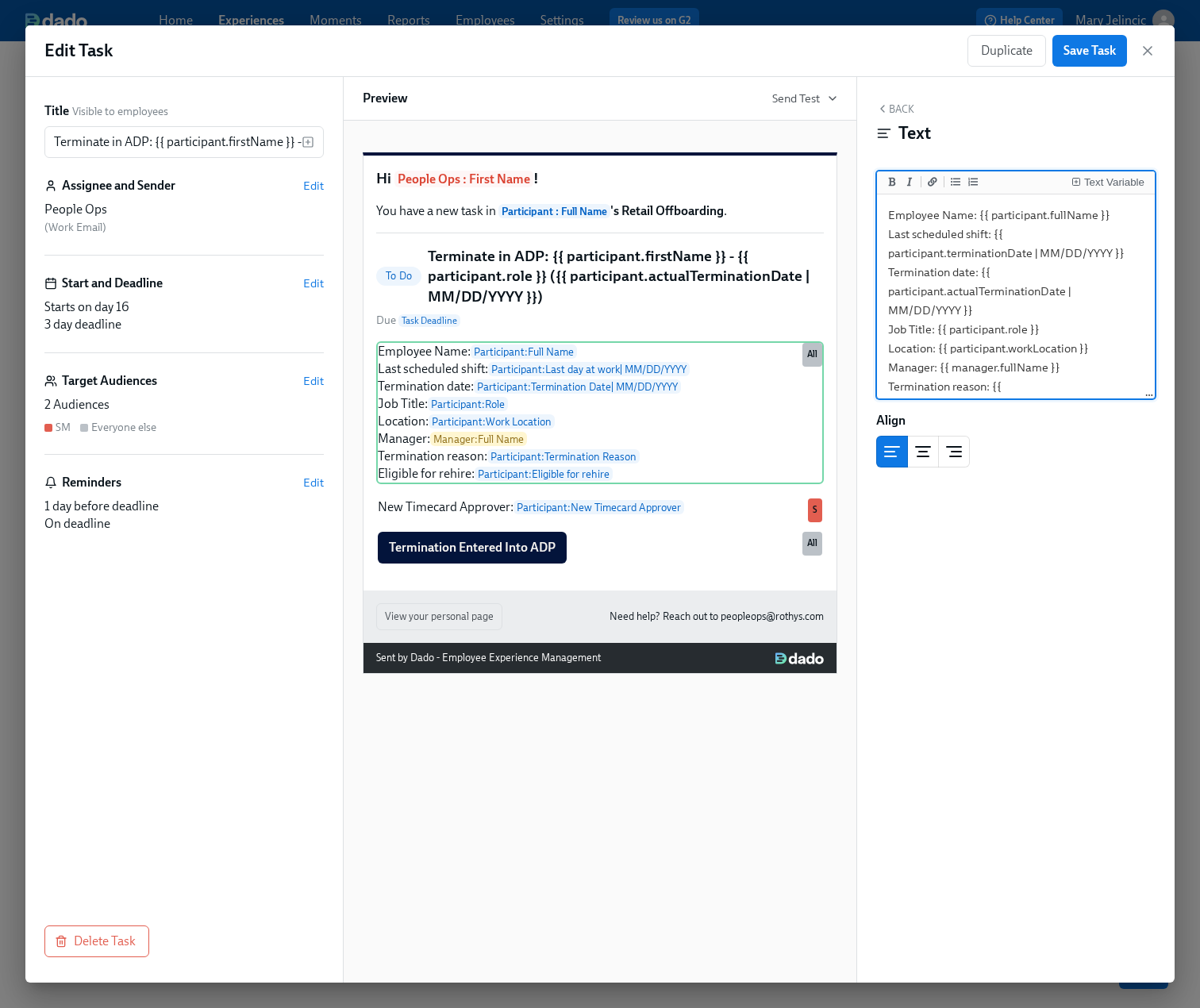 drag, startPoint x: 1117, startPoint y: 256, endPoint x: 994, endPoint y: 233, distance: 125.13193 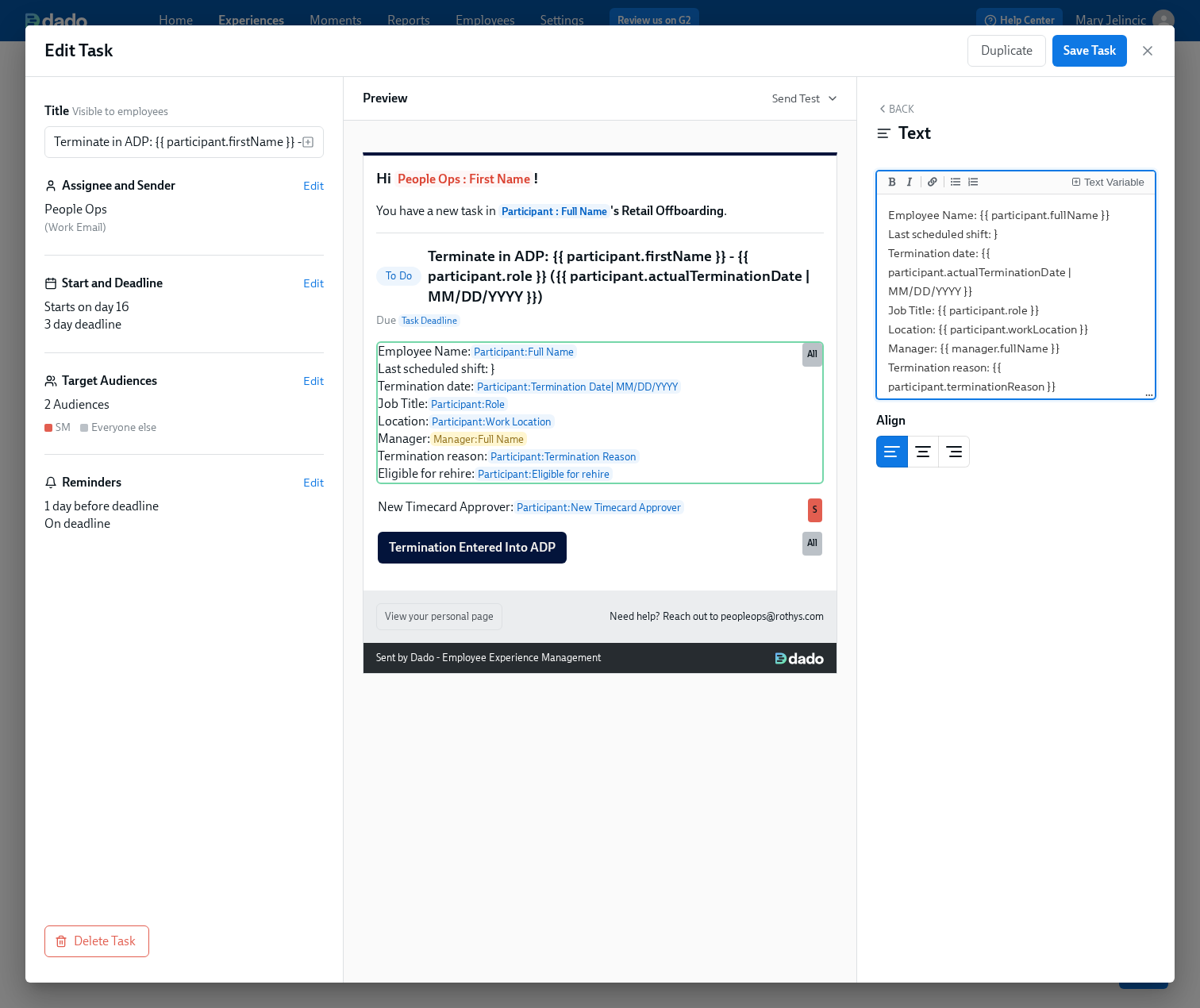 click on "Employee Name: {{ participant.fullName }}
Last scheduled shift: }
Termination date: {{ participant.actualTerminationDate | MM/DD/YYYY }}
Job Title: {{ participant.role }}
Location: {{ participant.workLocation }}
Manager: {{ manager.fullName }}
Termination reason: {{ participant.terminationReason }}
Eligible for rehire:  {{ participant.eligibleForRehire }}" at bounding box center [1016, 320] 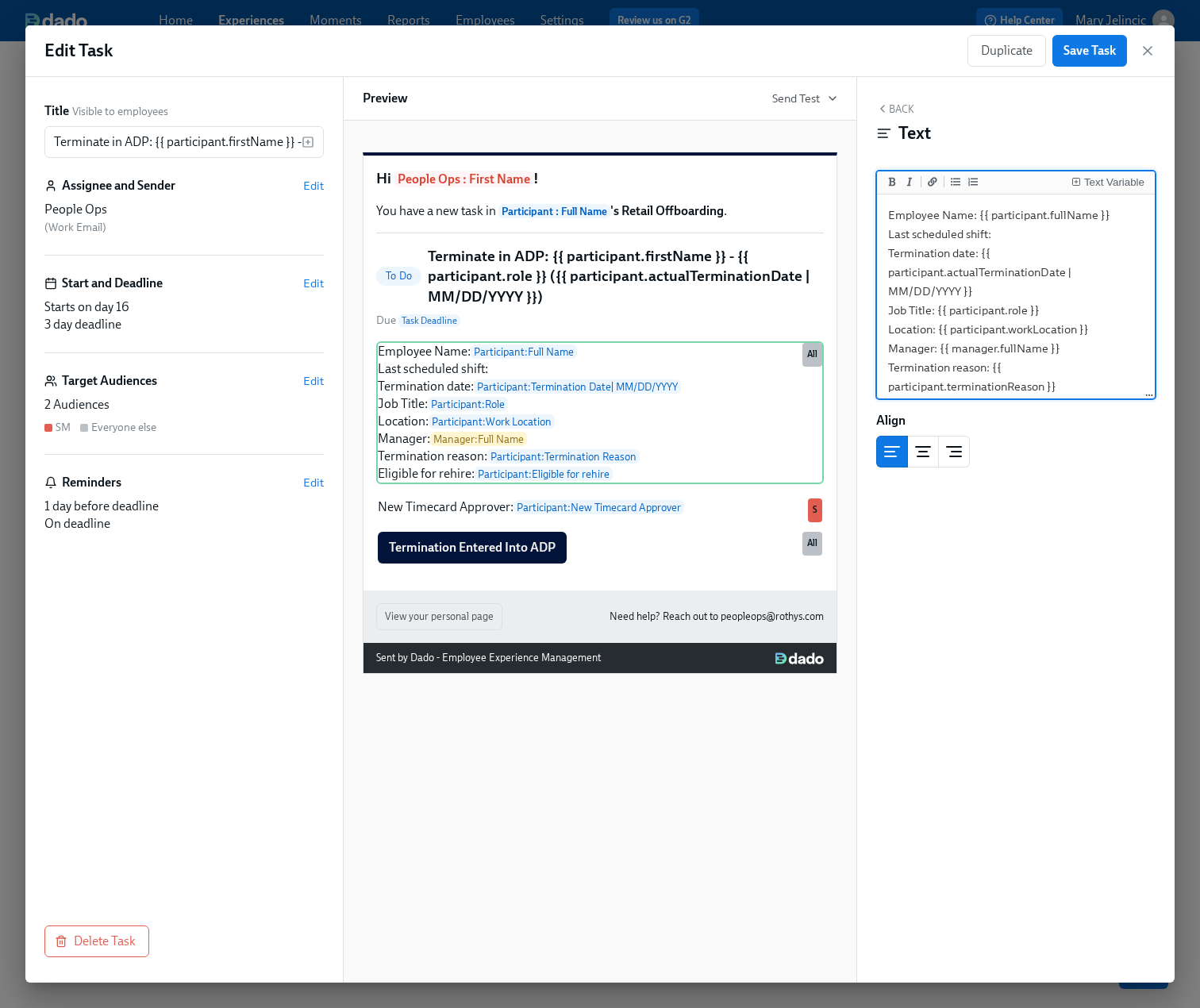 click on "Employee Name: {{ participant.fullName }}
Last scheduled shift:
Termination date: {{ participant.actualTerminationDate | MM/DD/YYYY }}
Job Title: {{ participant.role }}
Location: {{ participant.workLocation }}
Manager: {{ manager.fullName }}
Termination reason: {{ participant.terminationReason }}
Eligible for rehire:  {{ participant.eligibleForRehire }}" at bounding box center [1016, 320] 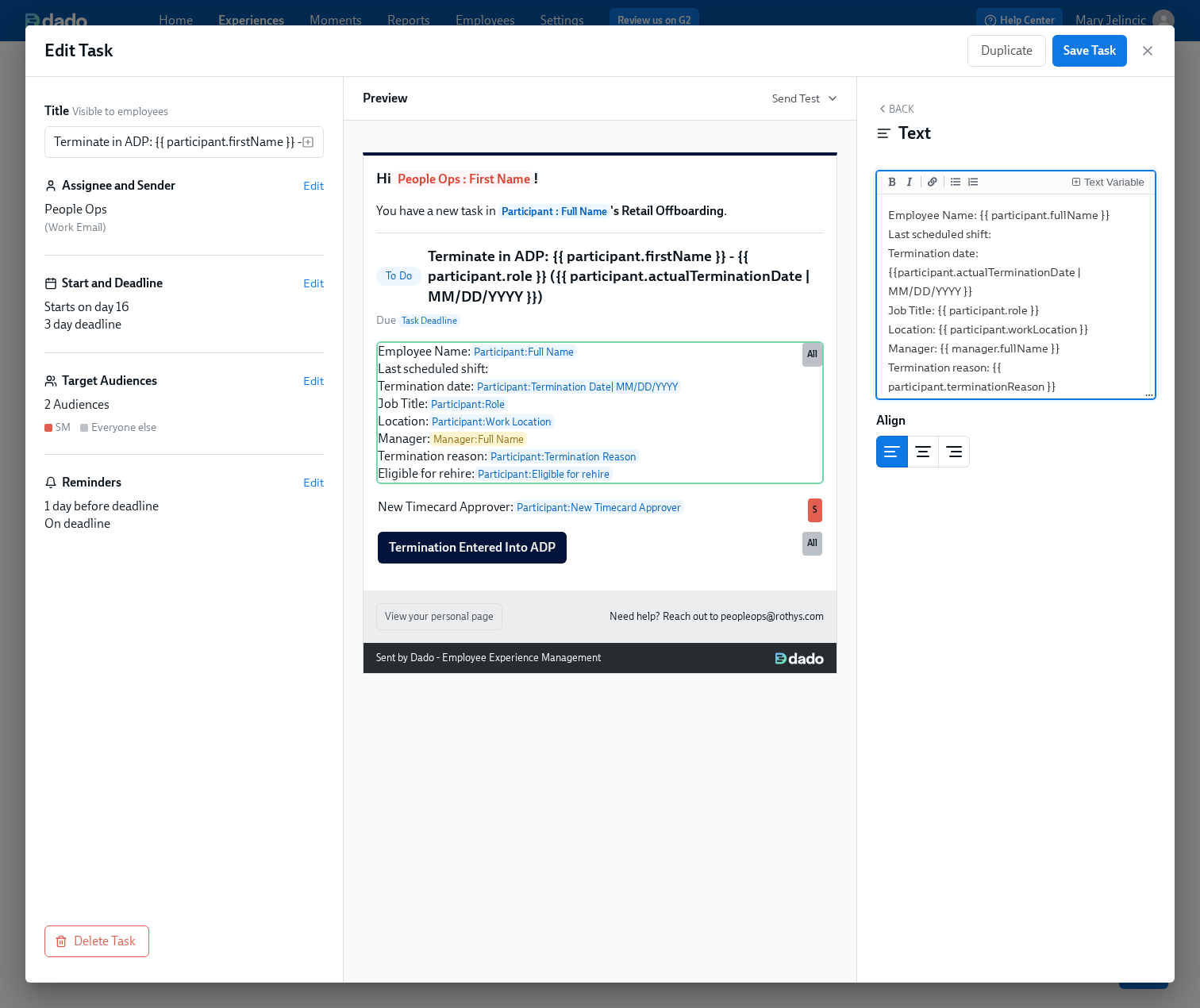 drag, startPoint x: 976, startPoint y: 293, endPoint x: 887, endPoint y: 277, distance: 90.4268 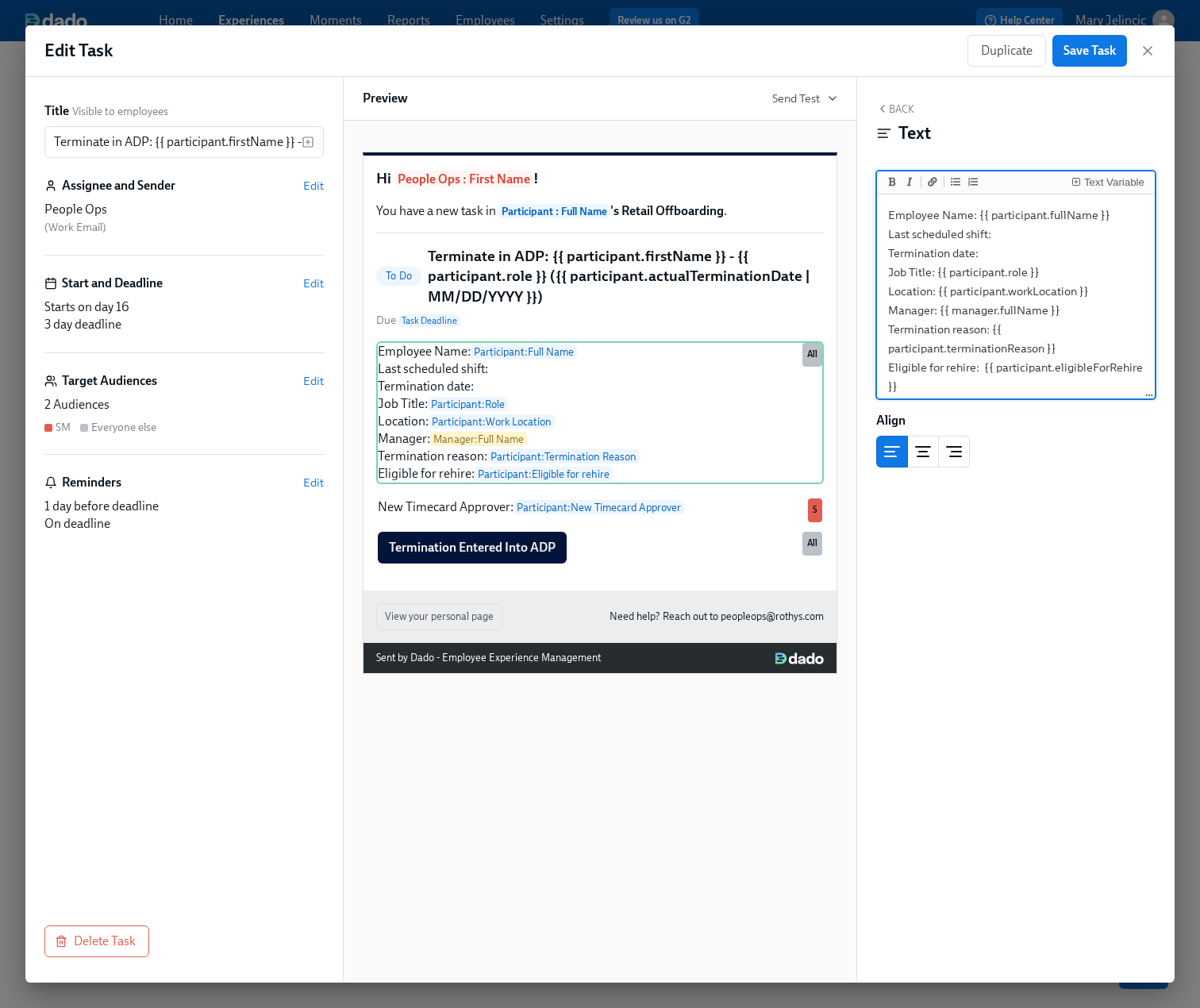 click on "Employee Name: {{ participant.fullName }}
Last scheduled shift:
Termination date:
Job Title: {{ participant.role }}
Location: {{ participant.workLocation }}
Manager: {{ manager.fullName }}
Termination reason: {{ participant.terminationReason }}
Eligible for rehire:  {{ participant.eligibleForRehire }}" at bounding box center (1016, 301) 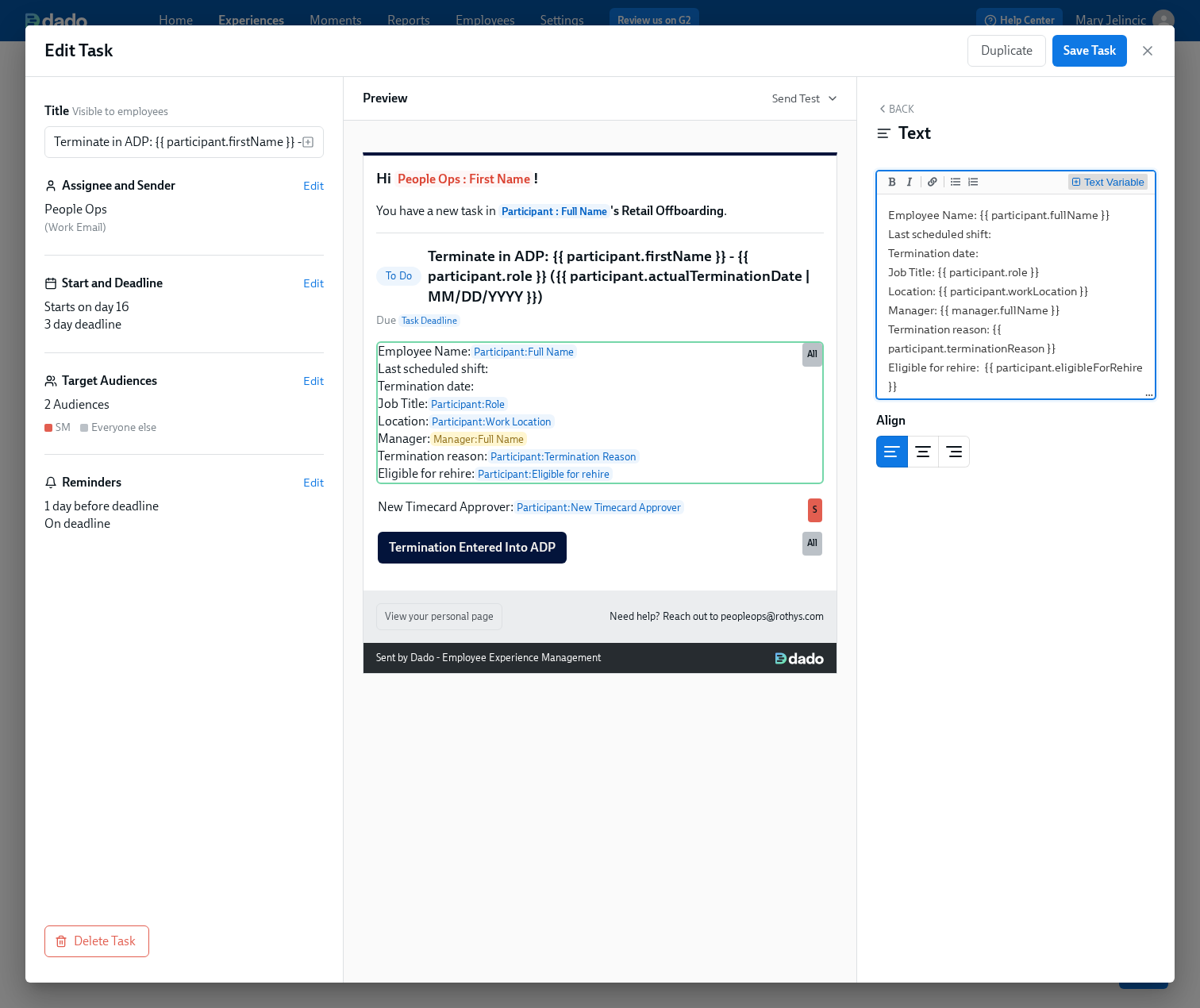 type on "Employee Name: {{ participant.fullName }}
Last scheduled shift:
Termination date:
Job Title: {{ participant.role }}
Location: {{ participant.workLocation }}
Manager: {{ manager.fullName }}
Termination reason: {{ participant.terminationReason }}
Eligible for rehire:  {{ participant.eligibleForRehire }}" 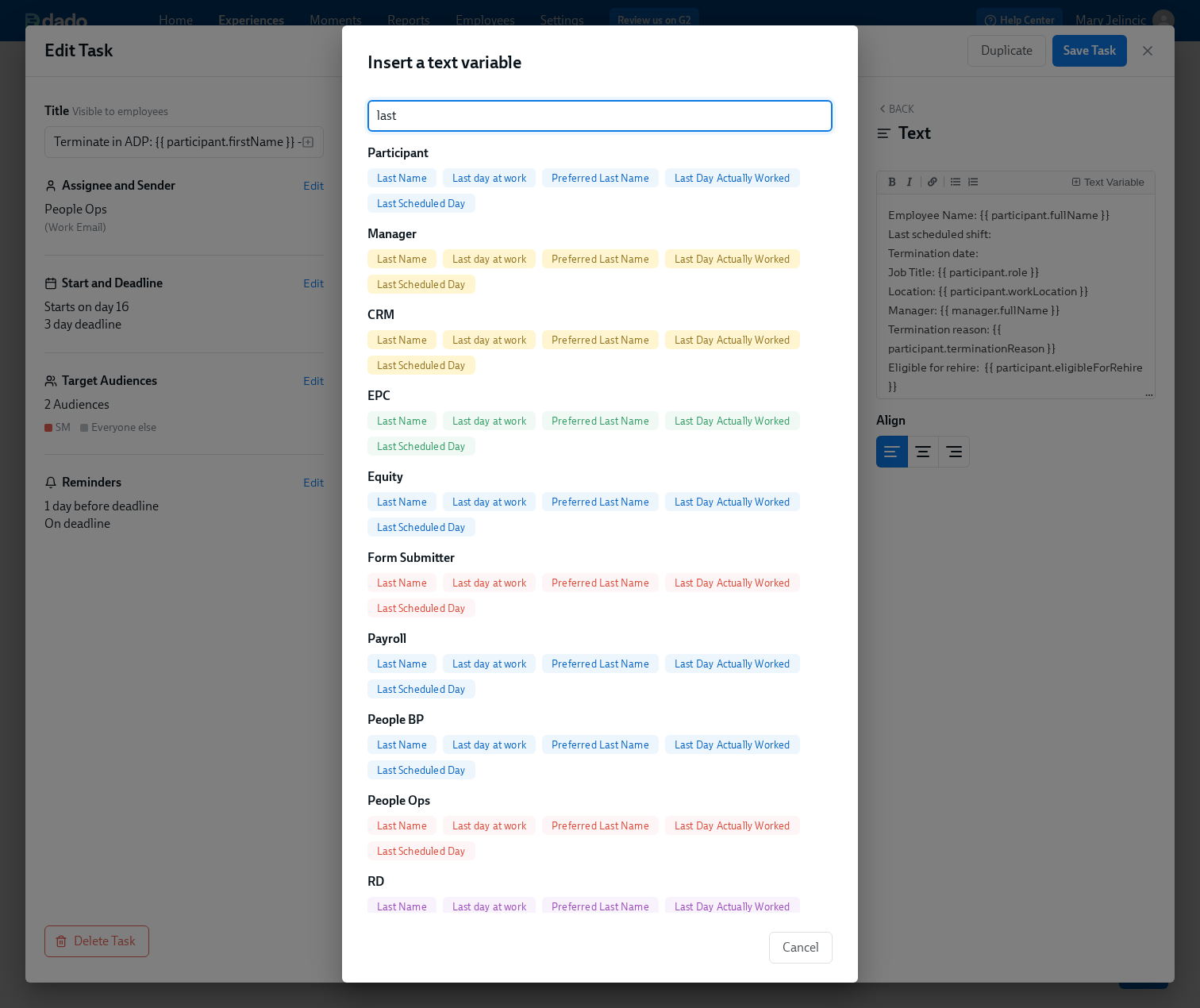type on "last" 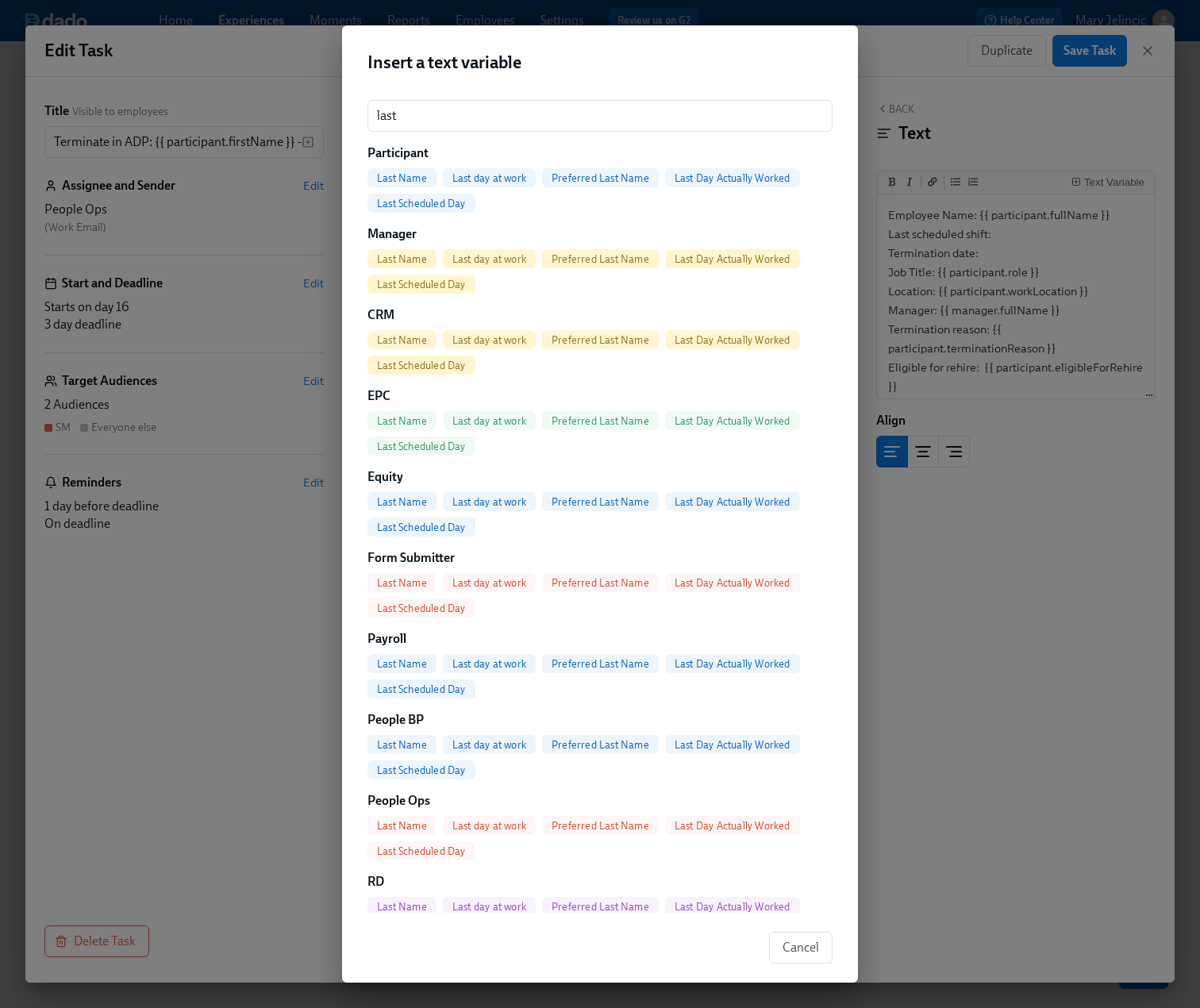 click on "Last Scheduled Day" at bounding box center [421, 203] 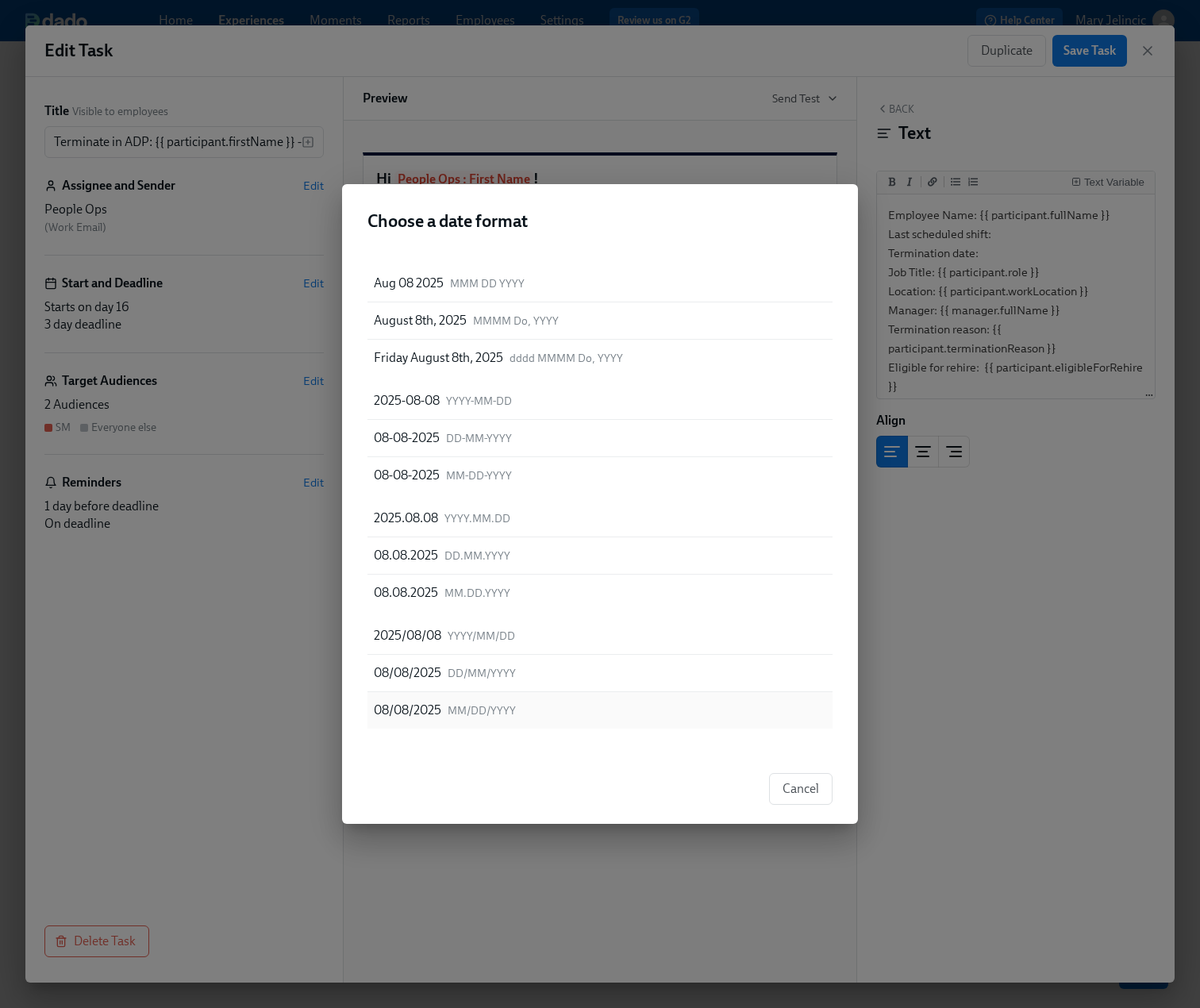 click on "08/08/2025 MM/DD/YYYY" at bounding box center [444, 710] 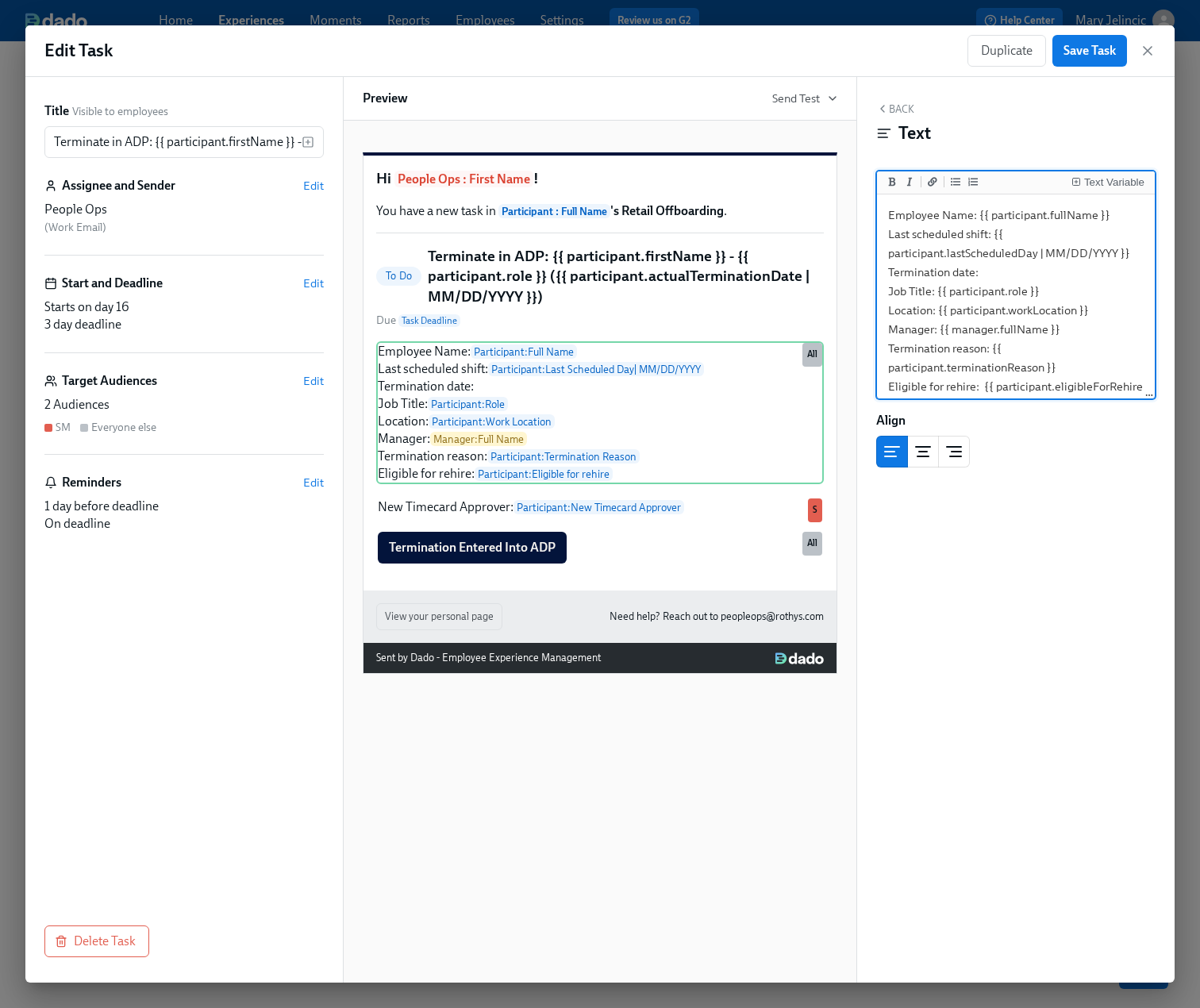 click on "Employee Name: {{ participant.fullName }}
Last scheduled shift: {{ participant.lastScheduledDay | MM/DD/YYYY }}
Termination date:
Job Title: {{ participant.role }}
Location: {{ participant.workLocation }}
Manager: {{ manager.fullName }}
Termination reason: {{ participant.terminationReason }}
Eligible for rehire:  {{ participant.eligibleForRehire }}" at bounding box center (1016, 310) 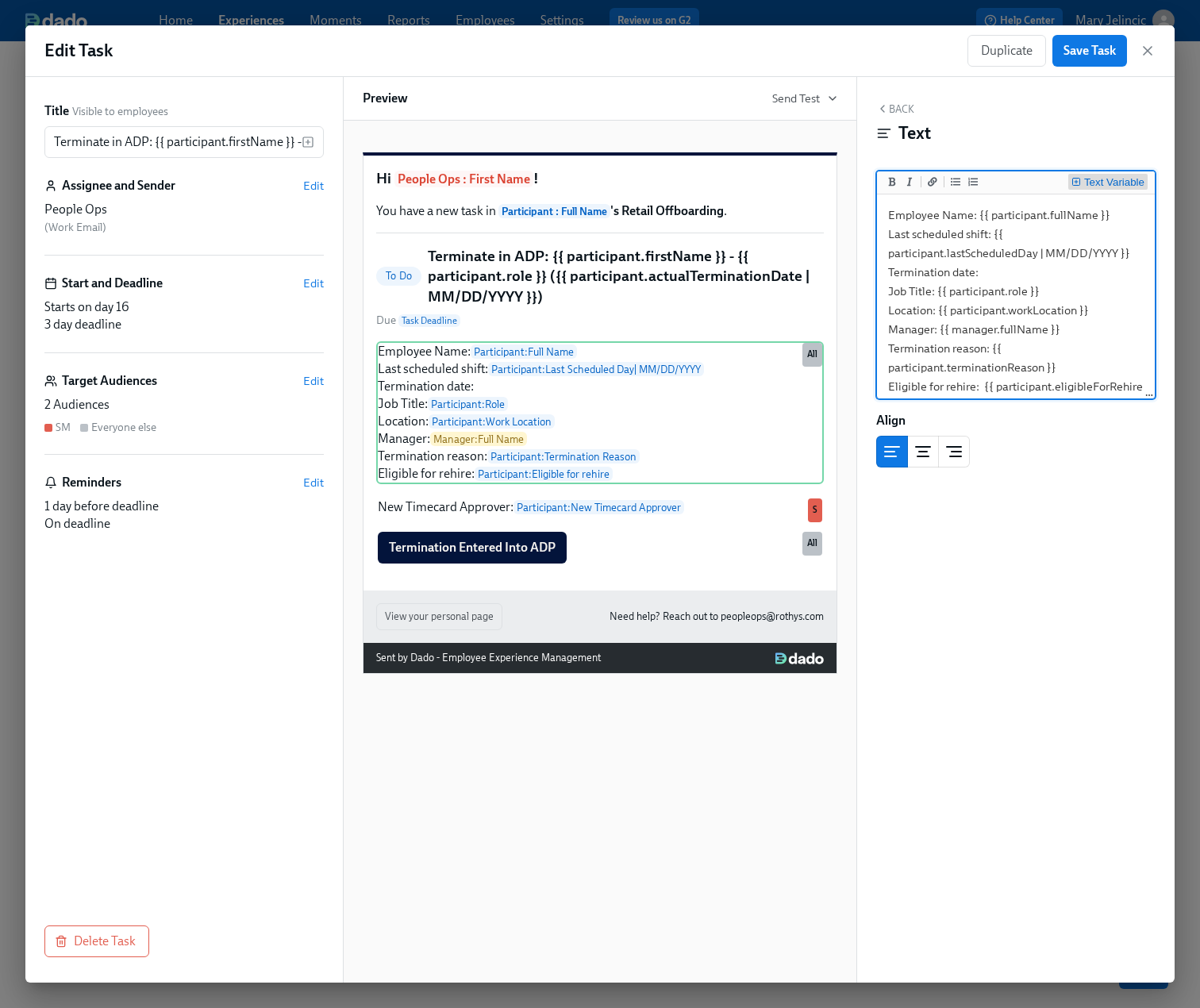 type on "Employee Name: {{ participant.fullName }}
Last scheduled shift: {{ participant.lastScheduledDay | MM/DD/YYYY }}
Termination date:
Job Title: {{ participant.role }}
Location: {{ participant.workLocation }}
Manager: {{ manager.fullName }}
Termination reason: {{ participant.terminationReason }}
Eligible for rehire:  {{ participant.eligibleForRehire }}" 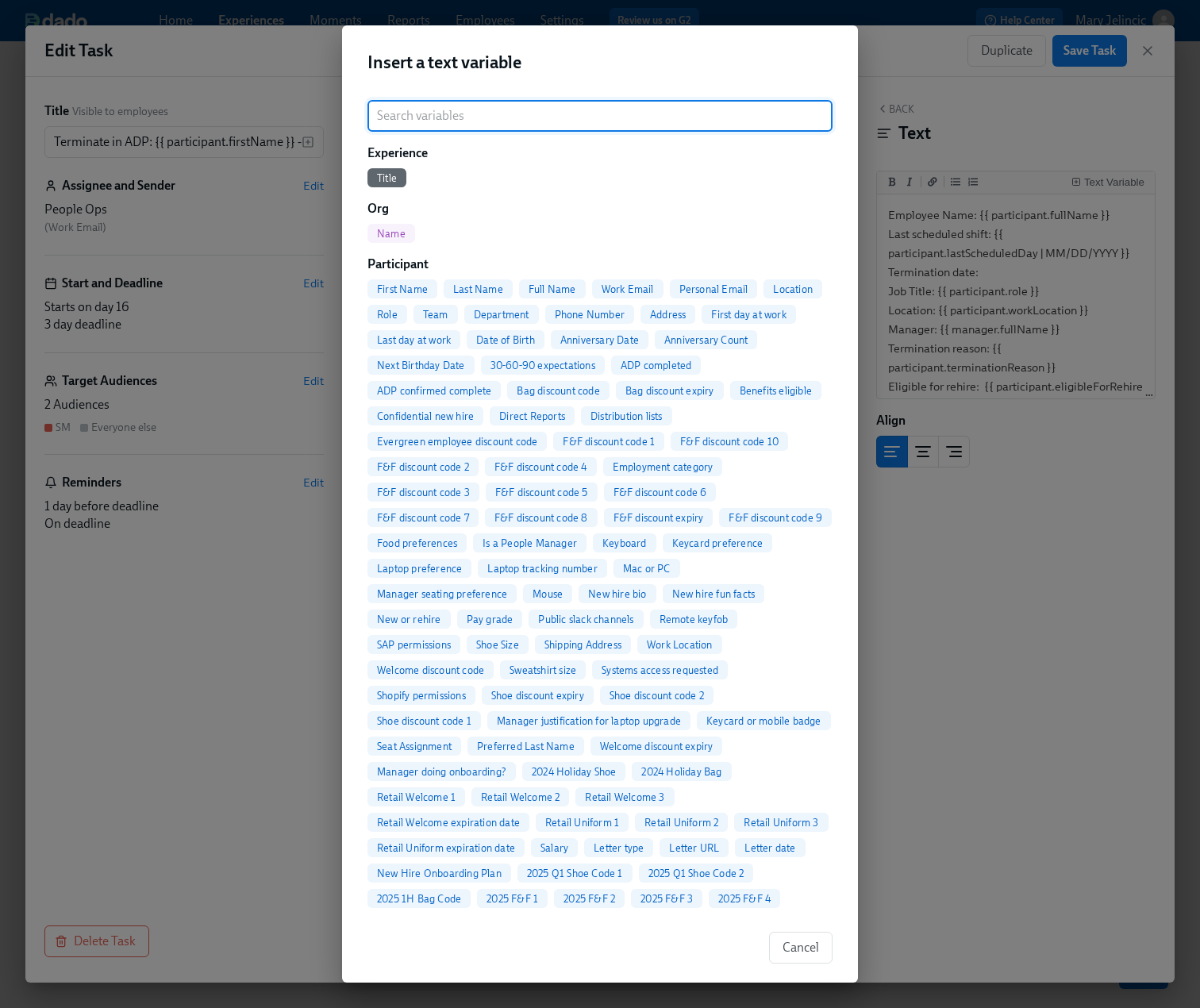 click at bounding box center [600, 116] 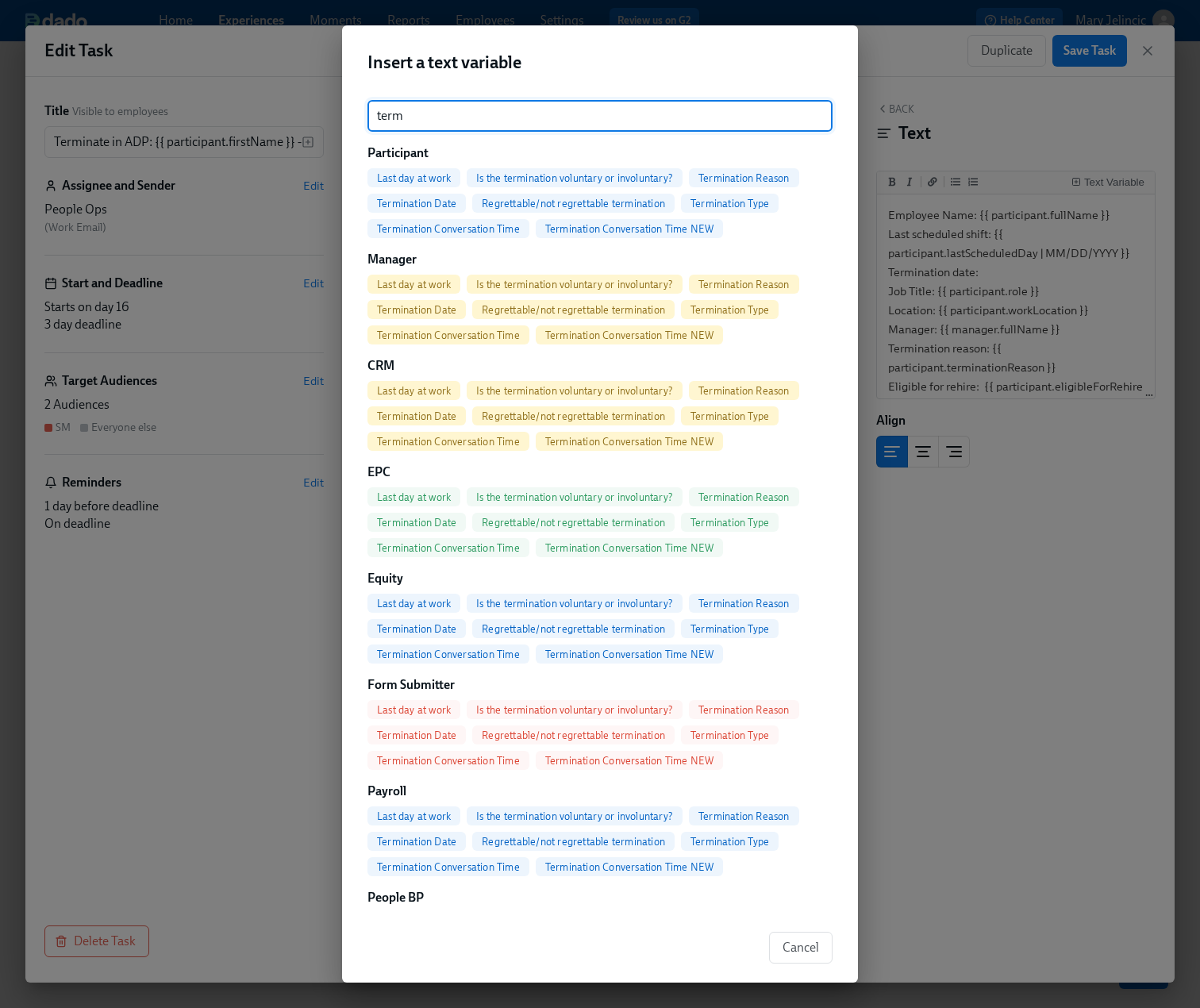type on "term" 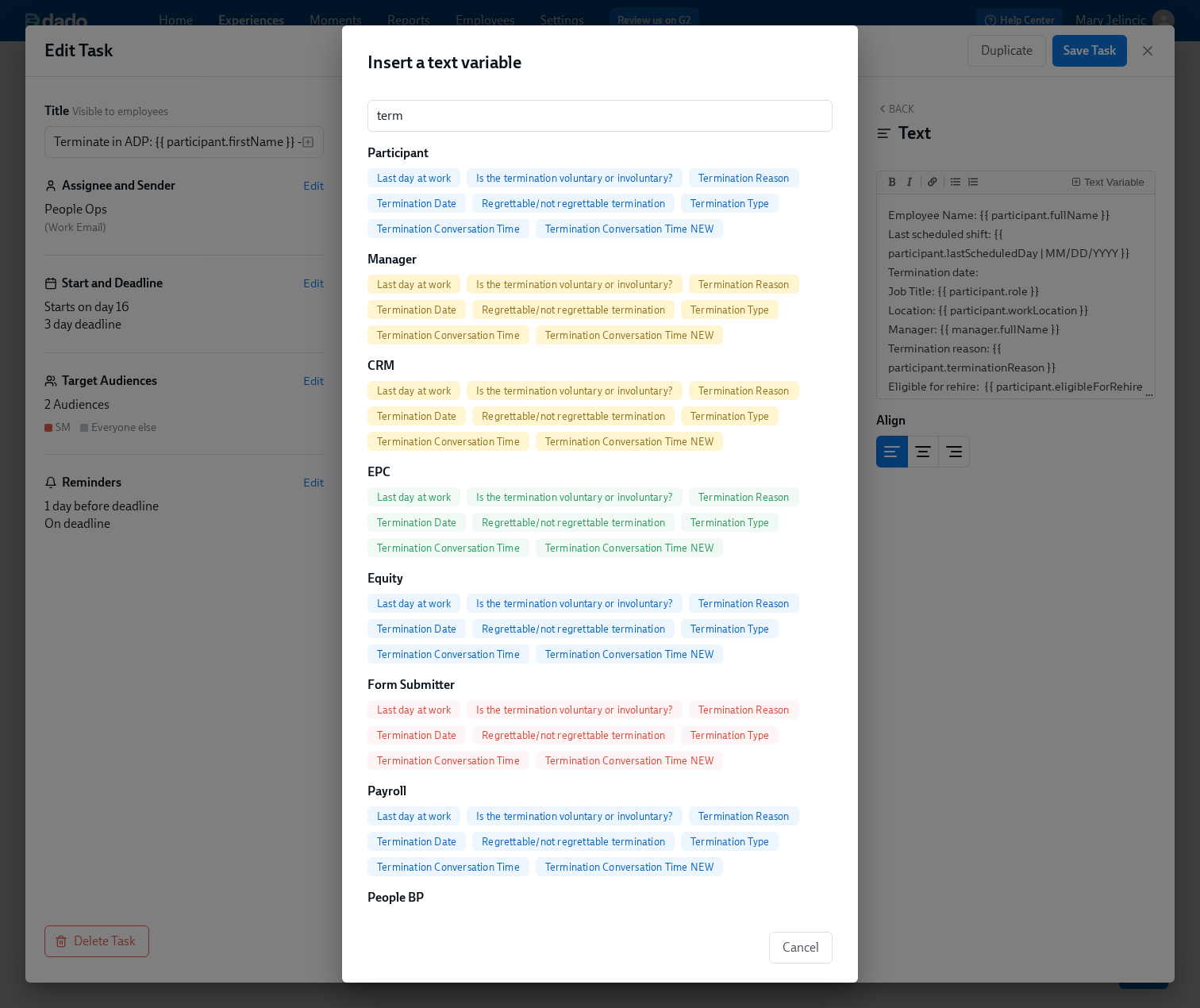 click on "Termination Date" at bounding box center (417, 203) 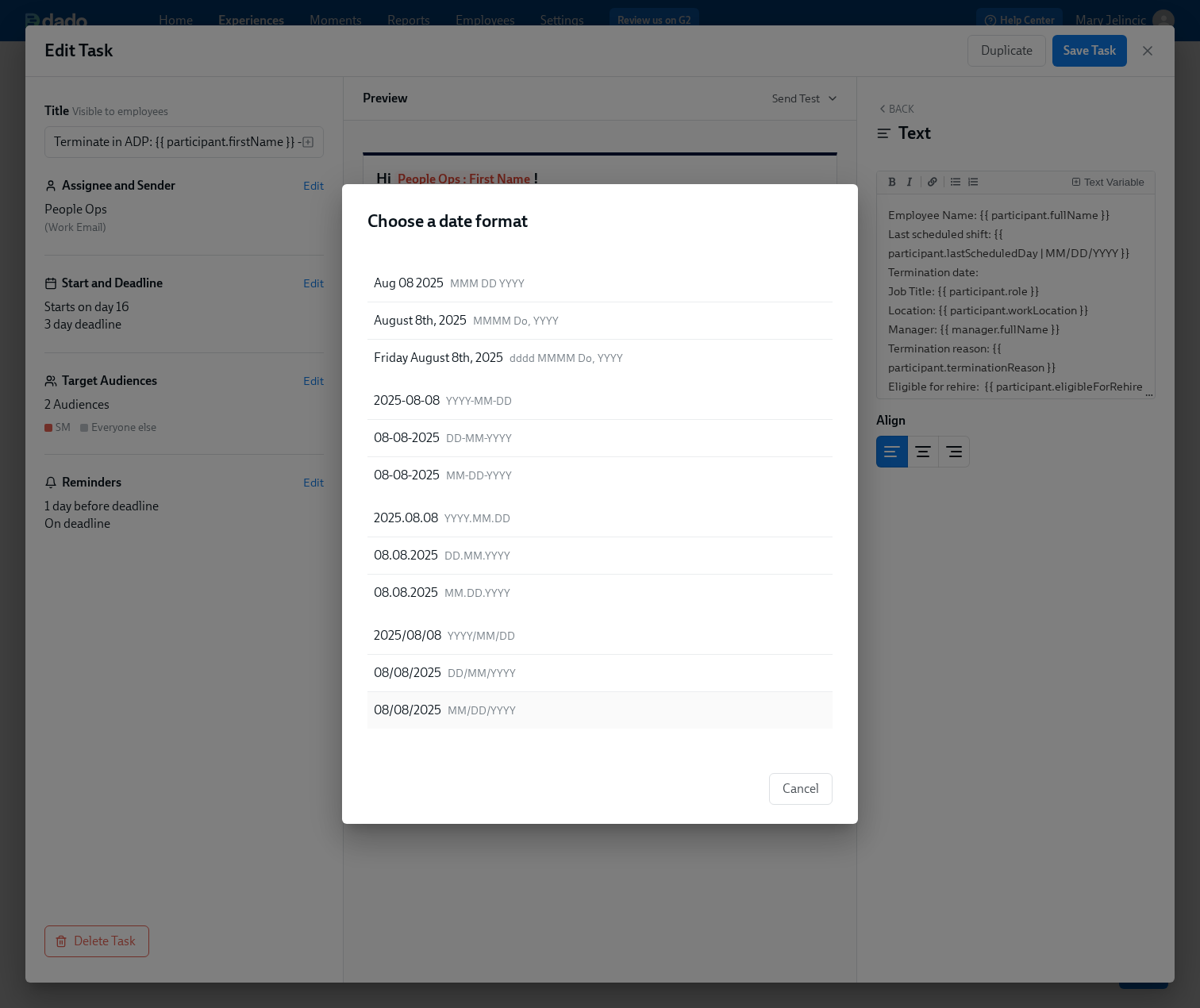click on "08/08/2025 MM/DD/YYYY" at bounding box center (600, 710) 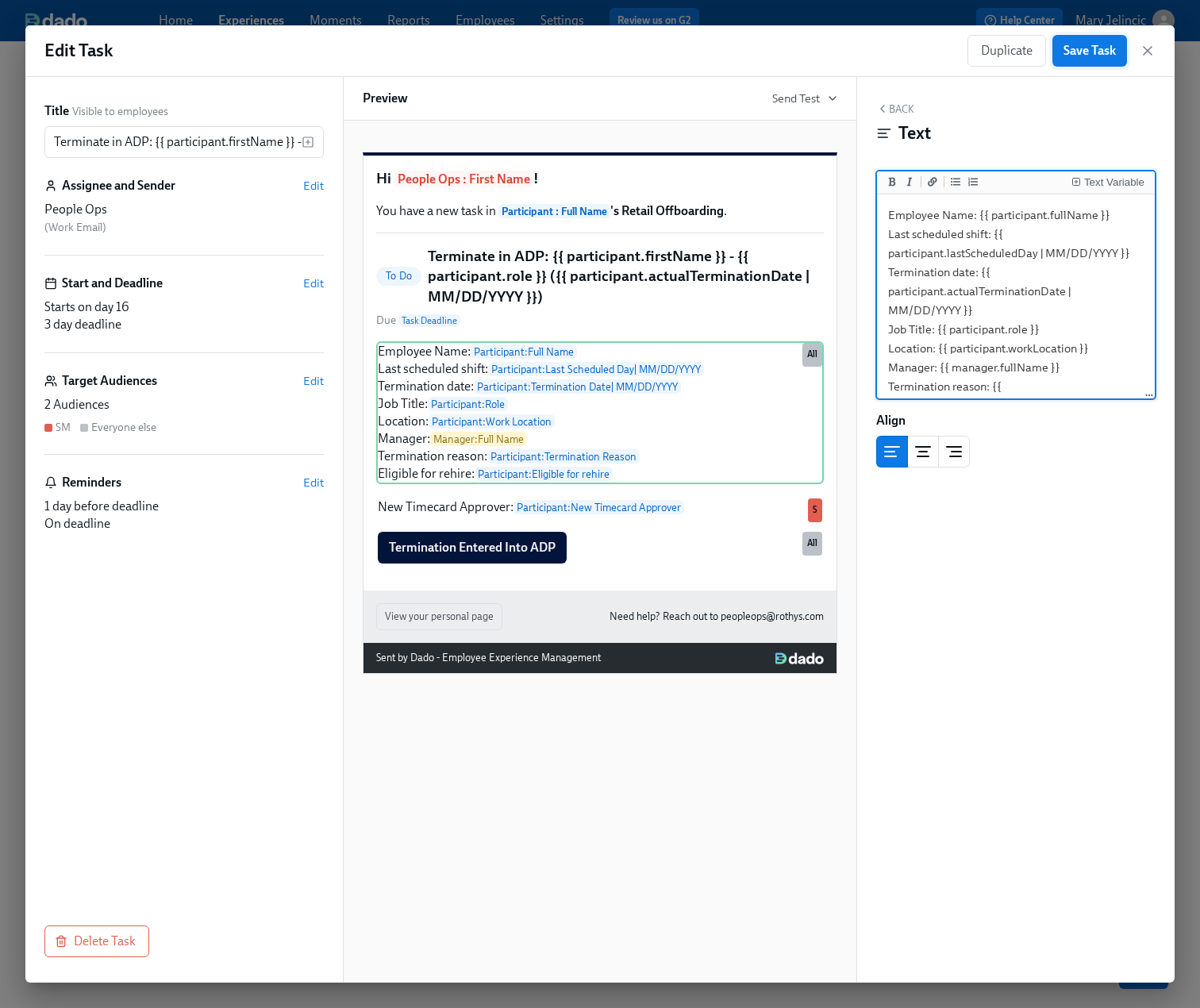 type on "Employee Name: {{ participant.fullName }}
Last scheduled shift: {{ participant.lastScheduledDay | MM/DD/YYYY }}
Termination date: {{ participant.actualTerminationDate | MM/DD/YYYY }}
Job Title: {{ participant.role }}
Location: {{ participant.workLocation }}
Manager: {{ manager.fullName }}
Termination reason: {{ participant.terminationReason }}
Eligible for rehire:  {{ participant.eligibleForRehire }}" 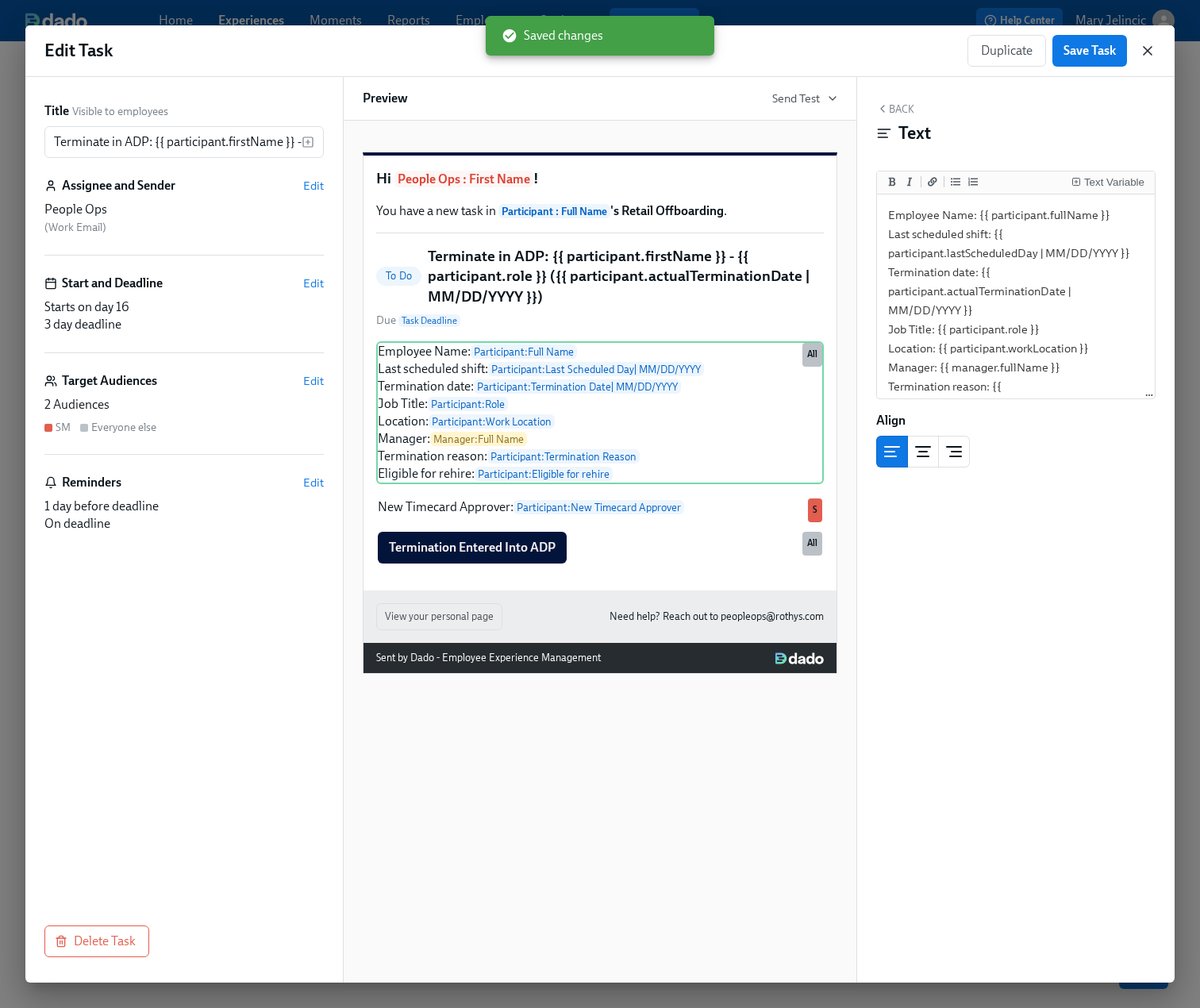 click 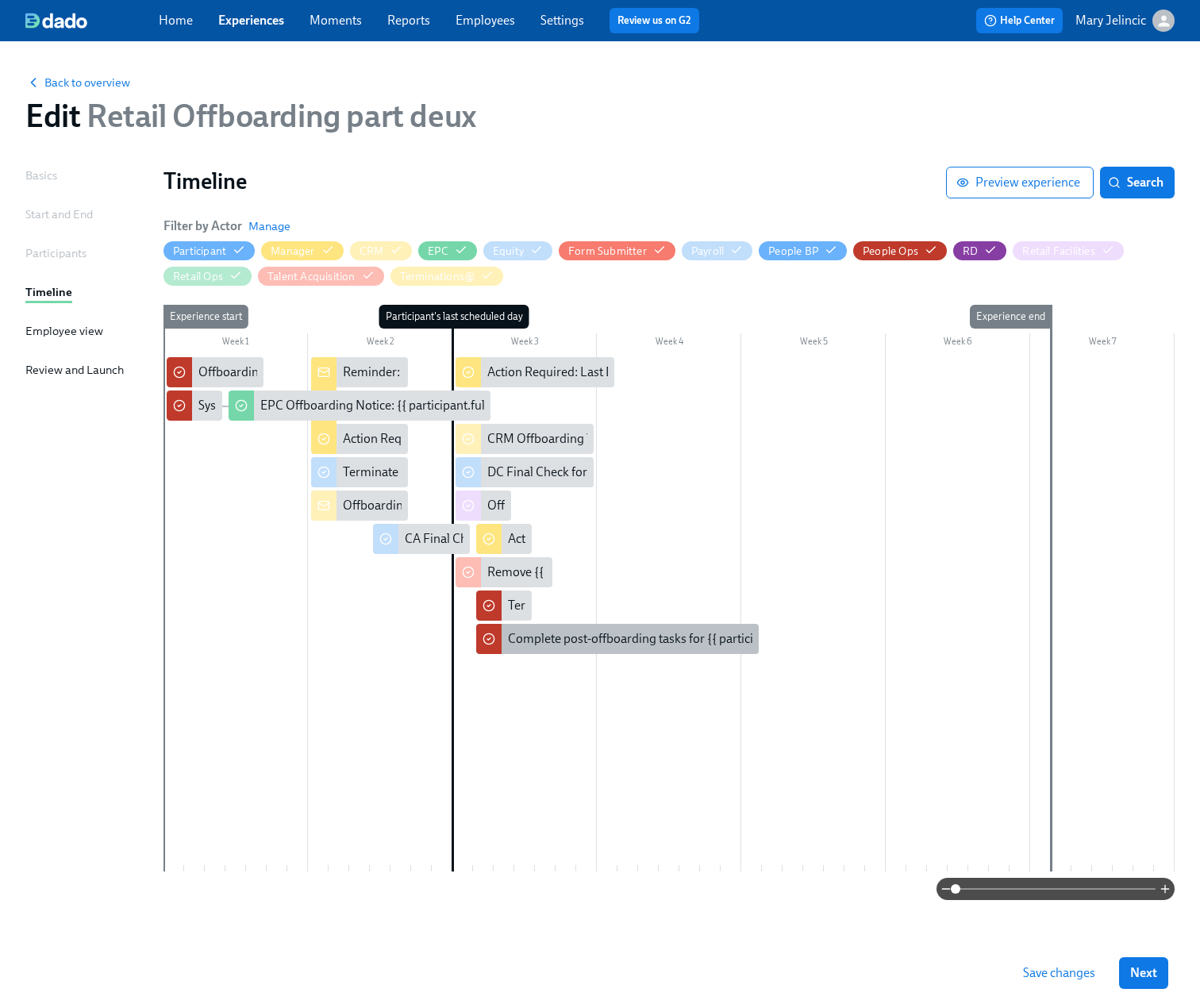 click on "Complete post-offboarding tasks for {{ participant.fullName }} ({{ participant.terminationDate | MM/DD/YYYY }})" at bounding box center (811, 639) 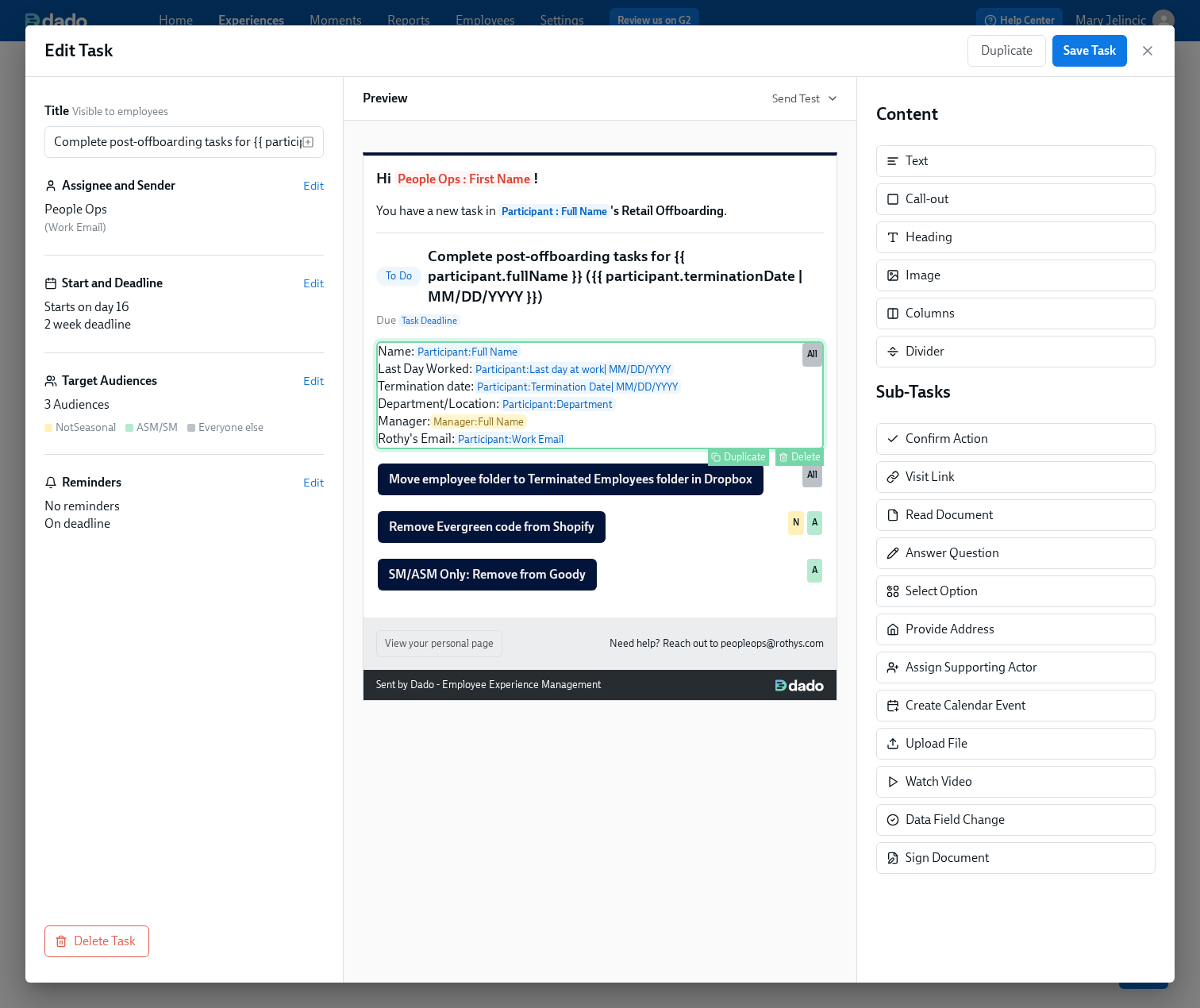 click on "Name:  Participant :  Full Name
Last Day Worked:  Participant :  Last day at work  | MM/DD/YYYY
Termination date:  Participant :  Termination Date  | MM/DD/YYYY
Department/Location:  Participant :  Department
Manager:  Manager :  Full Name
Rothy's Email:  Participant :  Work Email   Duplicate   Delete All" at bounding box center (600, 395) 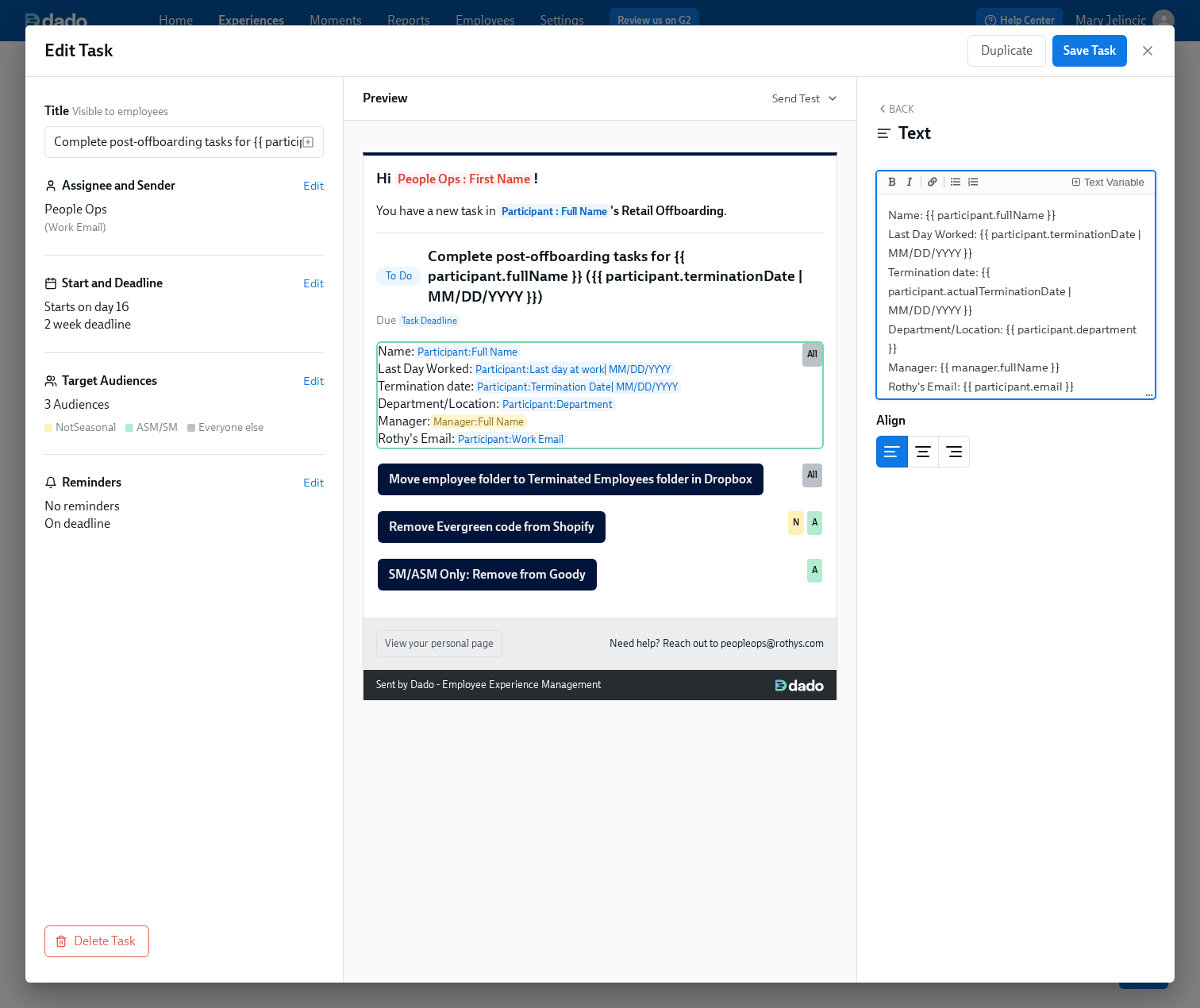 drag, startPoint x: 1129, startPoint y: 255, endPoint x: 983, endPoint y: 231, distance: 147.95945 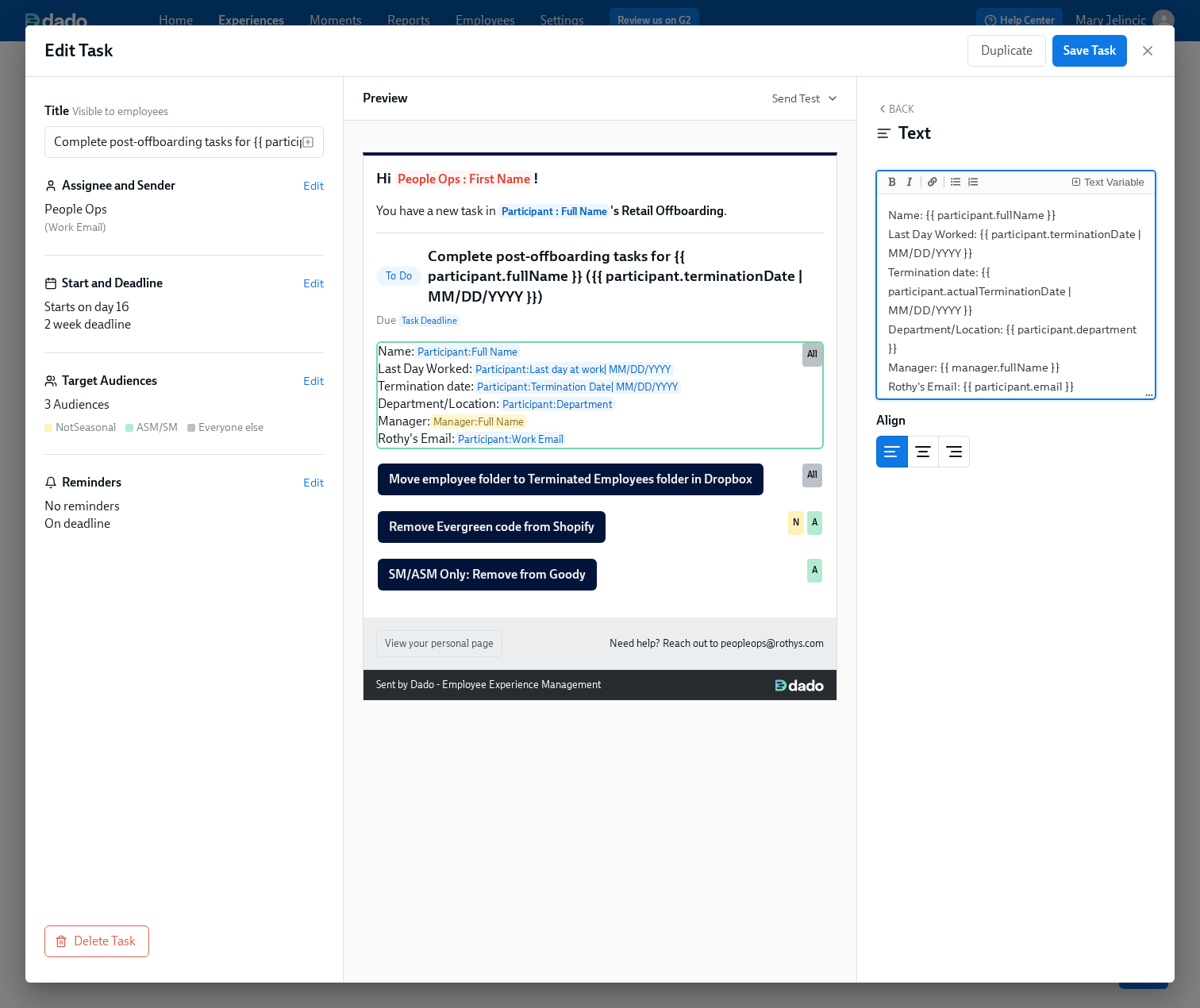 drag, startPoint x: 1105, startPoint y: 257, endPoint x: 978, endPoint y: 242, distance: 127.88276 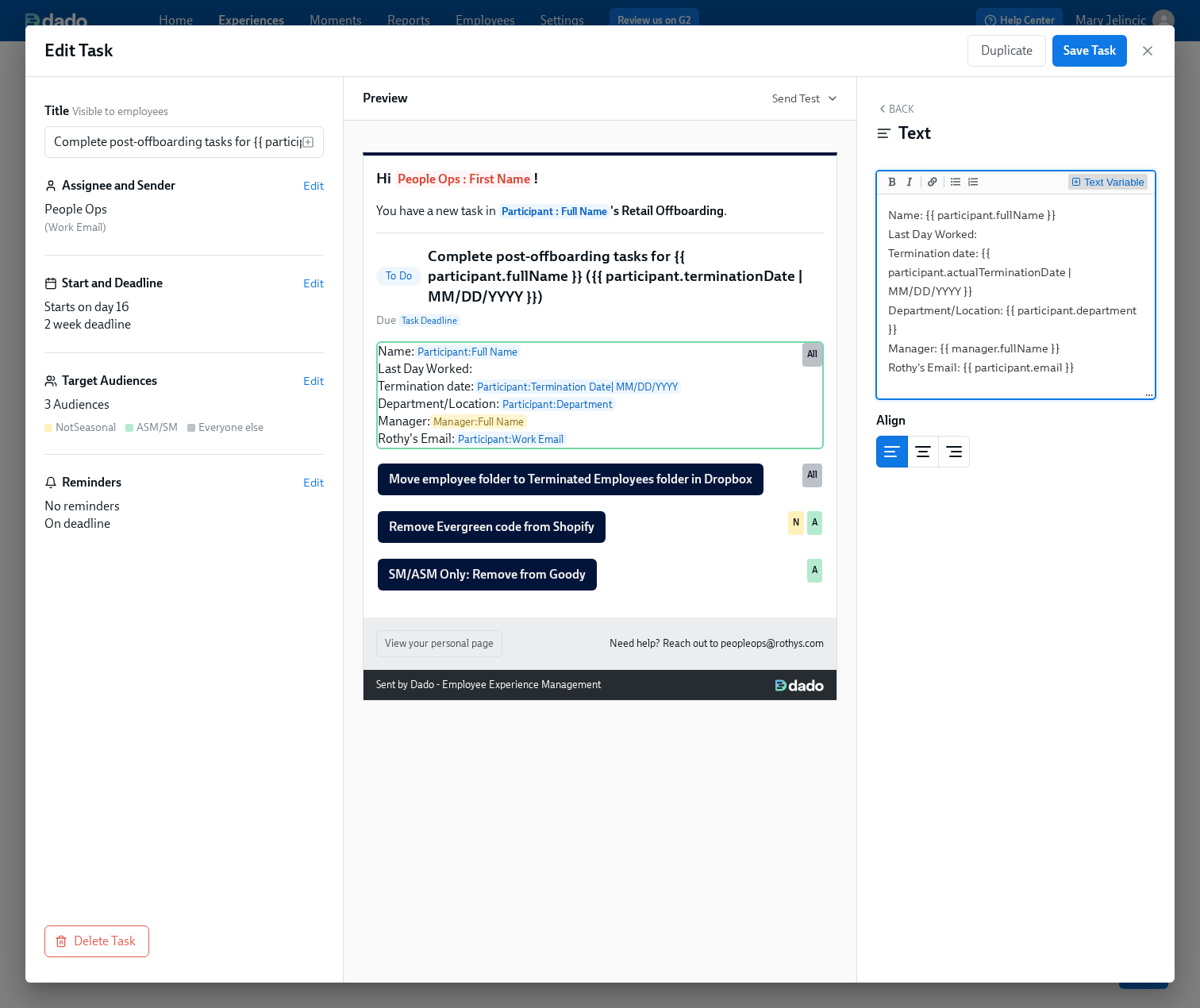 type on "Name: {{ participant.fullName }}
Last Day Worked:
Termination date: {{ participant.actualTerminationDate | MM/DD/YYYY }}
Department/Location: {{ participant.department }}
Manager: {{ manager.fullName }}
Rothy's Email: {{ participant.email }}" 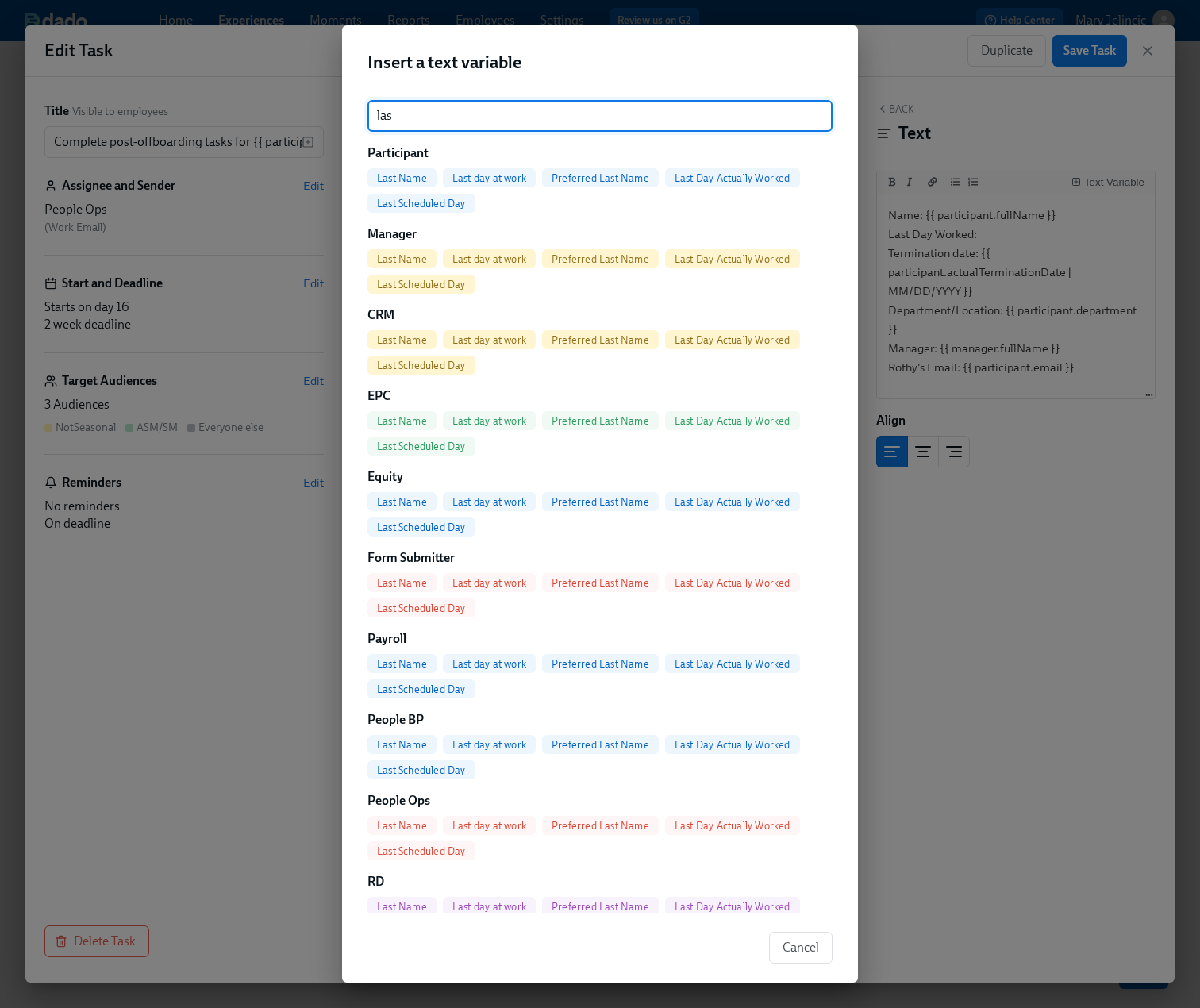 type on "las" 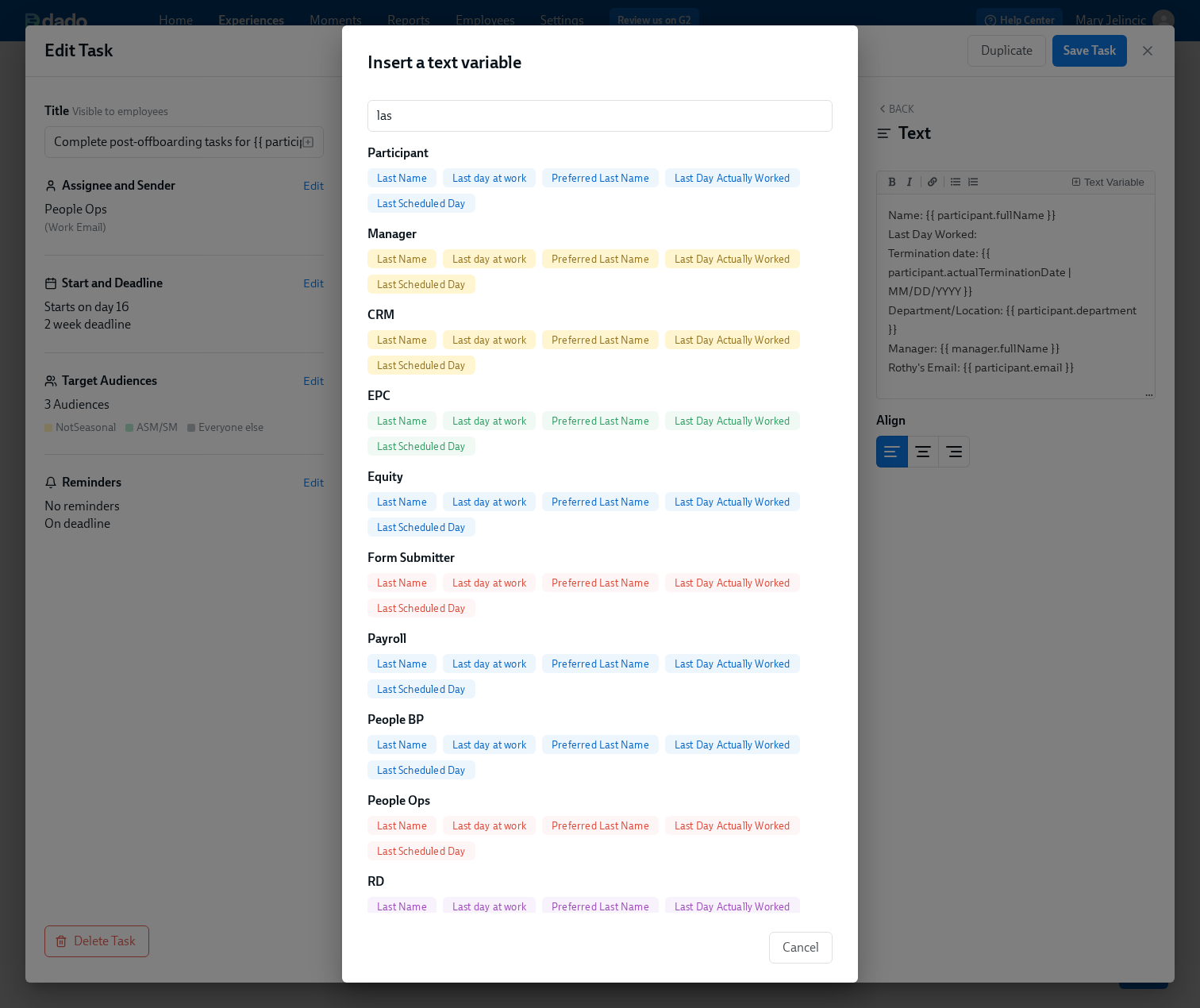 click on "Last Scheduled Day" at bounding box center (421, 203) 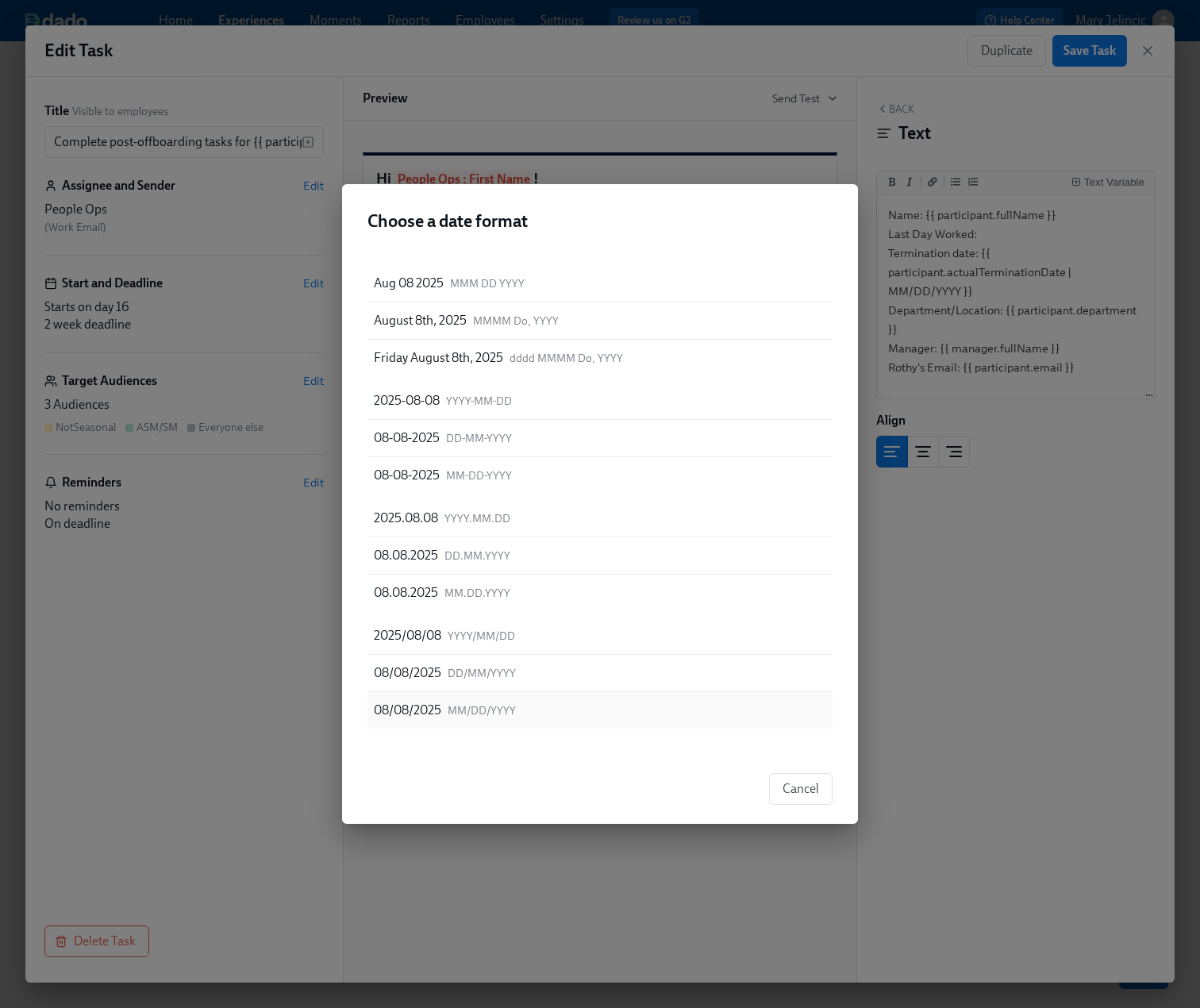 click on "08/08/2025 MM/DD/YYYY" at bounding box center (600, 710) 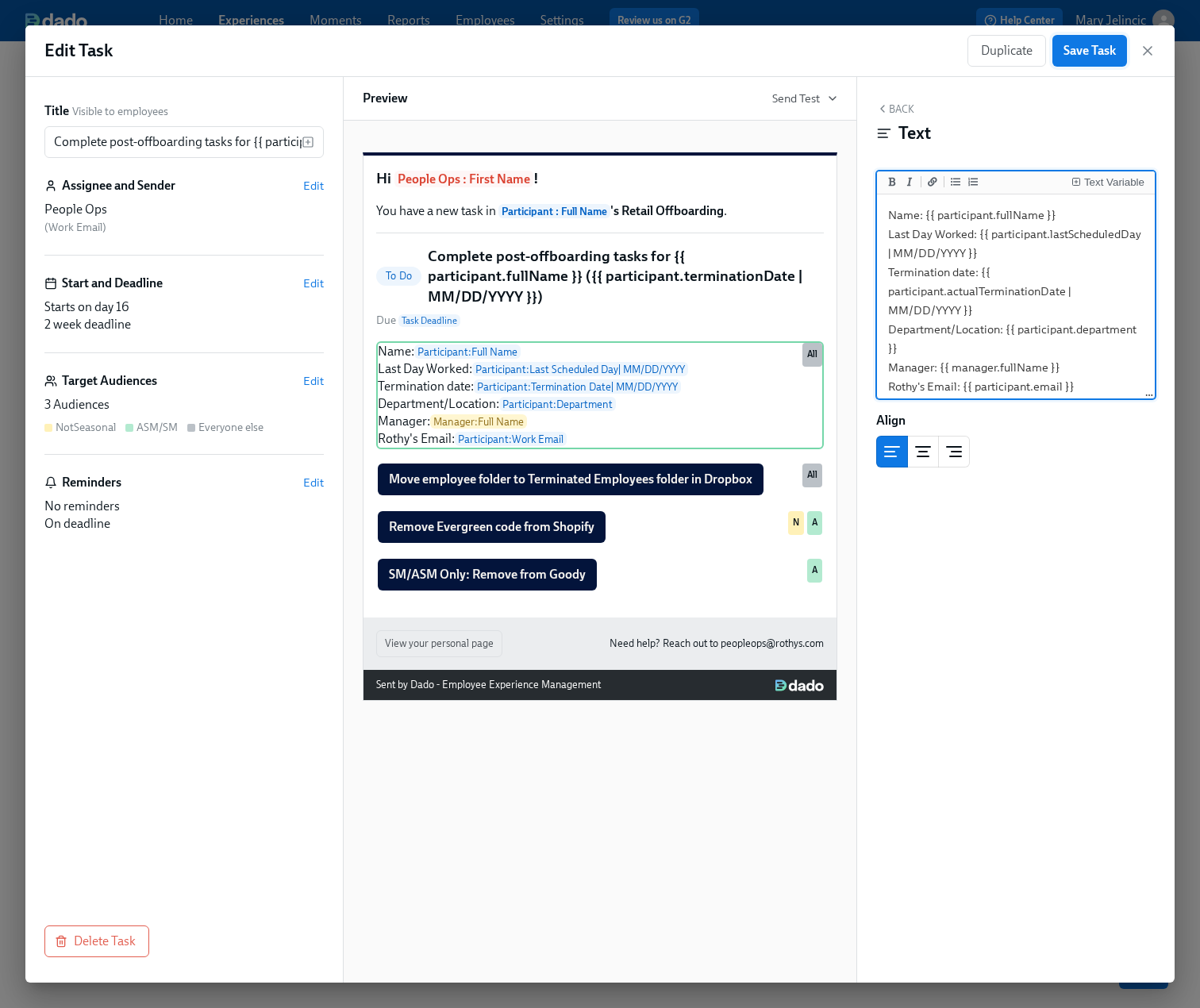type on "Name: {{ participant.fullName }}
Last Day Worked: {{ participant.lastScheduledDay | MM/DD/YYYY }}
Termination date: {{ participant.actualTerminationDate | MM/DD/YYYY }}
Department/Location: {{ participant.department }}
Manager: {{ manager.fullName }}
Rothy's Email: {{ participant.email }}" 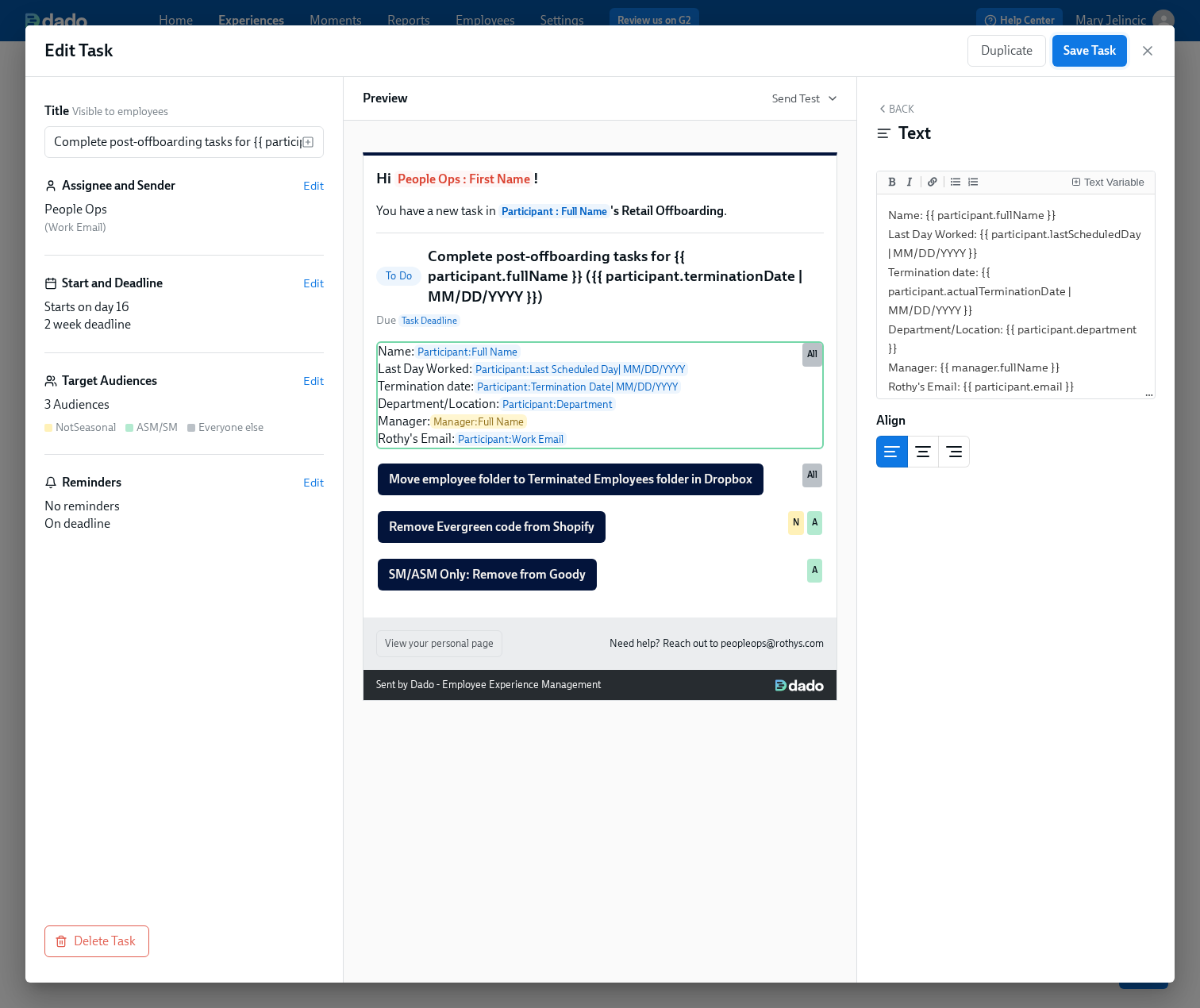click on "Save Task" at bounding box center (1090, 51) 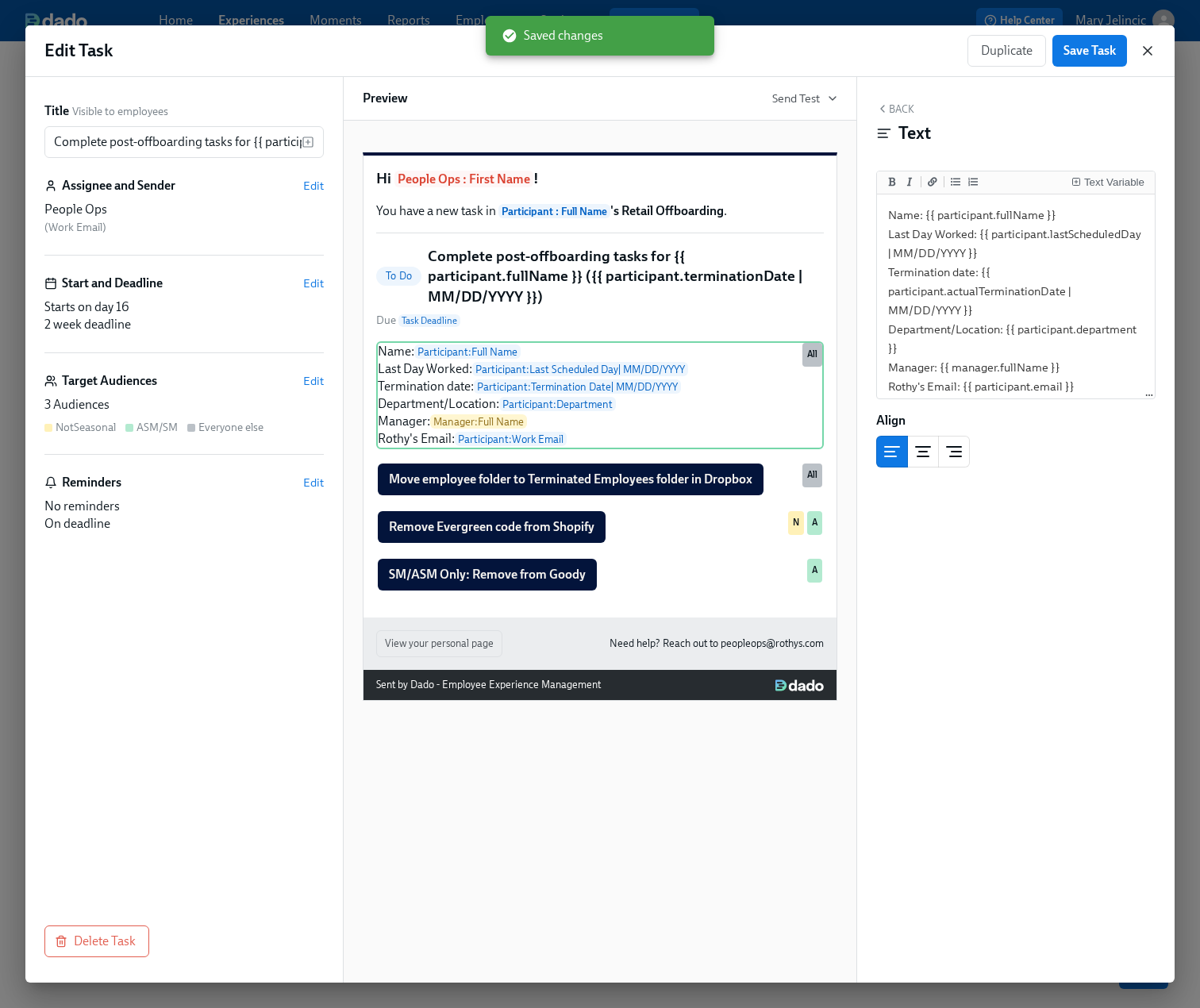 click 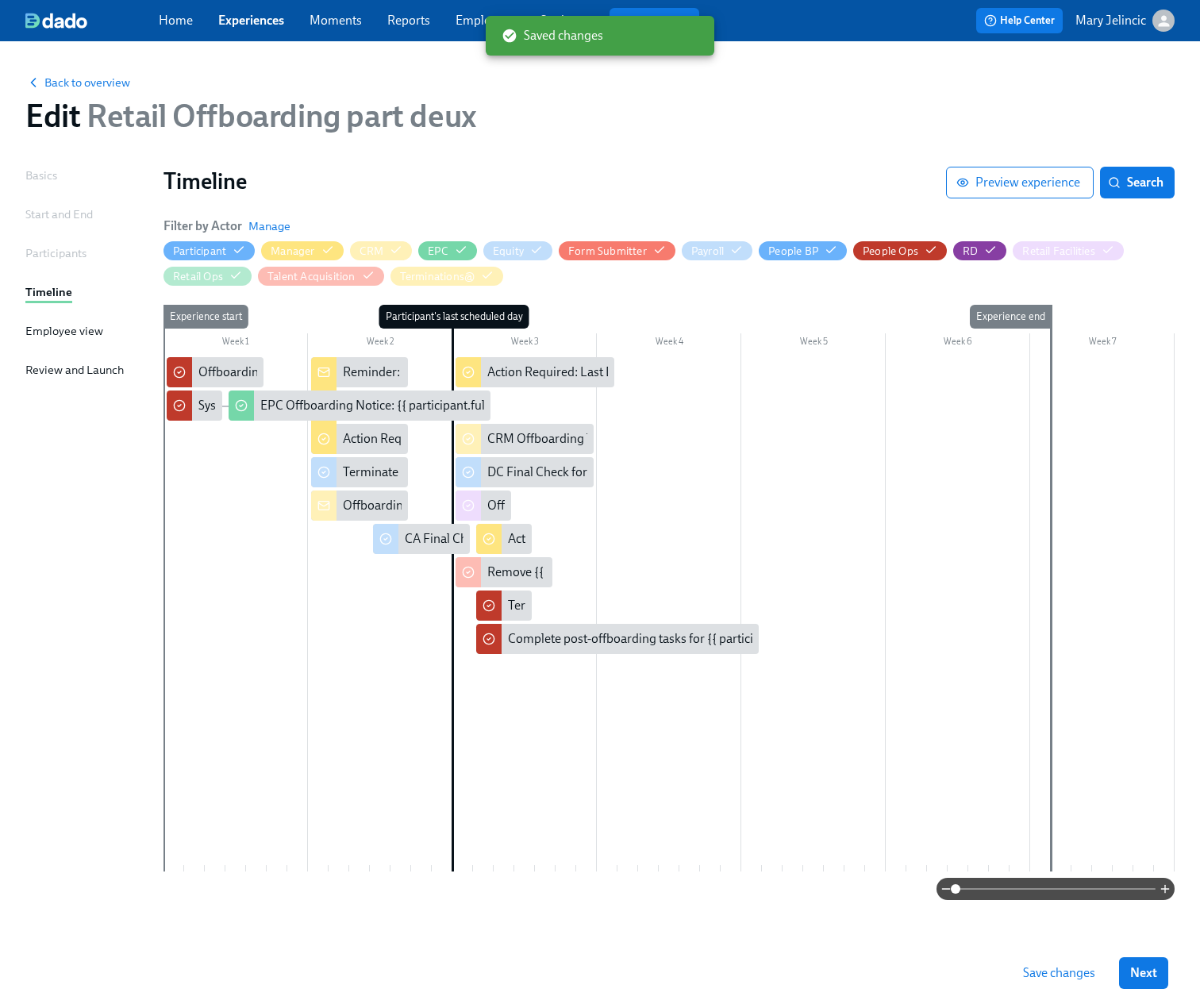 click on "Save changes" at bounding box center [1059, 973] 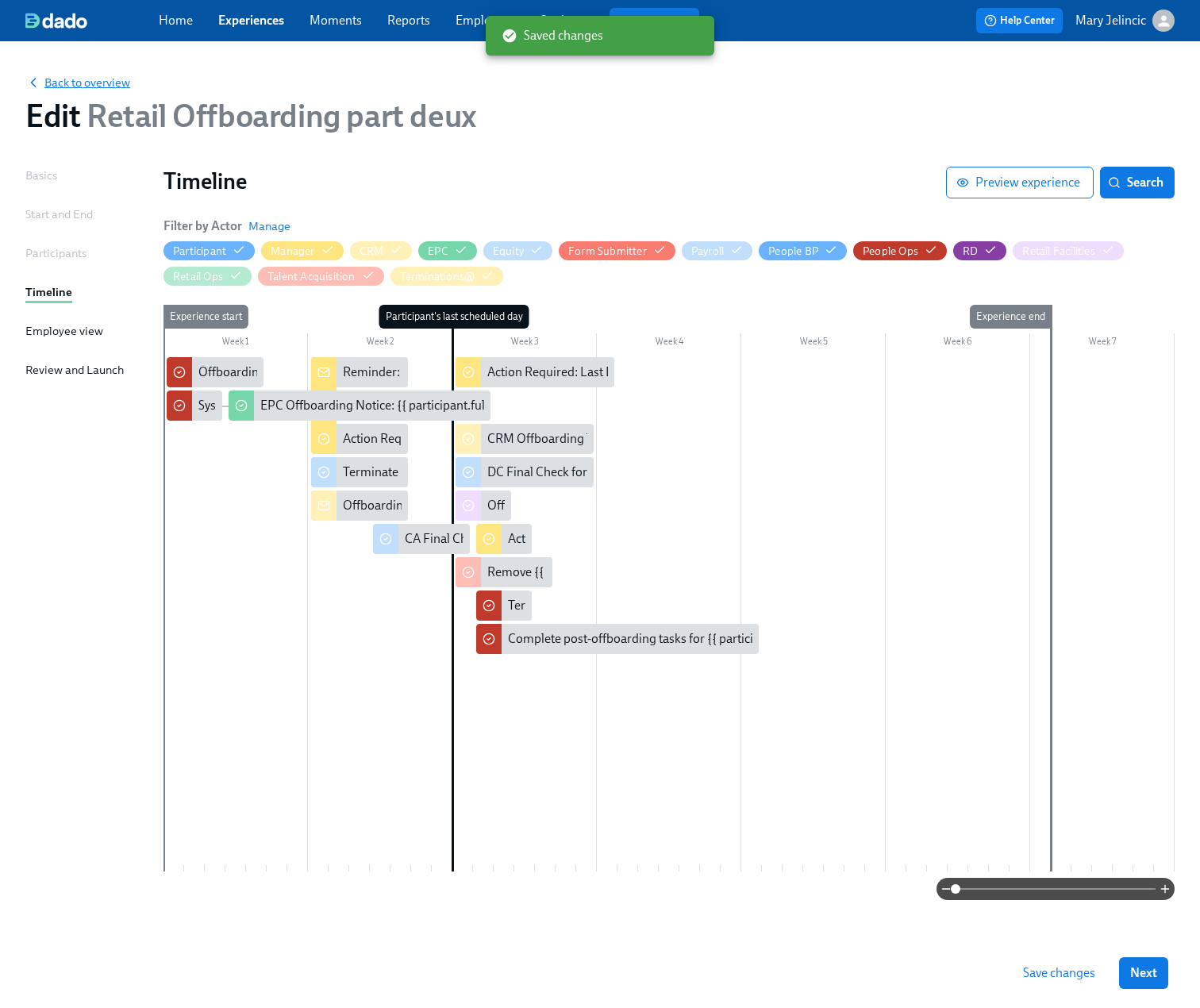 click on "Back to overview" at bounding box center [78, 83] 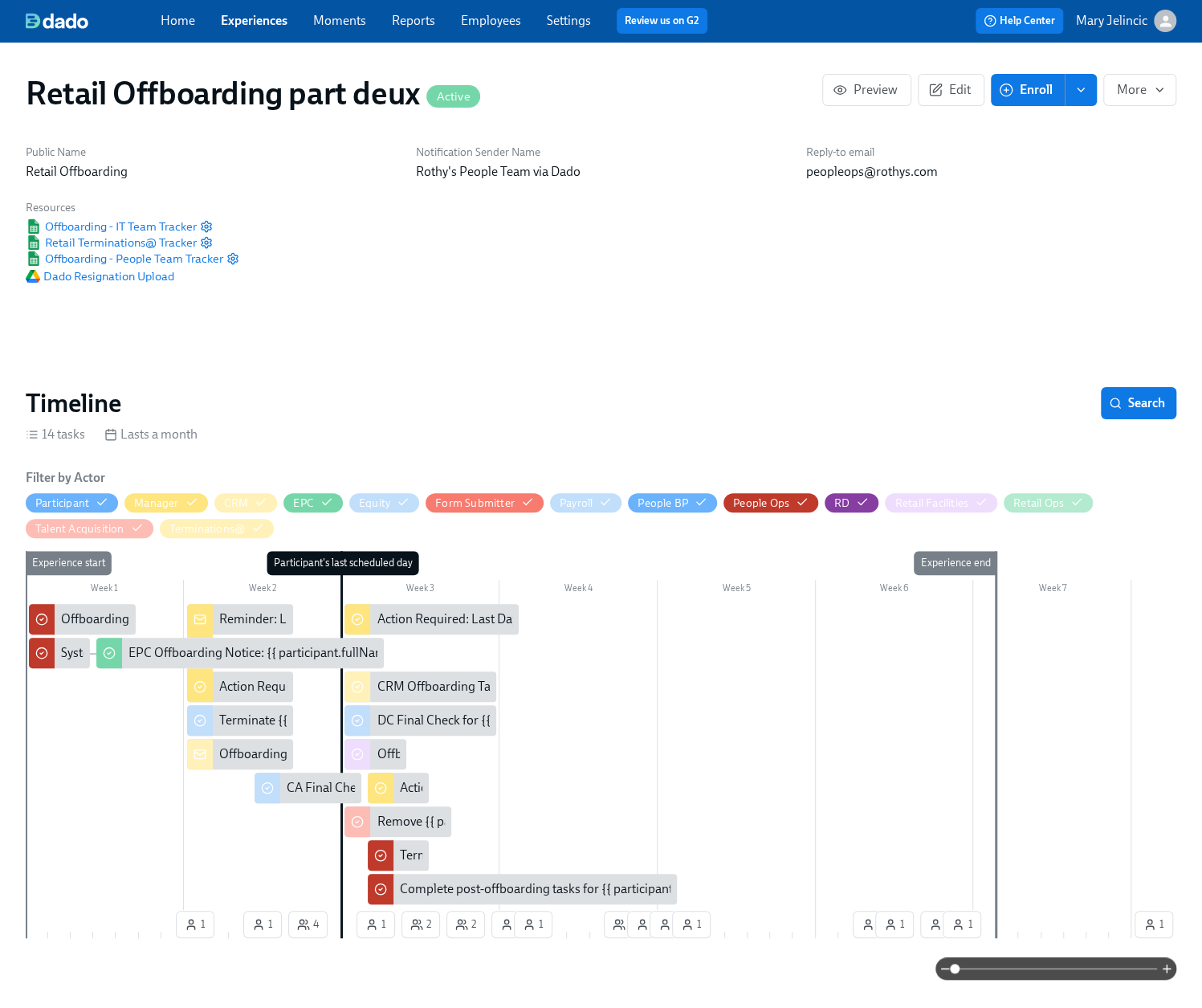 scroll, scrollTop: 0, scrollLeft: 8584, axis: horizontal 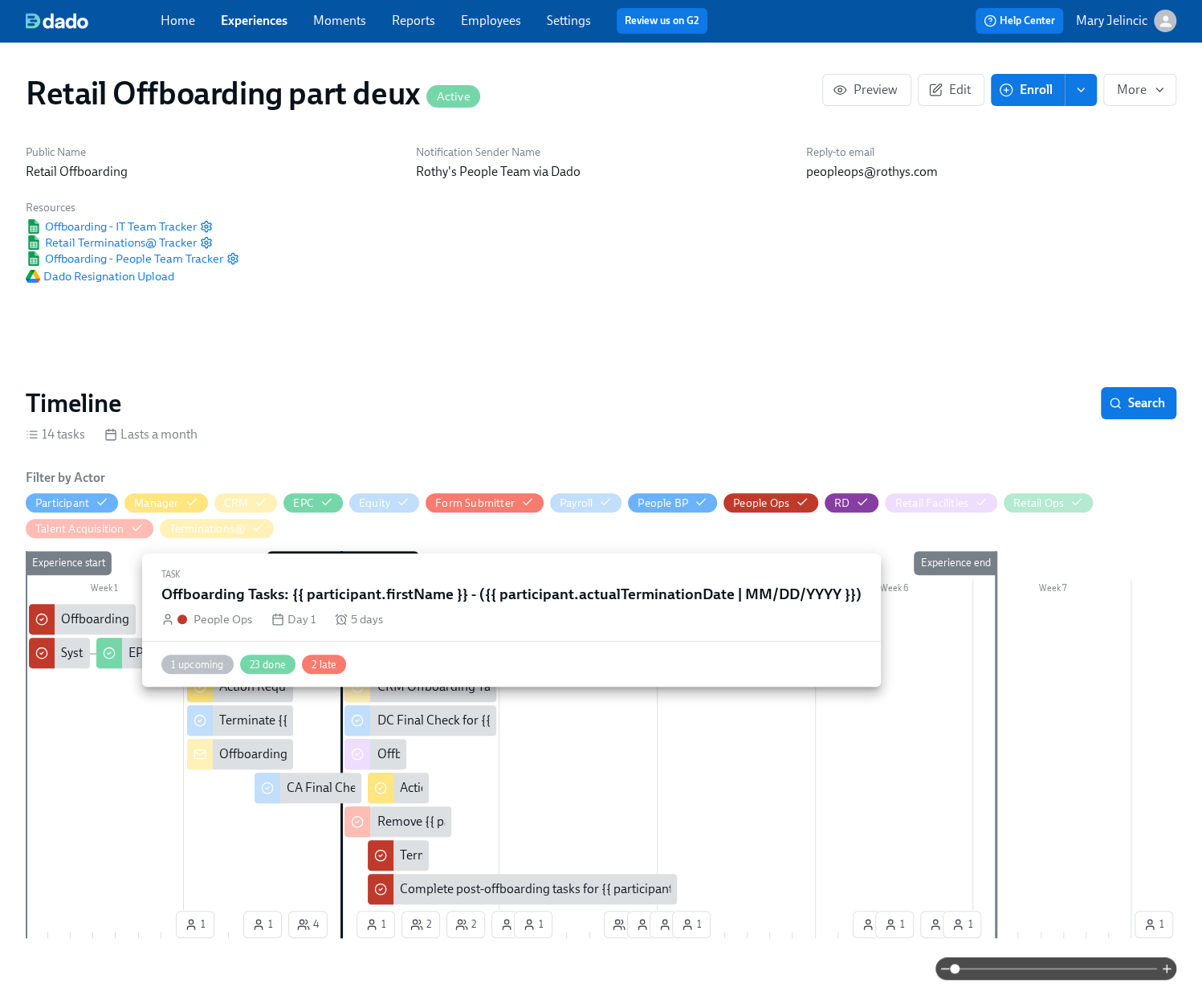 click on "Offboarding Tasks: {{ participant.firstName }} -  ({{ participant.actualTerminationDate | MM/DD/YYYY }})" at bounding box center [82, 619] 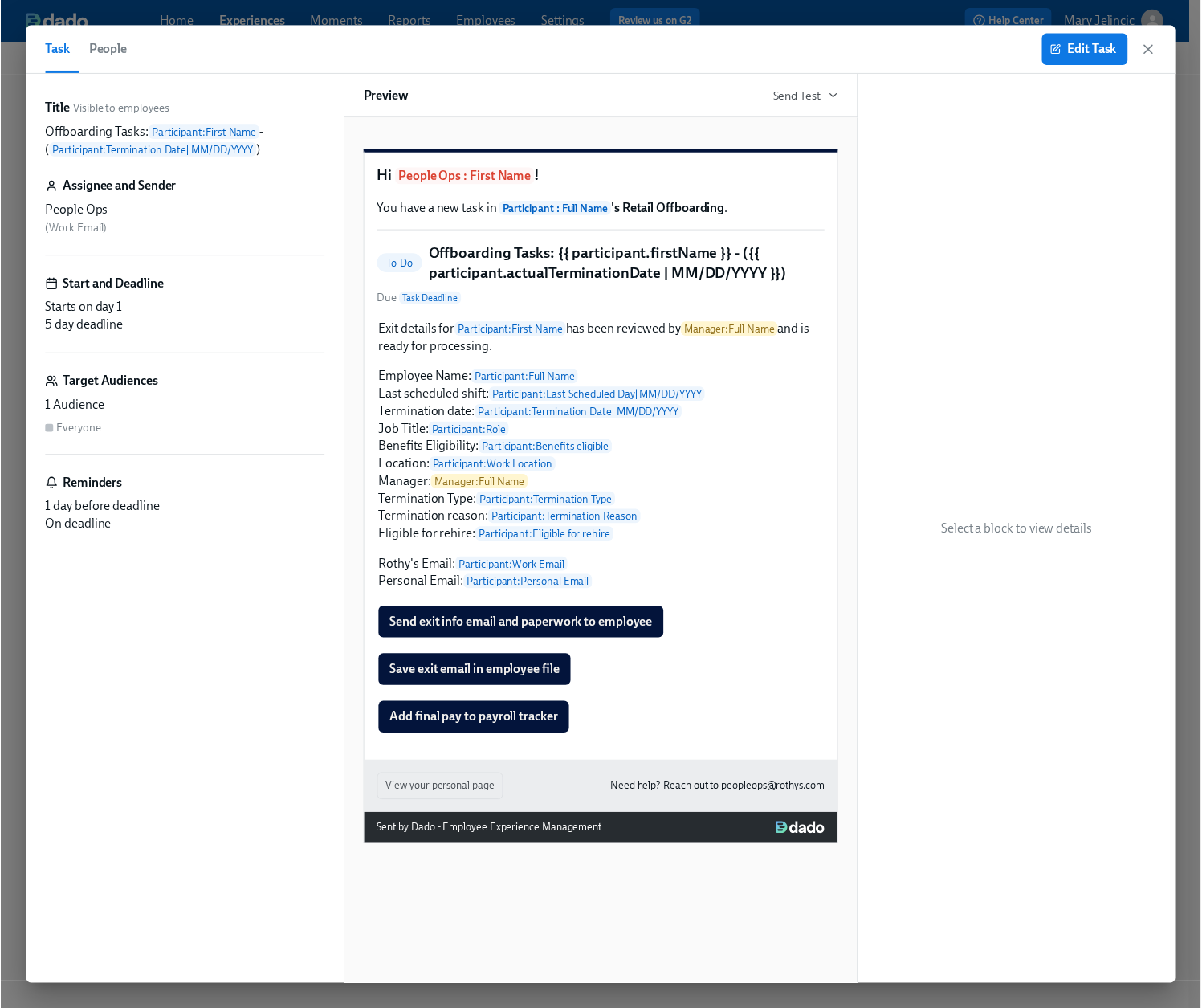 scroll, scrollTop: 0, scrollLeft: 11015, axis: horizontal 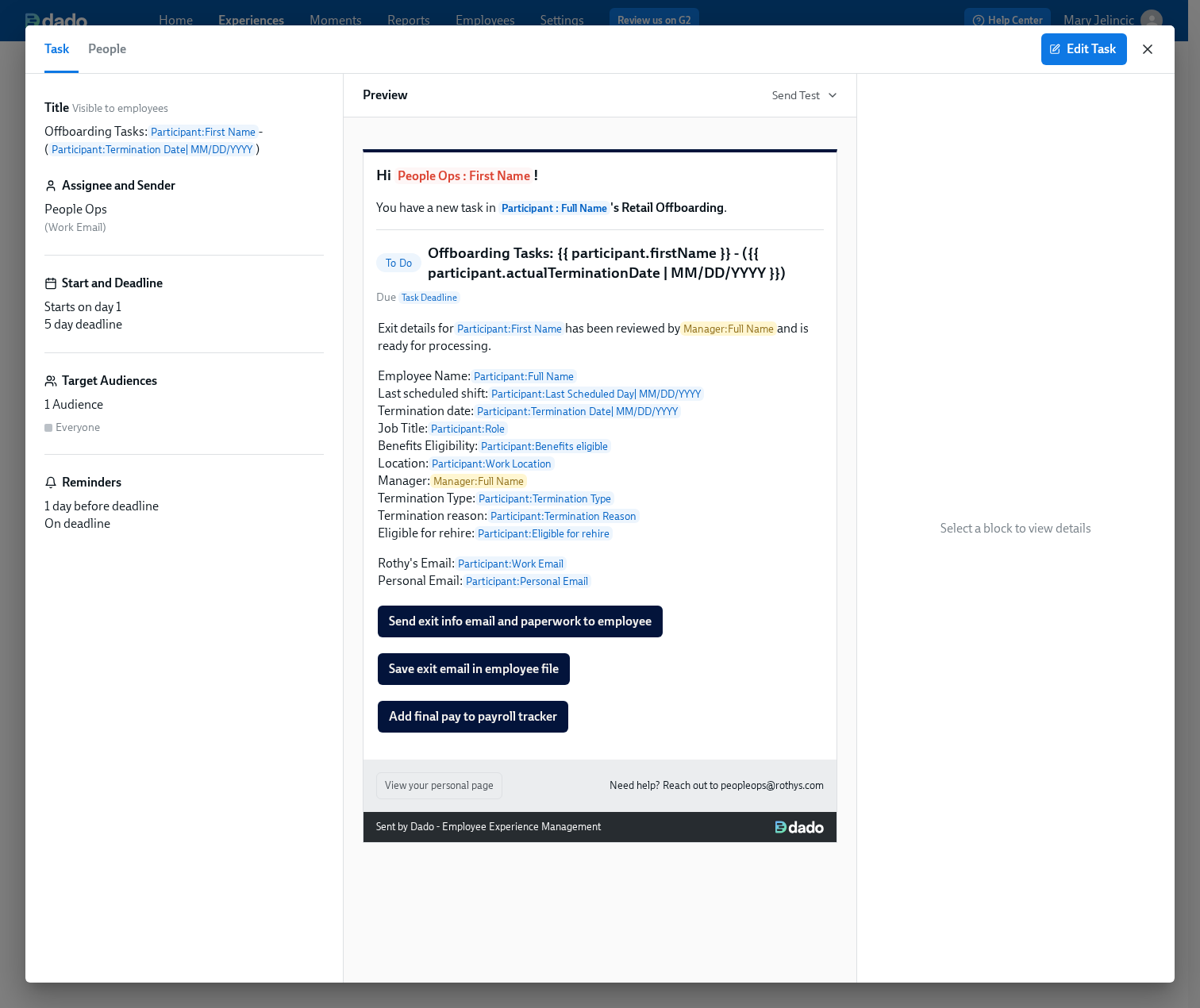 click 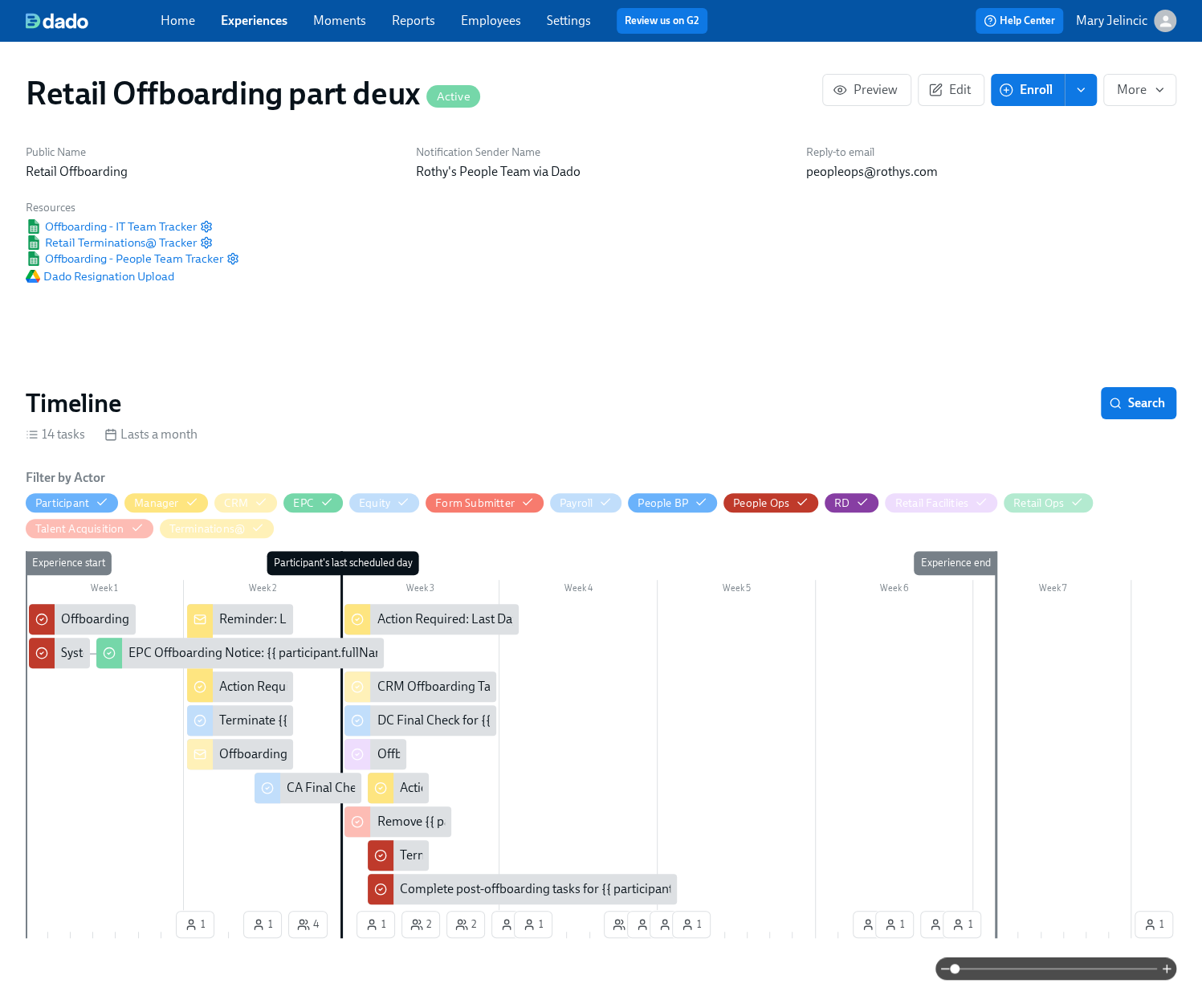 scroll, scrollTop: 0, scrollLeft: 11003, axis: horizontal 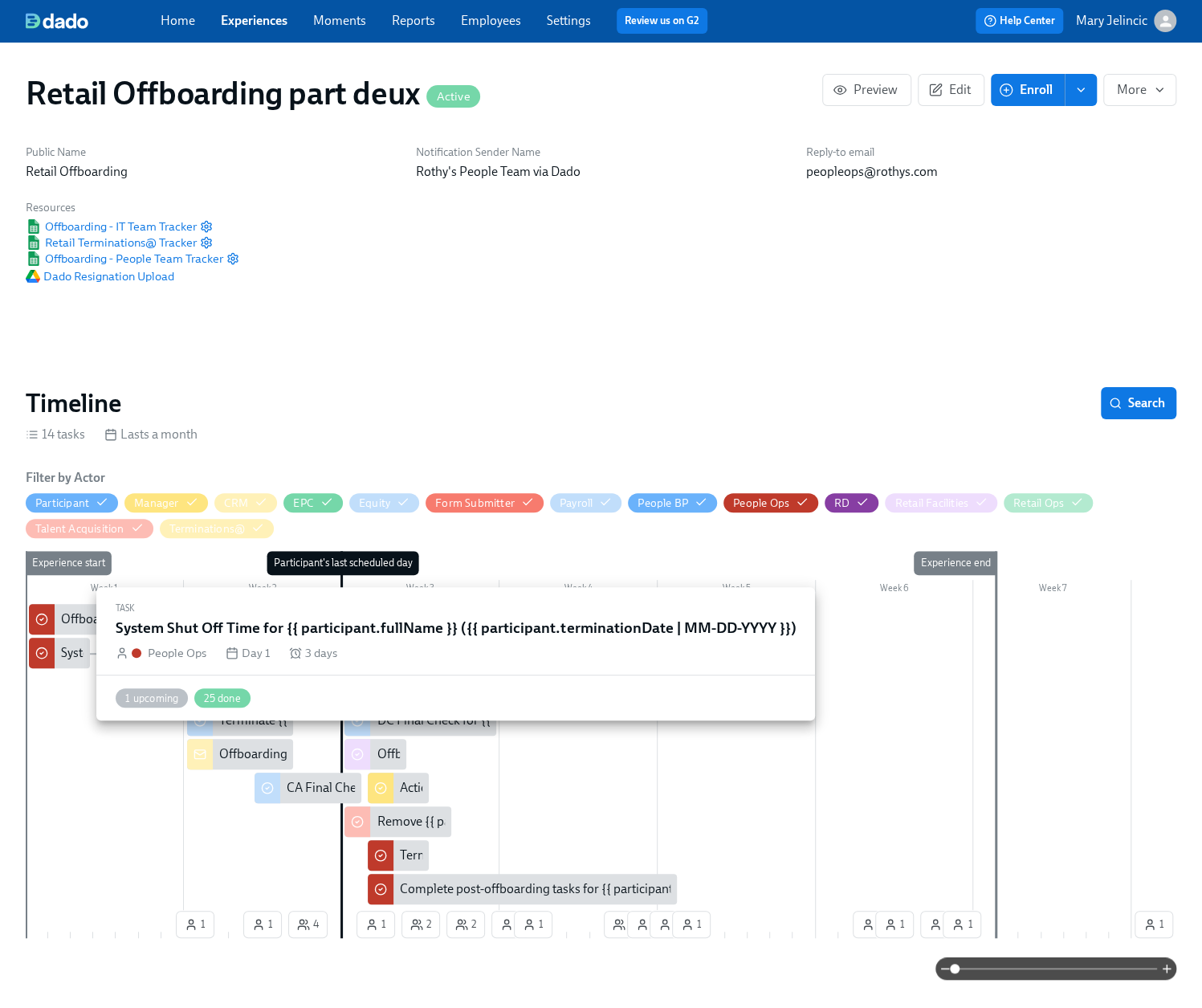 click on "System Shut Off Time for {{ participant.fullName }} ({{ participant.terminationDate | MM-DD-YYYY }})" at bounding box center (335, 653) 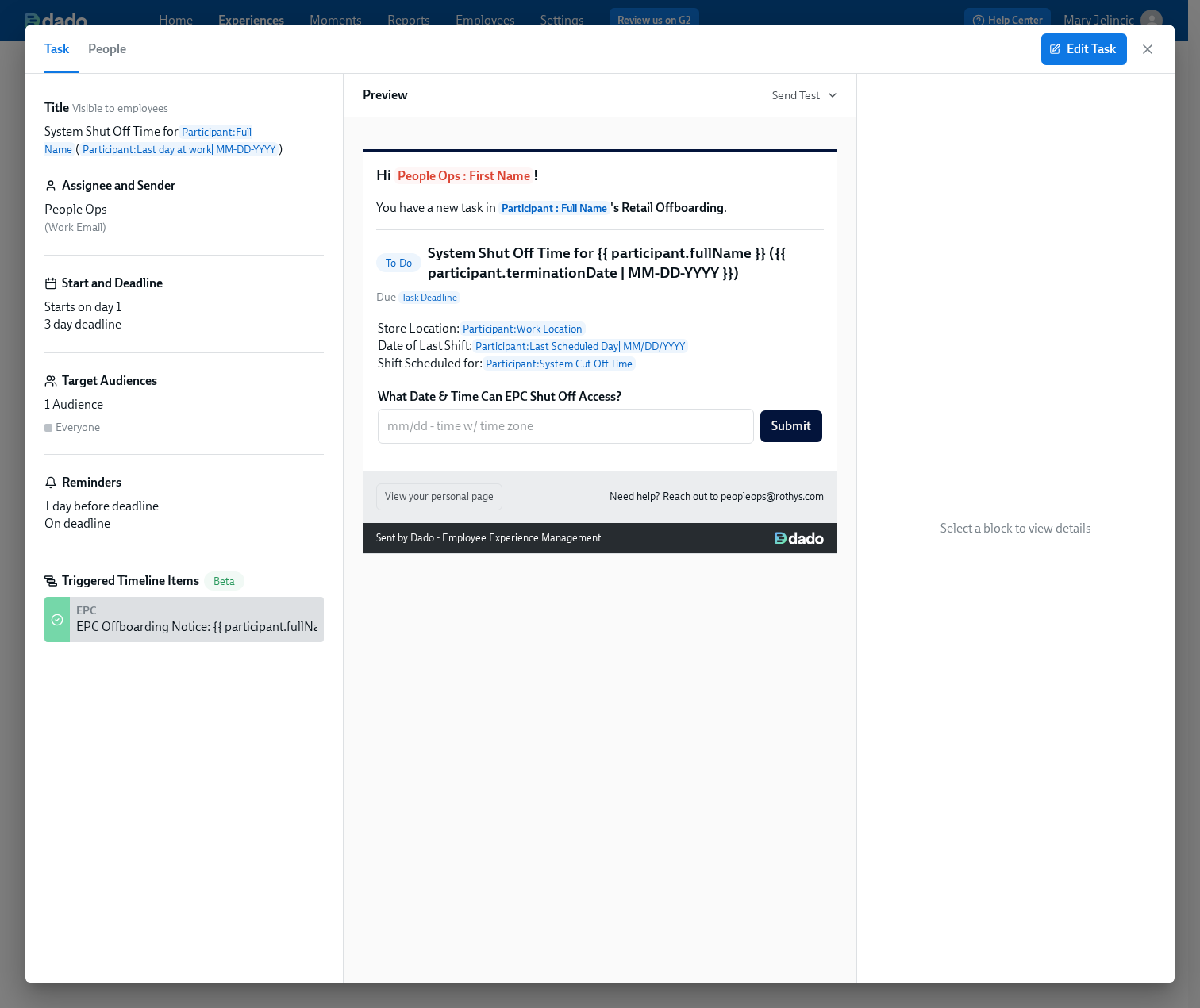 click 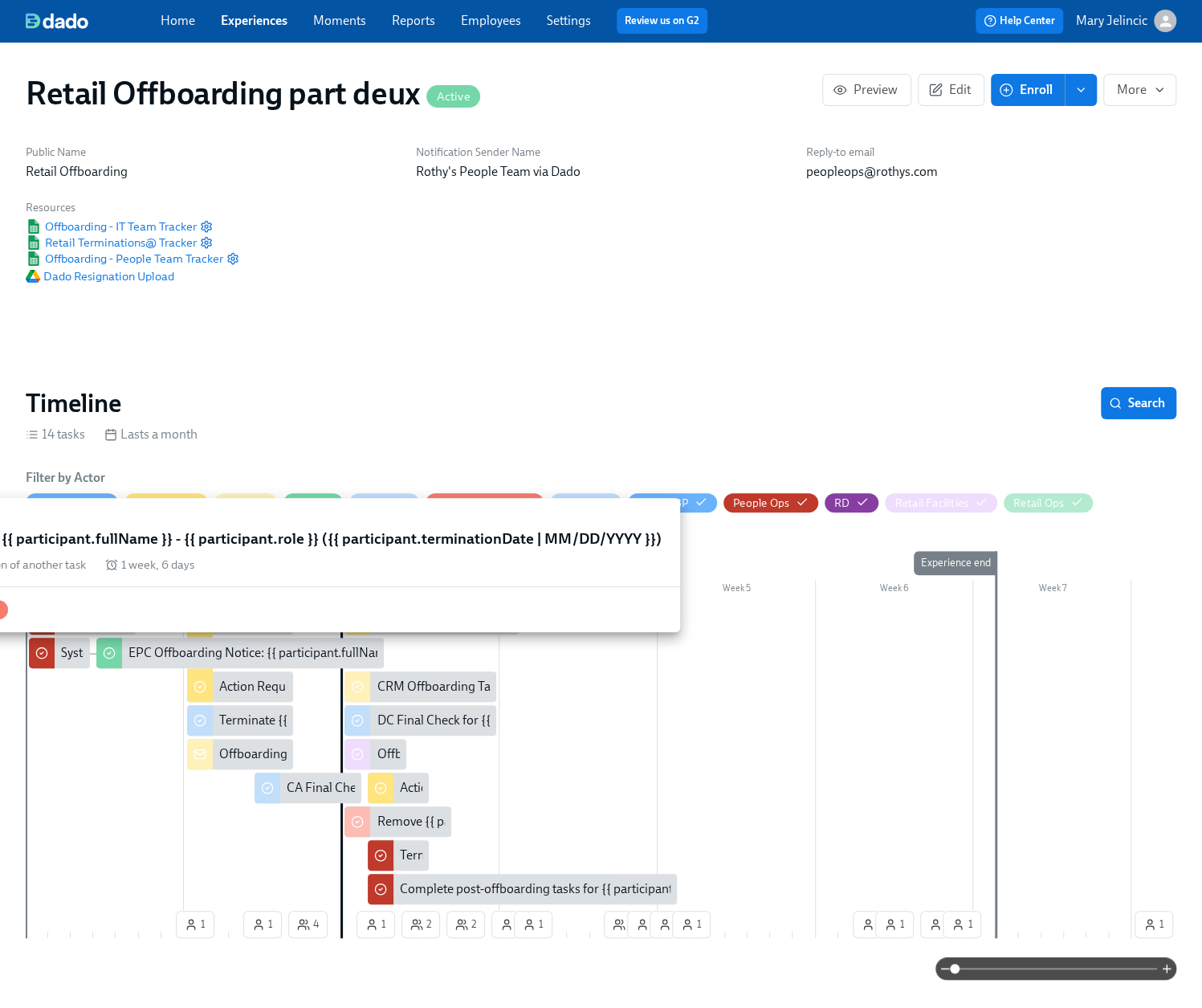 click on "EPC Offboarding Notice: {{ participant.fullName }} - {{ participant.role }} ({{ participant.terminationDate | MM/DD/YYYY }})" at bounding box center [462, 653] 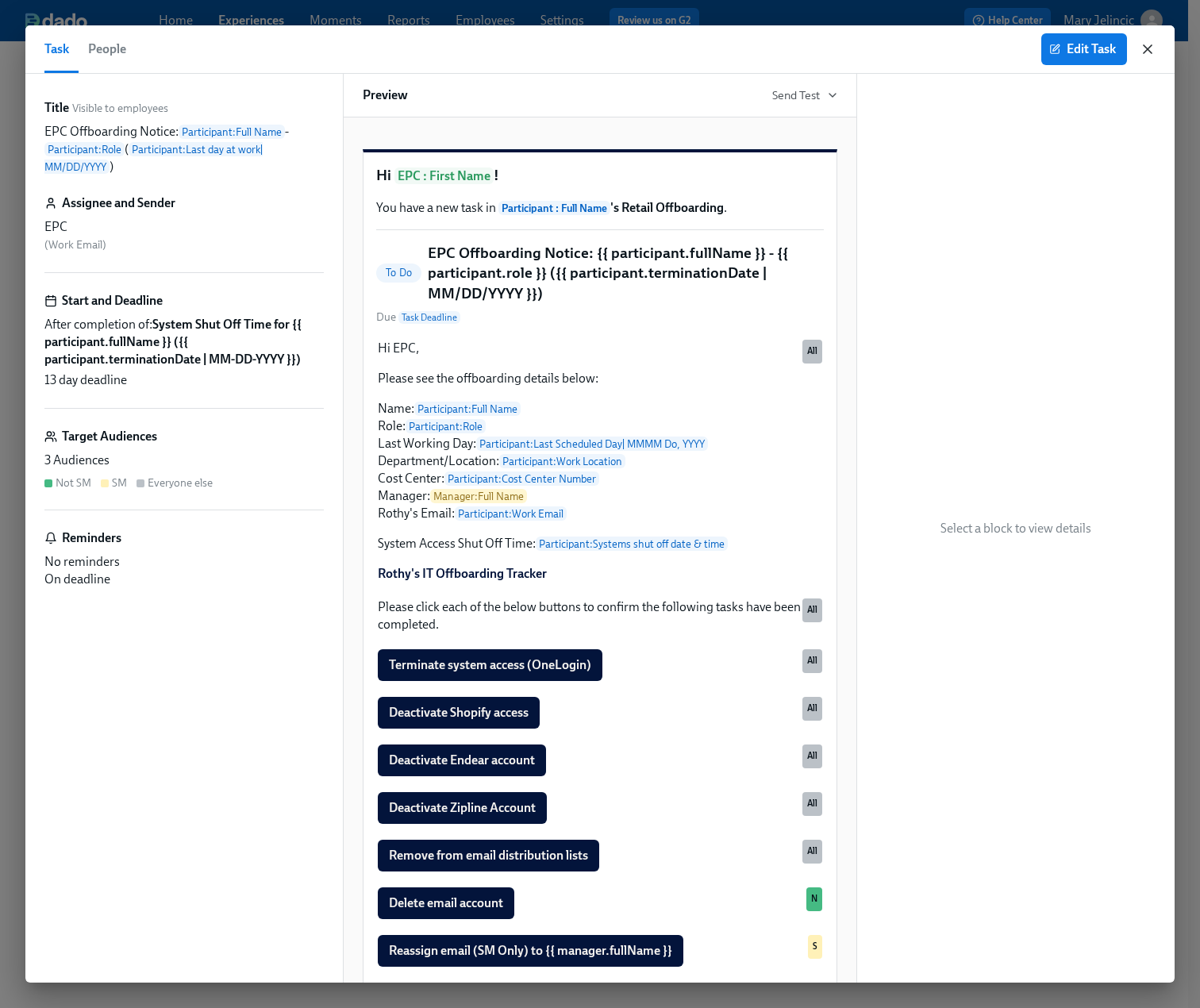 click on "Task People Edit Task" at bounding box center [600, 49] 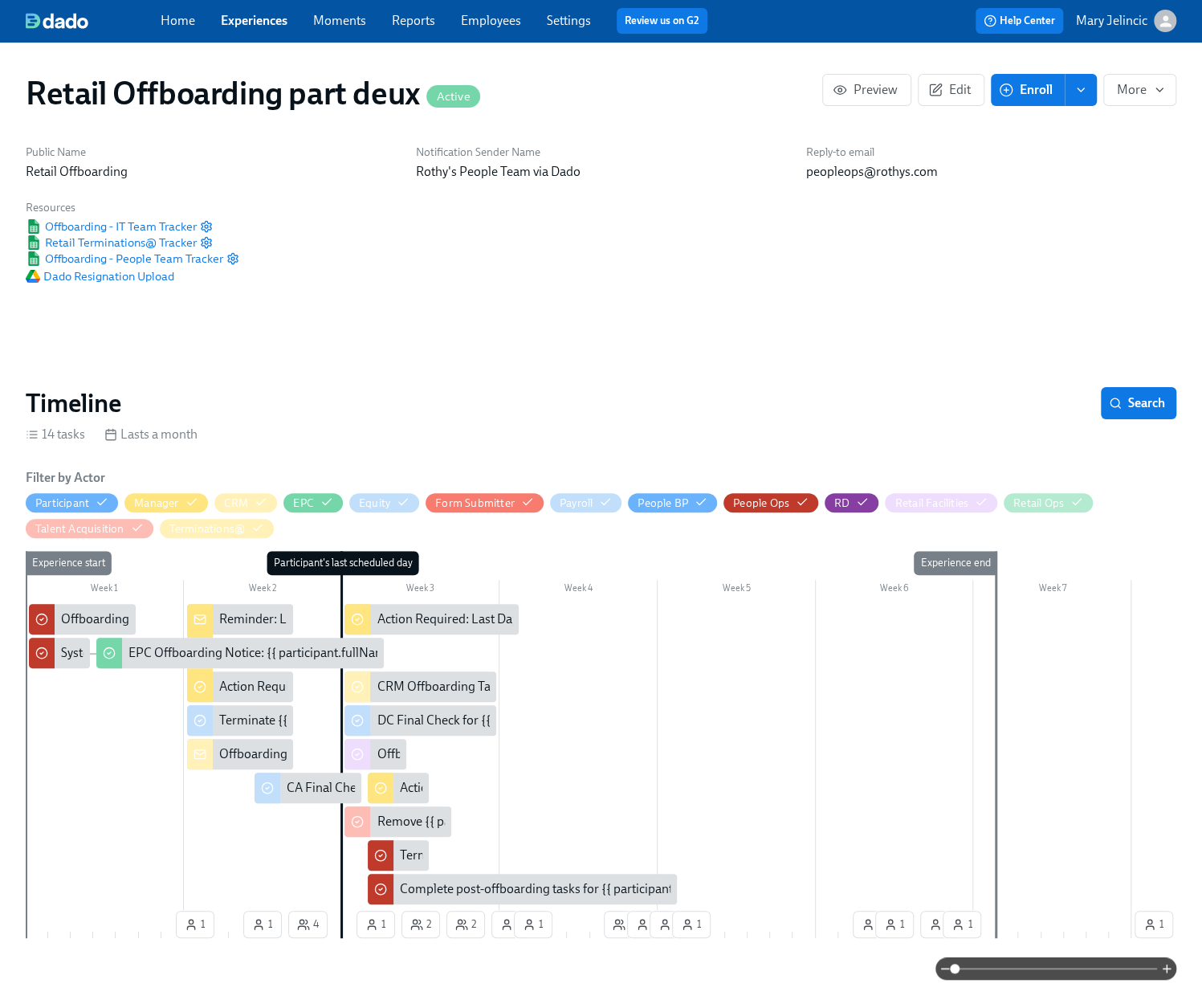 click on "Reminder: Last Day Checklist for {{ participant.fullName }}" at bounding box center (378, 619) 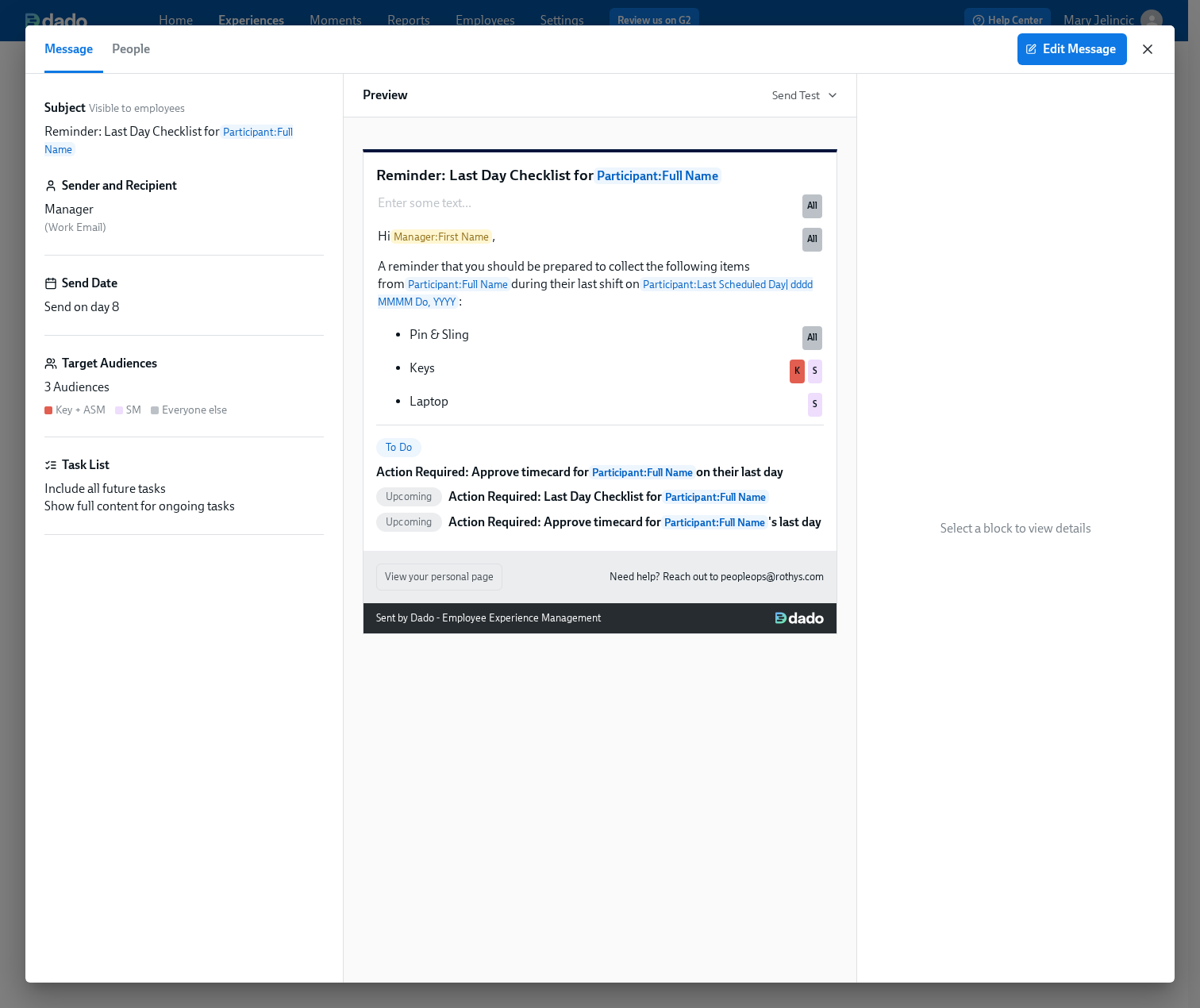 click 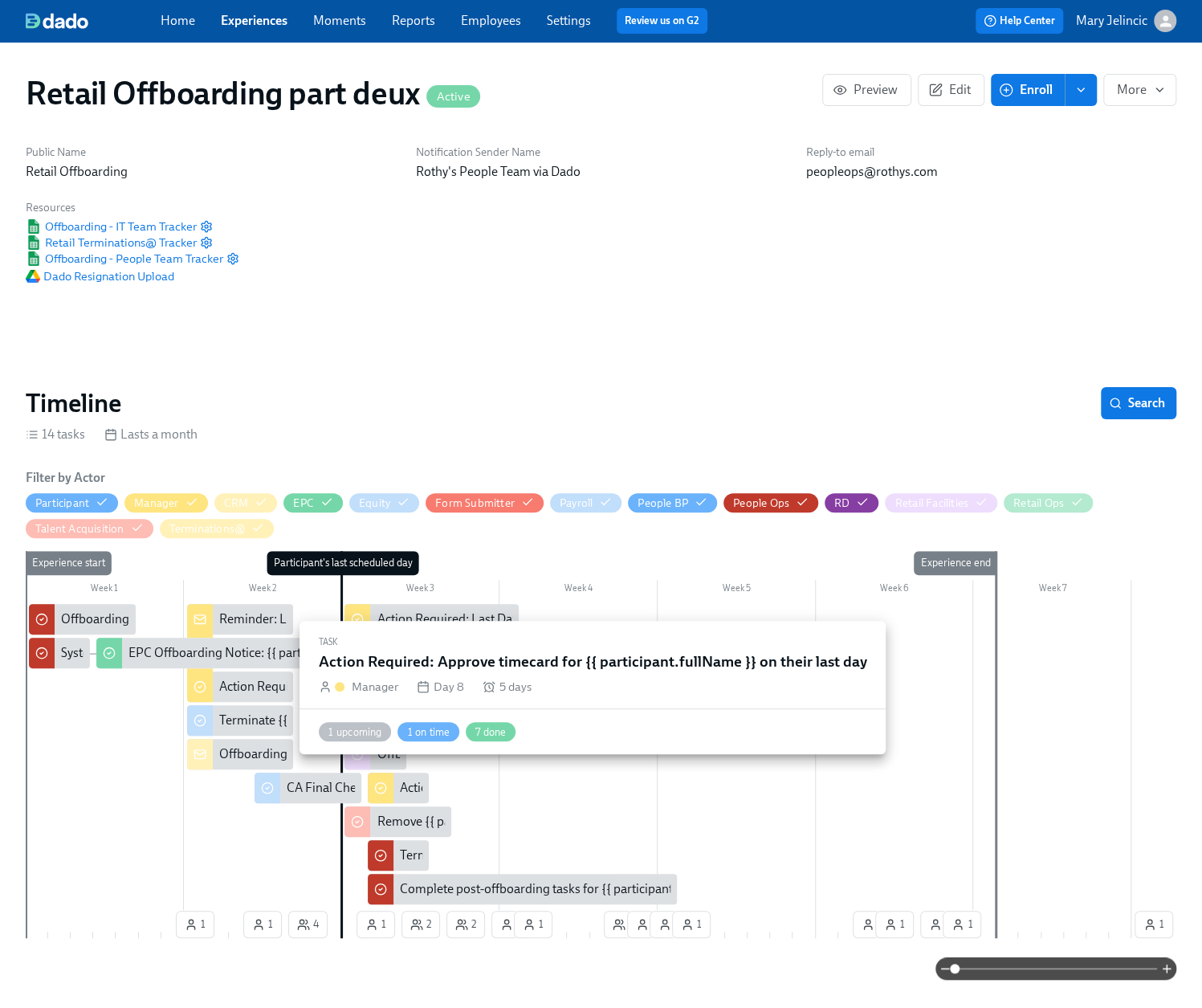 click on "Action Required: Approve timecard for {{ participant.fullName }} on their last day" at bounding box center (438, 687) 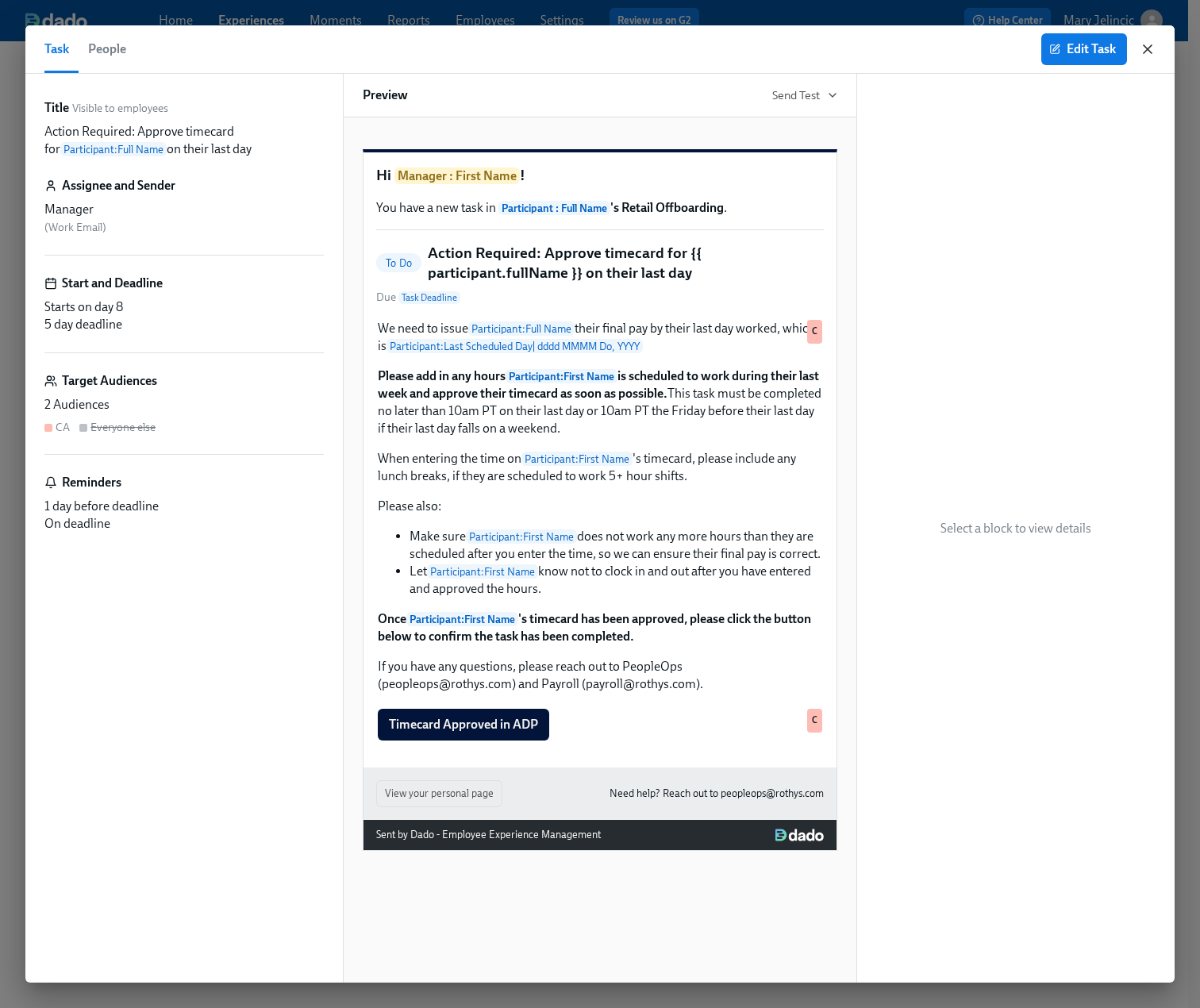 click 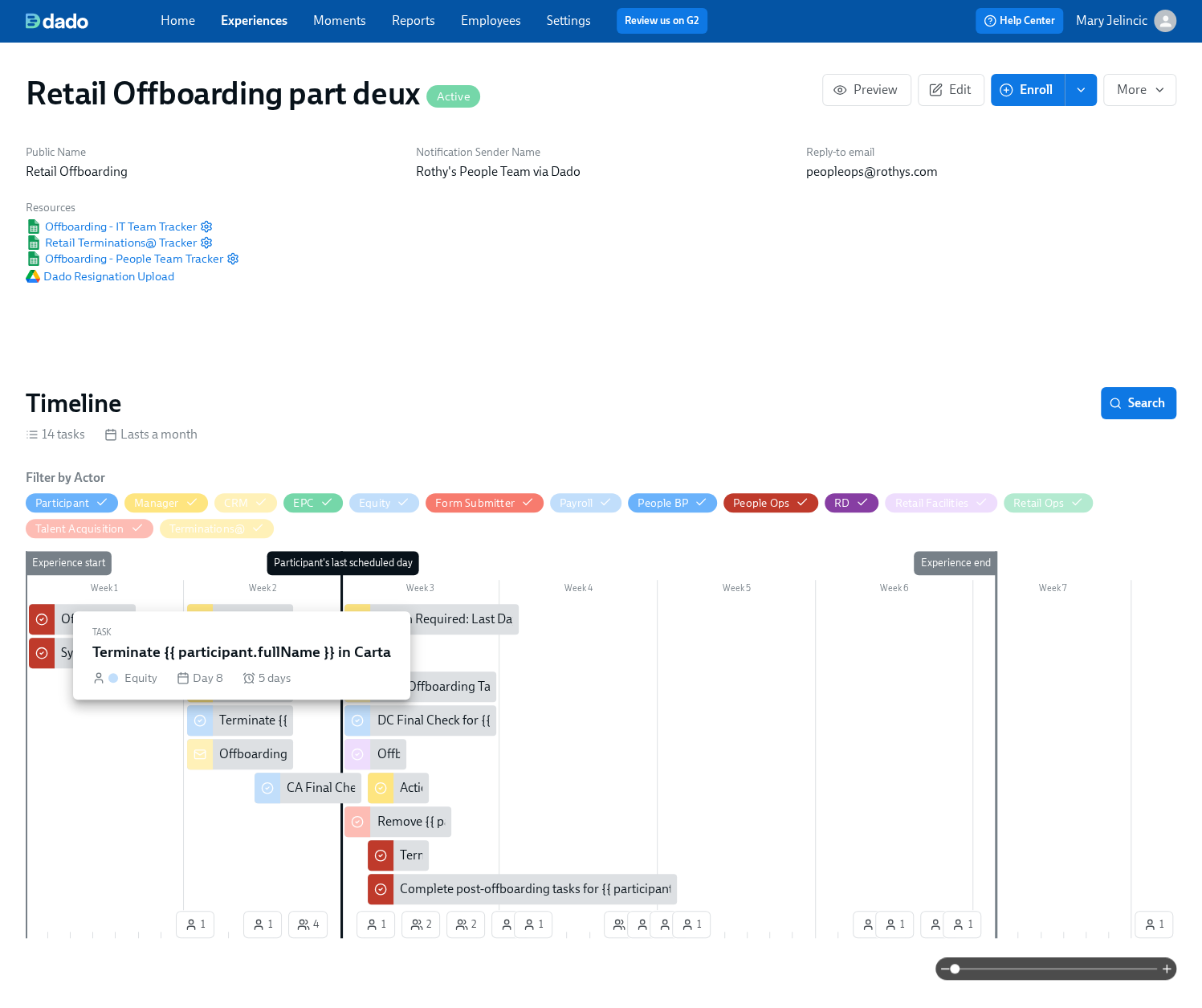 click on "Terminate {{ participant.fullName }} in Carta" at bounding box center [340, 720] 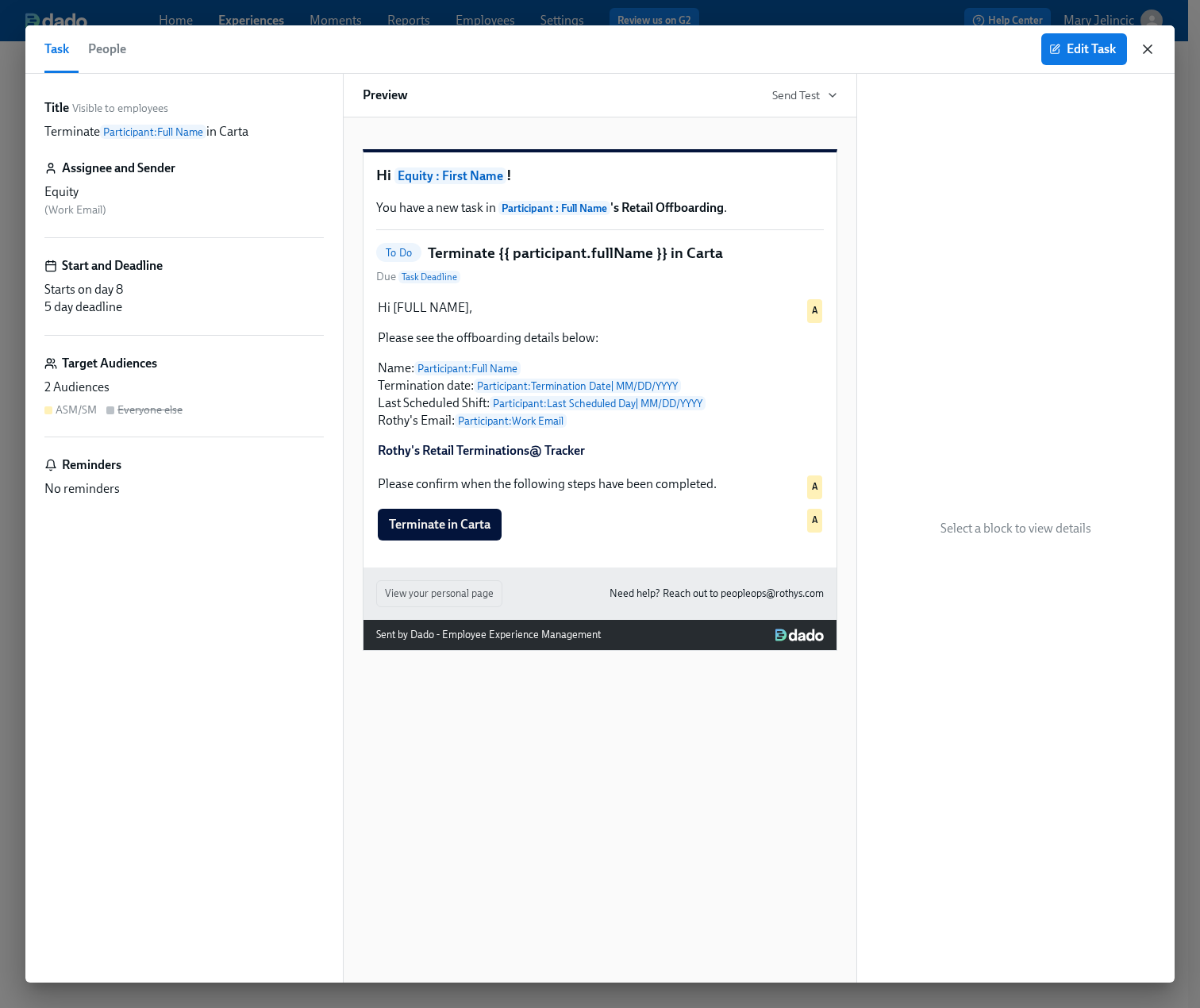 click 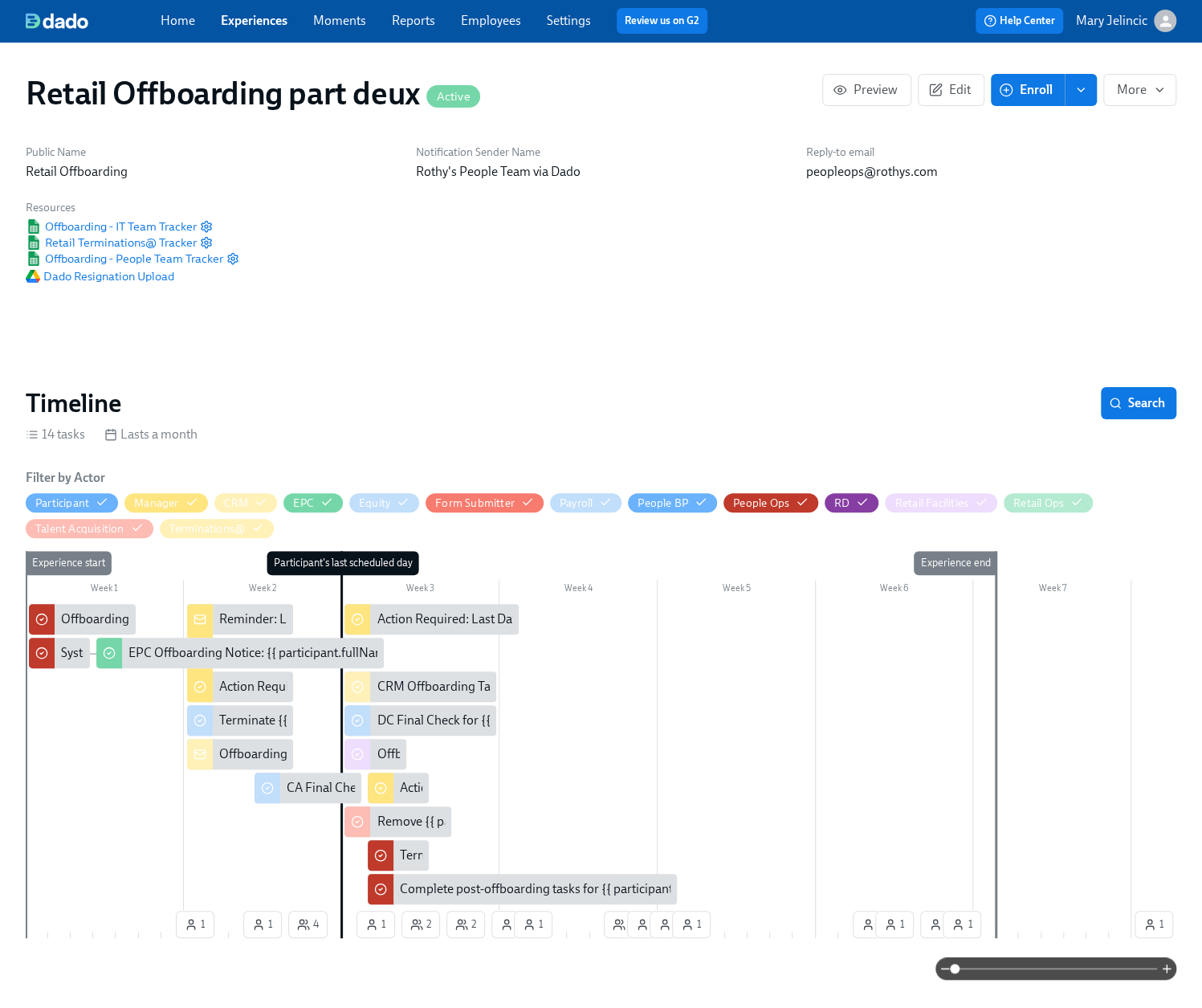 click on "Offboarding Notice: {{ participant.fullName }} - {{ participant.role }} ({{ participant.terminationDate | MM/DD/YYYY }})" at bounding box center [540, 754] 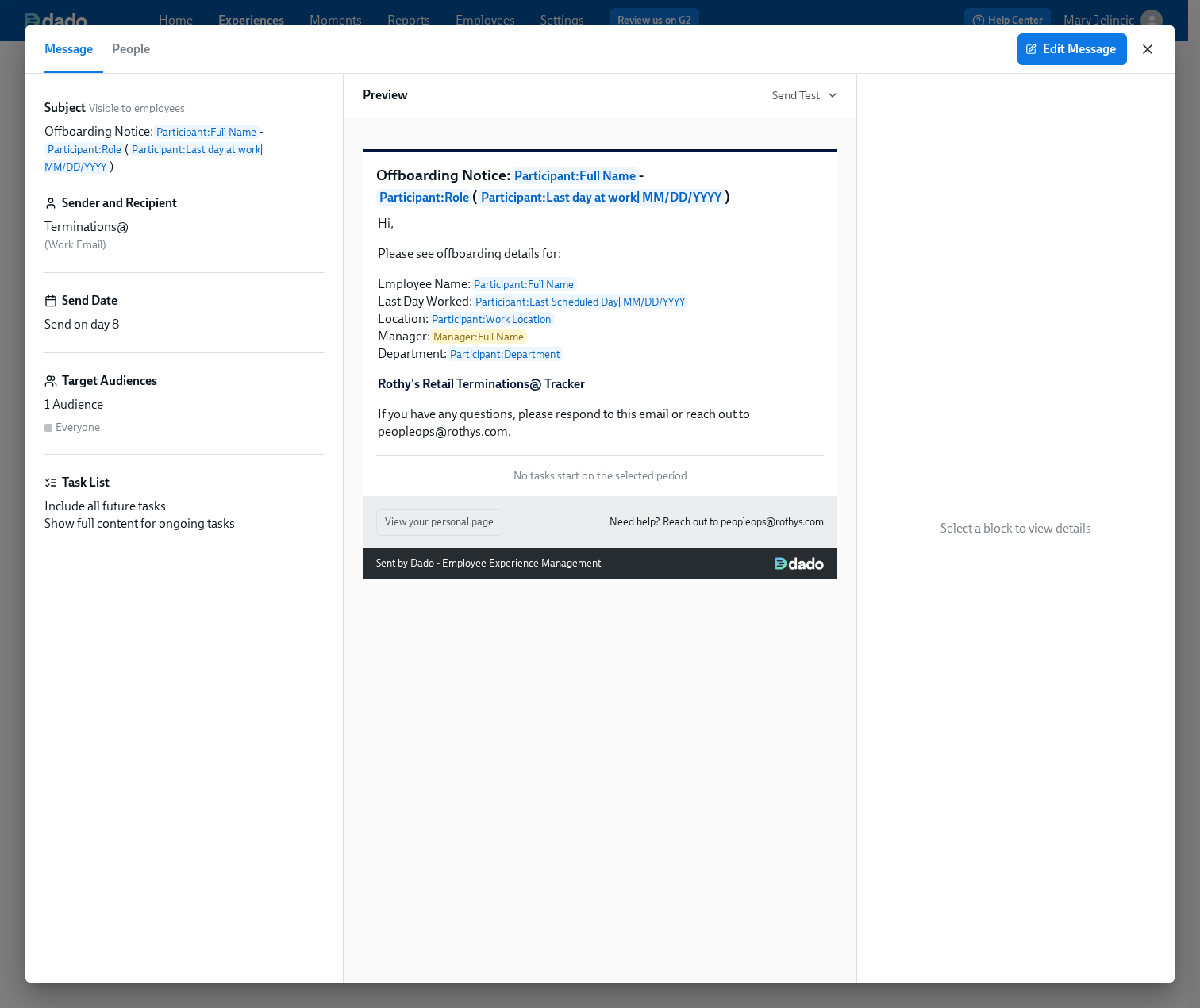 click 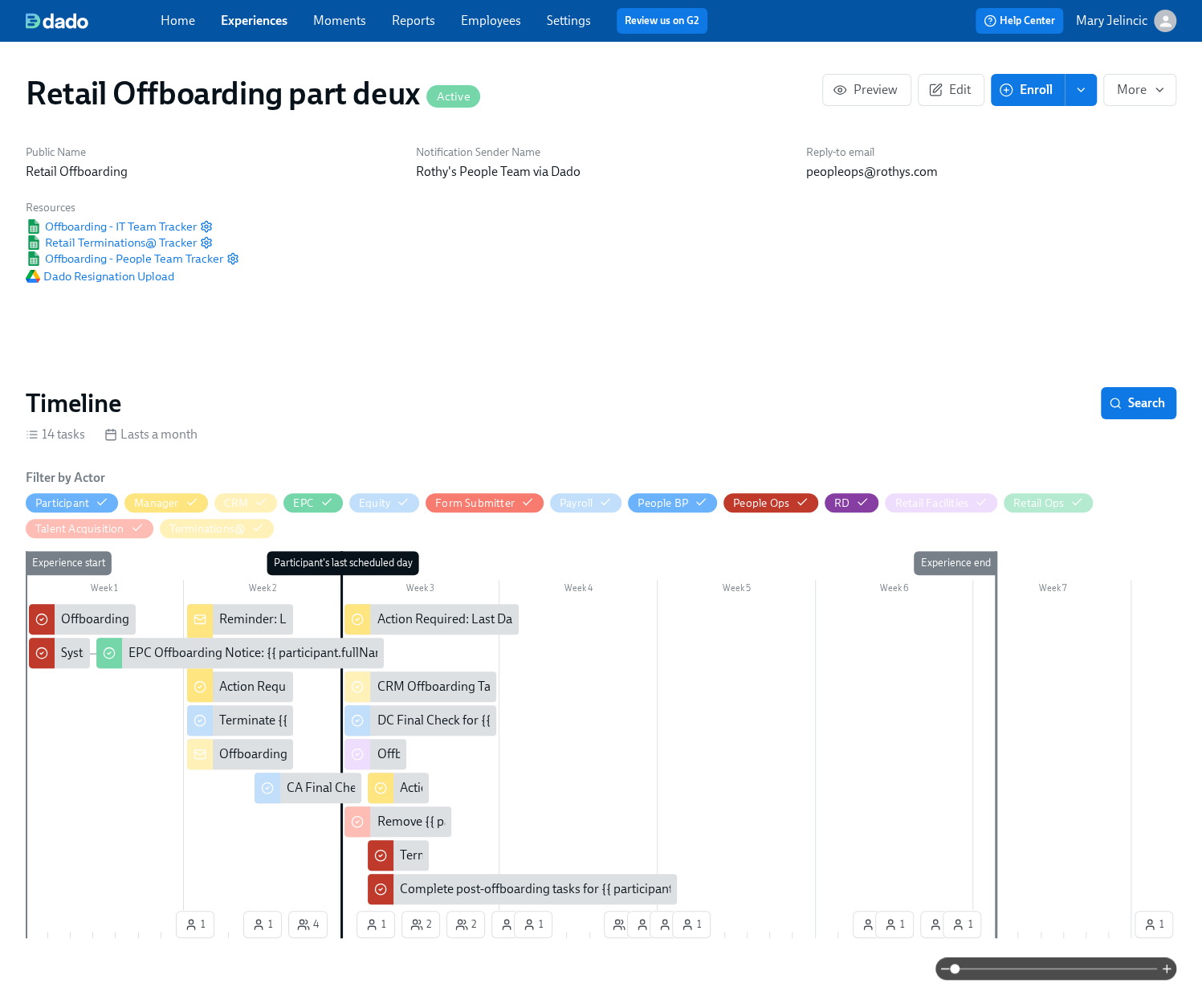 click on "Terminate {{ participant.fullName }} in Carta" at bounding box center (340, 720) 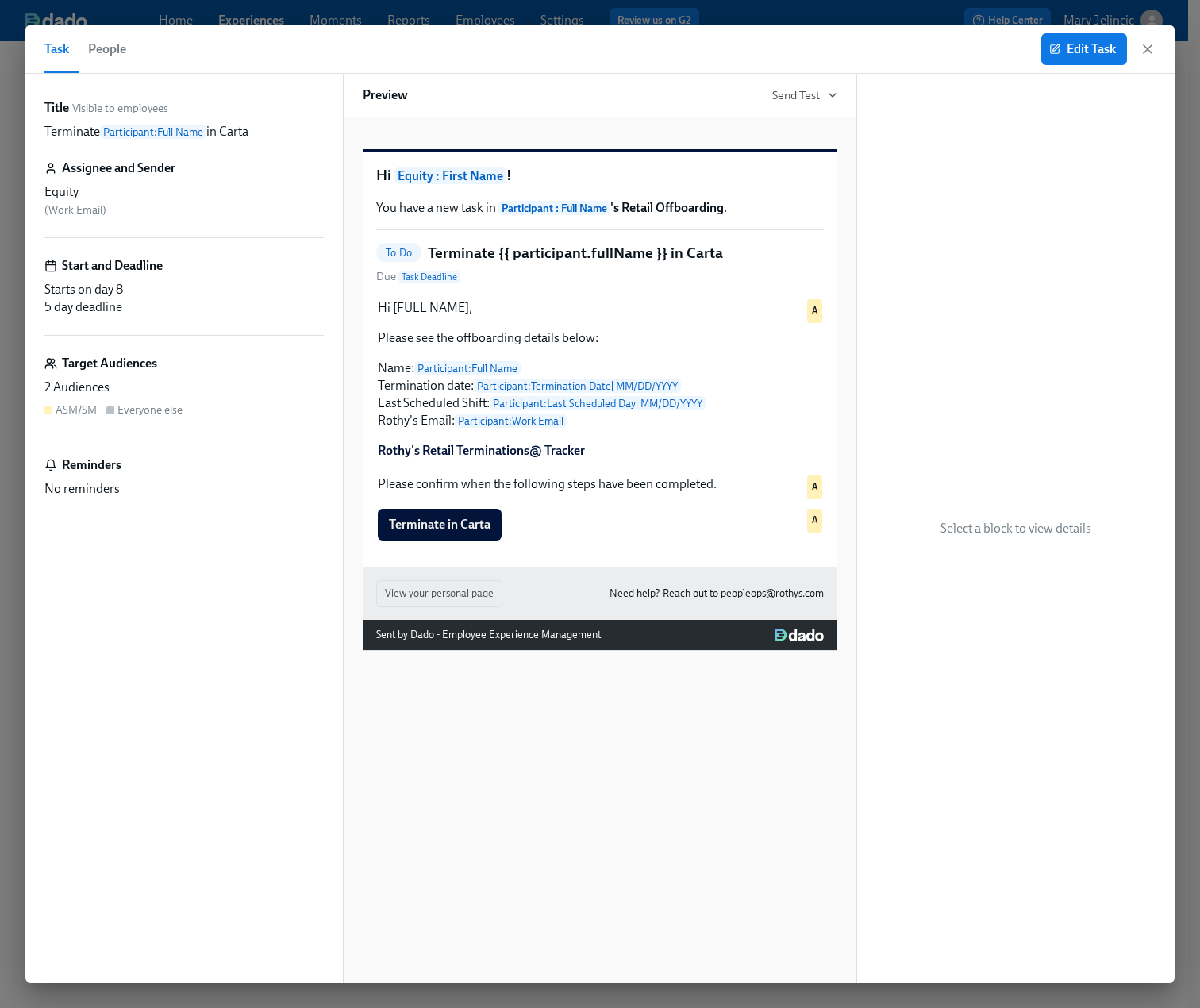 click 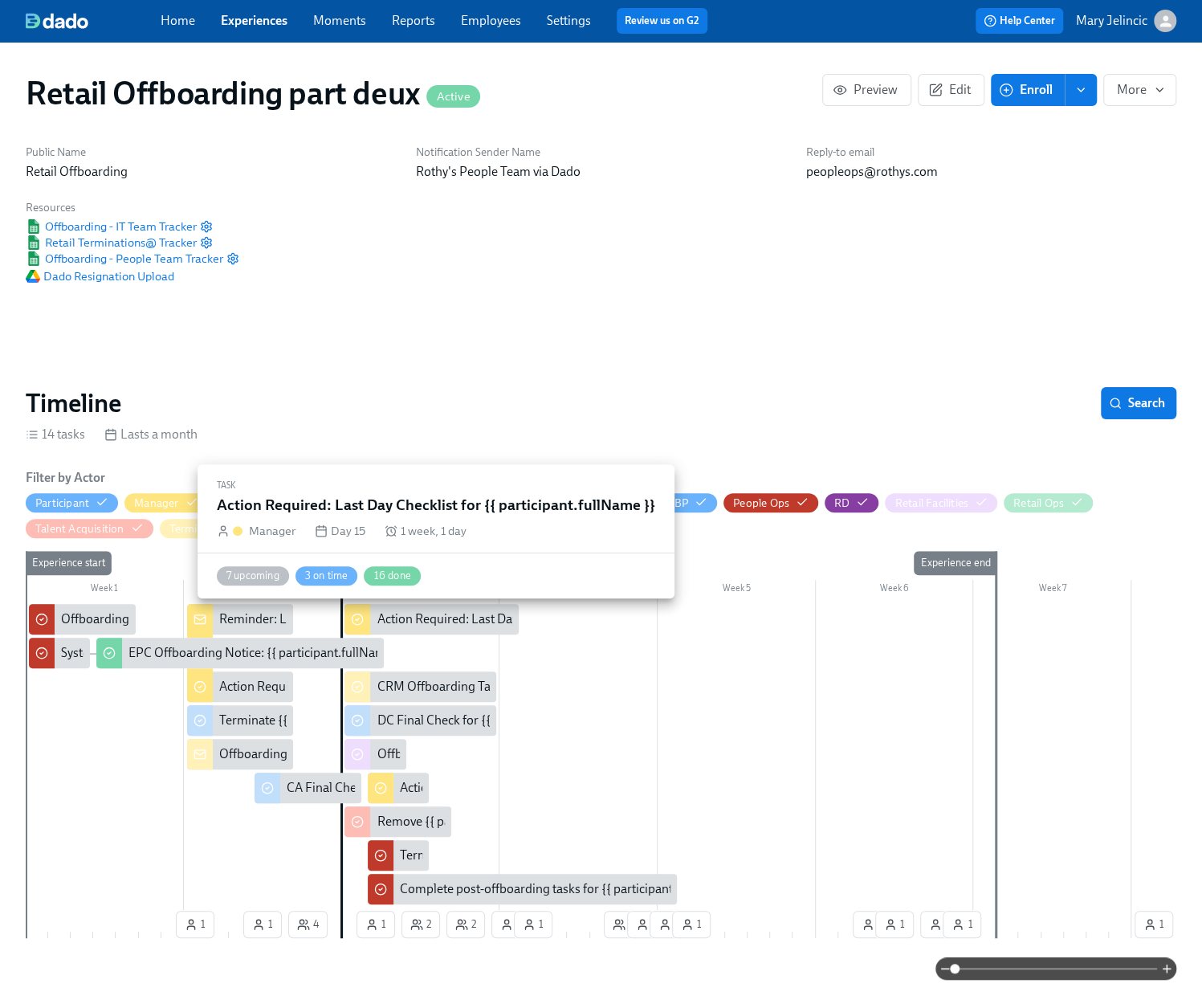click on "Action Required: Last Day Checklist for {{ participant.fullName }}" at bounding box center [552, 619] 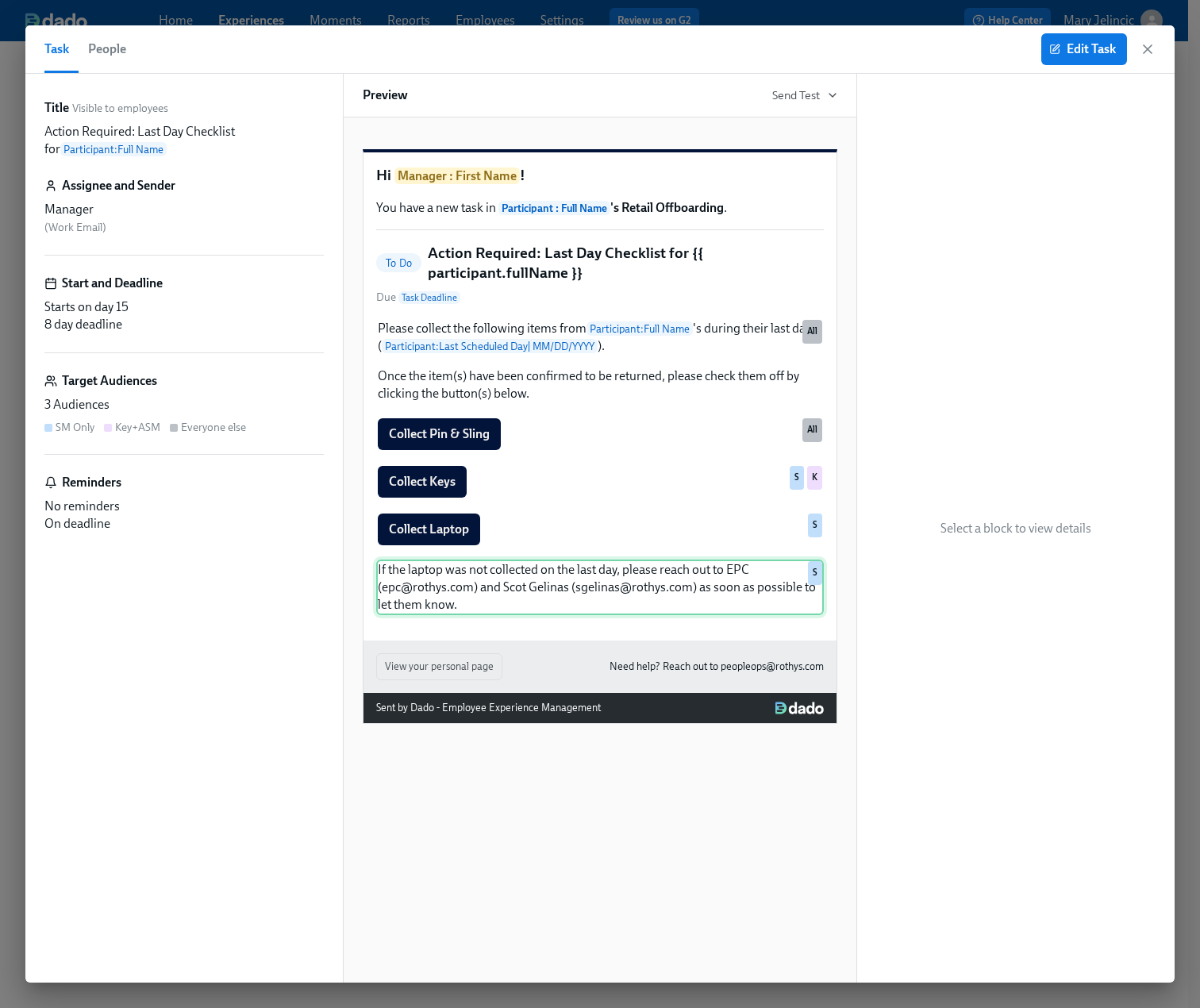 click on "If the laptop was not collected on the last day, please reach out to EPC (epc@[example.com]) and [FULL NAME] ([EMAIL]) as soon as possible to let them know. S" at bounding box center [600, 587] 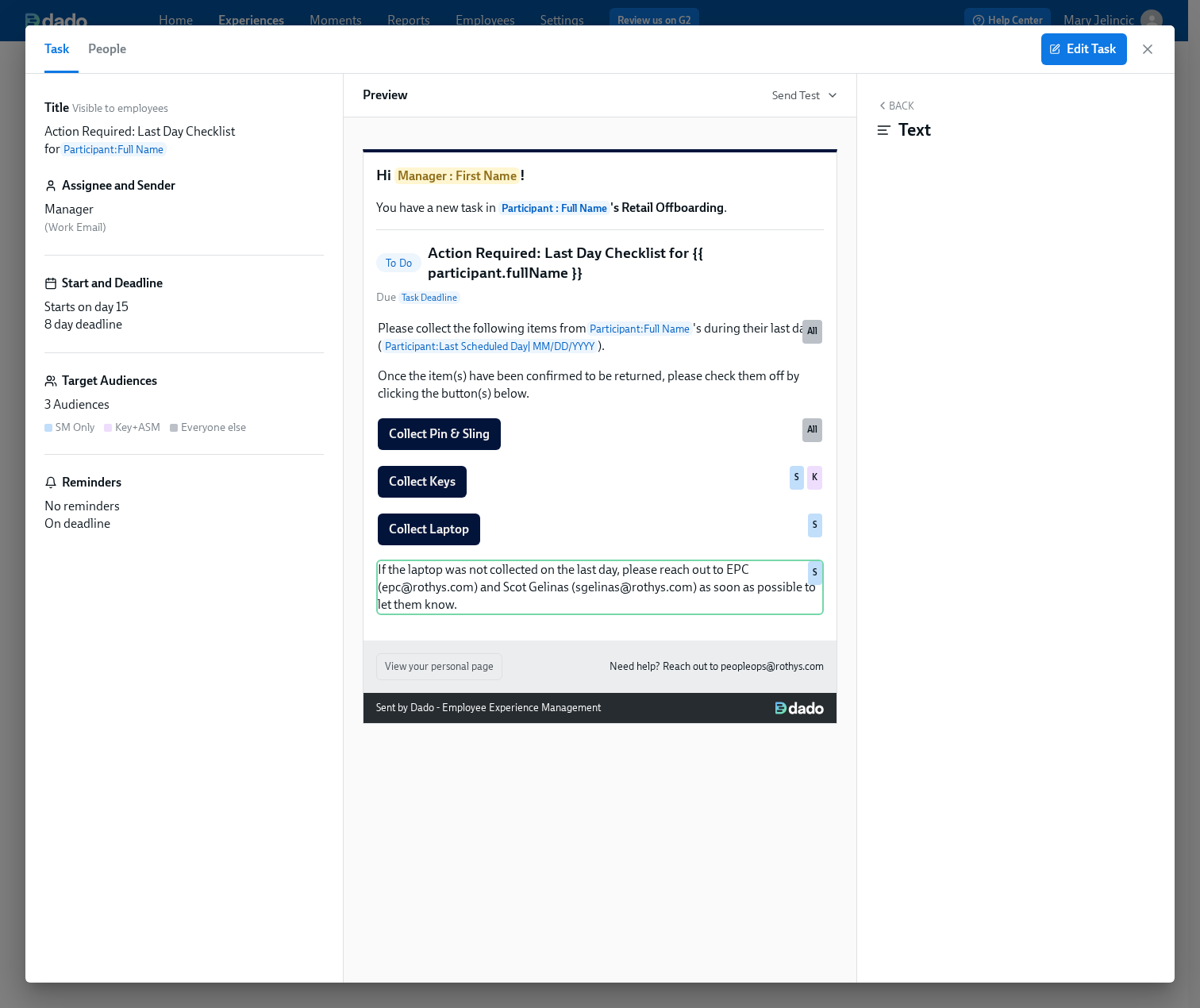 click 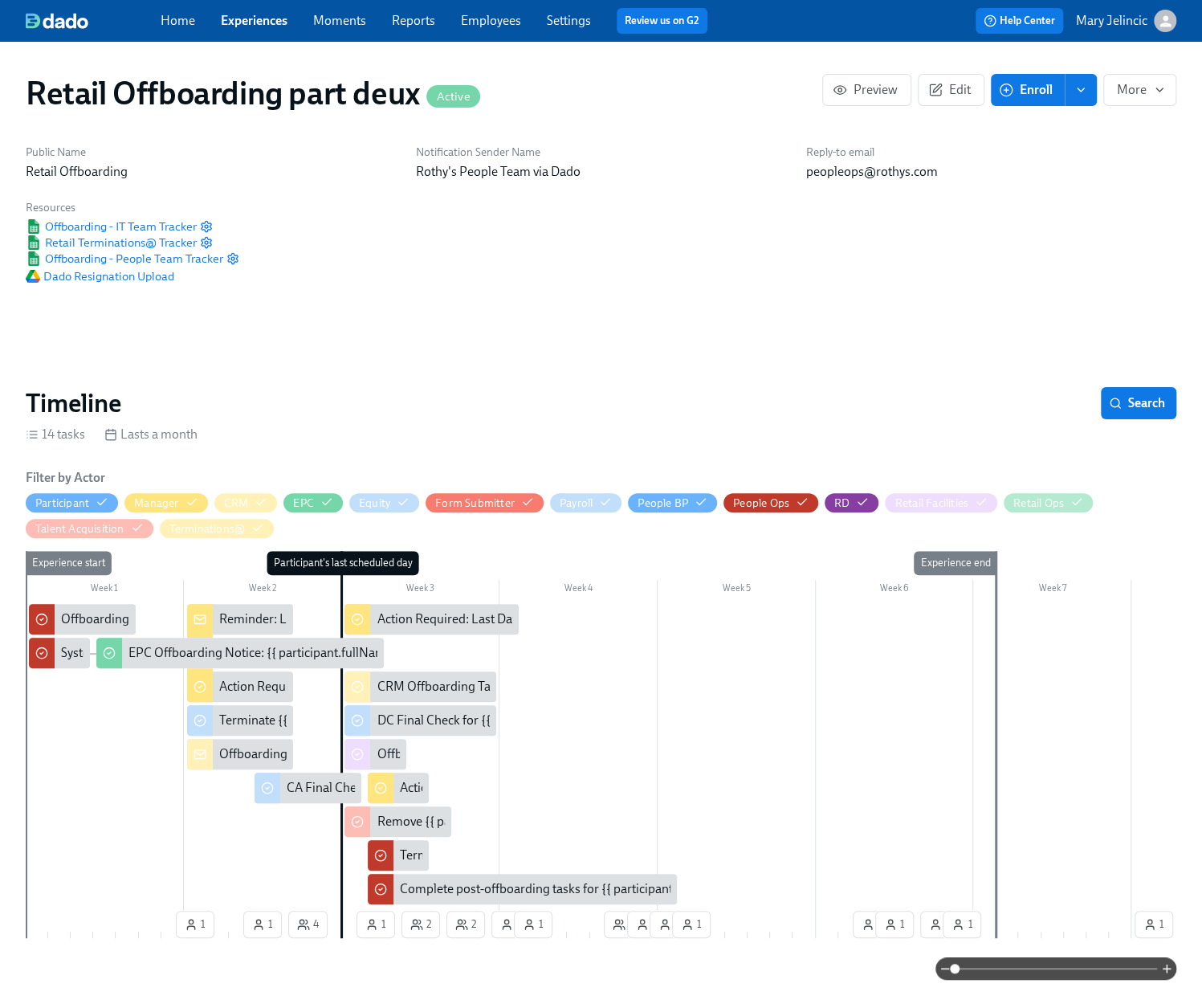 click on "CRM Offboarding Tasks: {{ participant.fullName }} - {{ participant.role }} ({{ participant.terminationDate | MM/DD/YYYY }})" at bounding box center [710, 687] 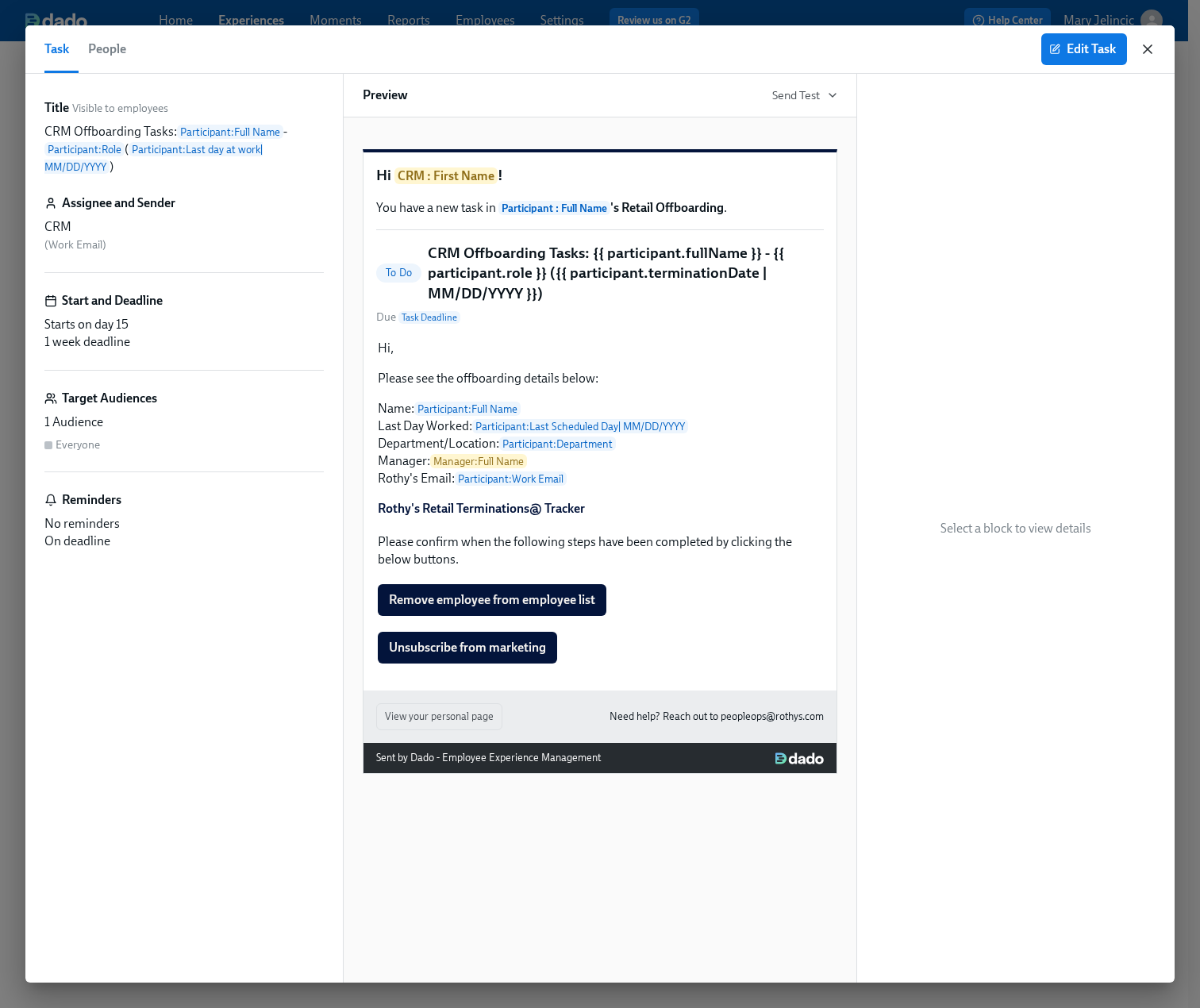 click 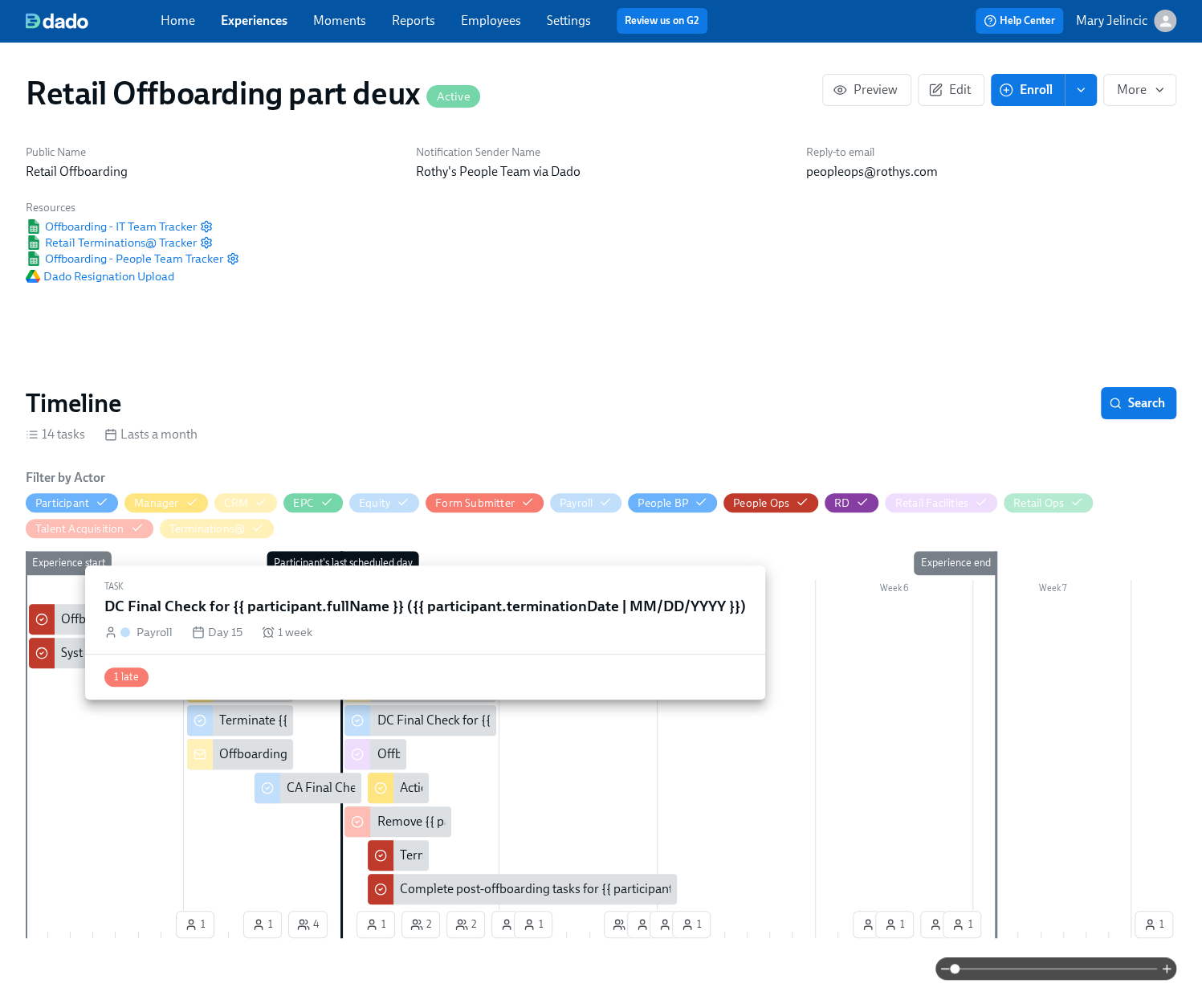 click on "DC Final Check for {{ participant.fullName }} ({{ participant.terminationDate | MM/DD/YYYY }})" at bounding box center [634, 720] 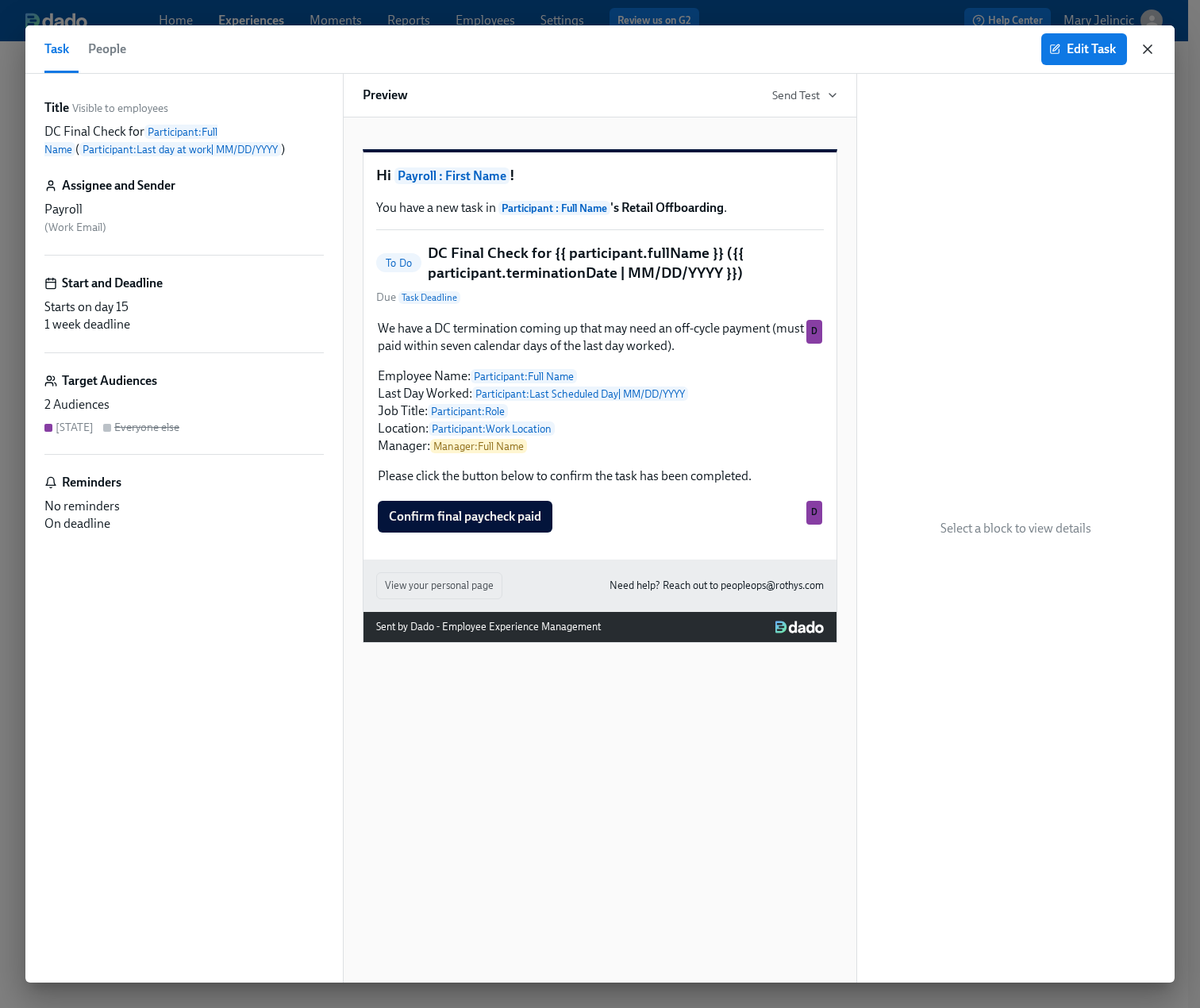 click 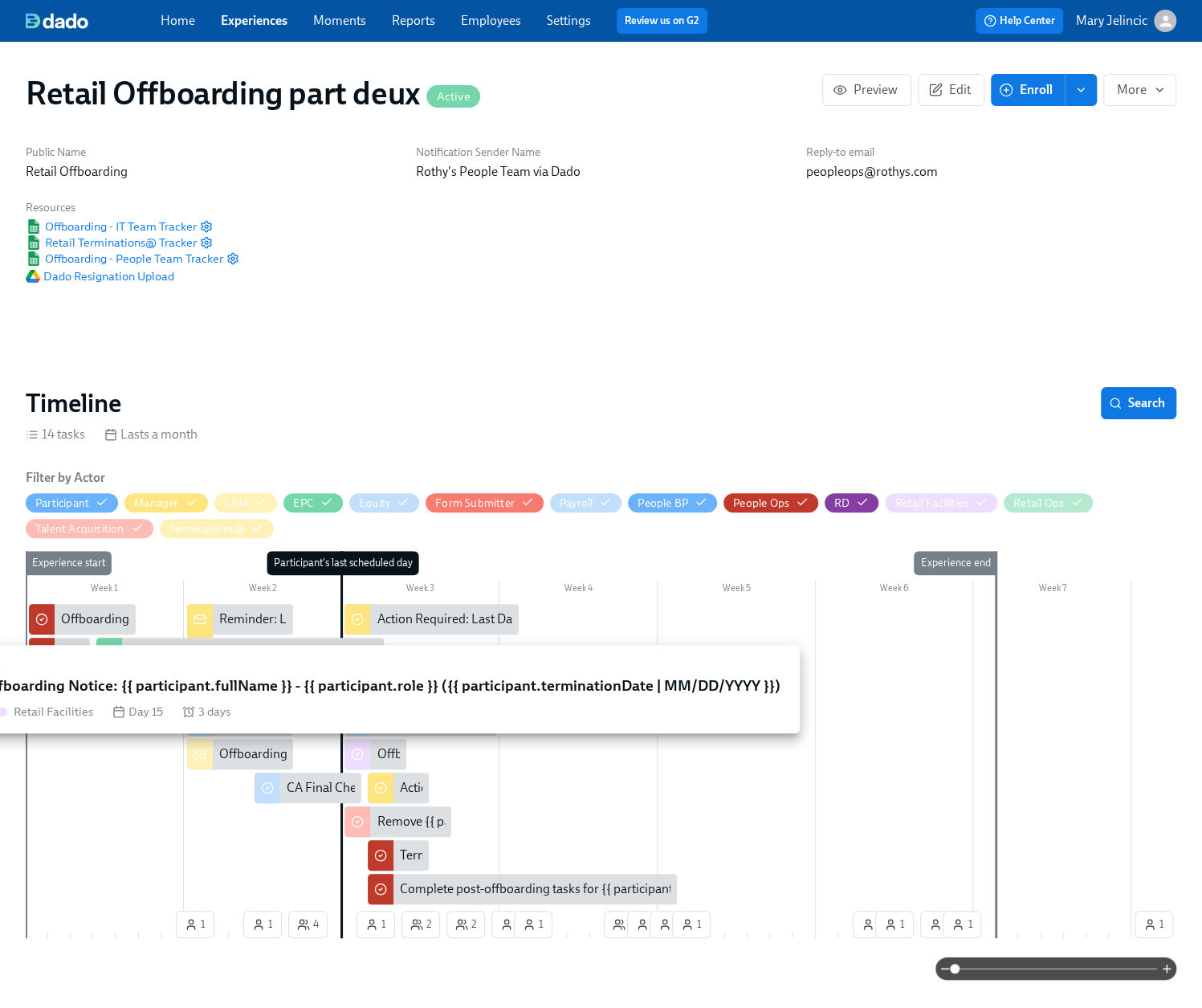 click on "Offboarding Notice: {{ participant.fullName }} - {{ participant.role }} ({{ participant.terminationDate | MM/DD/YYYY }})" at bounding box center [375, 754] 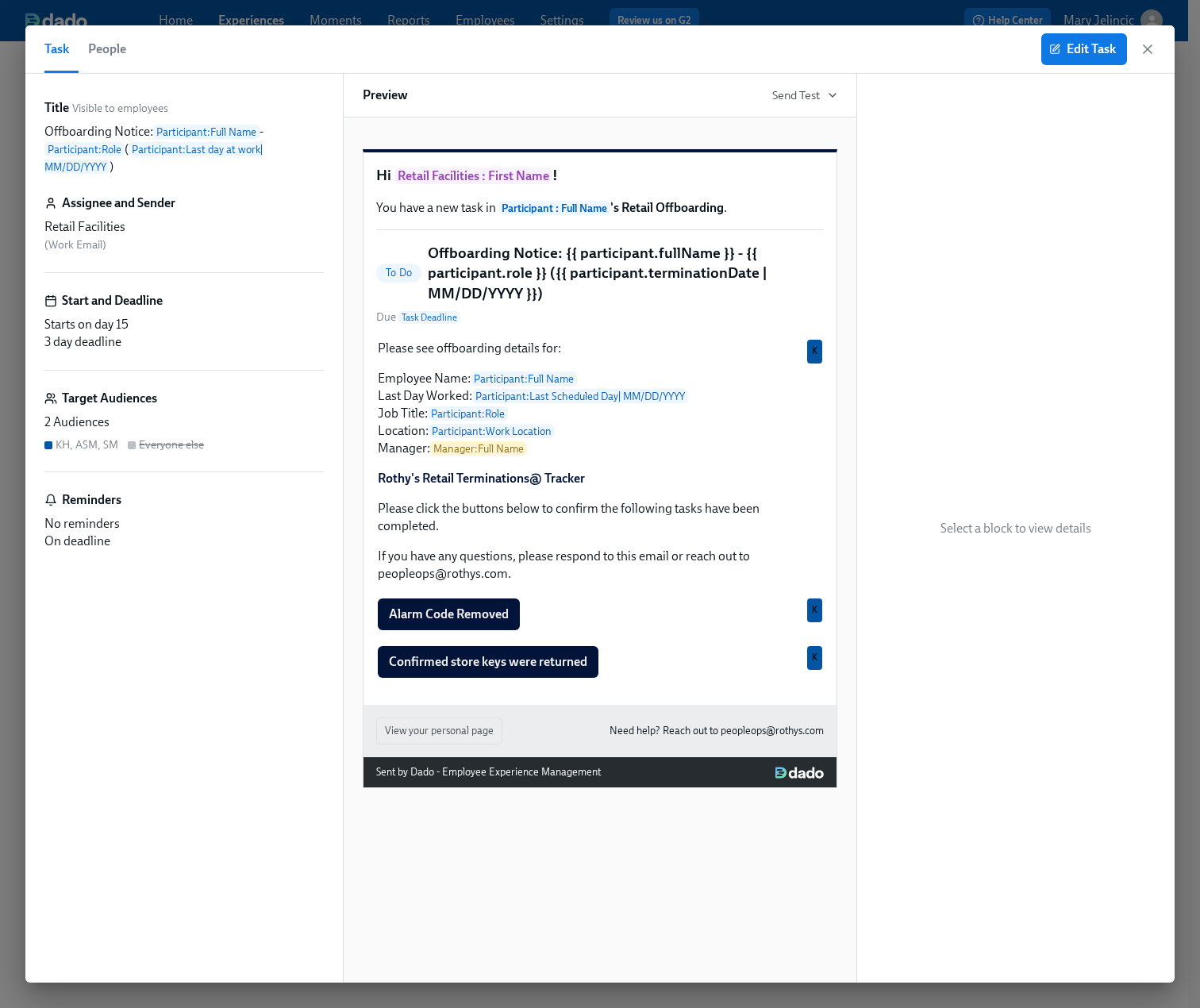 click on "View your personal page" at bounding box center (439, 731) 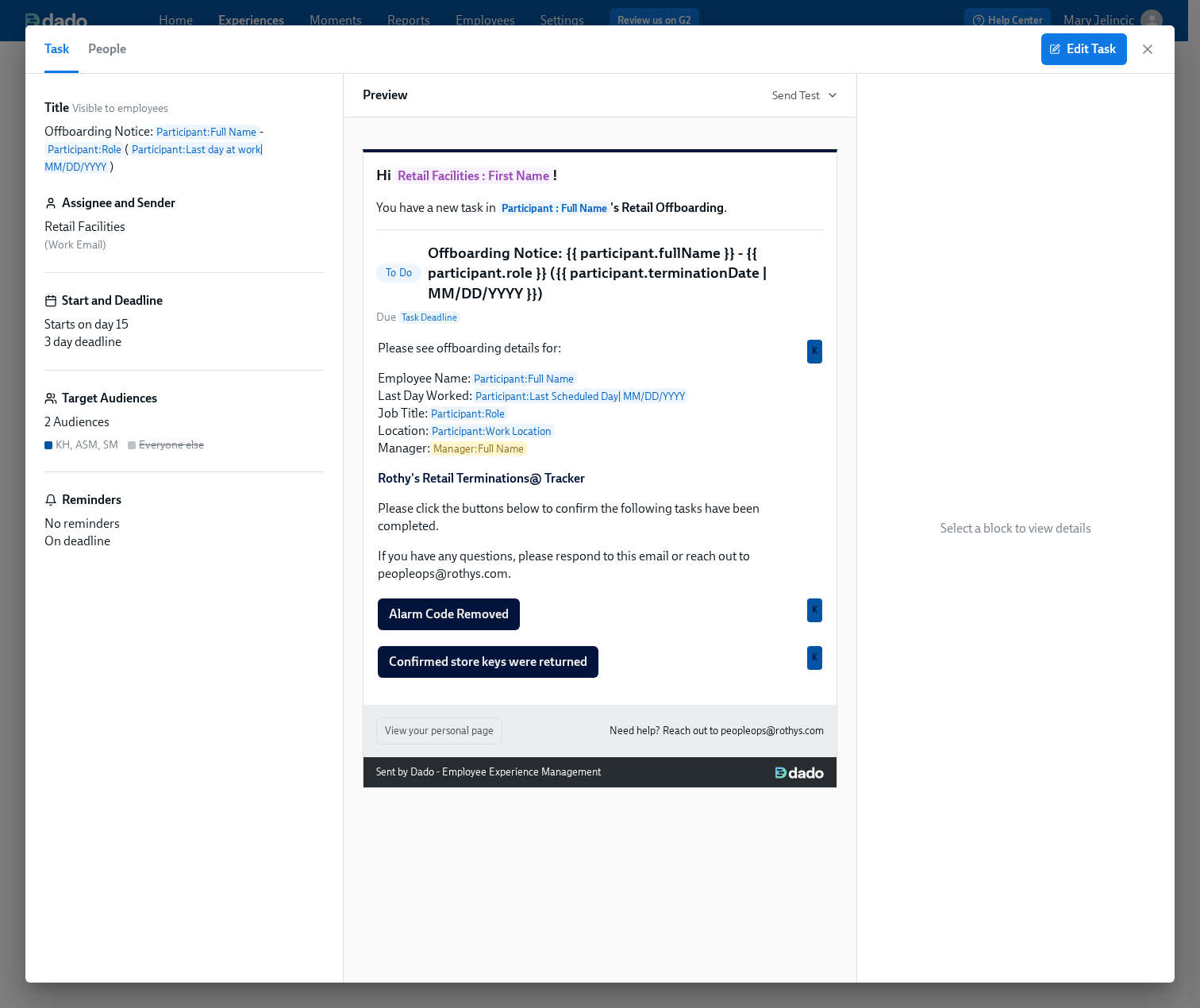 click 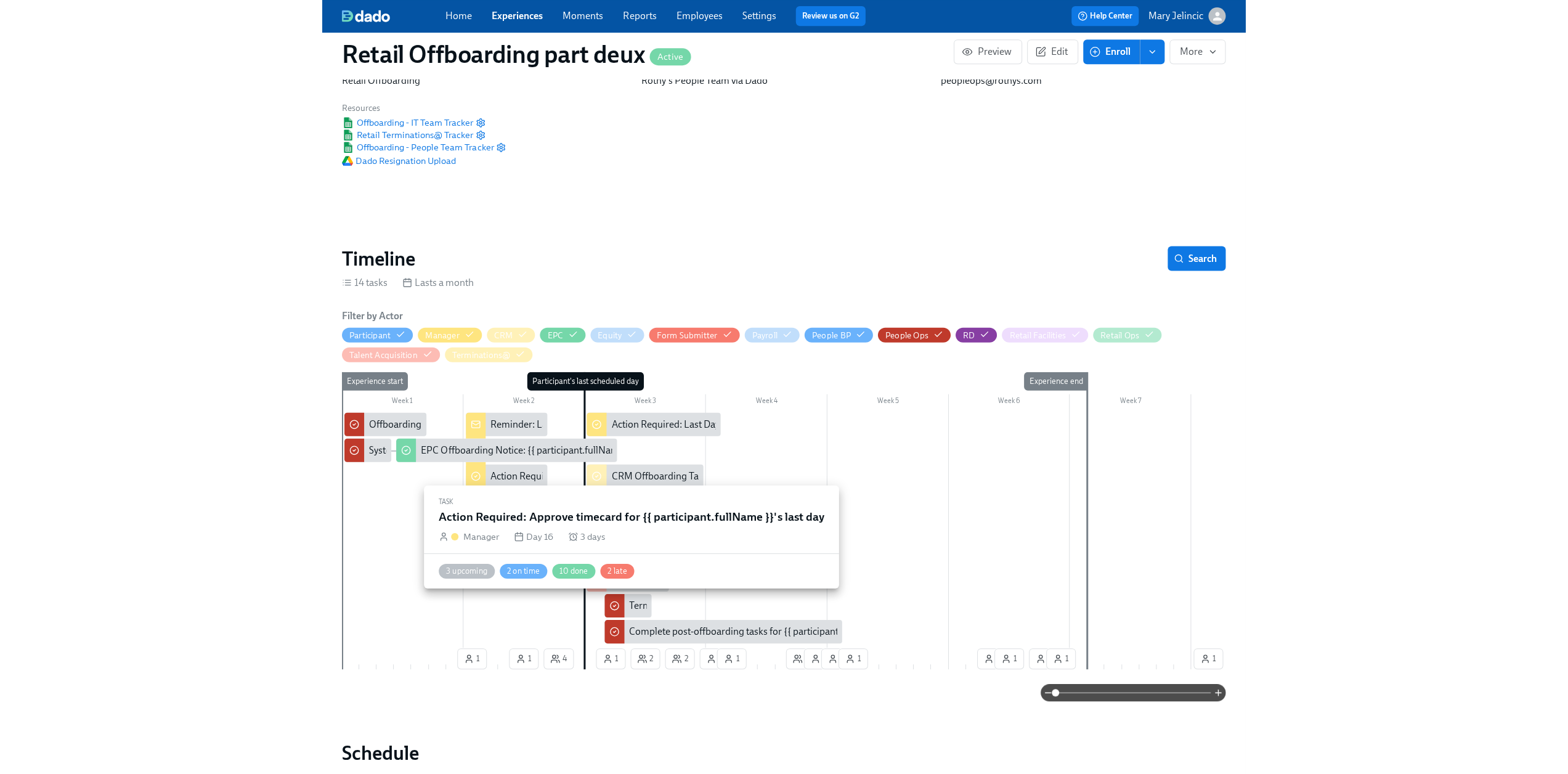 scroll, scrollTop: 62, scrollLeft: 0, axis: vertical 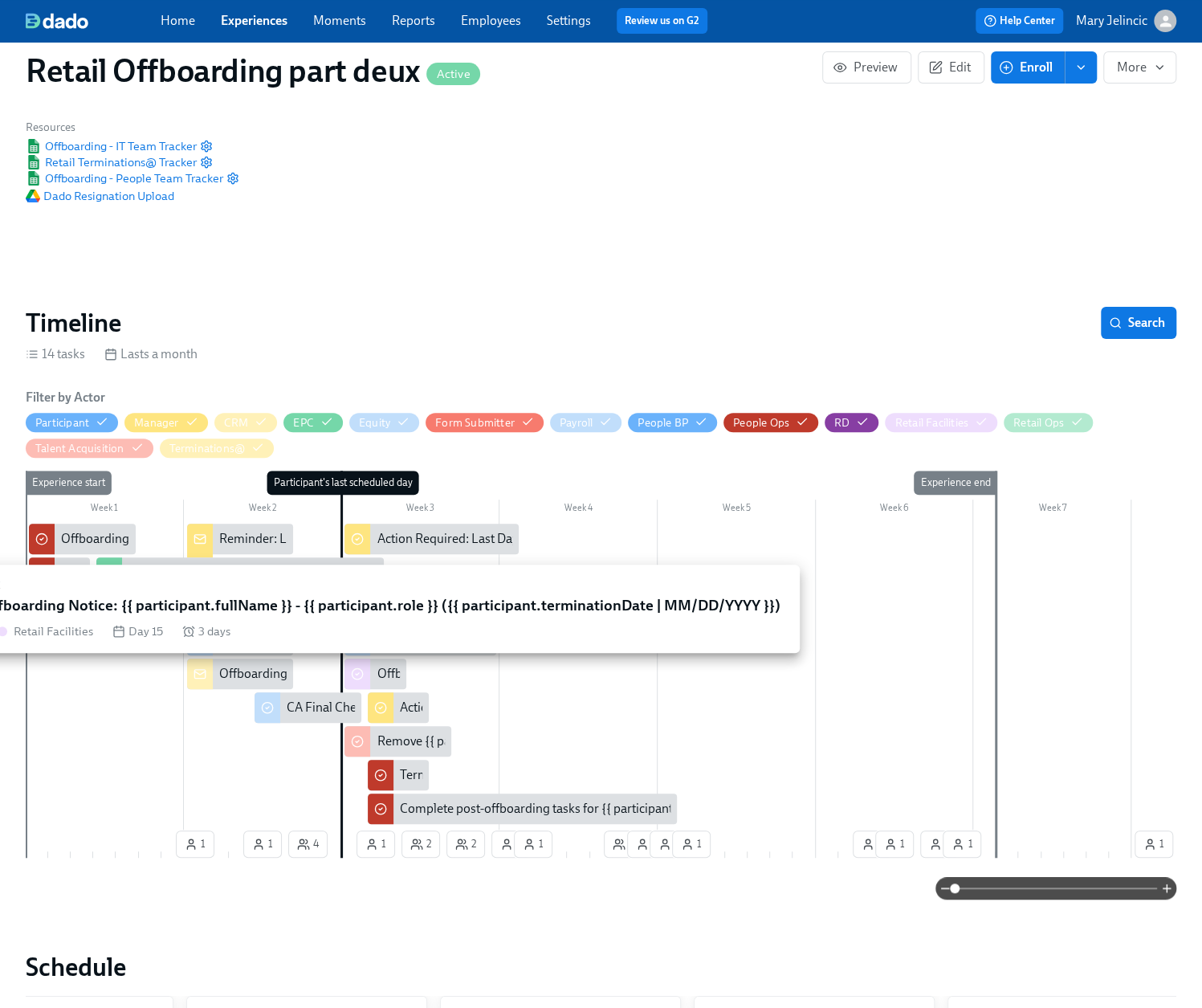 click on "Offboarding Notice: {{ participant.fullName }} - {{ participant.role }} ({{ participant.terminationDate | MM/DD/YYYY }})" at bounding box center [698, 674] 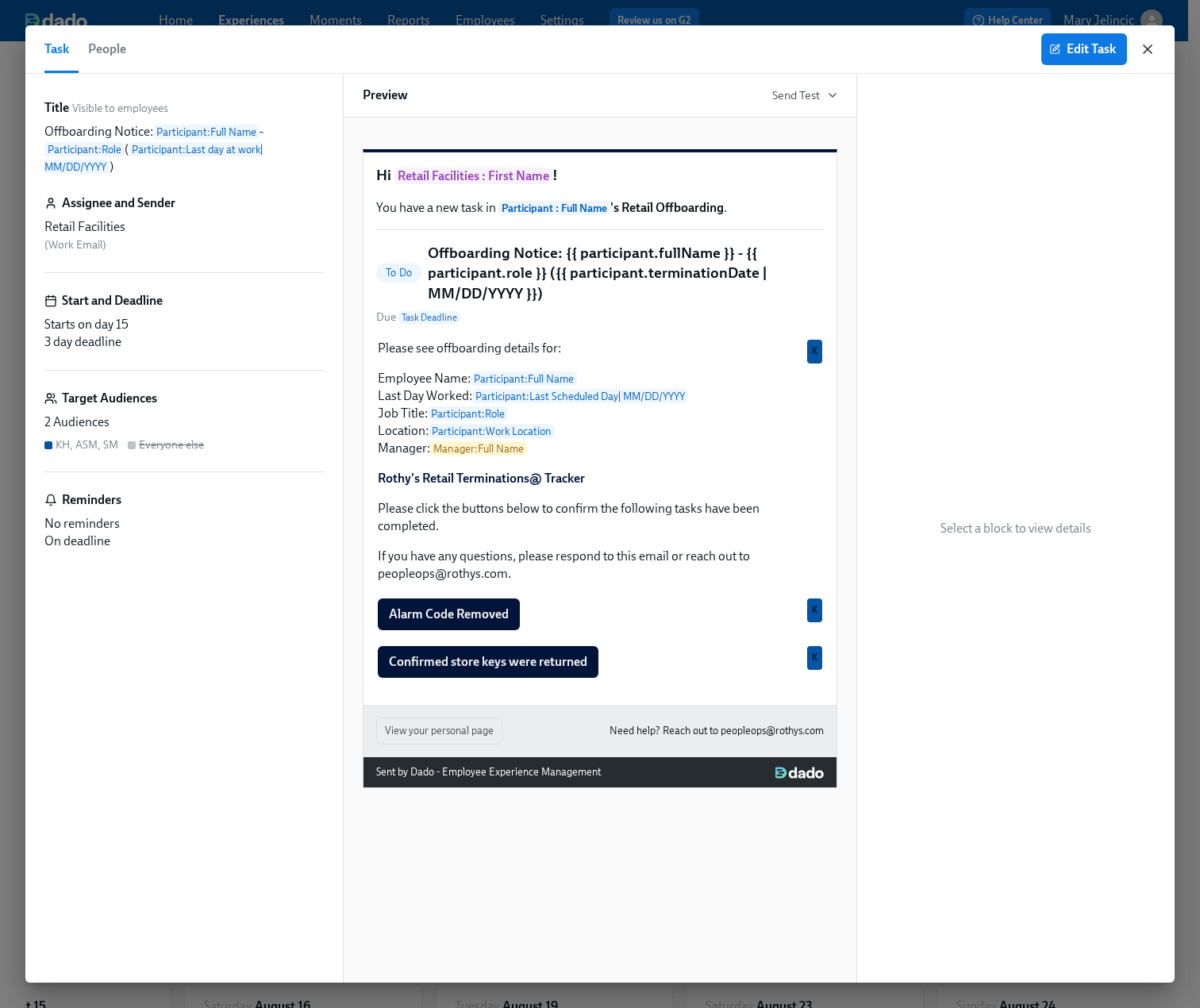 click 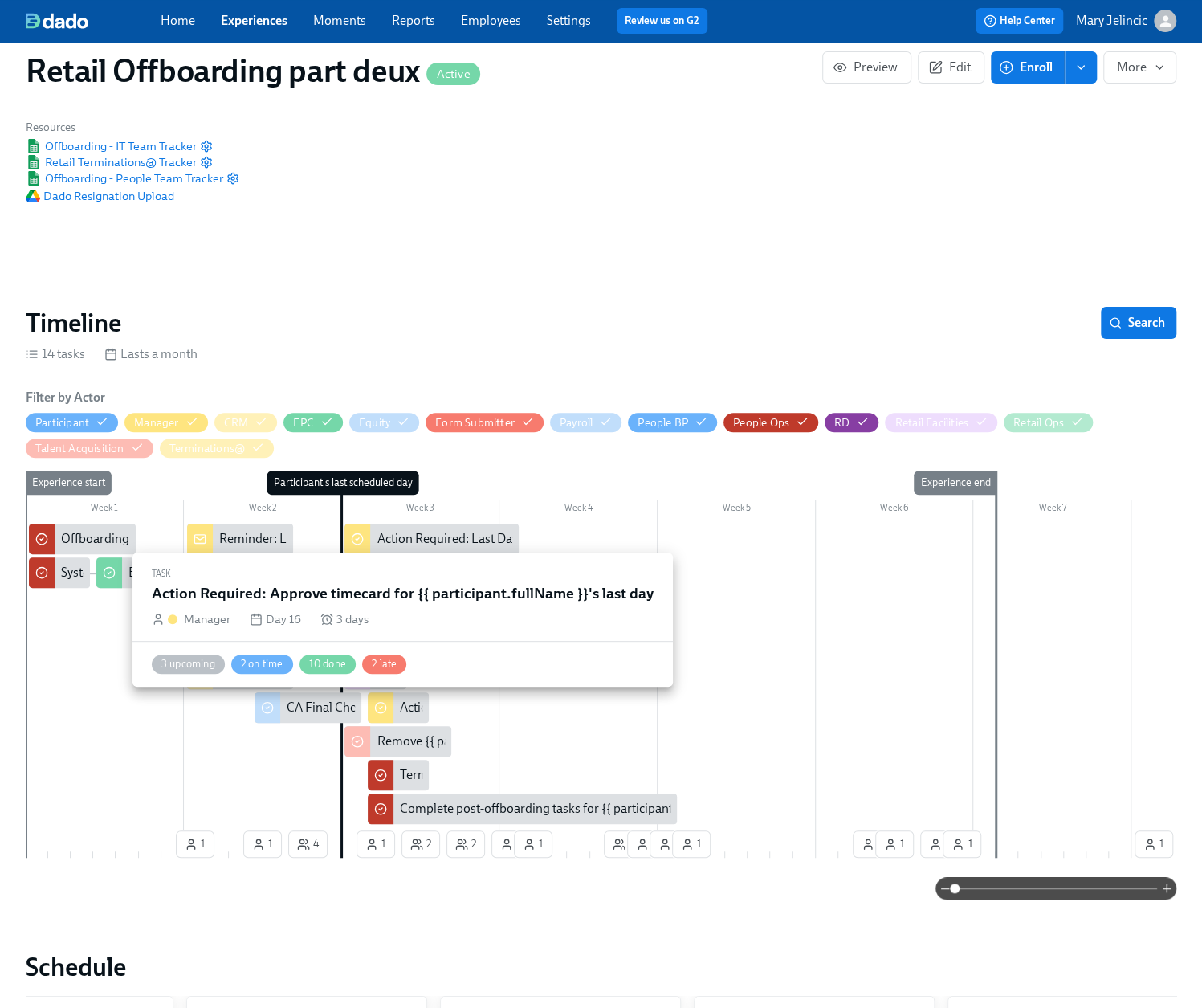click on "Action Required: Approve timecard for {{ participant.fullName }}'s last day" at bounding box center [601, 708] 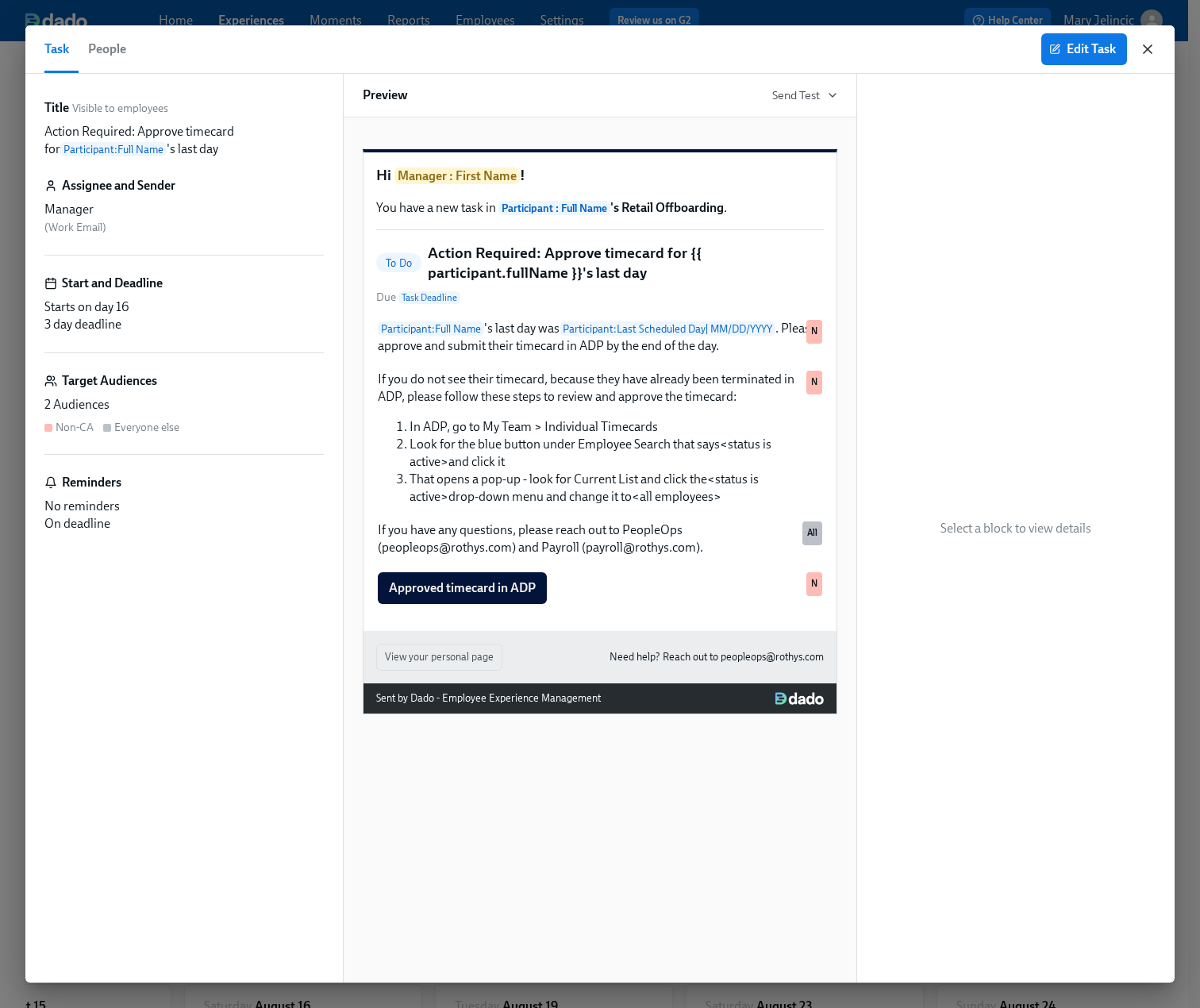 click 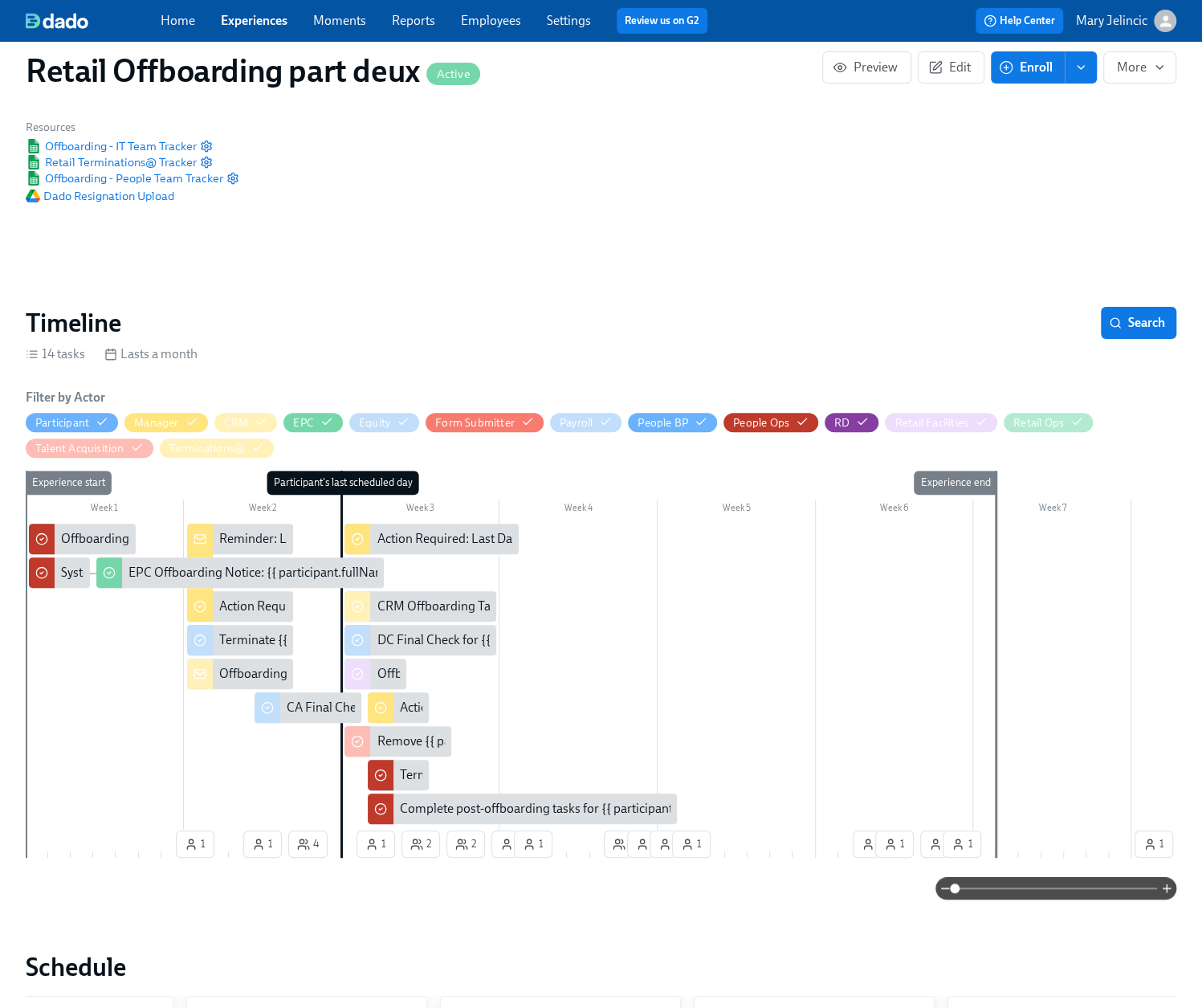click on "Remove {{ participant.fullName }} from Ashby" at bounding box center [397, 741] 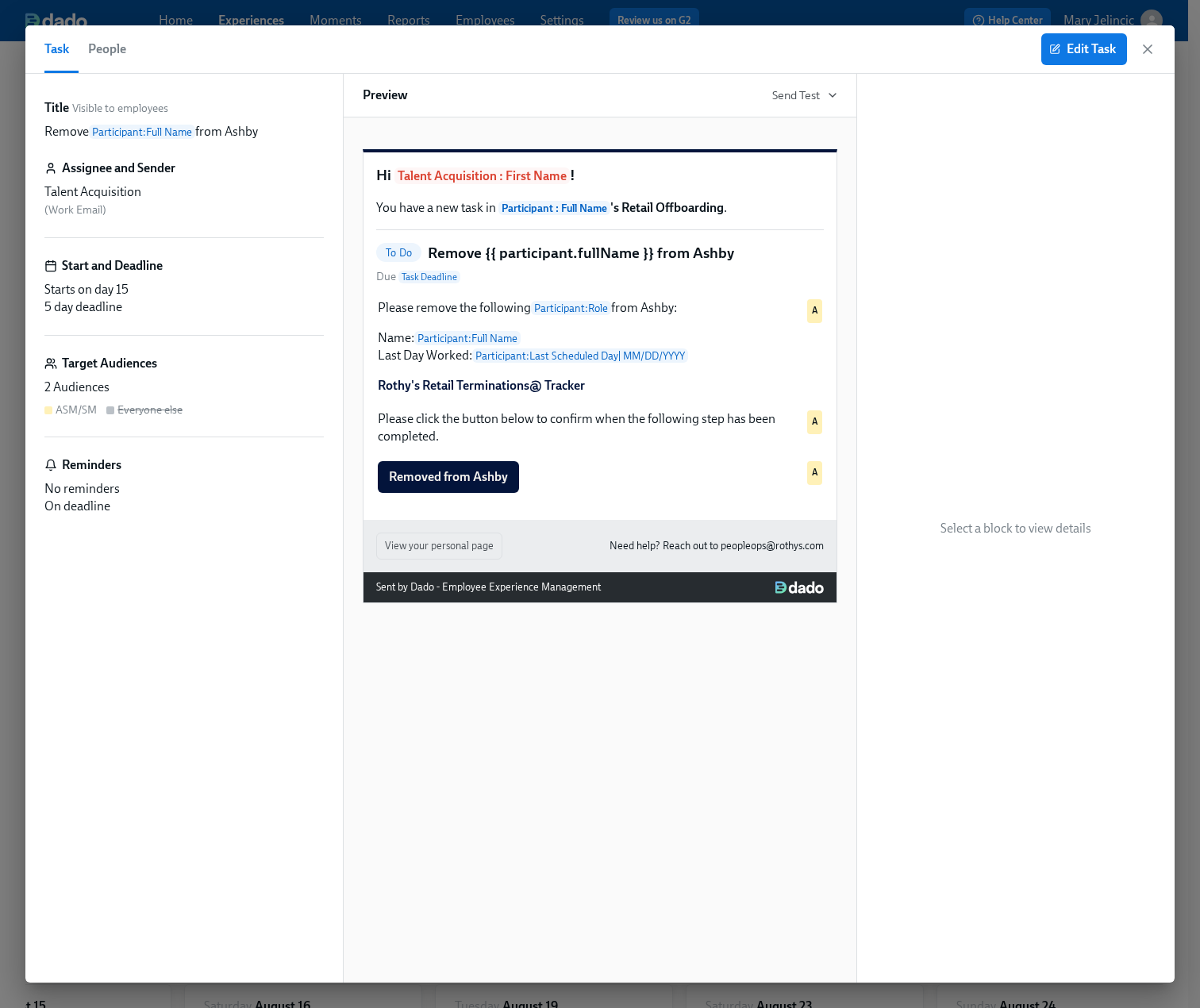 click 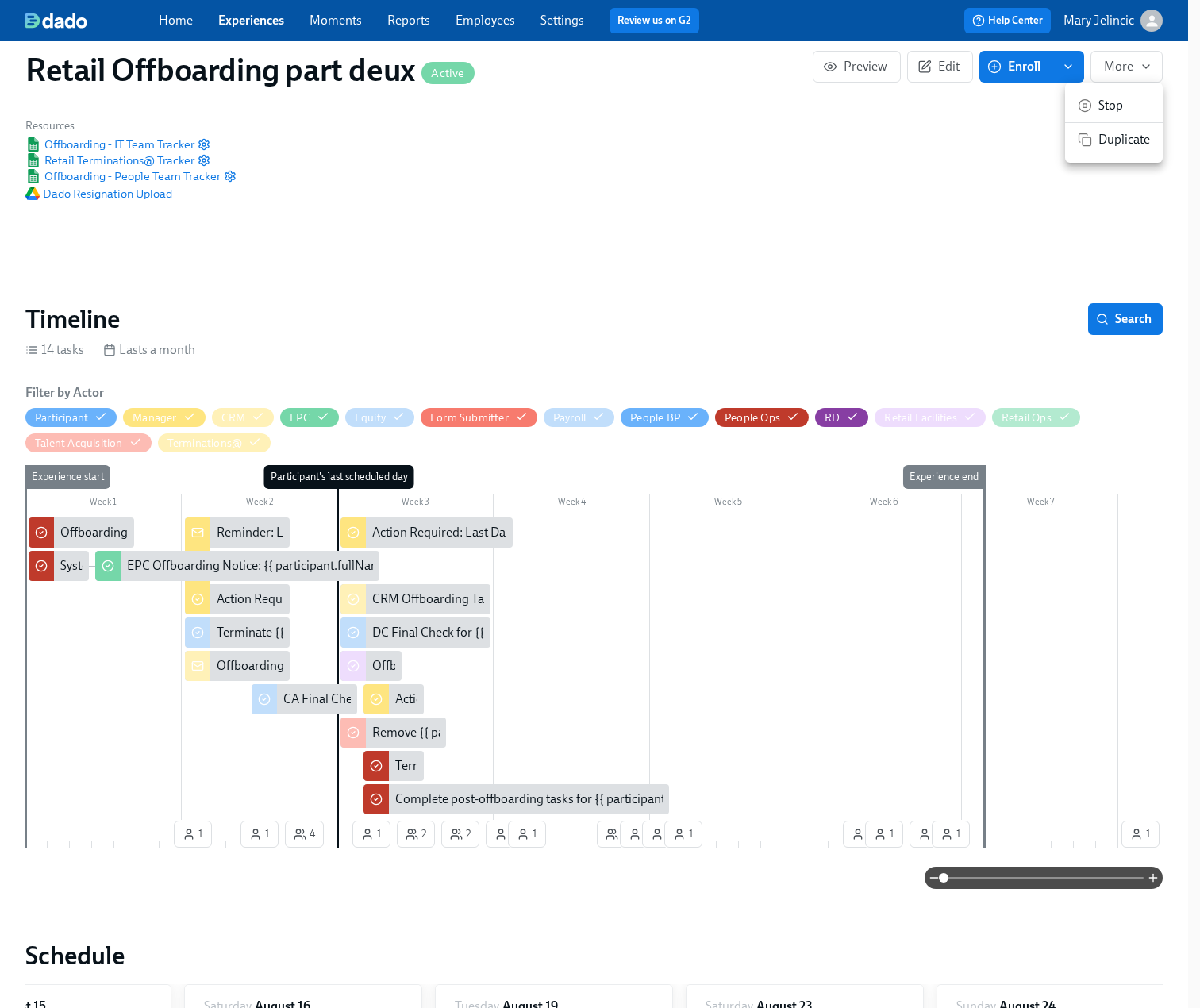 click at bounding box center [600, 504] 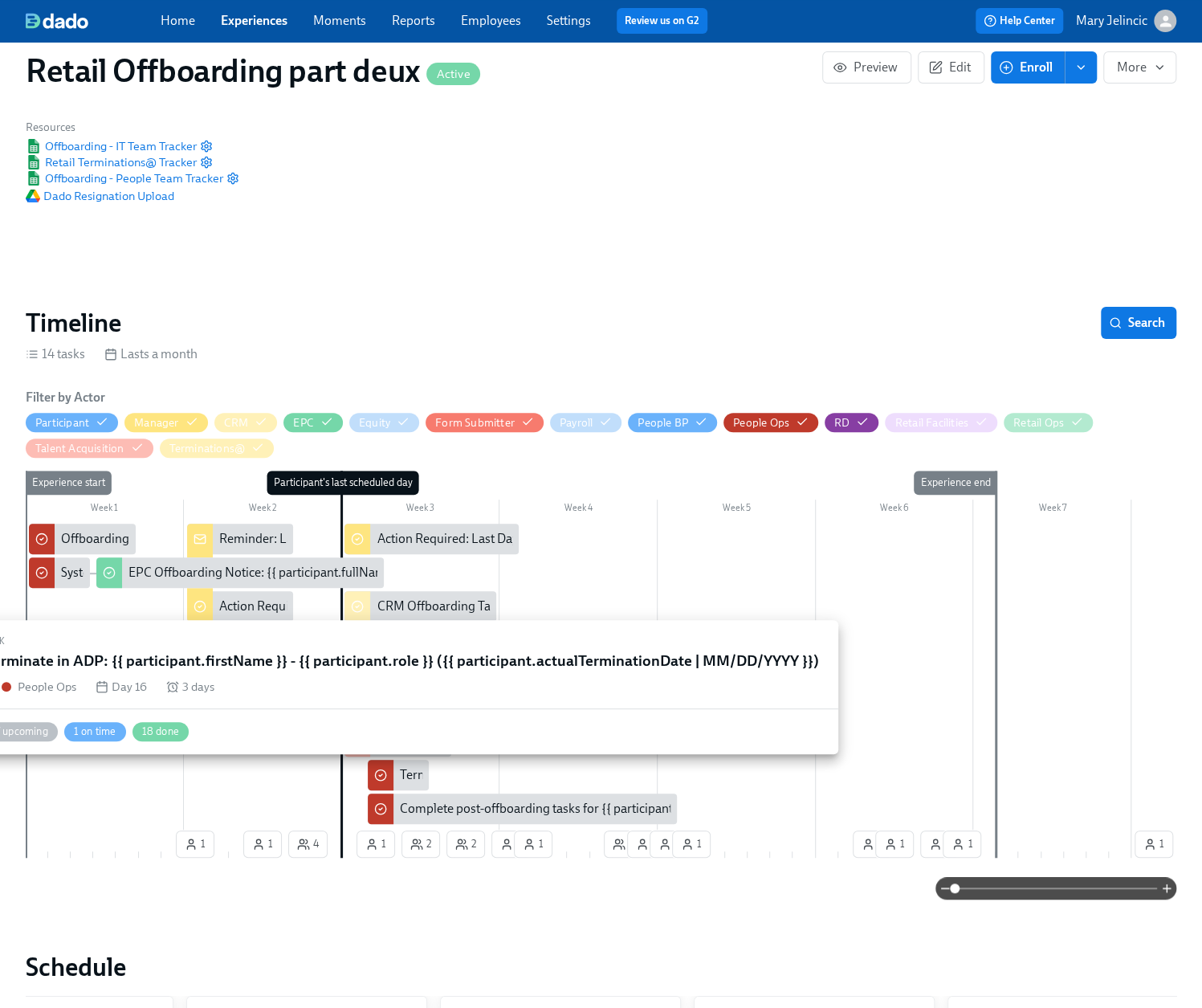 click on "Terminate in ADP: {{ participant.firstName }} - {{ participant.role }} ({{ participant.actualTerminationDate | MM/DD/YYYY }})" at bounding box center (735, 775) 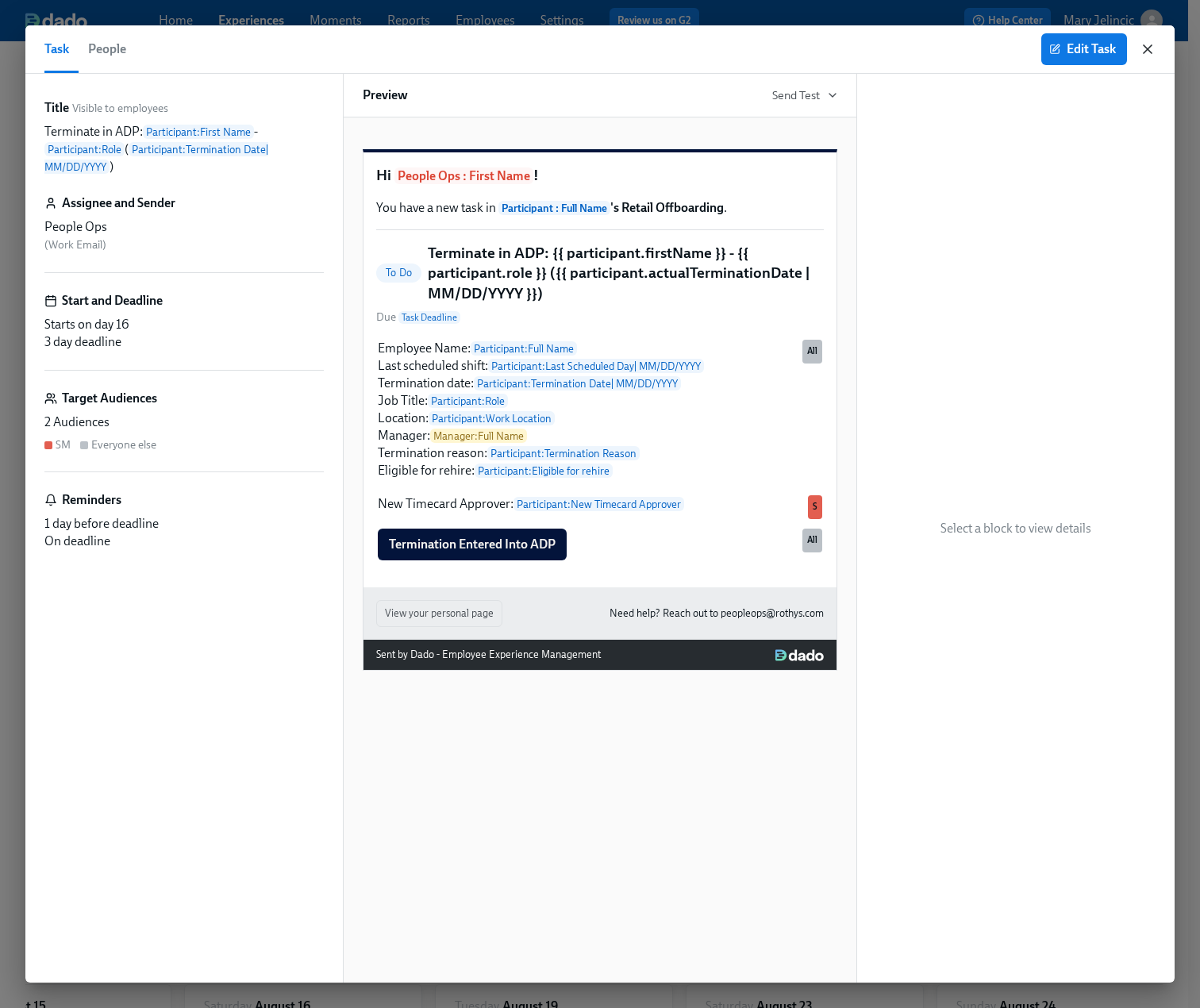 click on "Task People Edit Task" at bounding box center (600, 49) 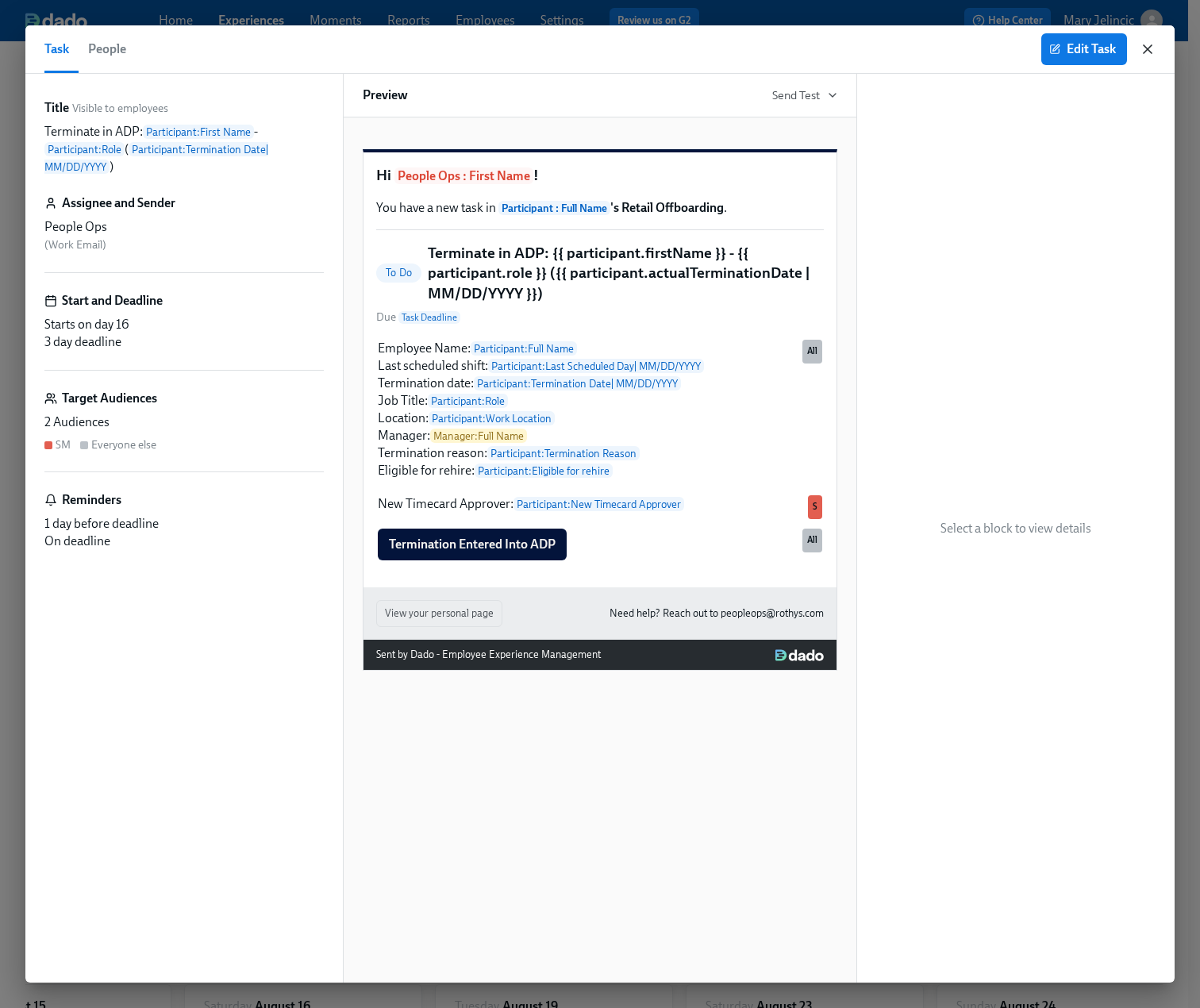 click 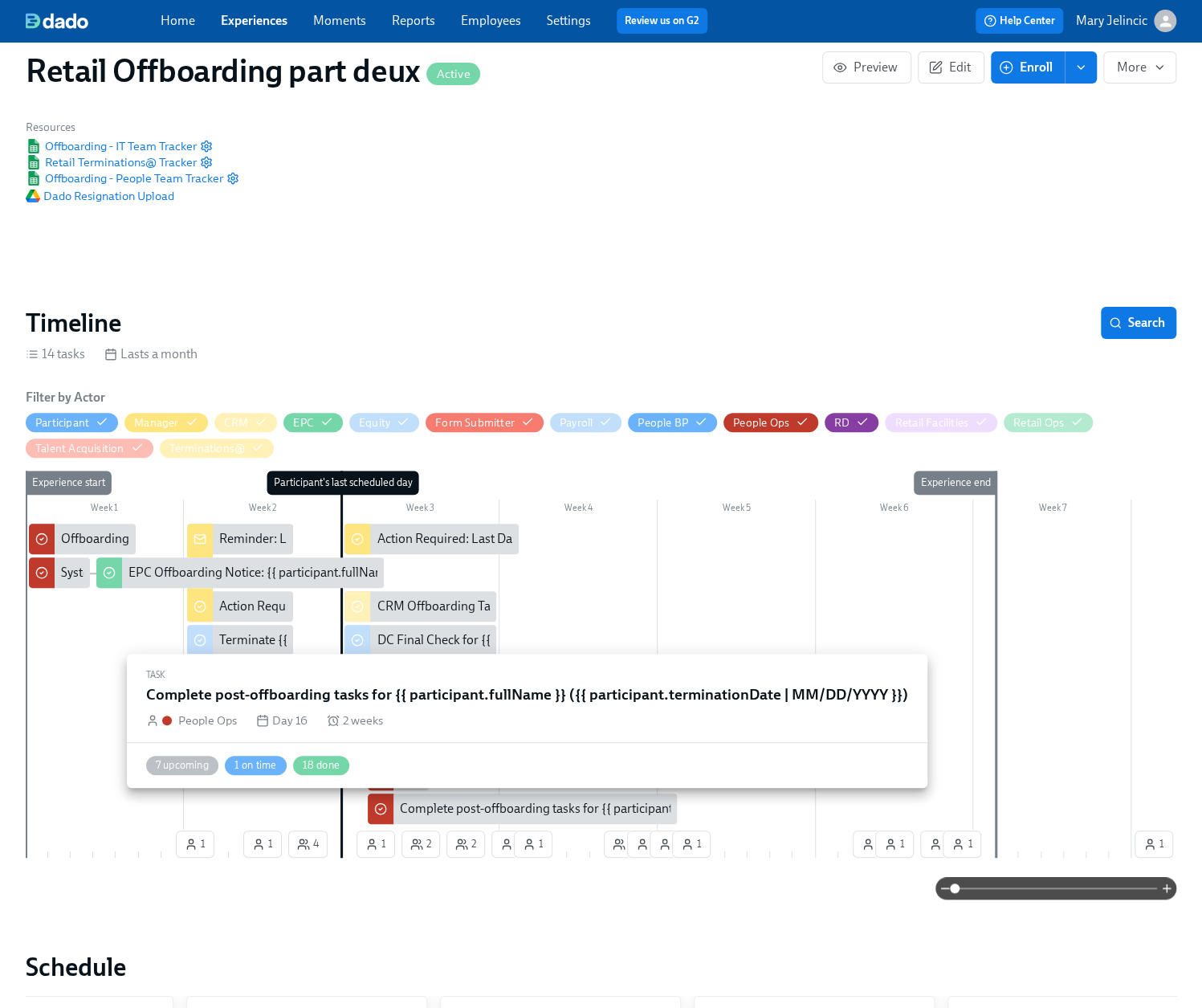 click on "Complete post-offboarding tasks for {{ participant.fullName }} ({{ participant.terminationDate | MM/DD/YYYY }})" at bounding box center [707, 809] 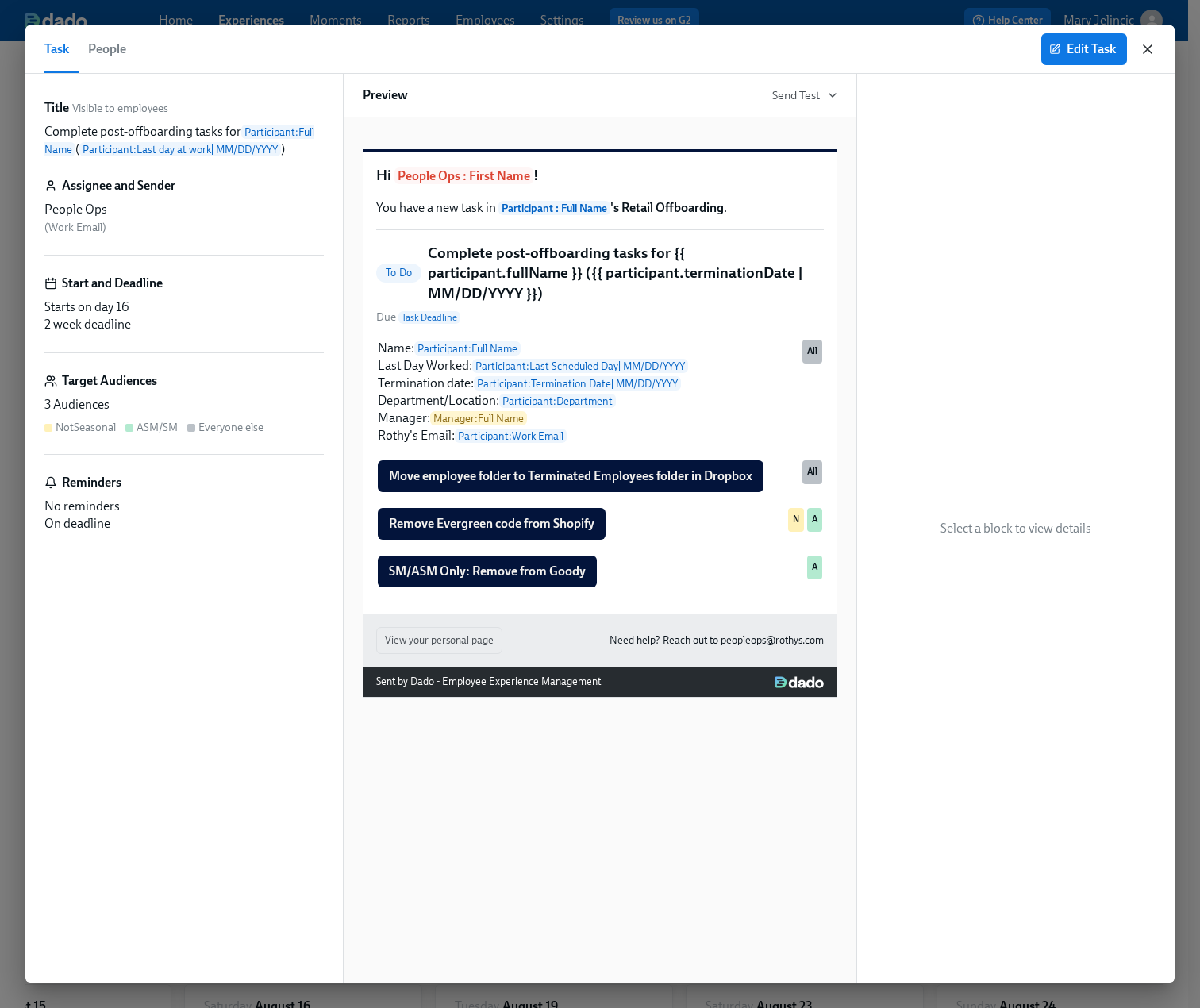 click 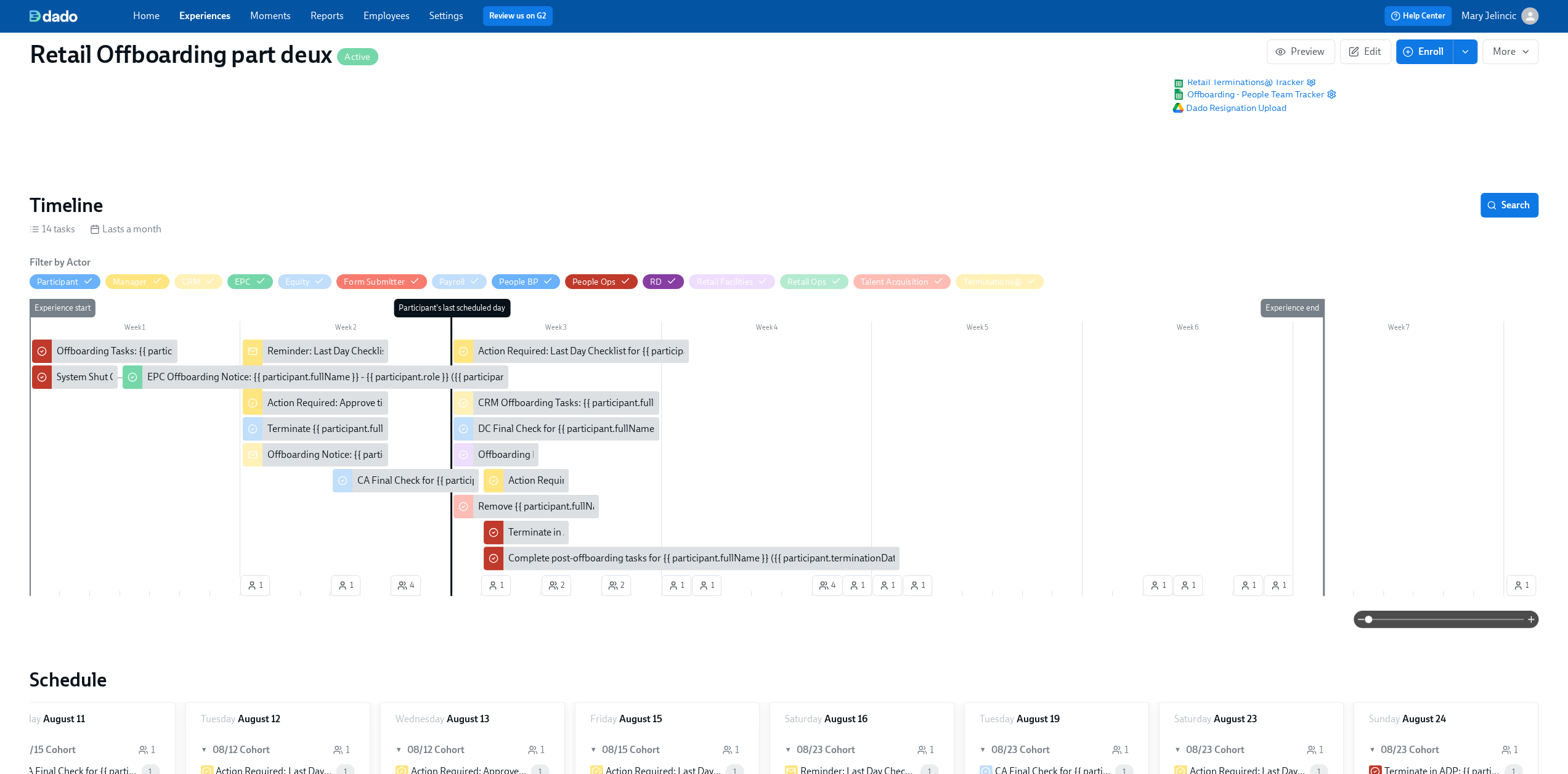 scroll, scrollTop: 0, scrollLeft: 7826, axis: horizontal 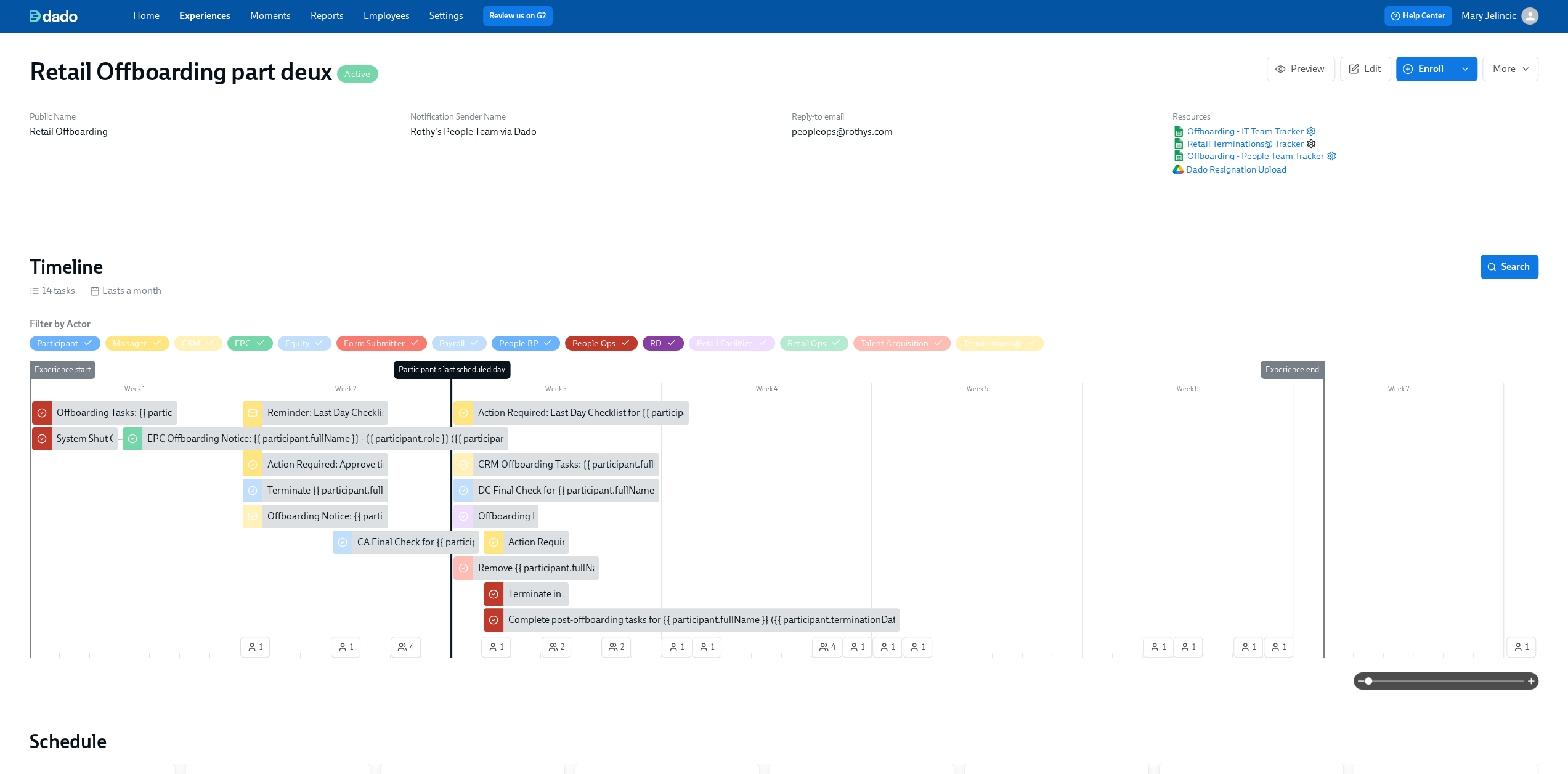 click 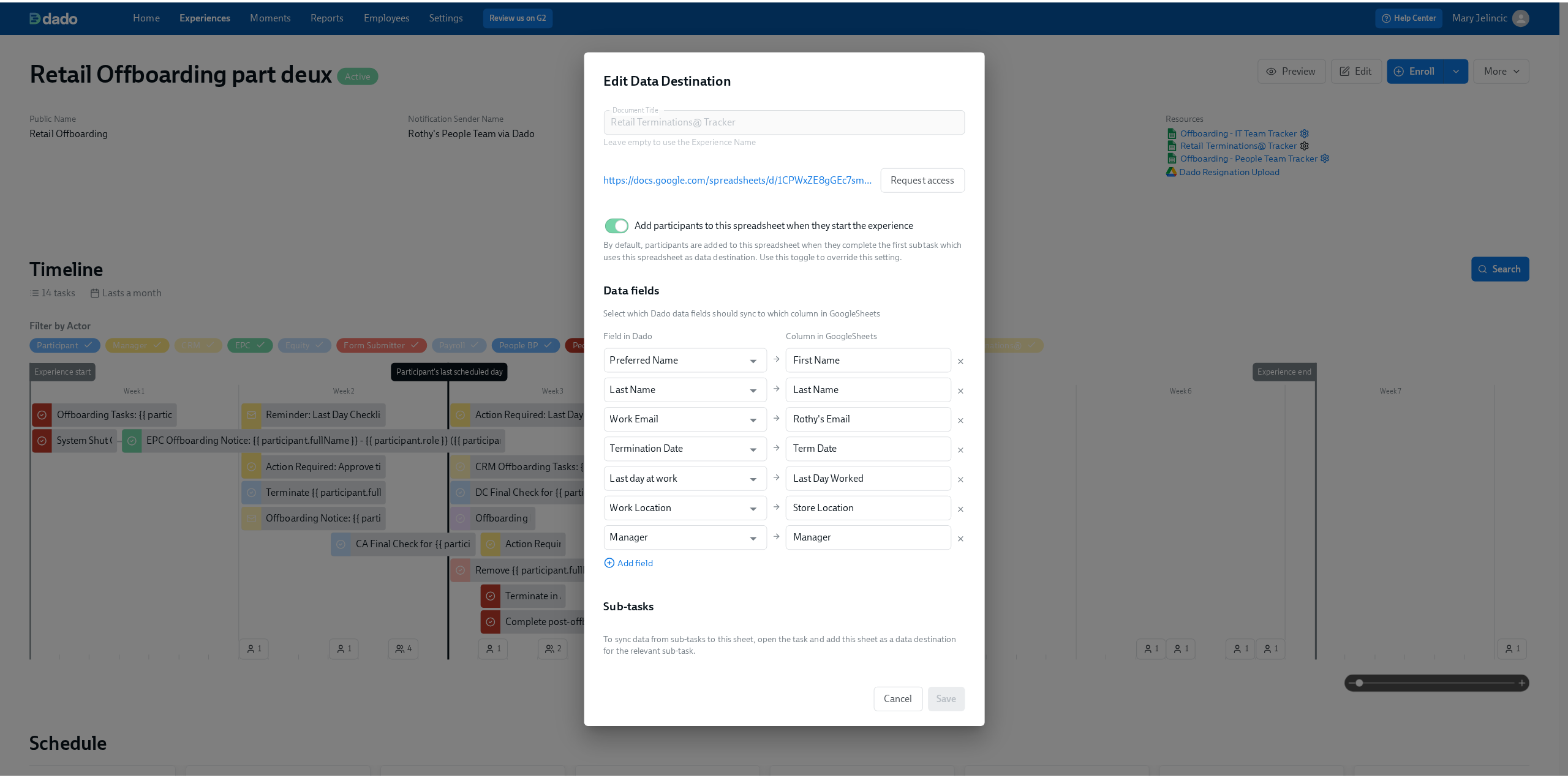 scroll, scrollTop: 0, scrollLeft: 7780, axis: horizontal 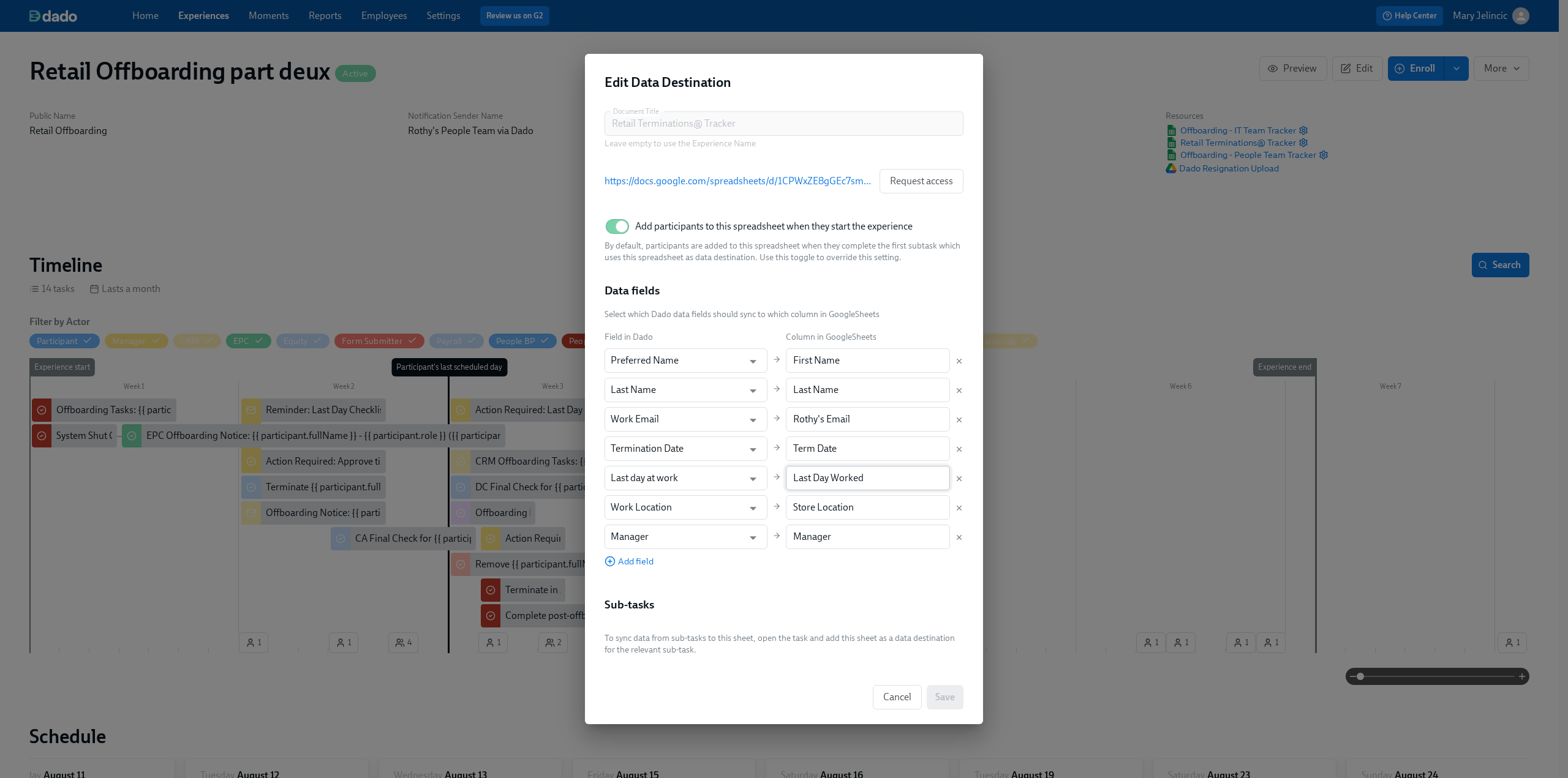 drag, startPoint x: 907, startPoint y: 482, endPoint x: 821, endPoint y: 485, distance: 86.05231 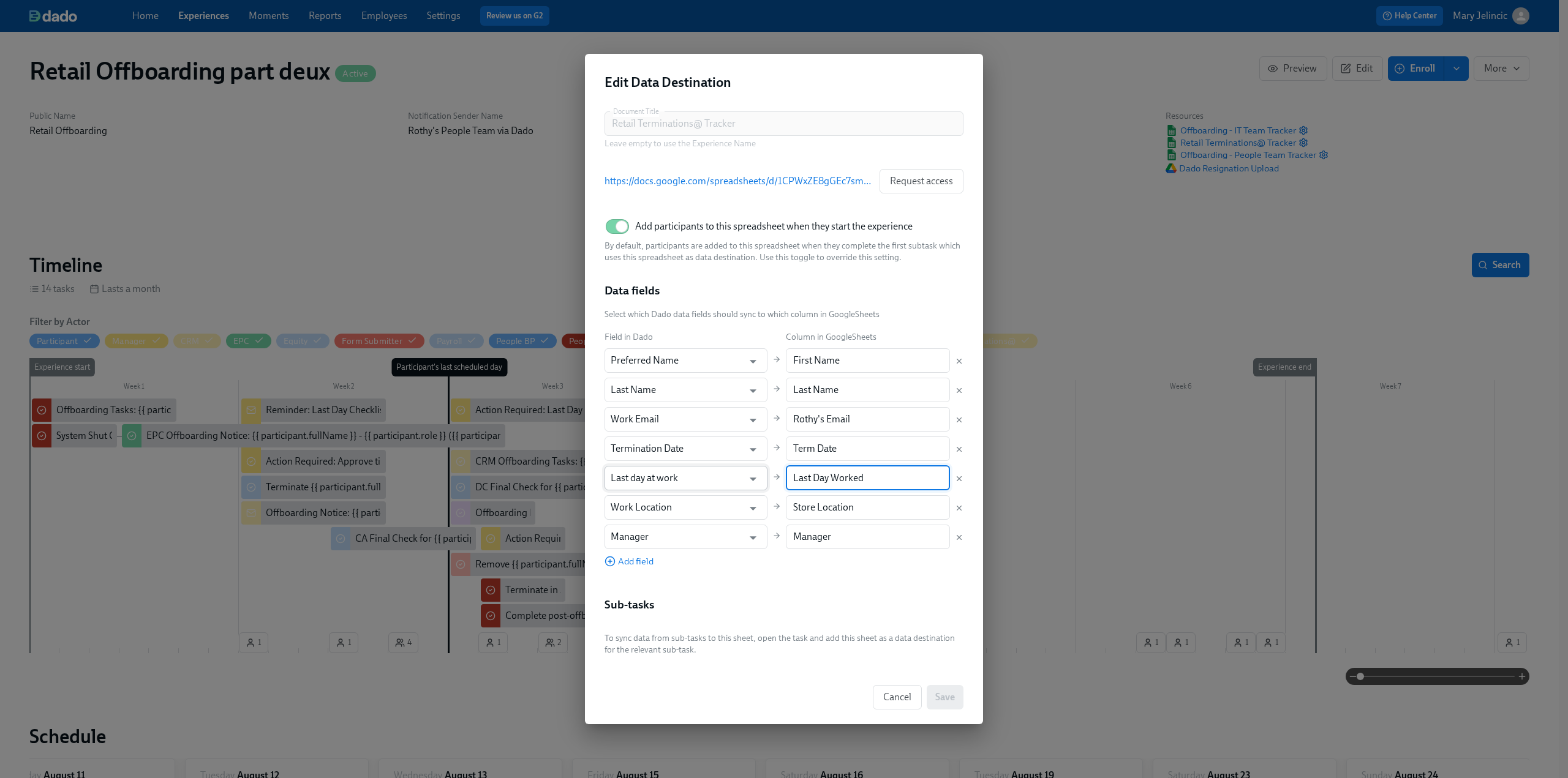 click on "Last day at work" at bounding box center [677, 478] 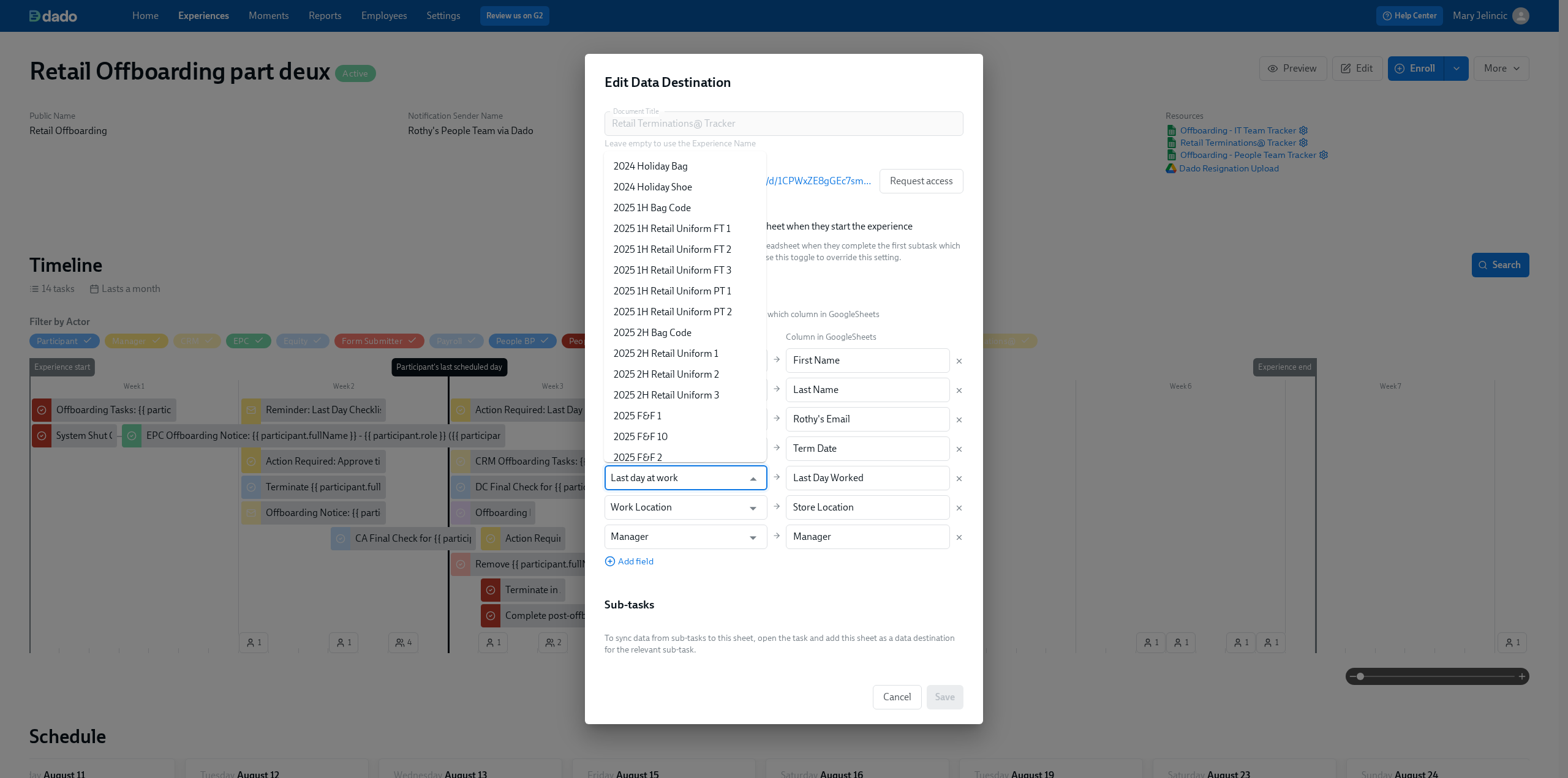 scroll, scrollTop: 1590, scrollLeft: 0, axis: vertical 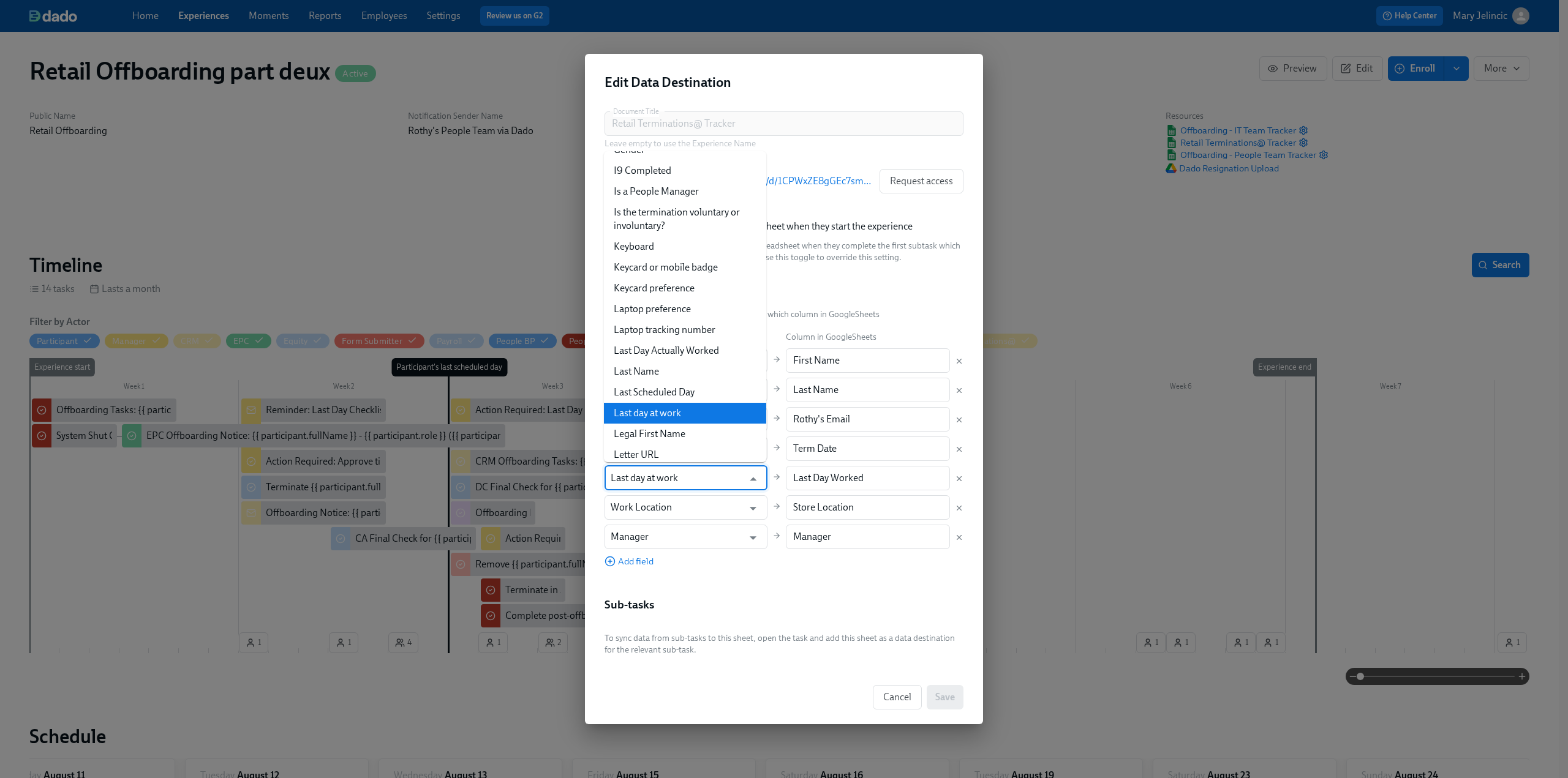 click on "Last day at work" at bounding box center [677, 478] 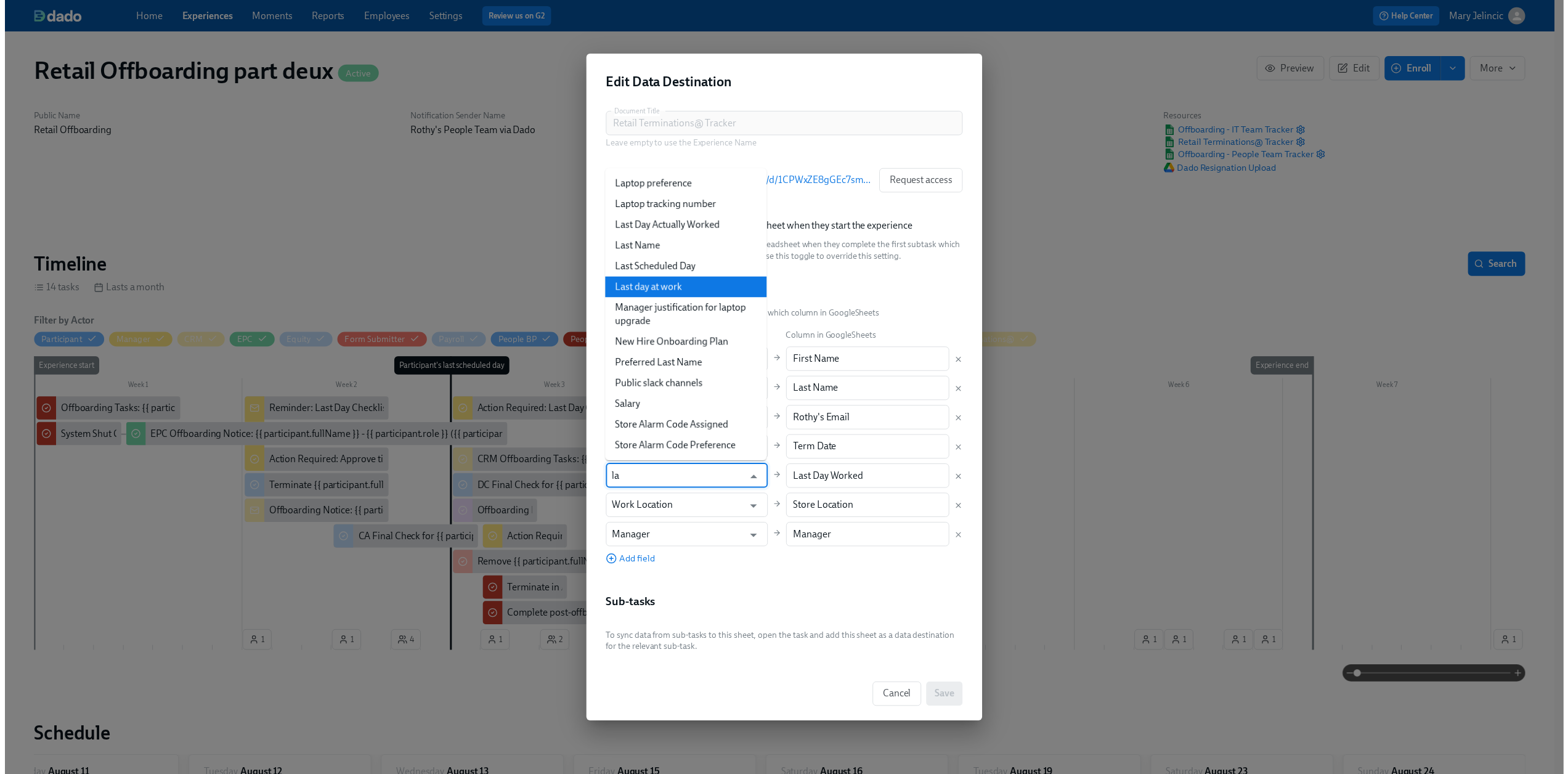 scroll, scrollTop: 0, scrollLeft: 0, axis: both 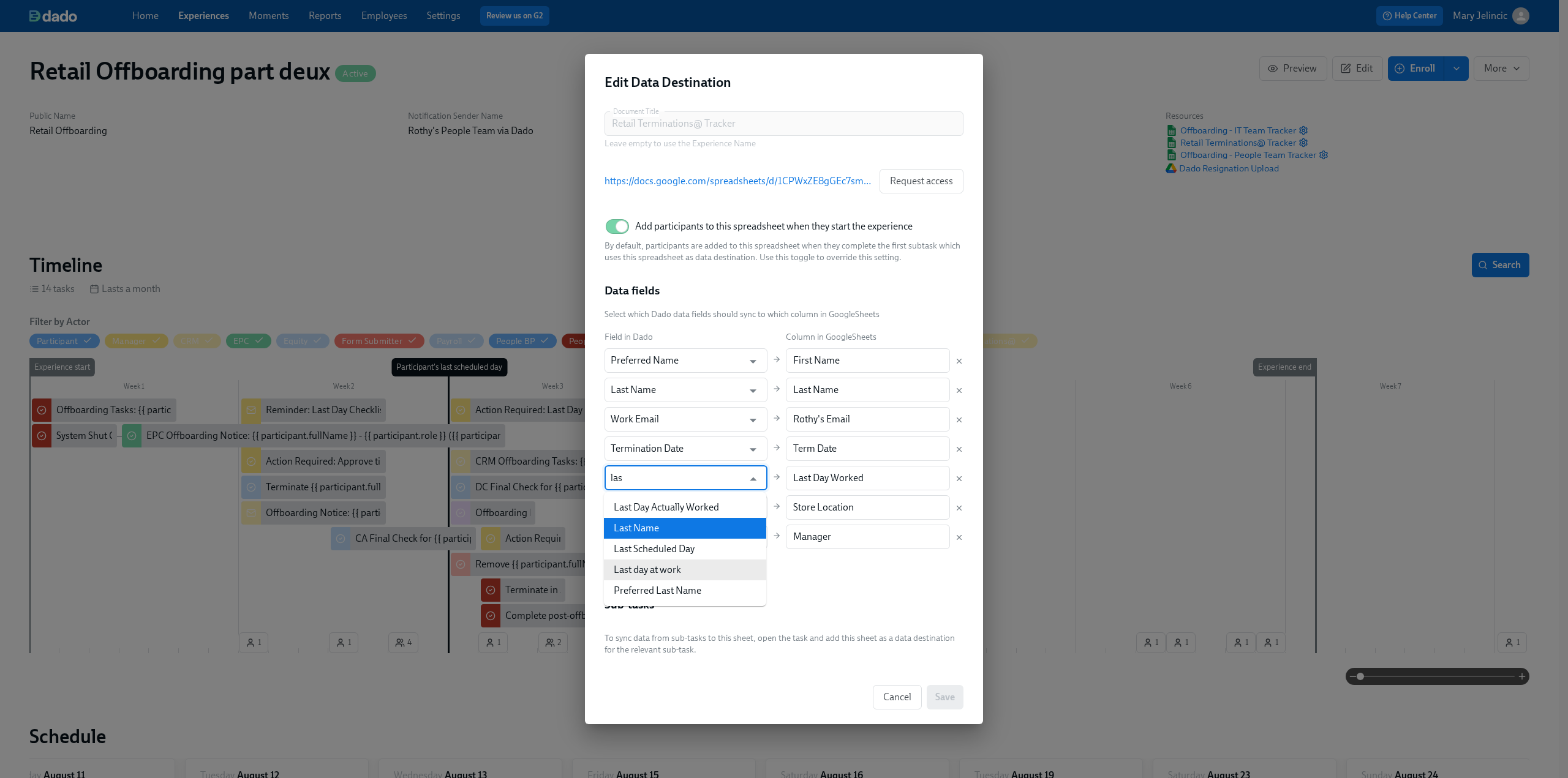 click on "Last Scheduled Day" at bounding box center (685, 549) 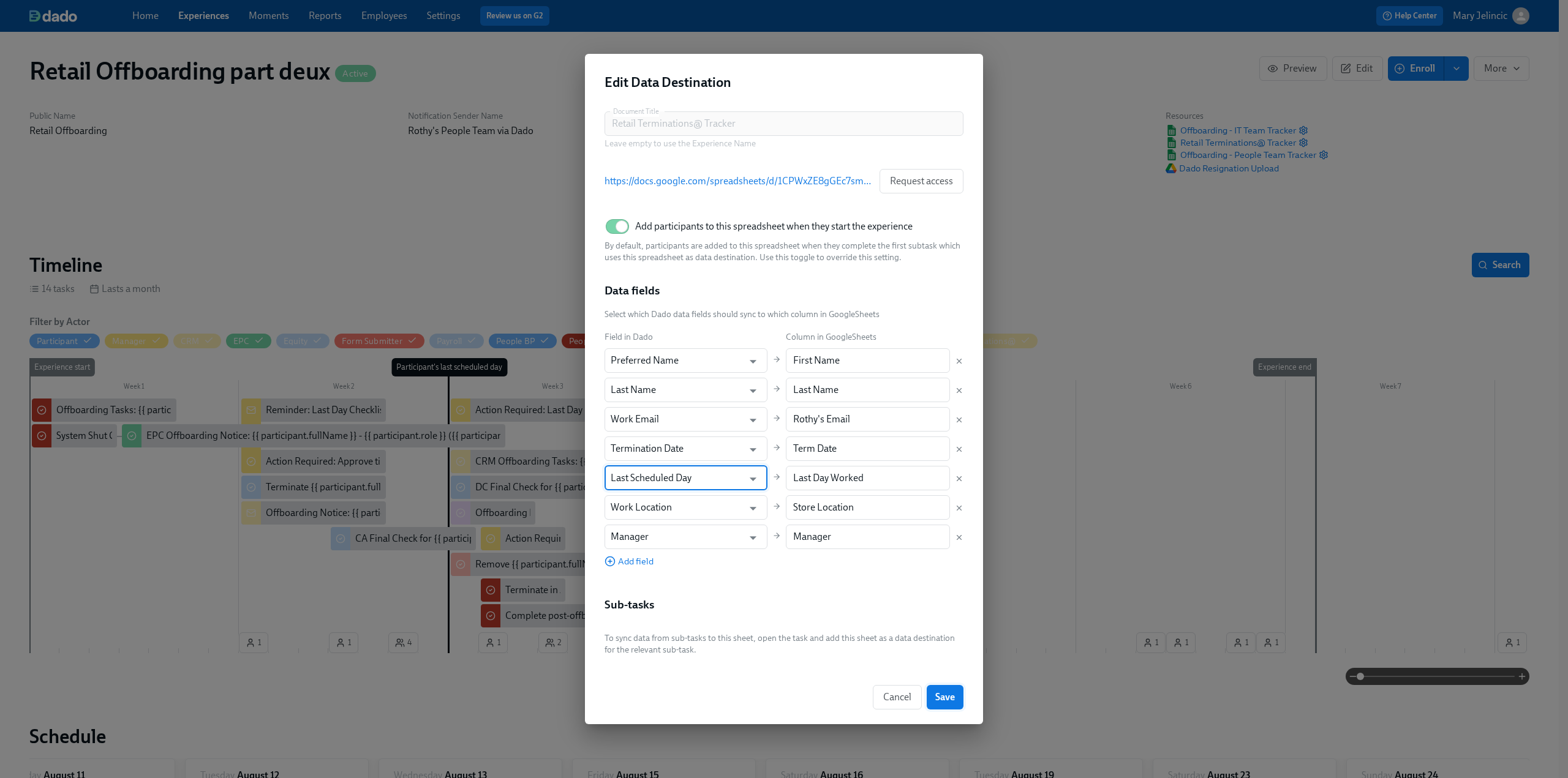 type on "Last Scheduled Day" 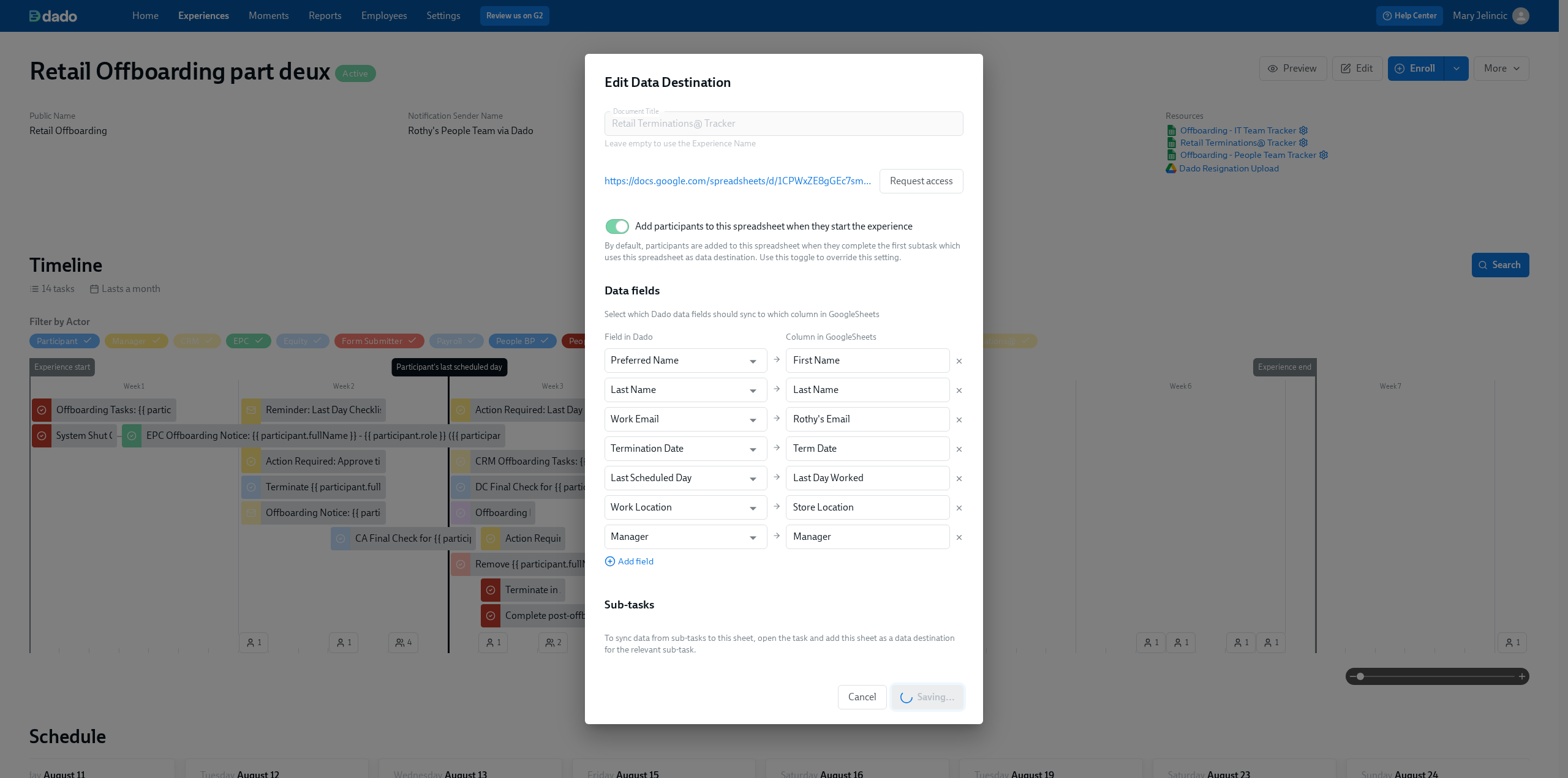 scroll, scrollTop: 0, scrollLeft: 7771, axis: horizontal 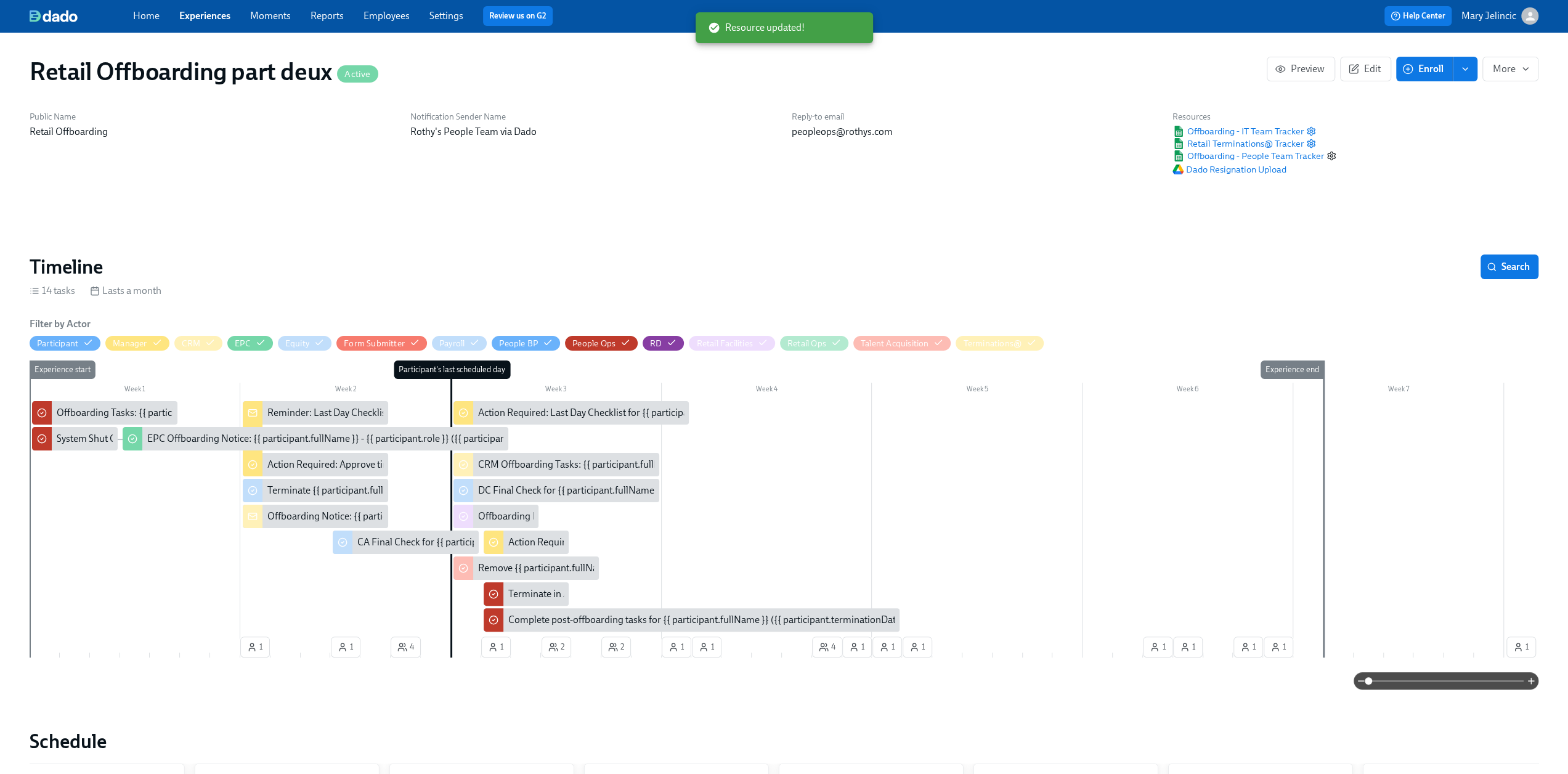 click 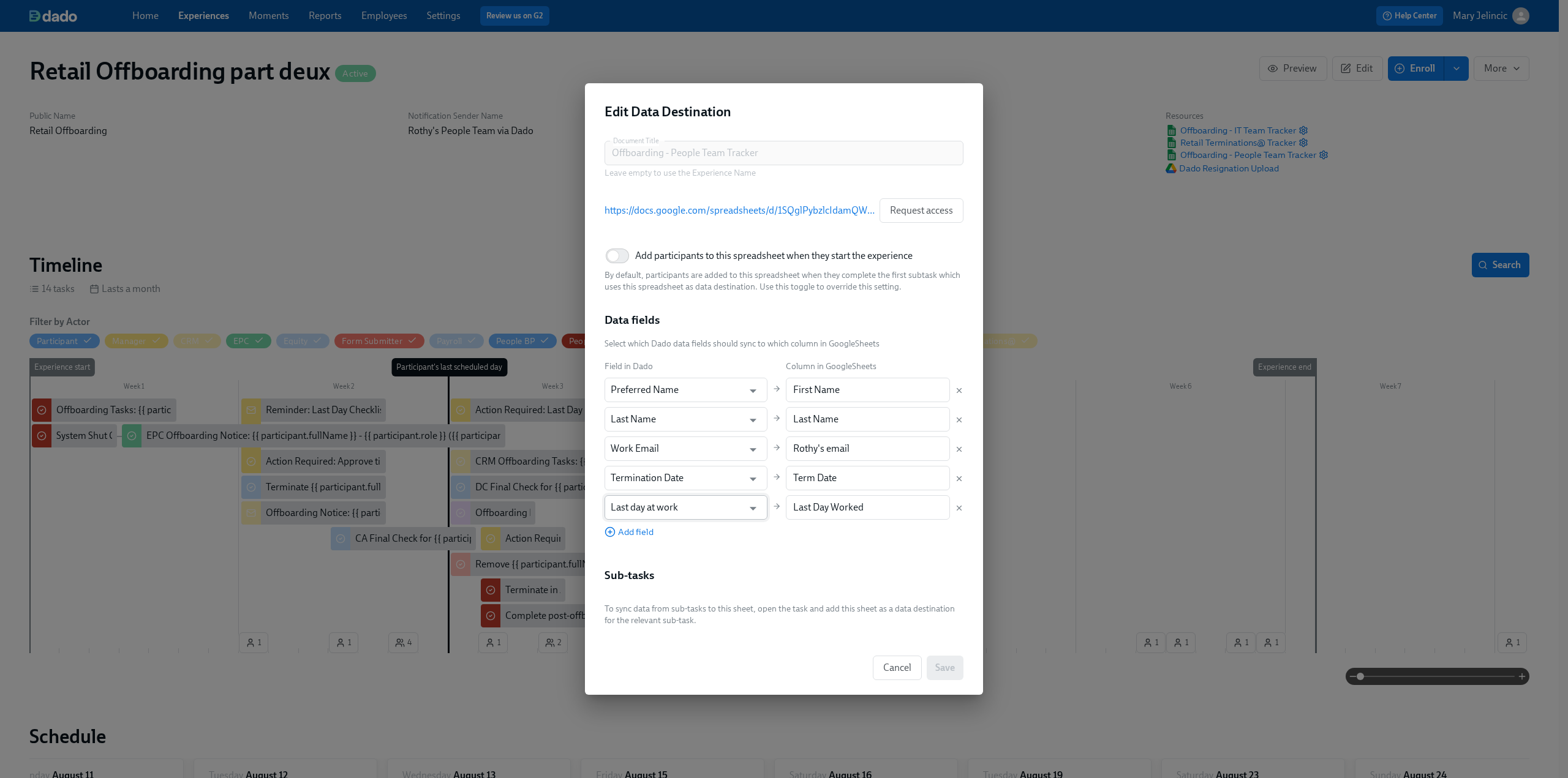 click on "Last day at work" at bounding box center [677, 507] 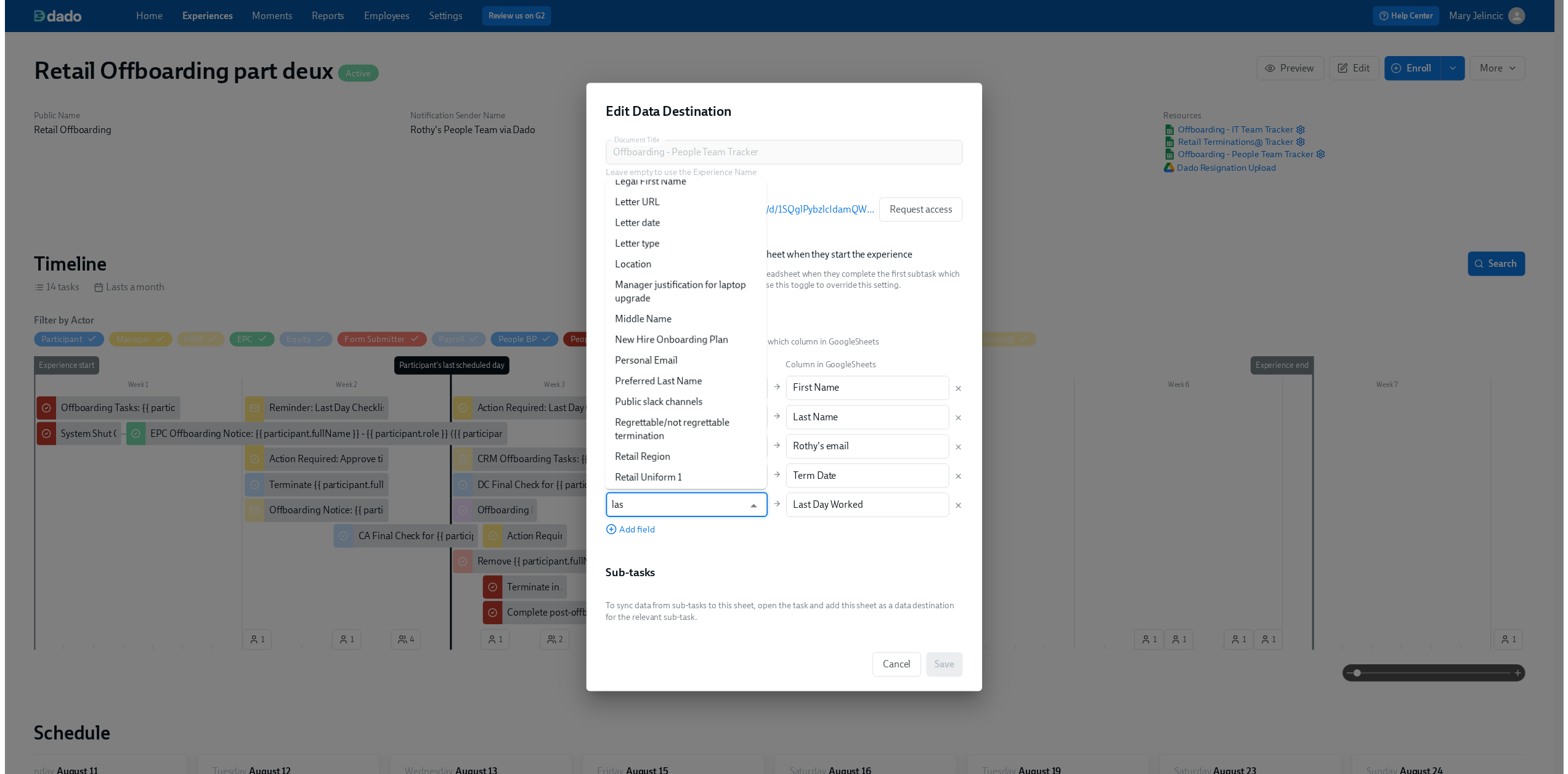 scroll, scrollTop: 0, scrollLeft: 0, axis: both 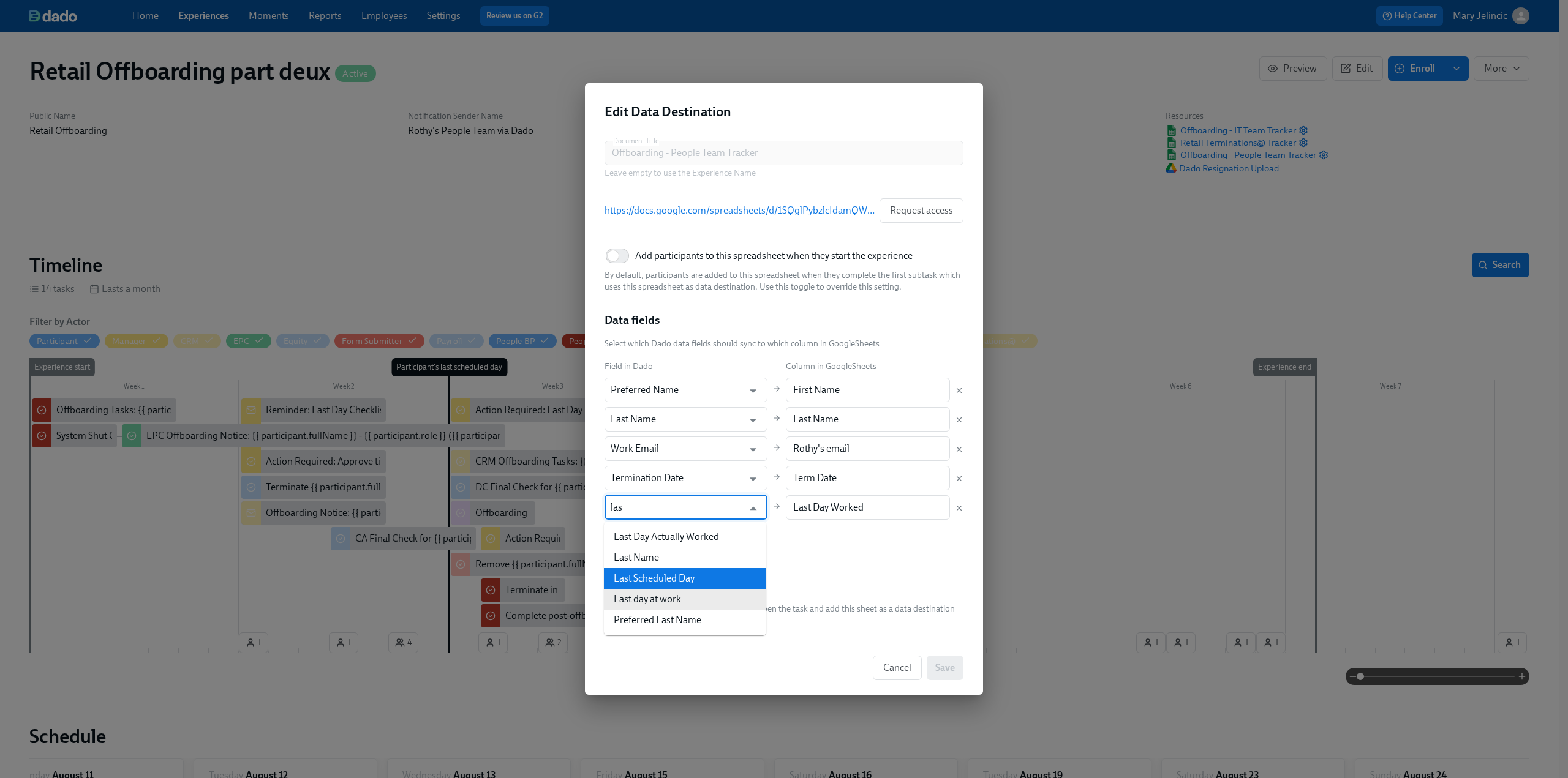 click on "Last Scheduled Day" at bounding box center (685, 578) 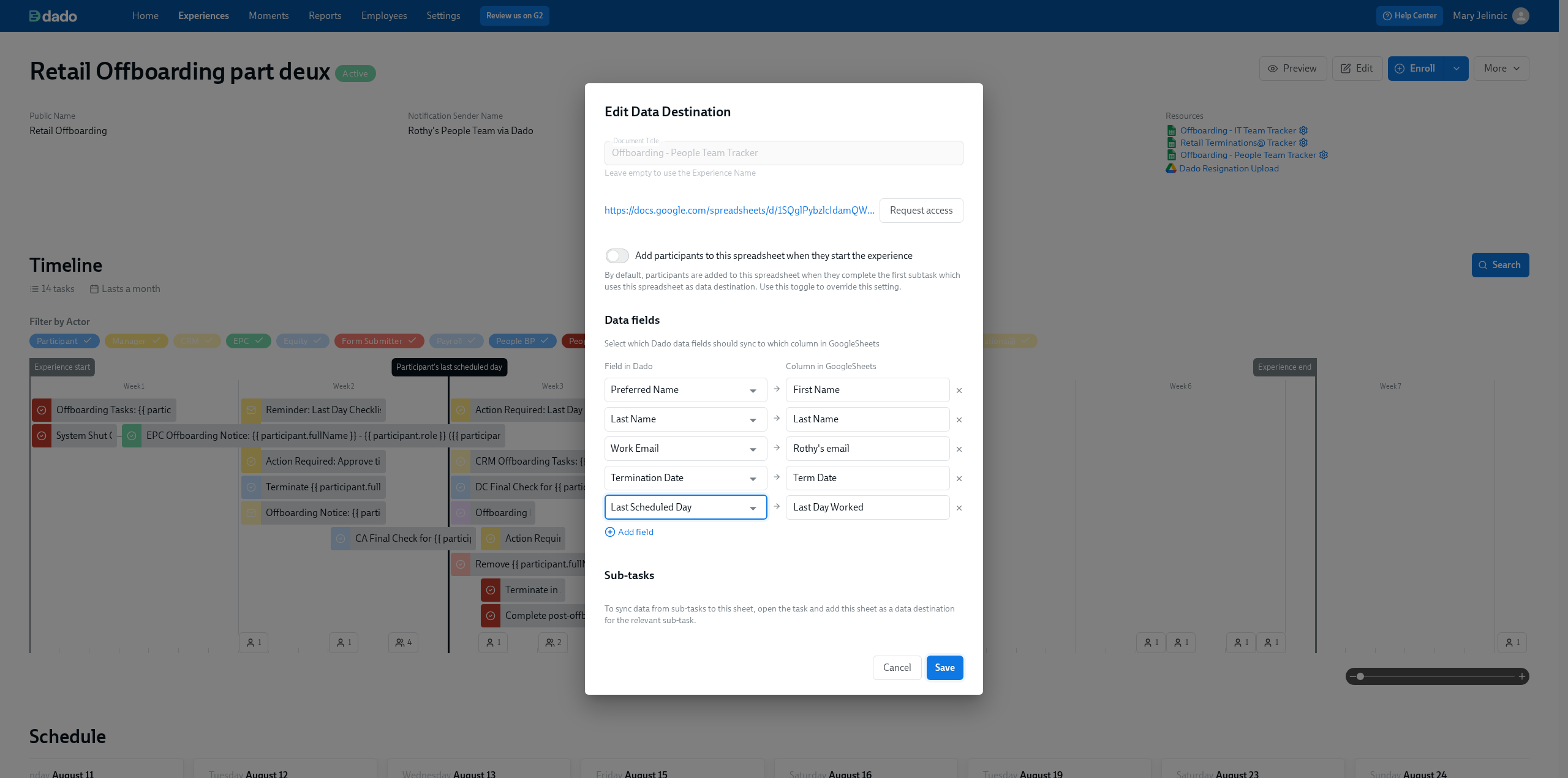 type on "Last Scheduled Day" 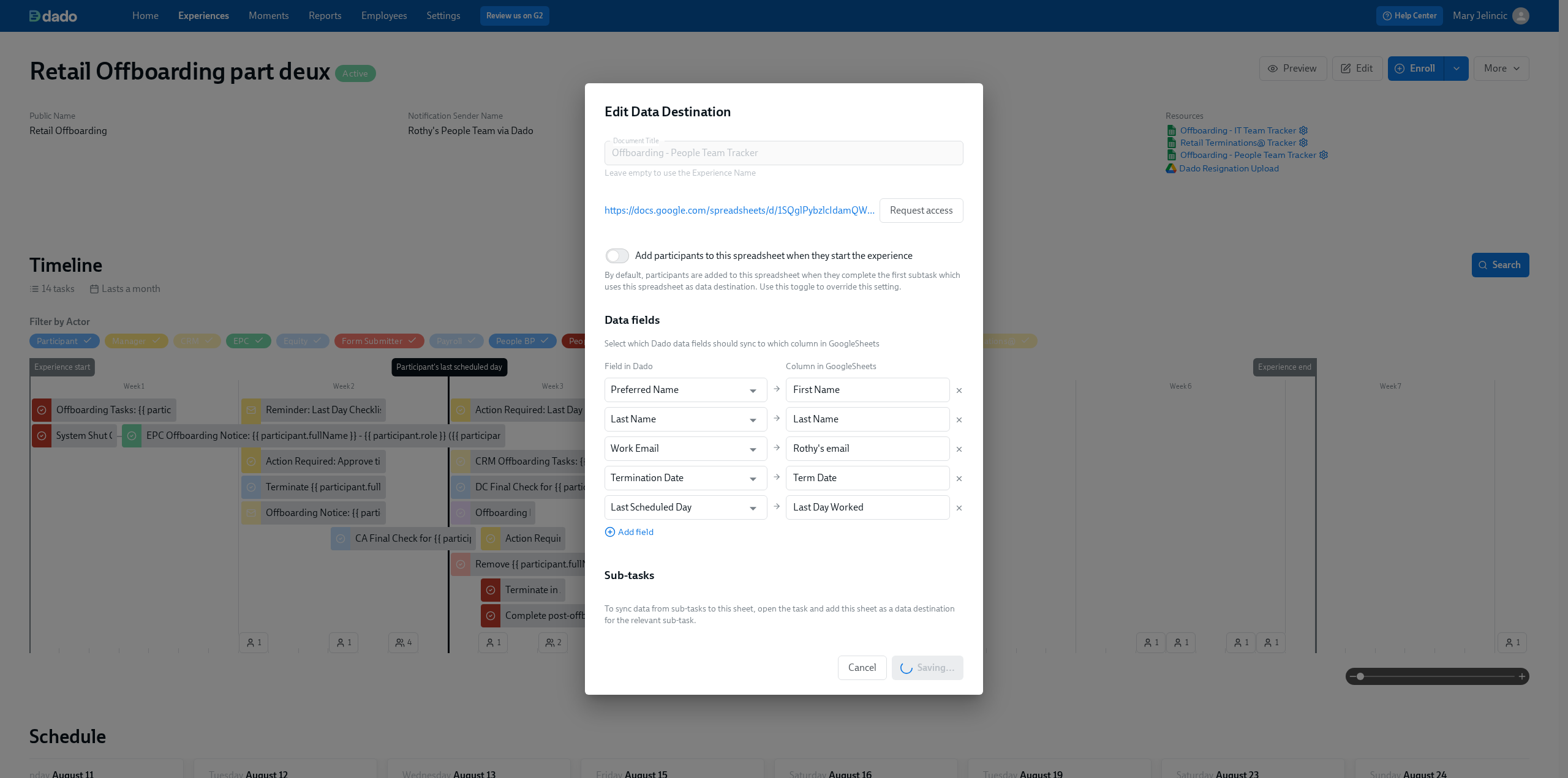 scroll, scrollTop: 0, scrollLeft: 7777, axis: horizontal 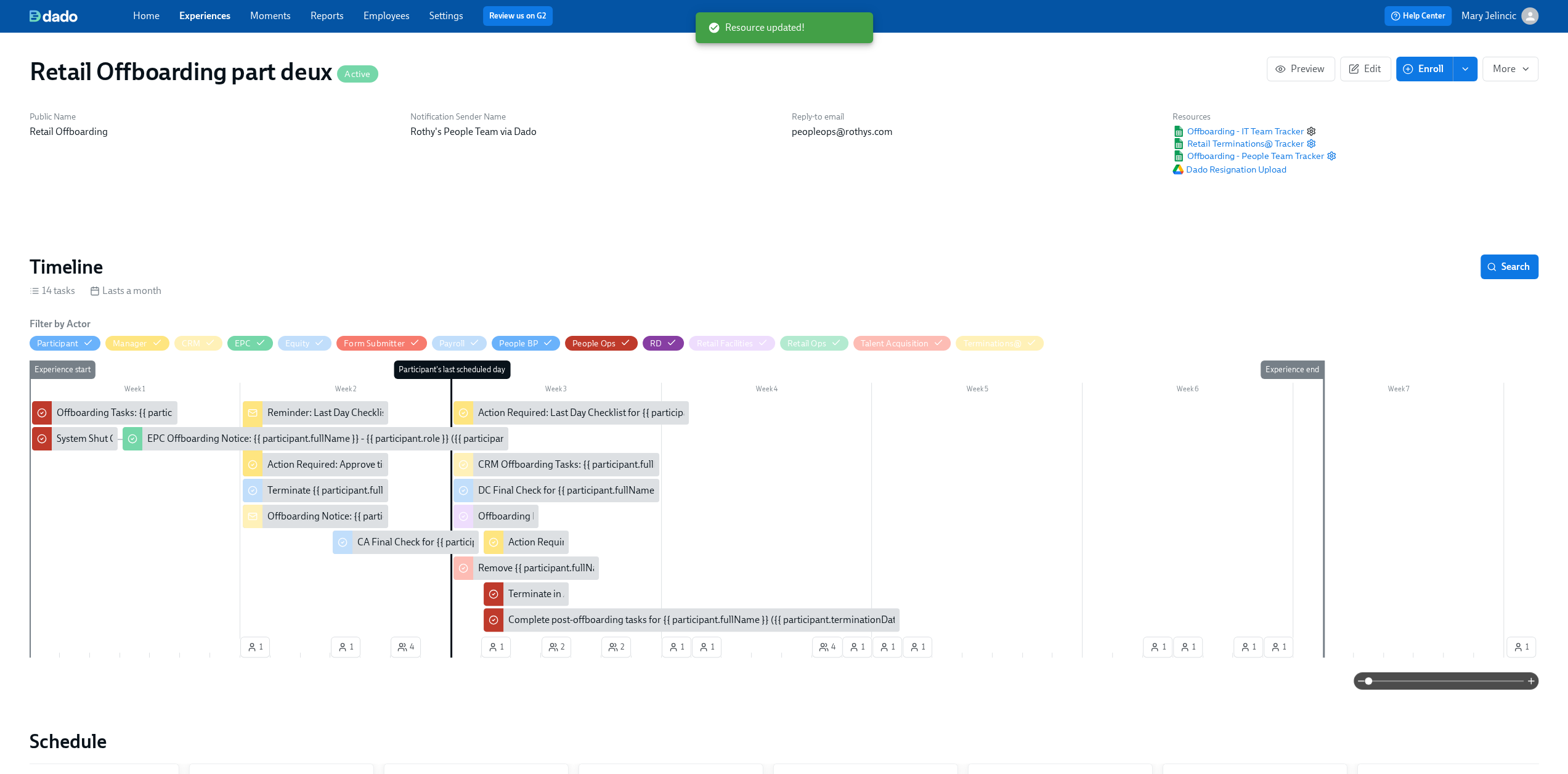 click 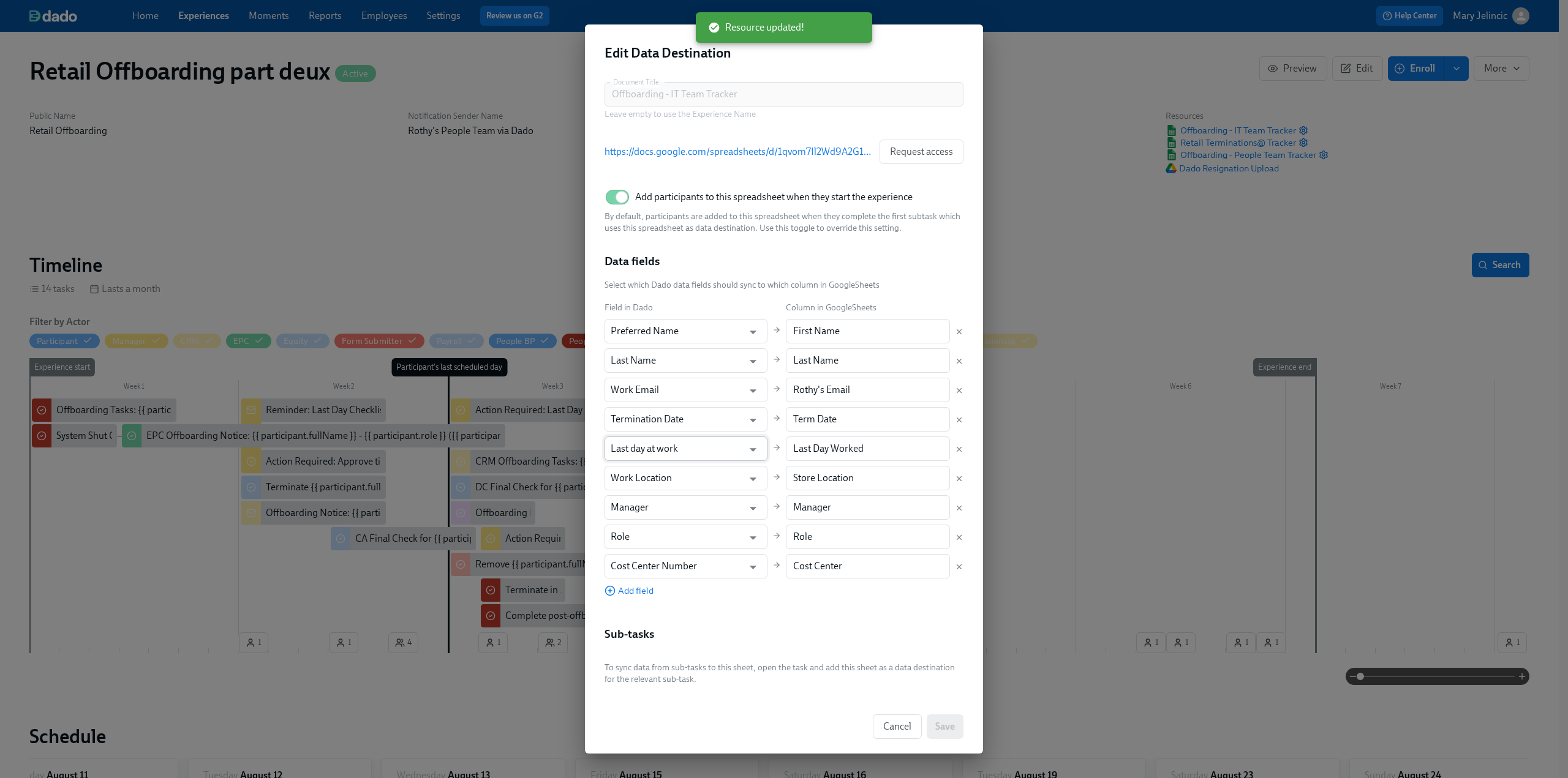 click on "Last day at work" at bounding box center (677, 449) 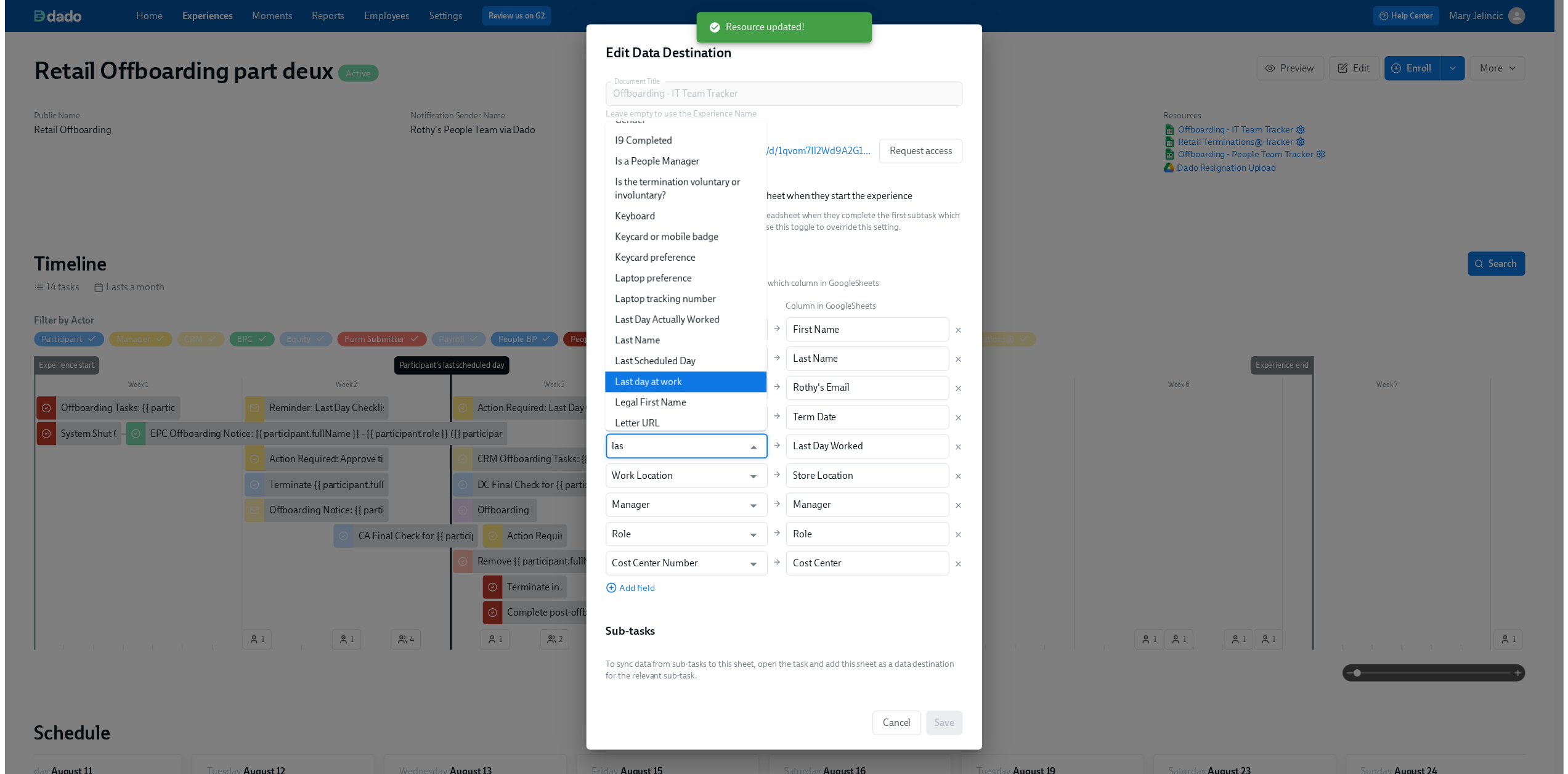scroll, scrollTop: 0, scrollLeft: 0, axis: both 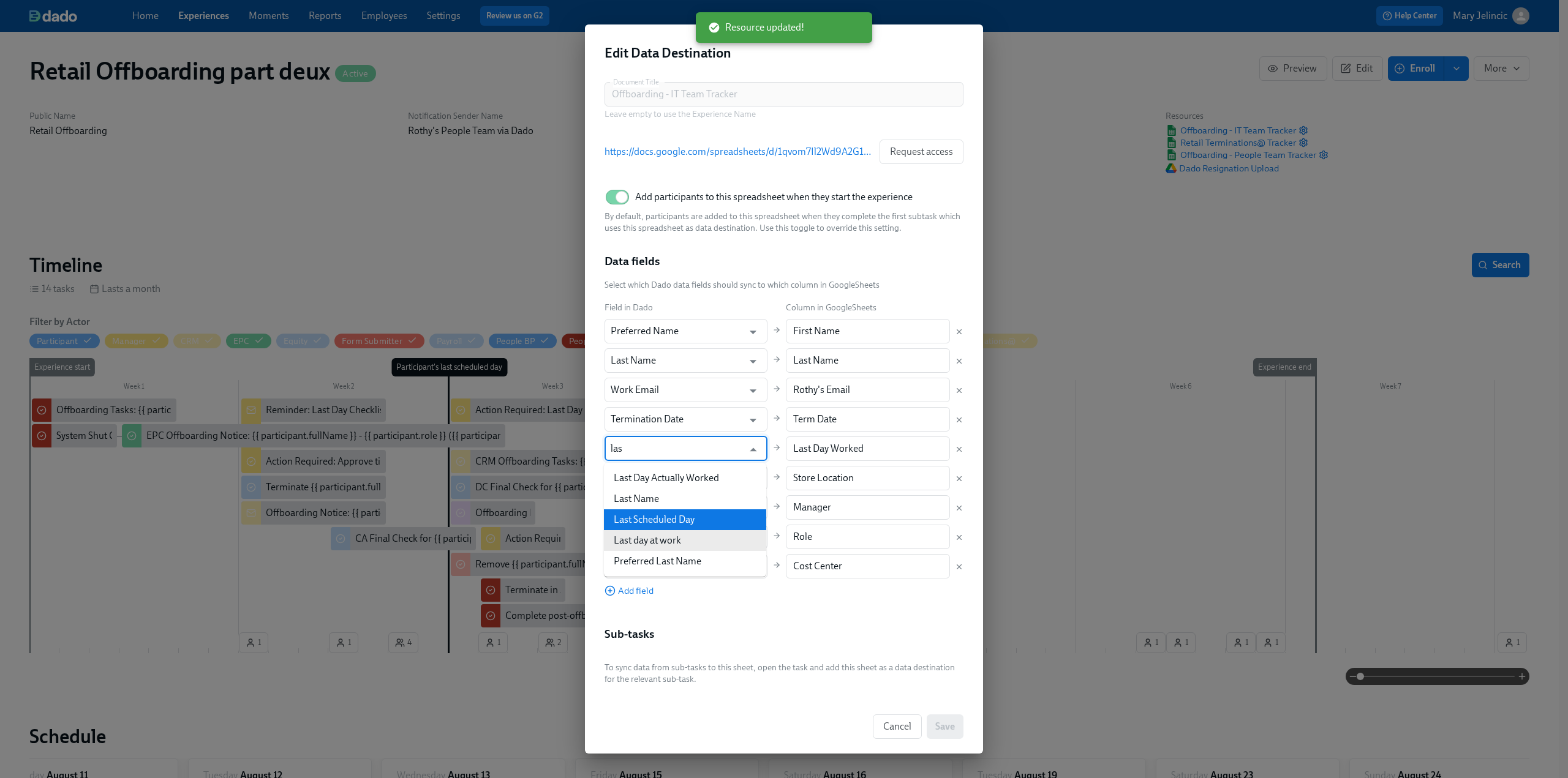 click on "Last Scheduled Day" at bounding box center (685, 520) 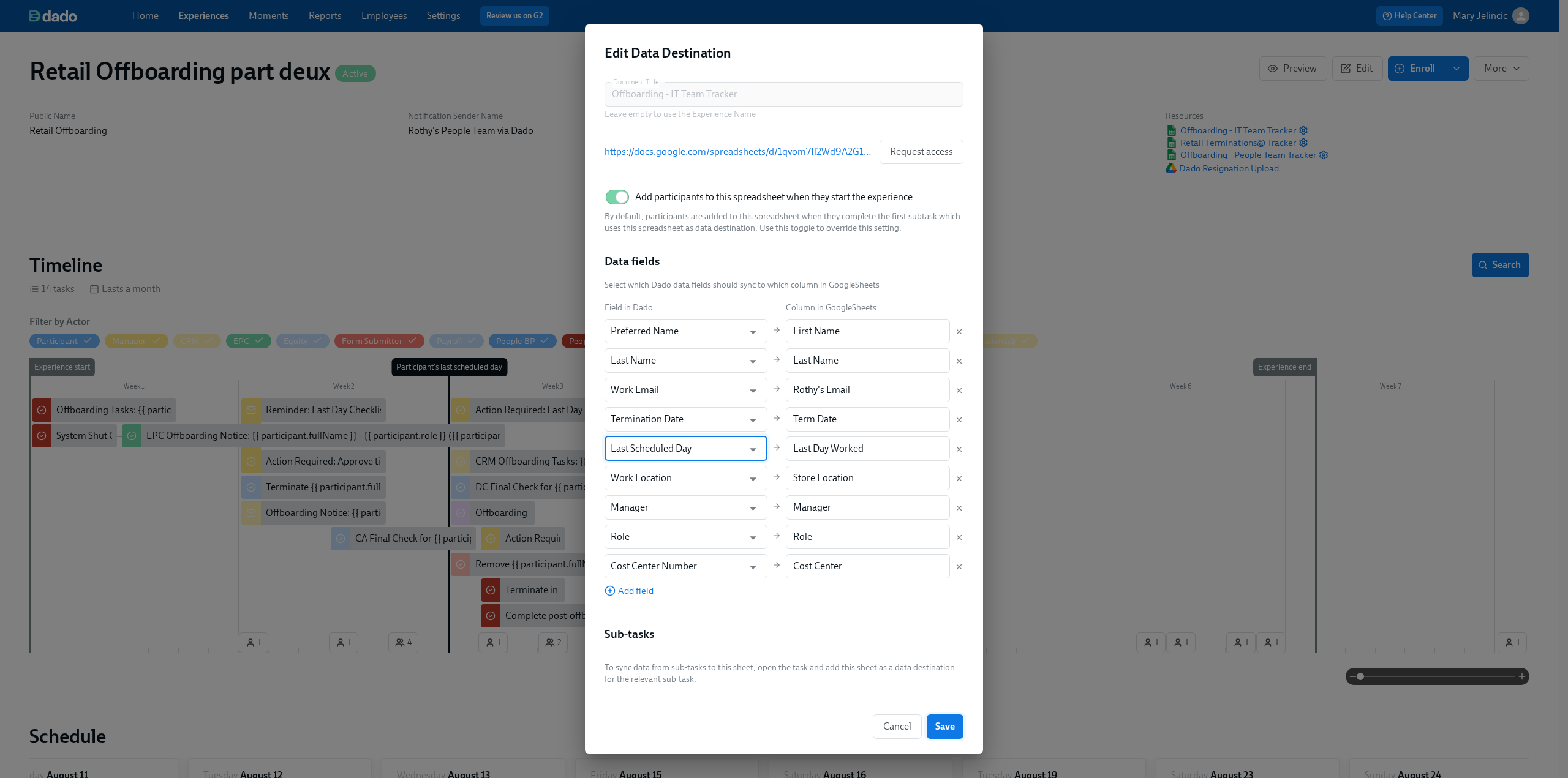 type on "Last Scheduled Day" 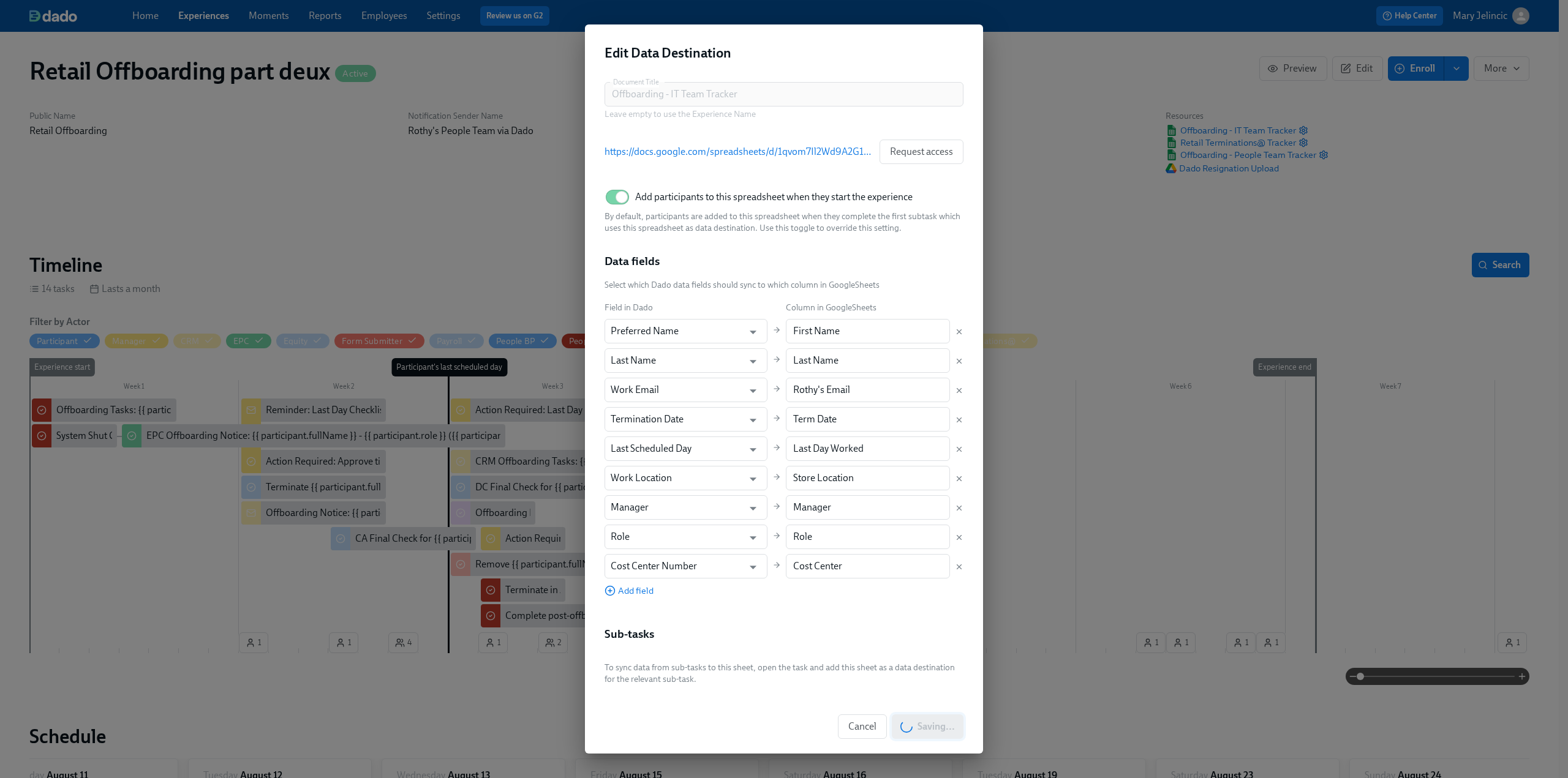scroll, scrollTop: 0, scrollLeft: 7771, axis: horizontal 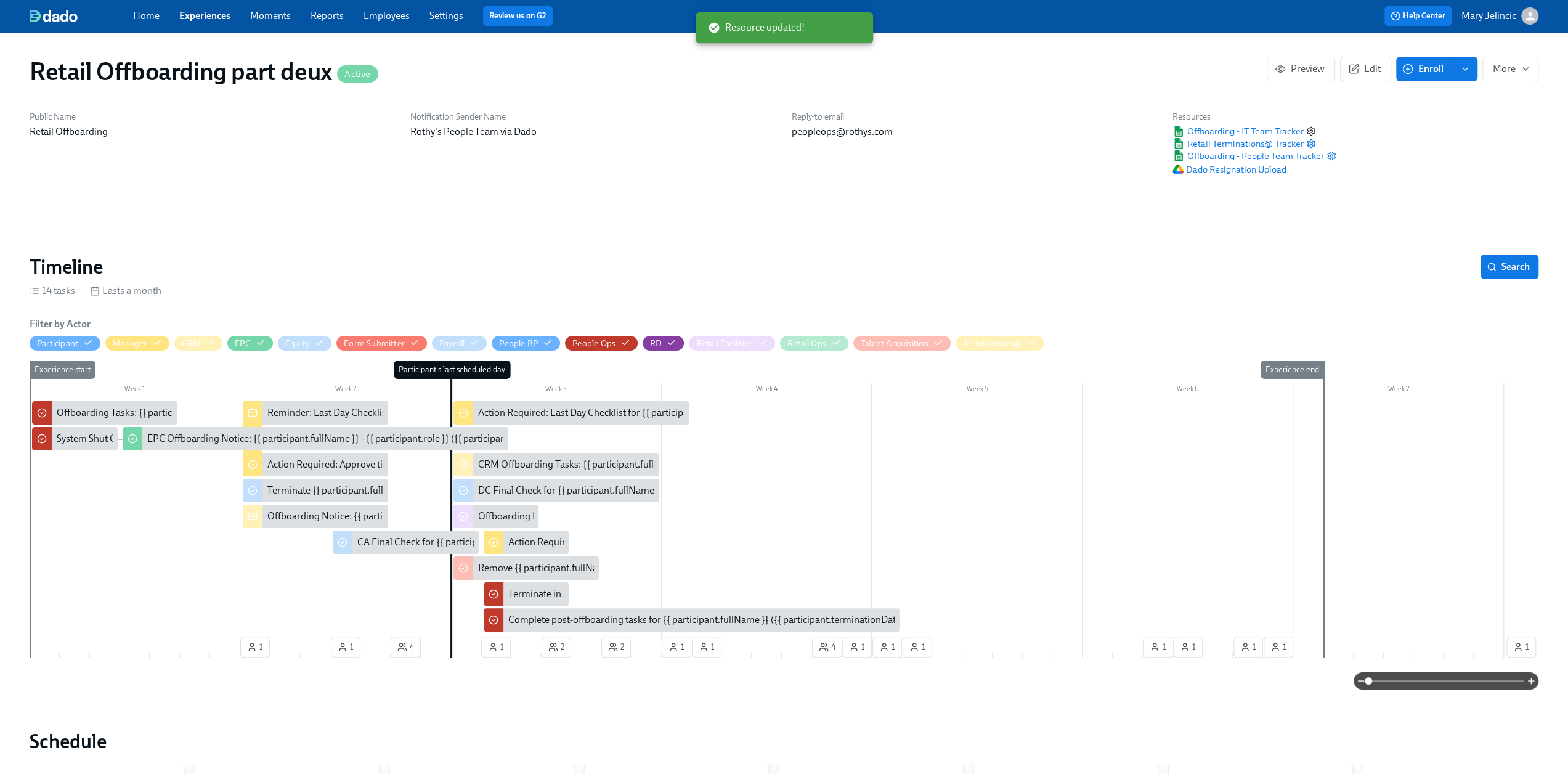 click 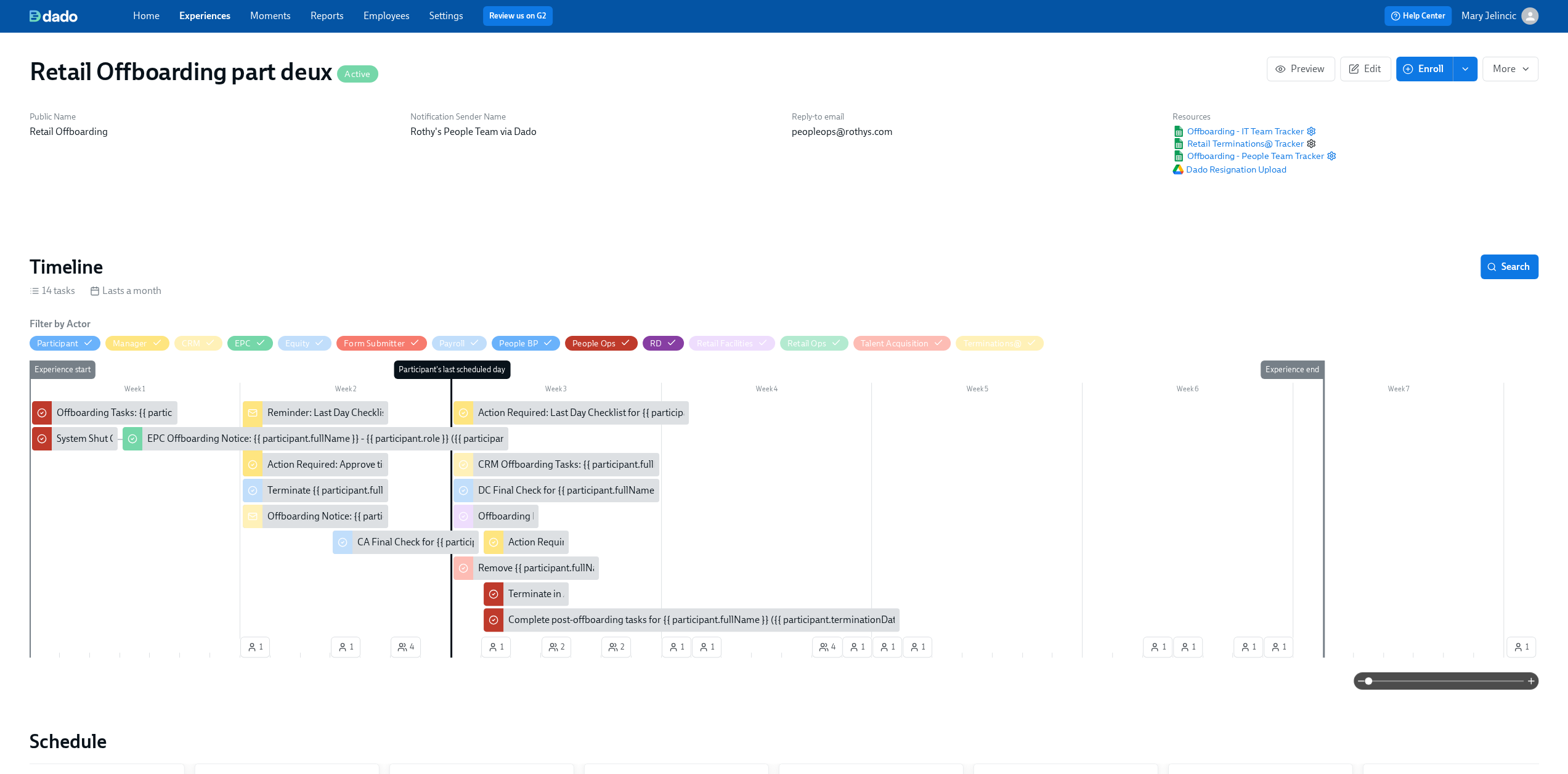 click 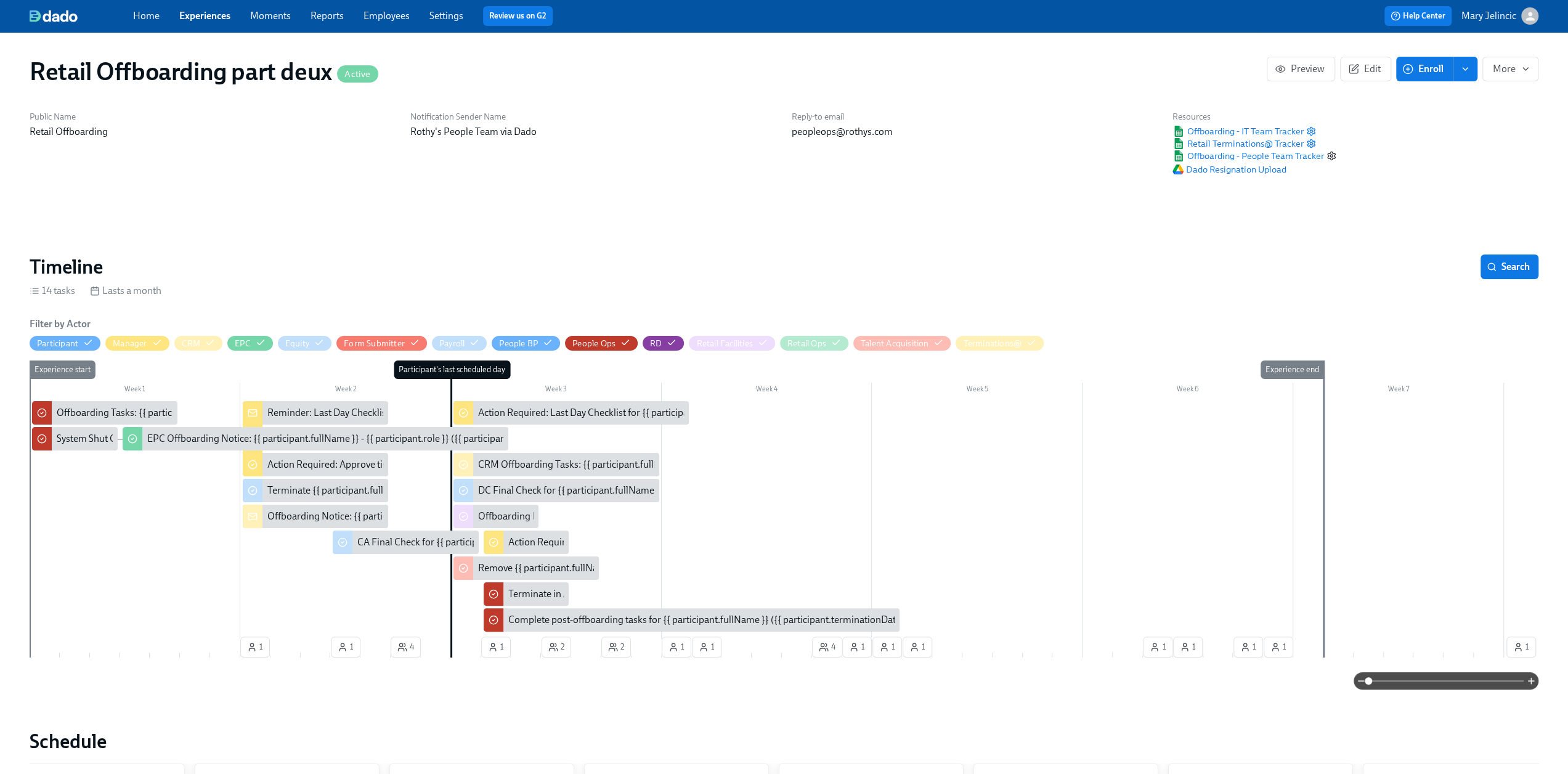 click 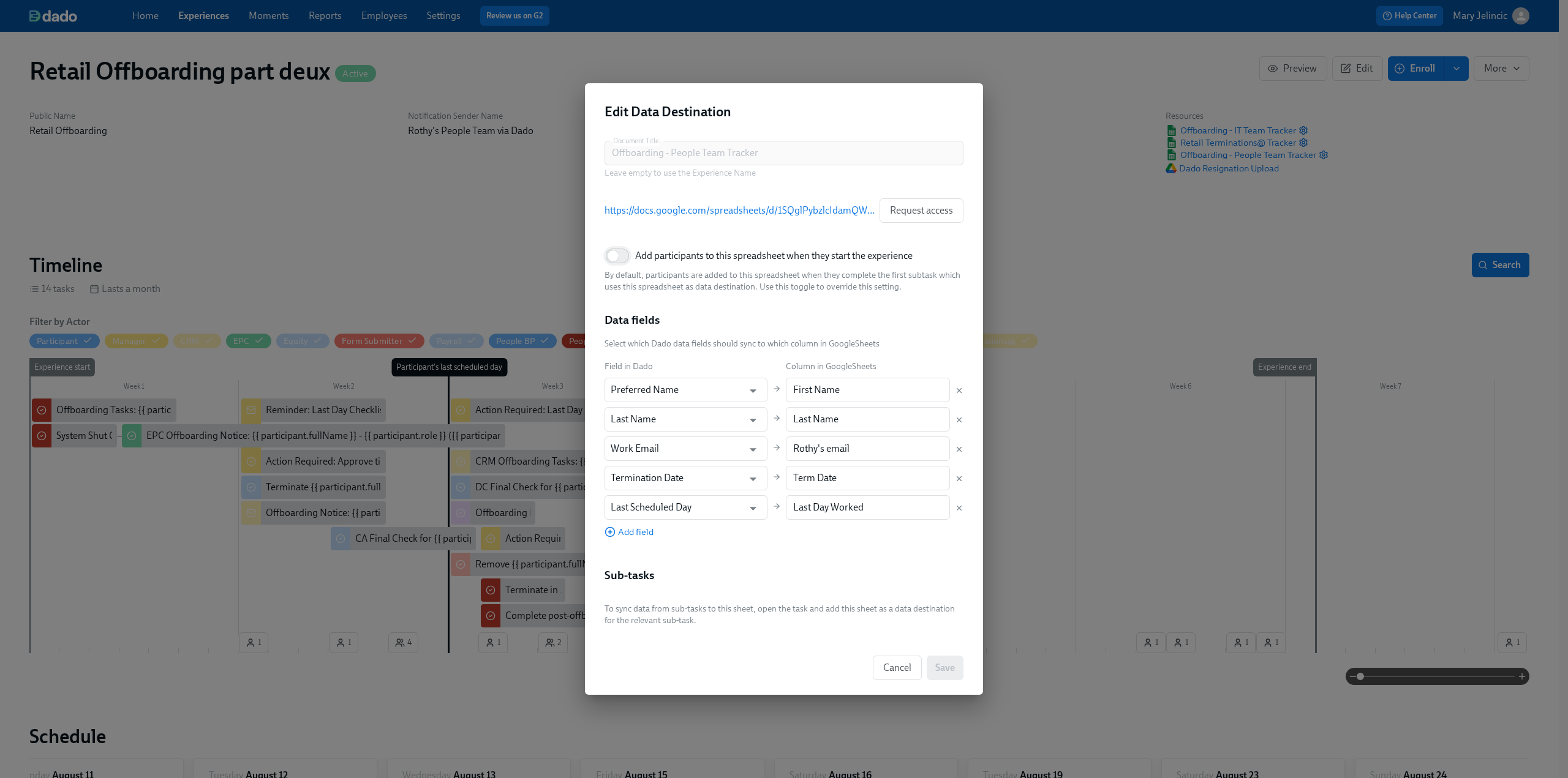 click on "Add participants to this spreadsheet when they start the experience" at bounding box center (613, 256) 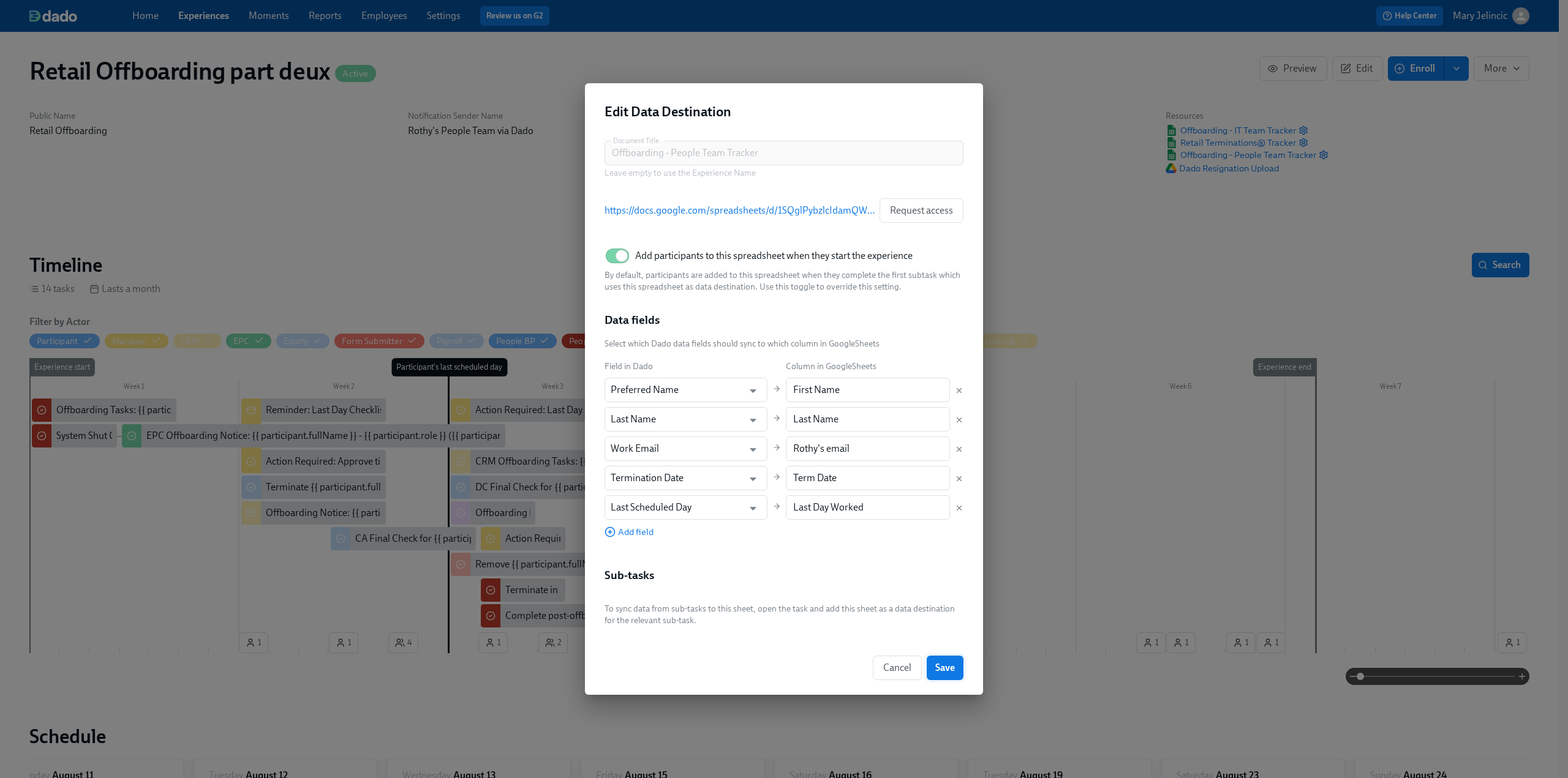 click on "Save" at bounding box center (945, 668) 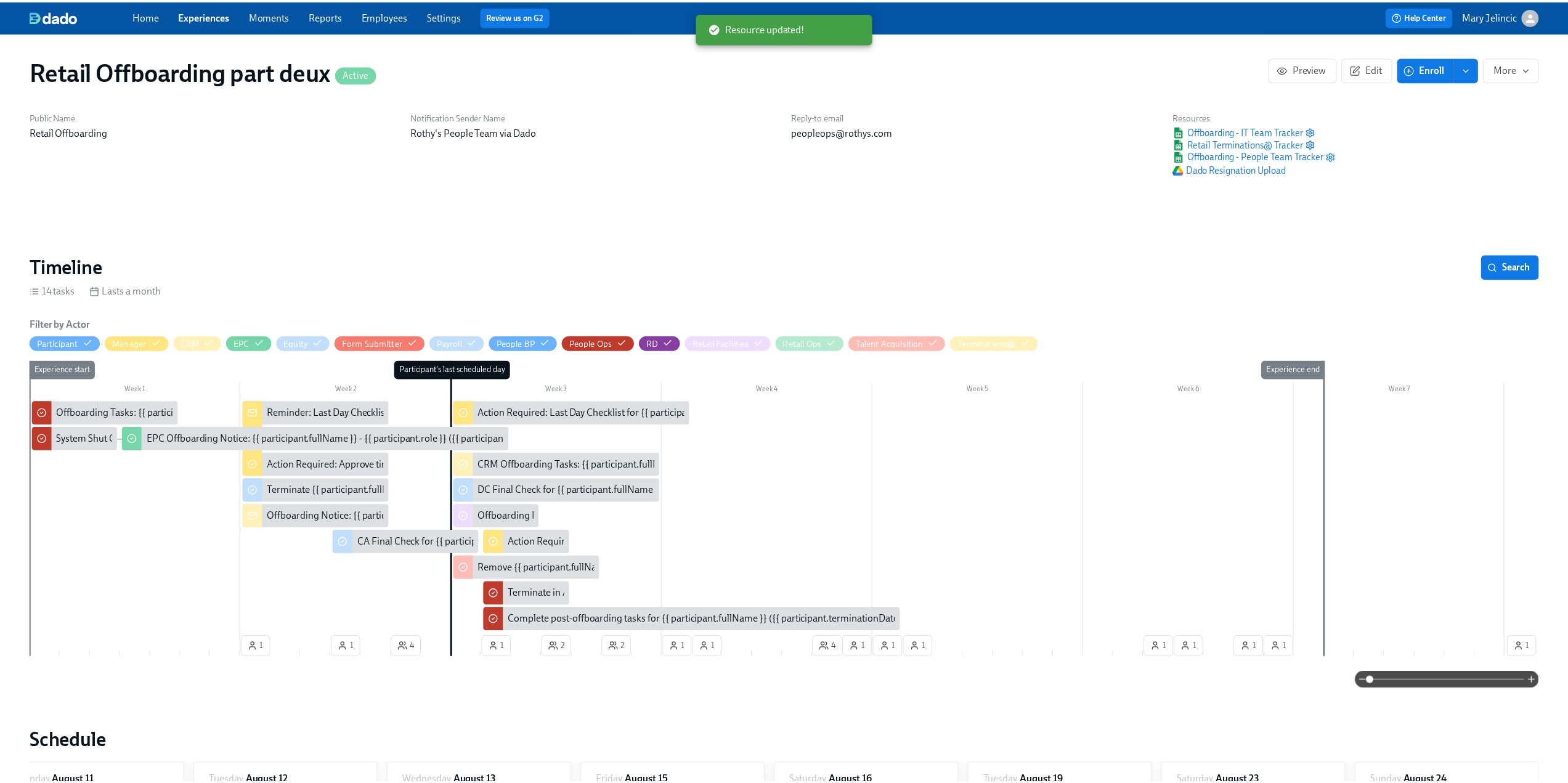scroll, scrollTop: 0, scrollLeft: 7823, axis: horizontal 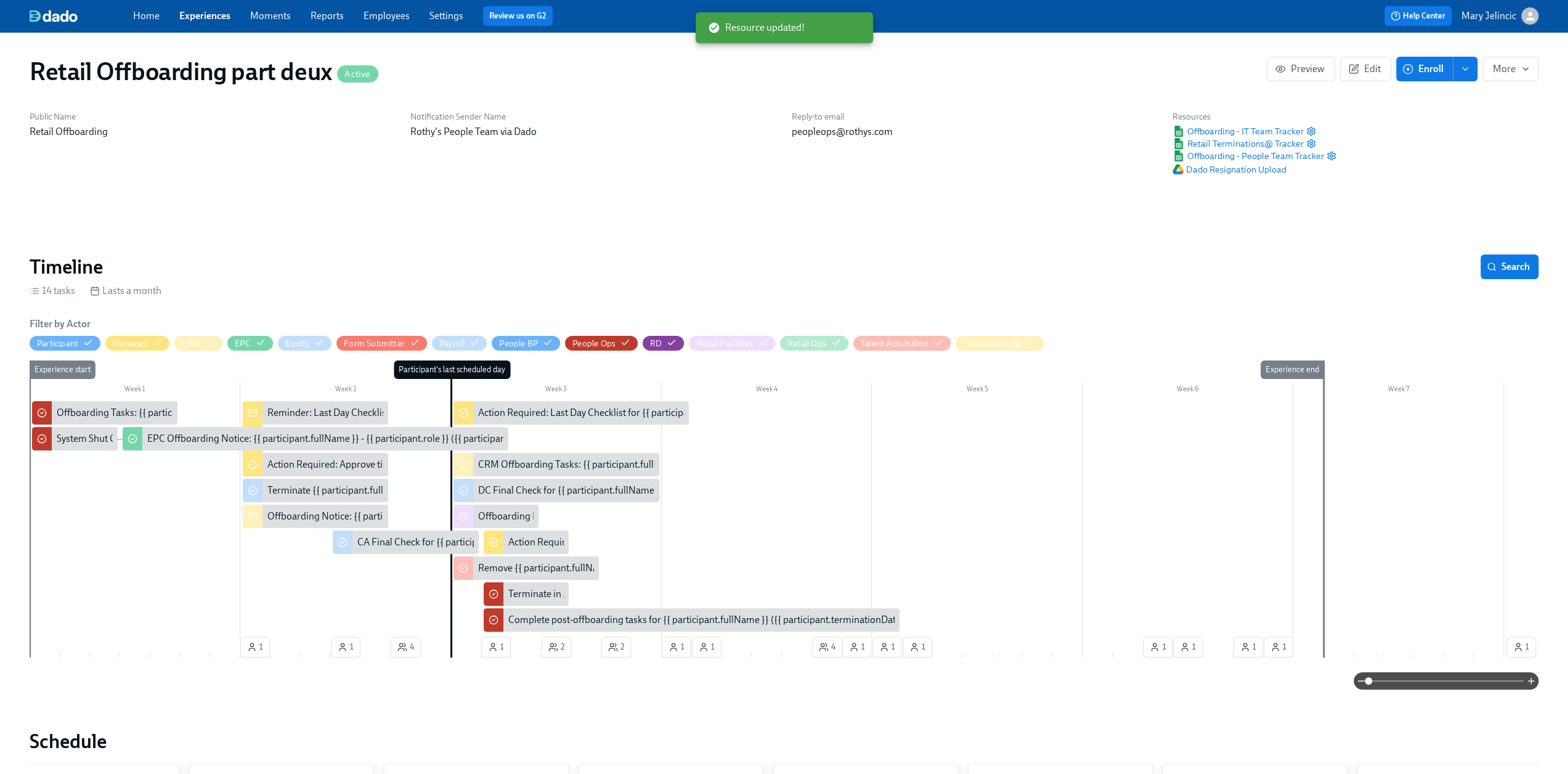 click on "Experiences" at bounding box center [205, 15] 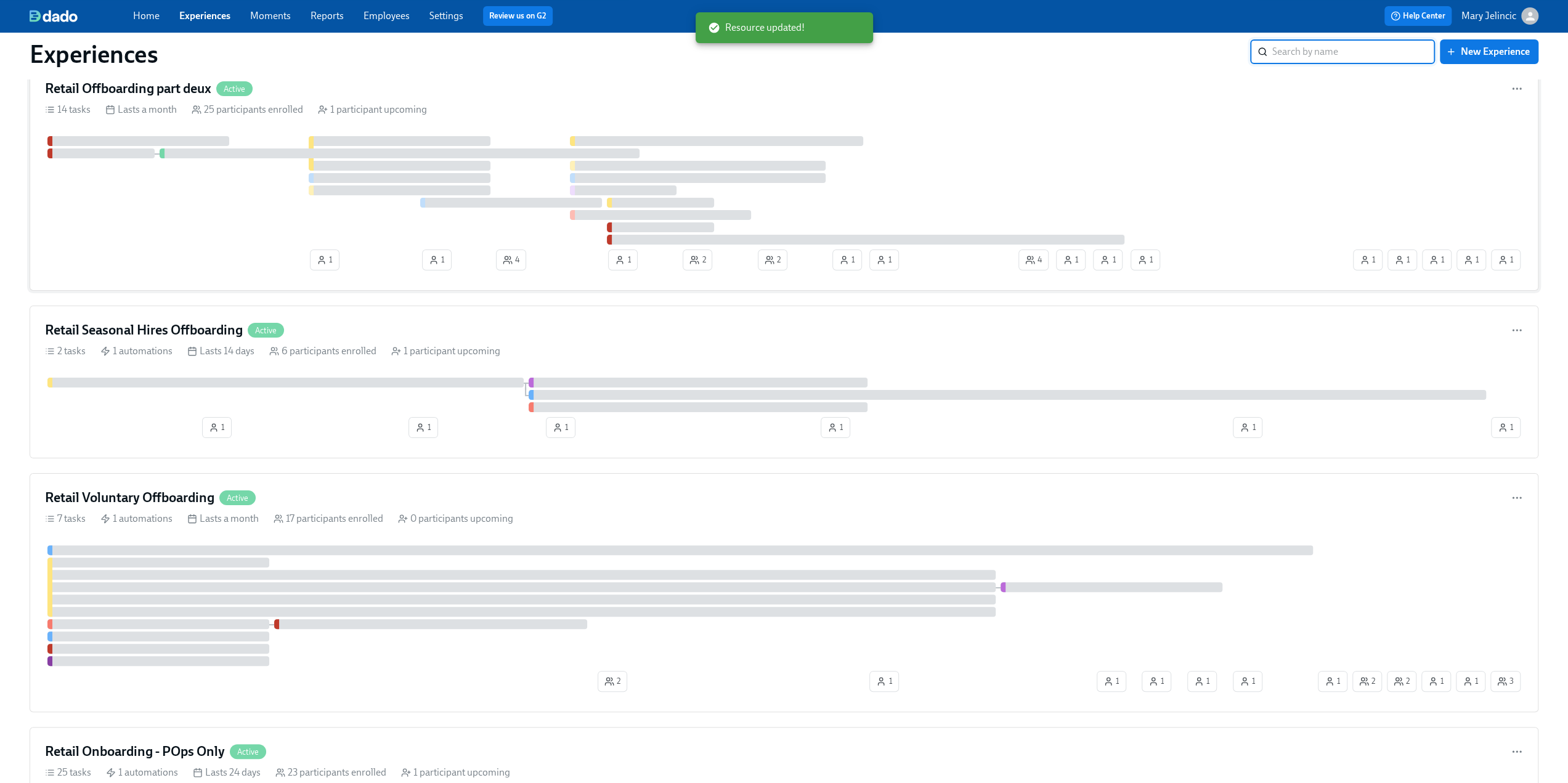 scroll, scrollTop: 62, scrollLeft: 0, axis: vertical 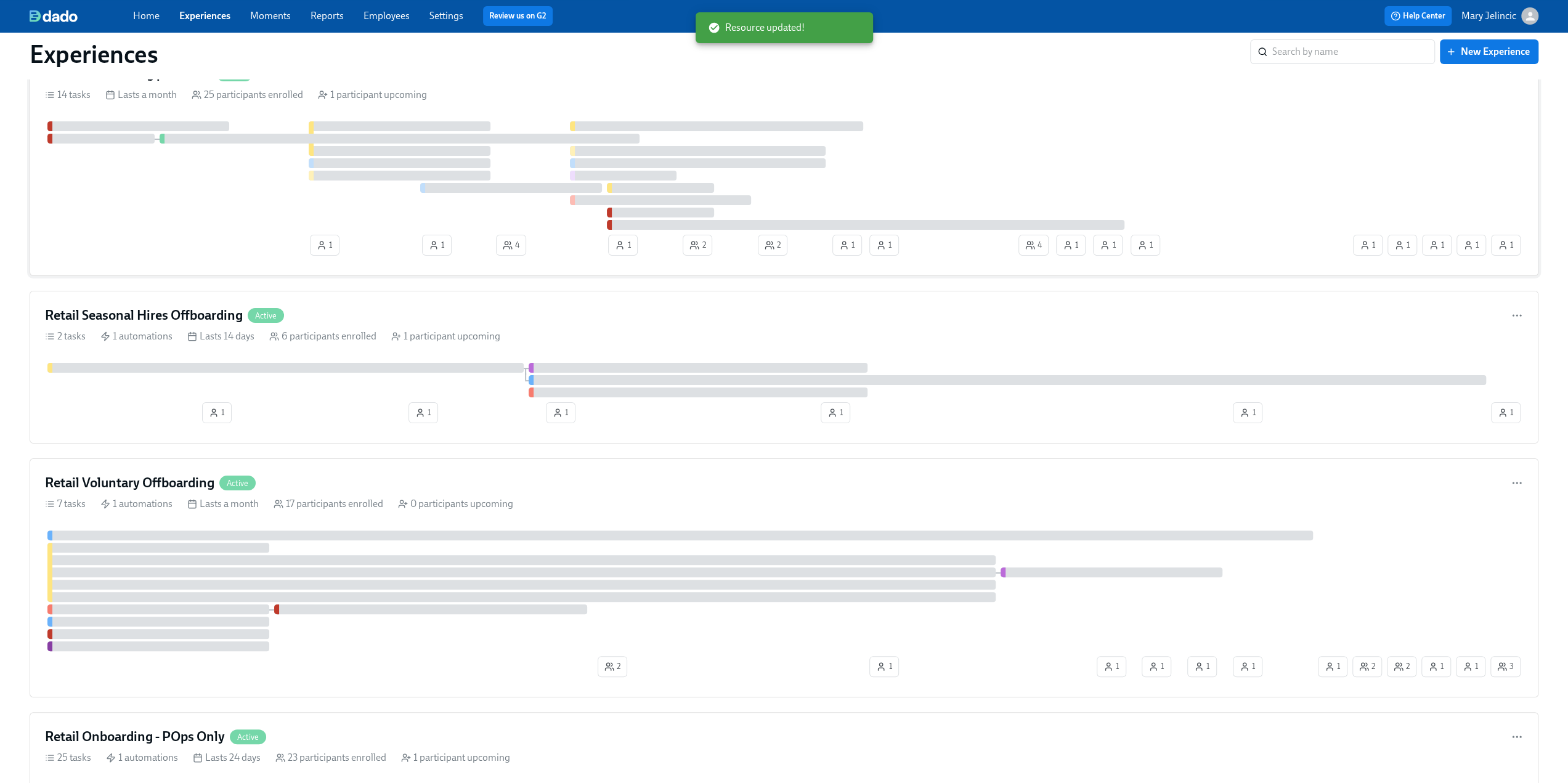 click on "Retail Seasonal Hires Offboarding" at bounding box center (144, 315) 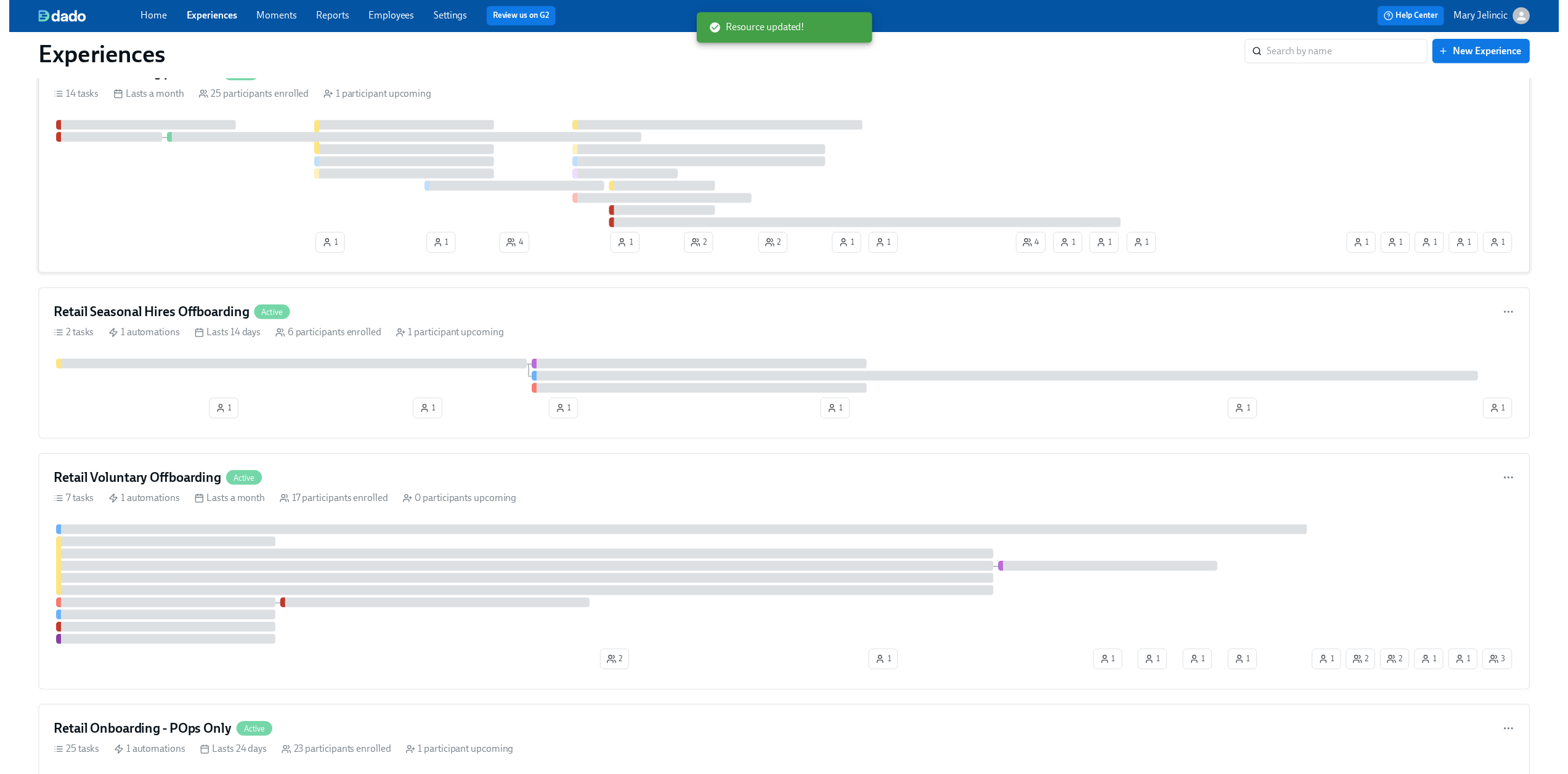 scroll, scrollTop: 0, scrollLeft: 0, axis: both 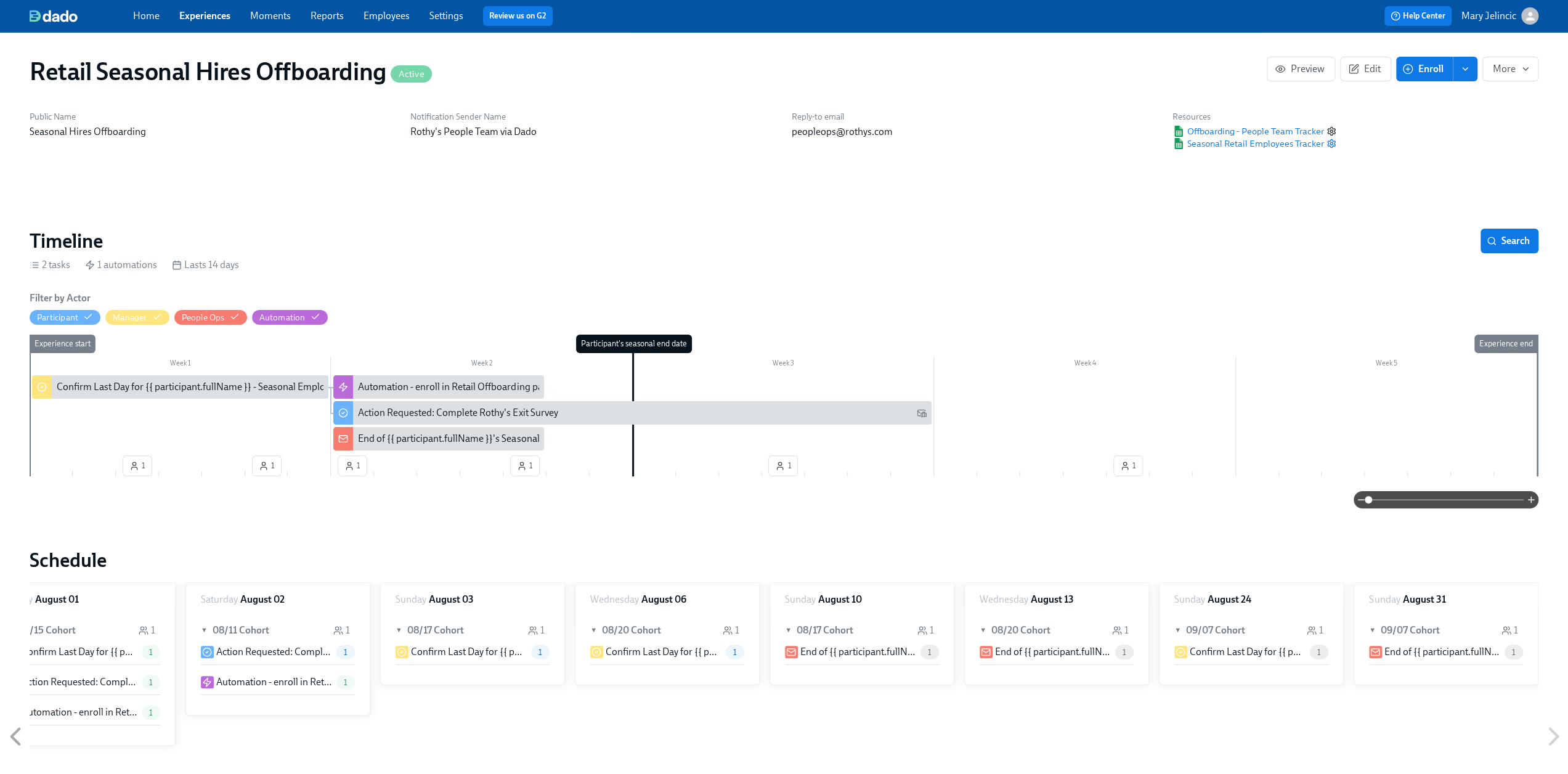 click 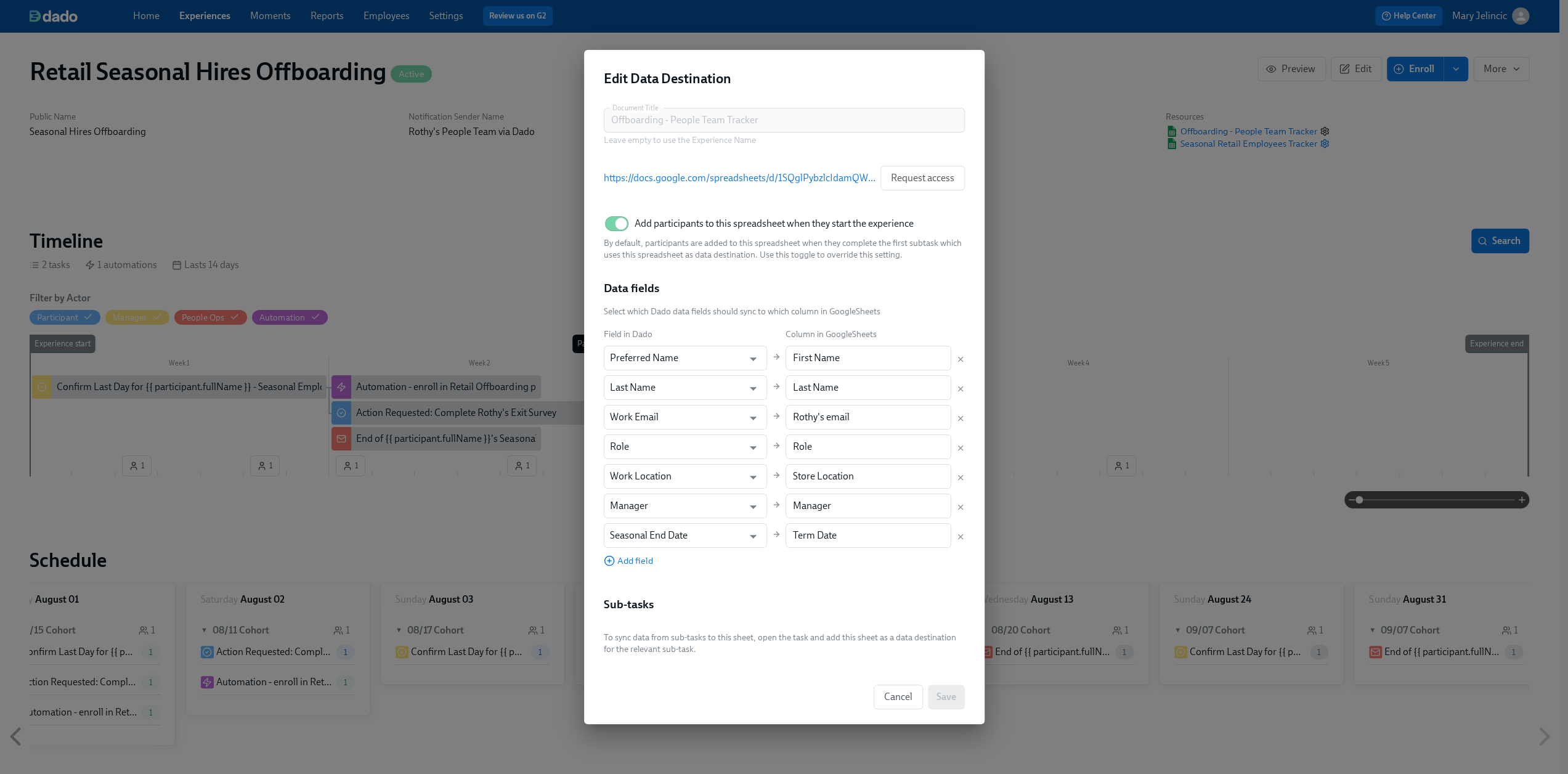 scroll, scrollTop: 0, scrollLeft: 1012, axis: horizontal 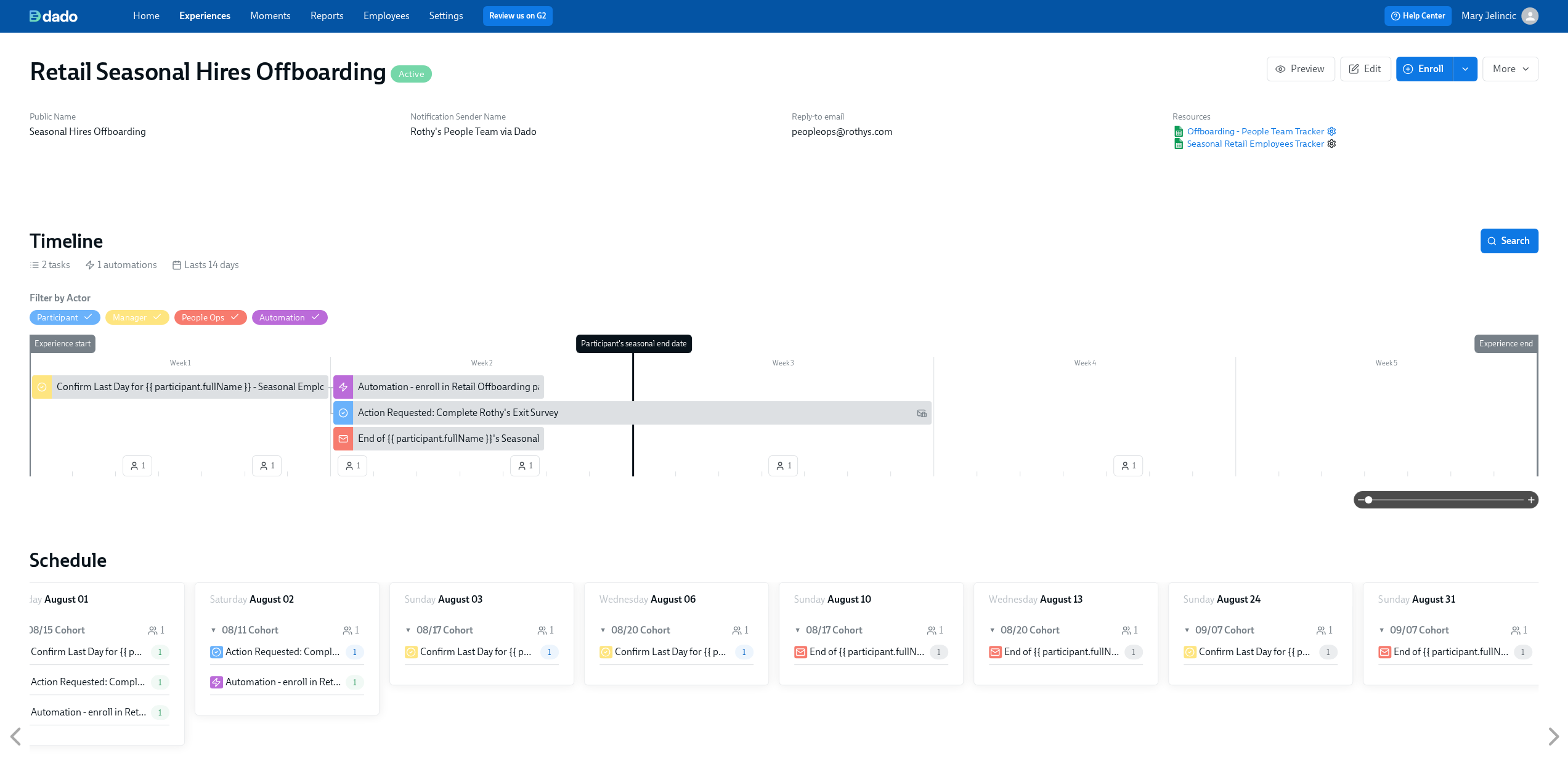 click 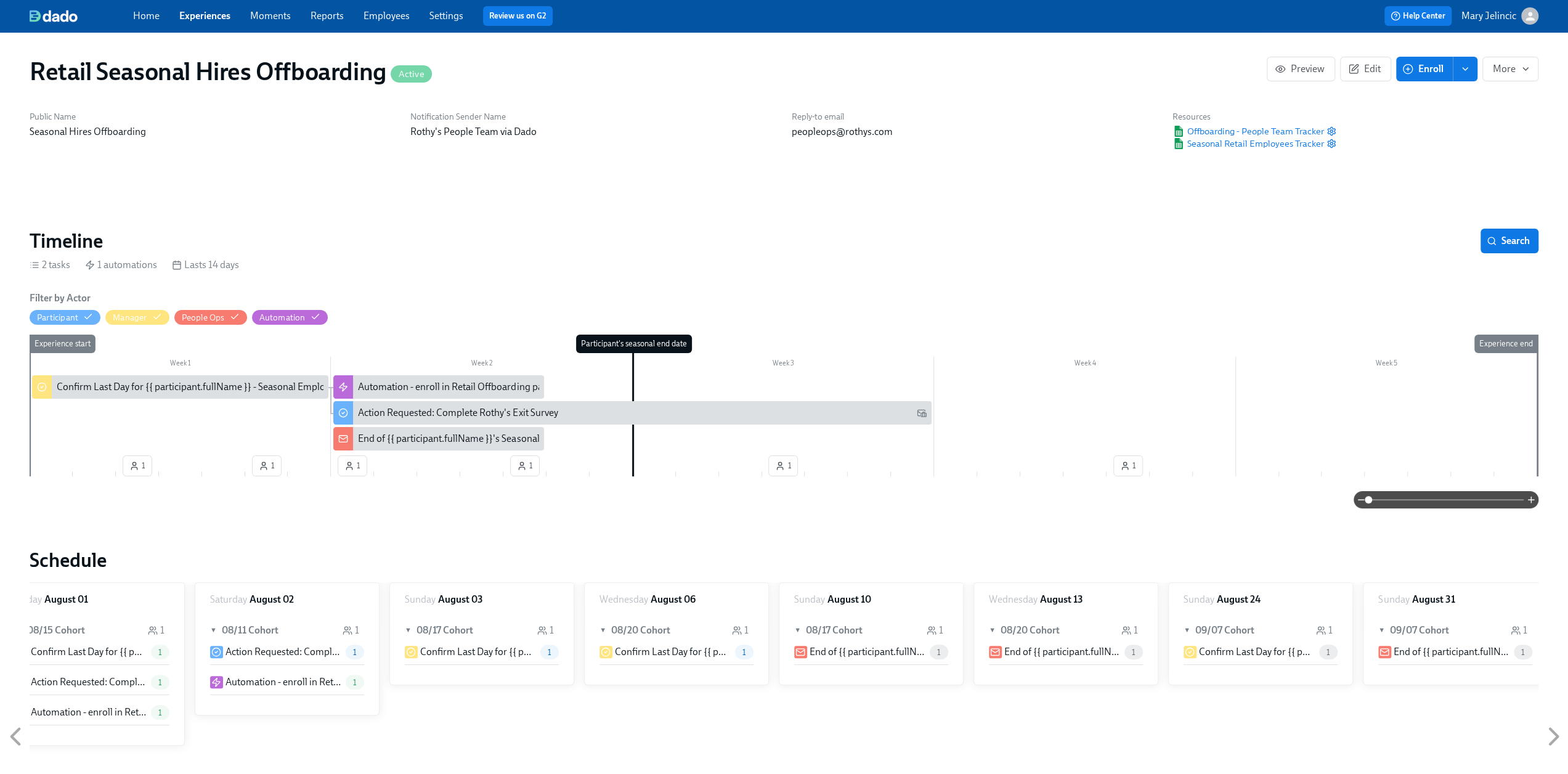 click on "Experiences" at bounding box center [205, 15] 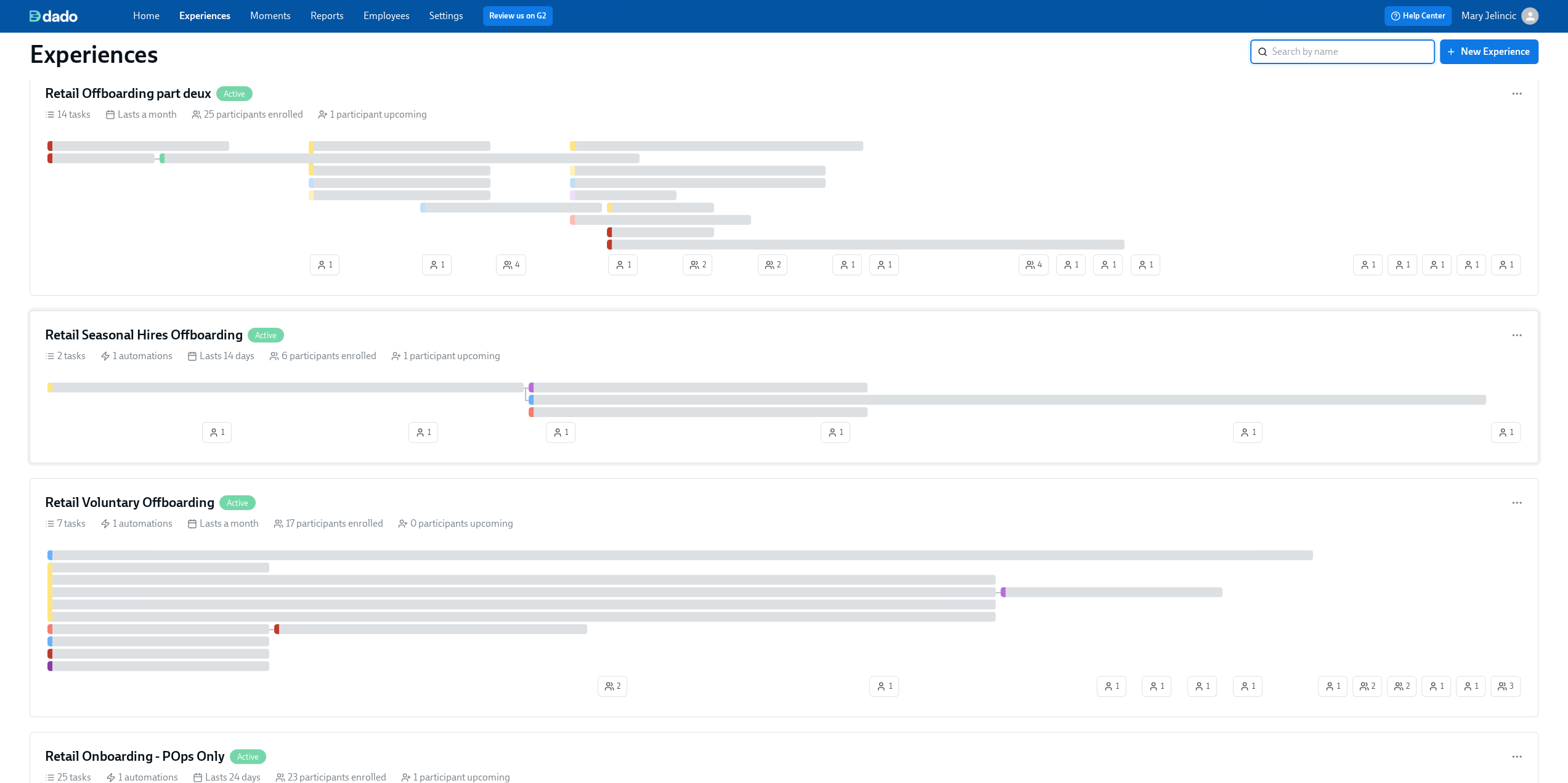 scroll, scrollTop: 62, scrollLeft: 0, axis: vertical 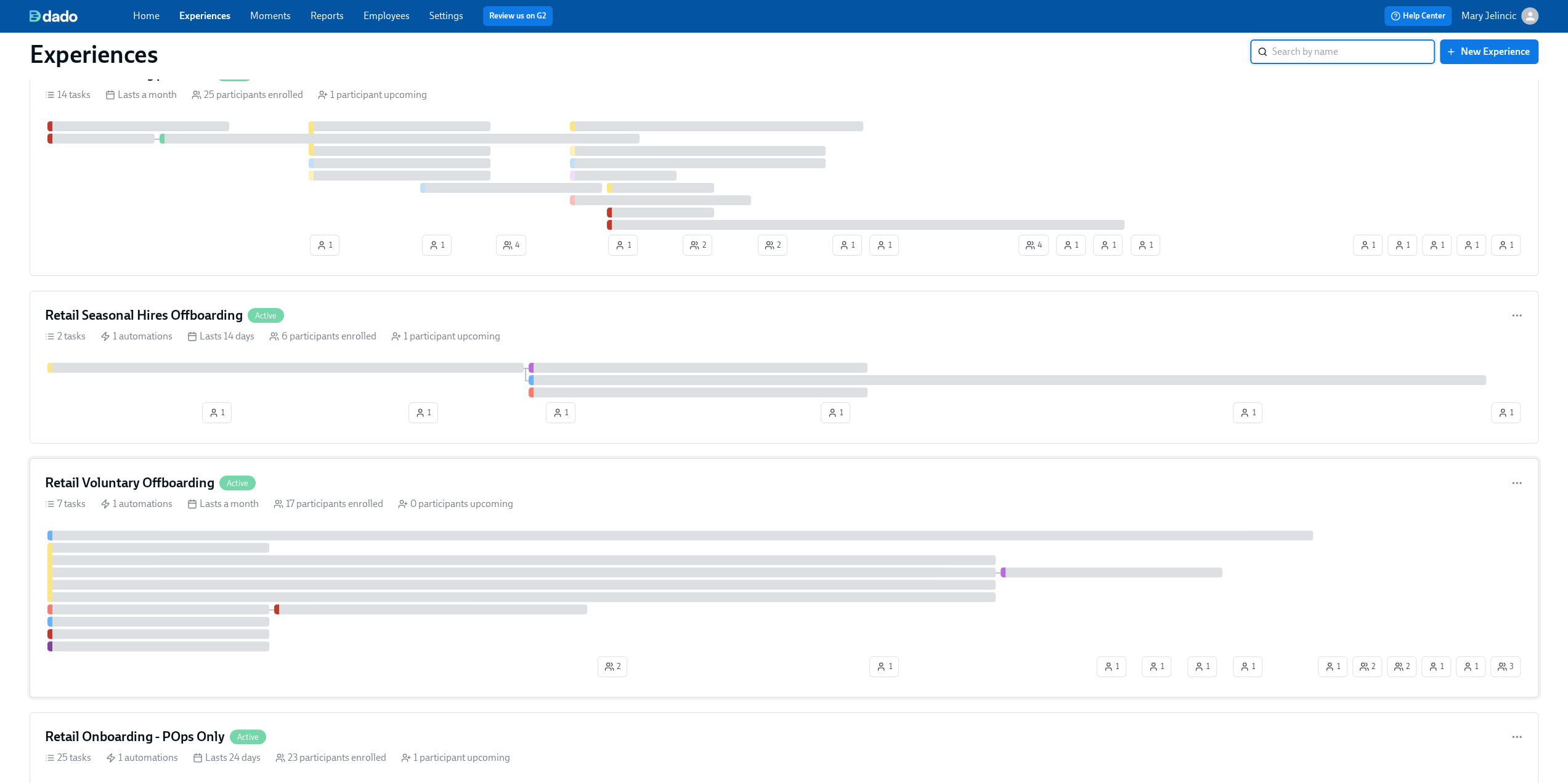 click on "Retail Voluntary Offboarding" at bounding box center [129, 483] 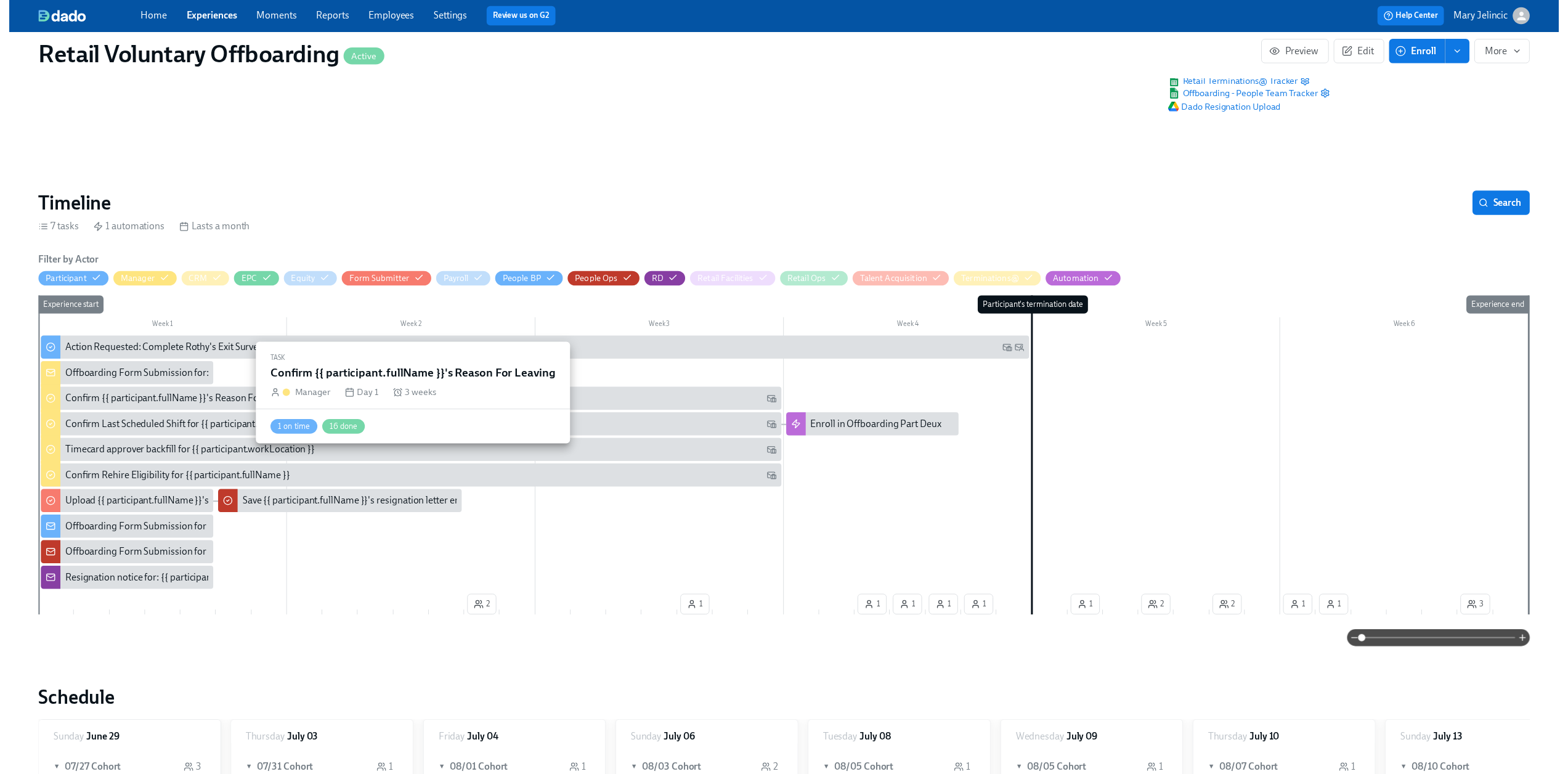 scroll, scrollTop: 0, scrollLeft: 0, axis: both 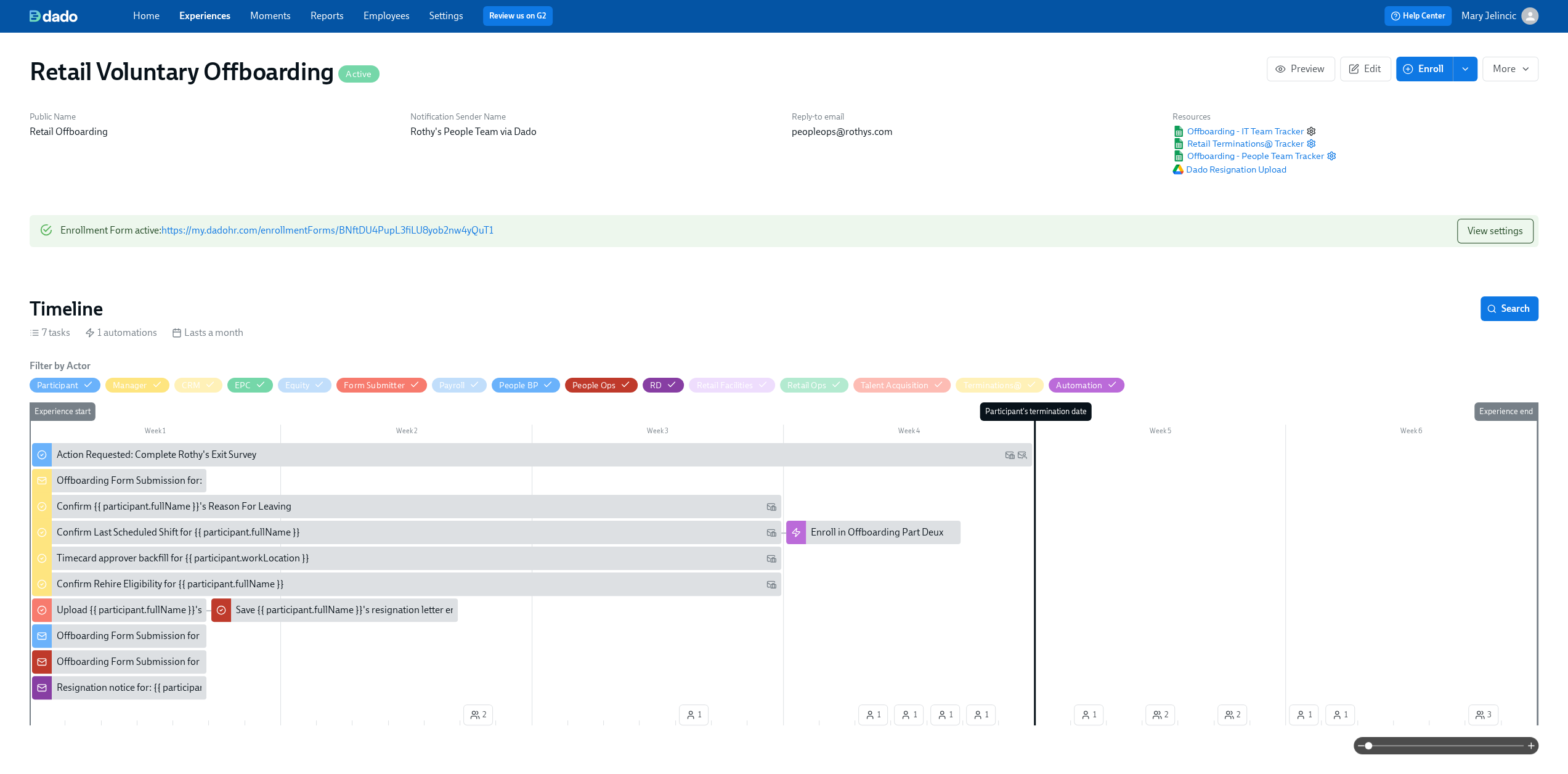 click 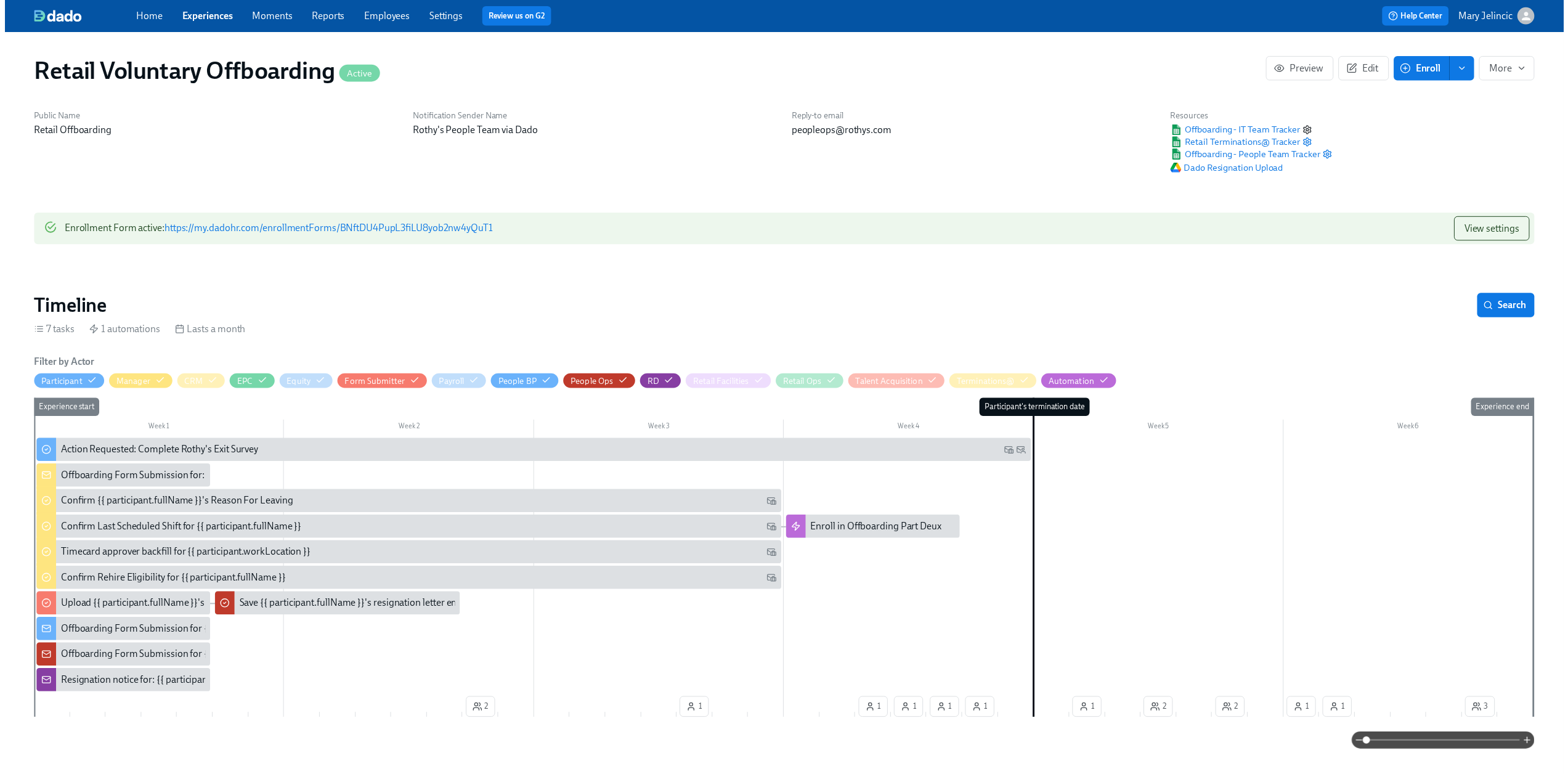 scroll, scrollTop: 0, scrollLeft: 2959, axis: horizontal 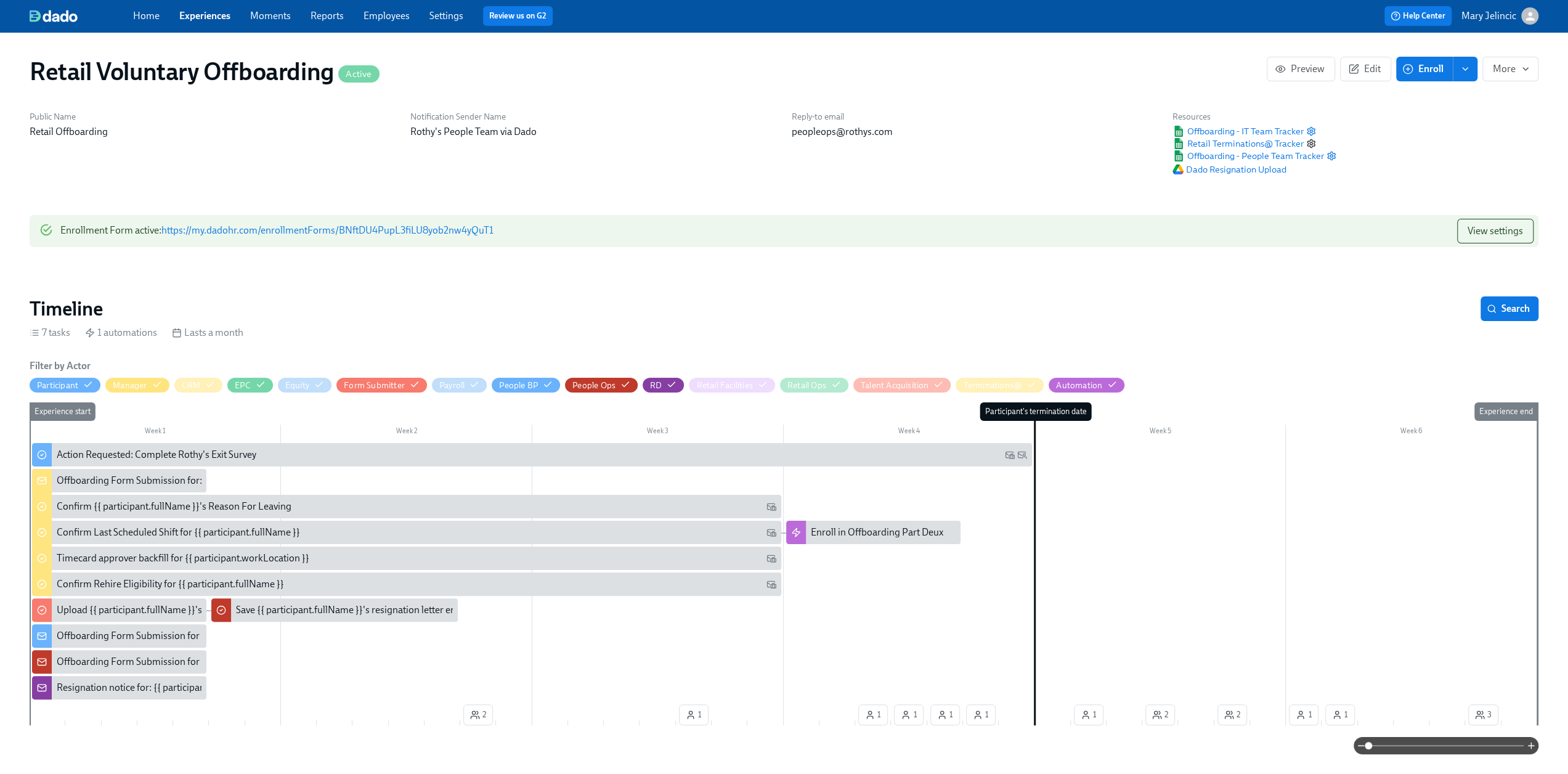 click 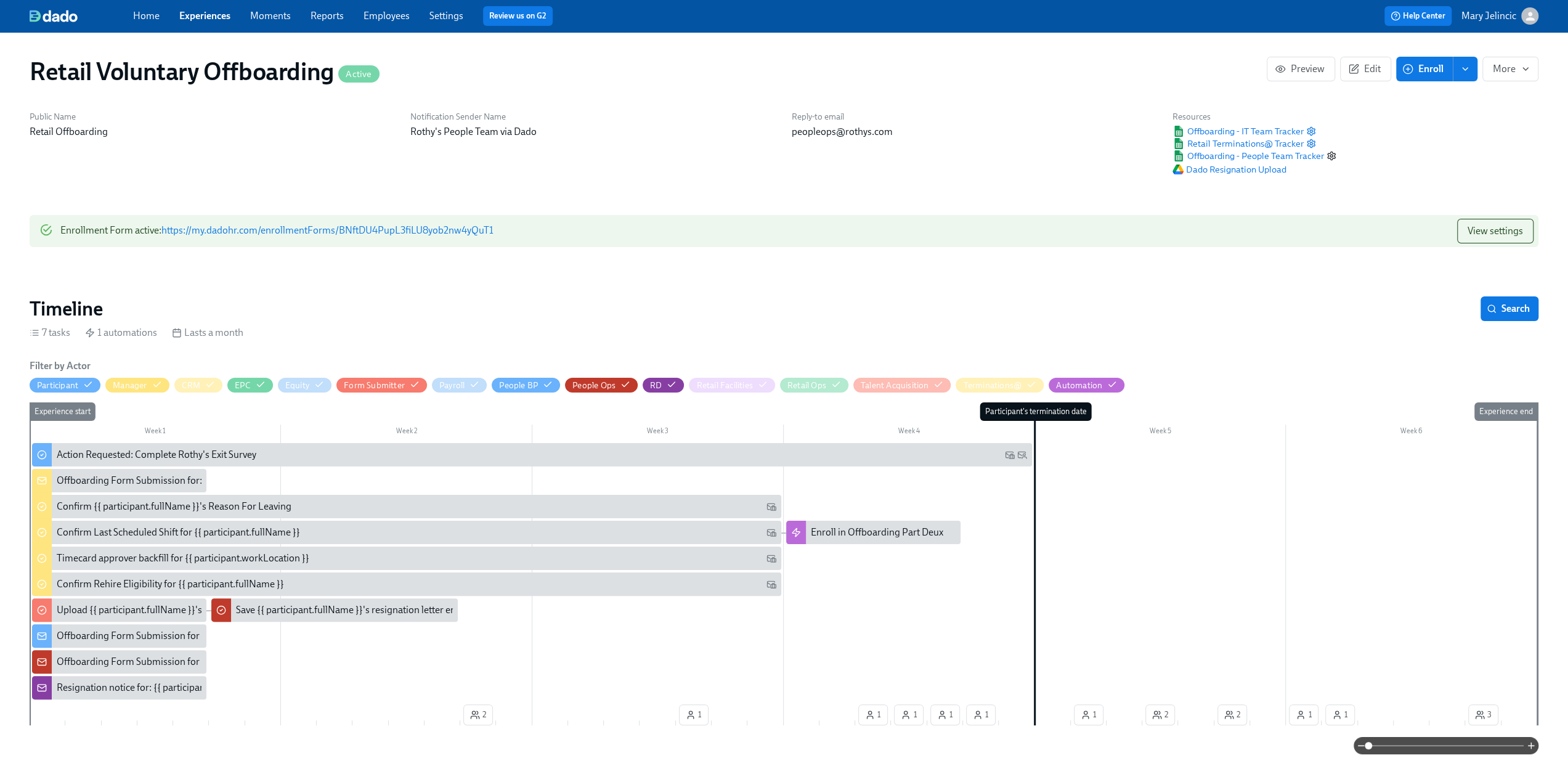 click 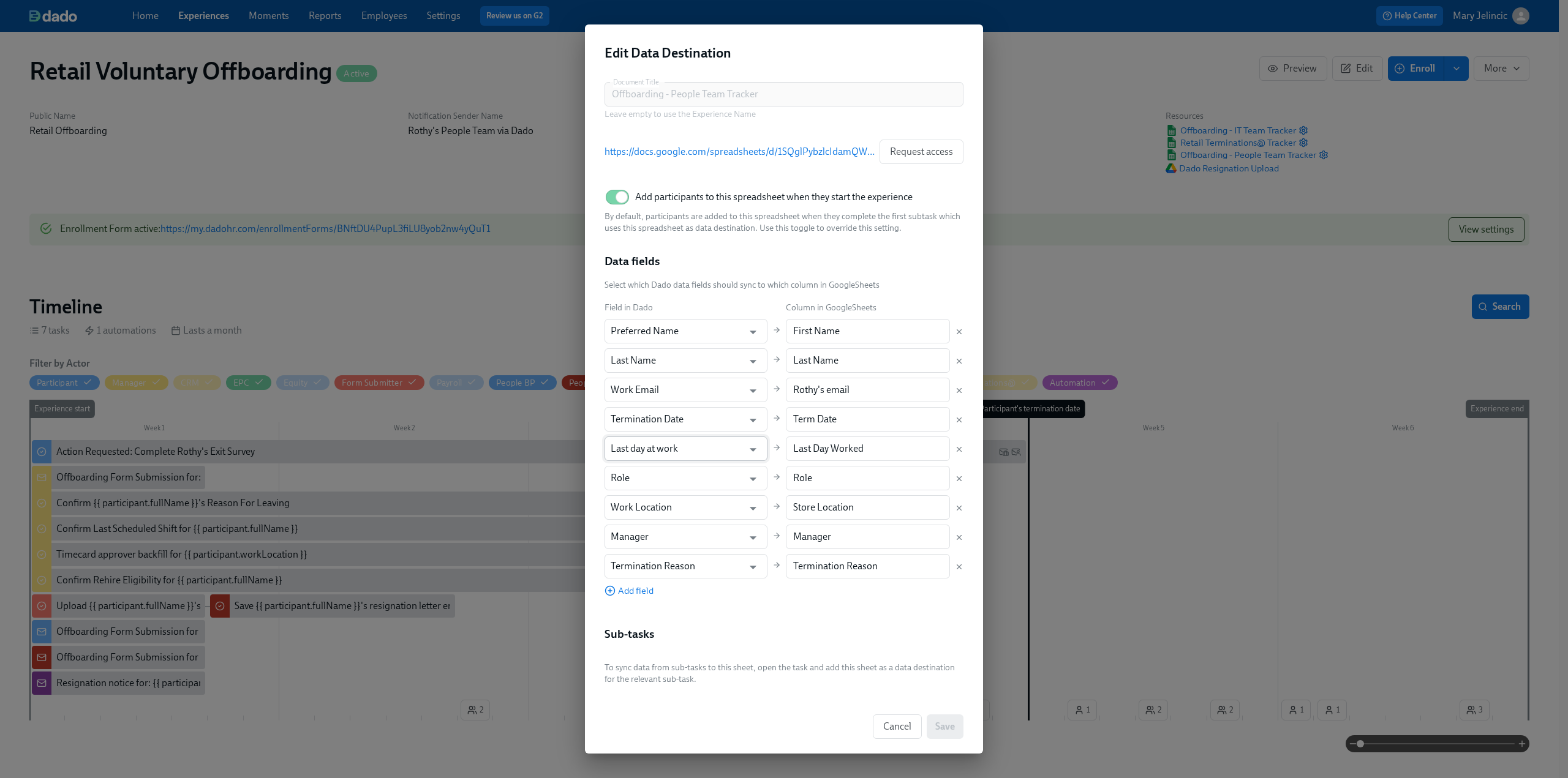 click on "Last day at work" at bounding box center (677, 449) 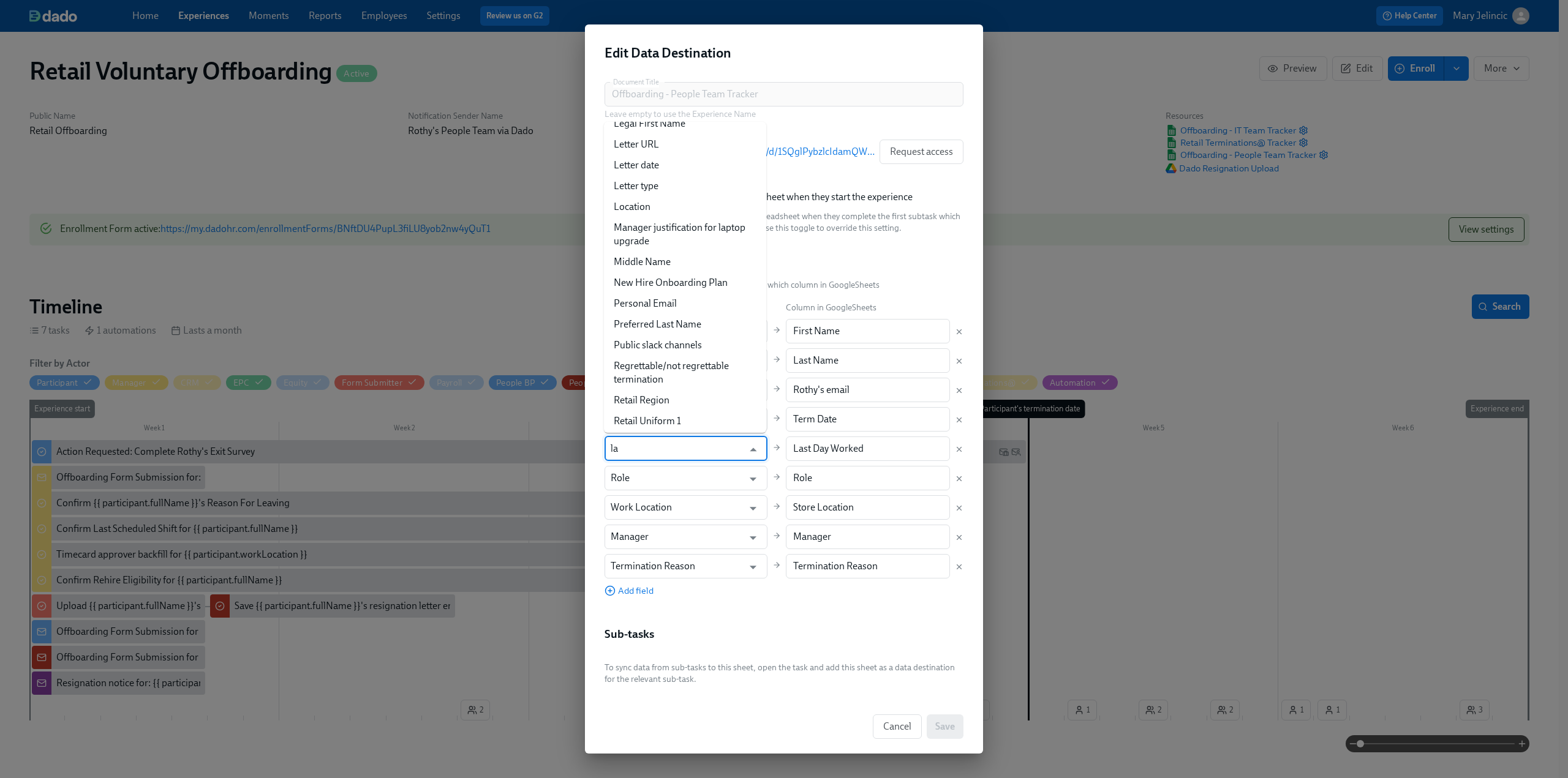 scroll, scrollTop: 0, scrollLeft: 0, axis: both 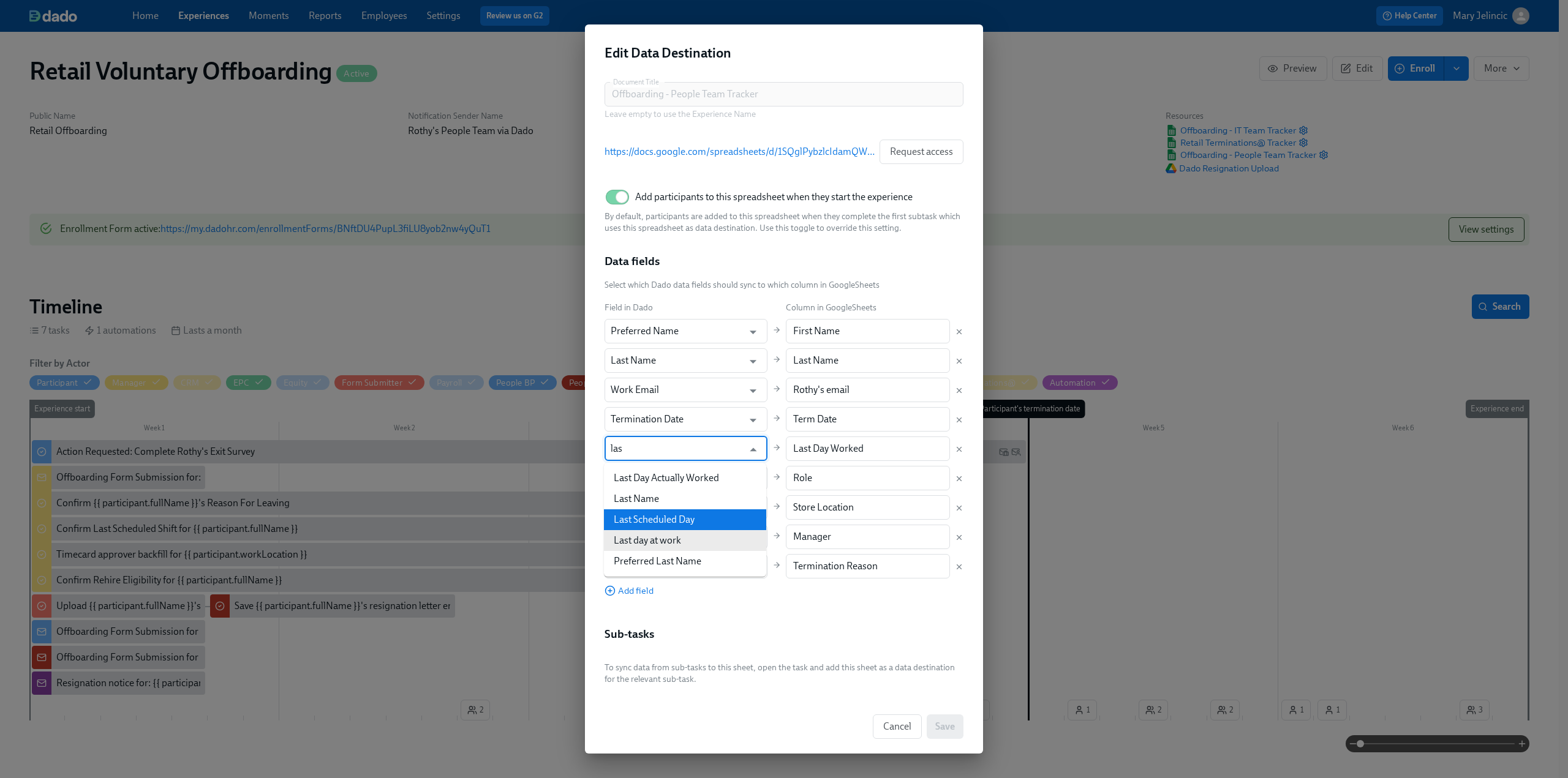 click on "Last Scheduled Day" at bounding box center [685, 520] 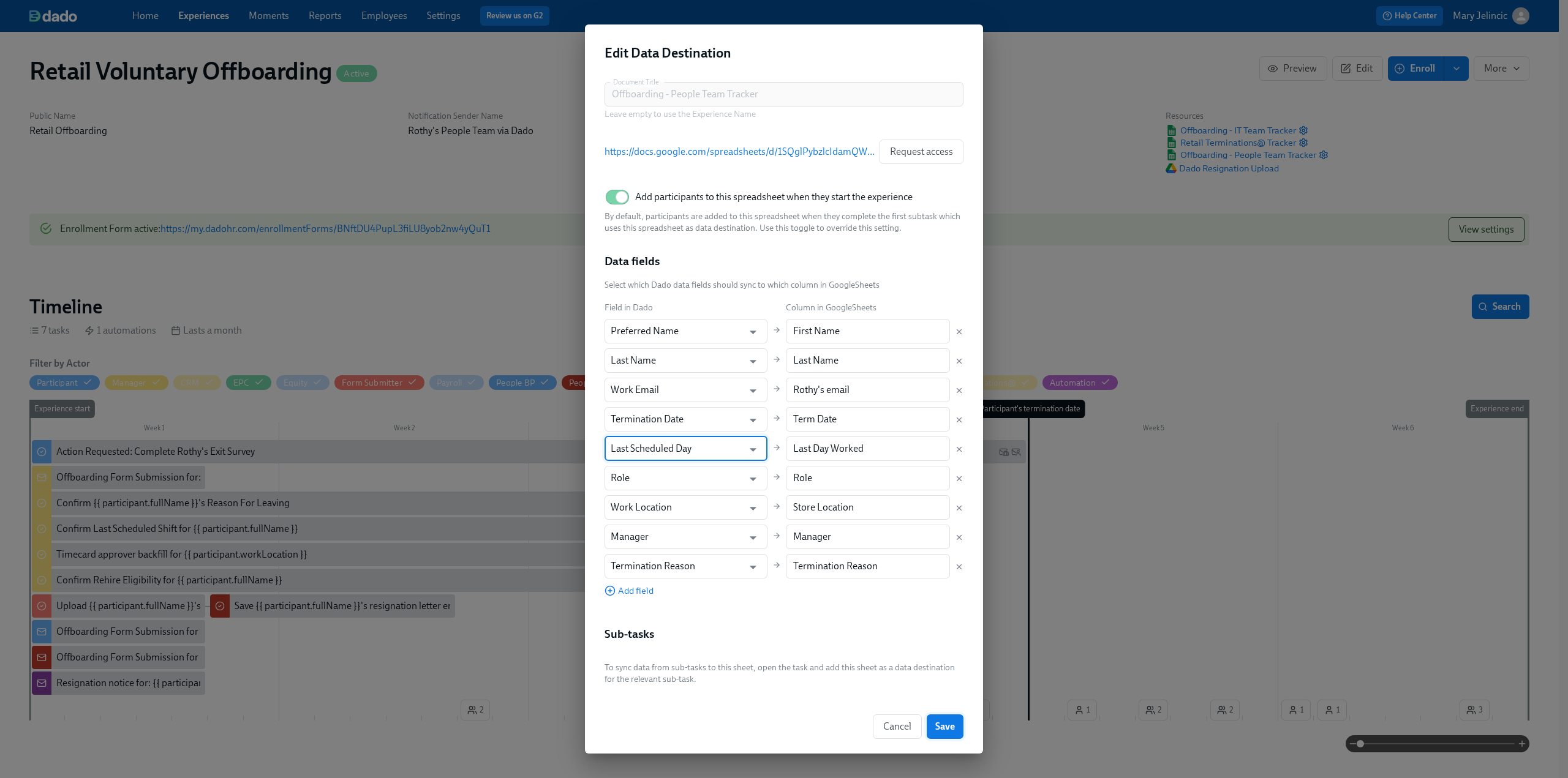 type on "Last Scheduled Day" 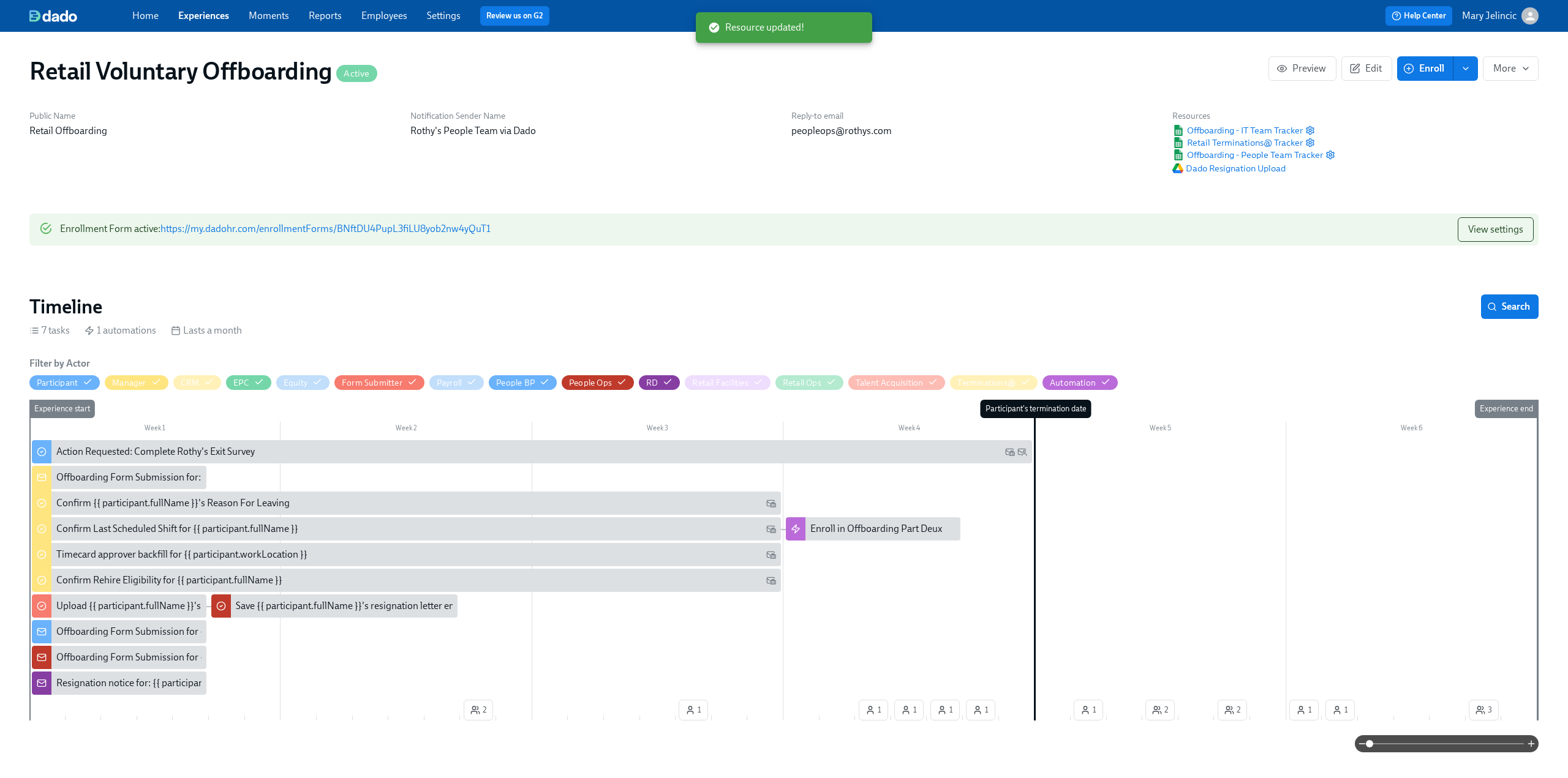 scroll, scrollTop: 0, scrollLeft: 2933, axis: horizontal 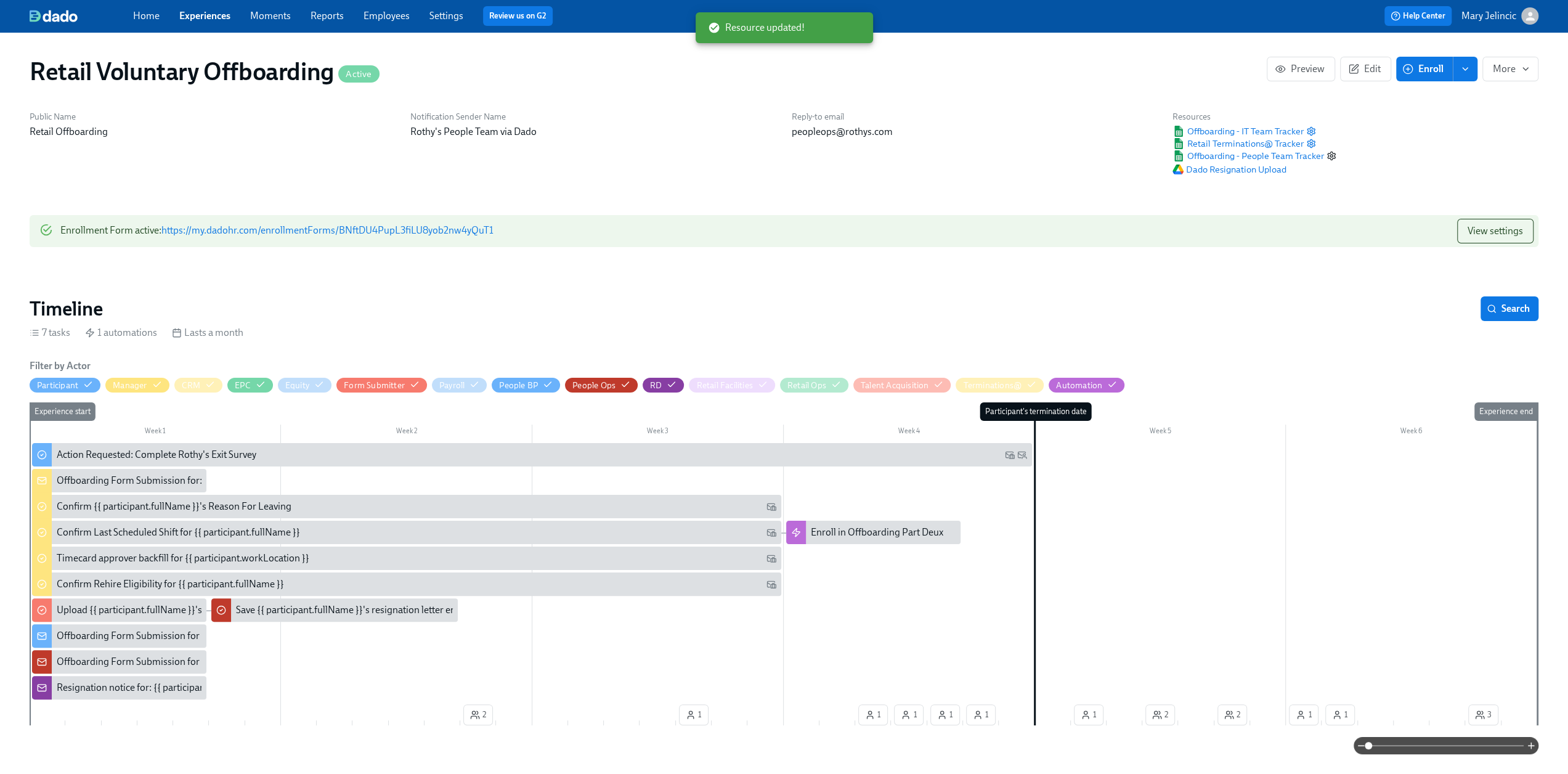 click 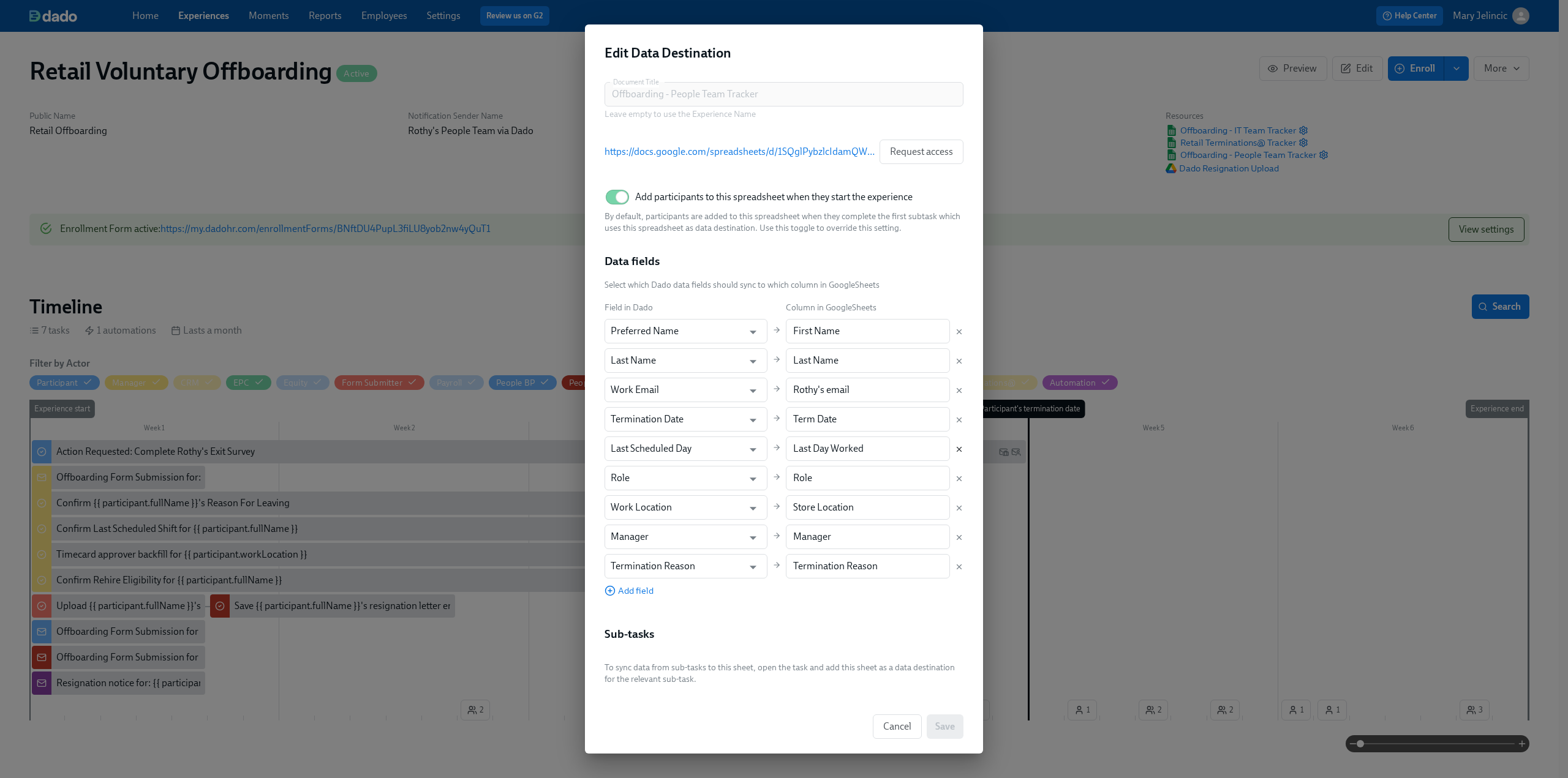 click 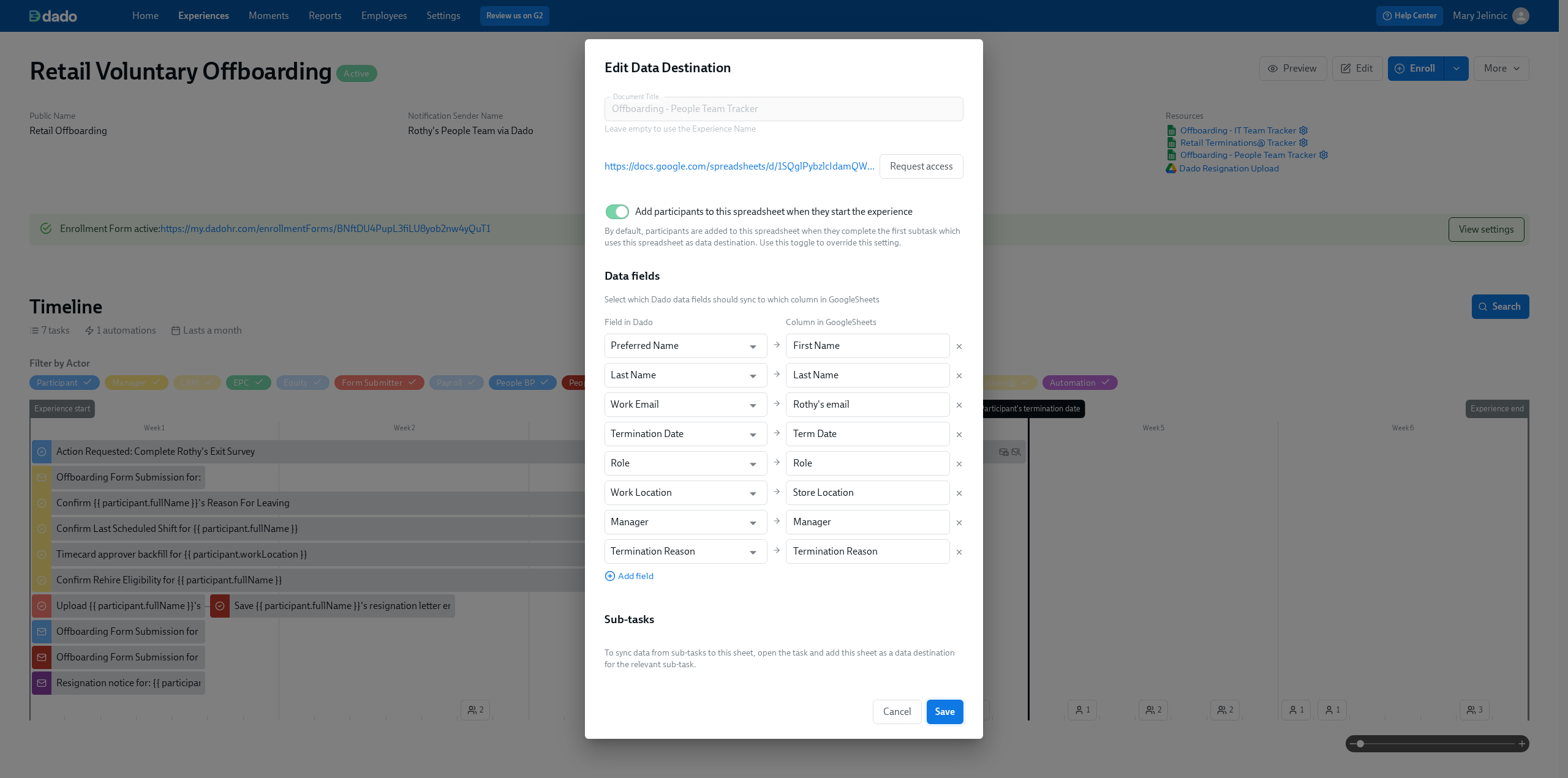 click on "Save" at bounding box center (945, 712) 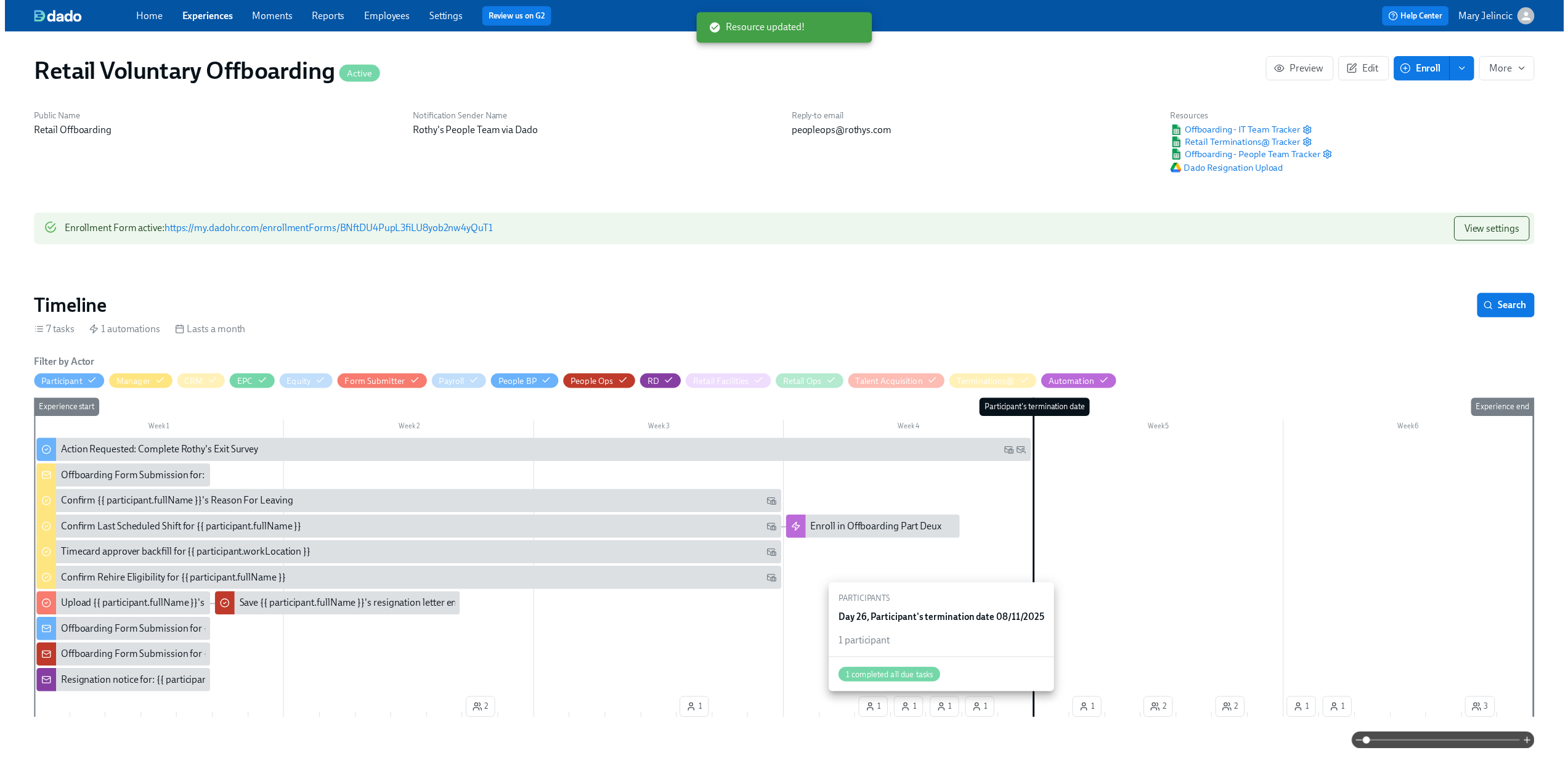 scroll, scrollTop: 0, scrollLeft: 2950, axis: horizontal 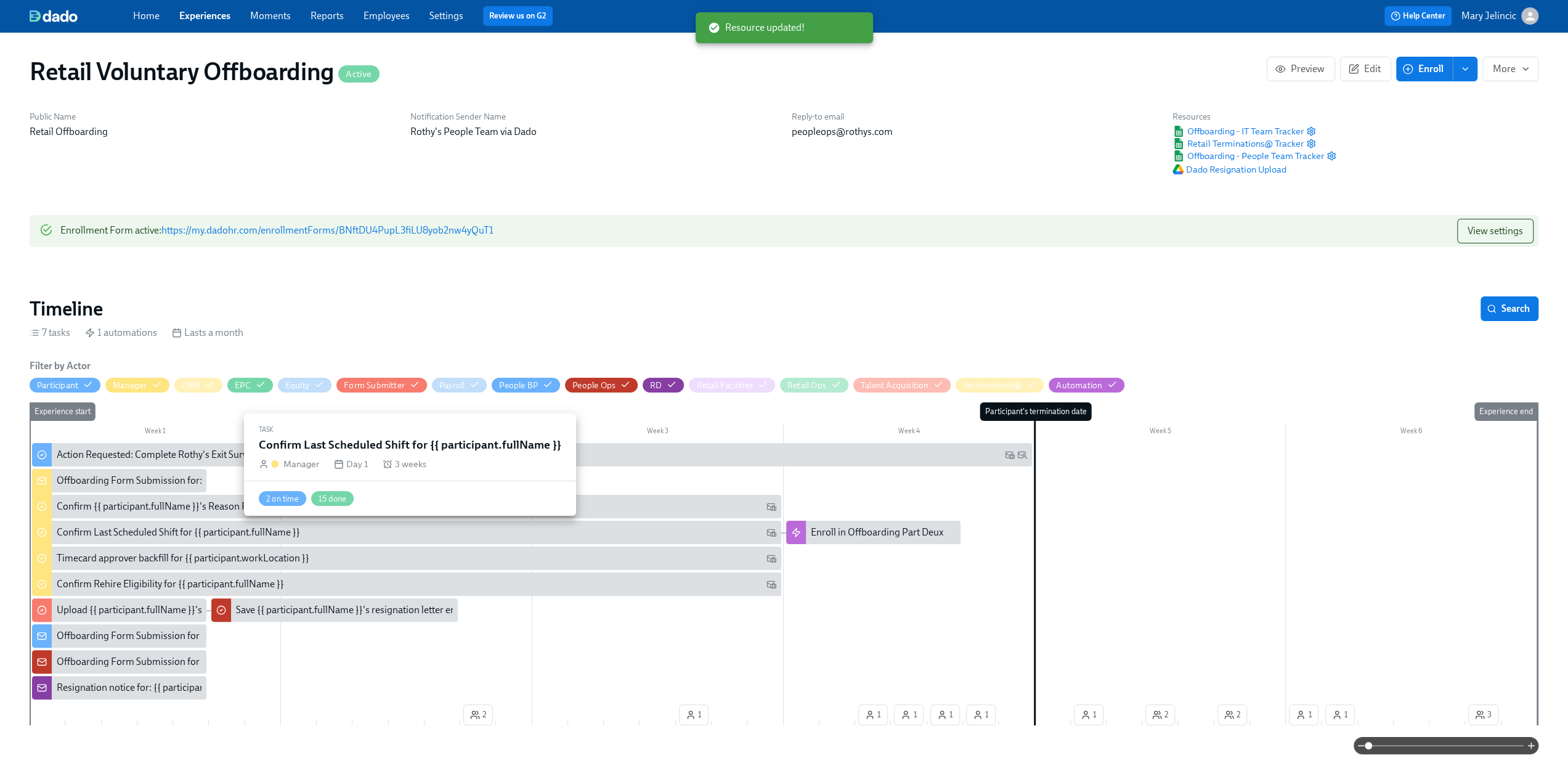 click on "Confirm Last Scheduled Shift for {{ participant.fullName }}" at bounding box center [178, 532] 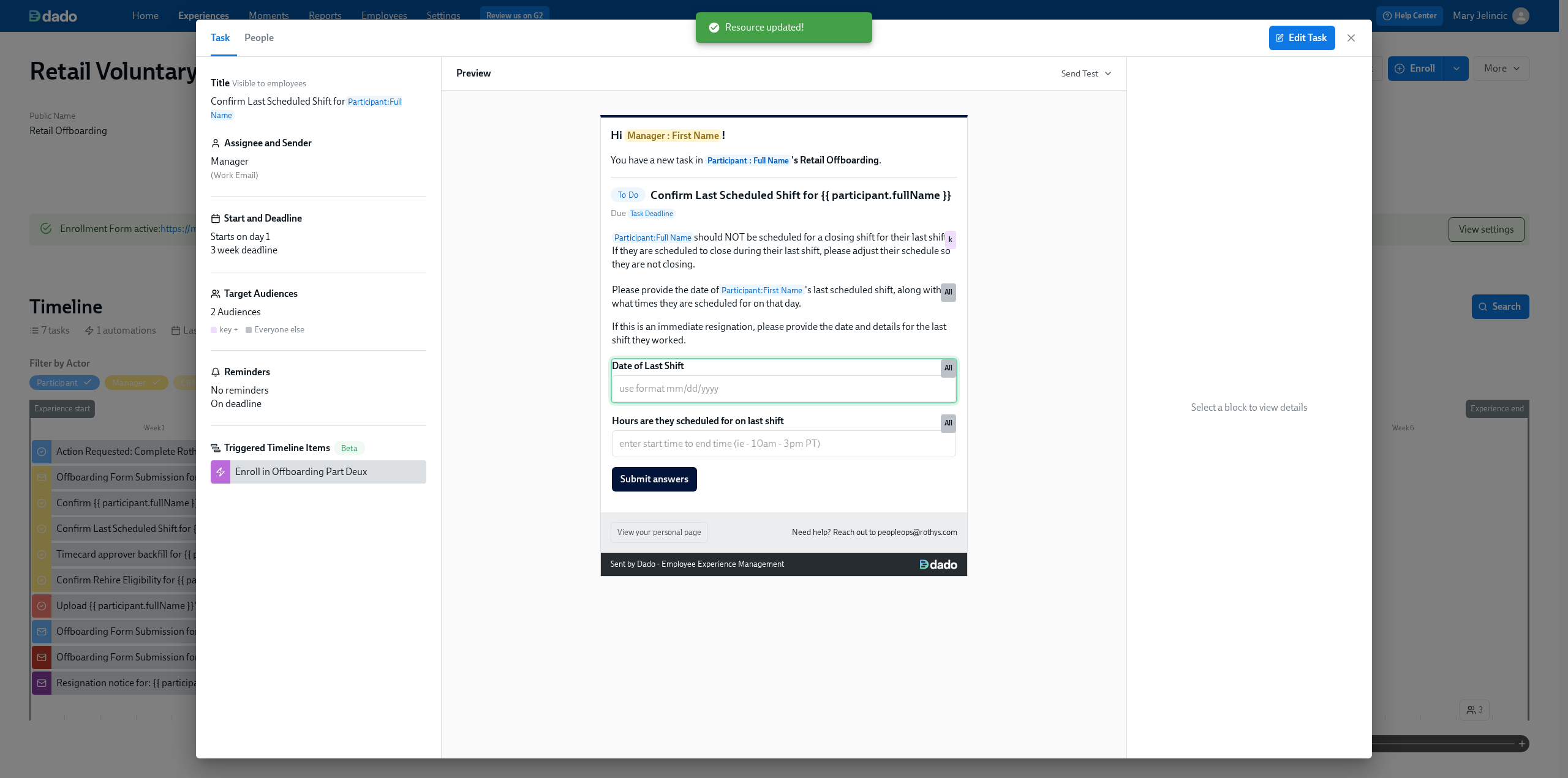 click on "Date of Last Shift ​ All" at bounding box center [784, 381] 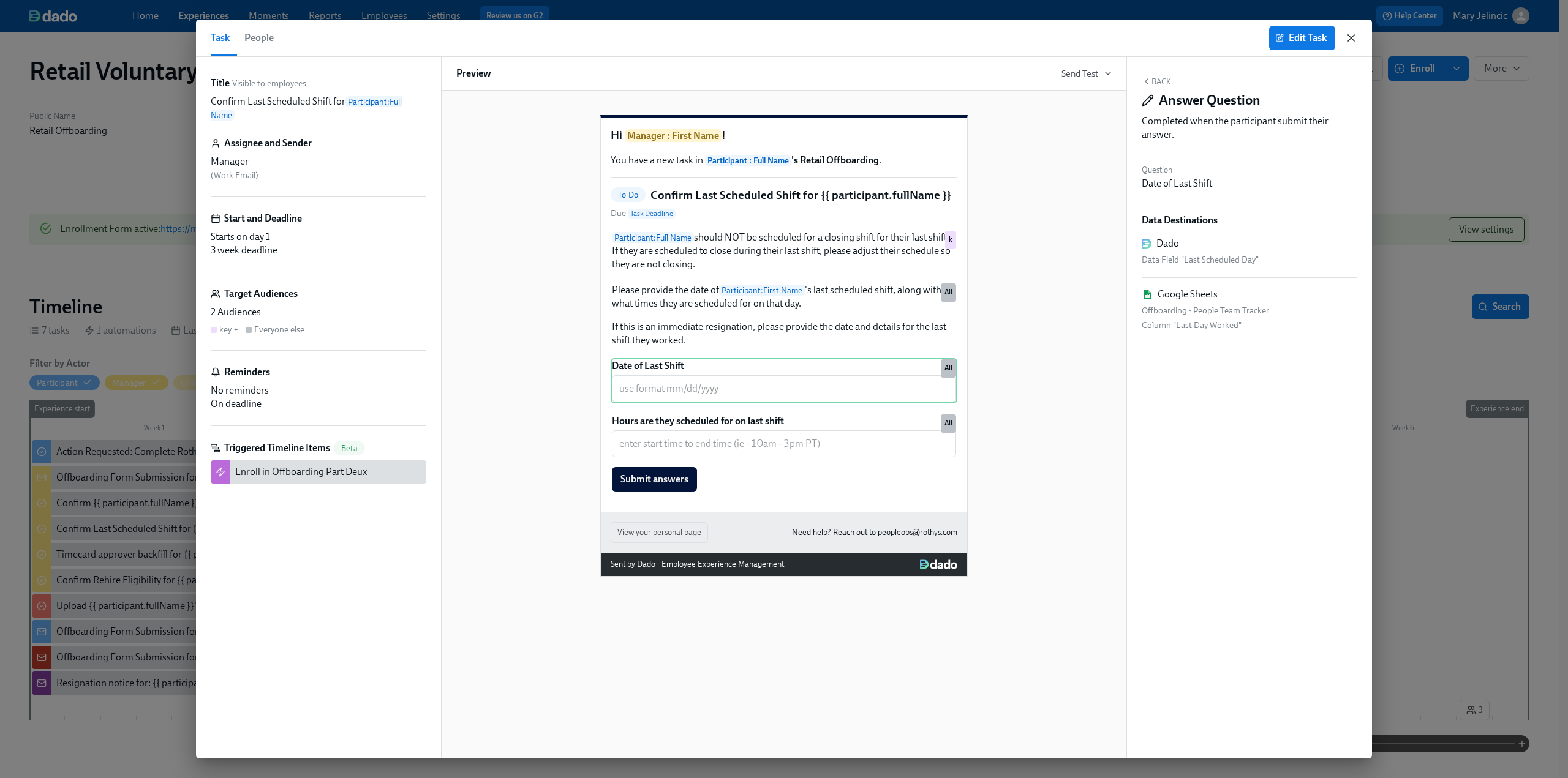 click 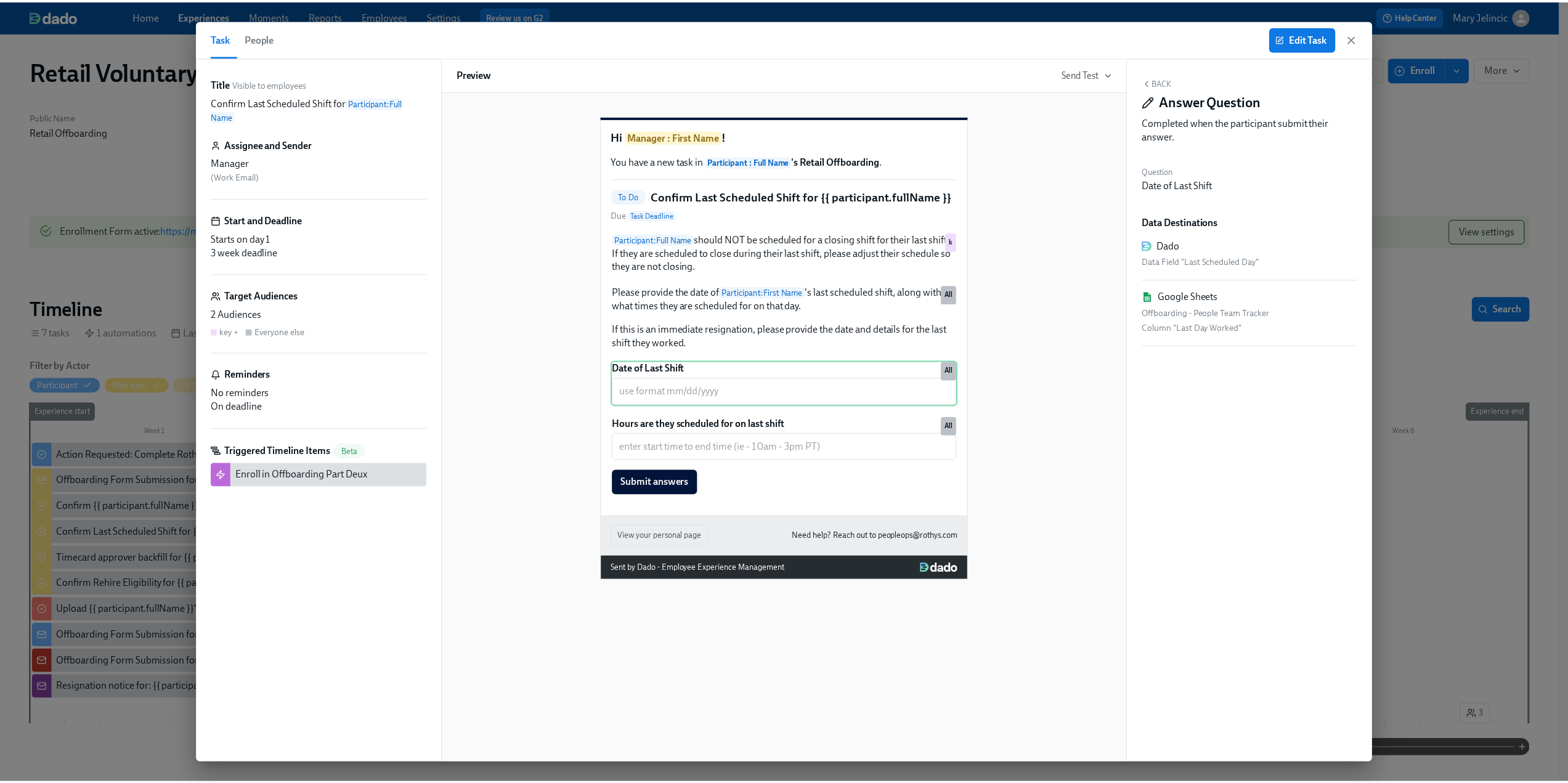scroll, scrollTop: 0, scrollLeft: 2950, axis: horizontal 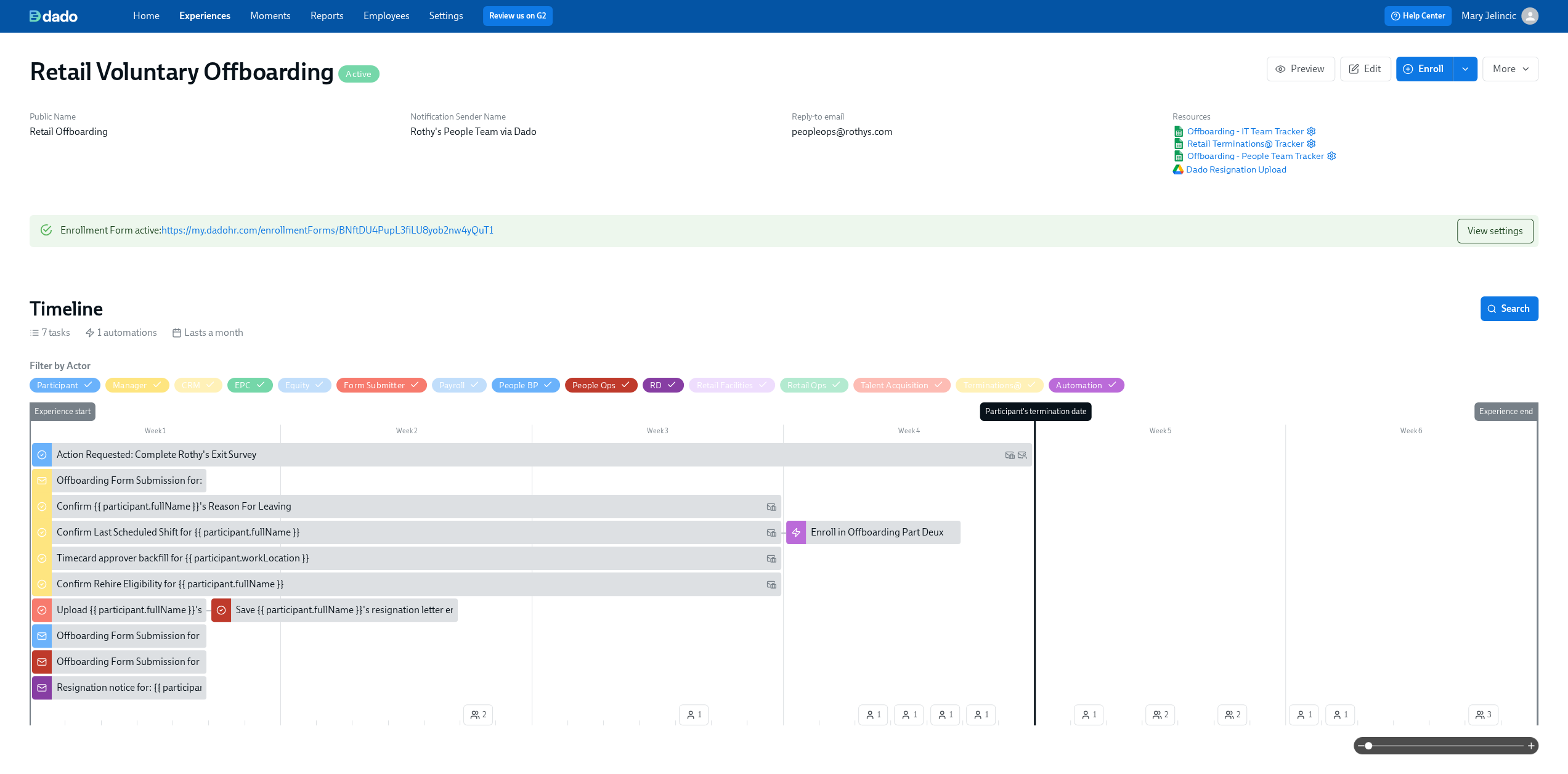 click on "Experiences" at bounding box center (205, 15) 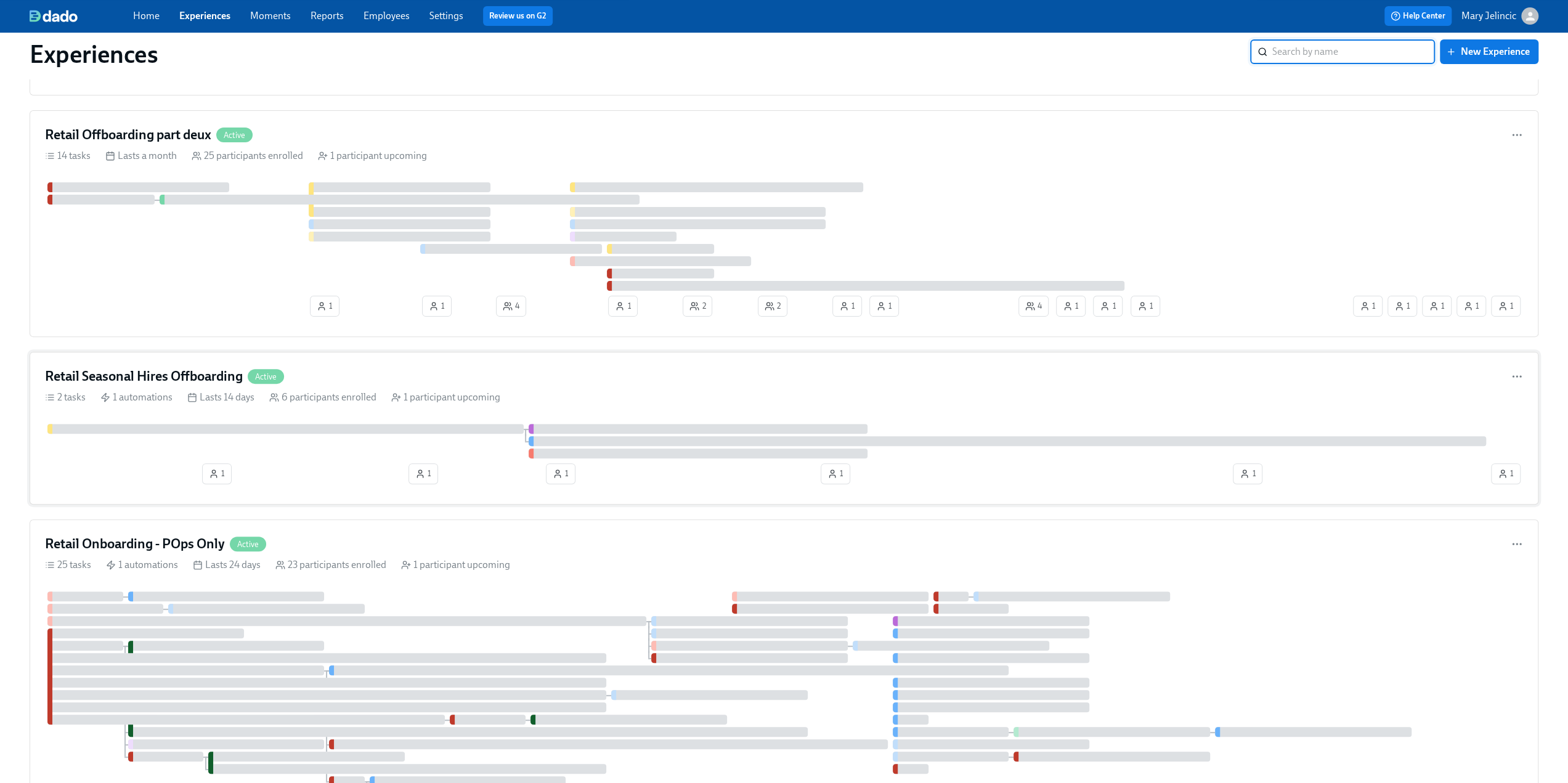 scroll, scrollTop: 308, scrollLeft: 0, axis: vertical 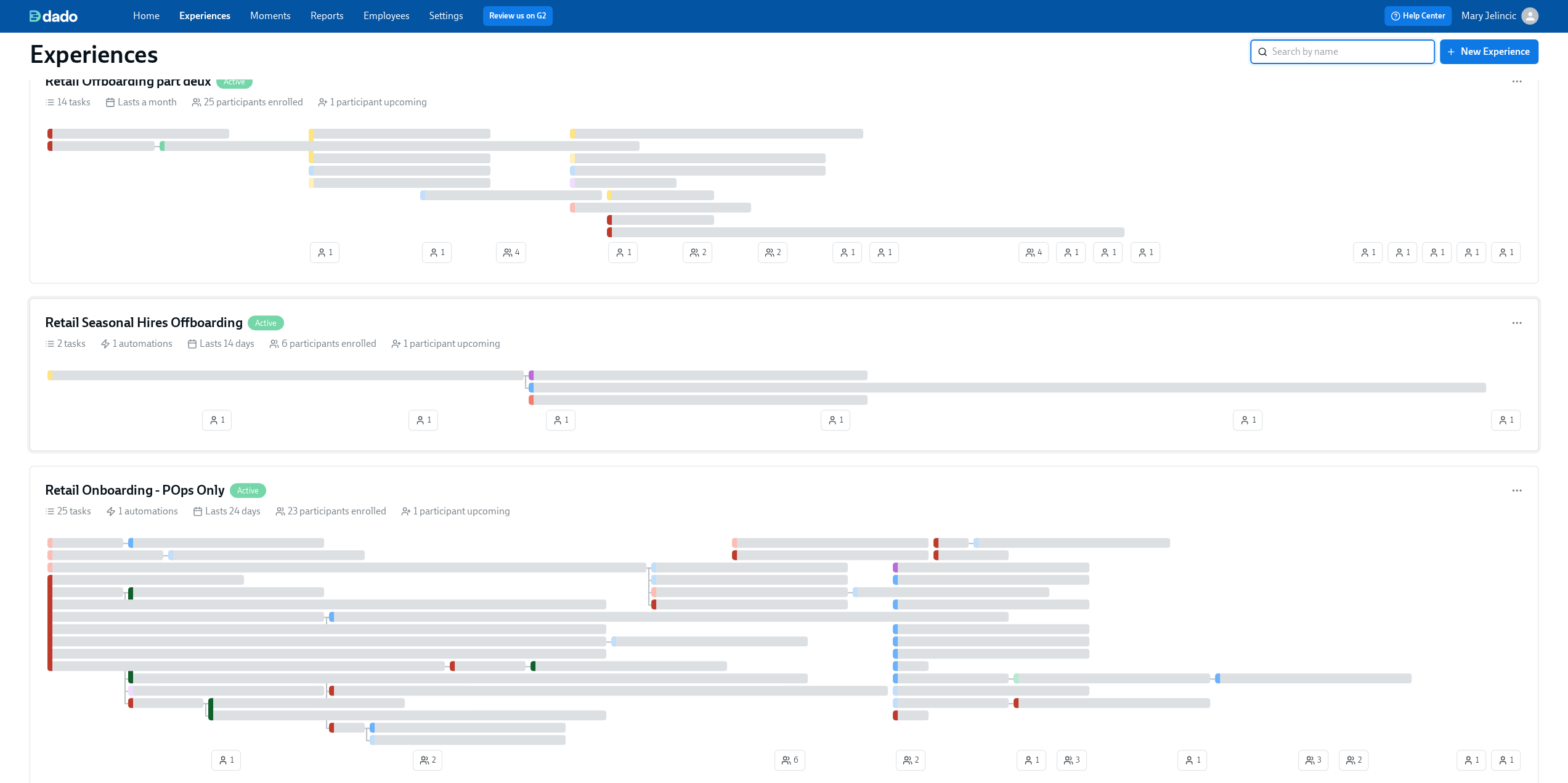 click on "Retail Seasonal Hires Offboarding Active" at bounding box center (784, 323) 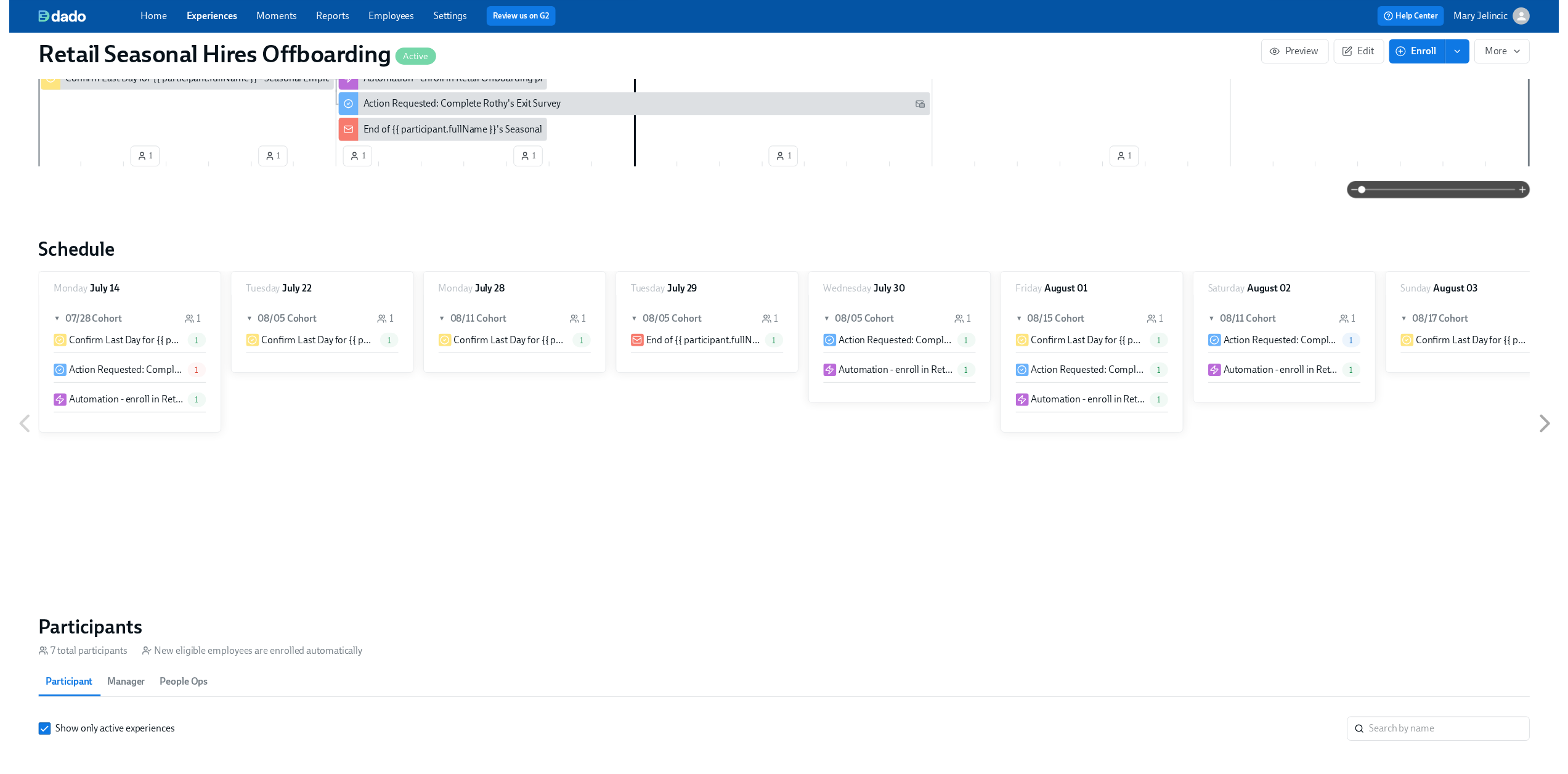 scroll, scrollTop: 0, scrollLeft: 0, axis: both 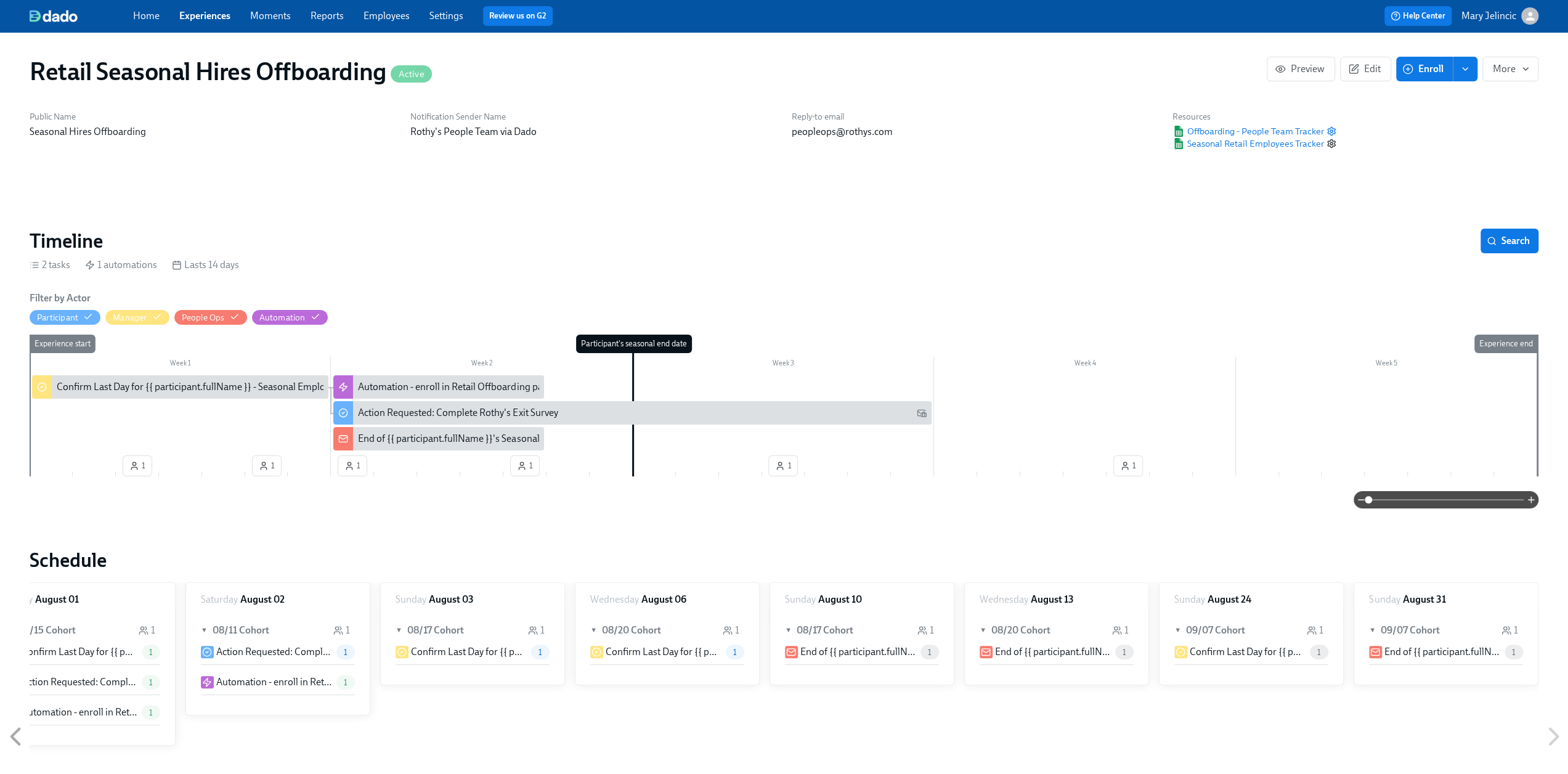 click 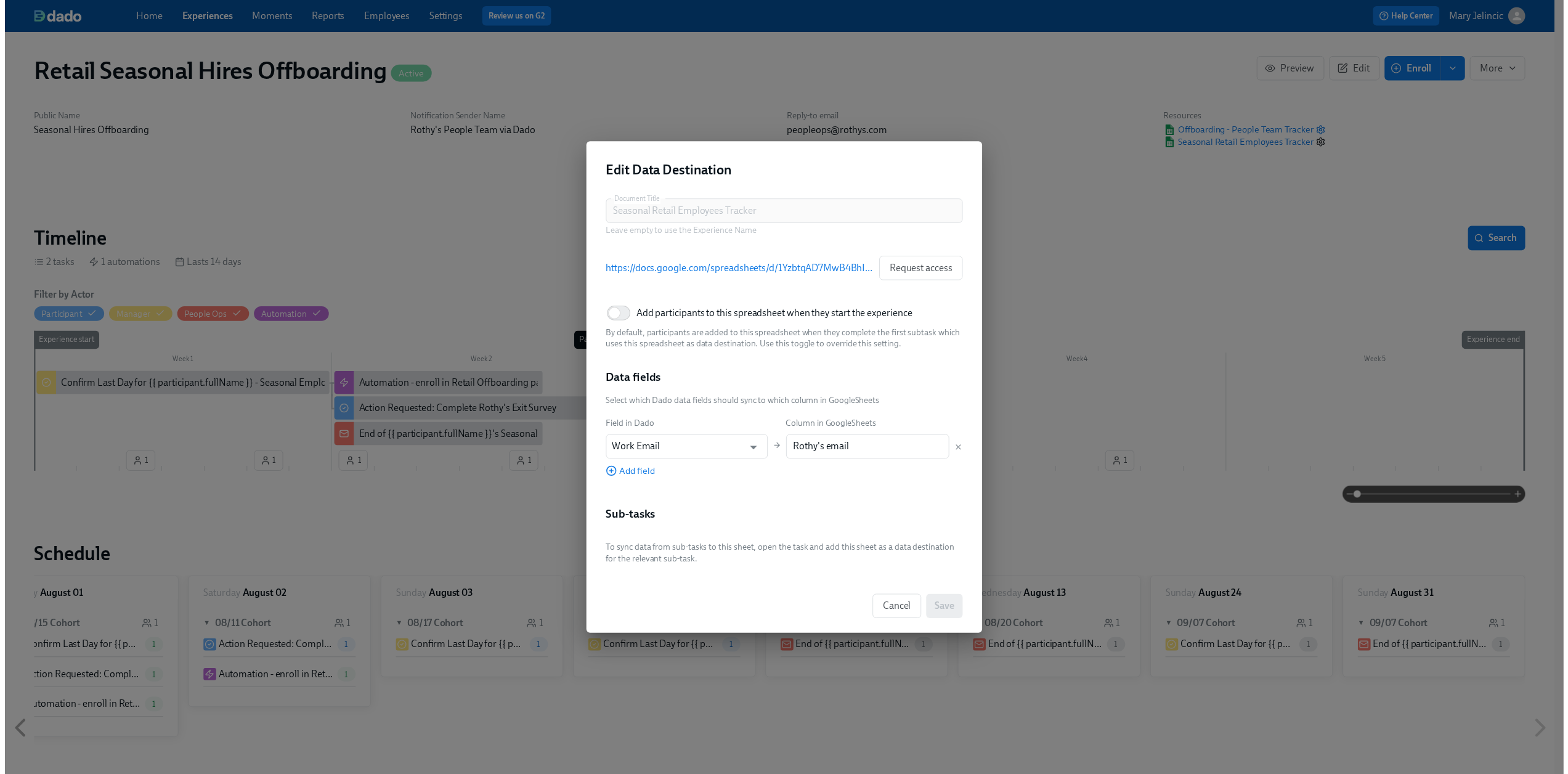 scroll, scrollTop: 0, scrollLeft: 1012, axis: horizontal 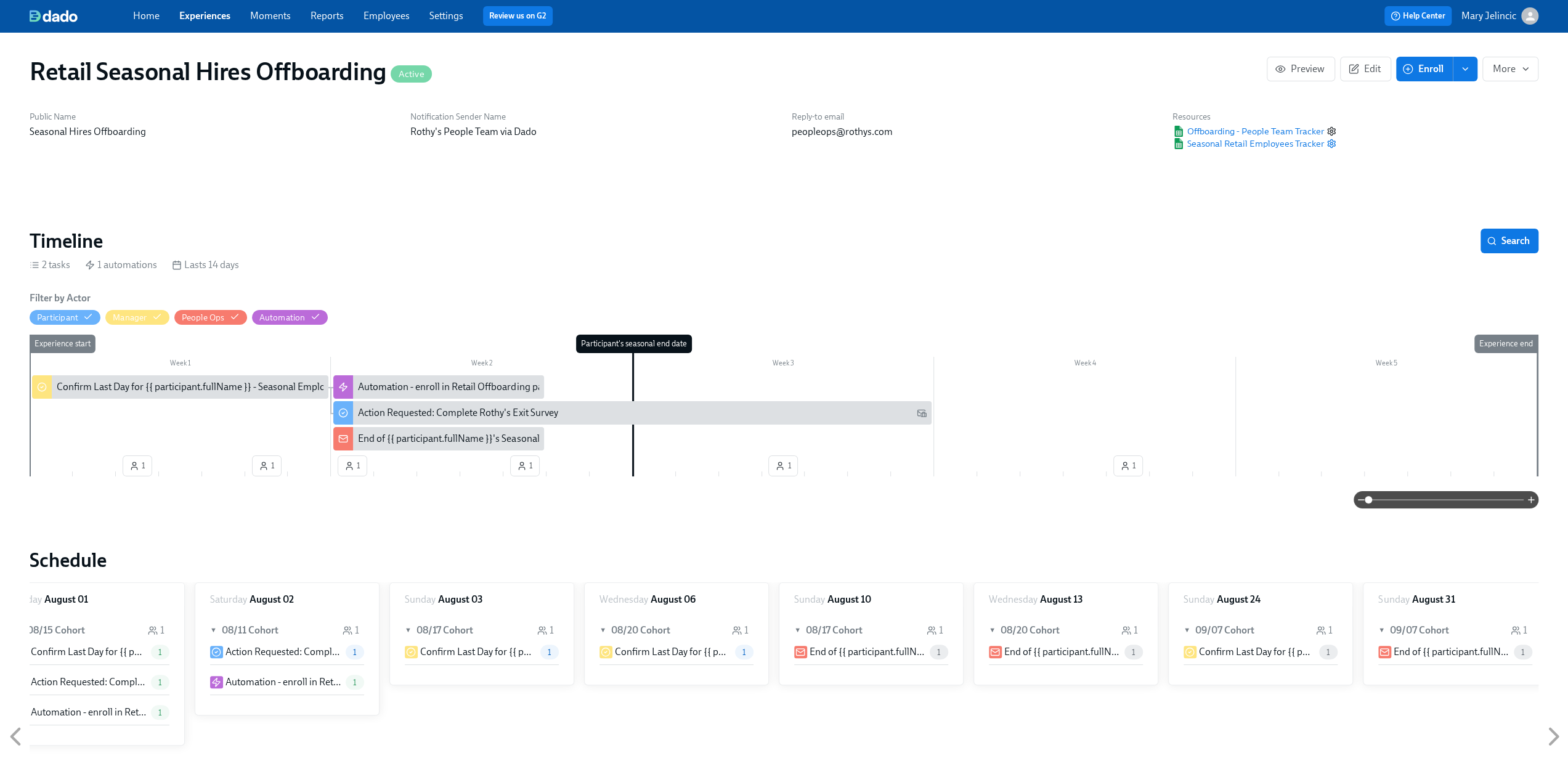 click 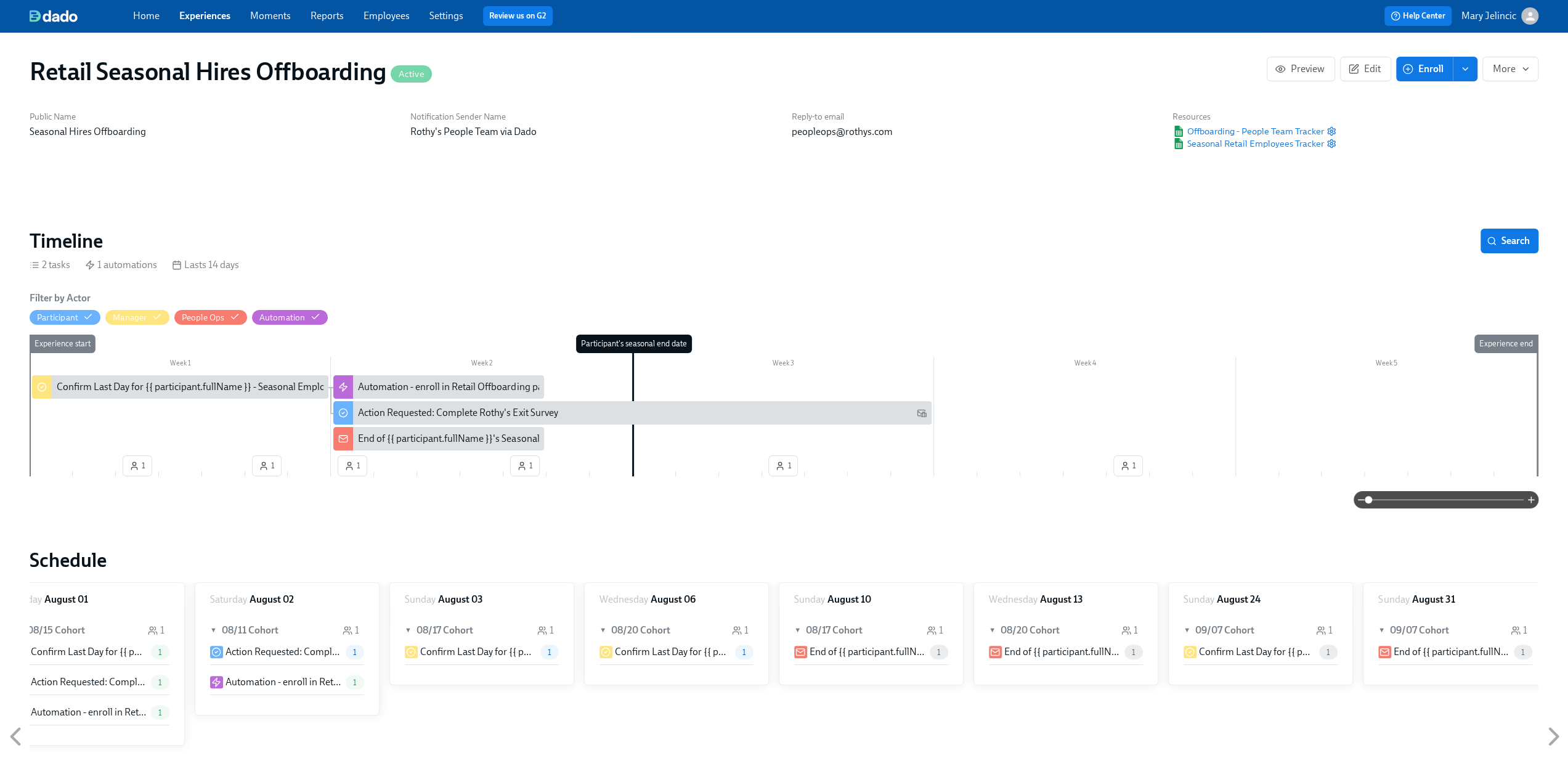 click on "Experiences" at bounding box center (205, 15) 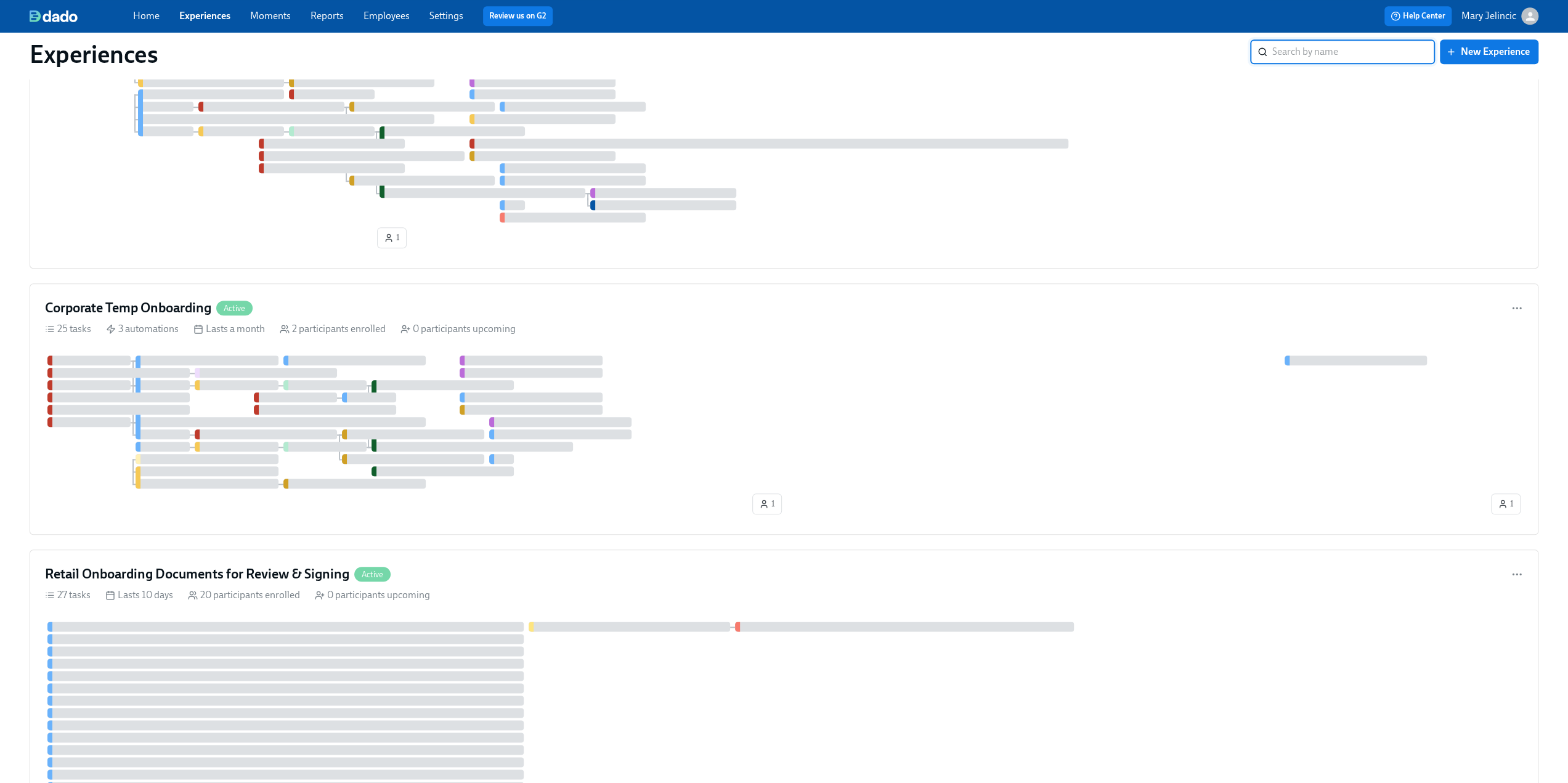 scroll, scrollTop: 1663, scrollLeft: 0, axis: vertical 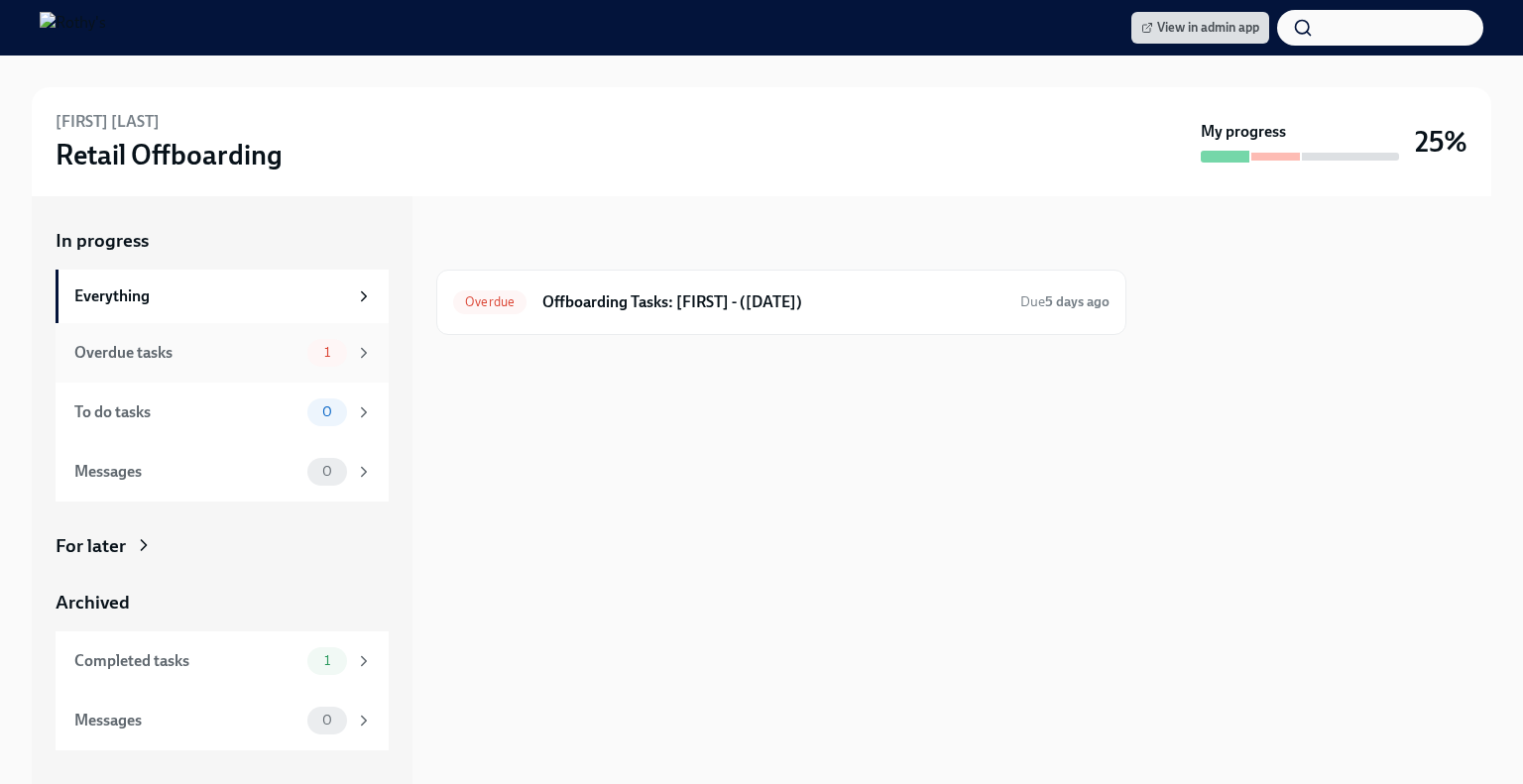 click on "Overdue tasks" at bounding box center [186, 353] 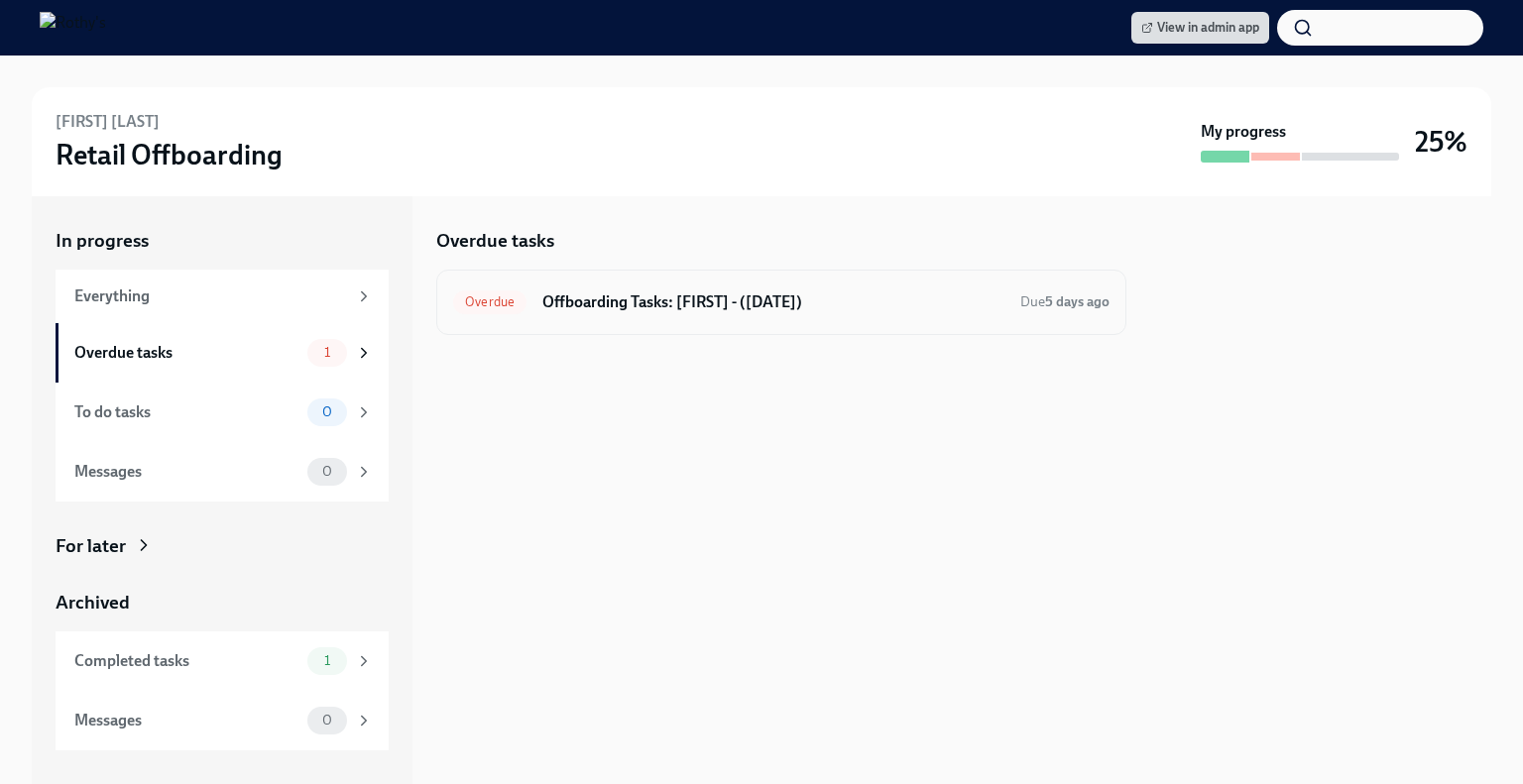 click on "Overdue Offboarding Tasks: Wesley -  (08/13/2025) Due  5 days ago" at bounding box center (781, 302) 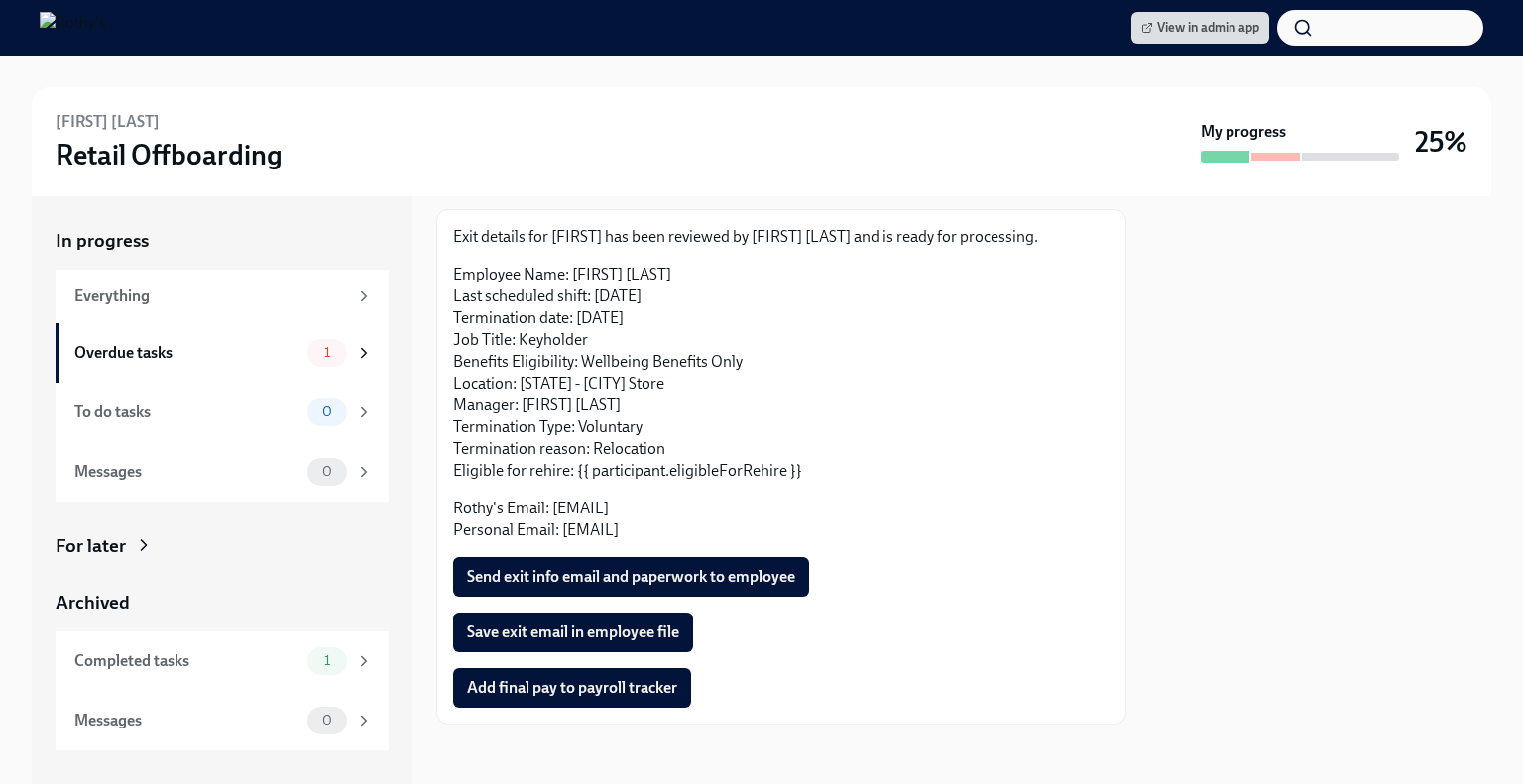 scroll, scrollTop: 107, scrollLeft: 0, axis: vertical 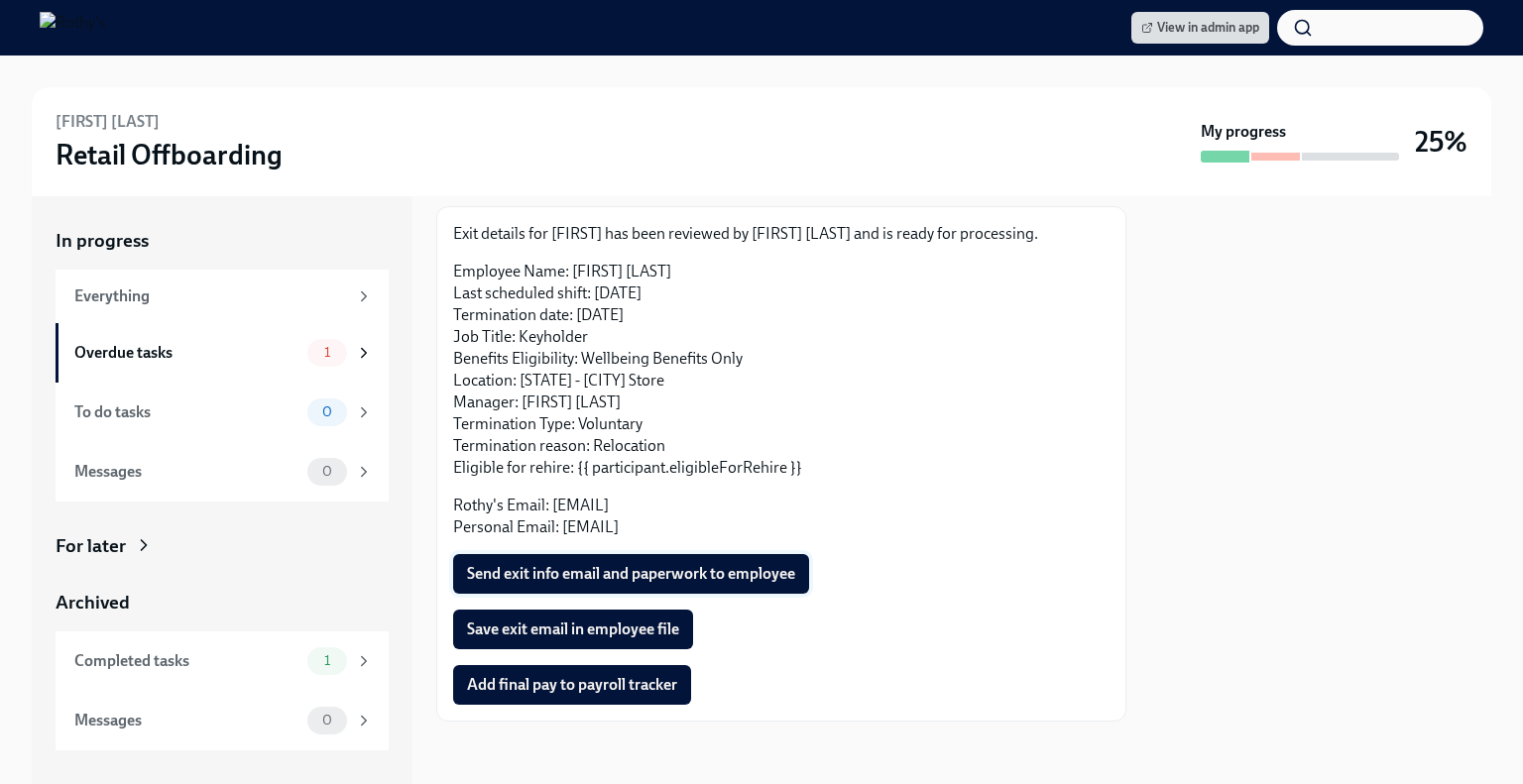 click on "Send exit info email and paperwork to employee" at bounding box center [631, 574] 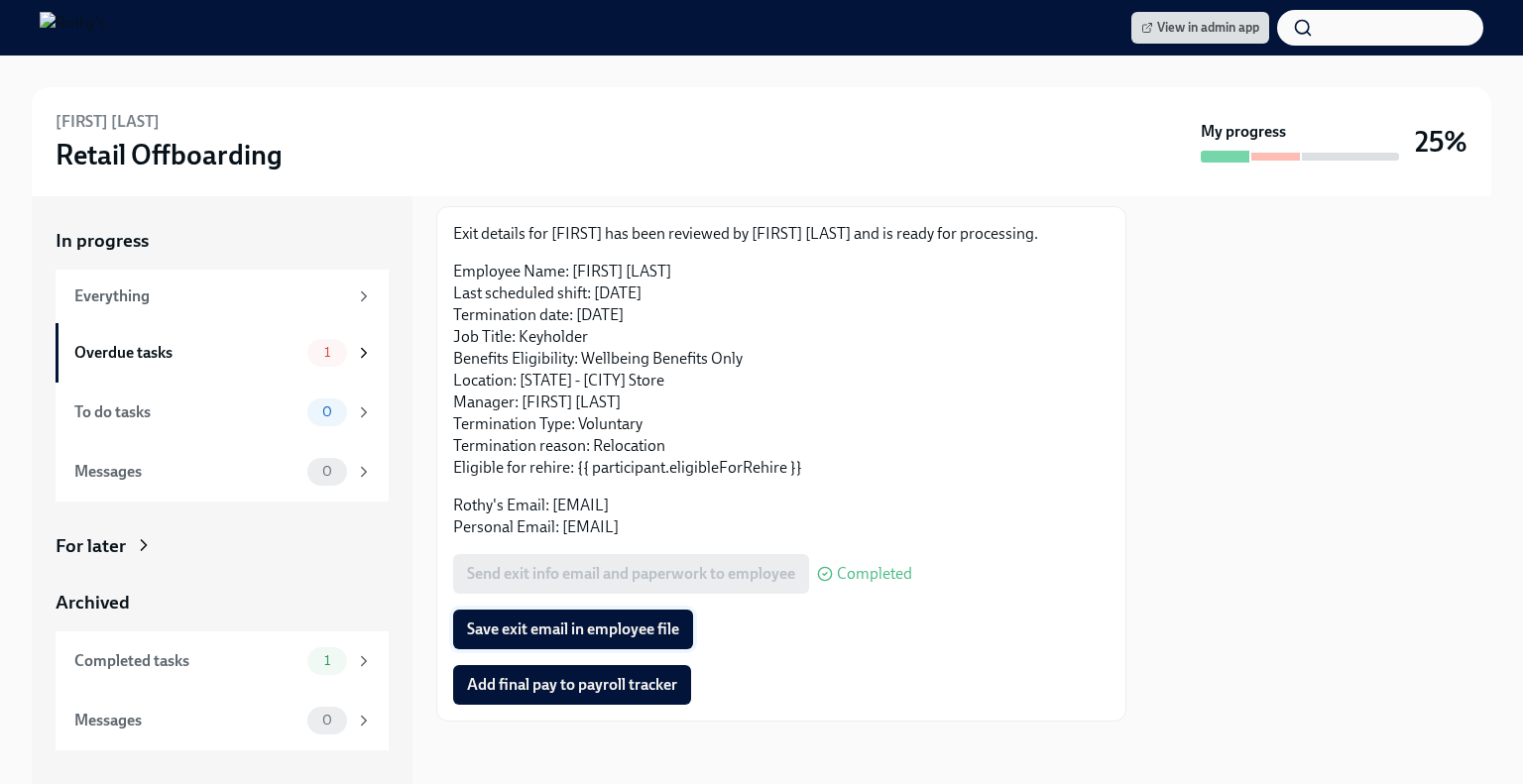 click on "Save exit email in employee file" at bounding box center [573, 629] 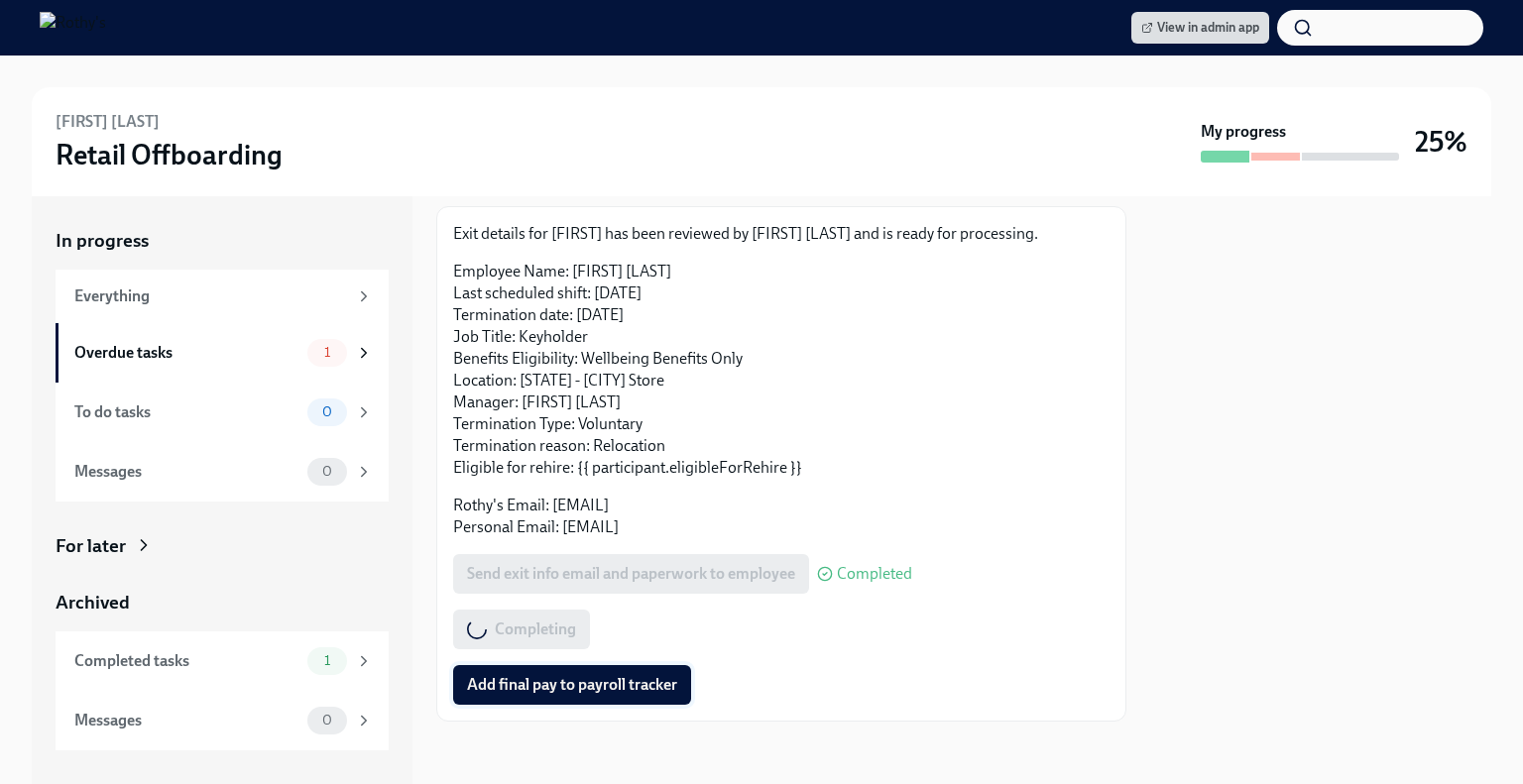 click on "Add final pay to payroll tracker" at bounding box center [572, 685] 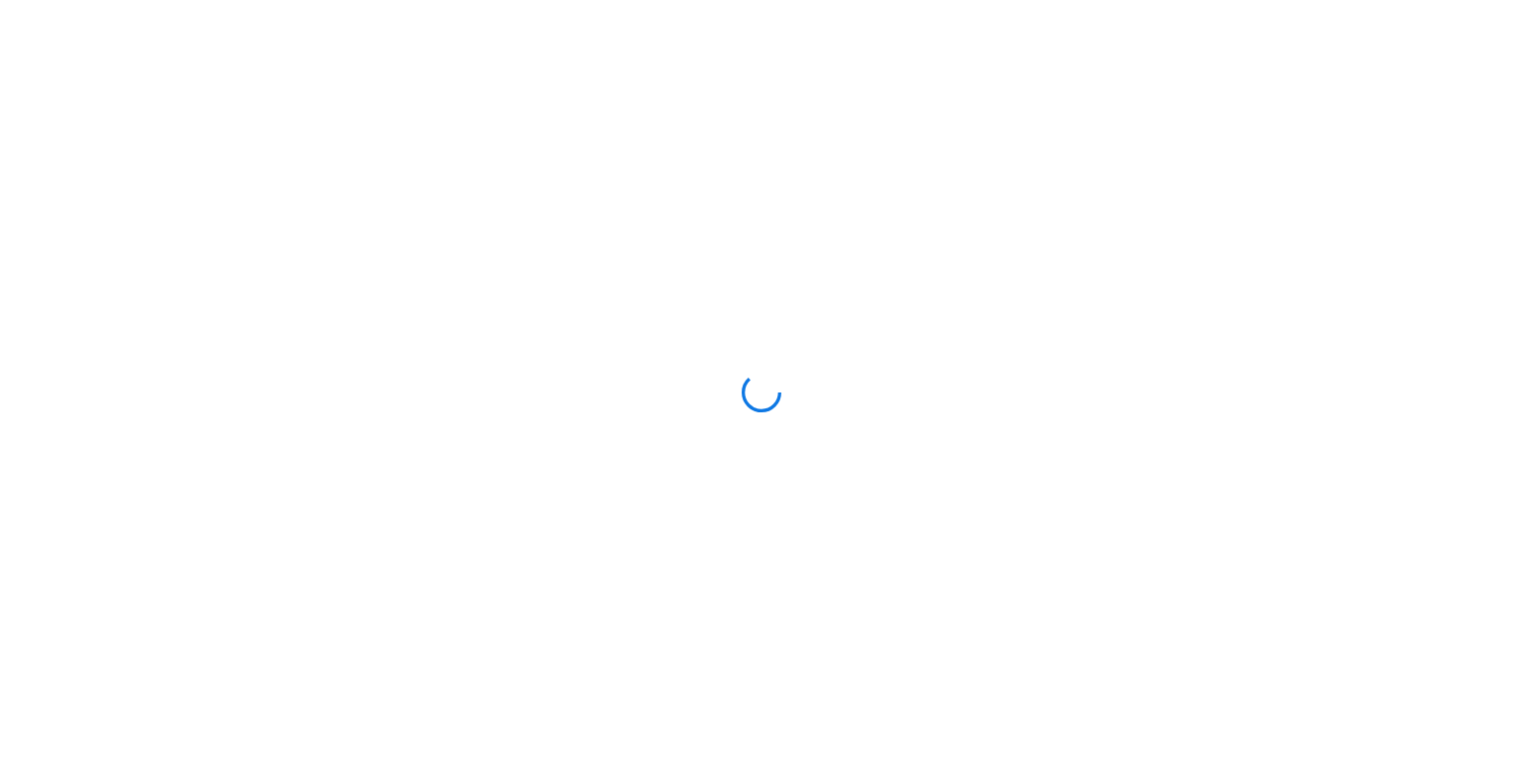 scroll, scrollTop: 0, scrollLeft: 0, axis: both 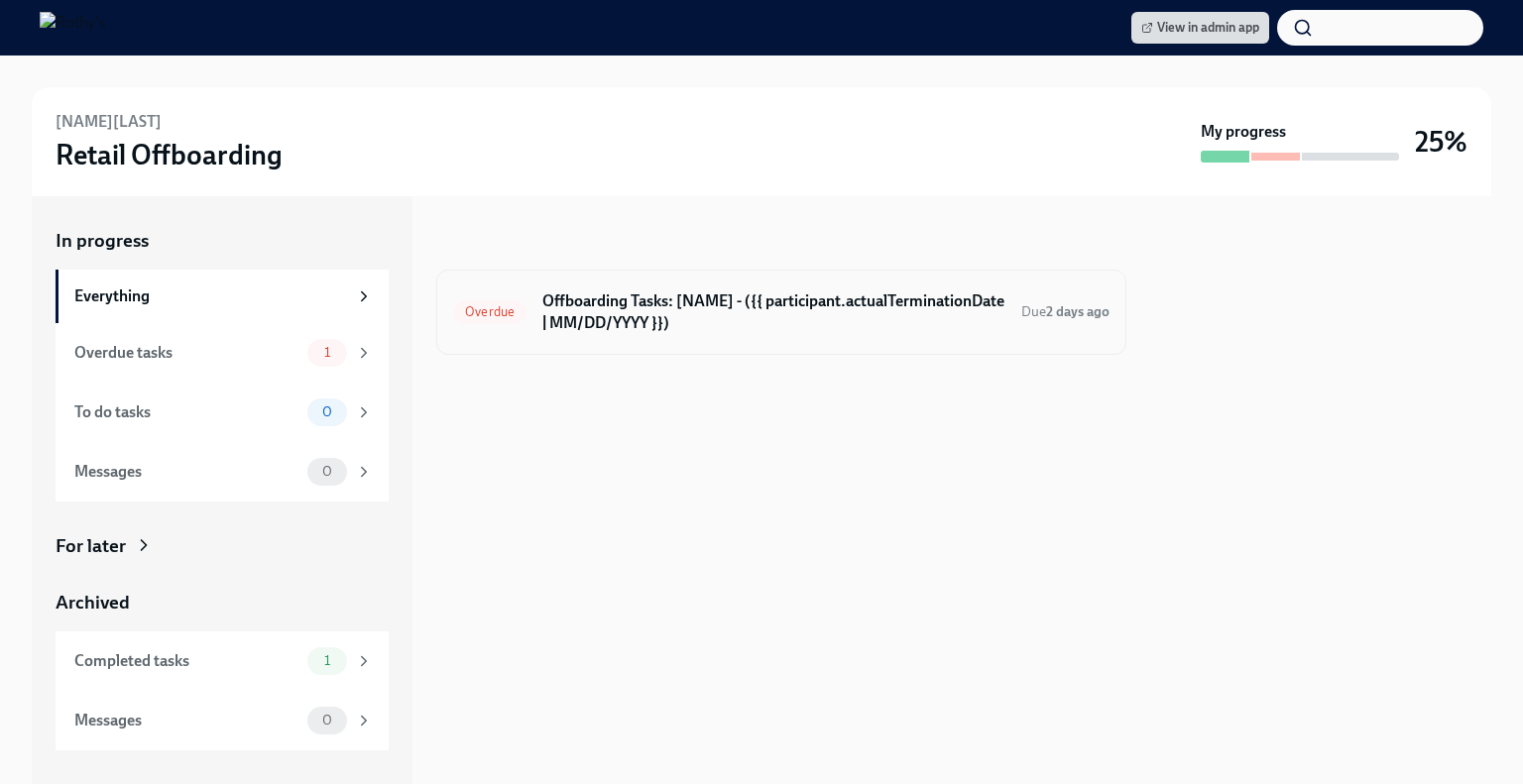 click on "Offboarding Tasks: D'Arshe -  ({{ participant.actualTerminationDate | MM/DD/YYYY }})" at bounding box center (773, 312) 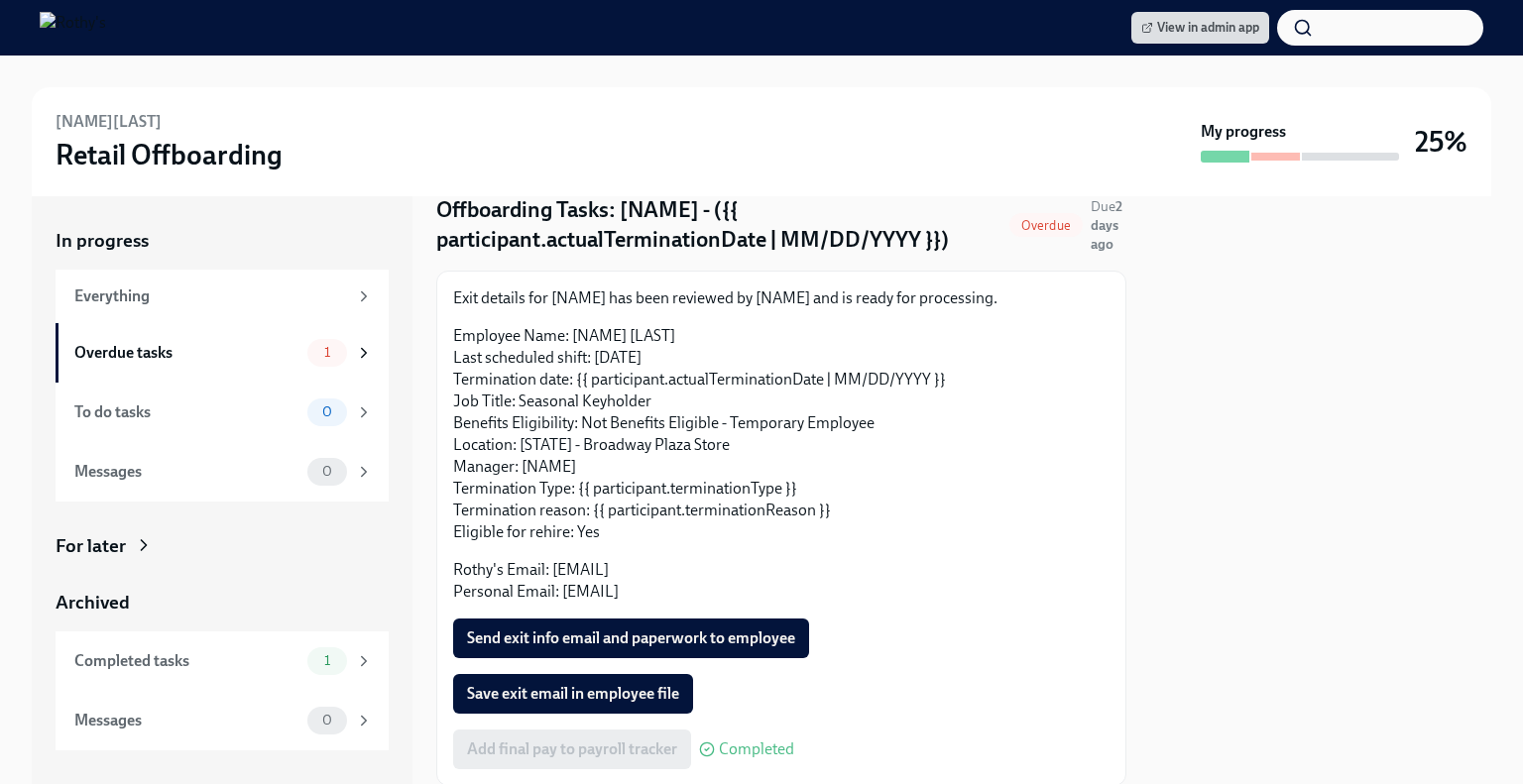 scroll, scrollTop: 137, scrollLeft: 0, axis: vertical 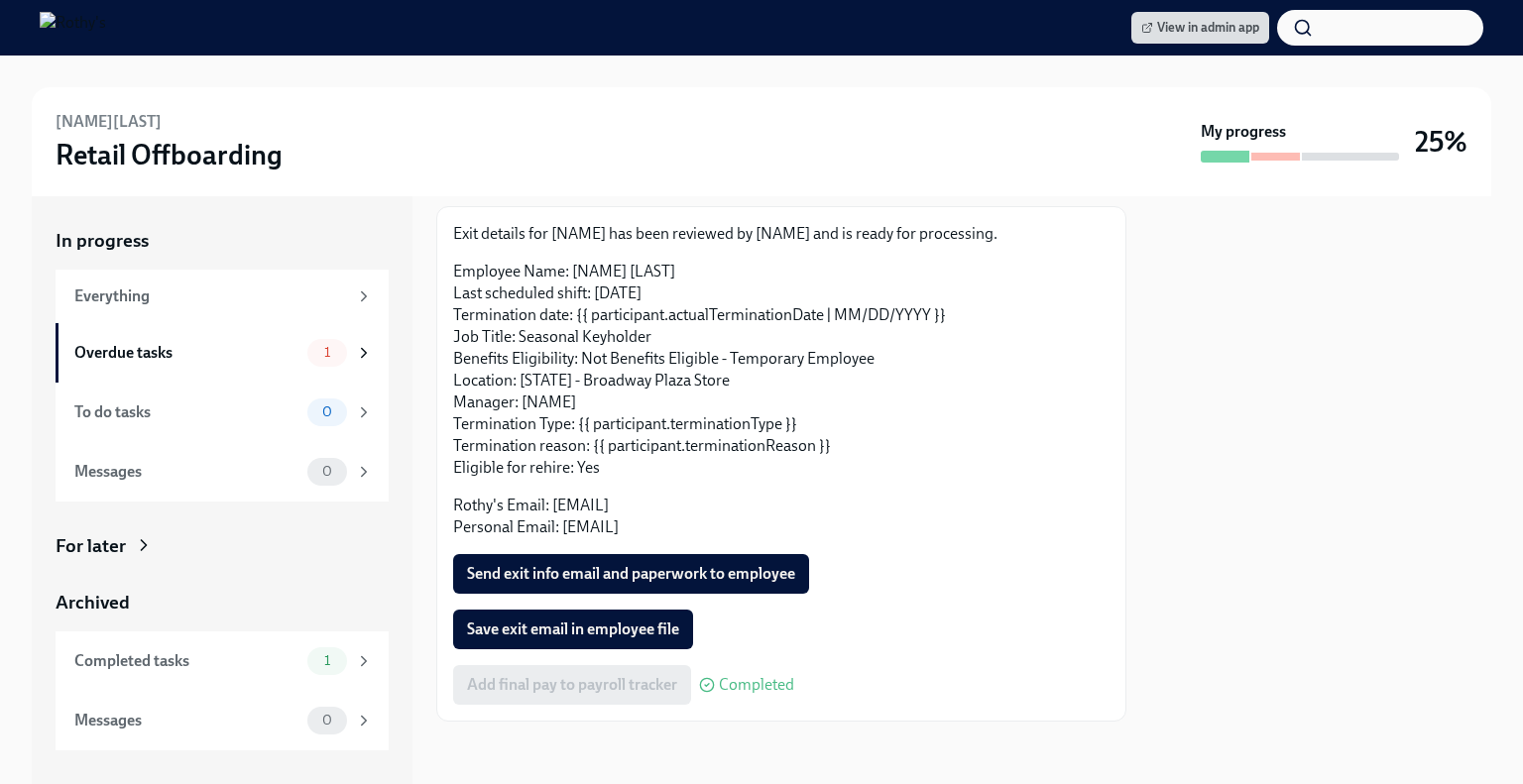 click on "Send exit info email and paperwork to employee" at bounding box center [631, 574] 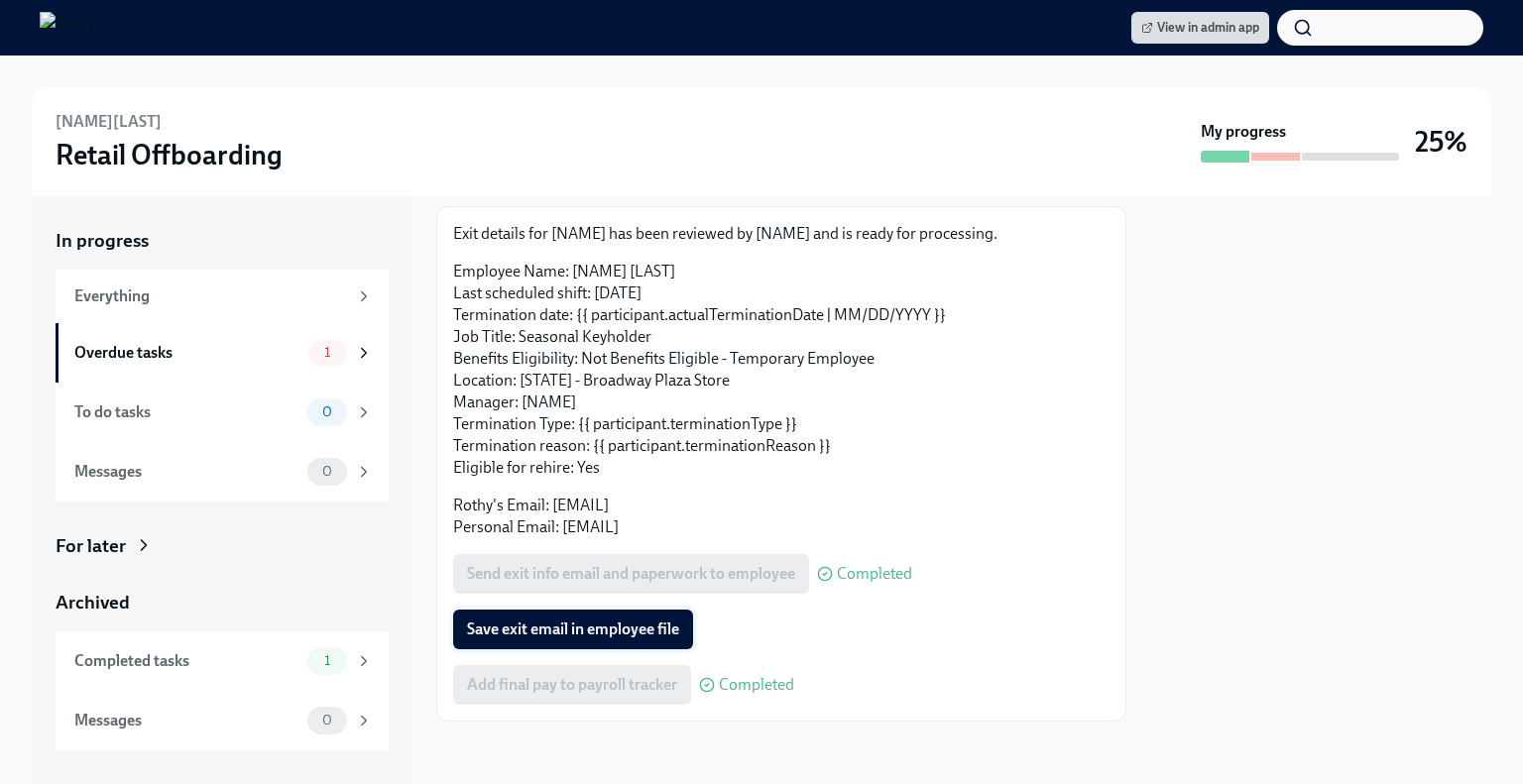 click on "Save exit email in employee file" at bounding box center [573, 629] 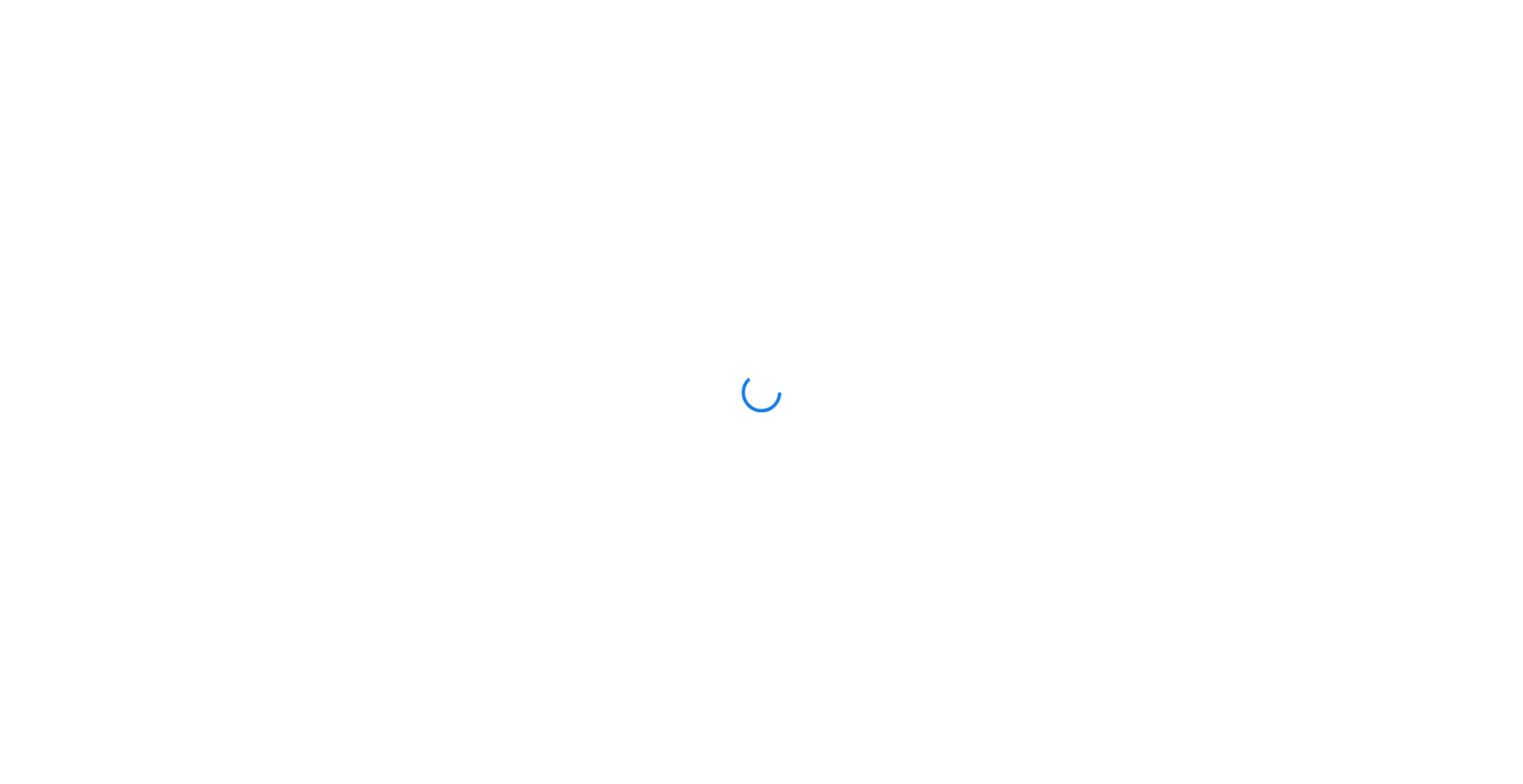 scroll, scrollTop: 0, scrollLeft: 0, axis: both 